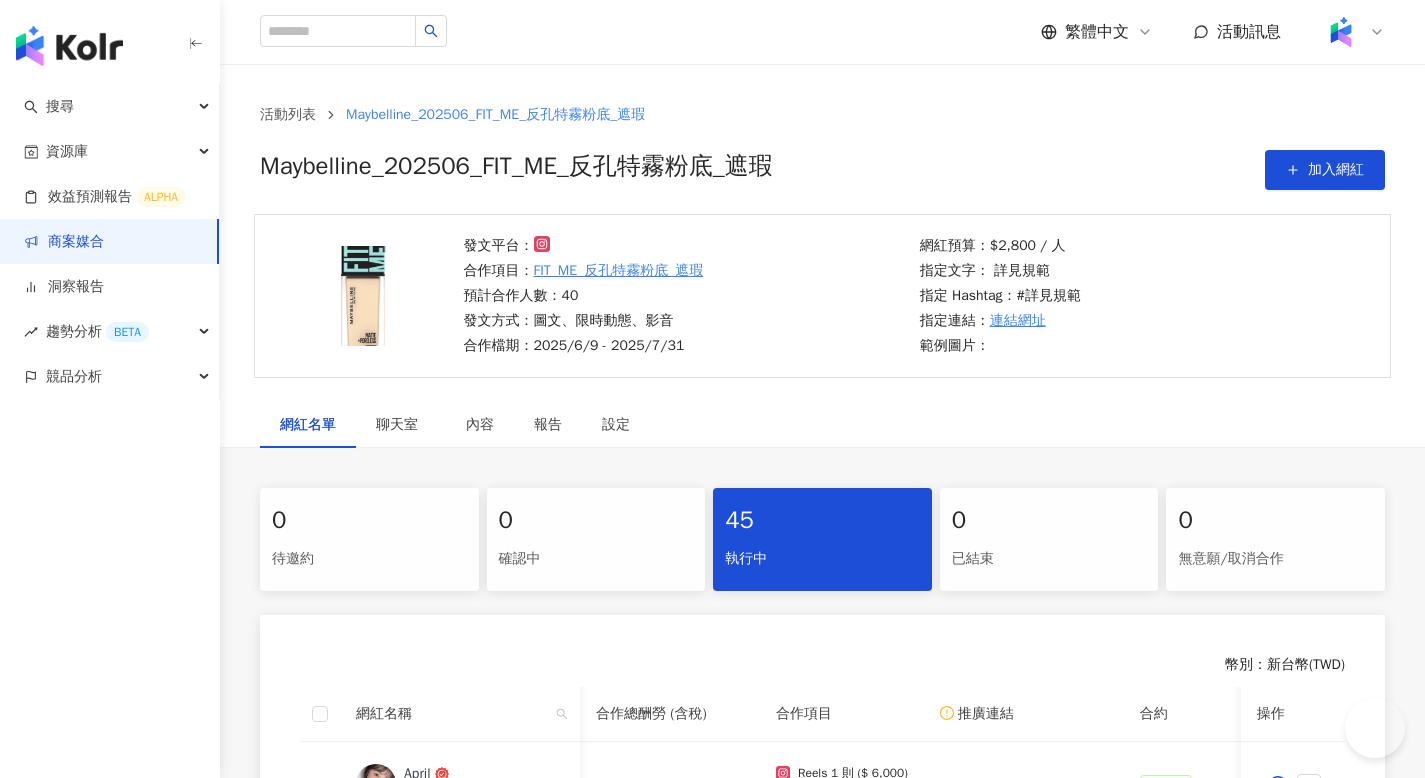 scroll, scrollTop: 528, scrollLeft: 0, axis: vertical 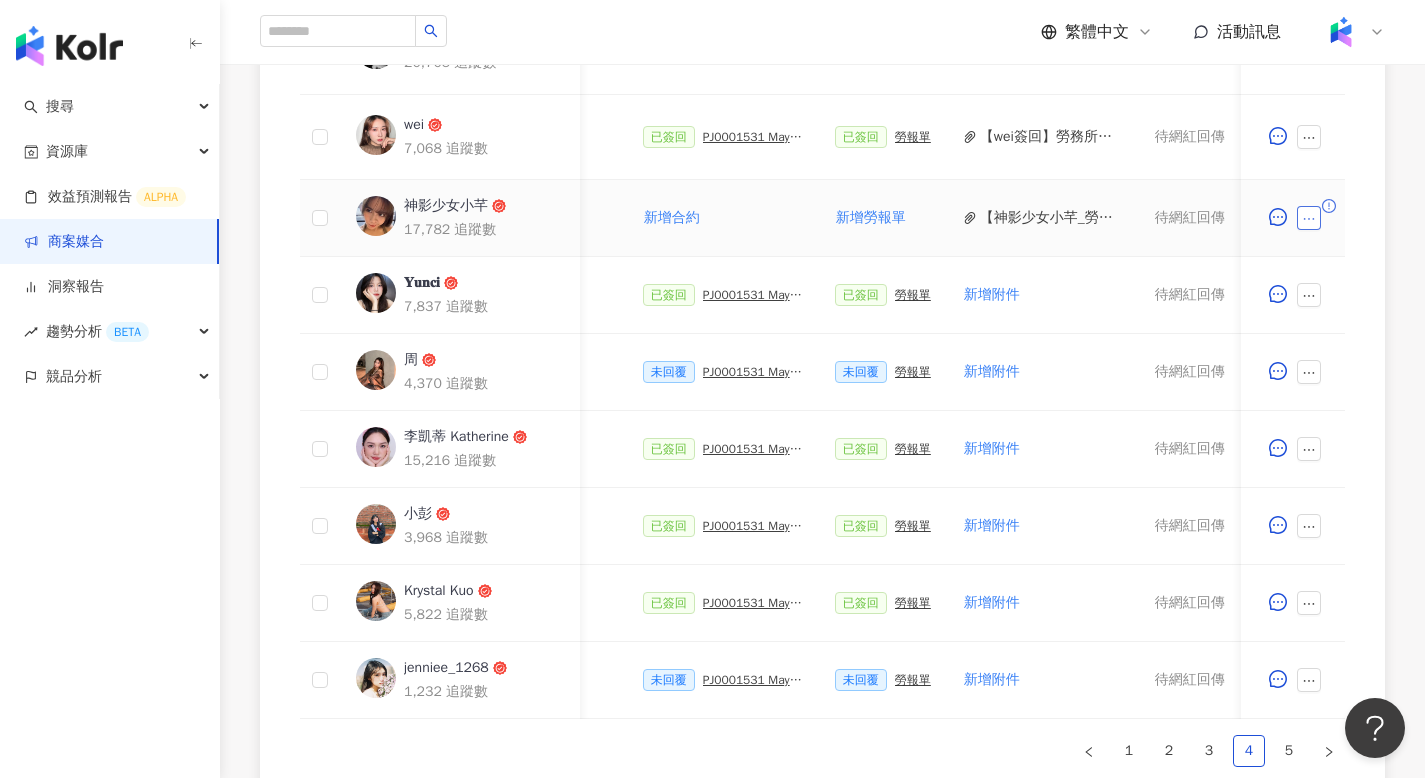 click 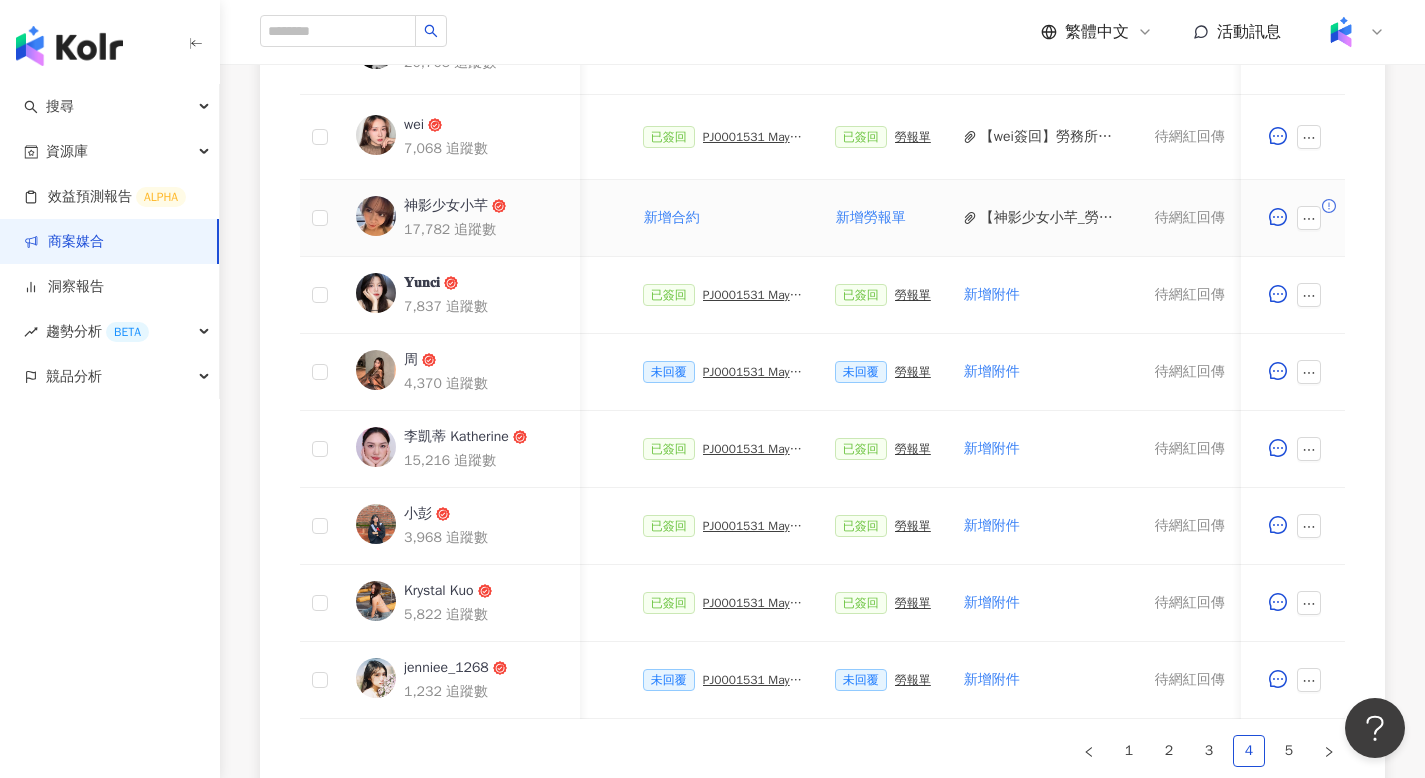 click on "新增合約" at bounding box center [723, 218] 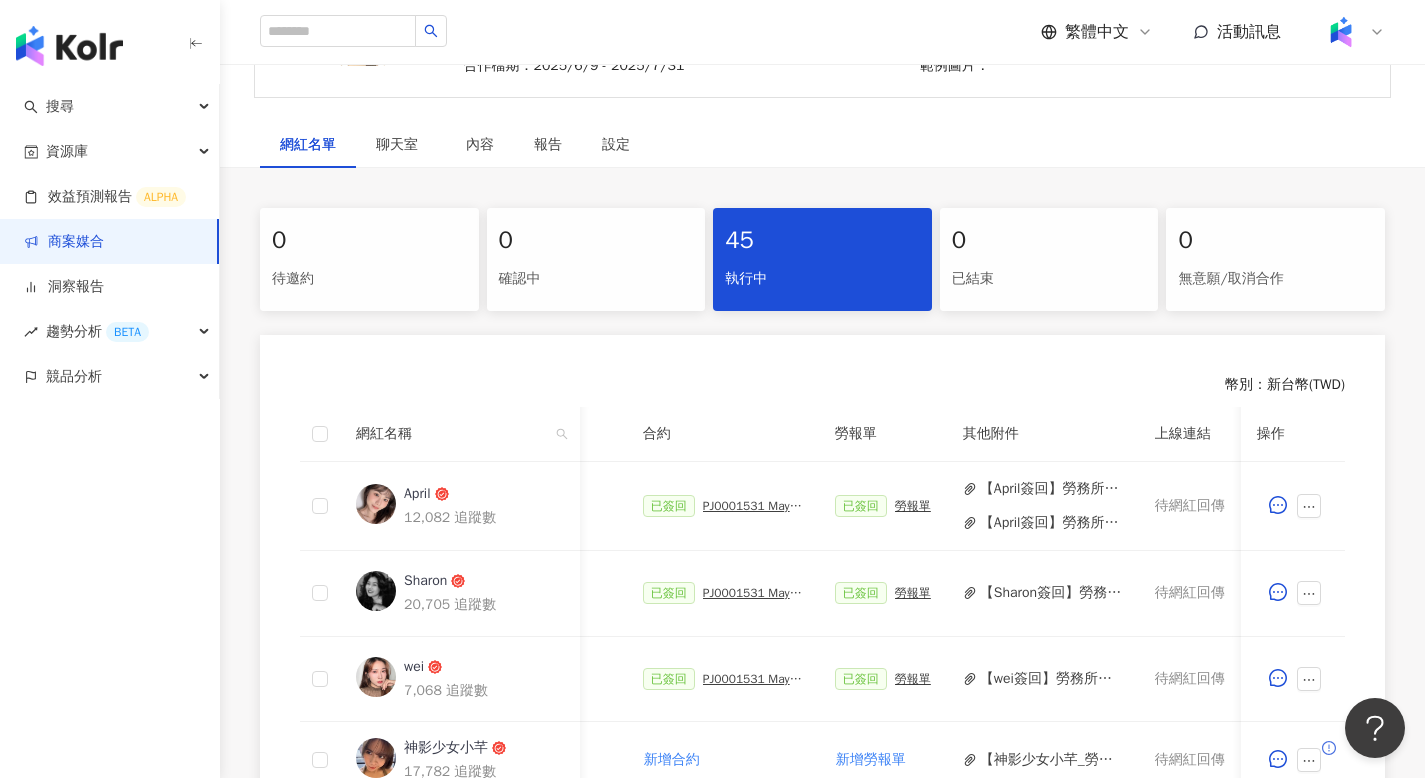 scroll, scrollTop: 0, scrollLeft: 0, axis: both 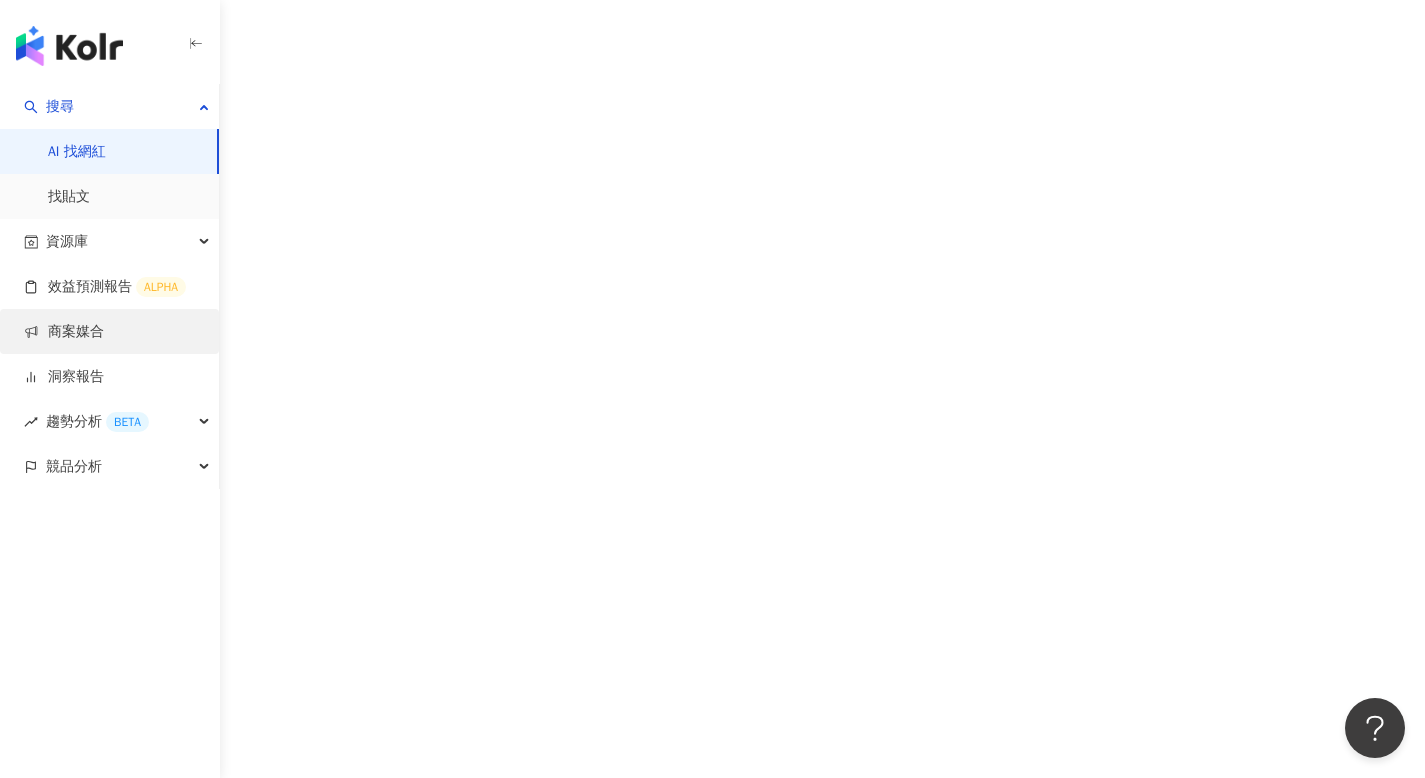 click on "商案媒合" at bounding box center (64, 332) 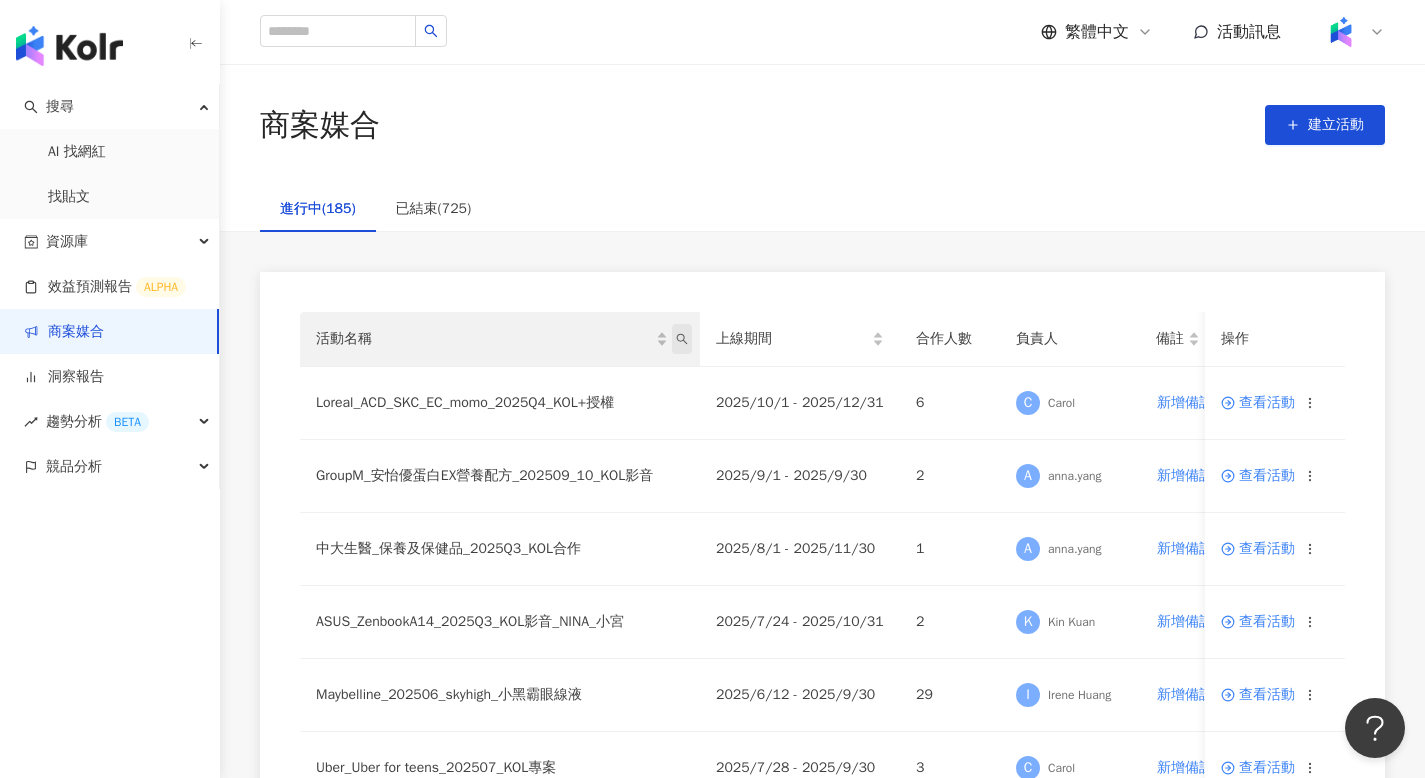 click at bounding box center [682, 339] 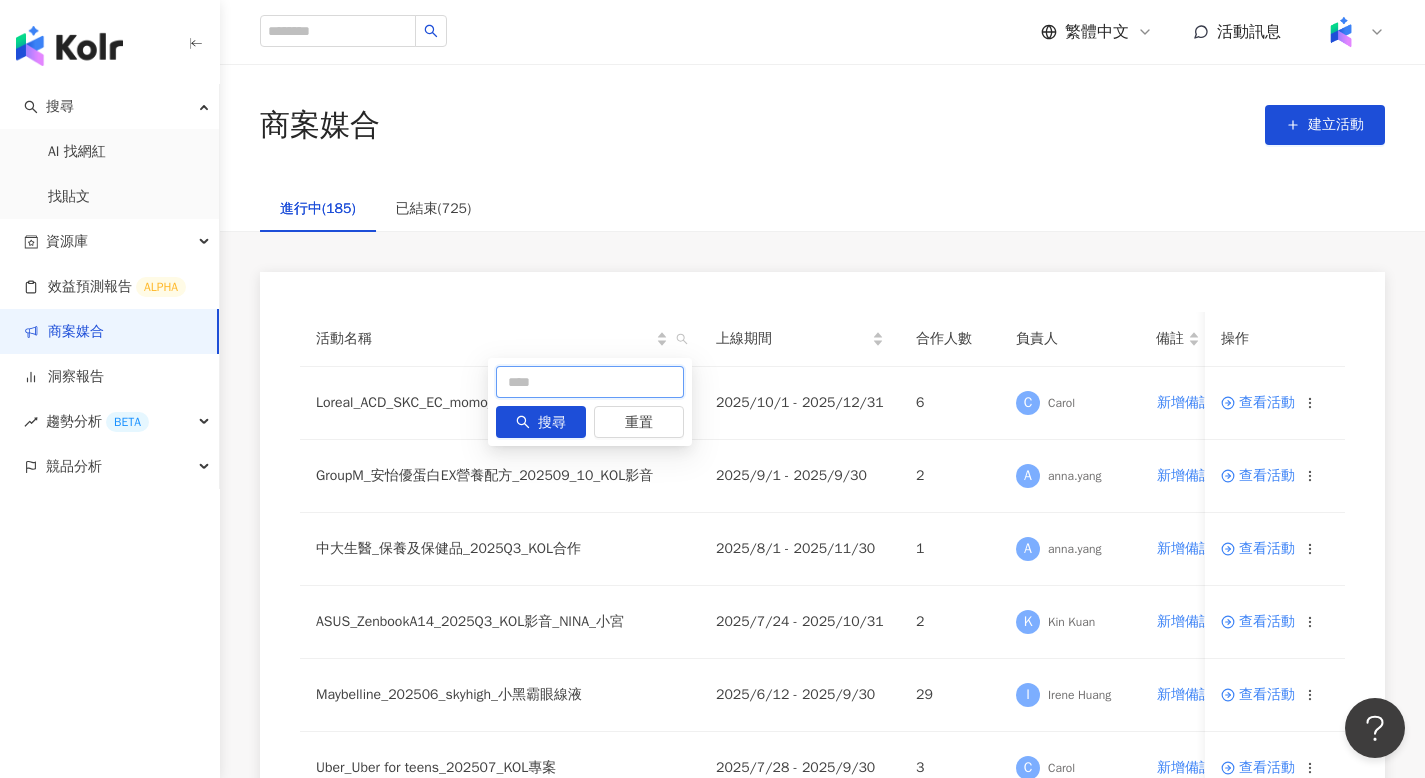 click at bounding box center [590, 382] 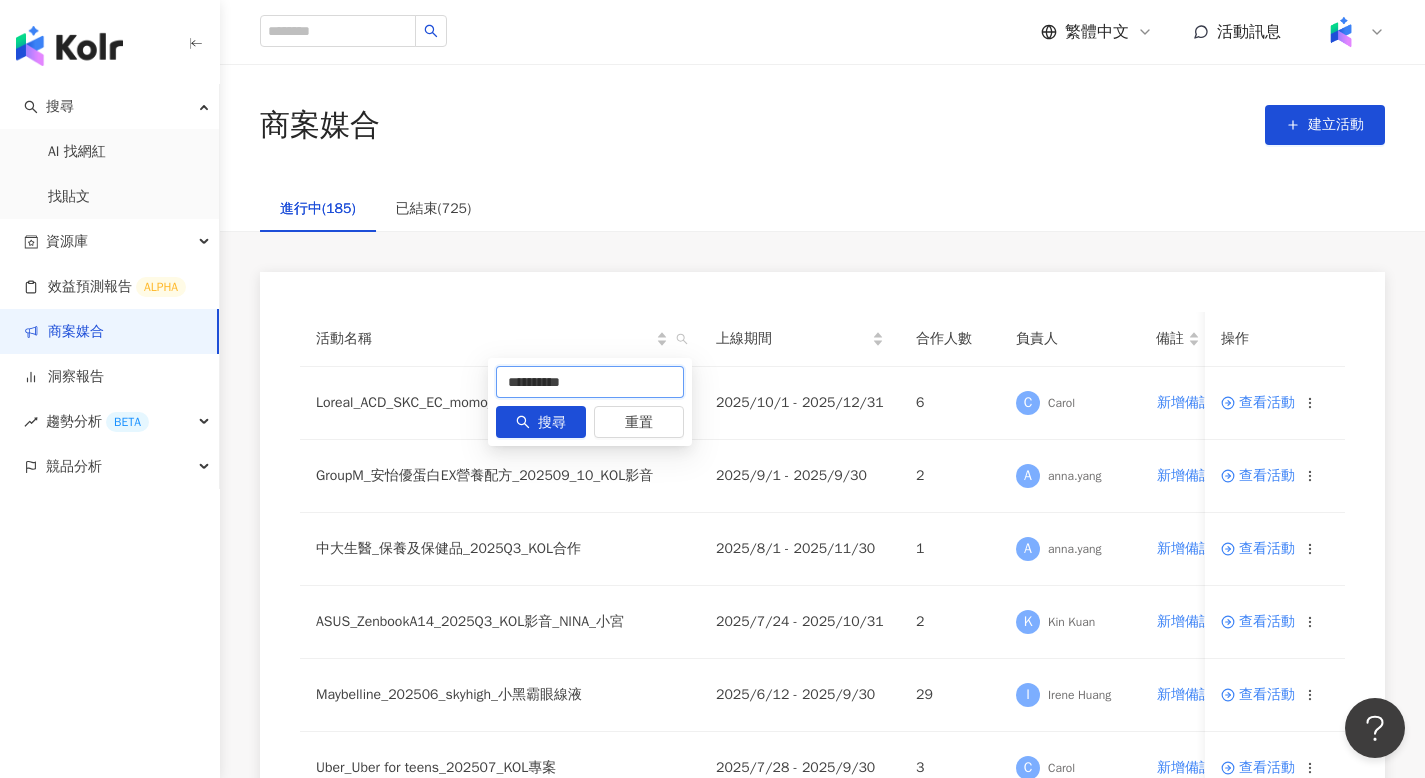 type on "**********" 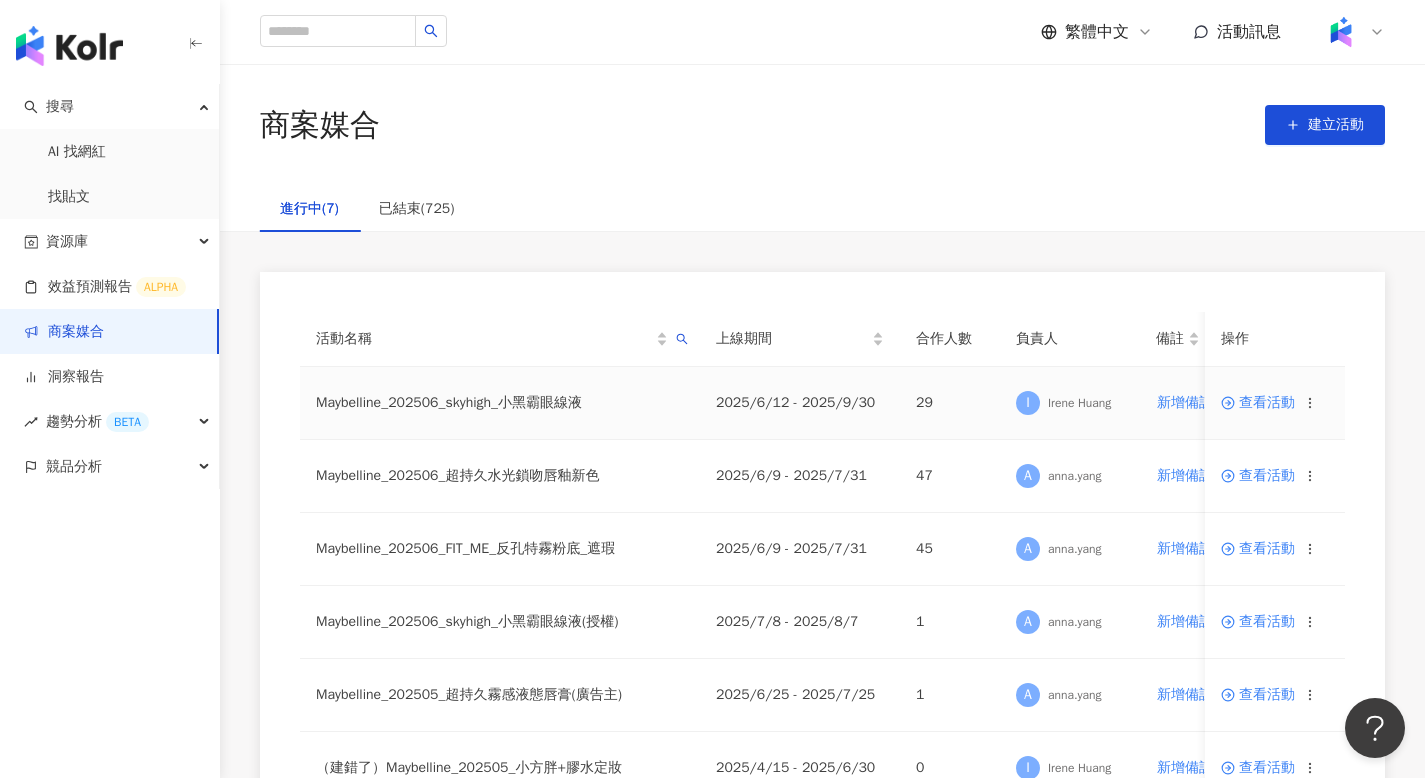 click on "查看活動" at bounding box center (1258, 403) 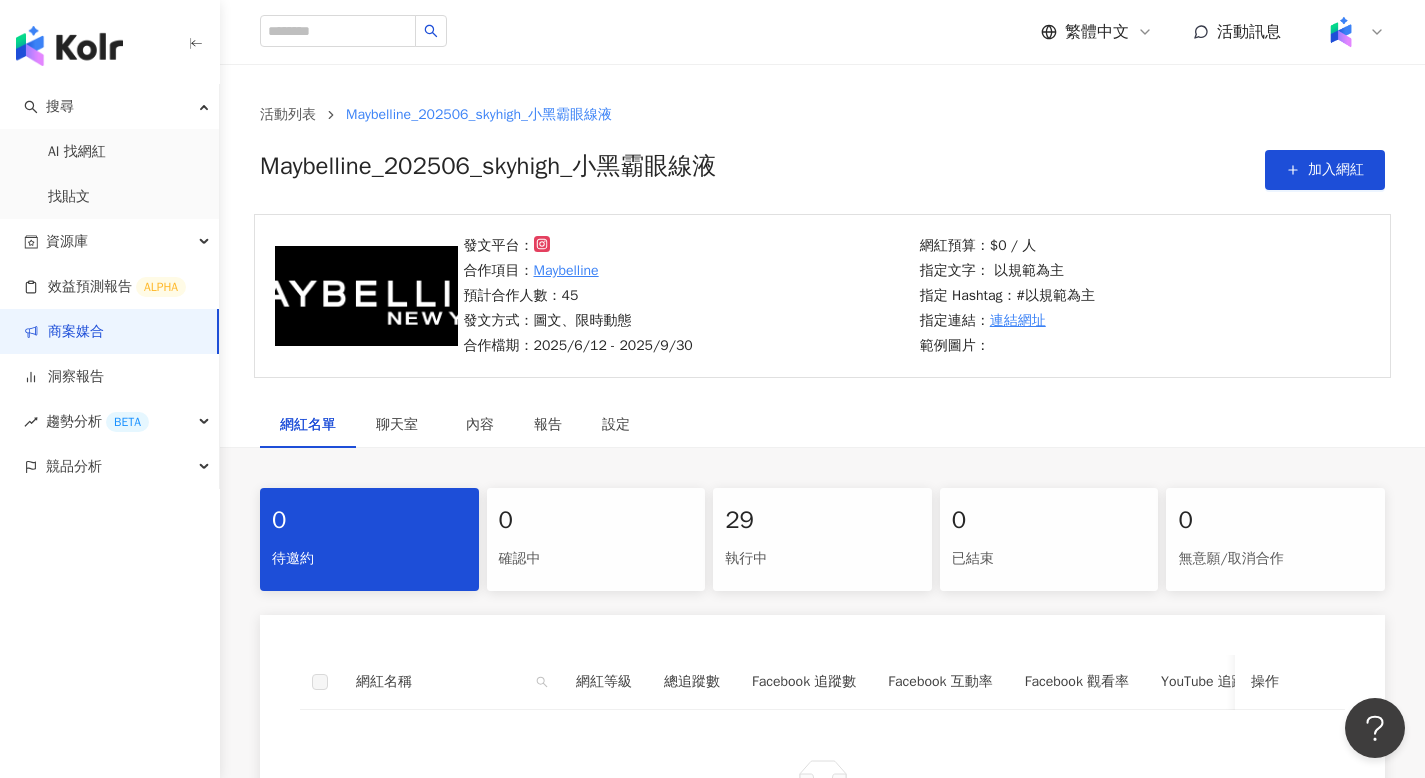 scroll, scrollTop: 240, scrollLeft: 0, axis: vertical 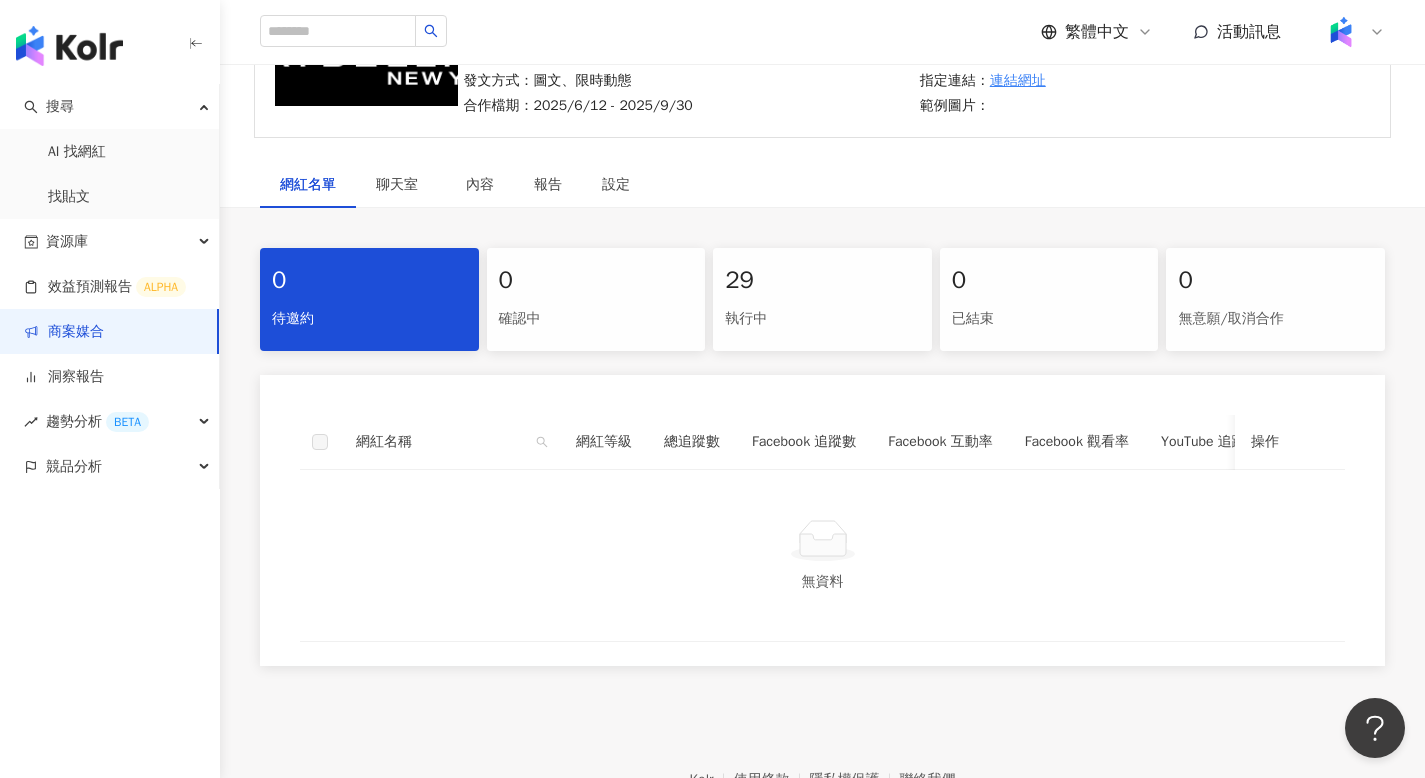 click on "29 執行中" at bounding box center (822, 299) 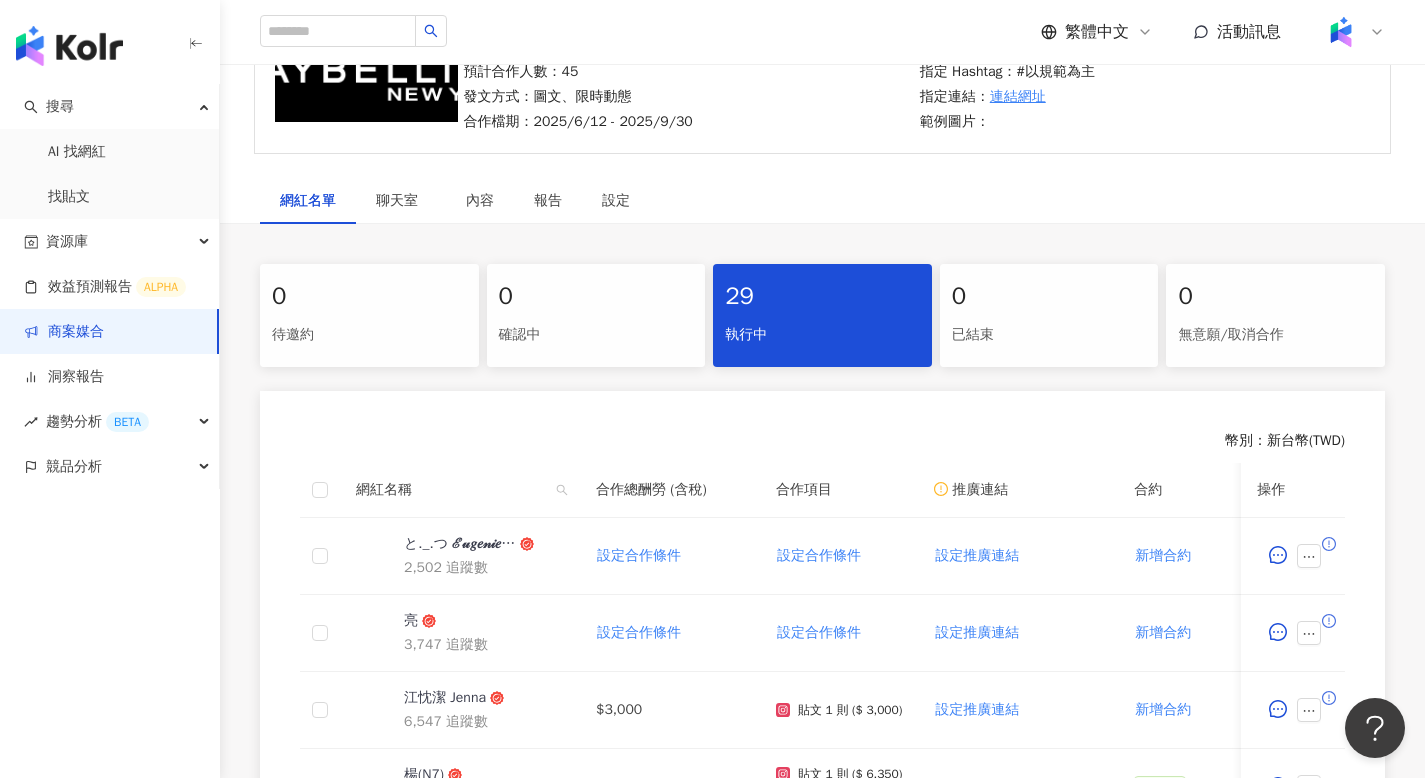 scroll, scrollTop: 240, scrollLeft: 0, axis: vertical 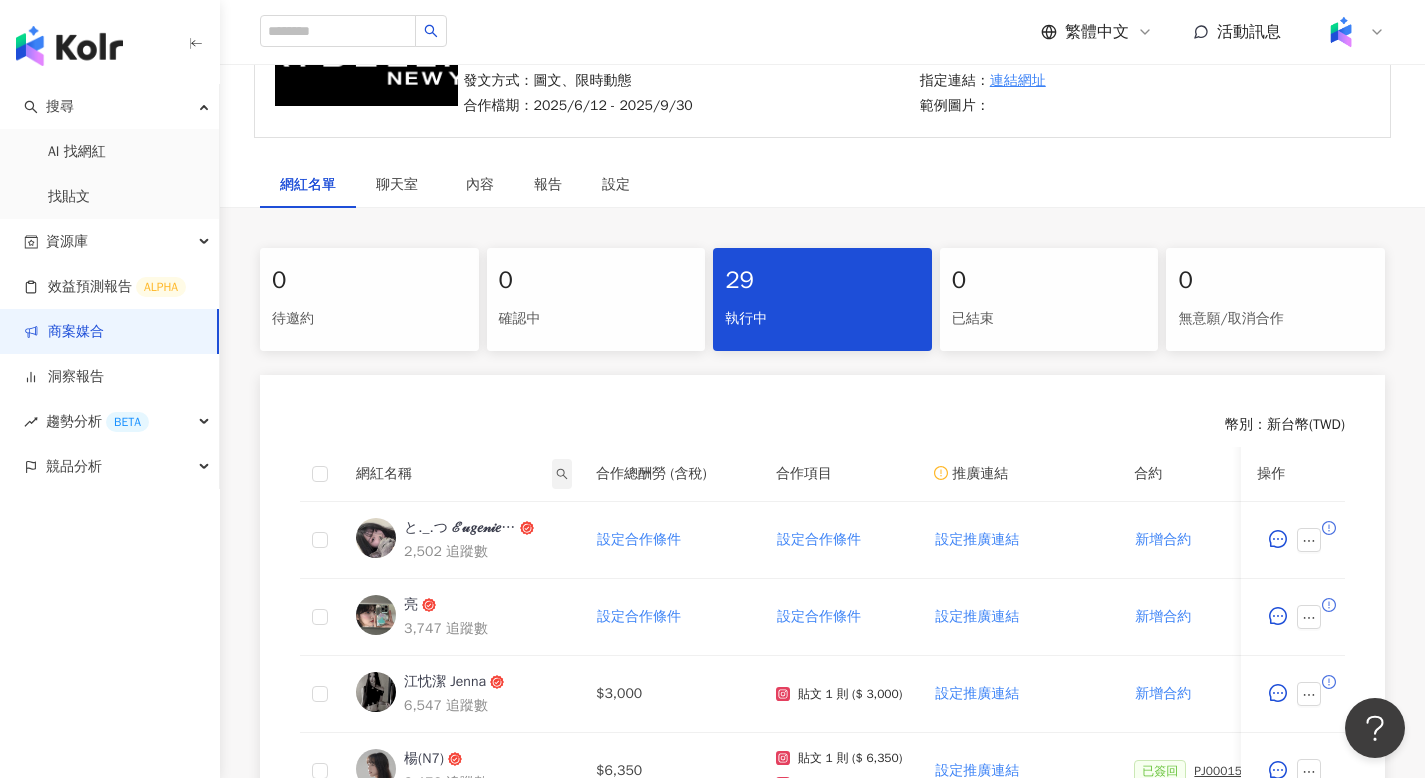 click at bounding box center [562, 474] 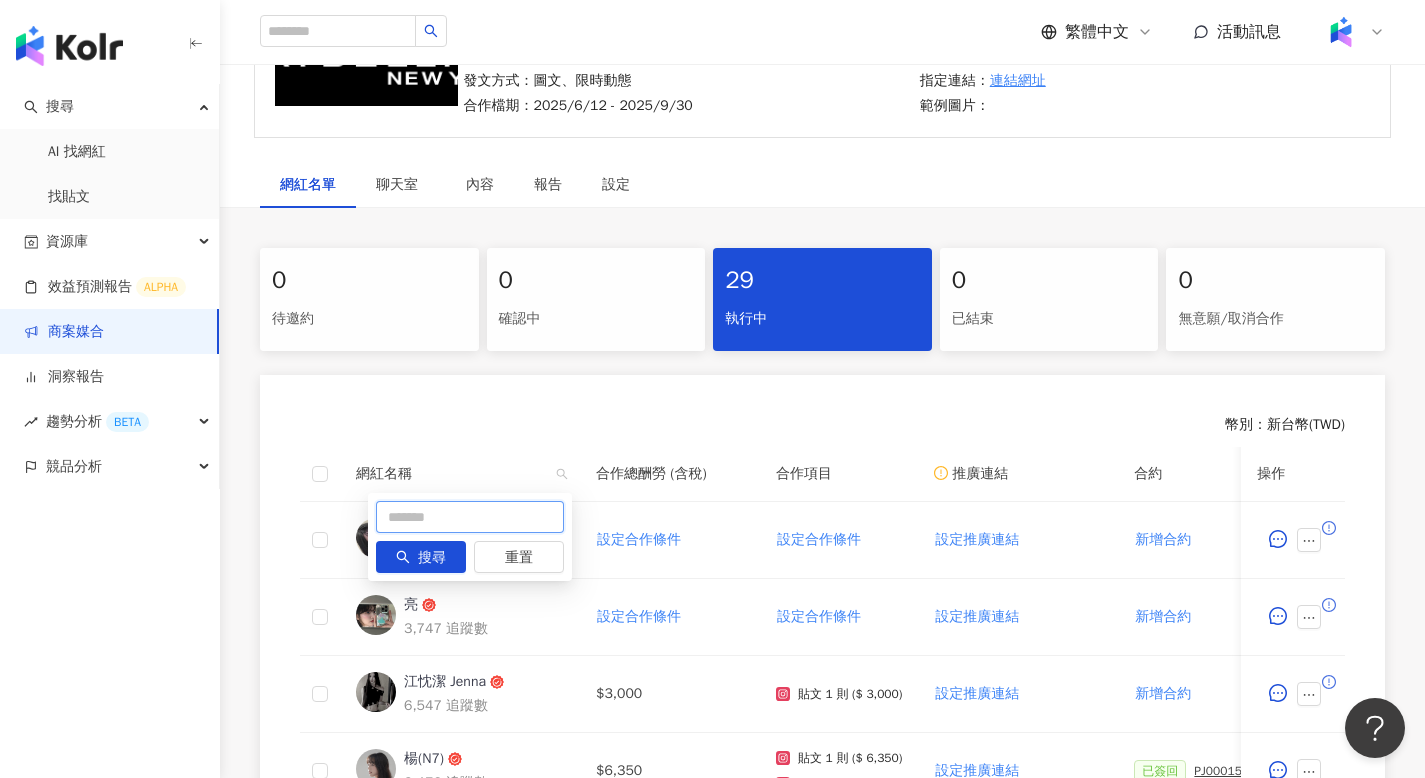 click at bounding box center (470, 517) 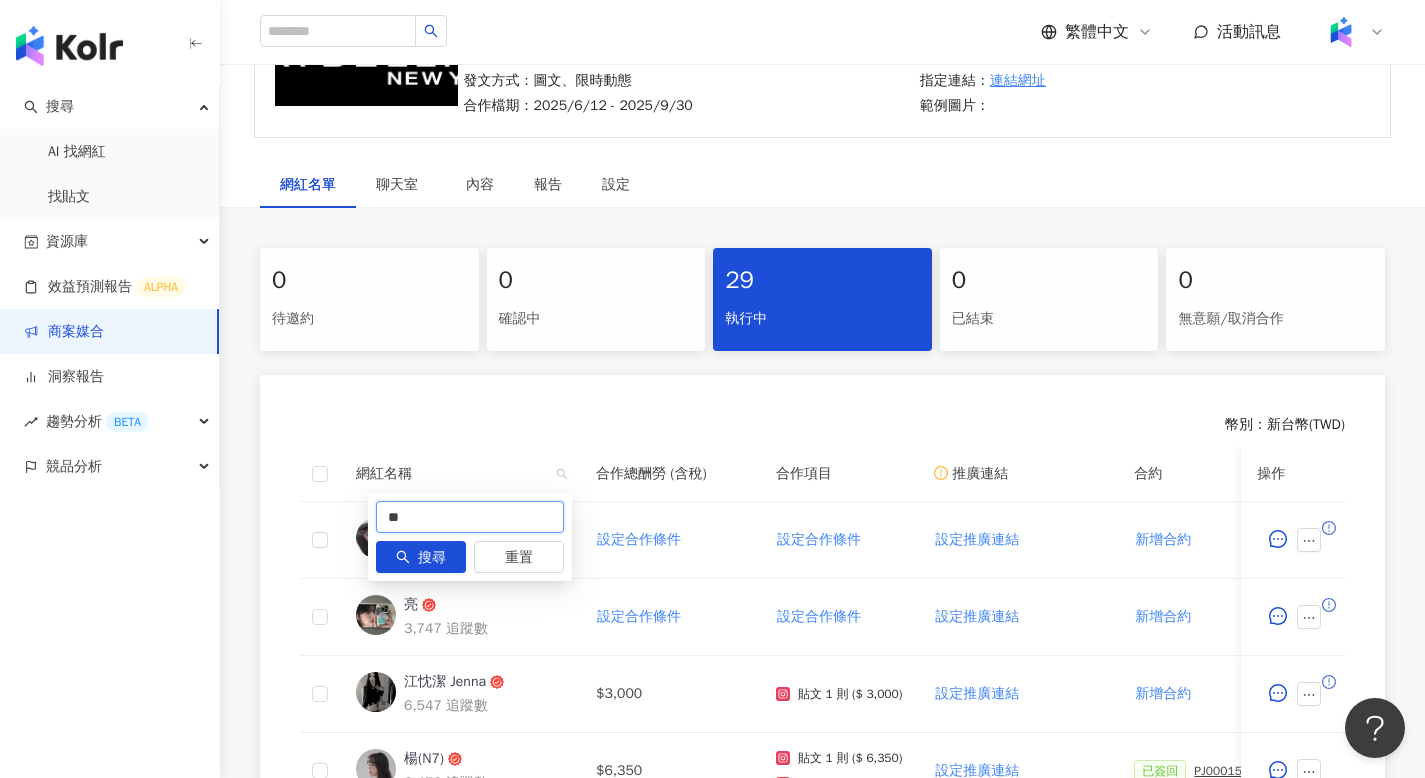 type on "*" 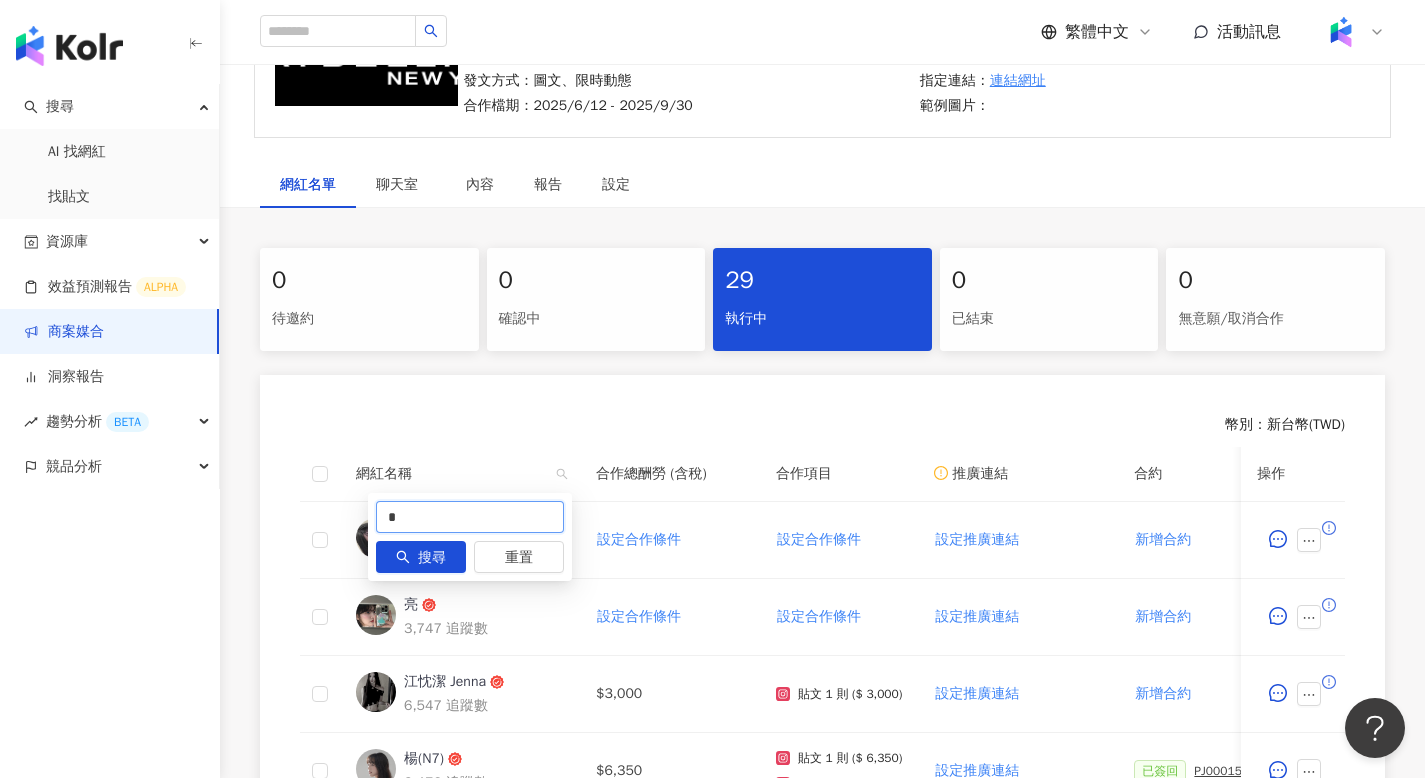 type on "*" 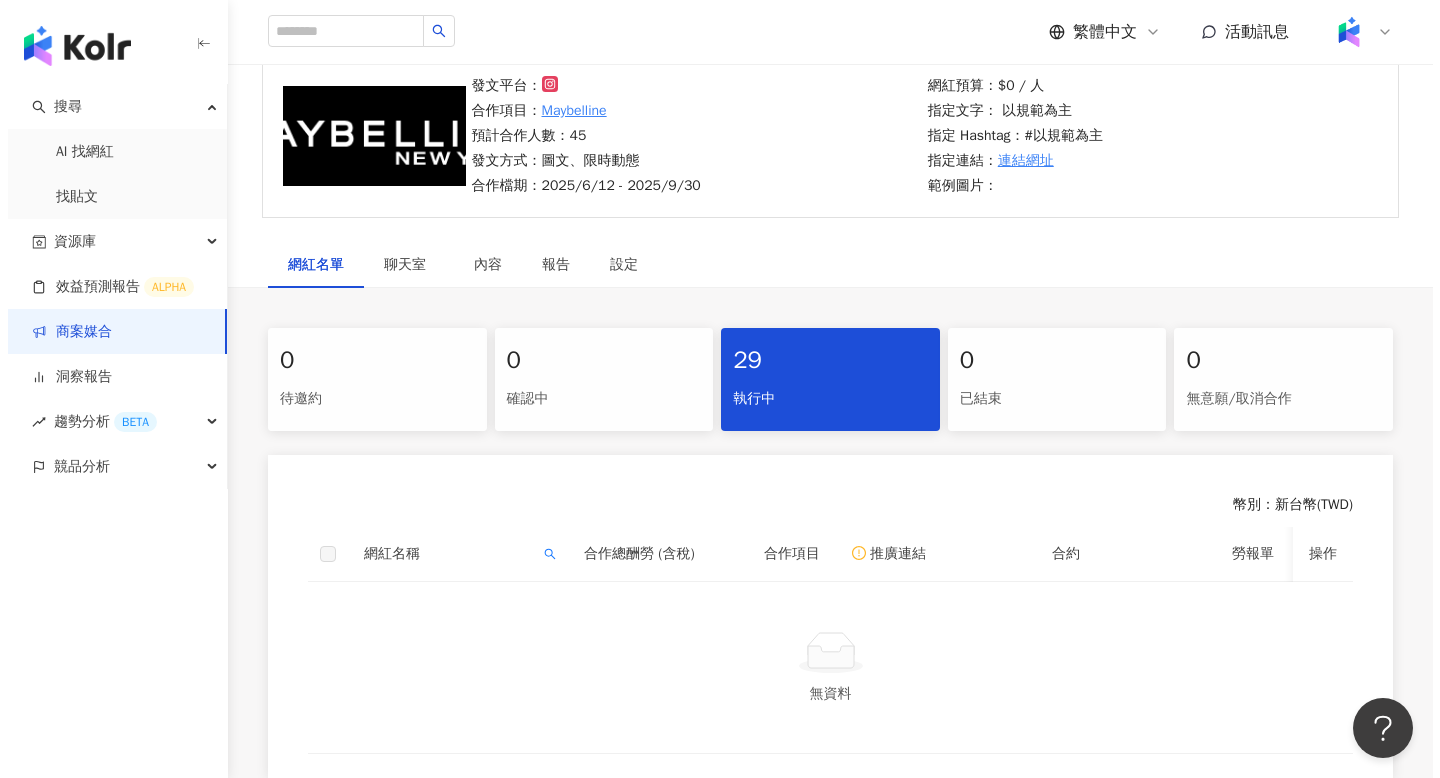 scroll, scrollTop: 0, scrollLeft: 0, axis: both 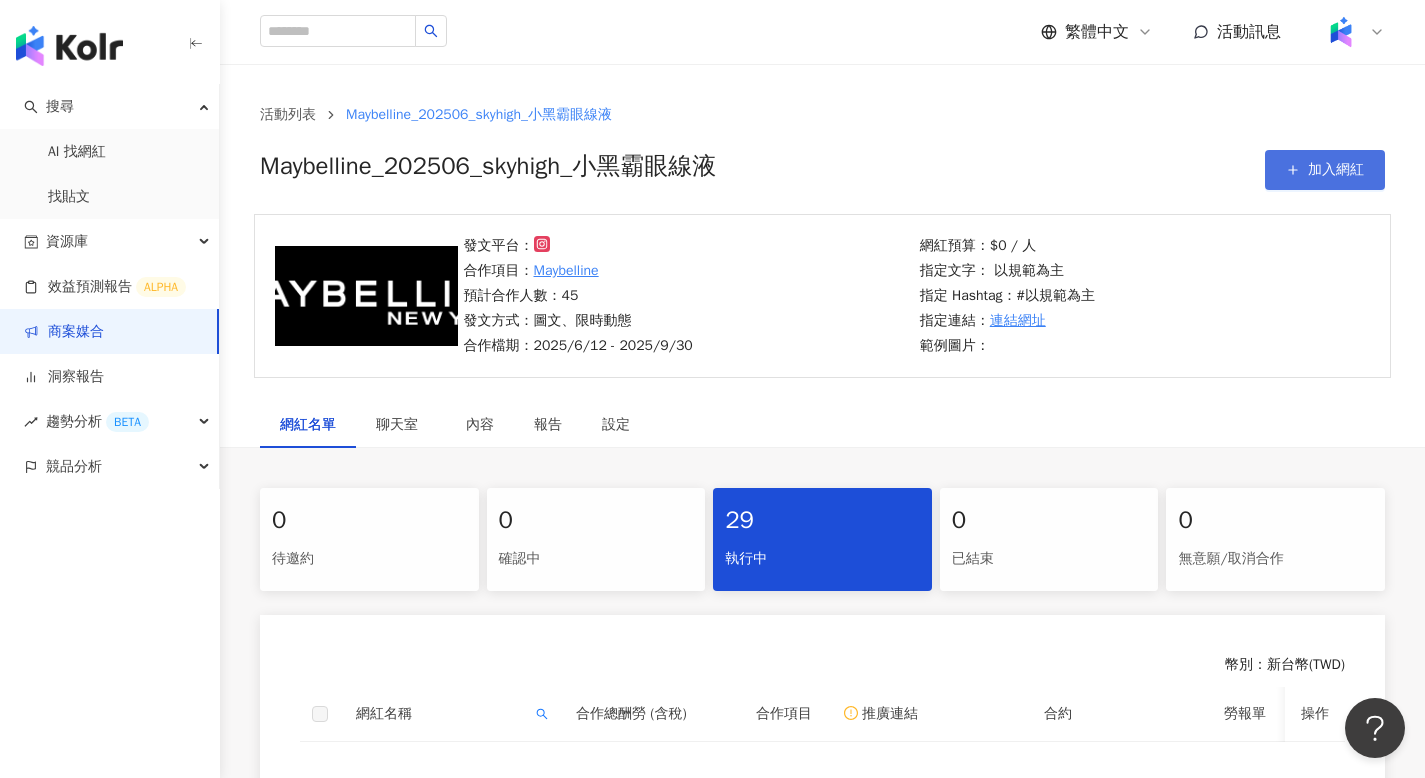 click on "加入網紅" at bounding box center (1325, 170) 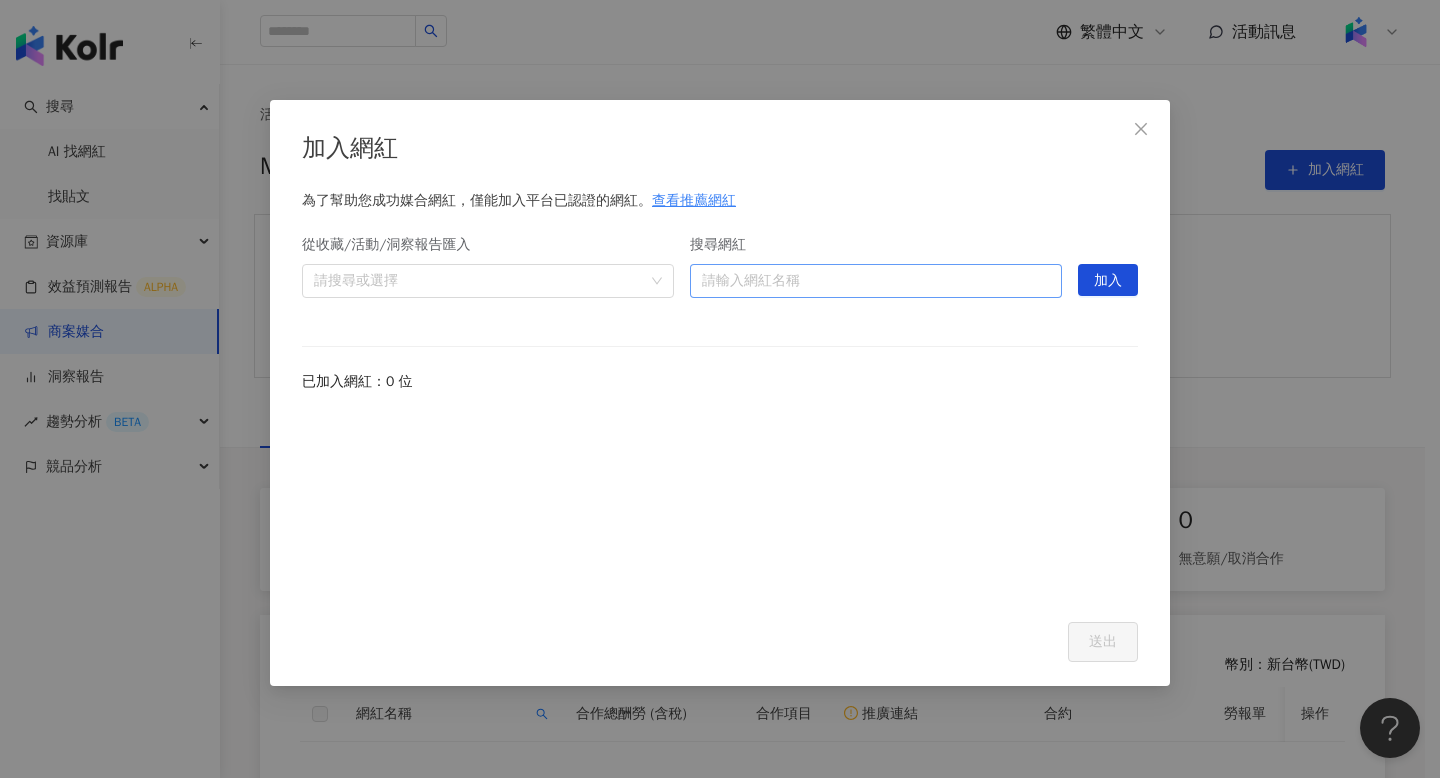 click on "搜尋網紅" at bounding box center [876, 281] 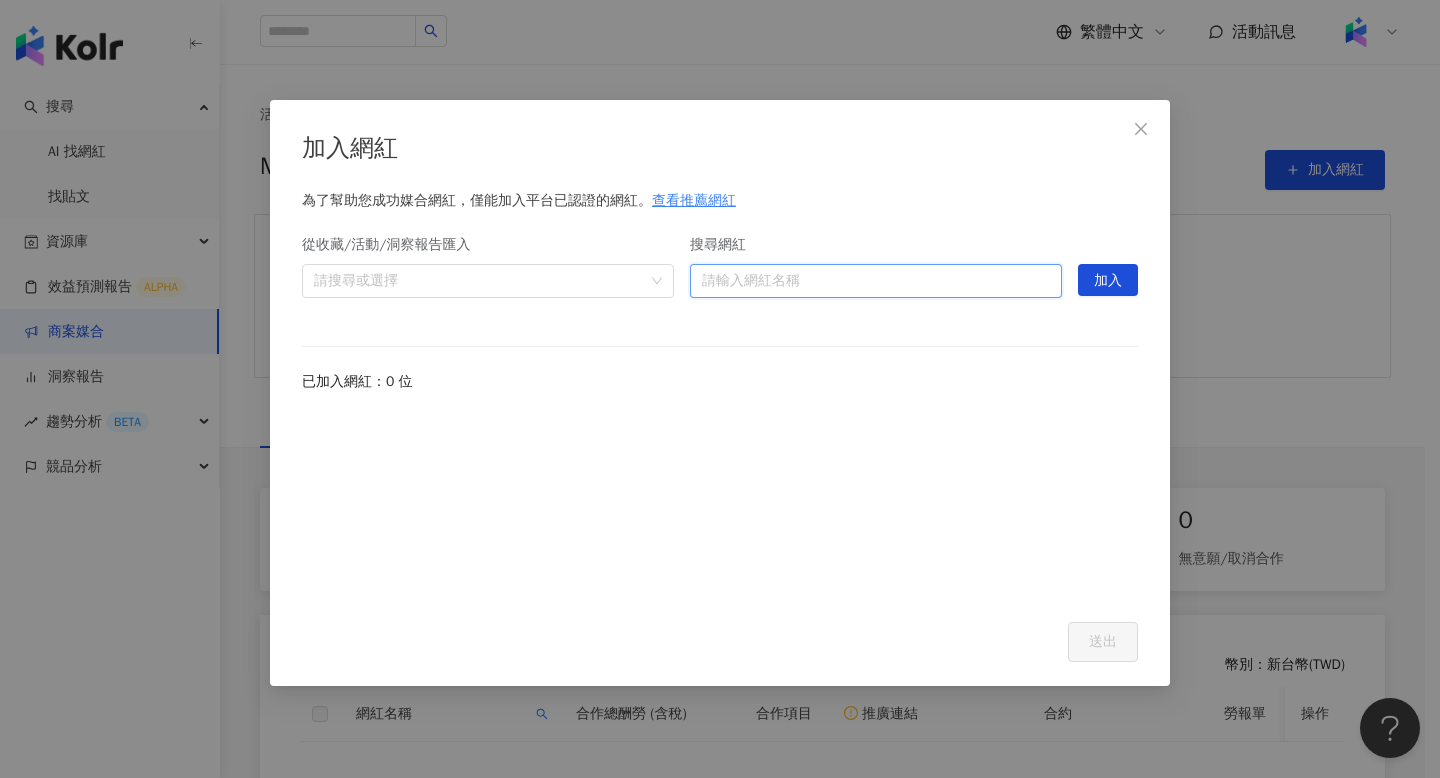 click on "搜尋網紅" at bounding box center (876, 281) 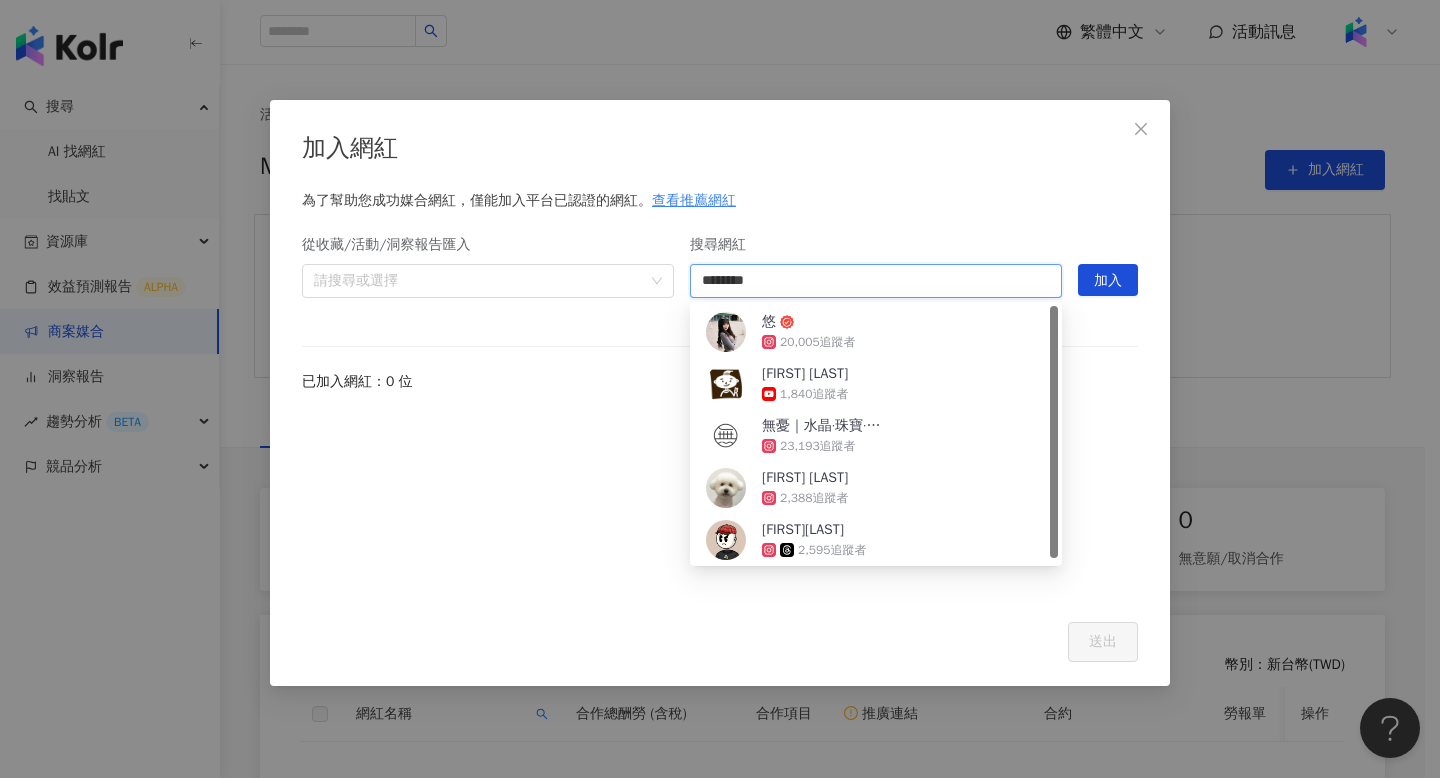 click on "悠 20,005 追蹤者" at bounding box center [876, 332] 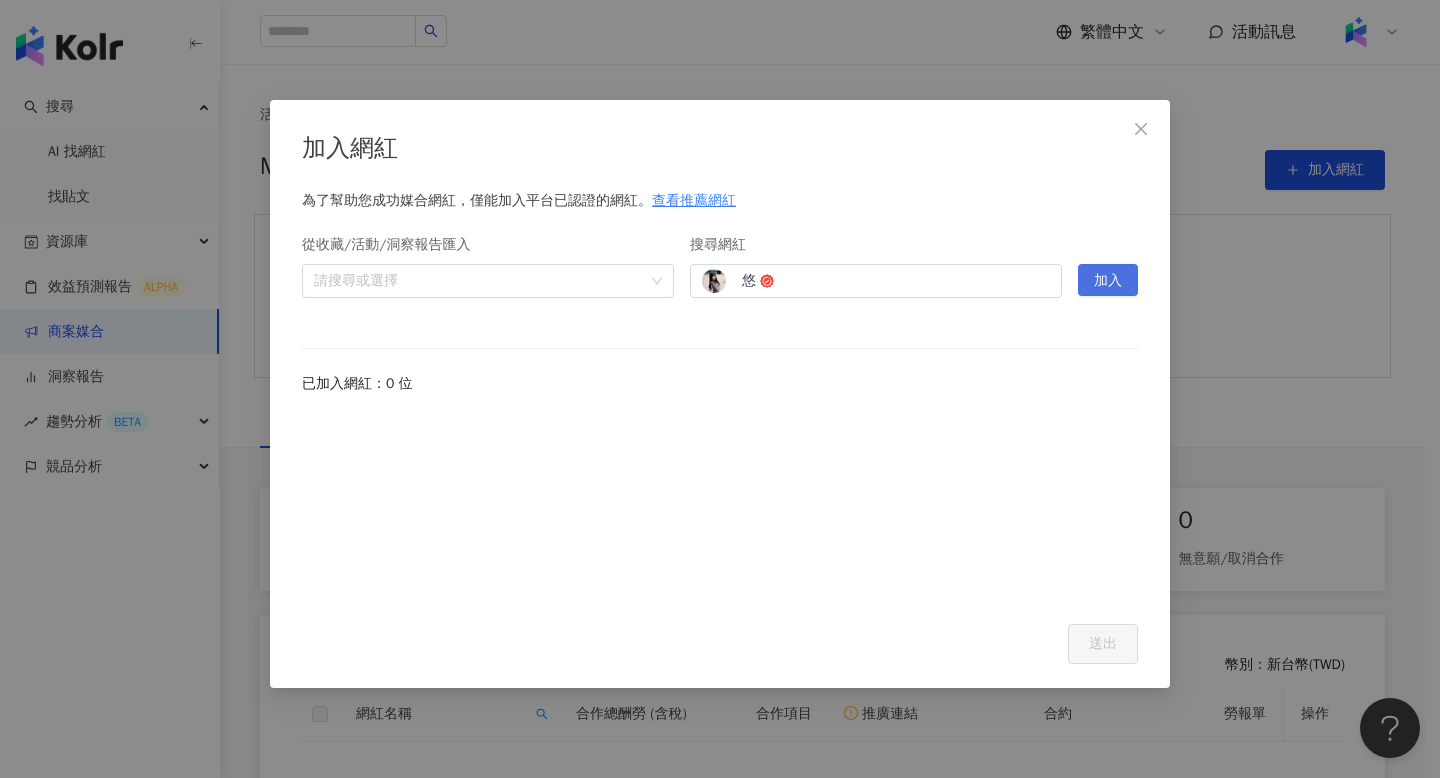 drag, startPoint x: 1137, startPoint y: 276, endPoint x: 1089, endPoint y: 287, distance: 49.24429 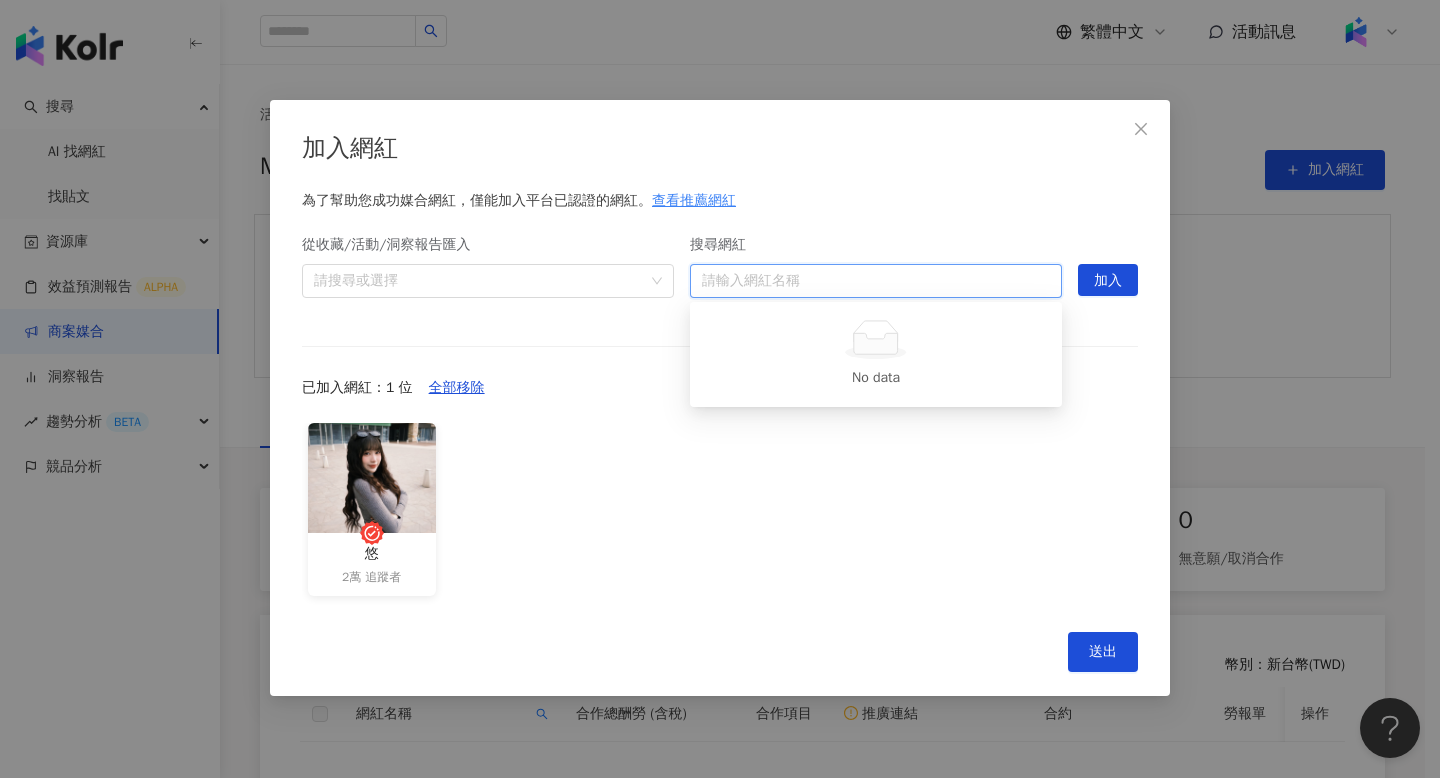 click on "搜尋網紅" at bounding box center [876, 281] 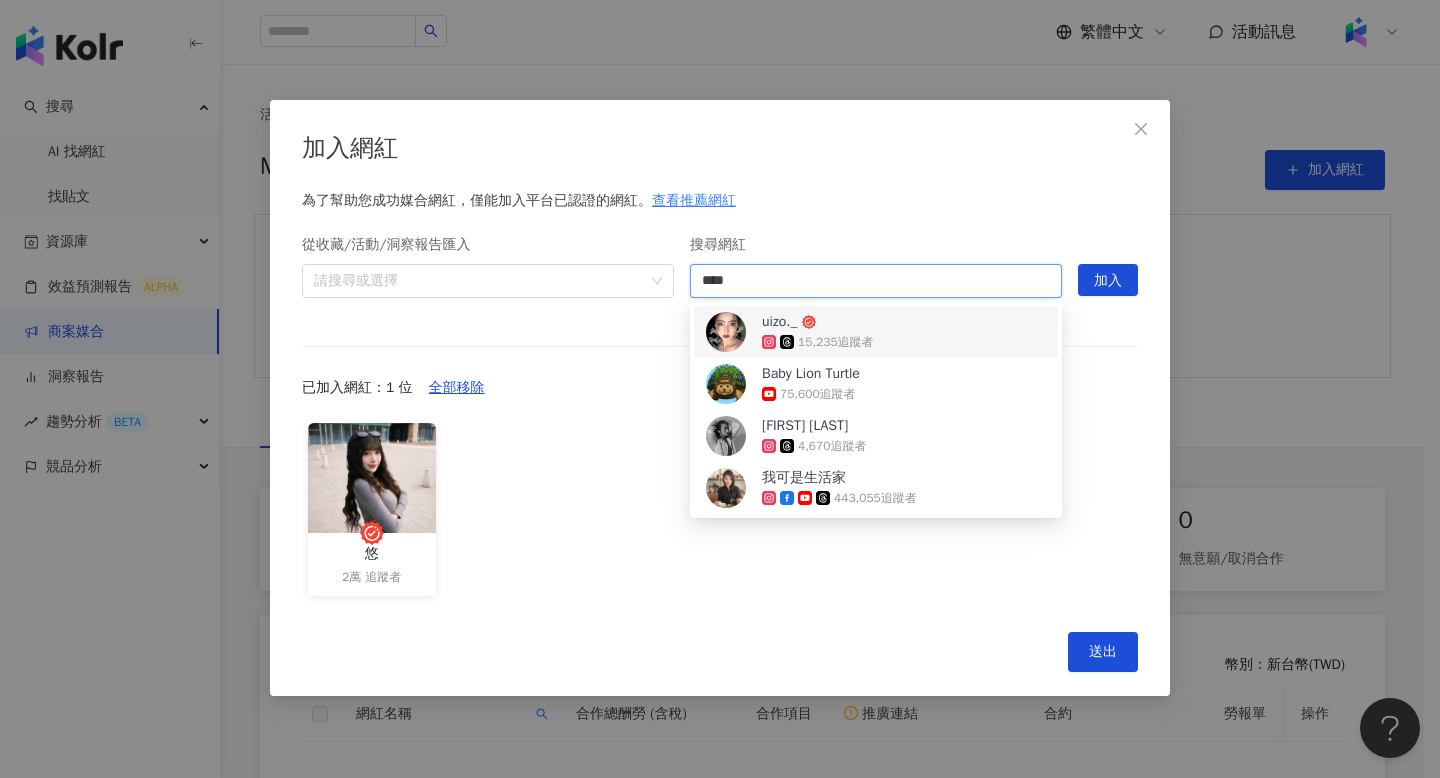 click on "15,235 追蹤者" at bounding box center (836, 342) 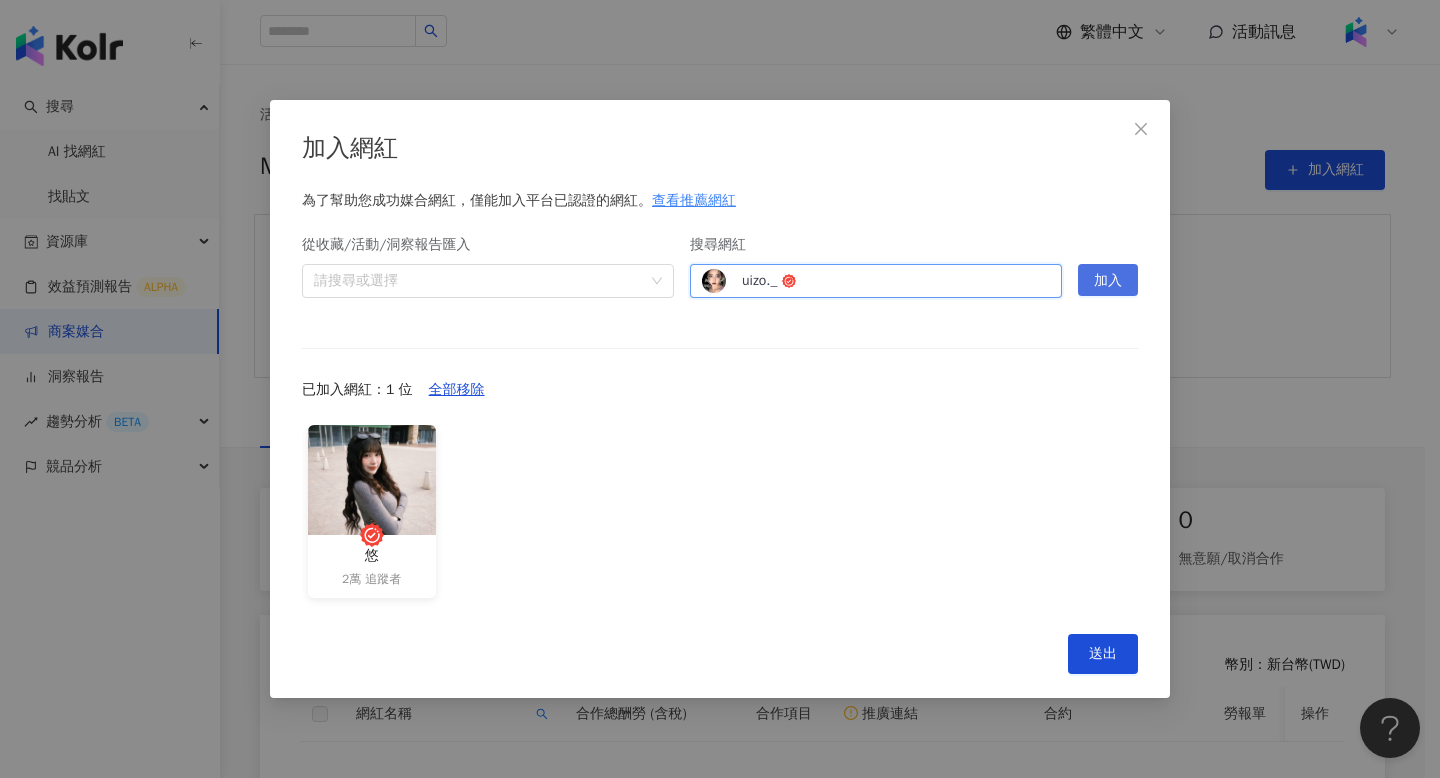 click on "加入" at bounding box center (1108, 281) 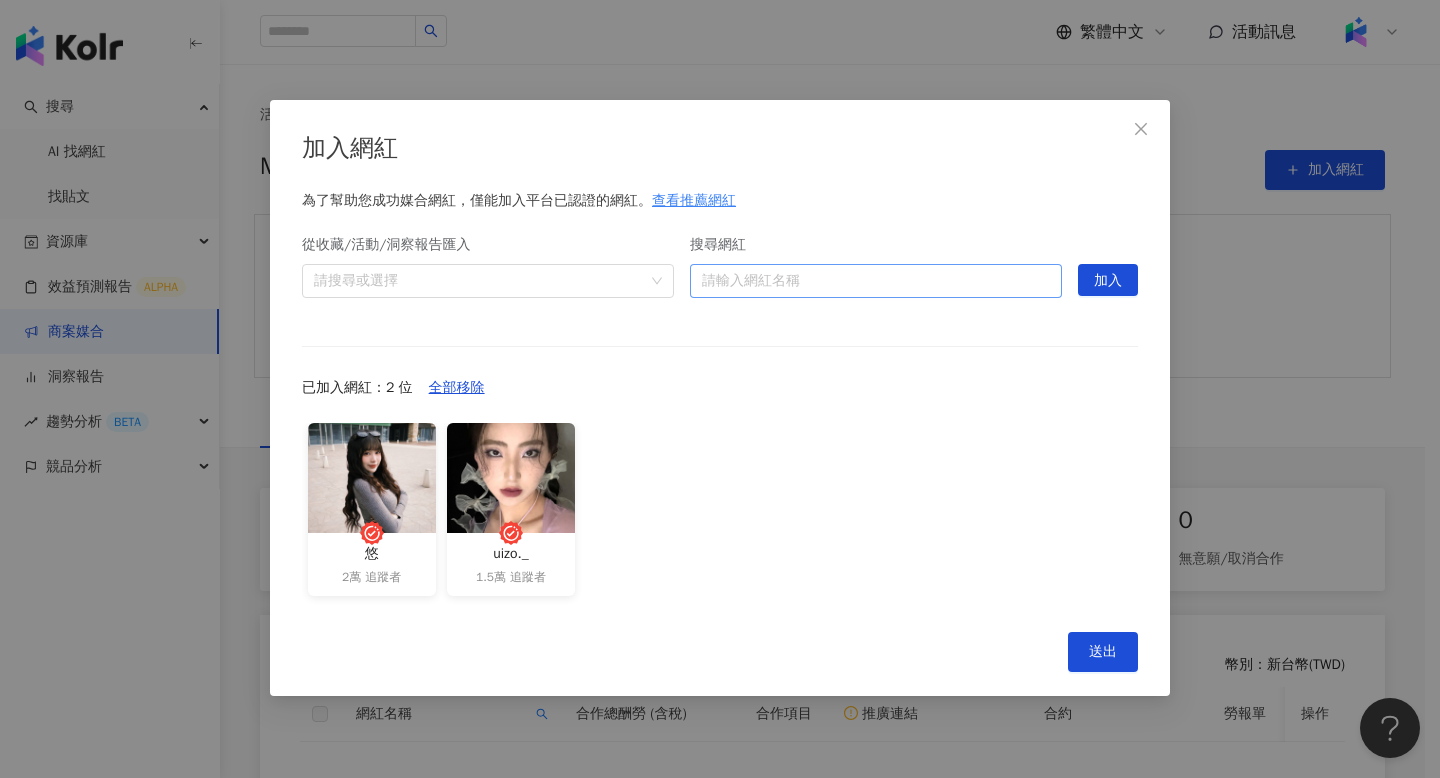 click on "搜尋網紅" at bounding box center [876, 281] 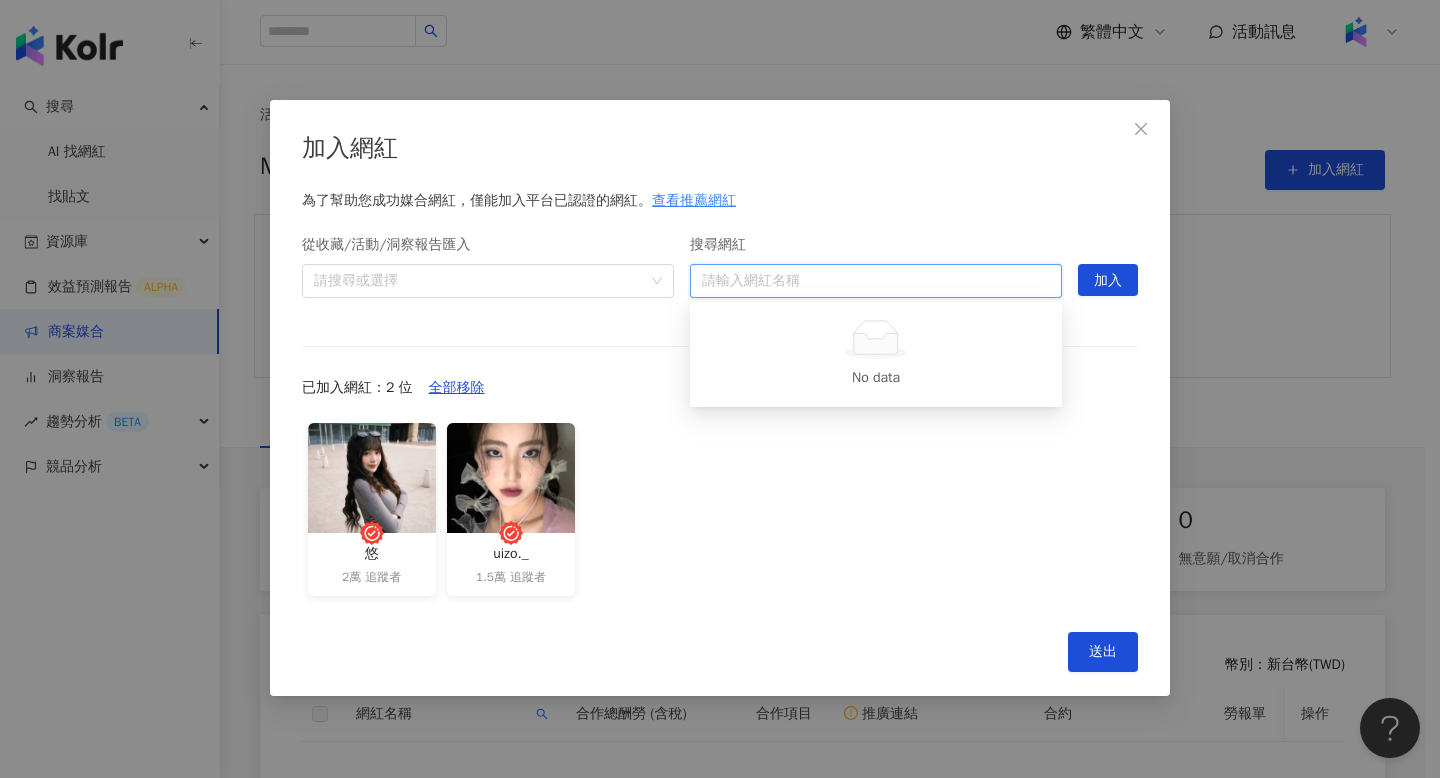 paste on "**********" 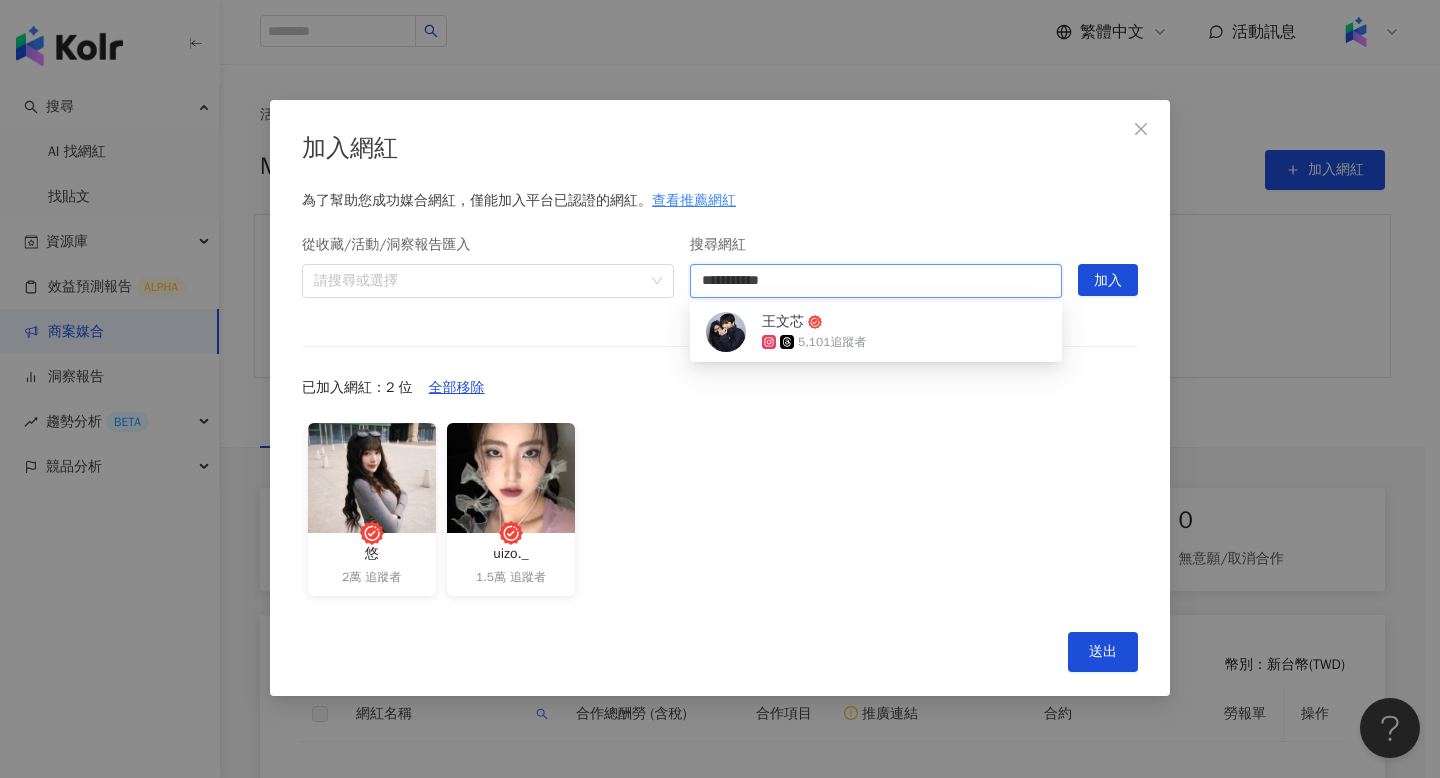 click on "王文芯 5,101 追蹤者" at bounding box center (876, 332) 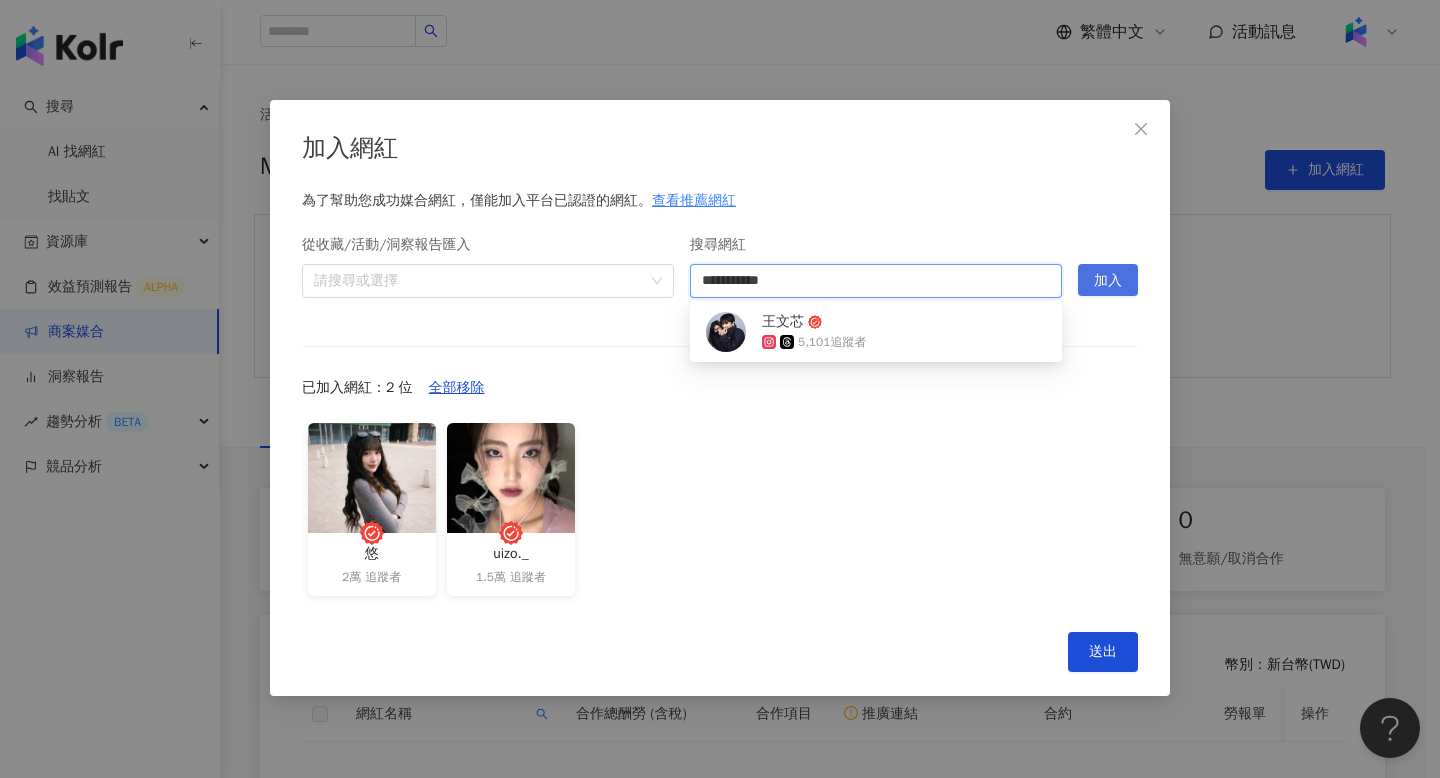 type 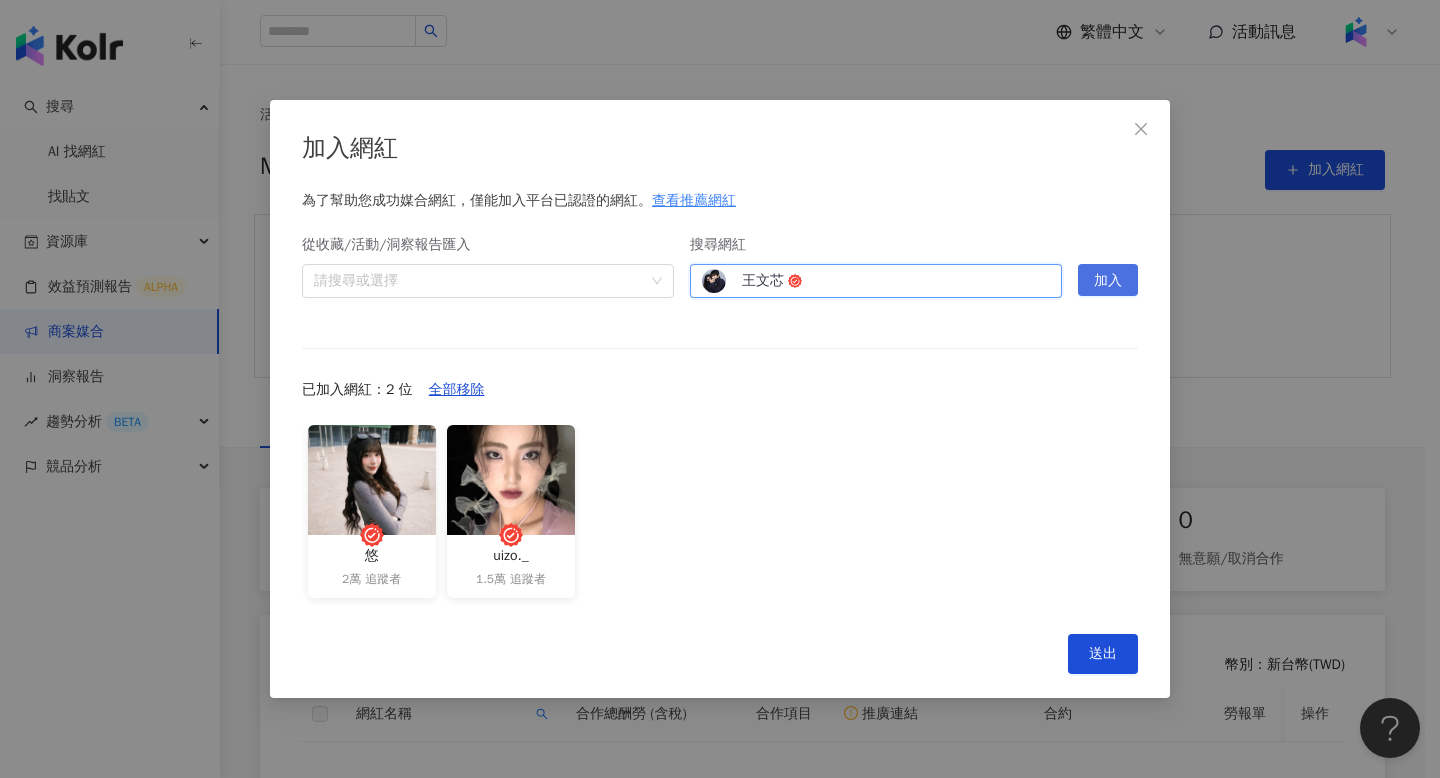 click on "加入" at bounding box center [1108, 281] 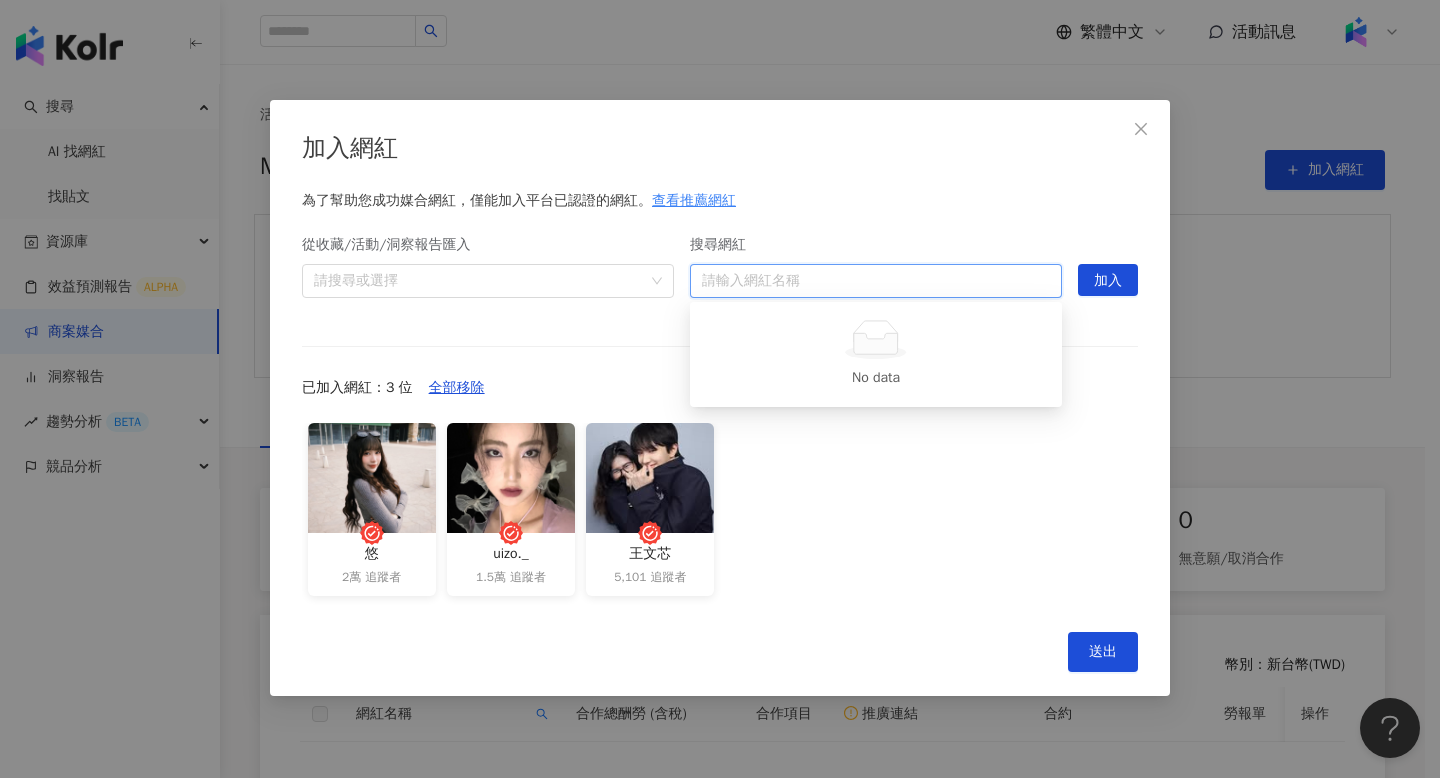 click on "搜尋網紅" at bounding box center [876, 281] 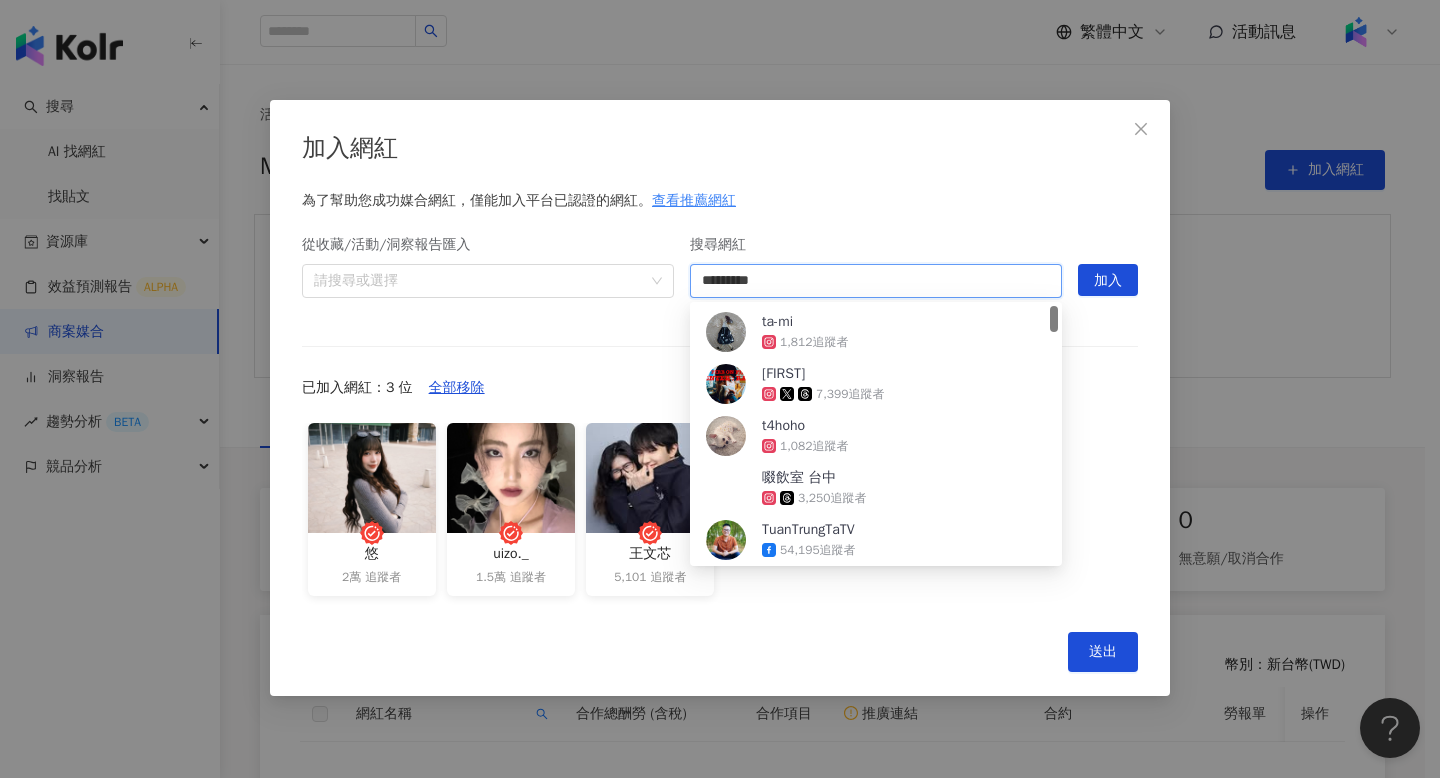 type on "********" 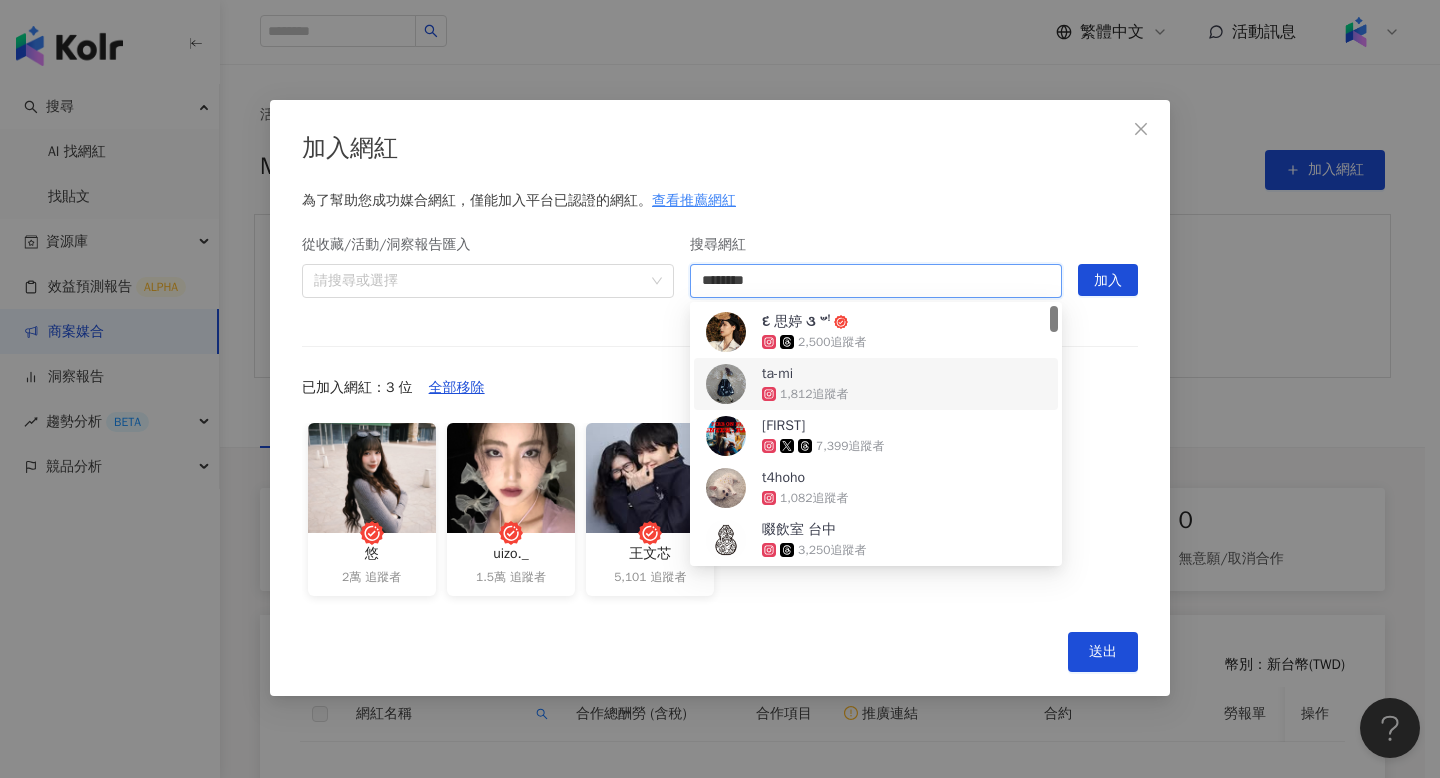 click on "દ 思婷 ૩ ᵕ̈ꜝ 2,500 追蹤者 ta-mi 1,812 追蹤者 Taam 7,399 追蹤者 t4hoho 1,082 追蹤者 啜飲室 台中 3,250 追蹤者 TuanTrungTaTV 54,195 追蹤者" at bounding box center [876, 462] 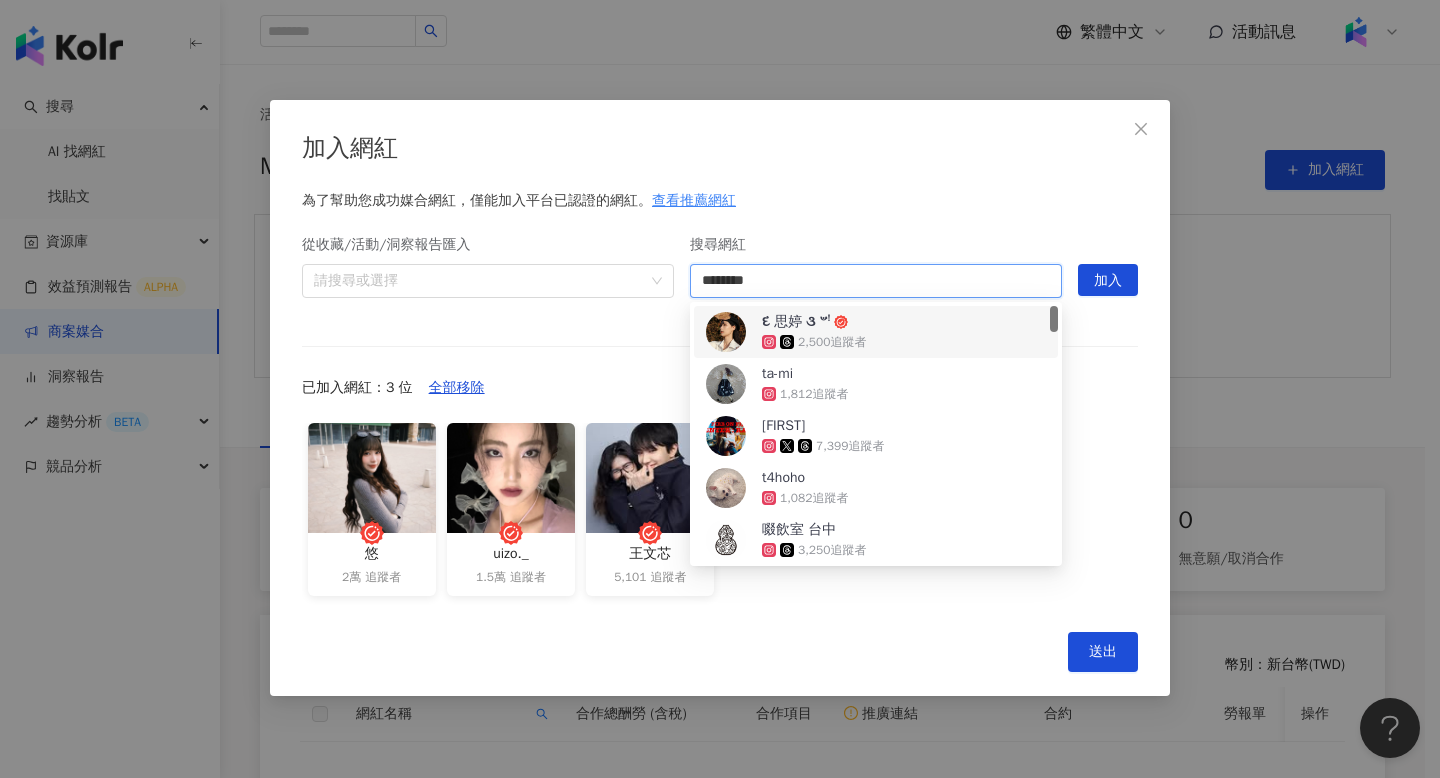 click on "દ 思婷 ૩ ᵕ̈ꜝ 2,500 追蹤者" at bounding box center [876, 332] 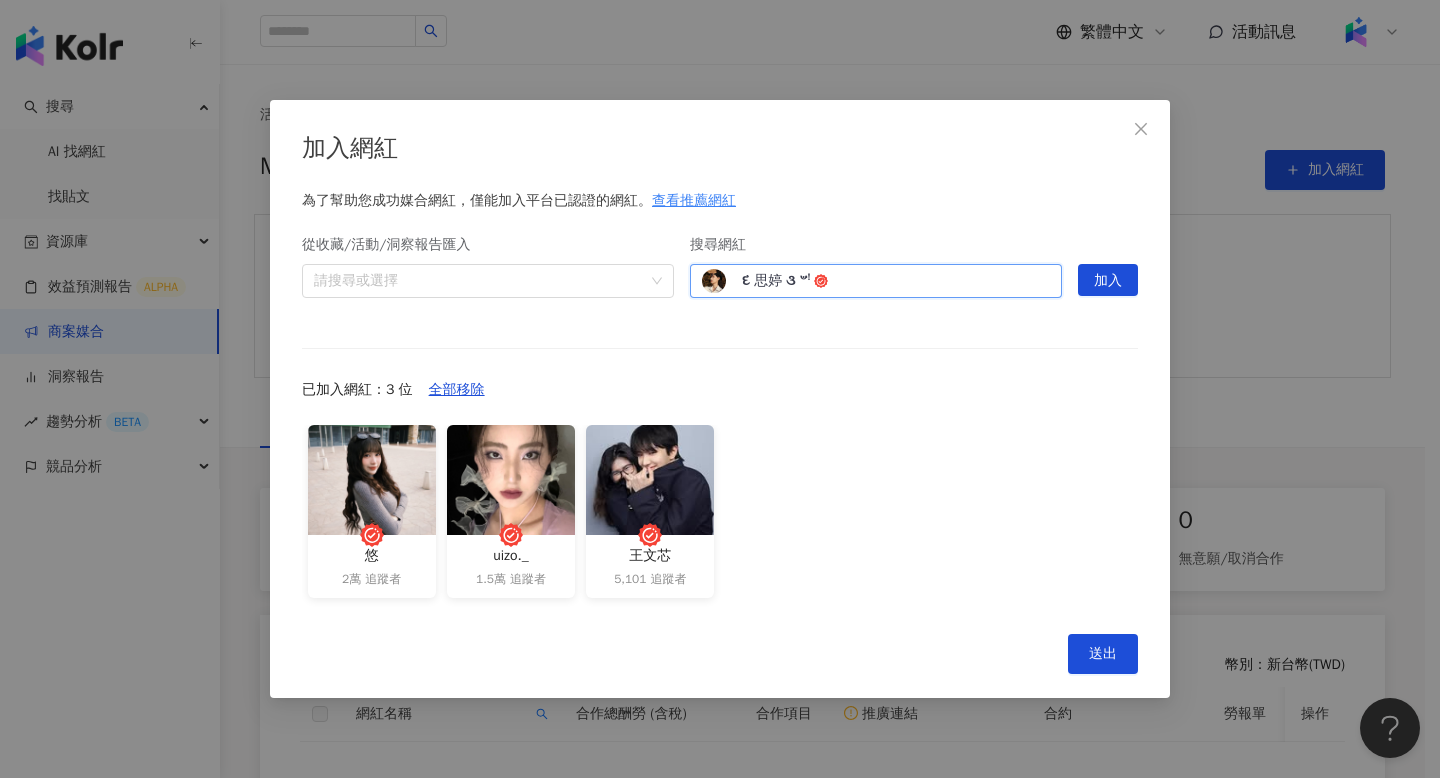 click on "加入網紅 為了幫助您成功媒合網紅，僅能加入平台已認證的網紅。 查看推薦網紅 從收藏/活動/洞察報告匯入   請搜尋或選擇 搜尋網紅 {"id":"e1cb81e0-7746-466e-a52d-fb1b4e223d61","name":"દ 思婷 ૩ ᵕ̈ꜝ","potential":"normal","followerCount":2500,"isVerified":true,"isRadarStar":false} દ 思婷 ૩ ᵕ̈ꜝ 2,500 追蹤者 hidden 加入 已加入網紅：3 位 全部移除 悠 2萬 追蹤者 uizo._ 1.5萬 追蹤者 王文芯 5,101 追蹤者 Cancel 送出" at bounding box center [720, 399] 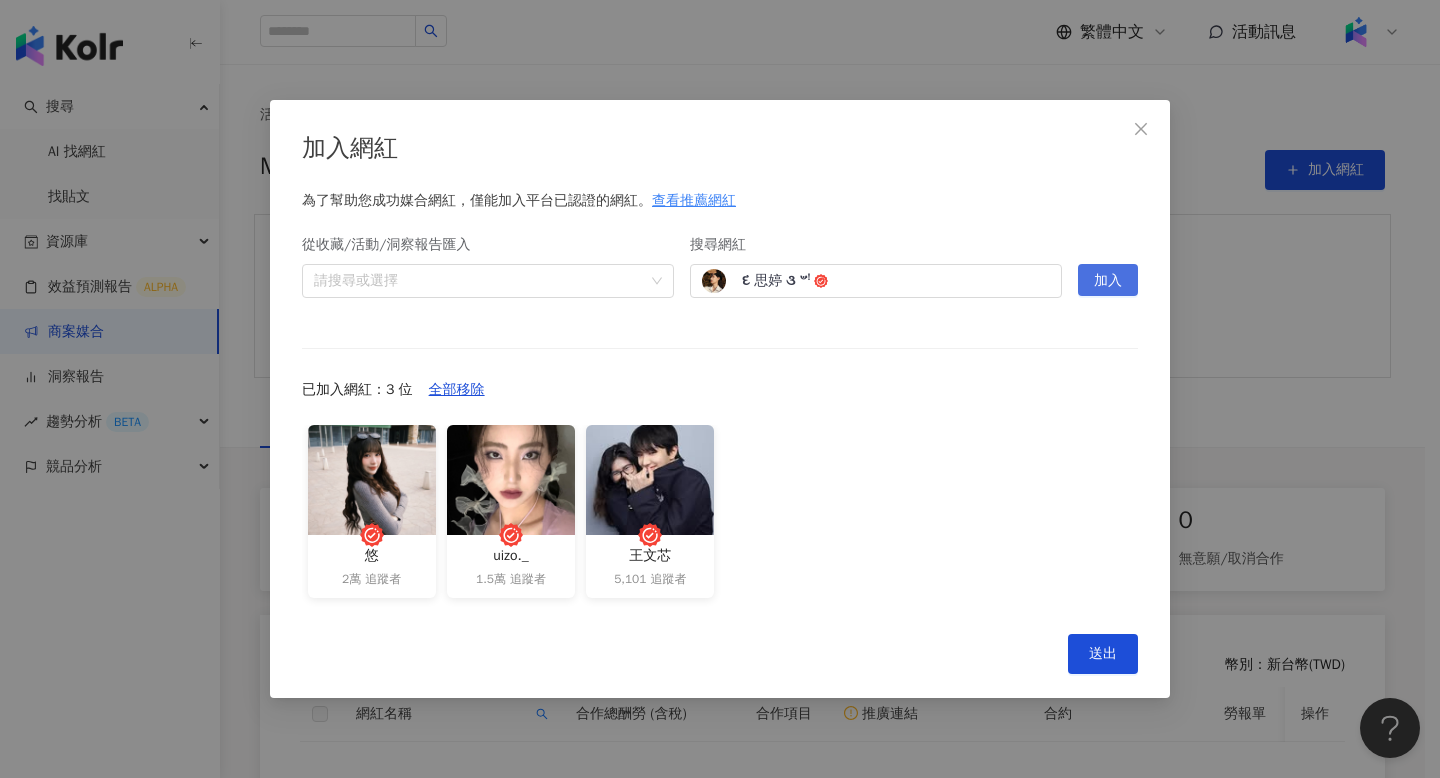 click on "加入" at bounding box center (1108, 281) 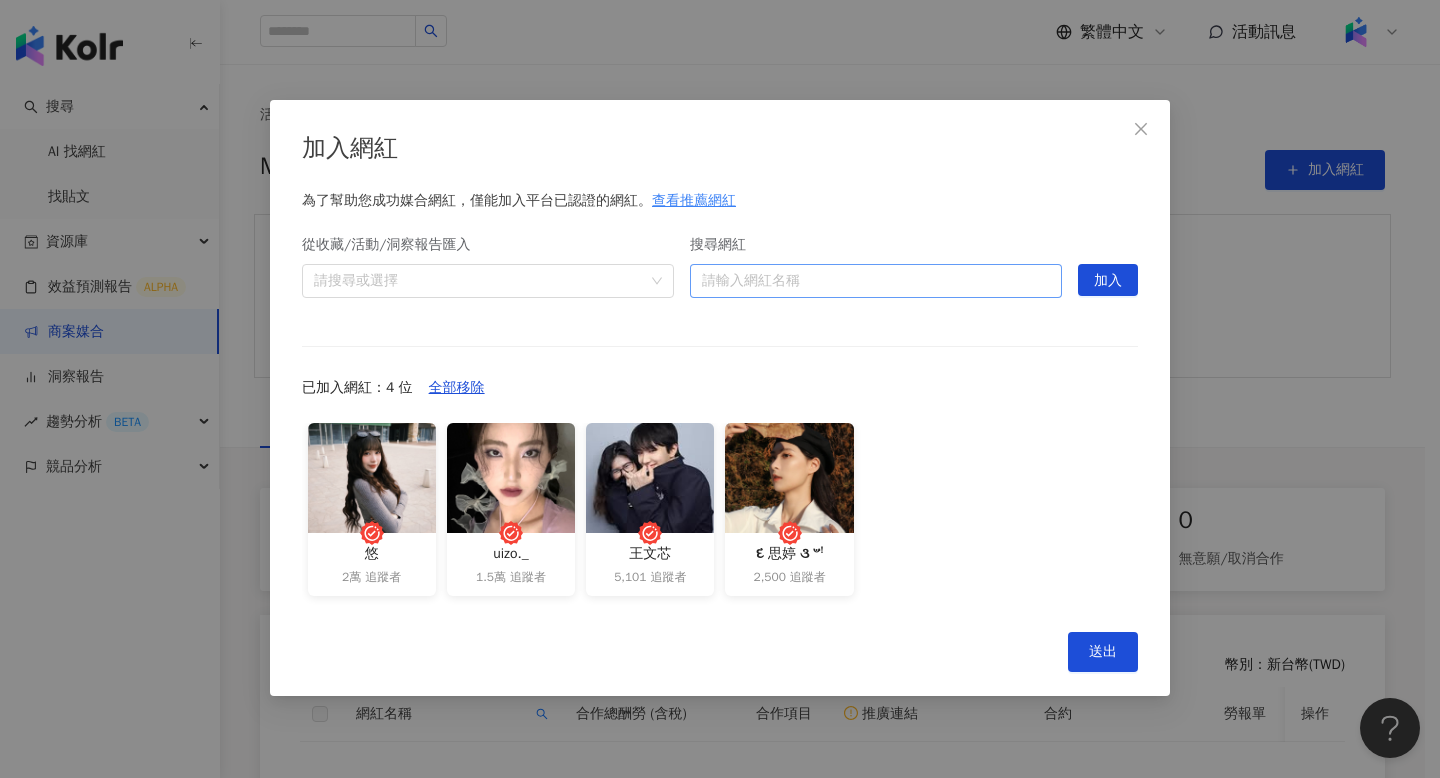 click on "搜尋網紅" at bounding box center (876, 281) 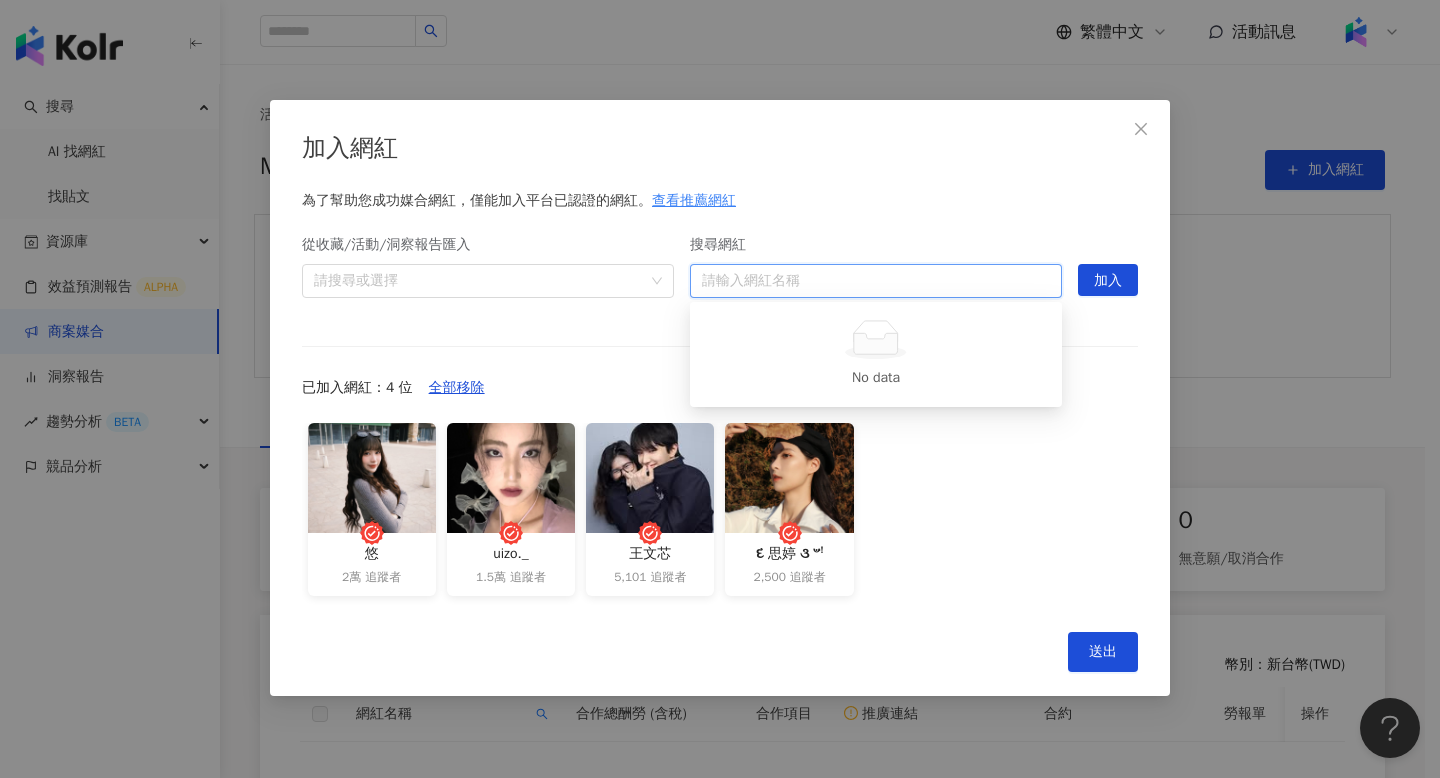 paste on "********" 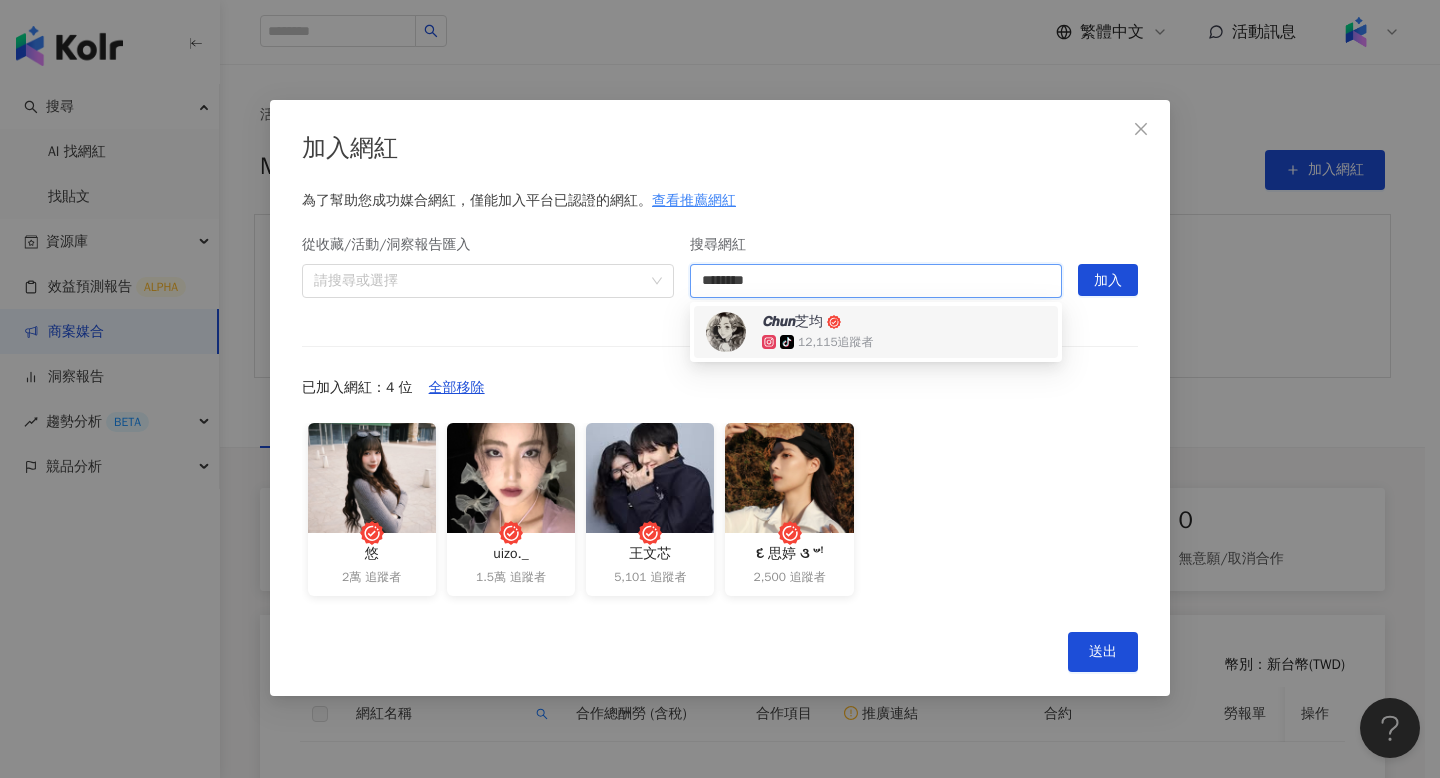 click on "𝘾𝙝𝙪𝙣芝均 tiktok-icon 12,115 追蹤者" at bounding box center (876, 332) 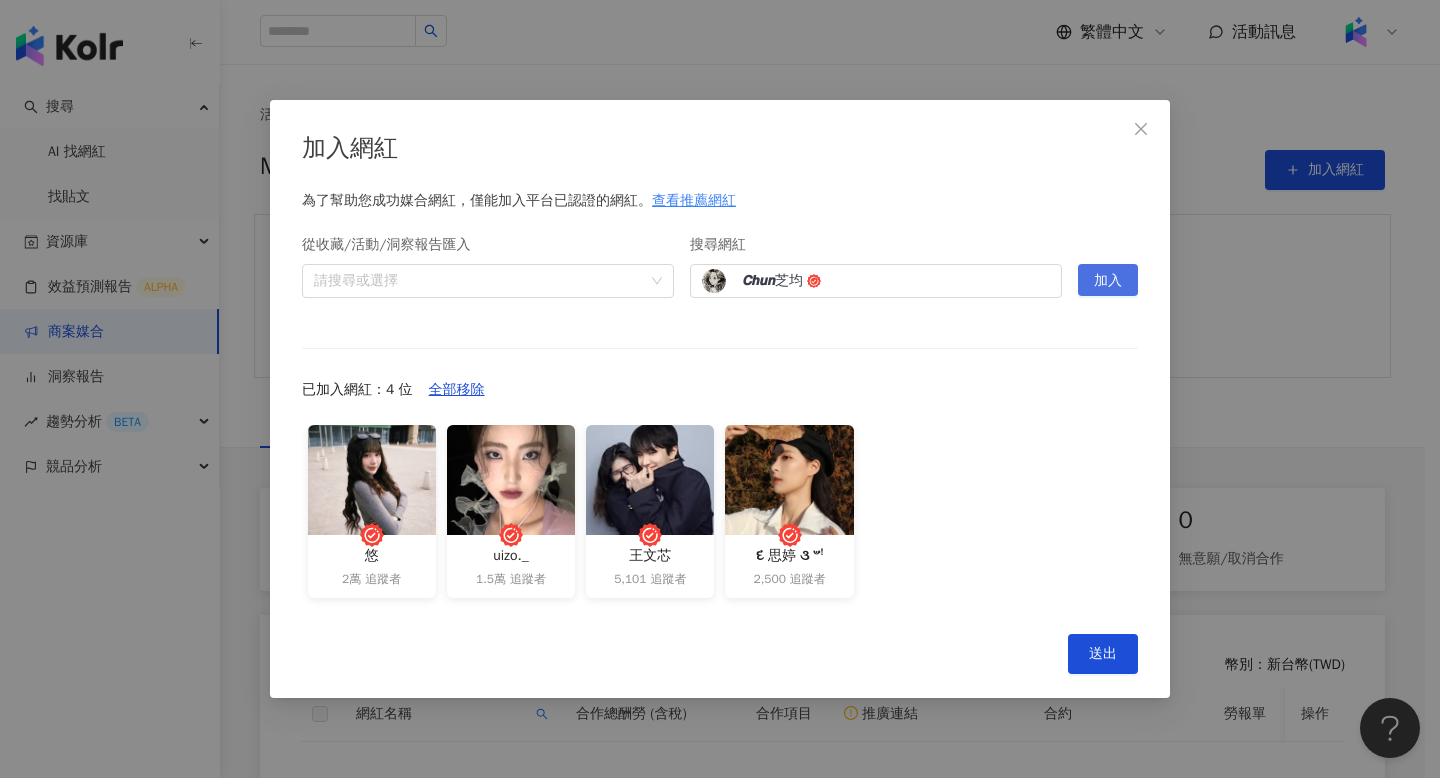 click on "加入" at bounding box center [1108, 280] 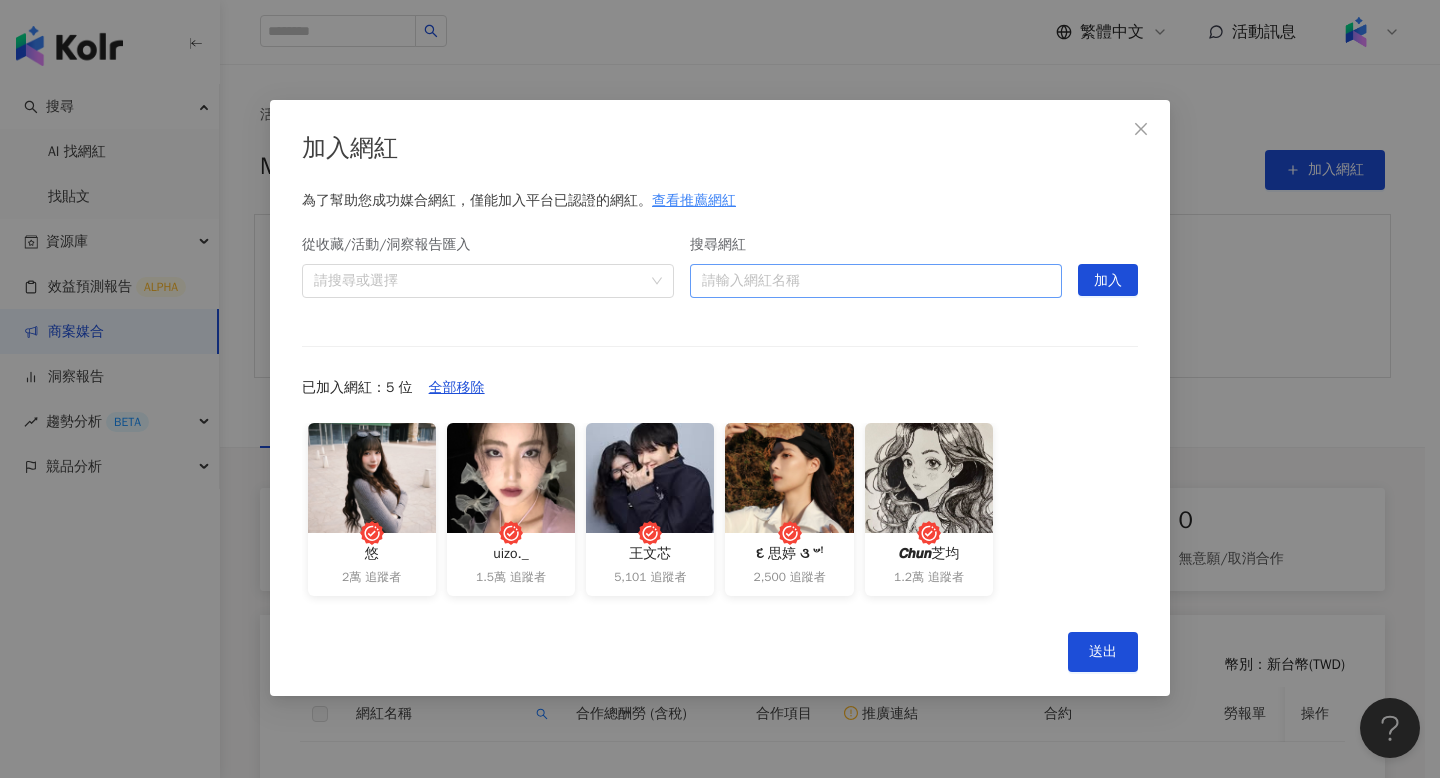 click on "搜尋網紅" at bounding box center (876, 281) 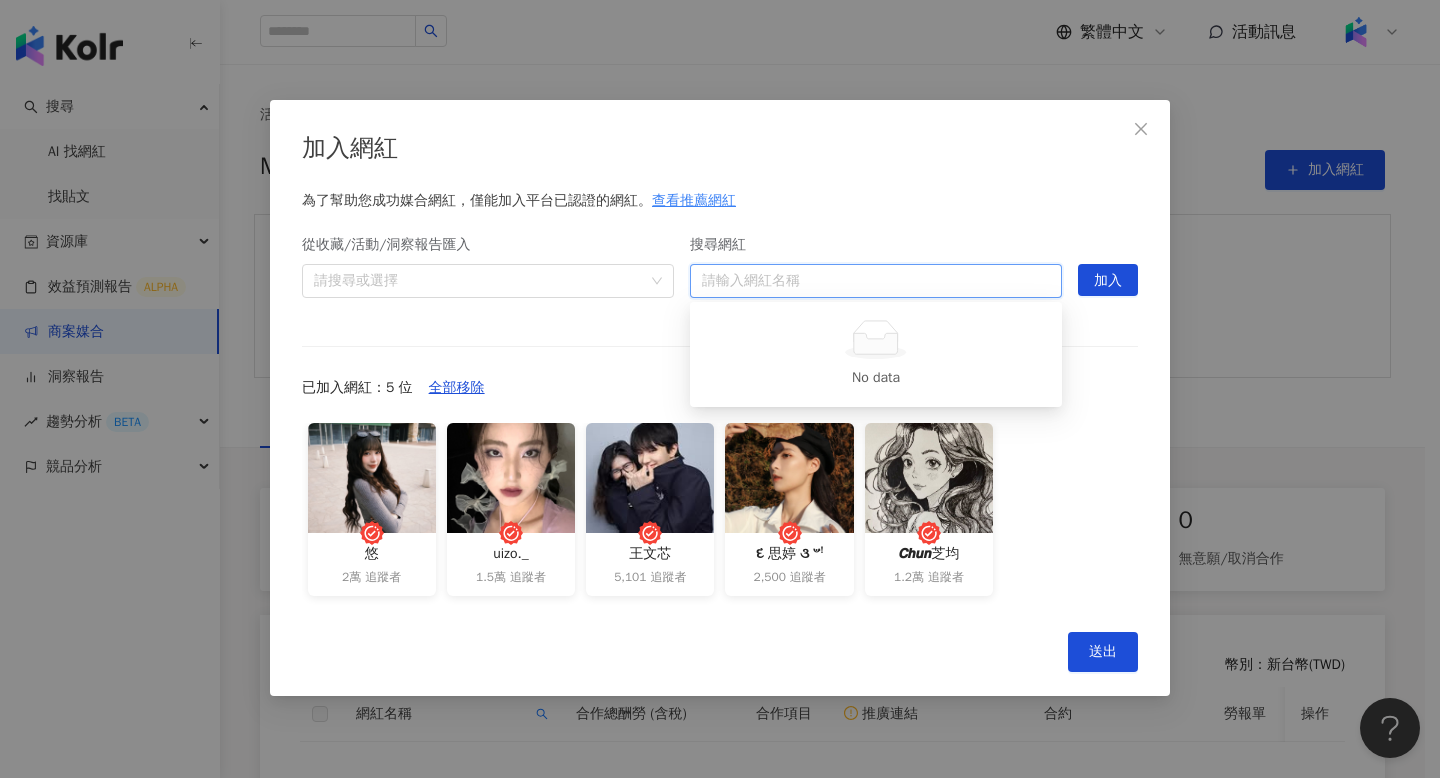 paste on "**********" 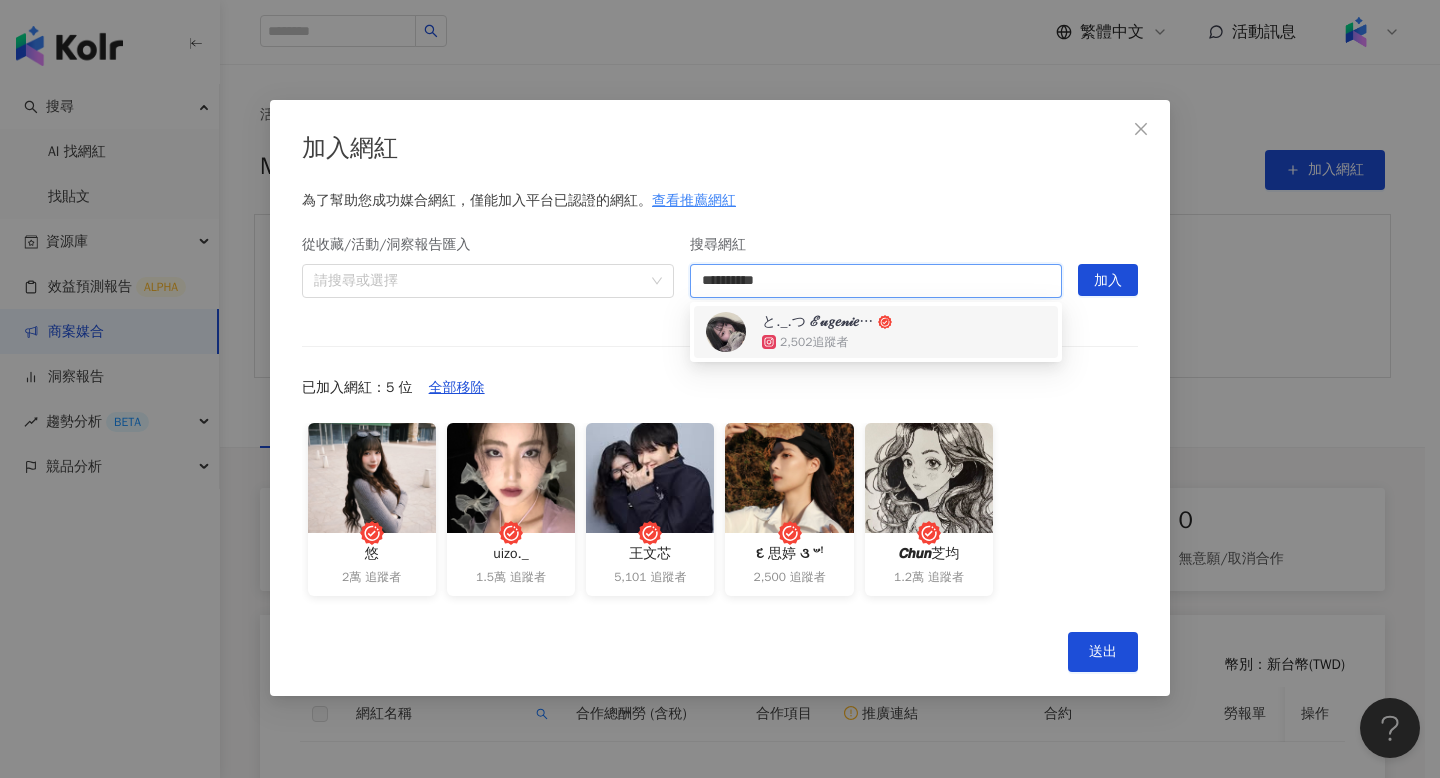 click on "と._.つ ℰ𝓊𝑔𝑒𝓃𝒾𝑒 郁晴と._.つ 2,502 追蹤者" at bounding box center [876, 332] 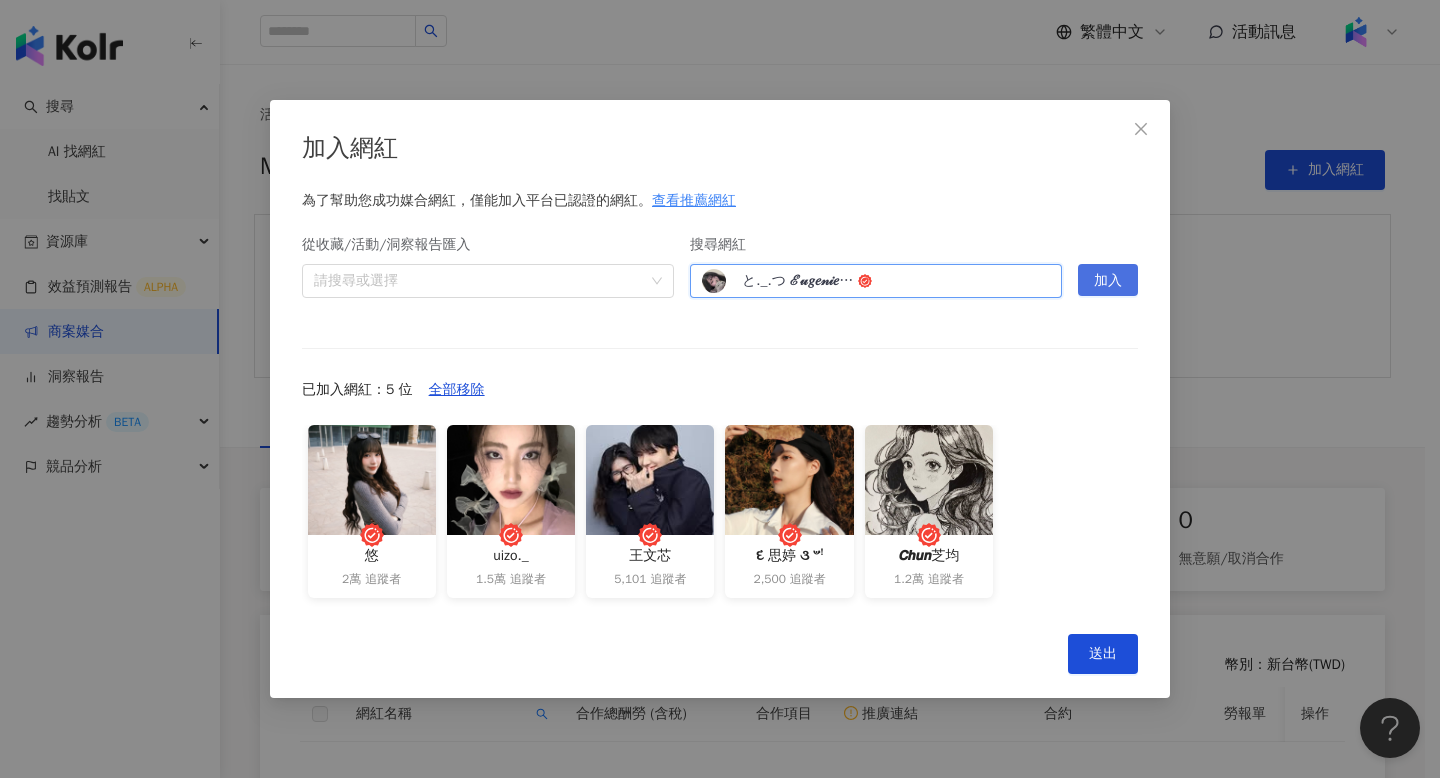 click on "加入" at bounding box center [1108, 281] 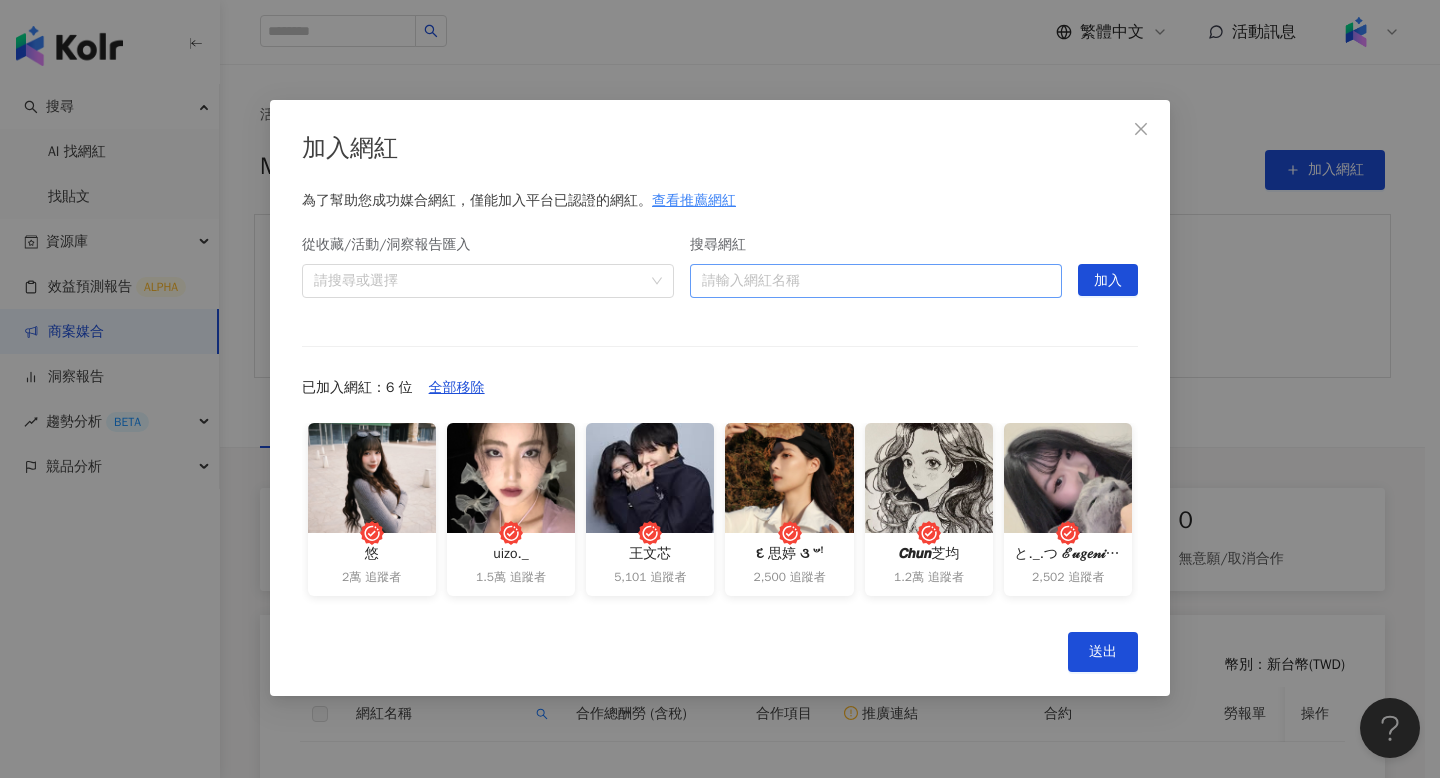 click on "搜尋網紅" at bounding box center (876, 281) 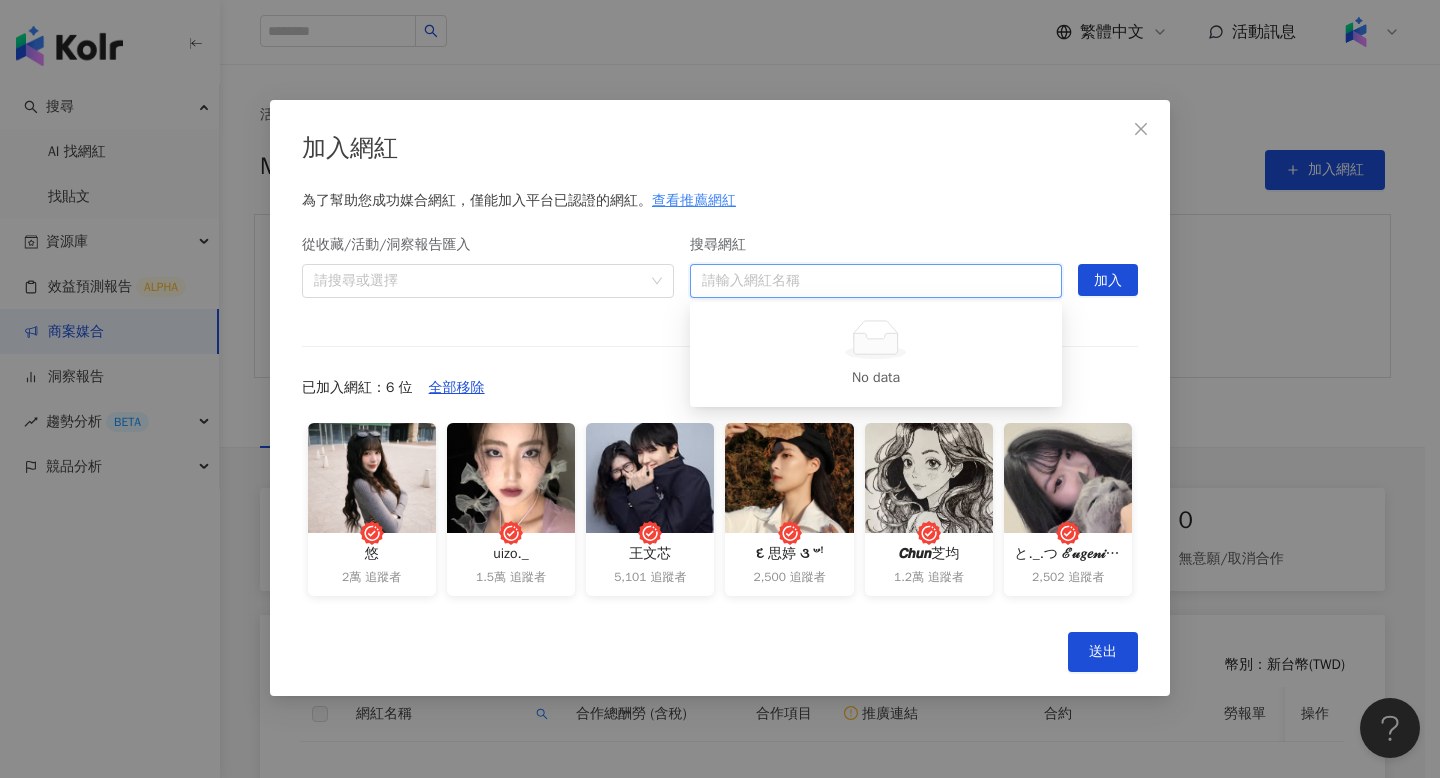 paste on "*********" 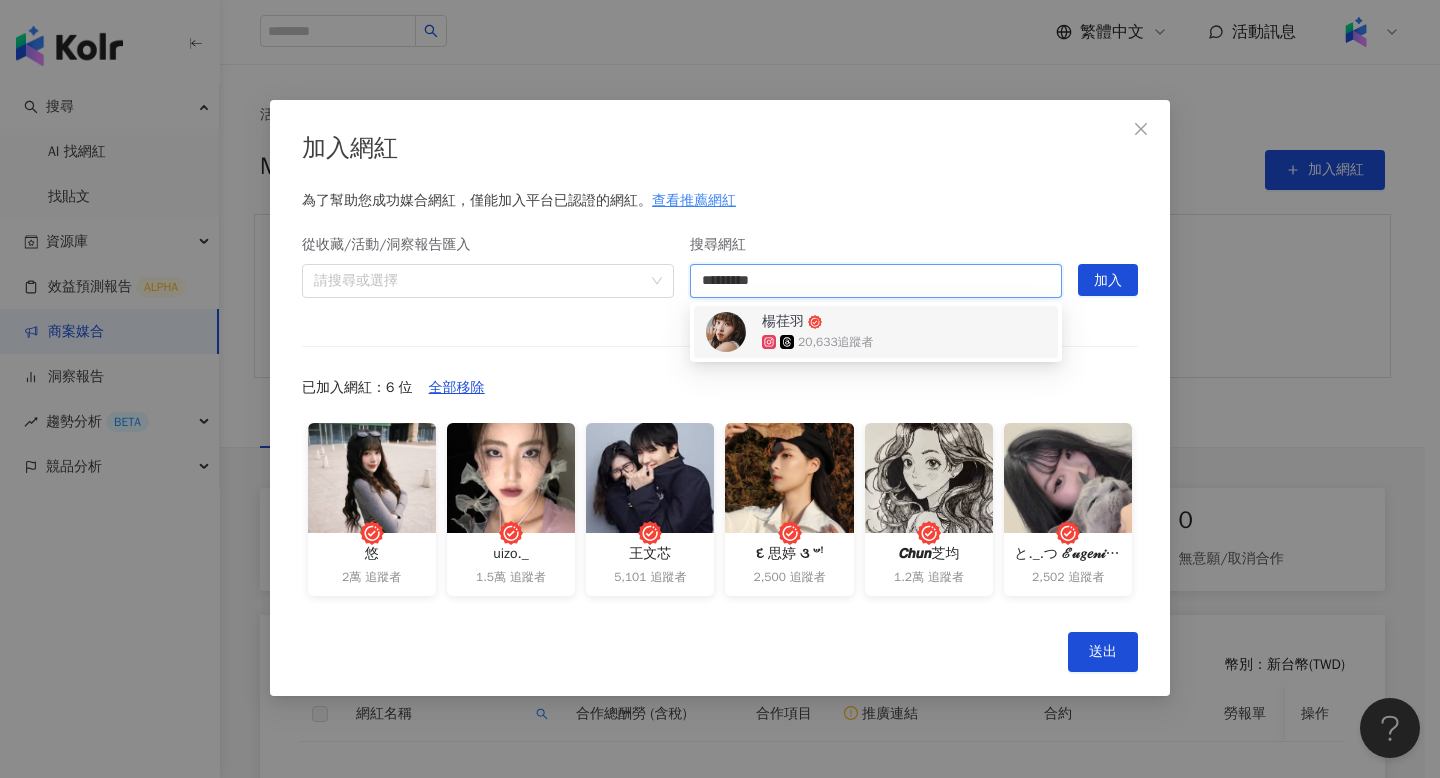 click on "楊荏羽   20,633 追蹤者" at bounding box center [876, 332] 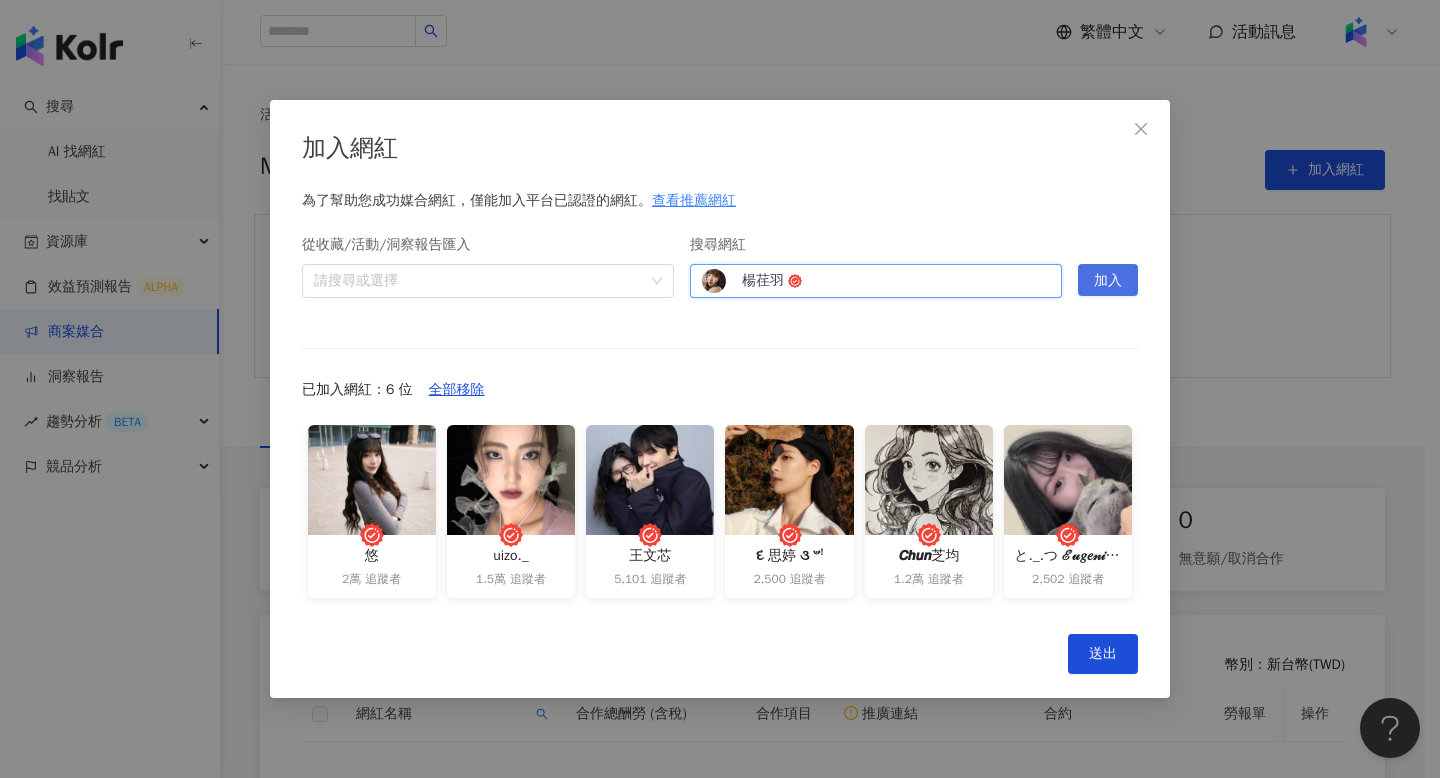 click on "加入" at bounding box center (1108, 280) 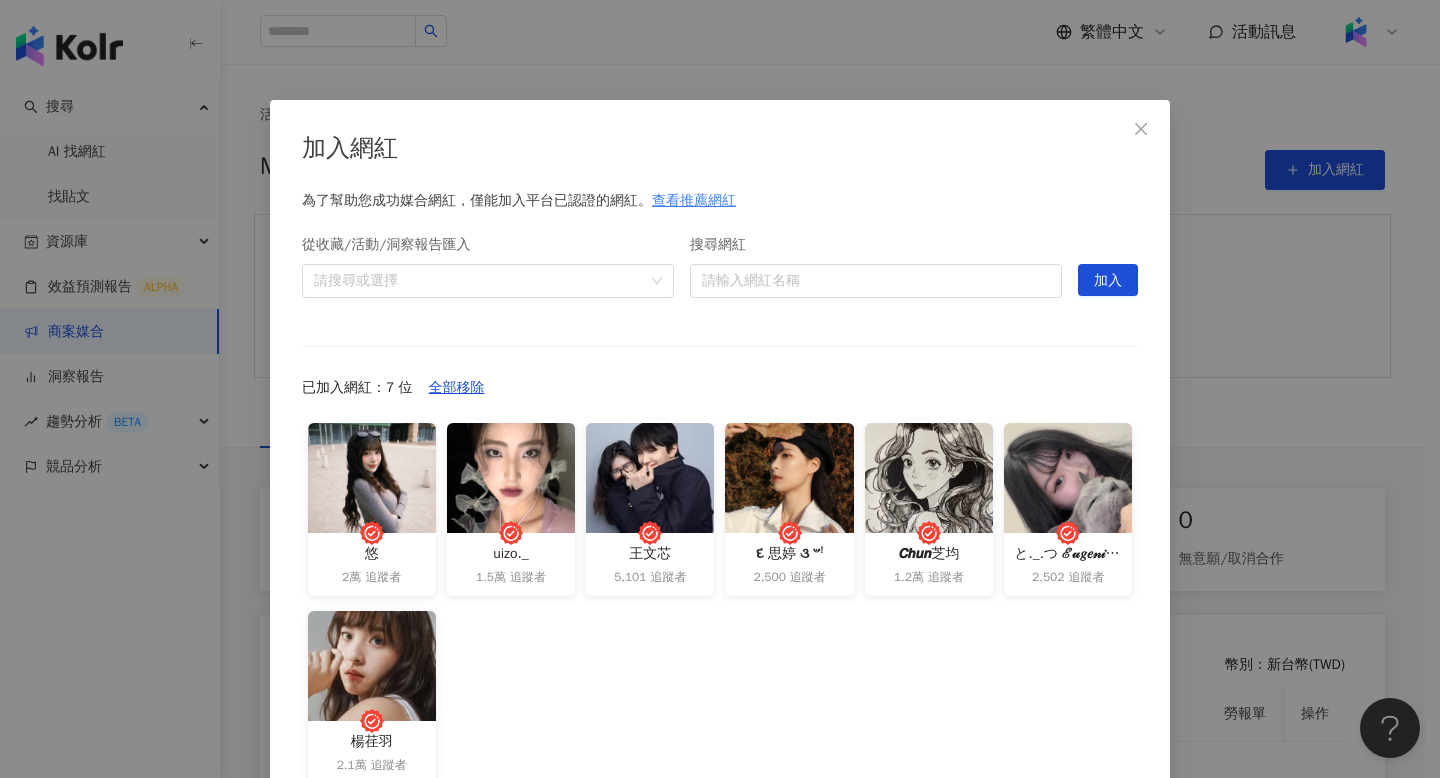click on "搜尋網紅" at bounding box center [876, 249] 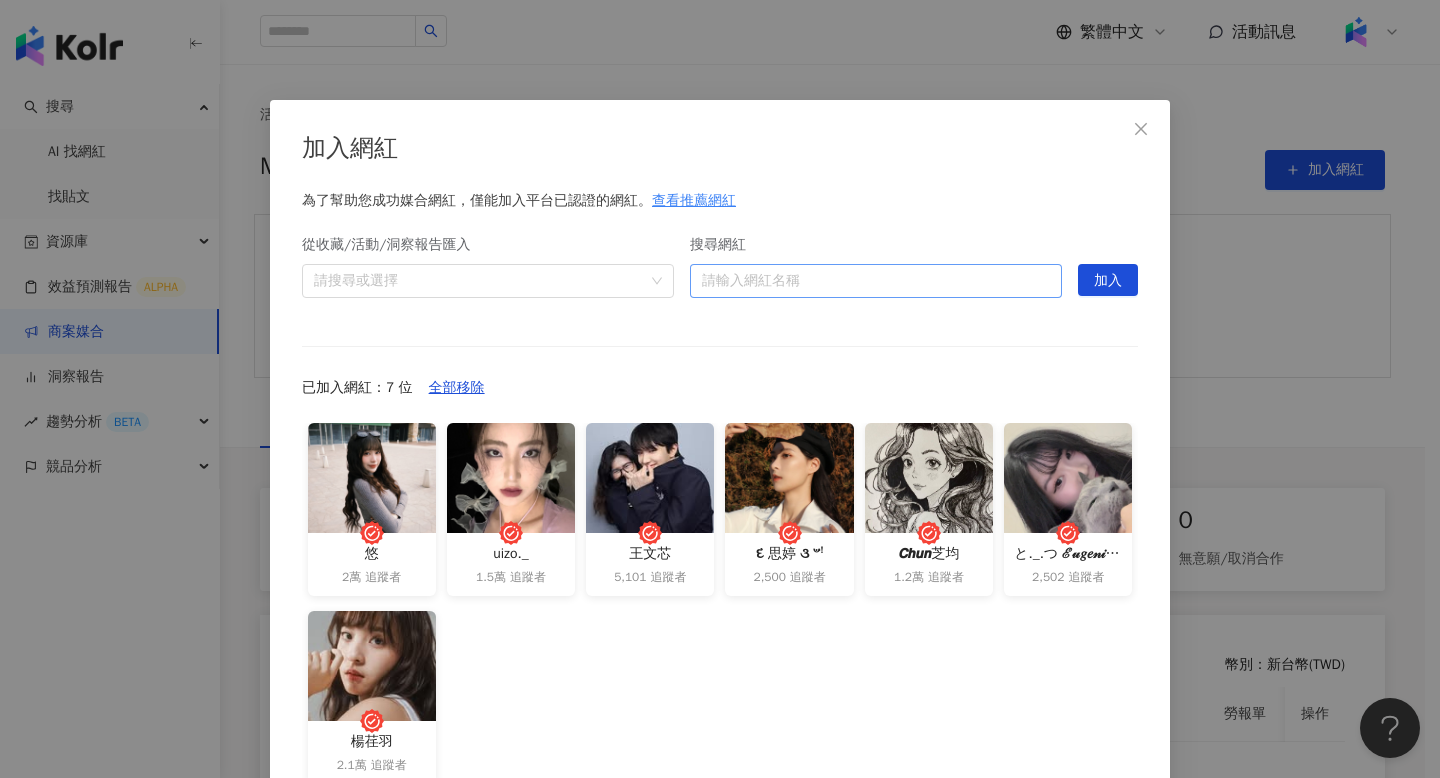 click on "搜尋網紅 請輸入網紅名稱" at bounding box center (876, 266) 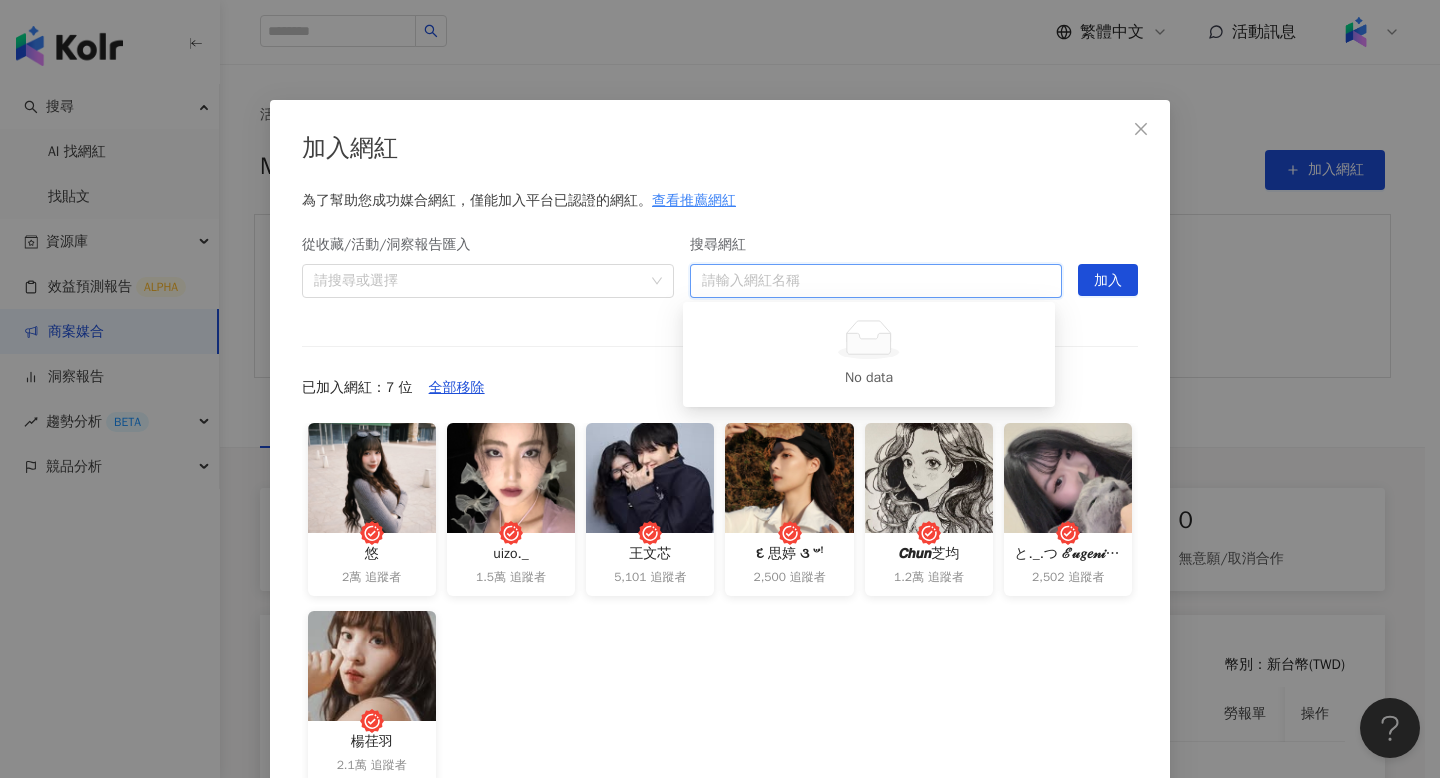paste on "*********" 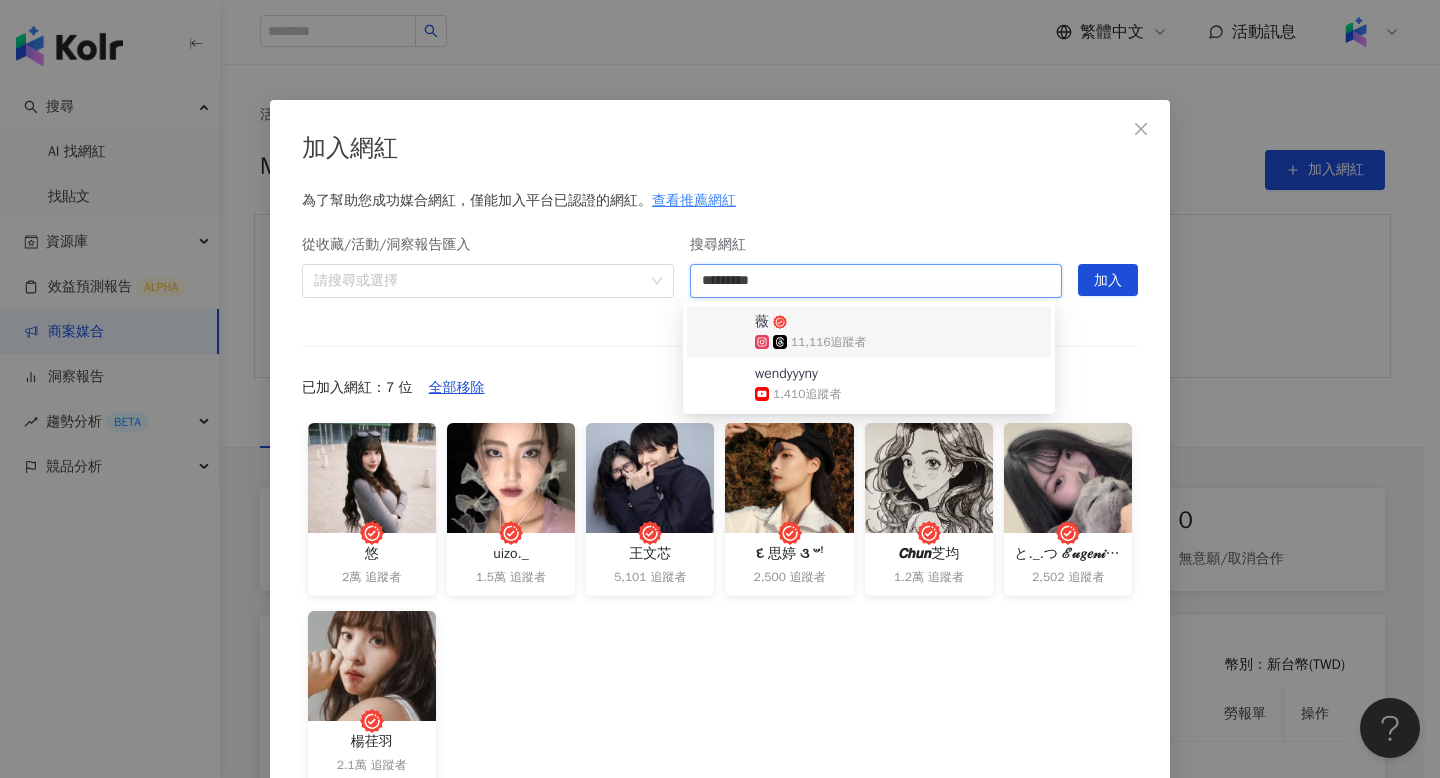 click on "薇" at bounding box center [820, 322] 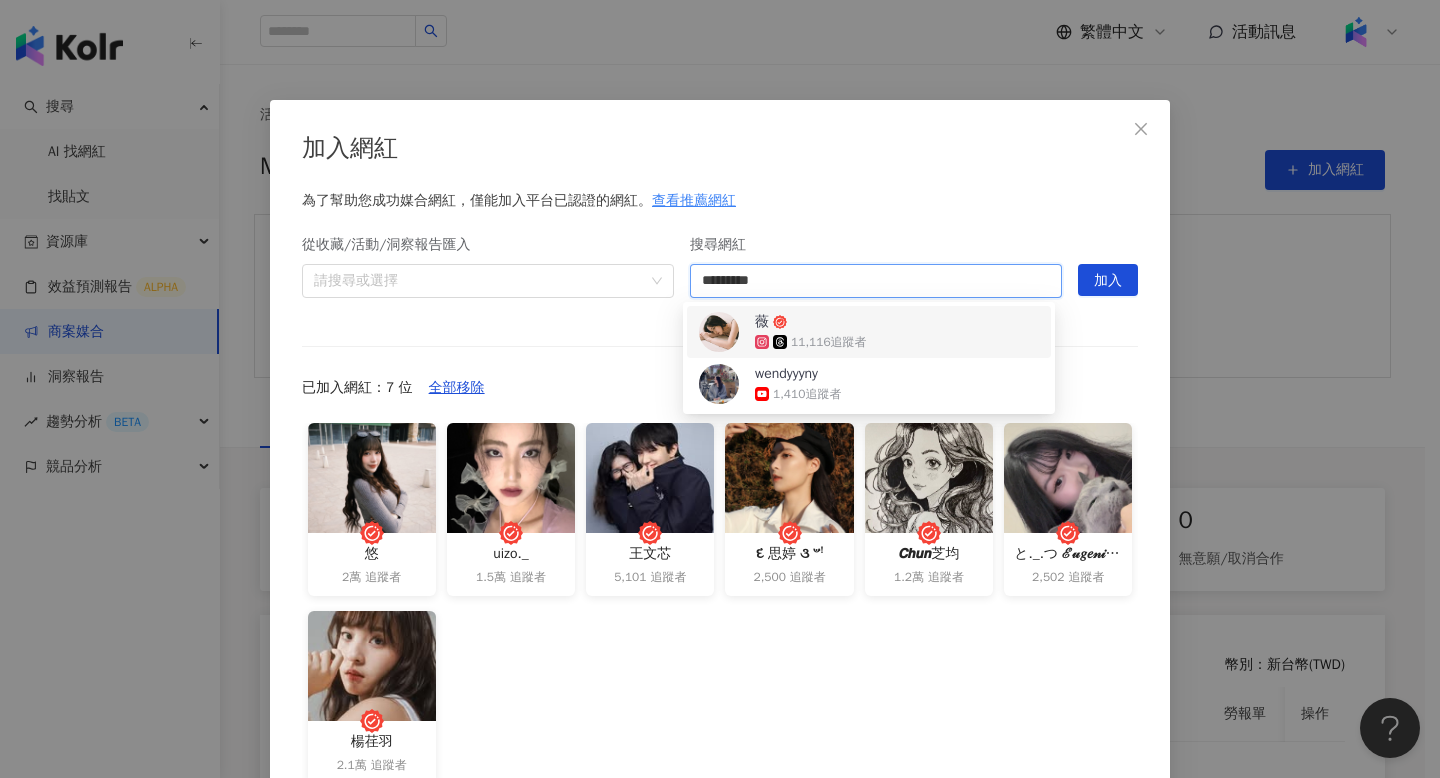 type 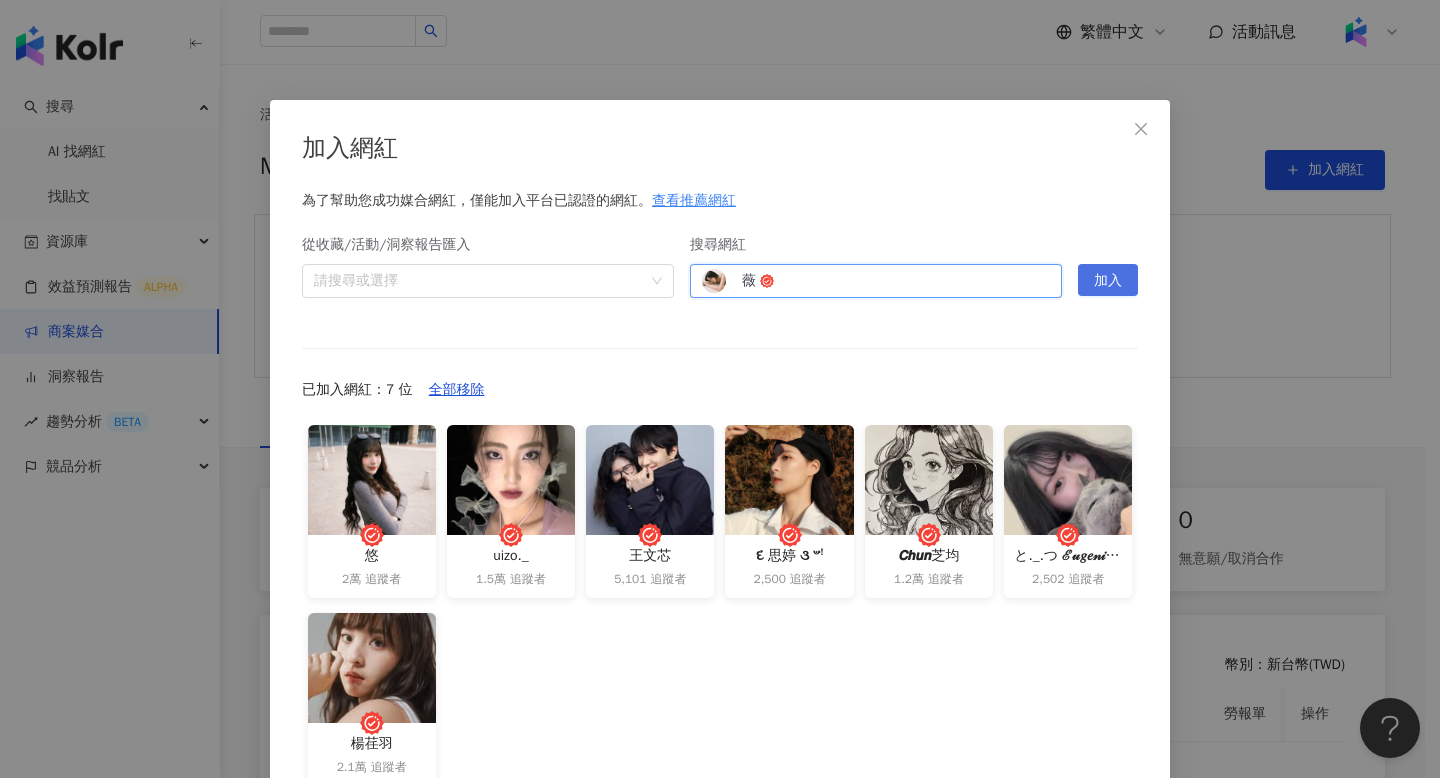drag, startPoint x: 1119, startPoint y: 281, endPoint x: 1105, endPoint y: 273, distance: 16.124516 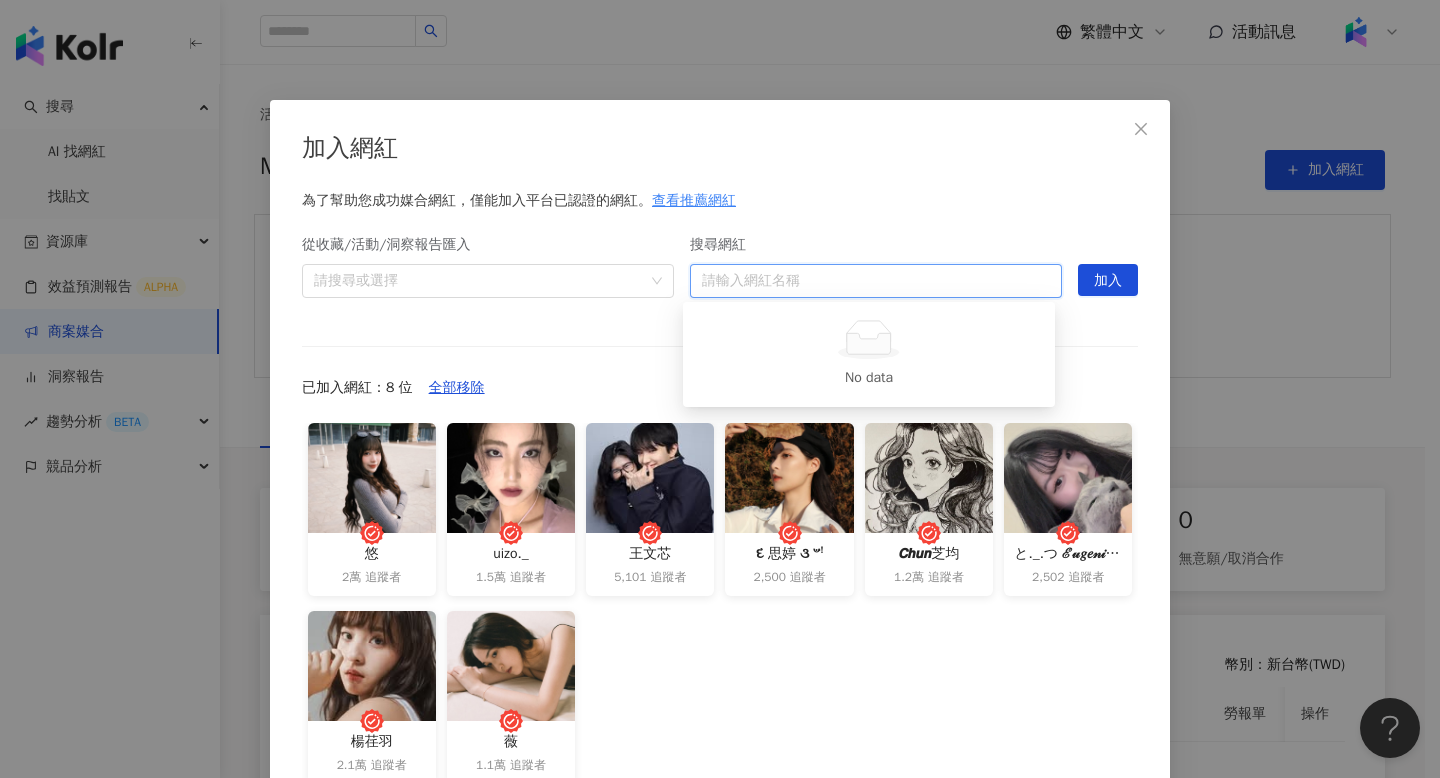 click on "搜尋網紅" at bounding box center [876, 281] 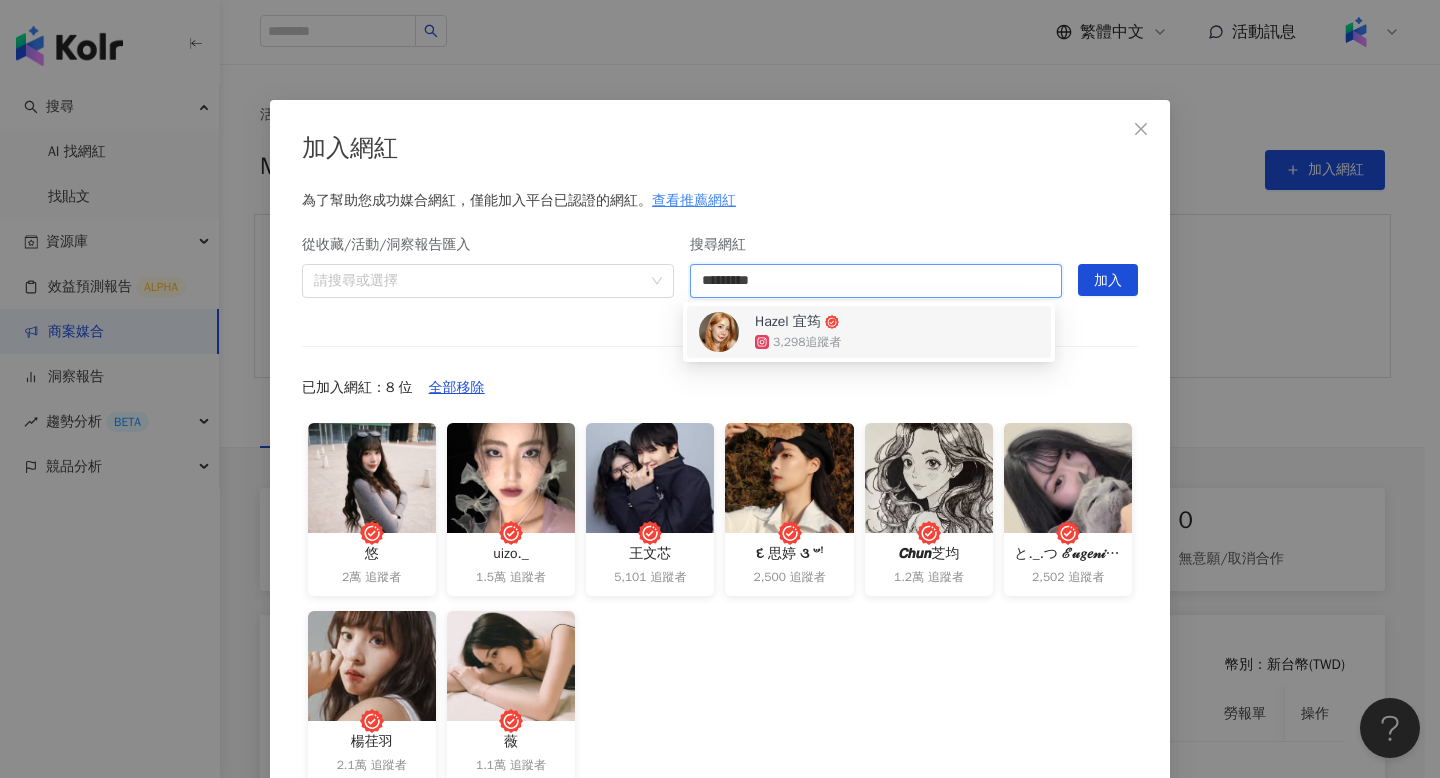 click on "Hazel 宜筠 3,298 追蹤者" at bounding box center [869, 332] 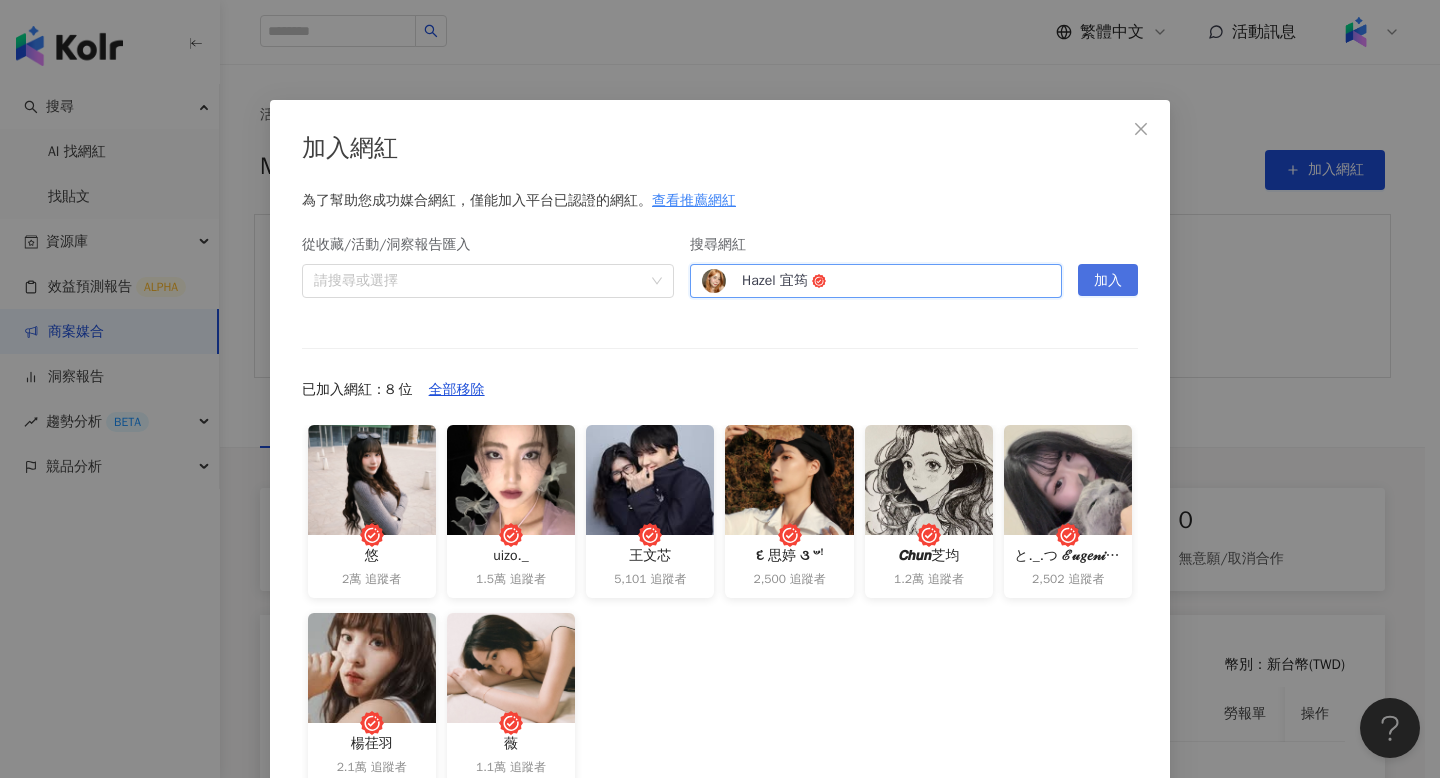 click on "加入" at bounding box center [1108, 281] 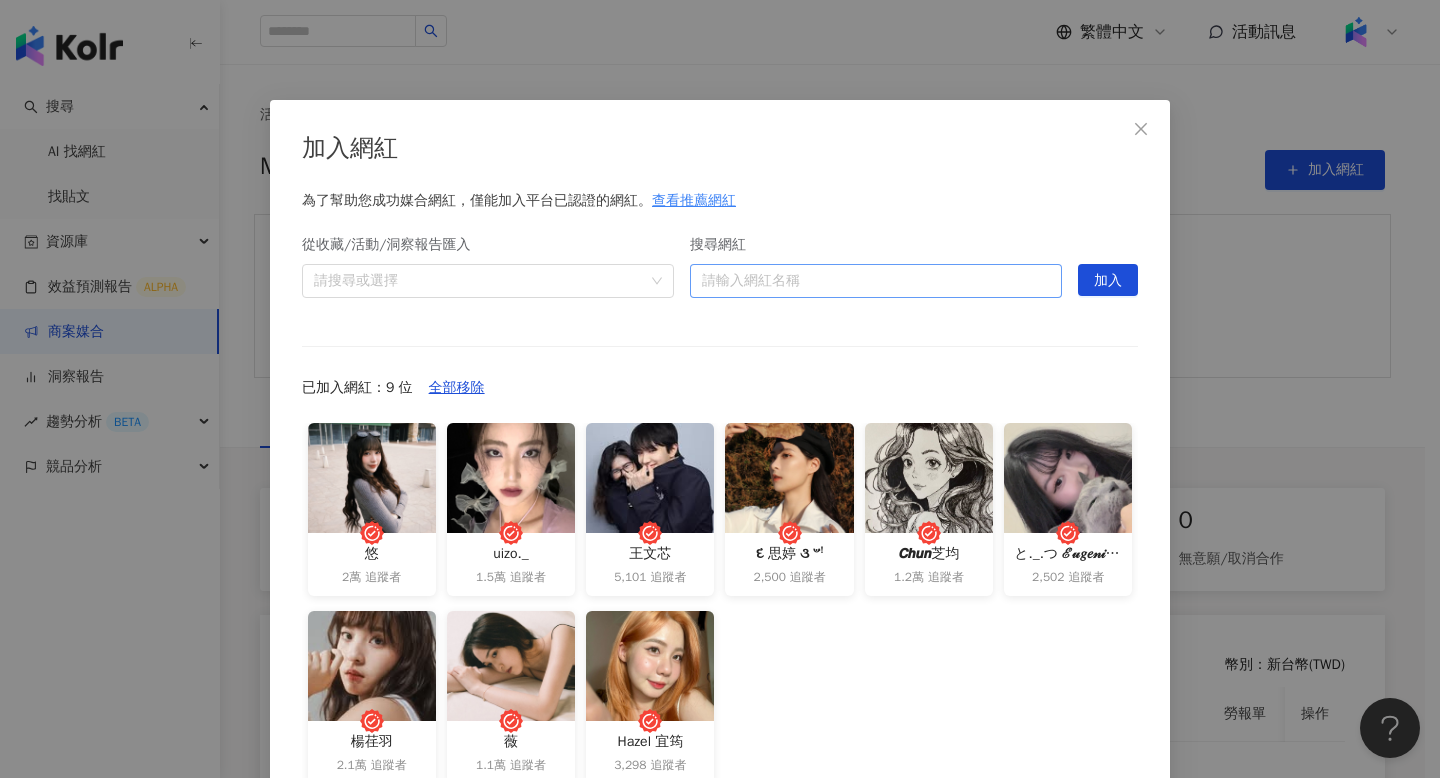 click on "搜尋網紅" at bounding box center [876, 281] 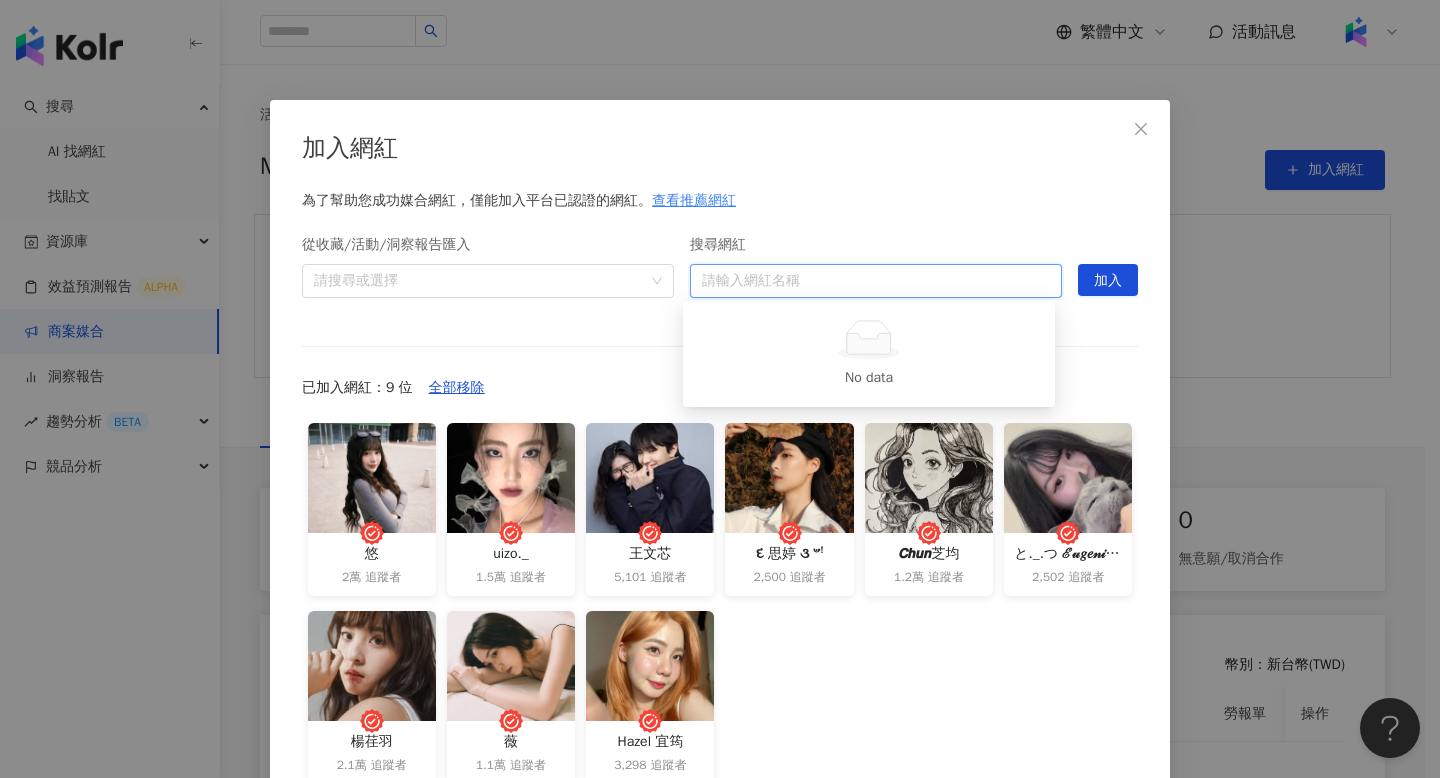 paste on "**********" 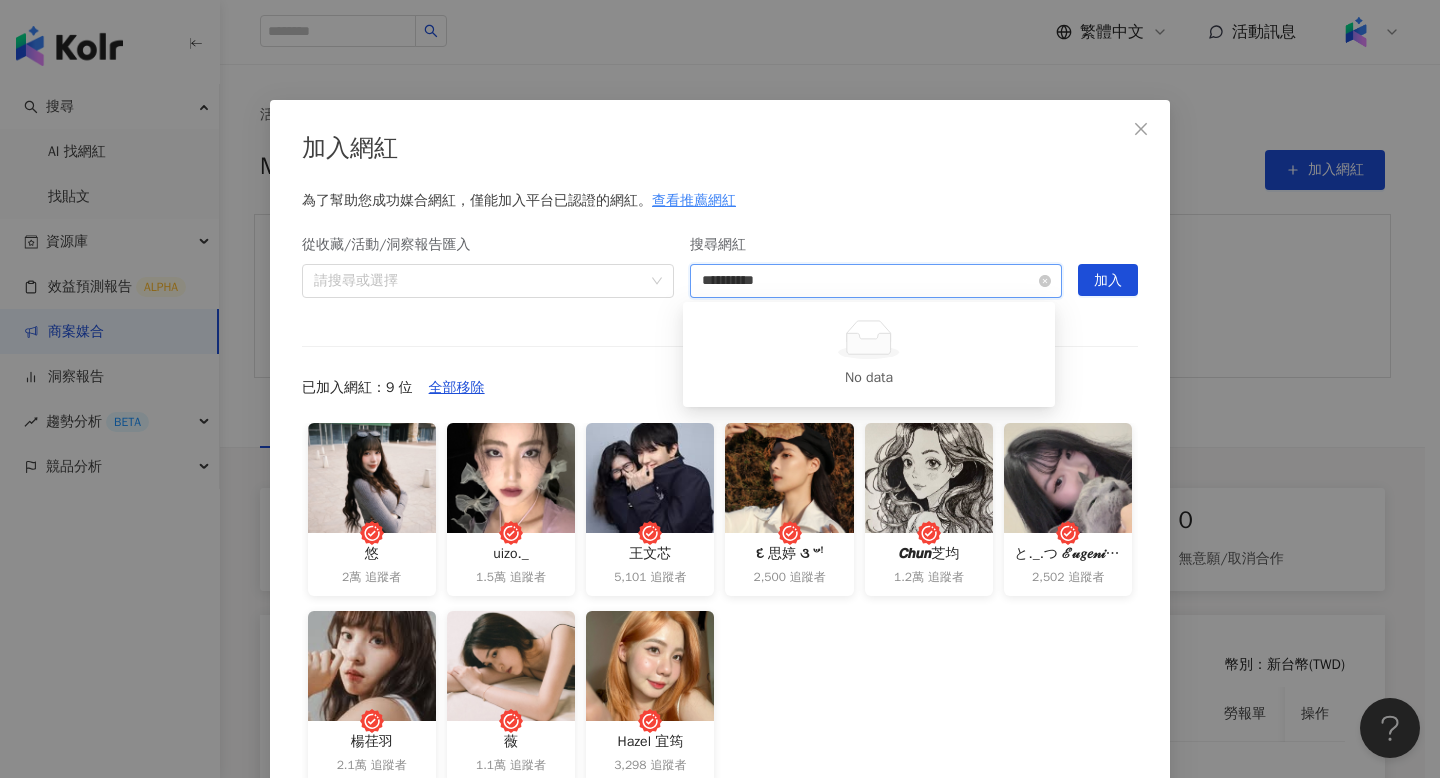 type on "**********" 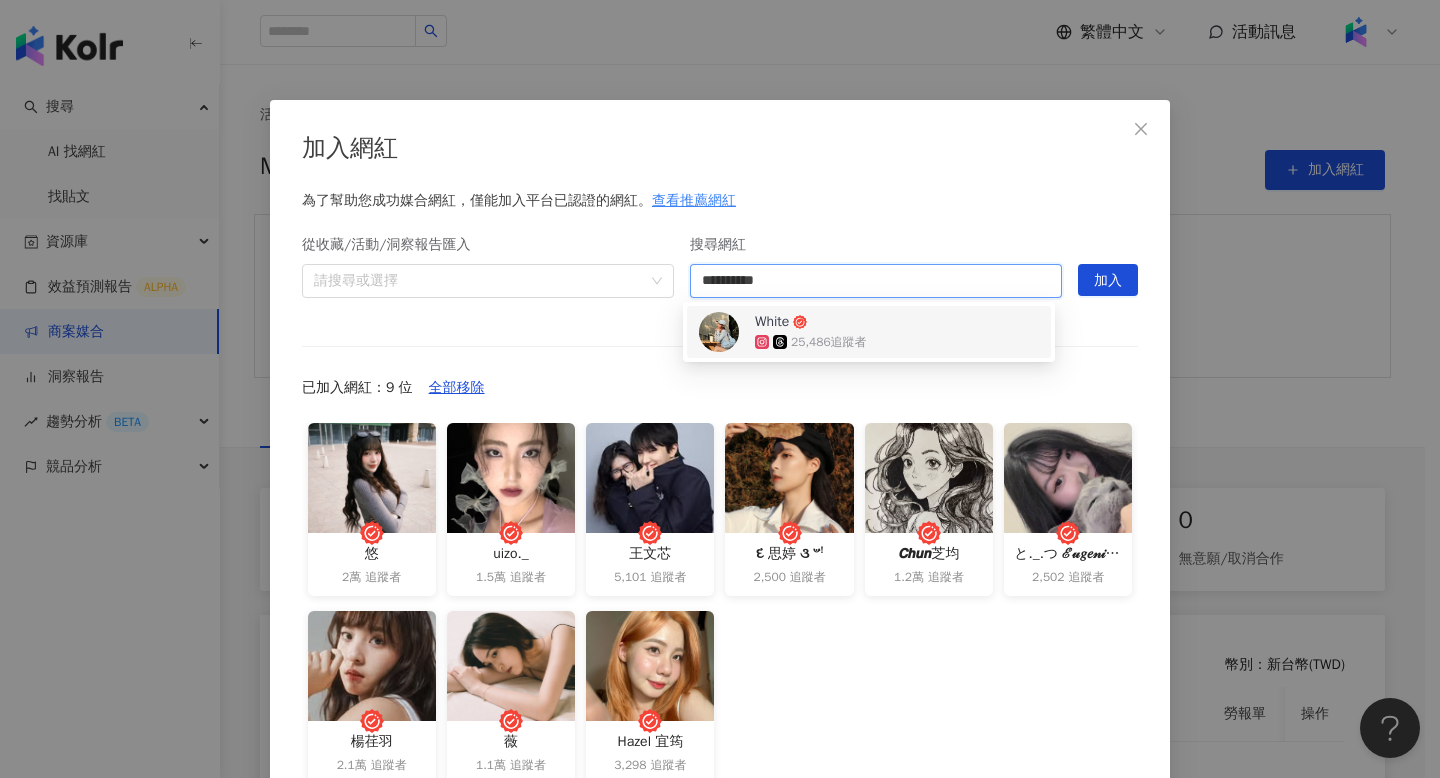 click on "White 25,486 追蹤者" at bounding box center [869, 332] 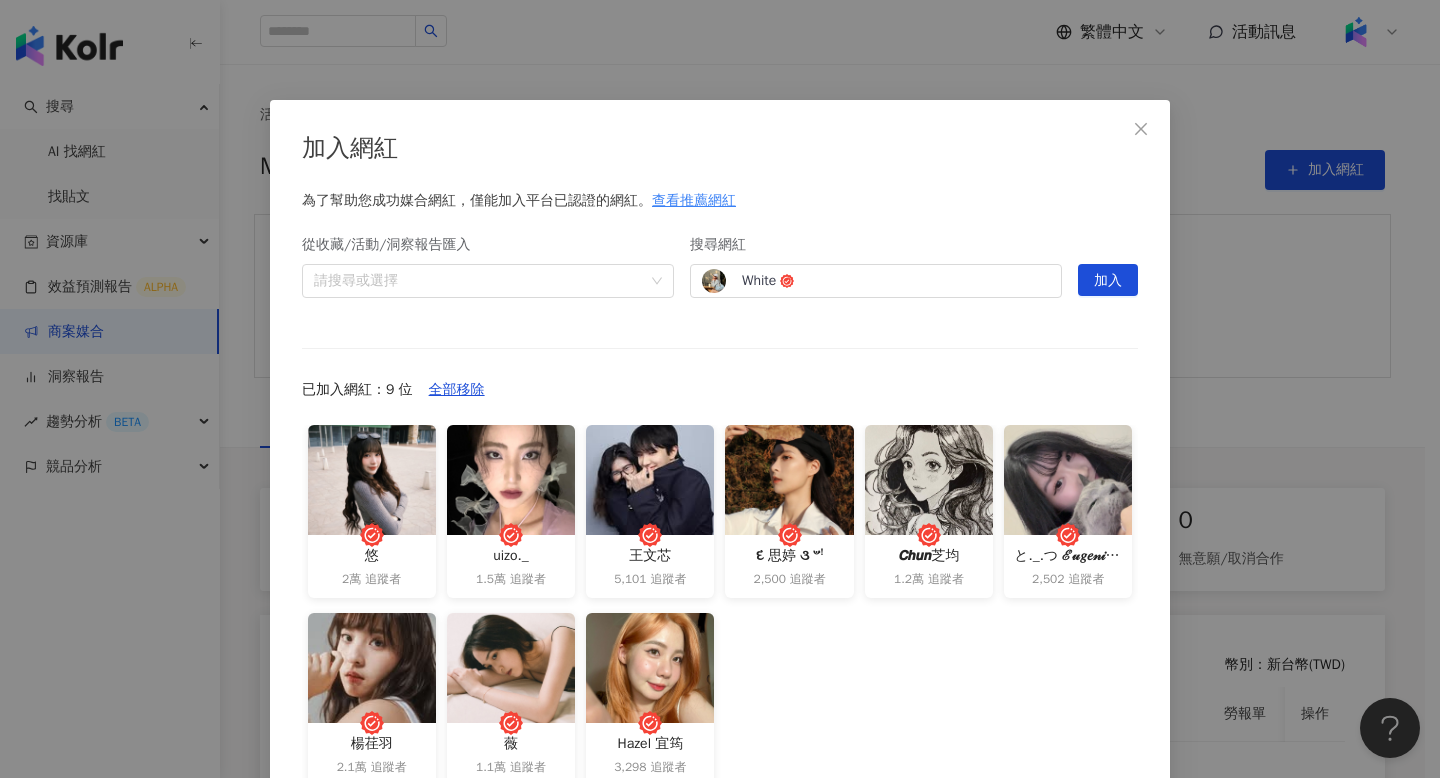 drag, startPoint x: 1075, startPoint y: 272, endPoint x: 1060, endPoint y: 264, distance: 17 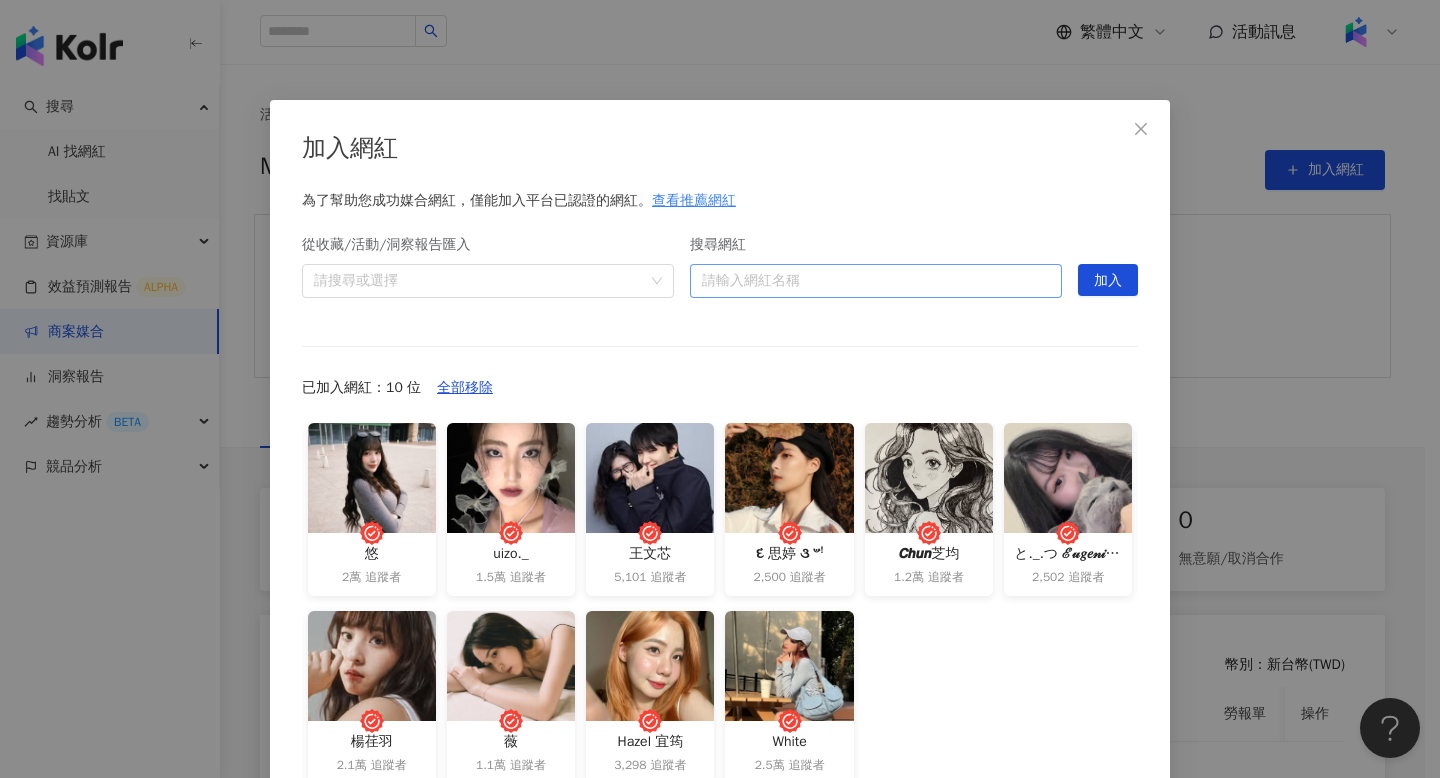 click on "搜尋網紅" at bounding box center [876, 281] 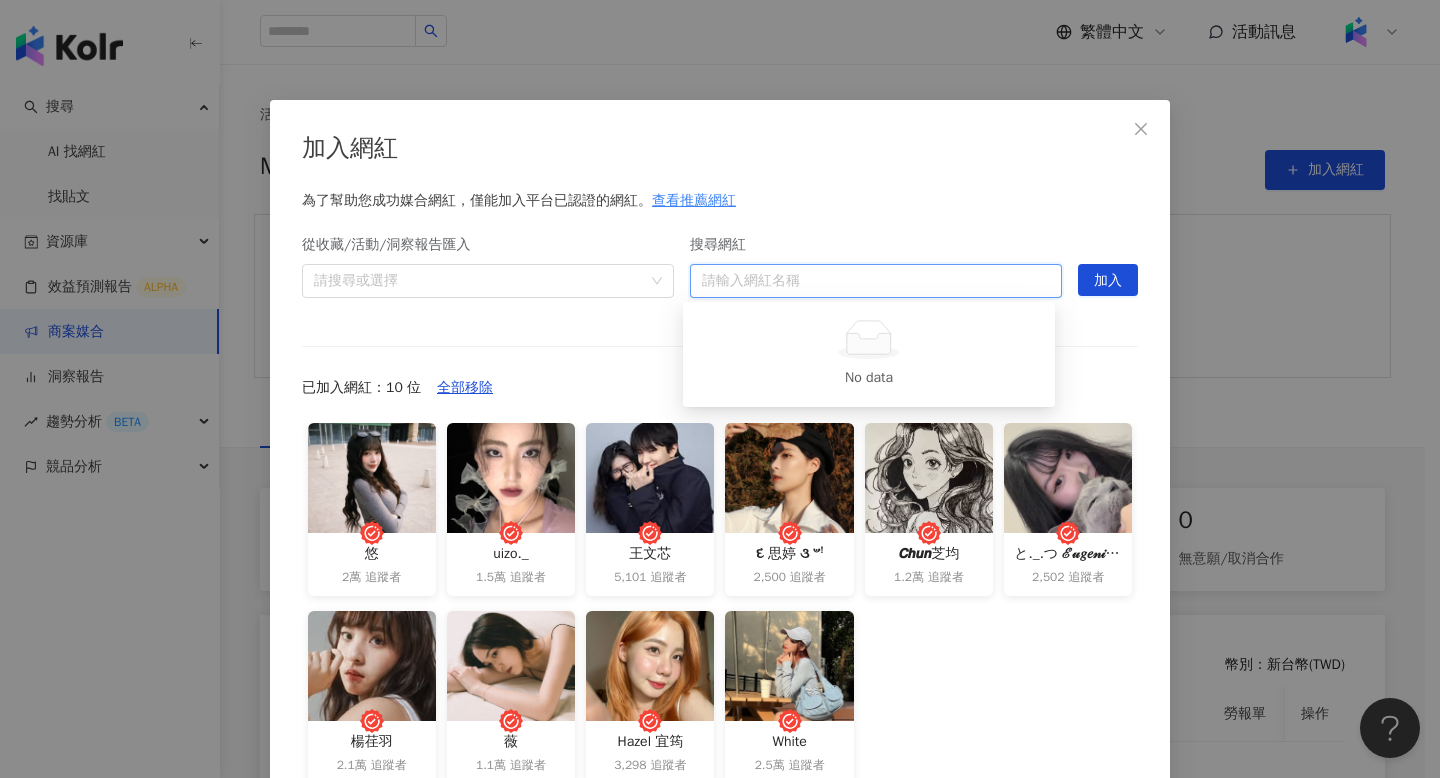 paste on "**********" 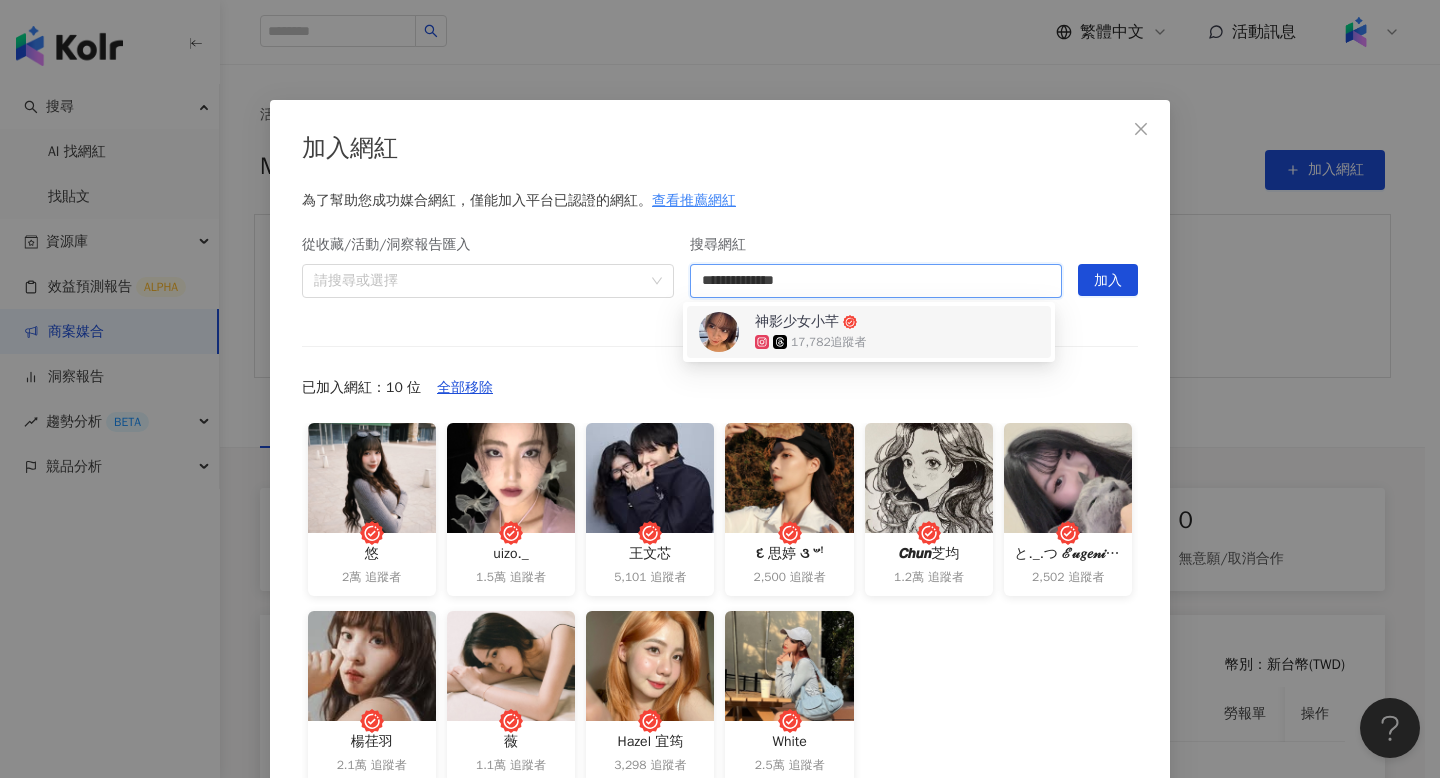 click on "神影少女小芊 17,782 追蹤者" at bounding box center [869, 332] 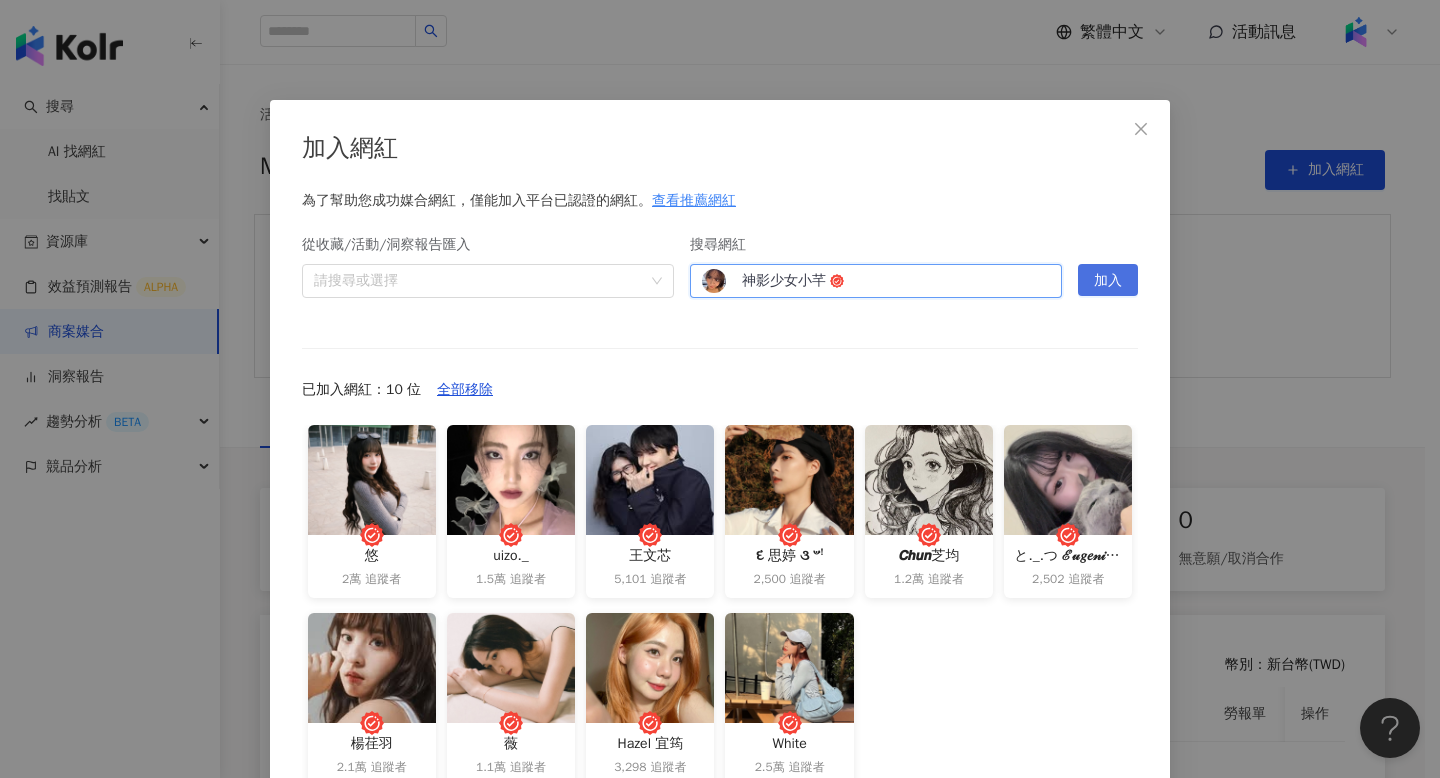 drag, startPoint x: 1107, startPoint y: 276, endPoint x: 1079, endPoint y: 277, distance: 28.01785 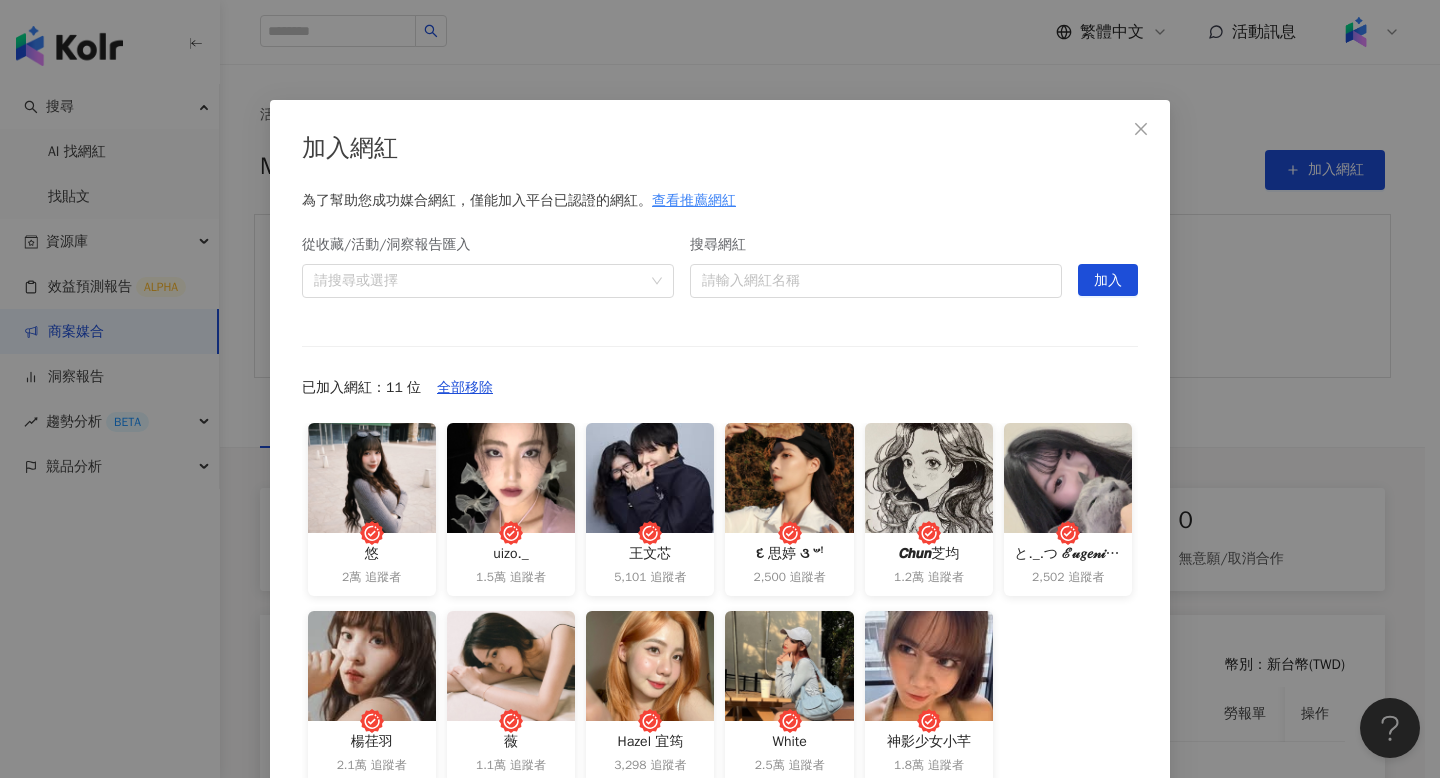 click on "搜尋網紅 請輸入網紅名稱" at bounding box center [876, 272] 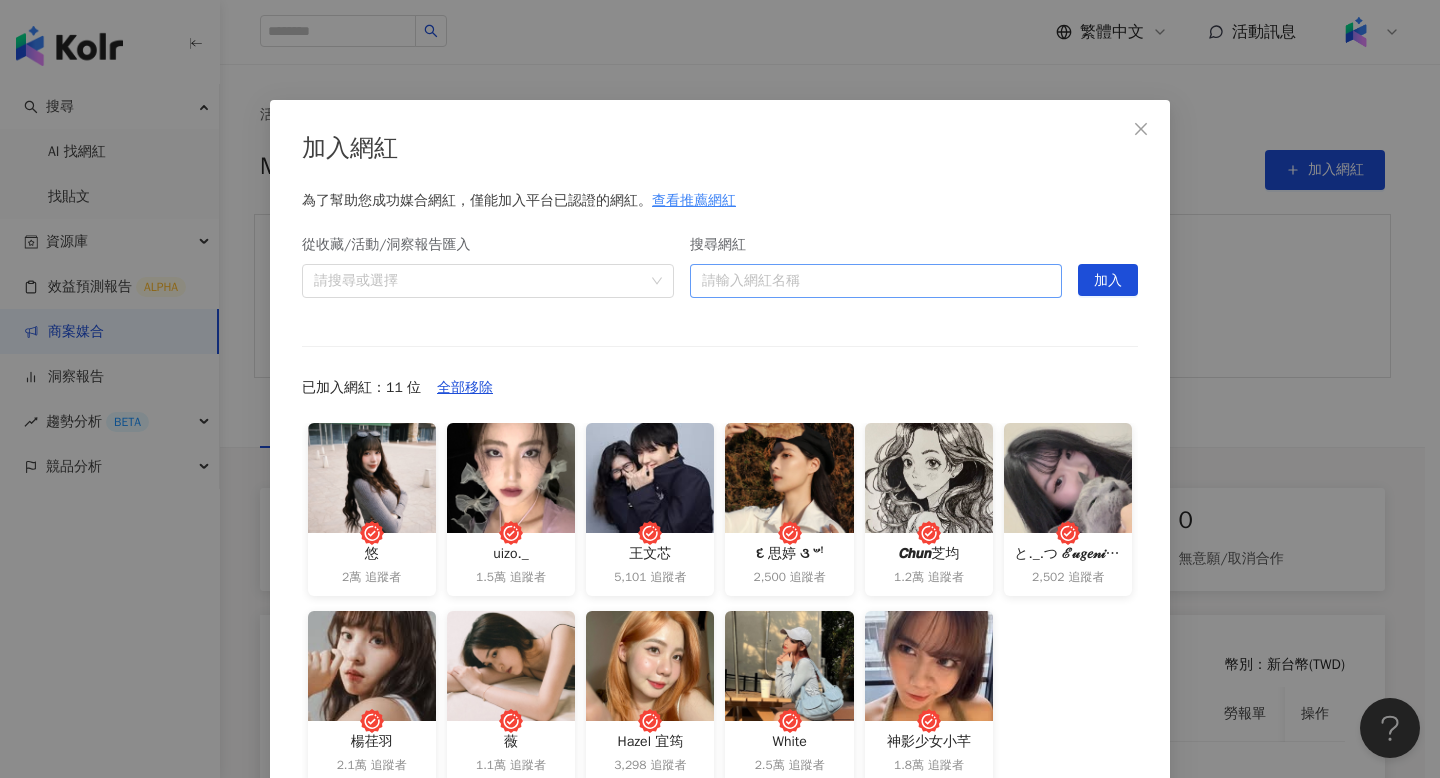 click on "搜尋網紅" at bounding box center (876, 281) 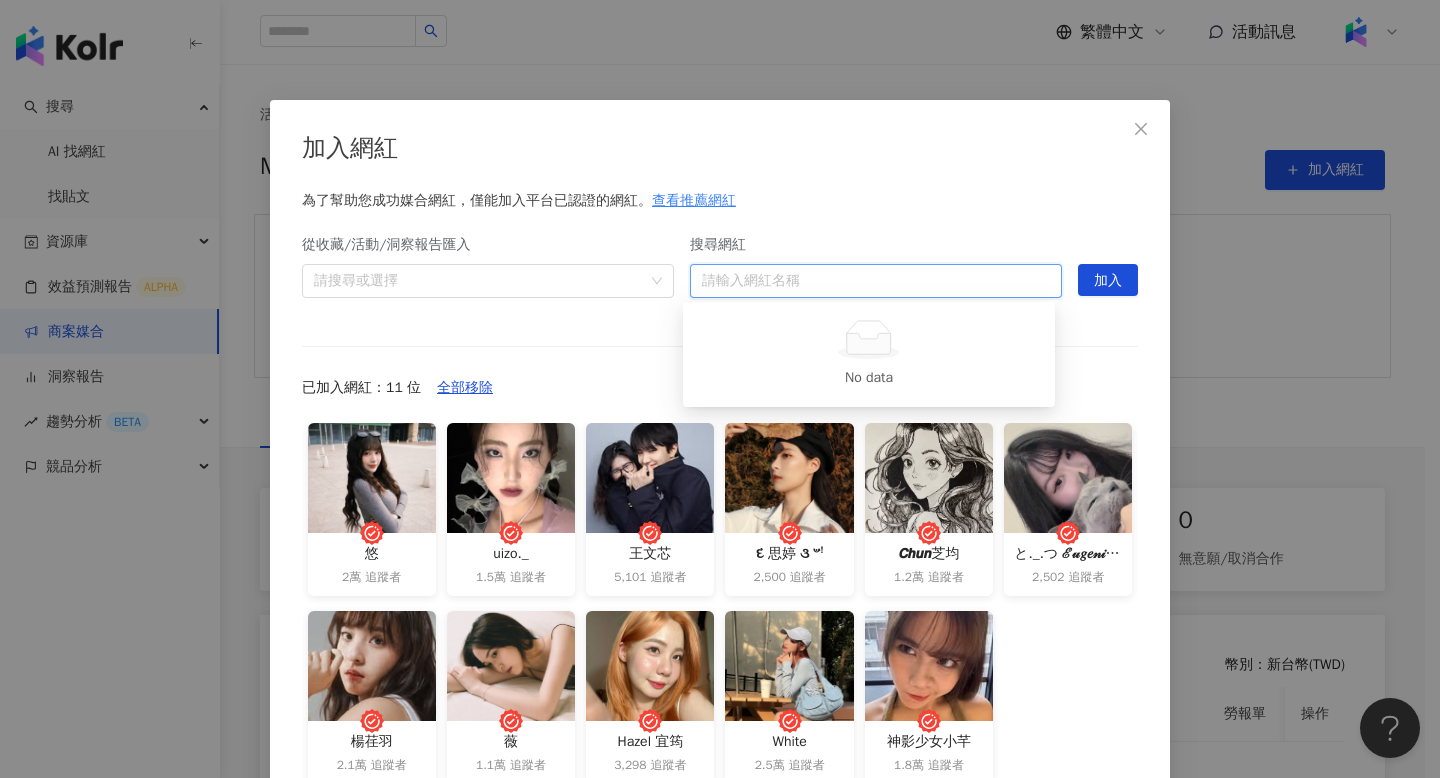 paste on "**********" 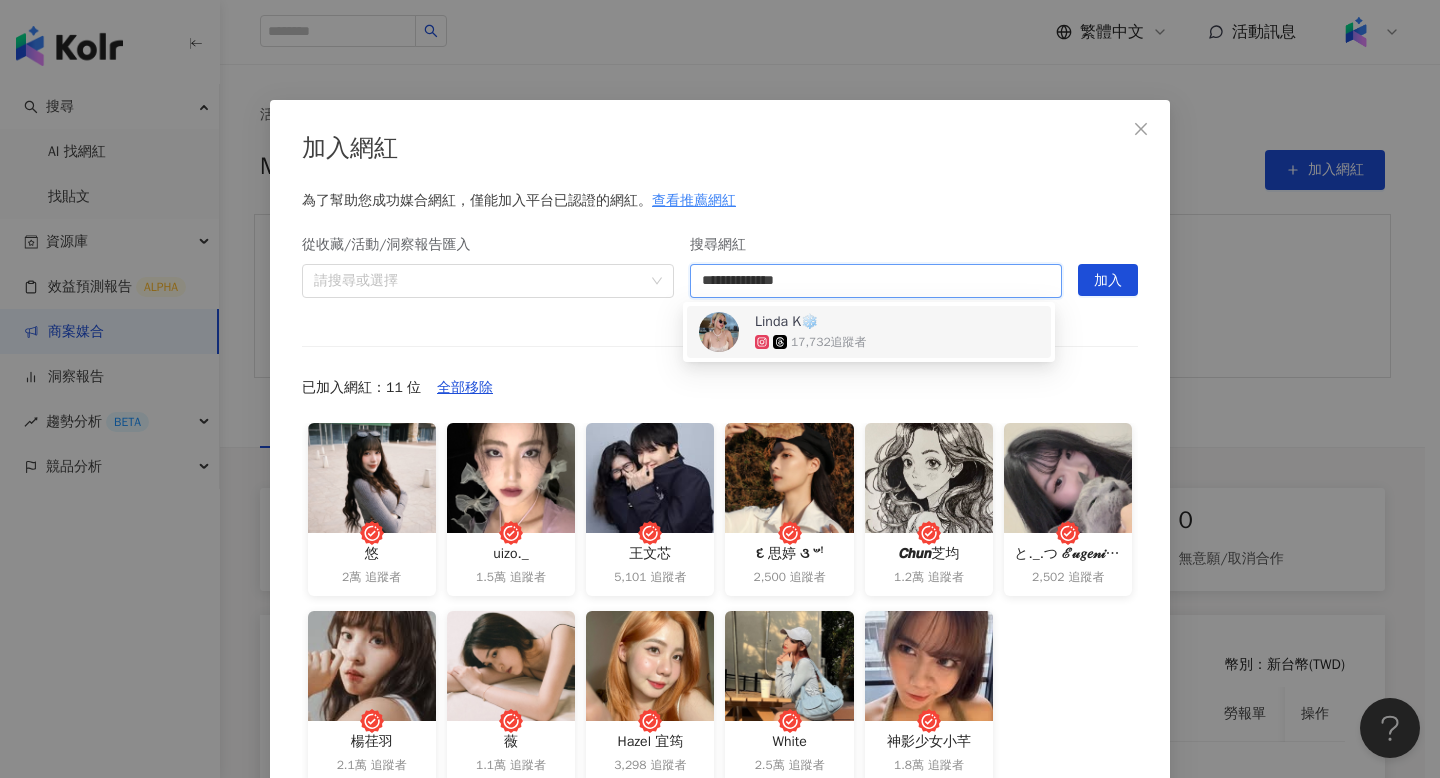 click on "Linda K❄️ 17,732 追蹤者" at bounding box center (869, 332) 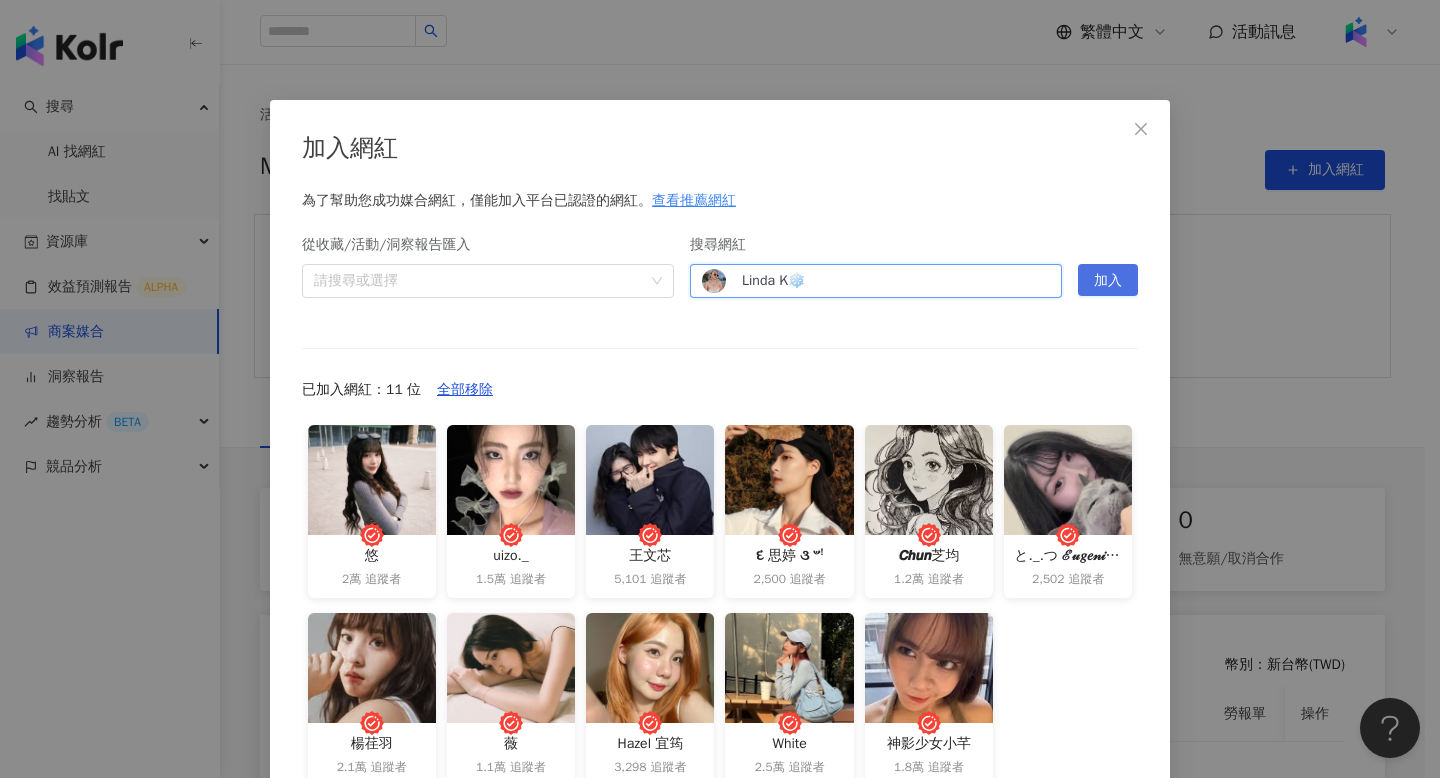 click on "加入" at bounding box center (1108, 280) 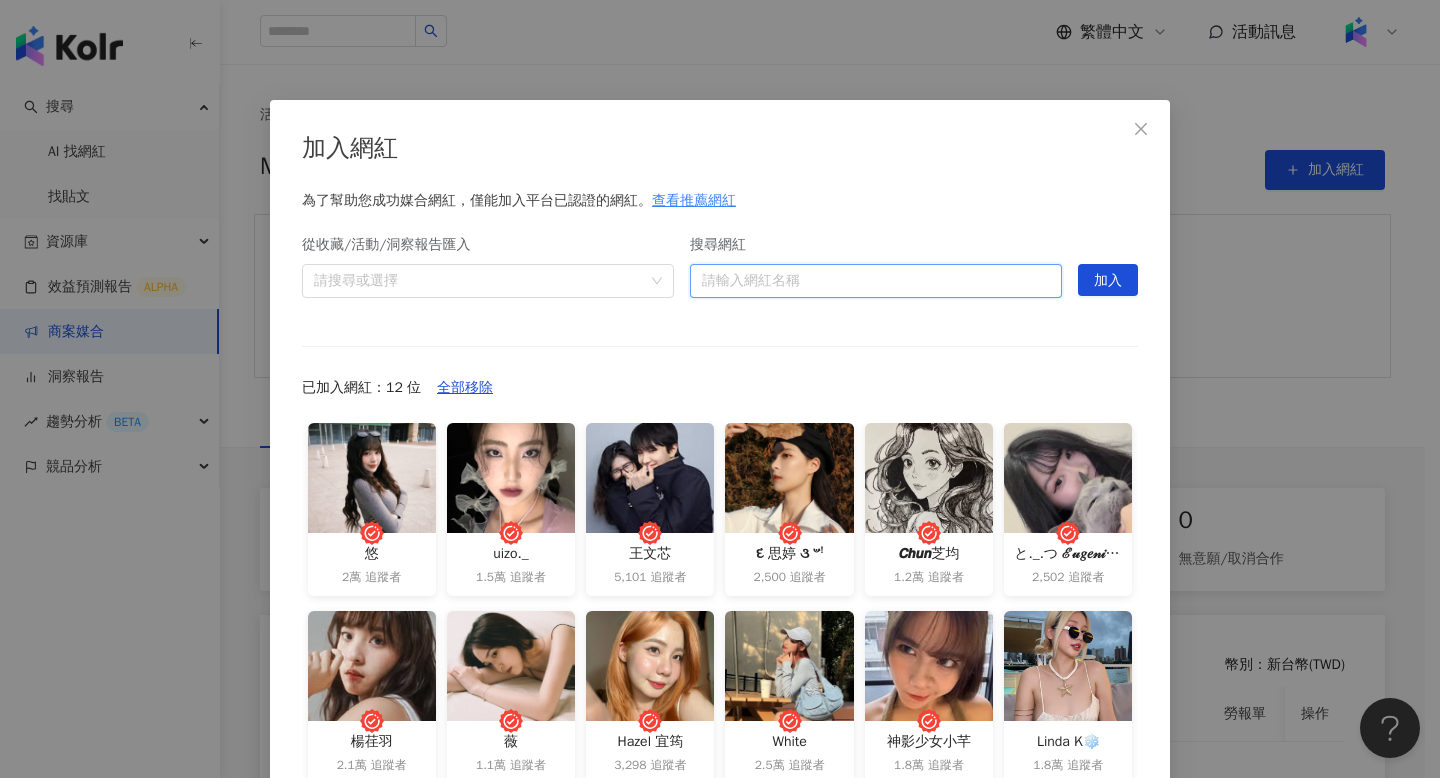click on "搜尋網紅" at bounding box center [876, 281] 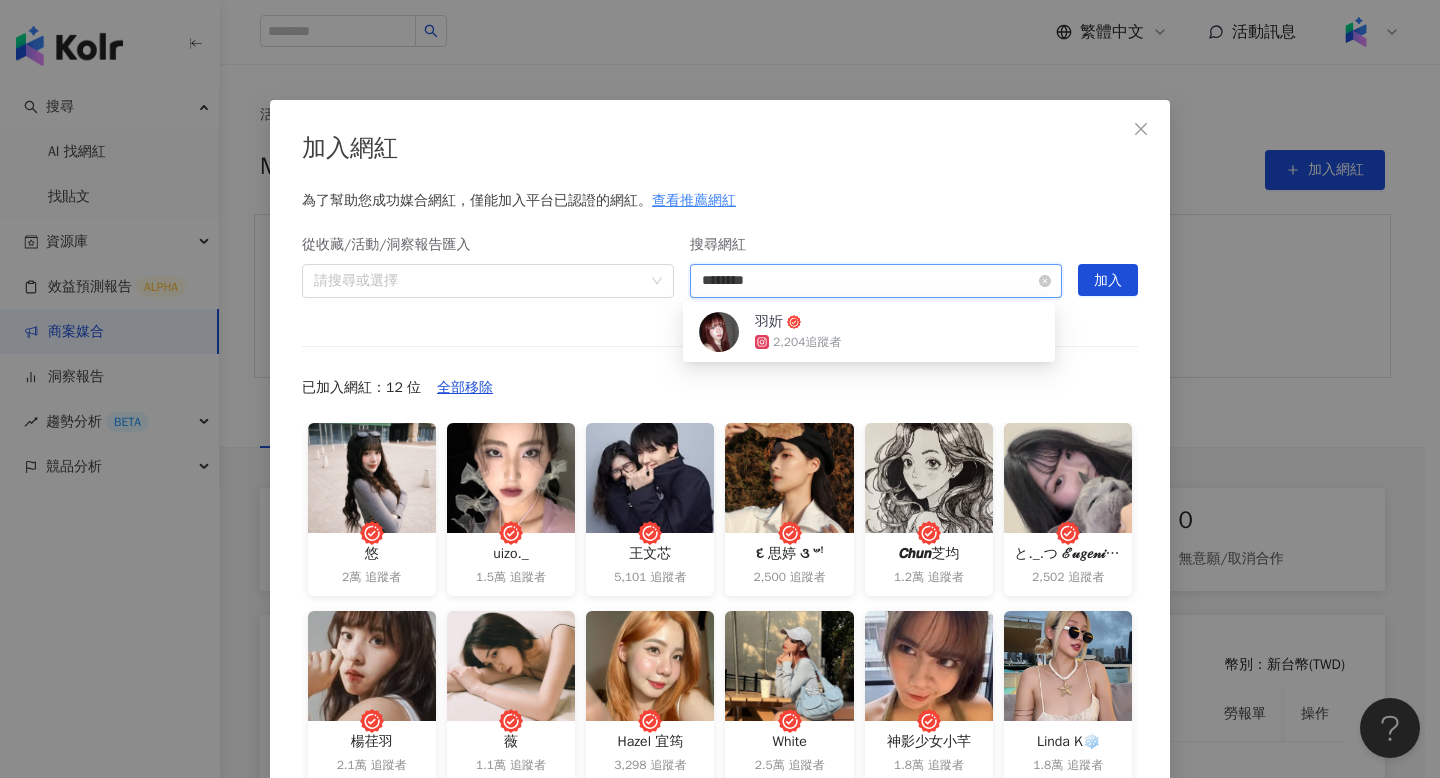 type on "*******" 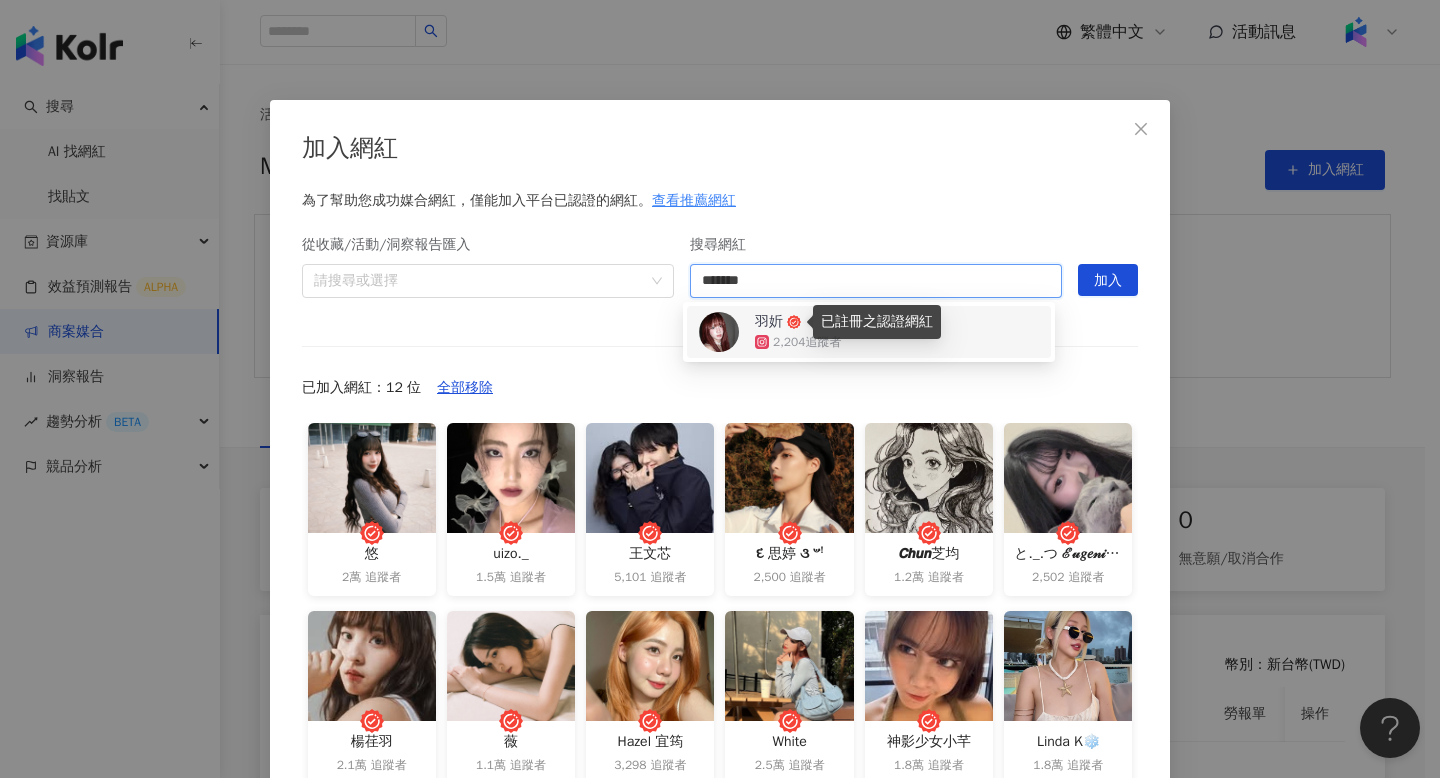 click 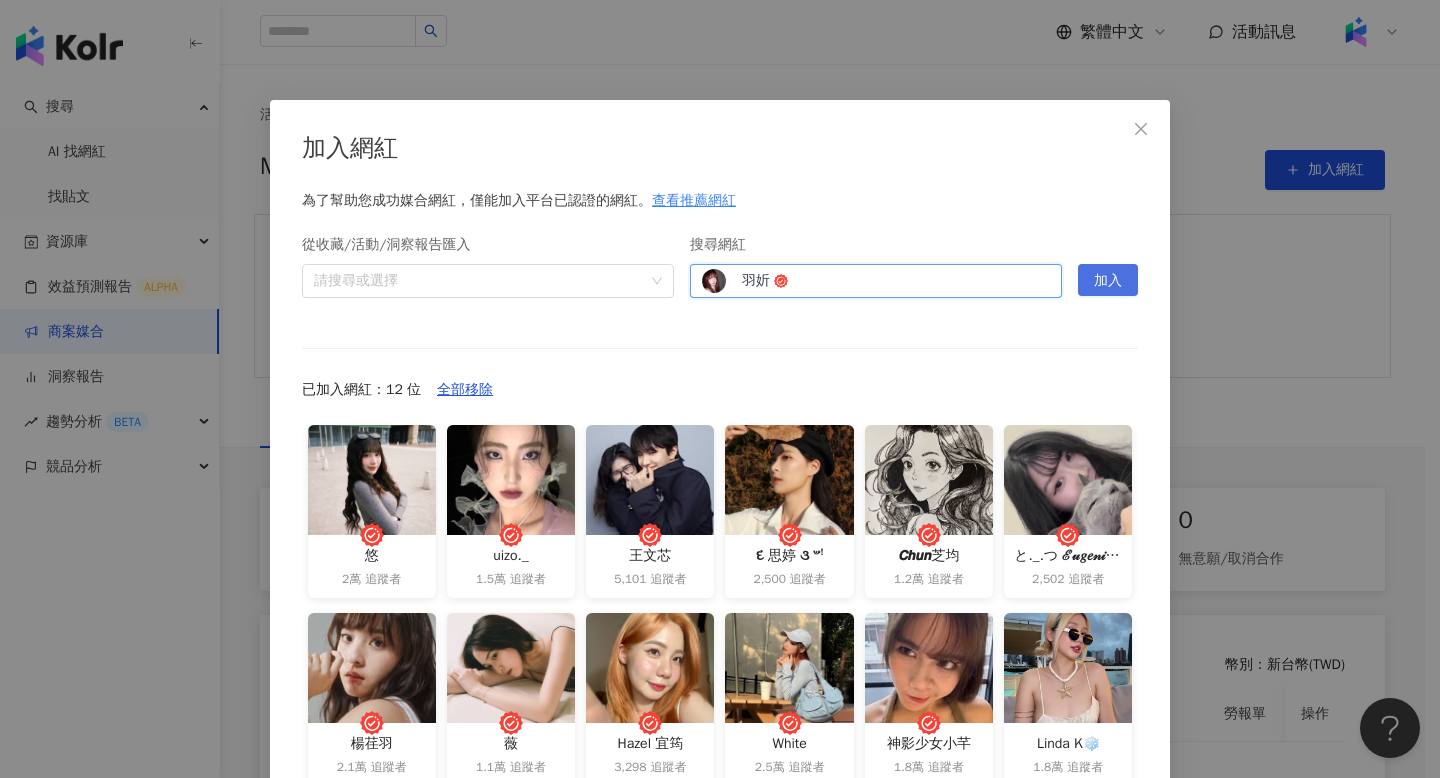 click on "加入" at bounding box center [1108, 281] 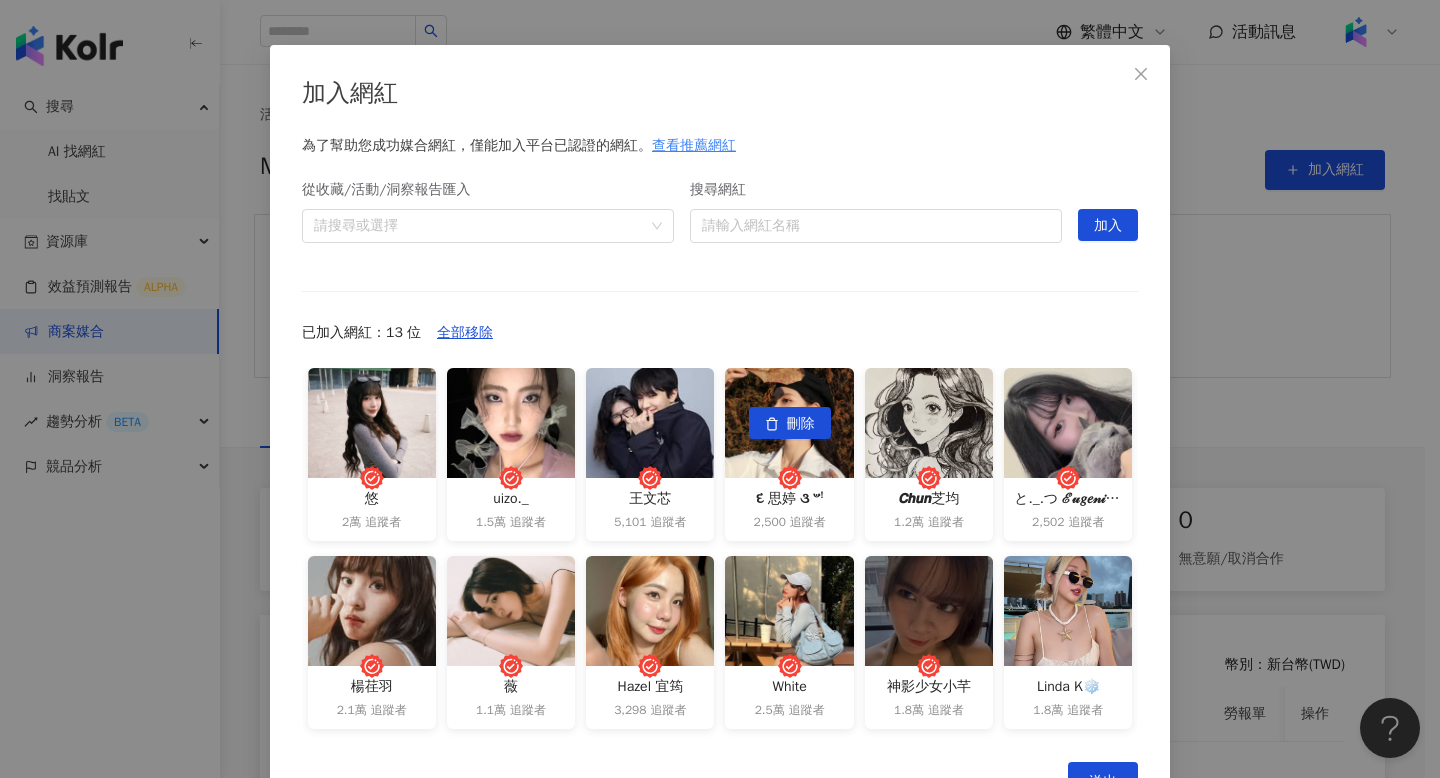 scroll, scrollTop: 126, scrollLeft: 0, axis: vertical 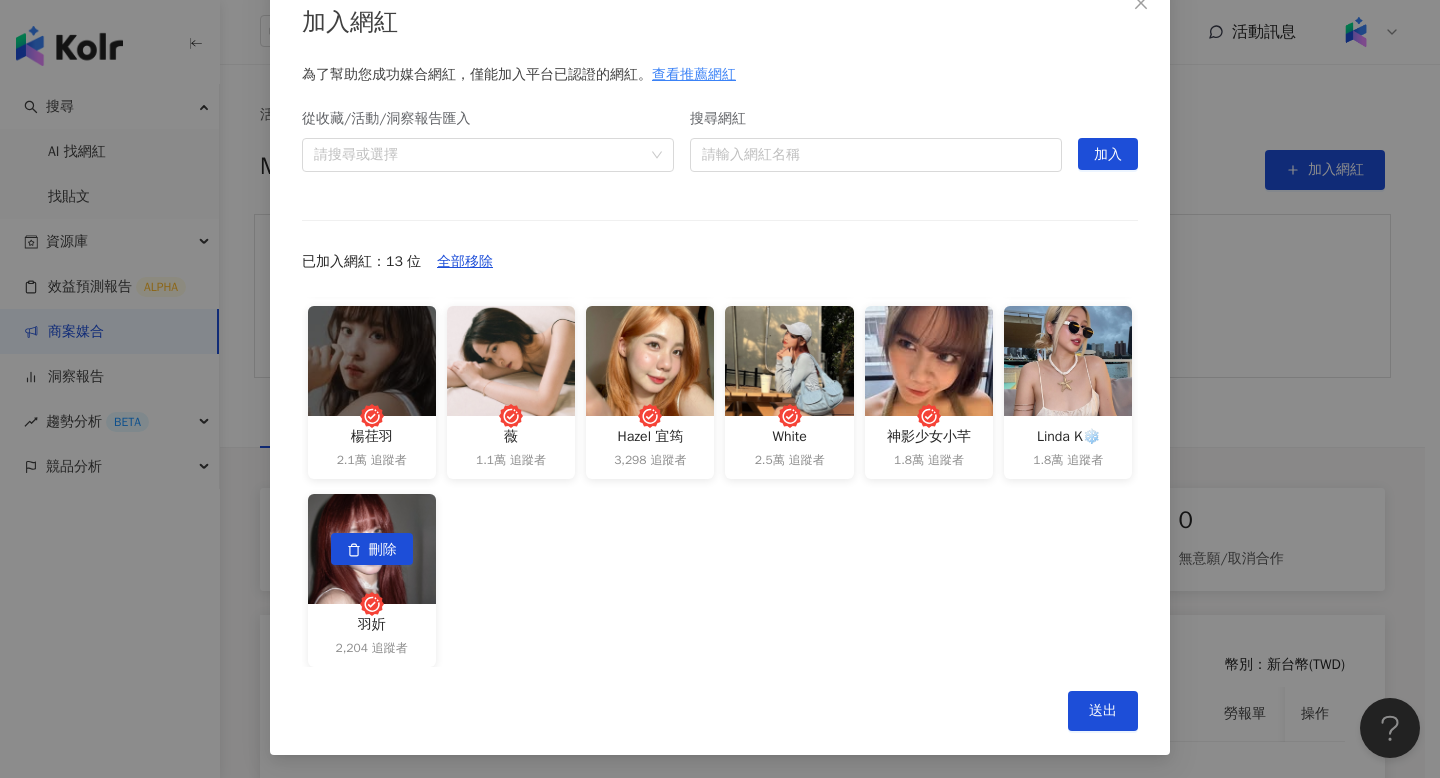 click on "刪除" at bounding box center [383, 550] 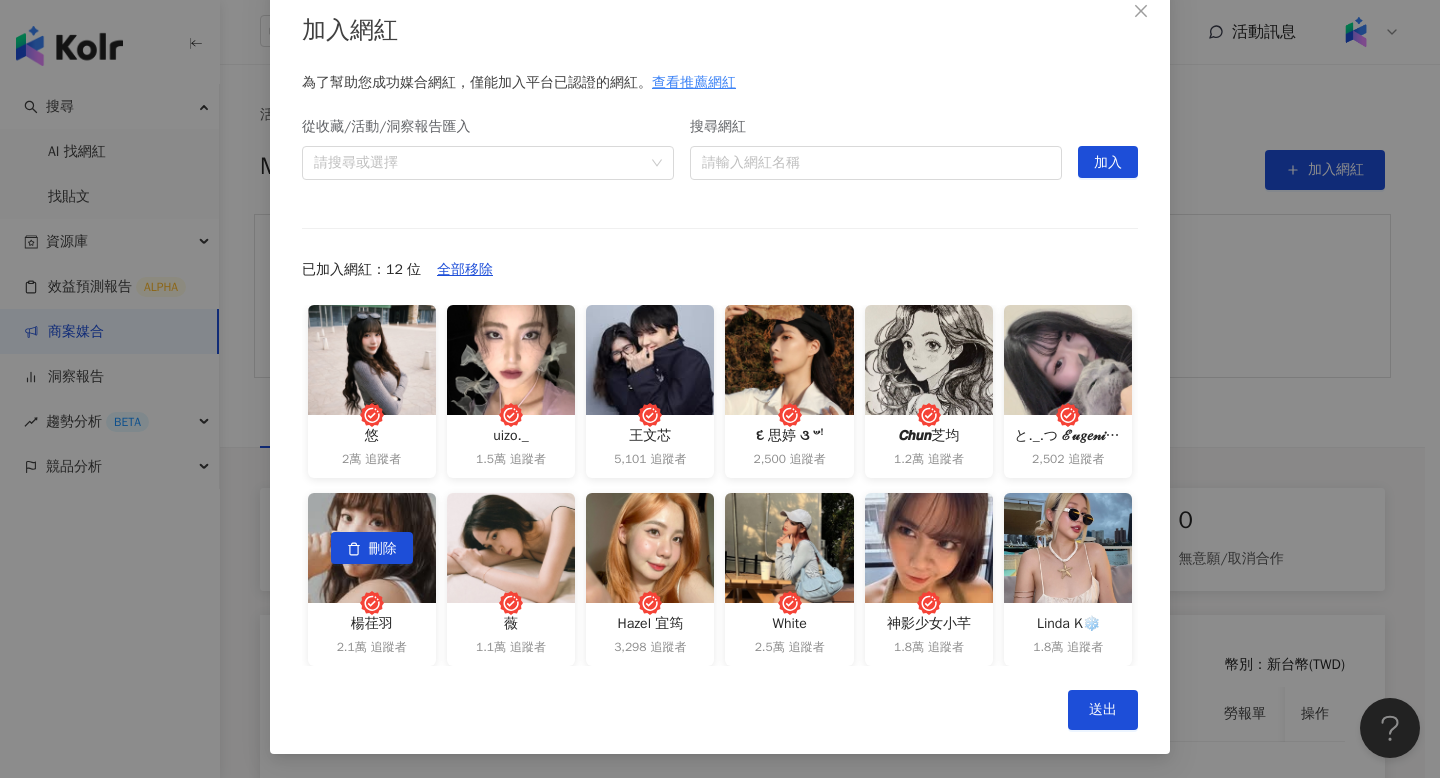 scroll, scrollTop: 0, scrollLeft: 0, axis: both 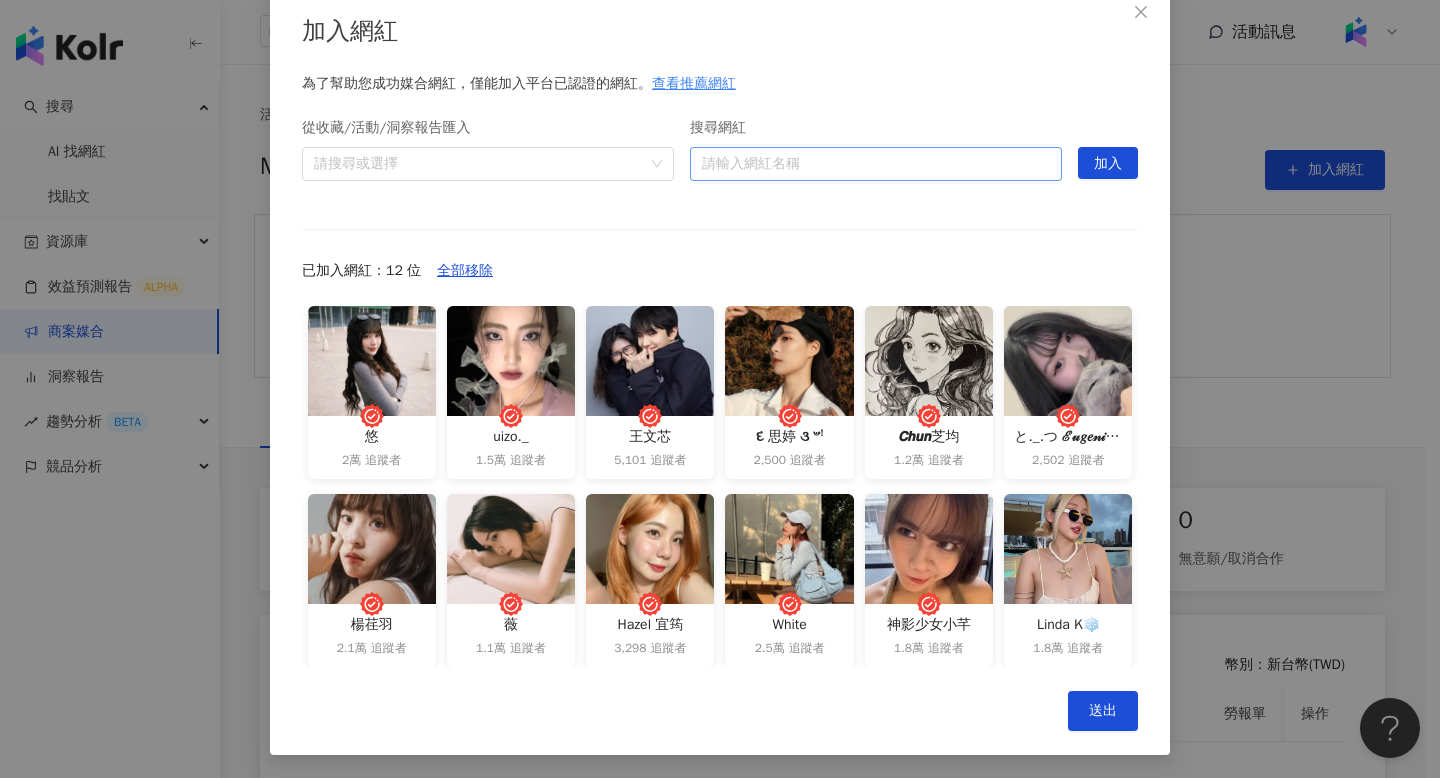 click on "搜尋網紅" at bounding box center [876, 164] 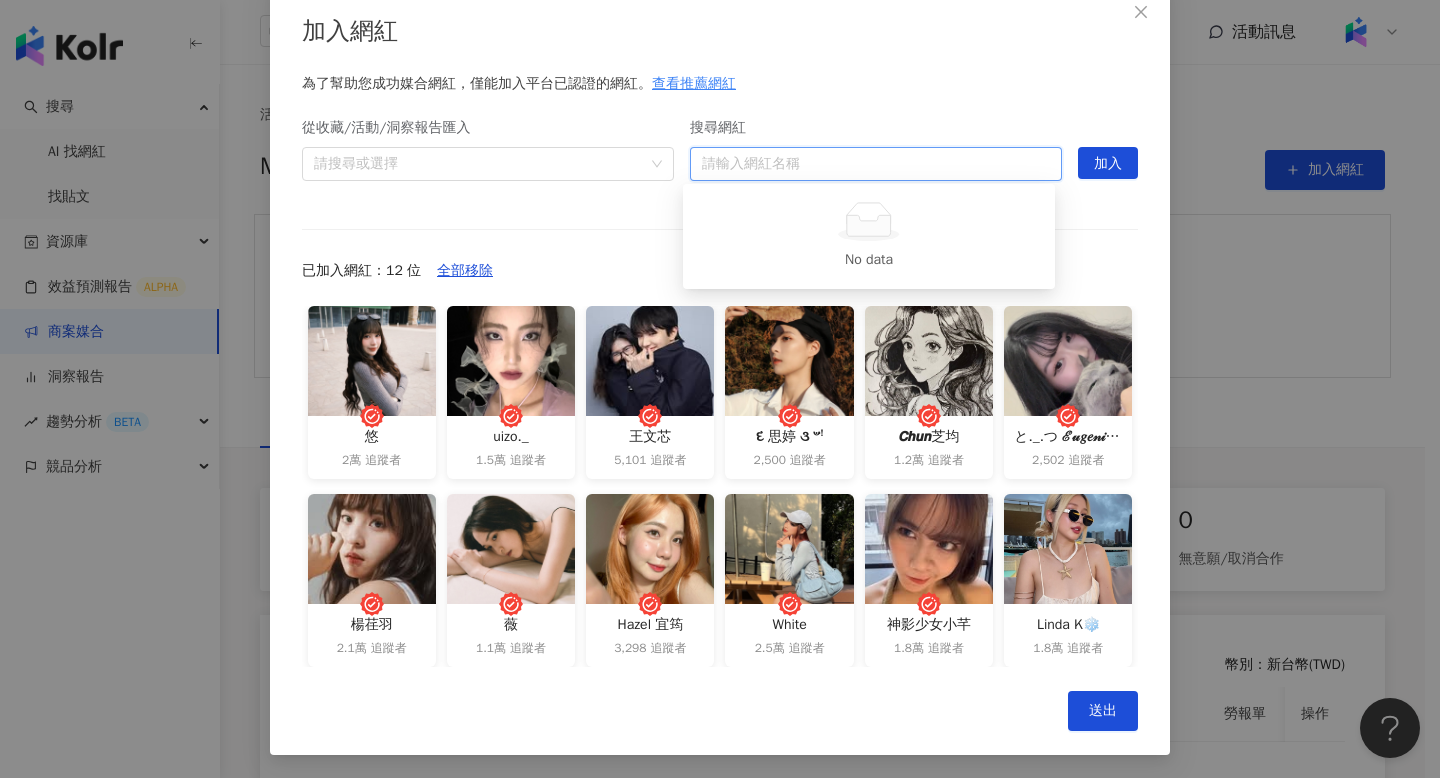 paste on "*********" 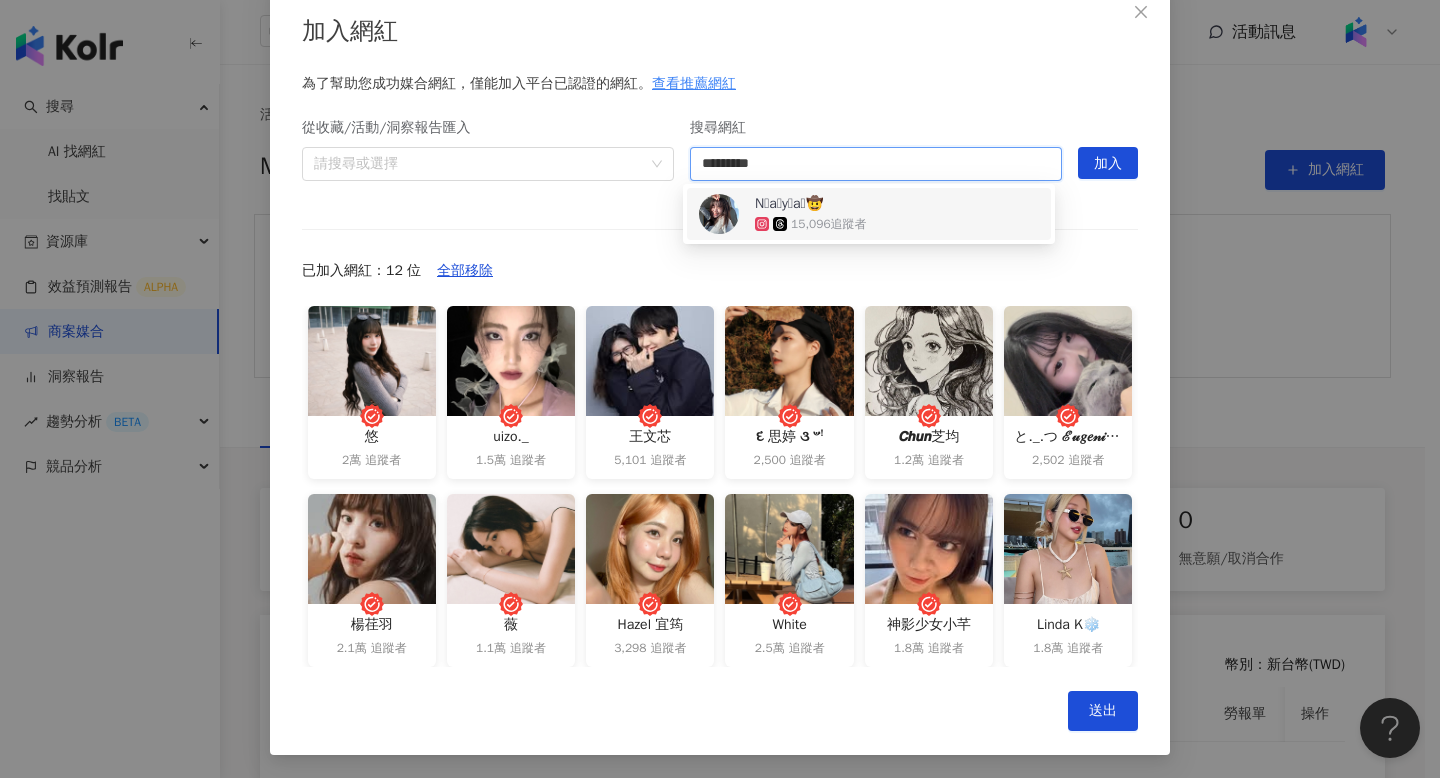 click on "N҉a҉y҉a҉🤠 15,096 追蹤者" at bounding box center (869, 214) 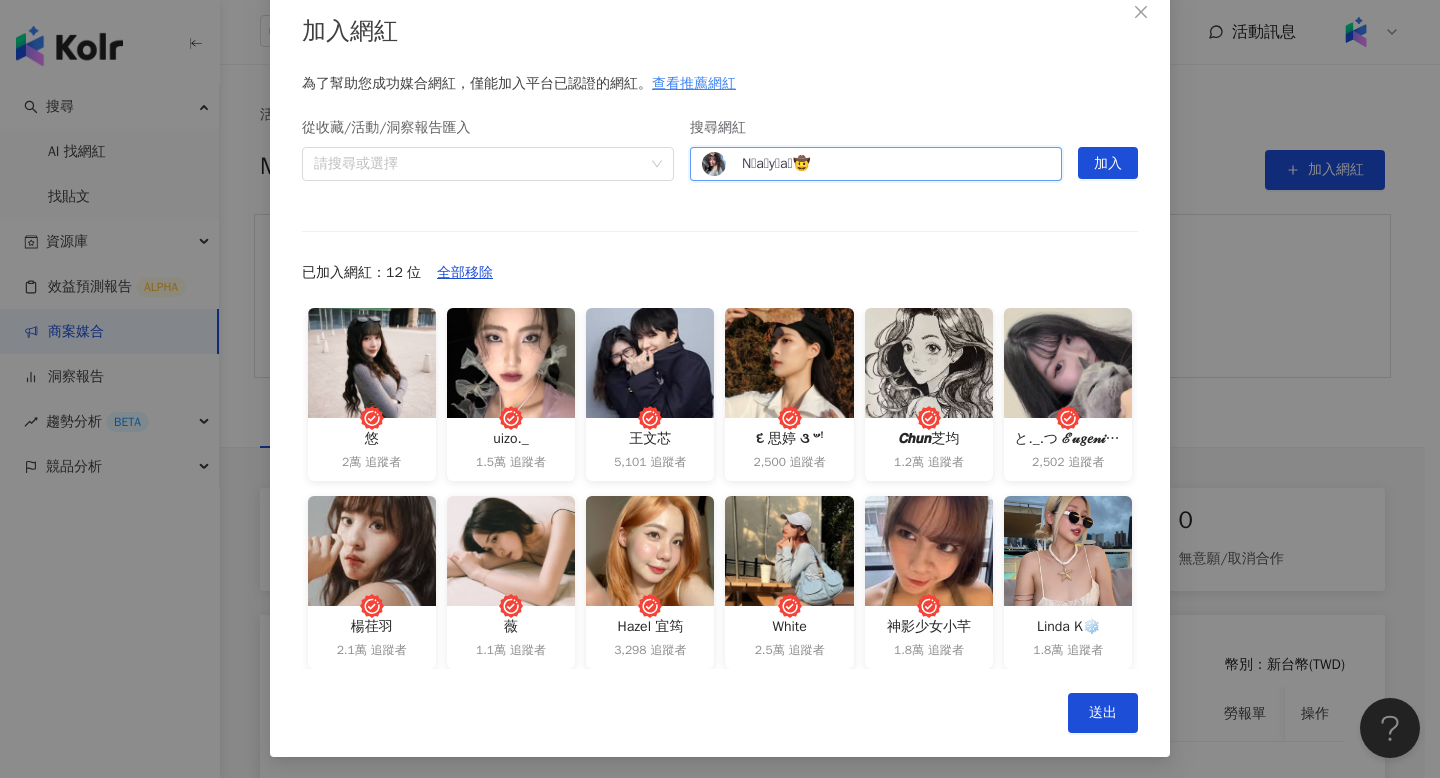 drag, startPoint x: 1085, startPoint y: 163, endPoint x: 1056, endPoint y: 163, distance: 29 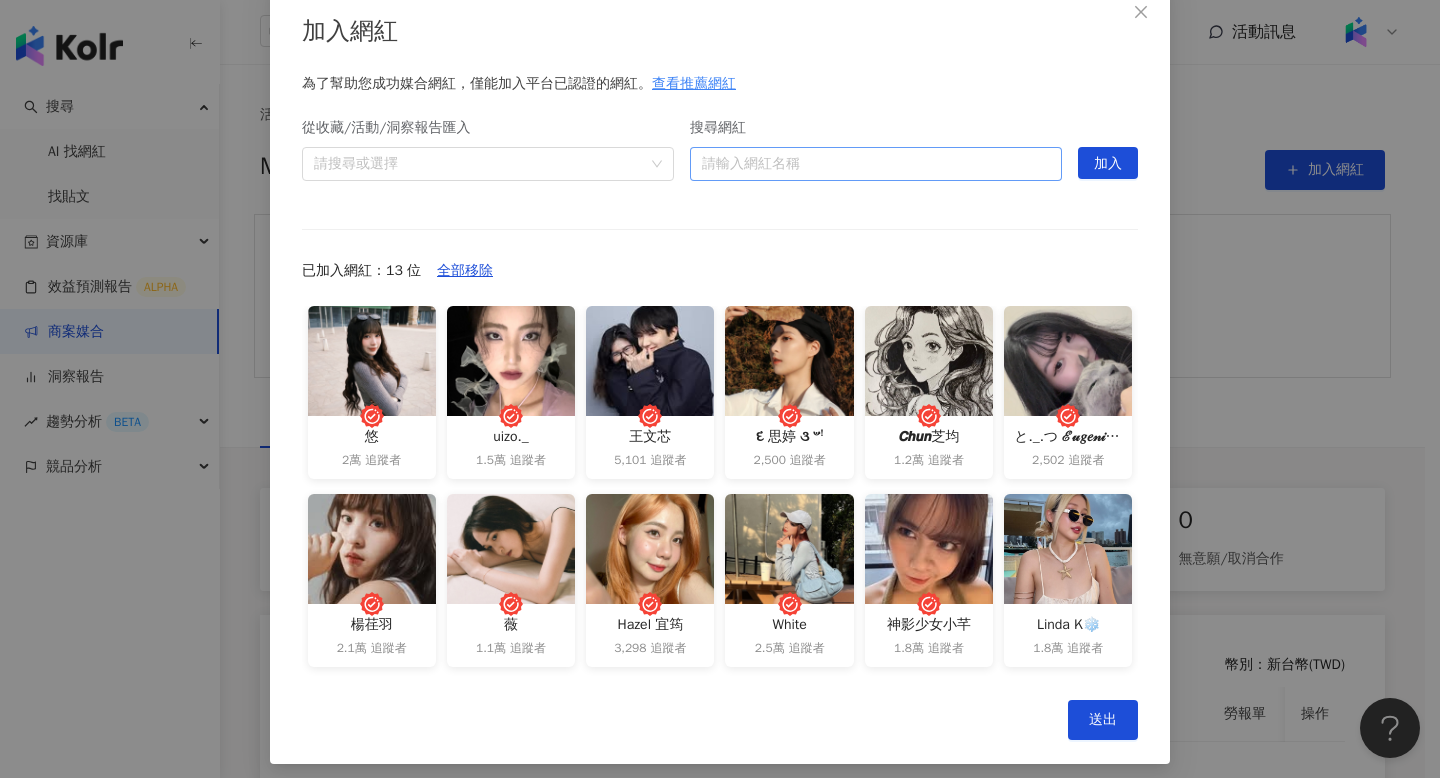 click on "搜尋網紅" at bounding box center [876, 164] 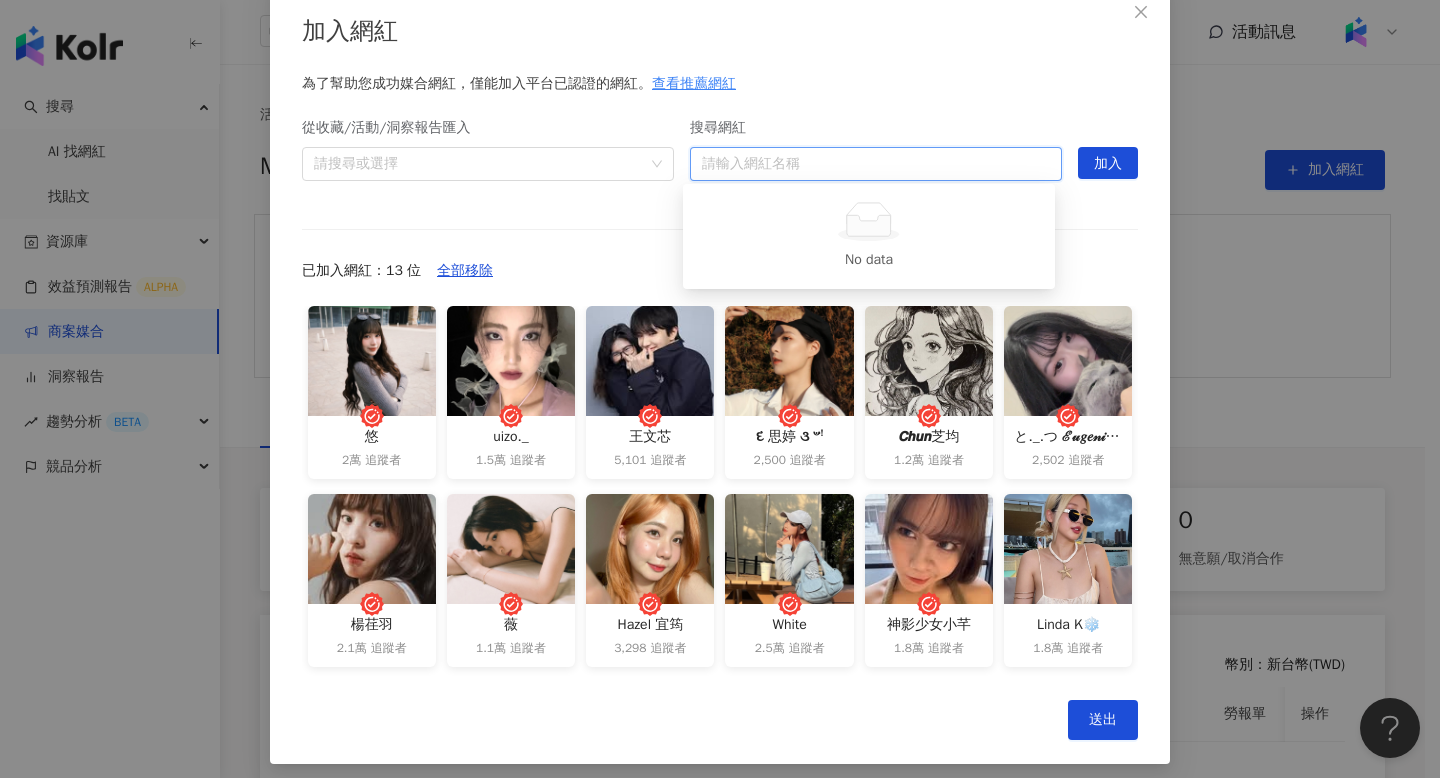 paste on "**********" 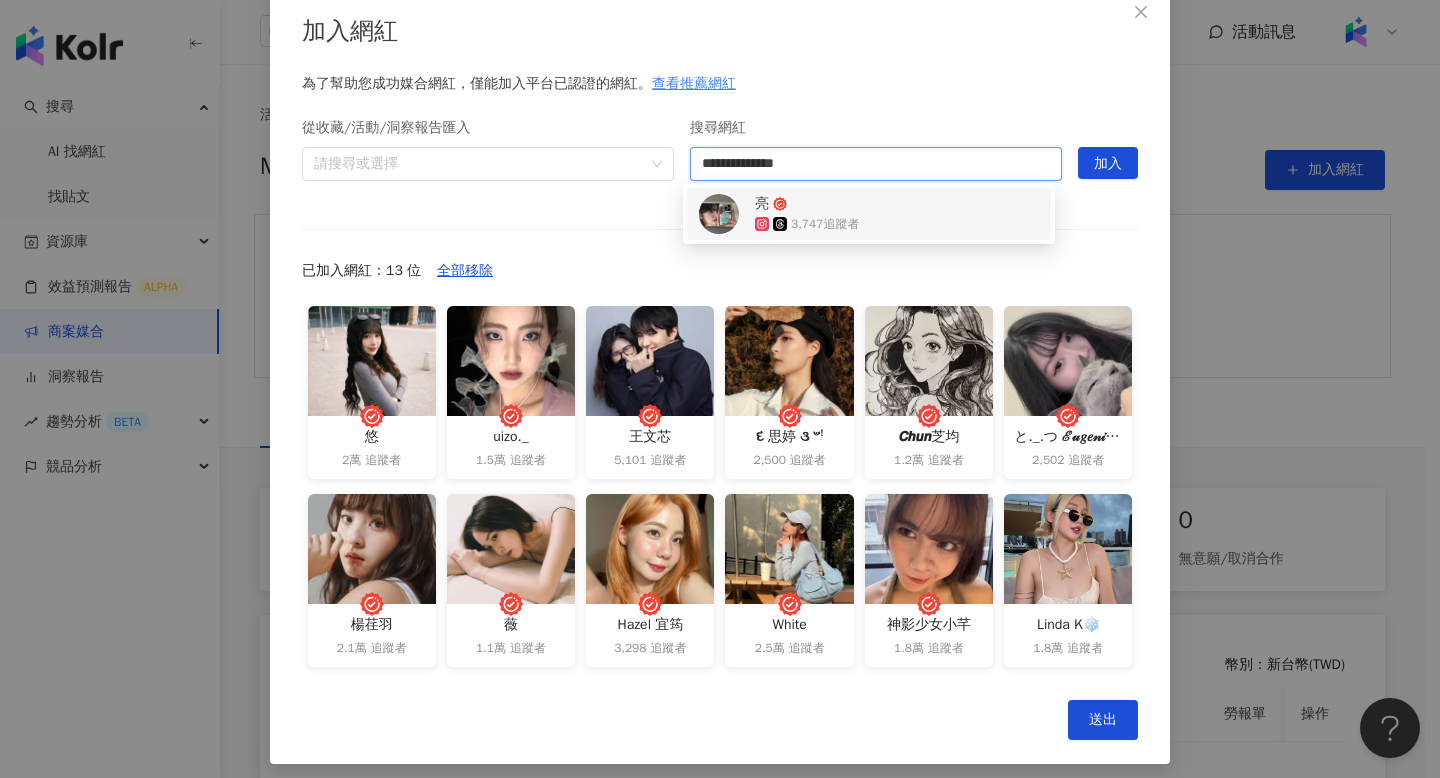 drag, startPoint x: 912, startPoint y: 214, endPoint x: 941, endPoint y: 201, distance: 31.780497 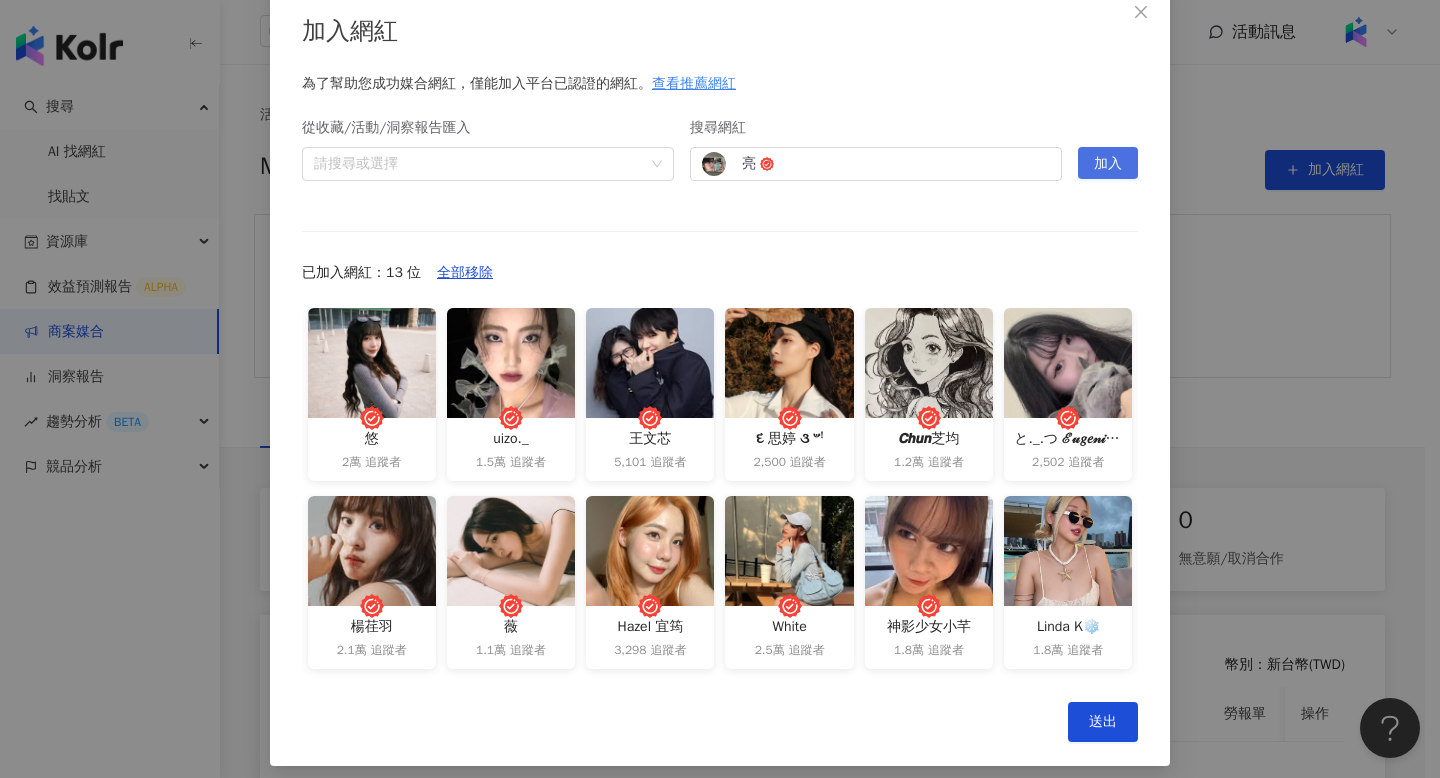 drag, startPoint x: 1100, startPoint y: 159, endPoint x: 1088, endPoint y: 168, distance: 15 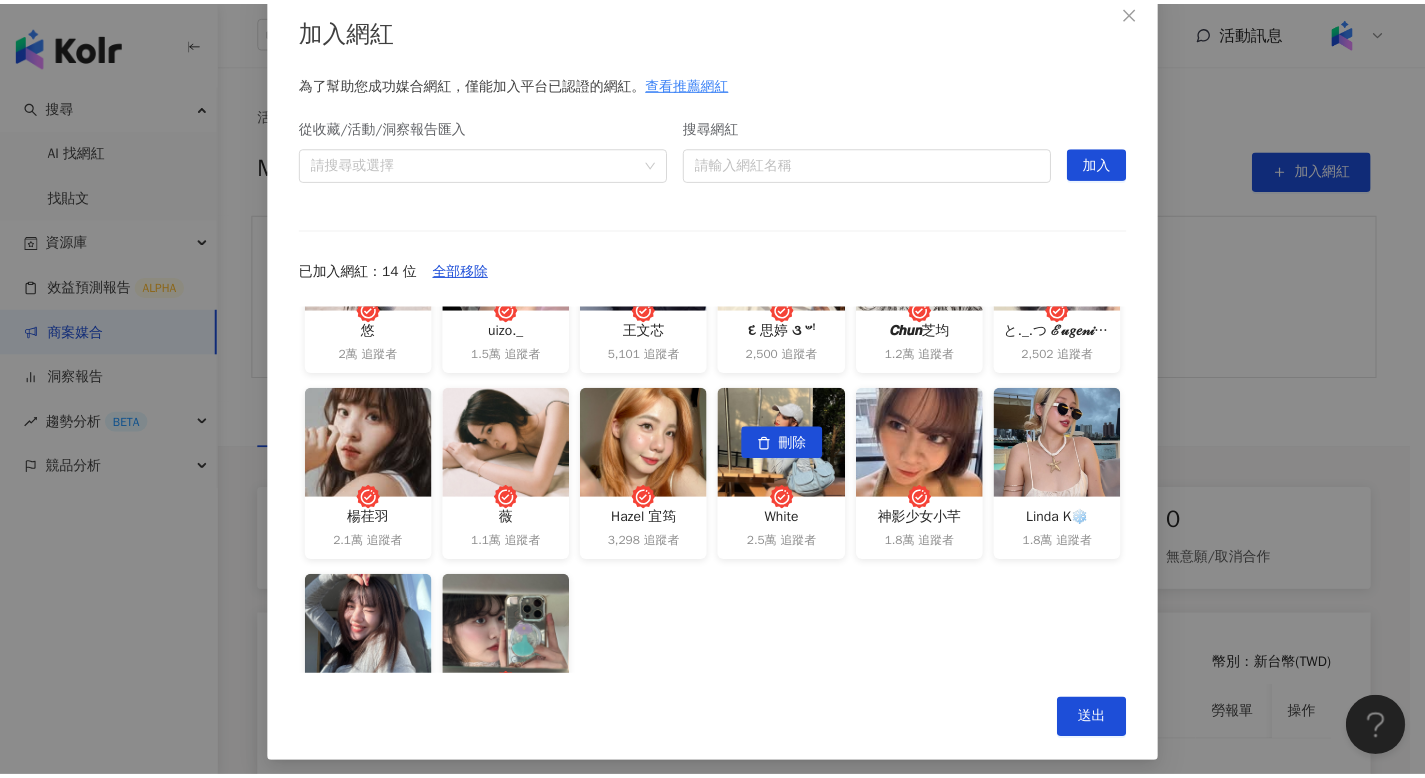 scroll, scrollTop: 179, scrollLeft: 0, axis: vertical 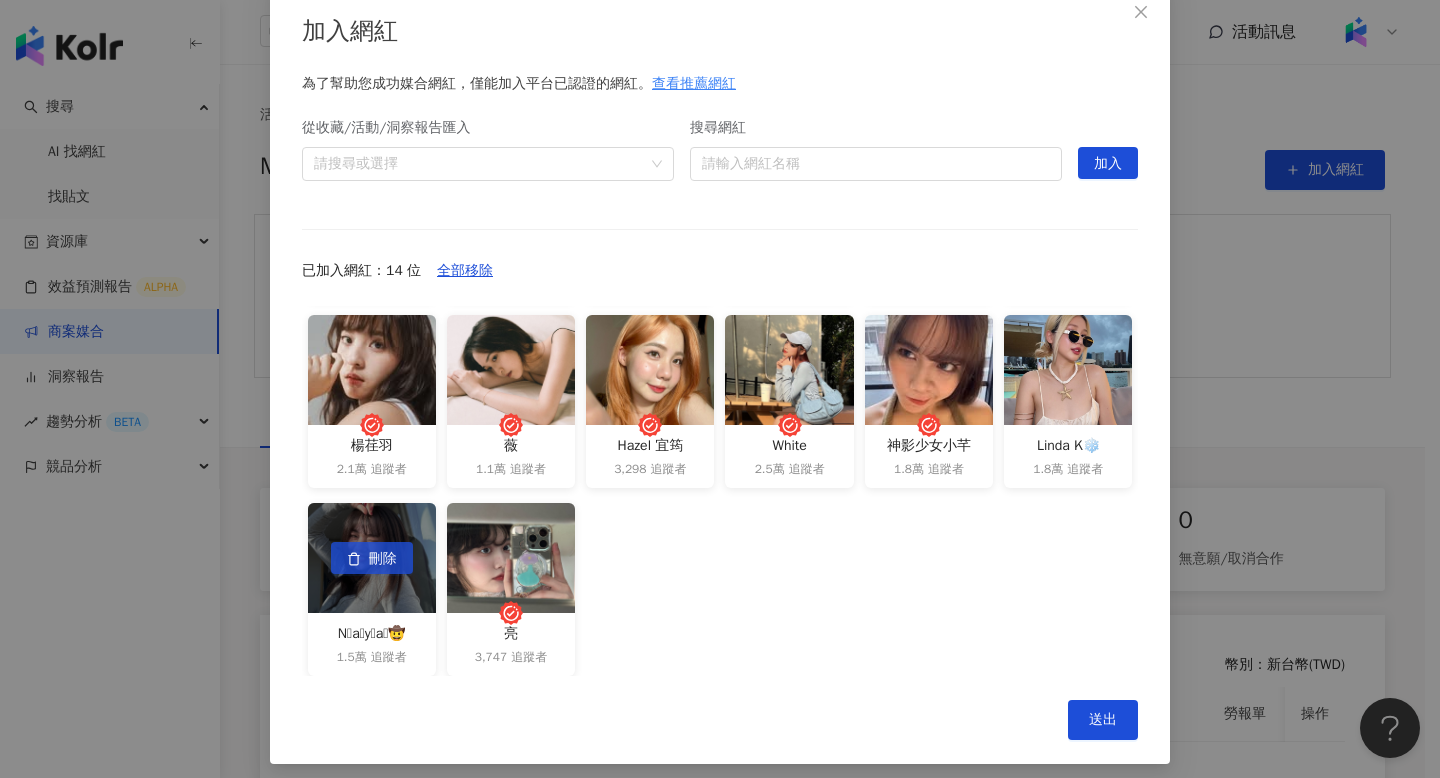 click on "刪除" at bounding box center [383, 559] 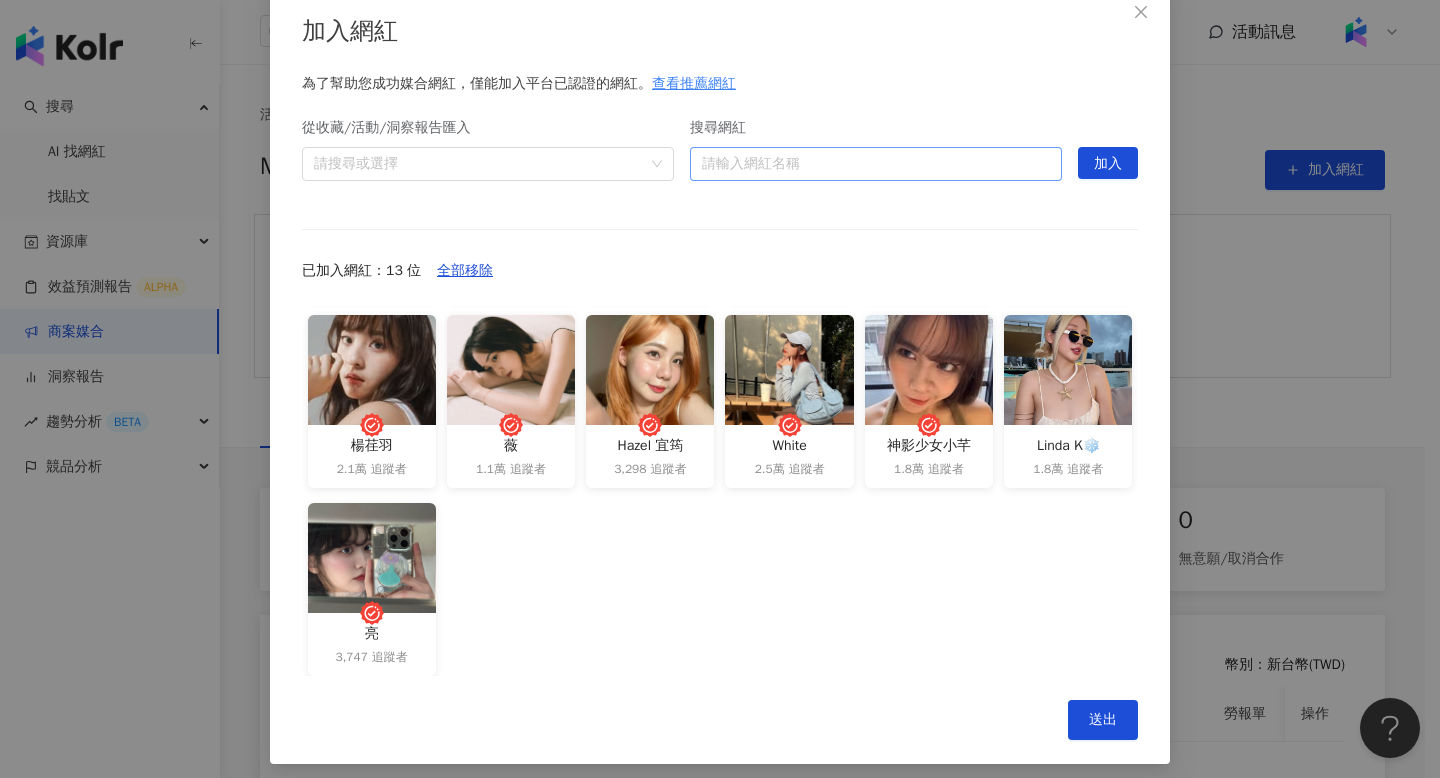click on "請輸入網紅名稱" at bounding box center (876, 164) 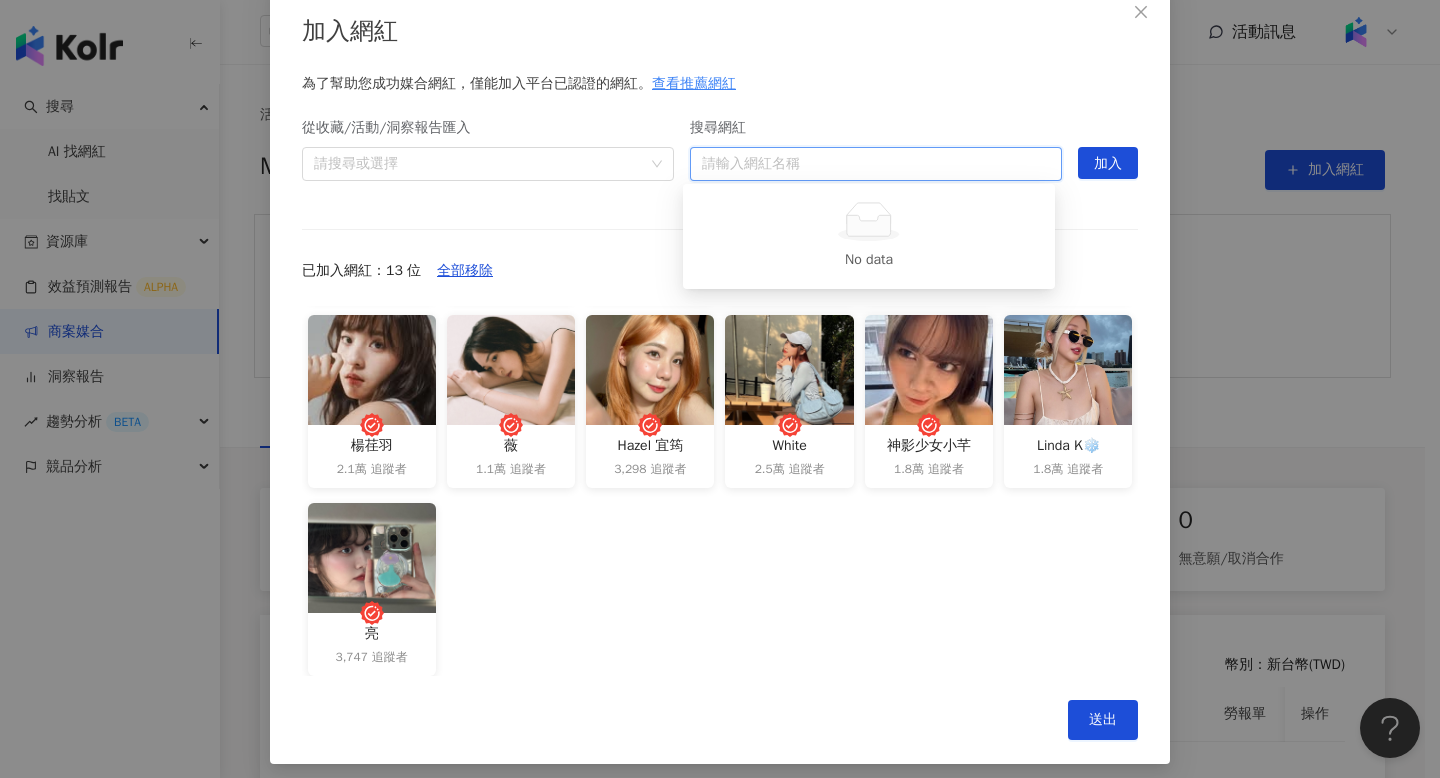 paste on "*******" 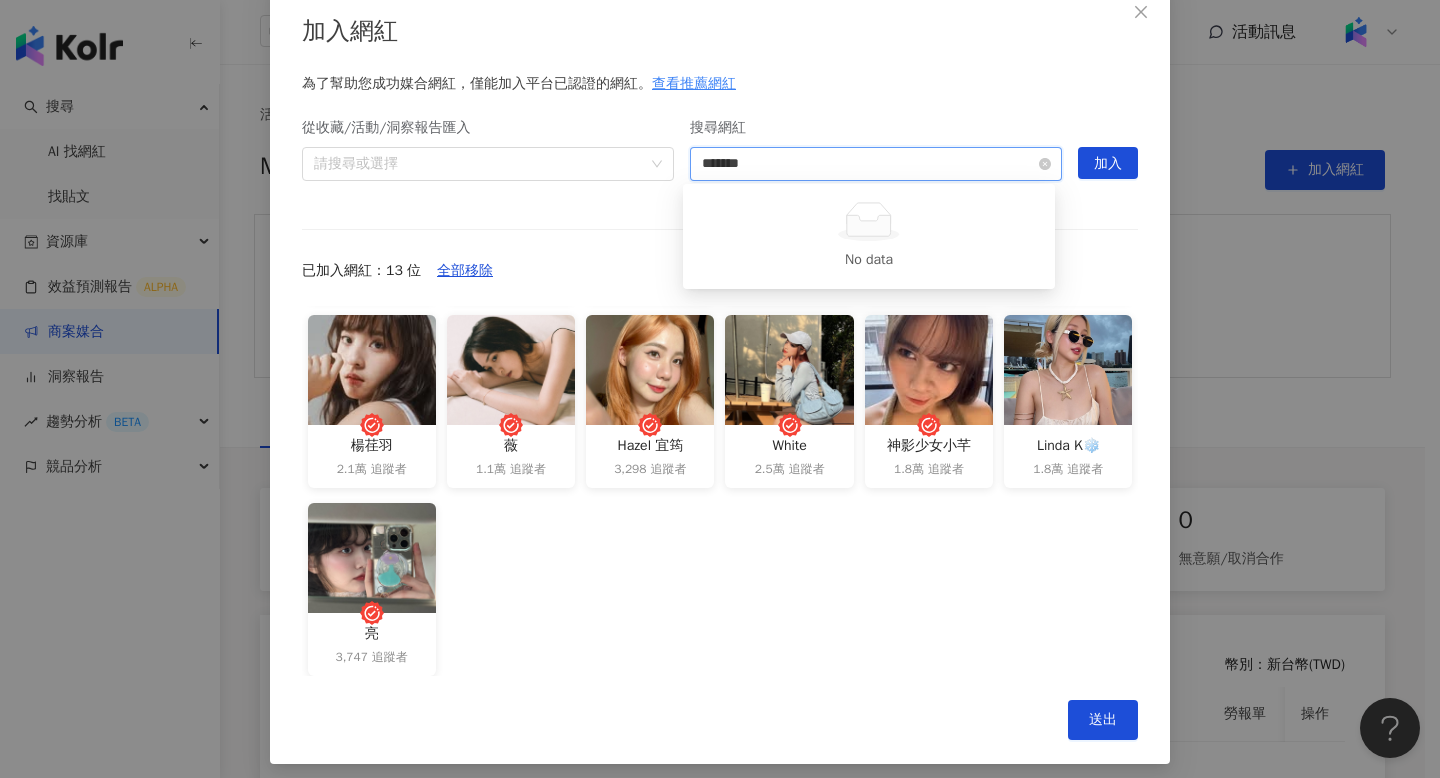 type on "*******" 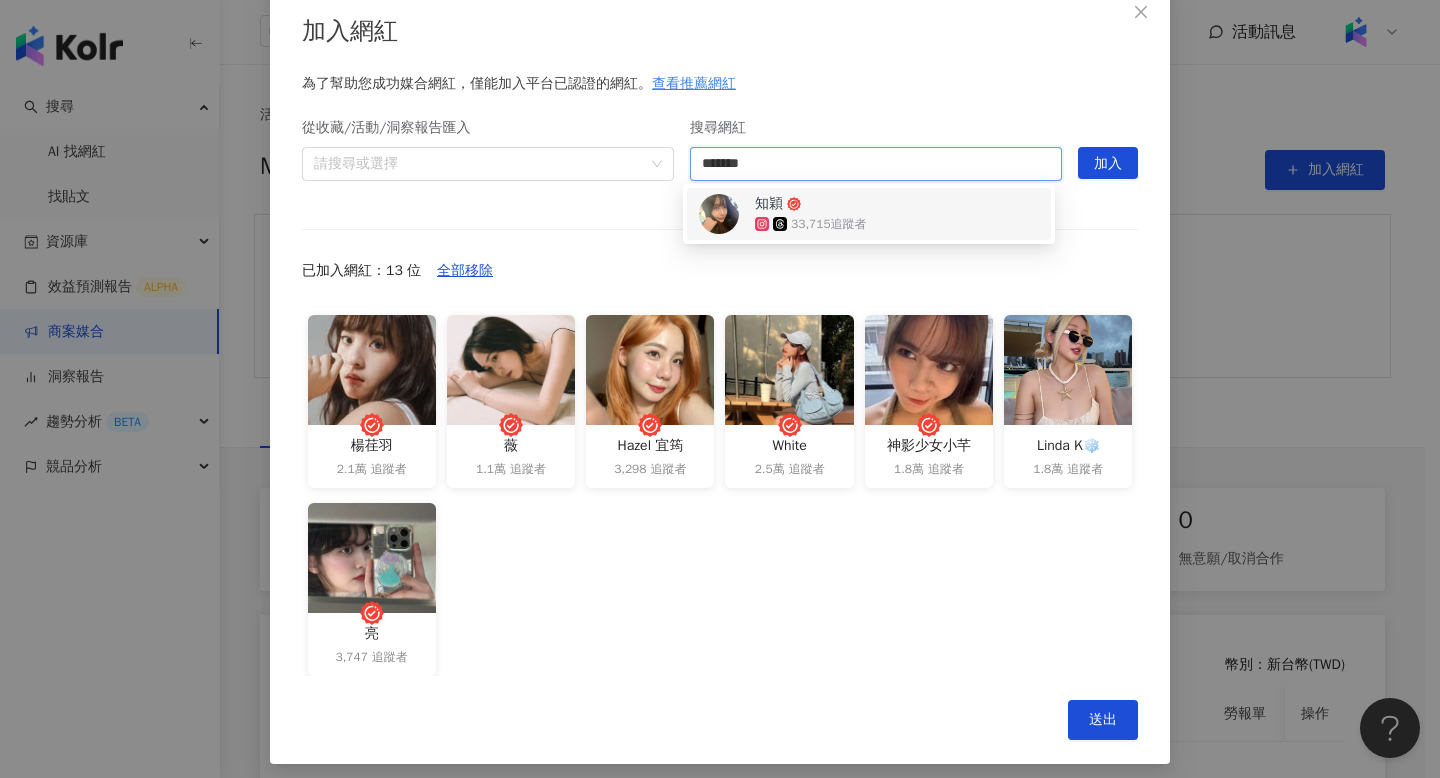 click on "知穎 33,715 追蹤者" at bounding box center (869, 214) 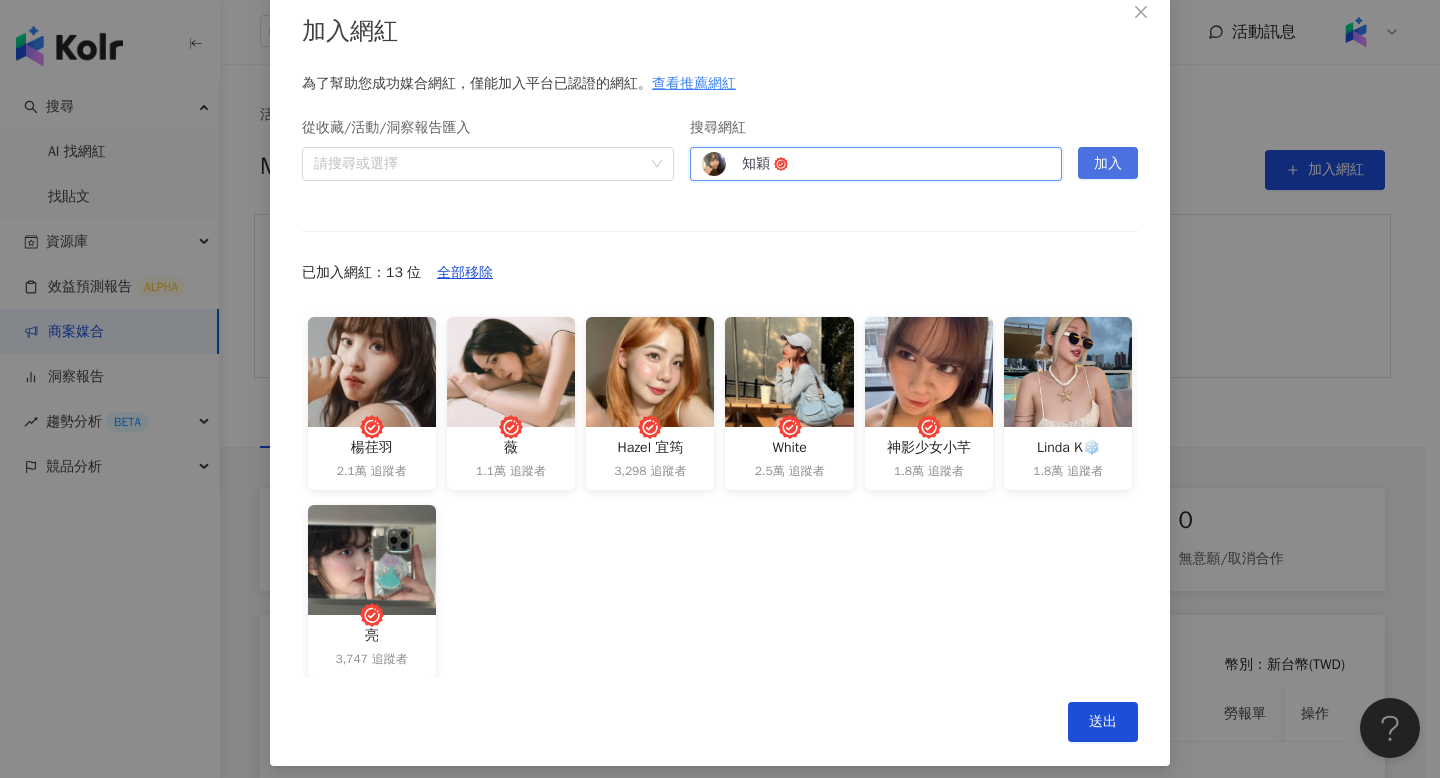 click on "加入" at bounding box center [1108, 164] 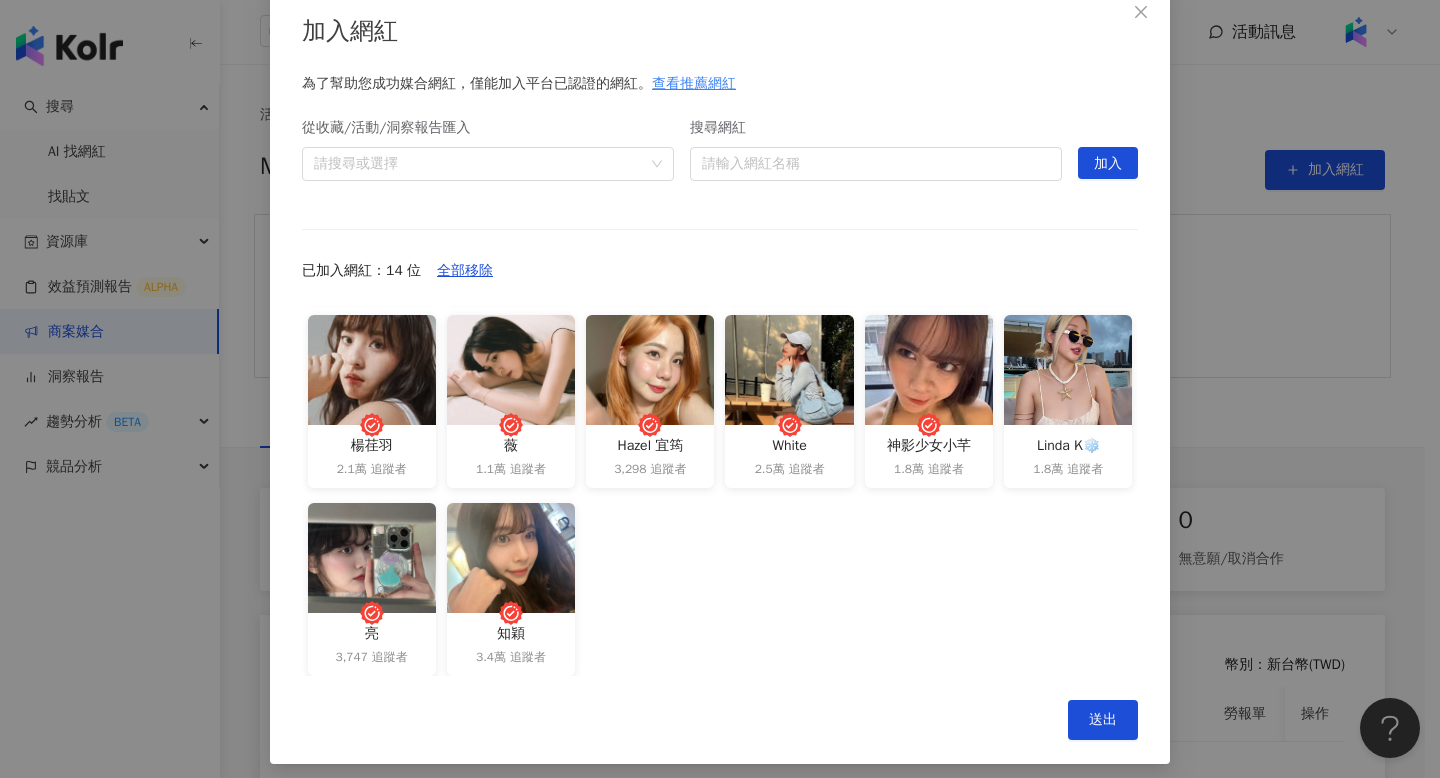 click on "搜尋網紅" at bounding box center (876, 132) 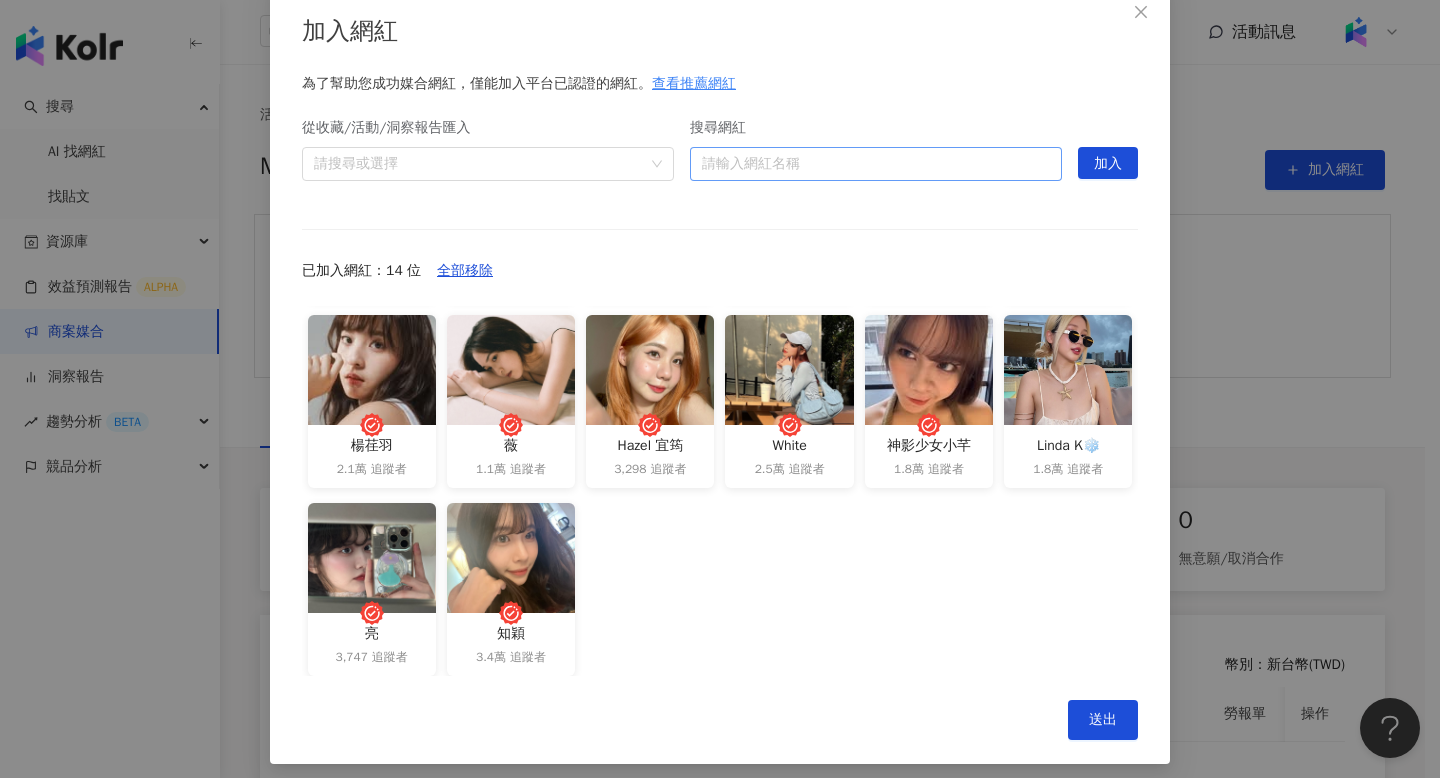click on "搜尋網紅" at bounding box center [876, 164] 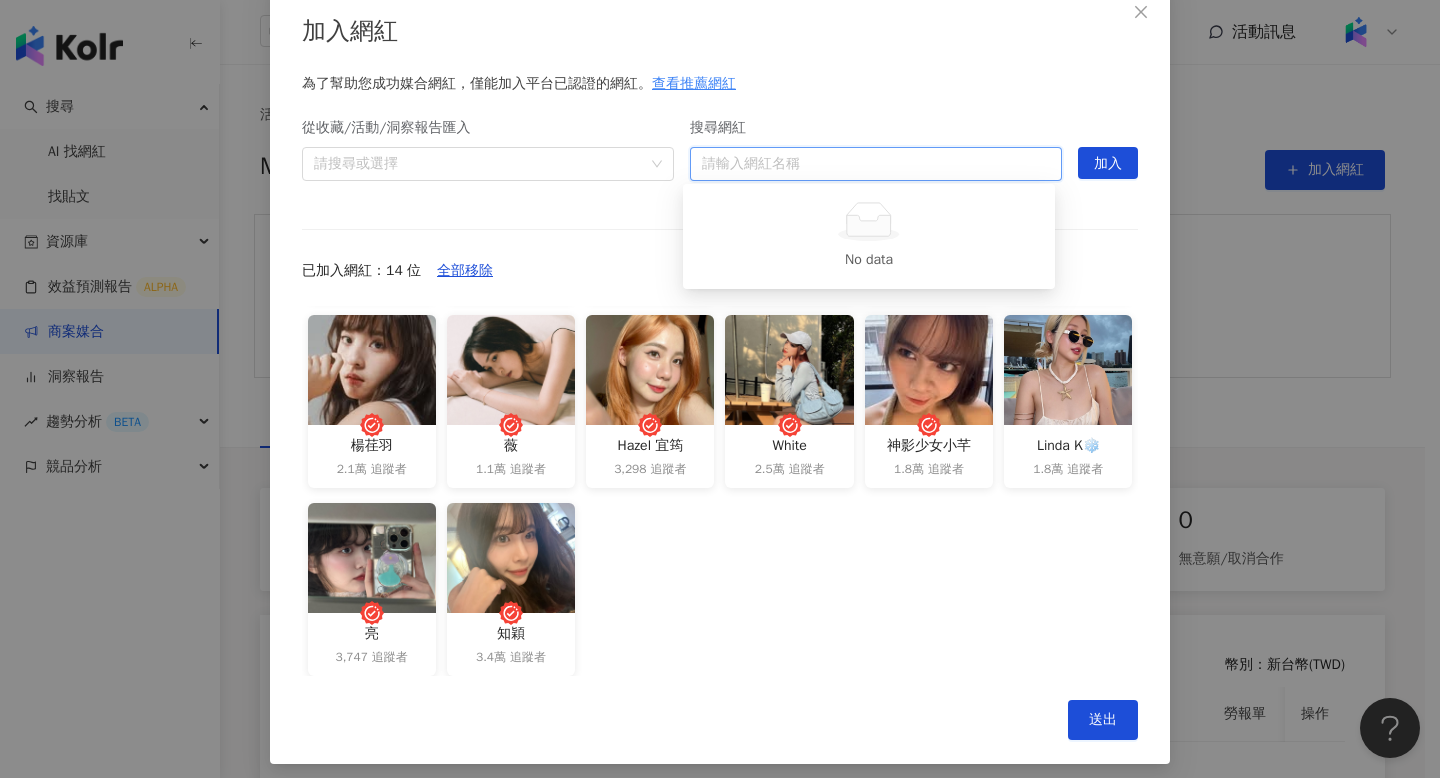 paste on "*****" 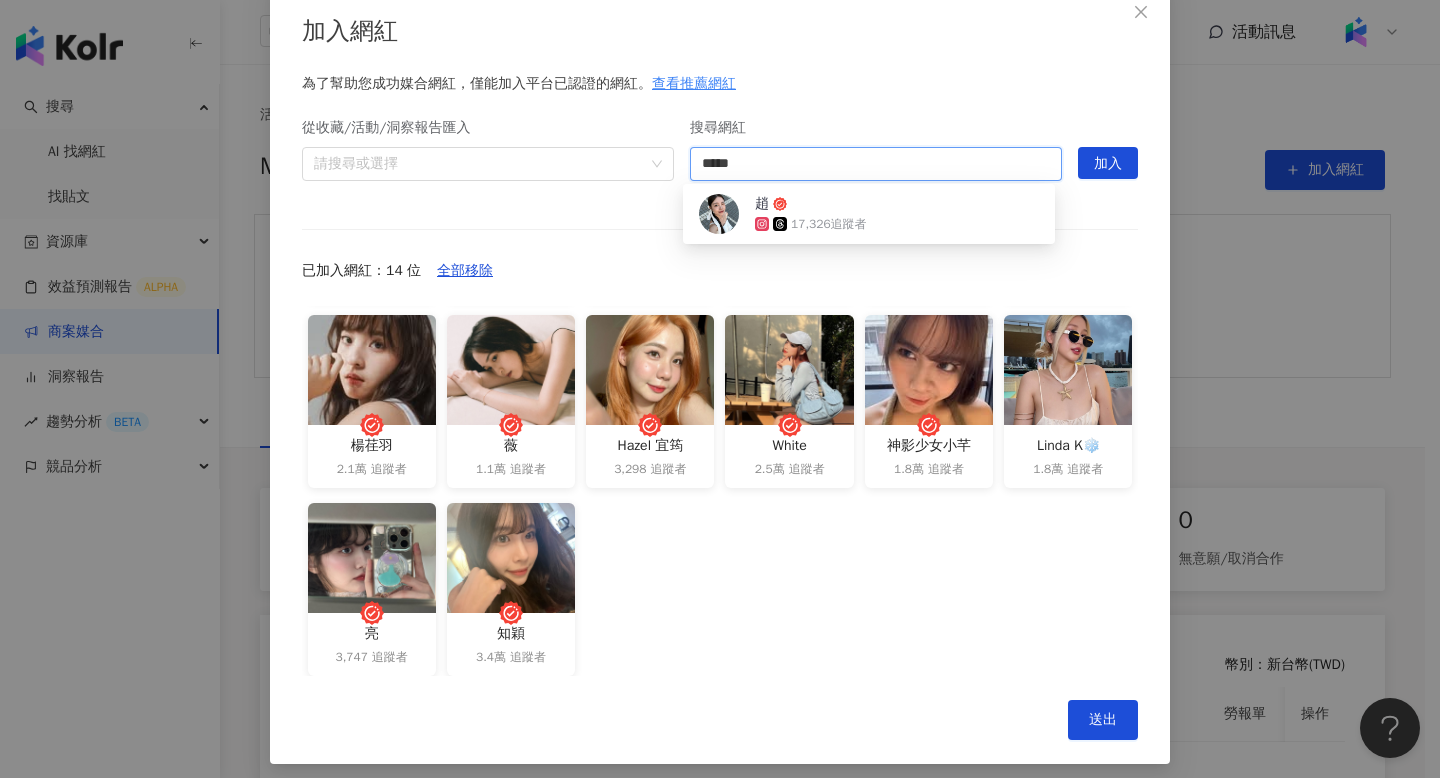 click on "趙 17,326 追蹤者" at bounding box center (869, 214) 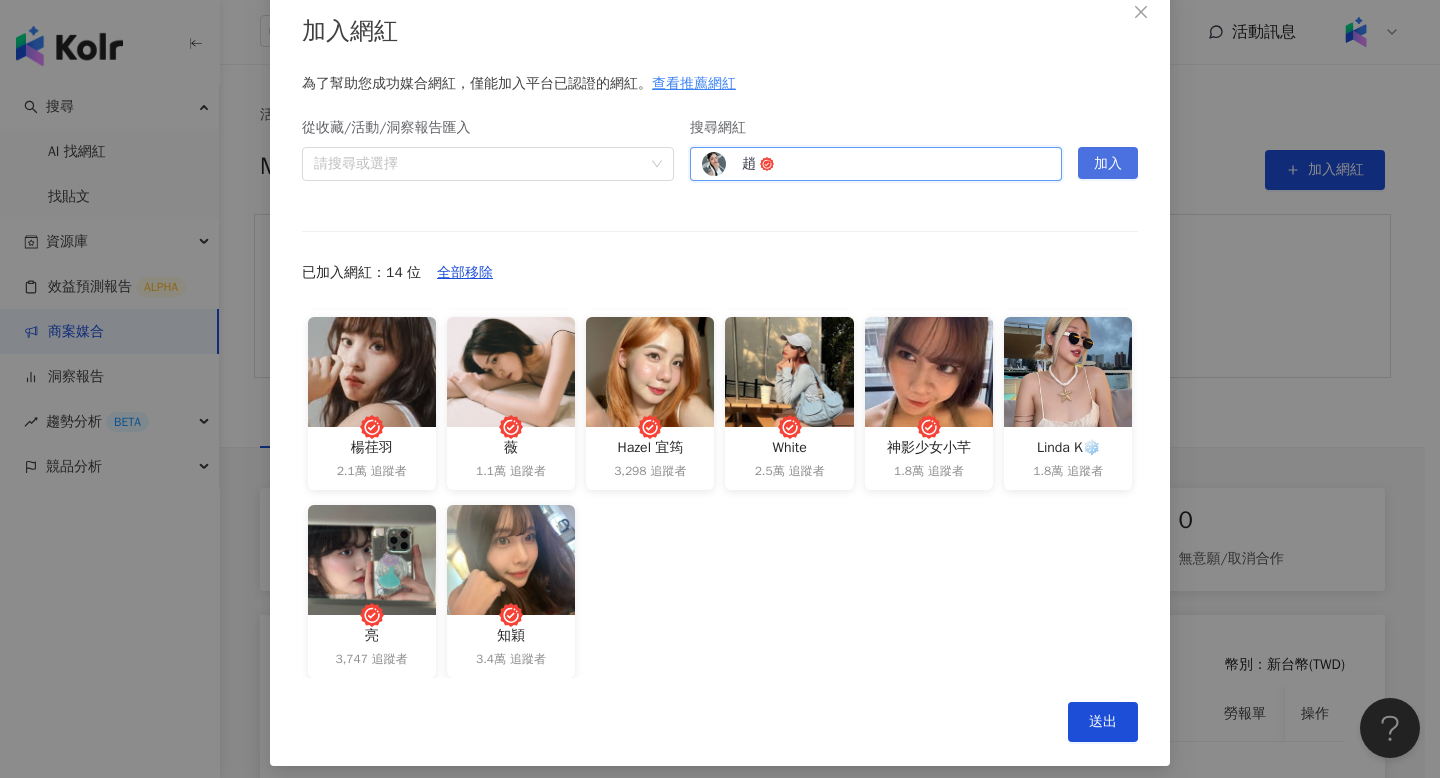 click on "加入" at bounding box center [1108, 163] 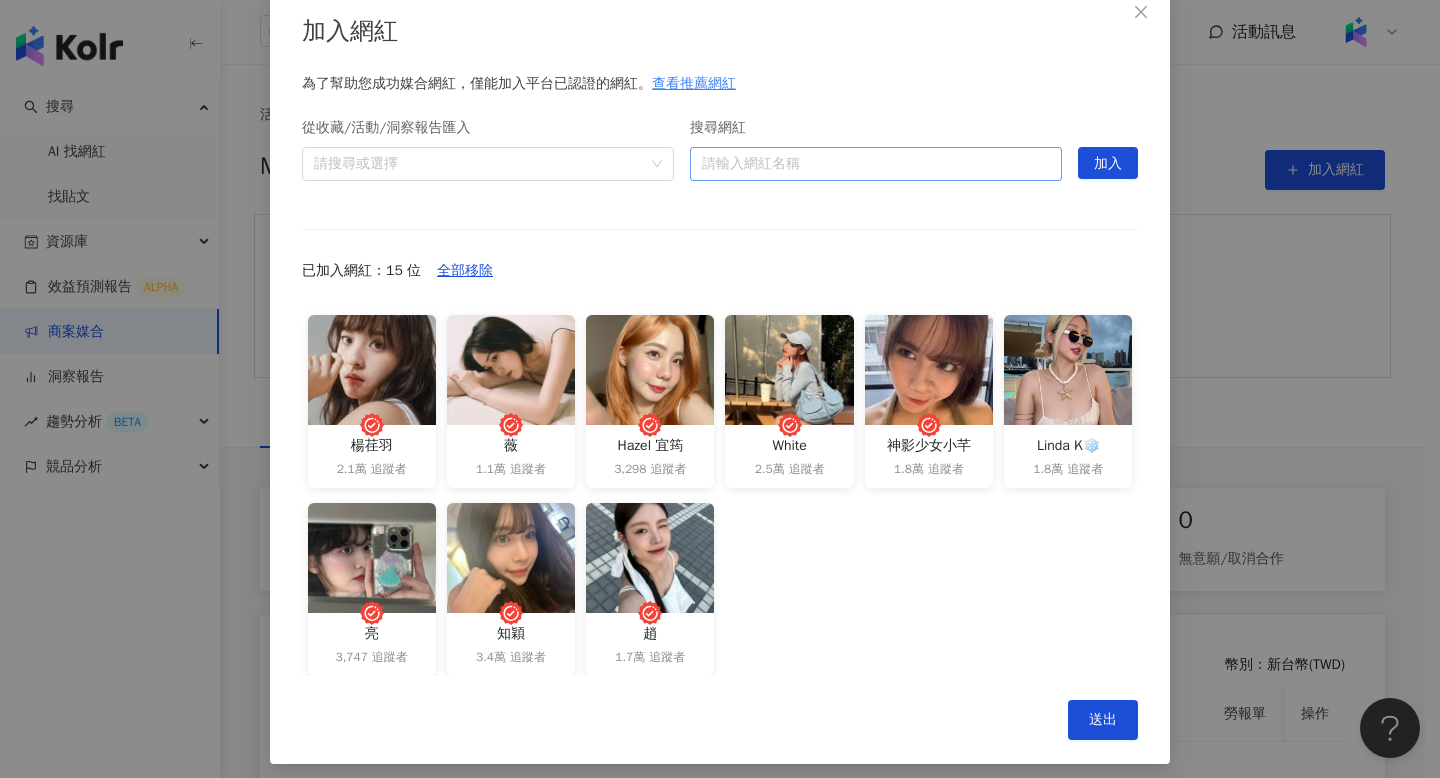 click on "請輸入網紅名稱" at bounding box center [876, 164] 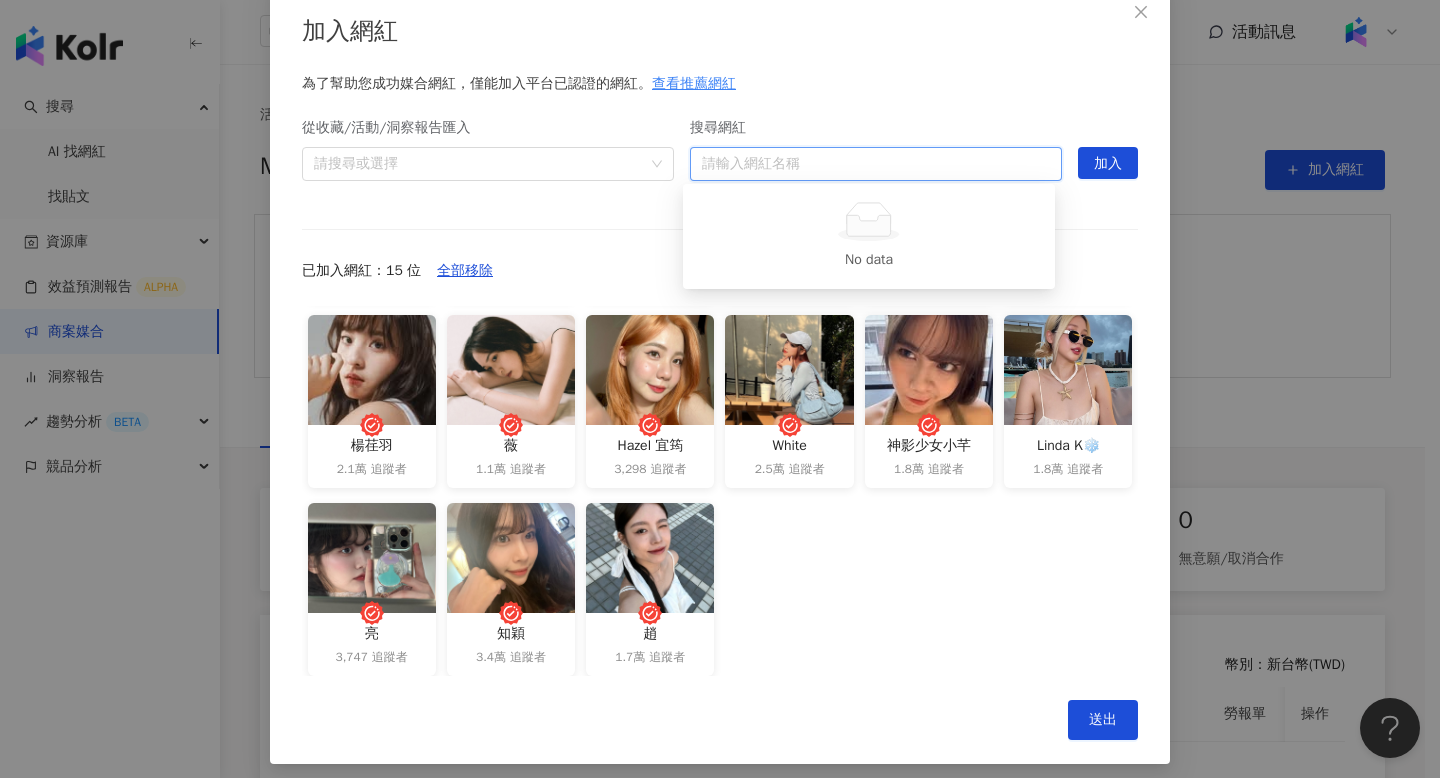 paste on "**********" 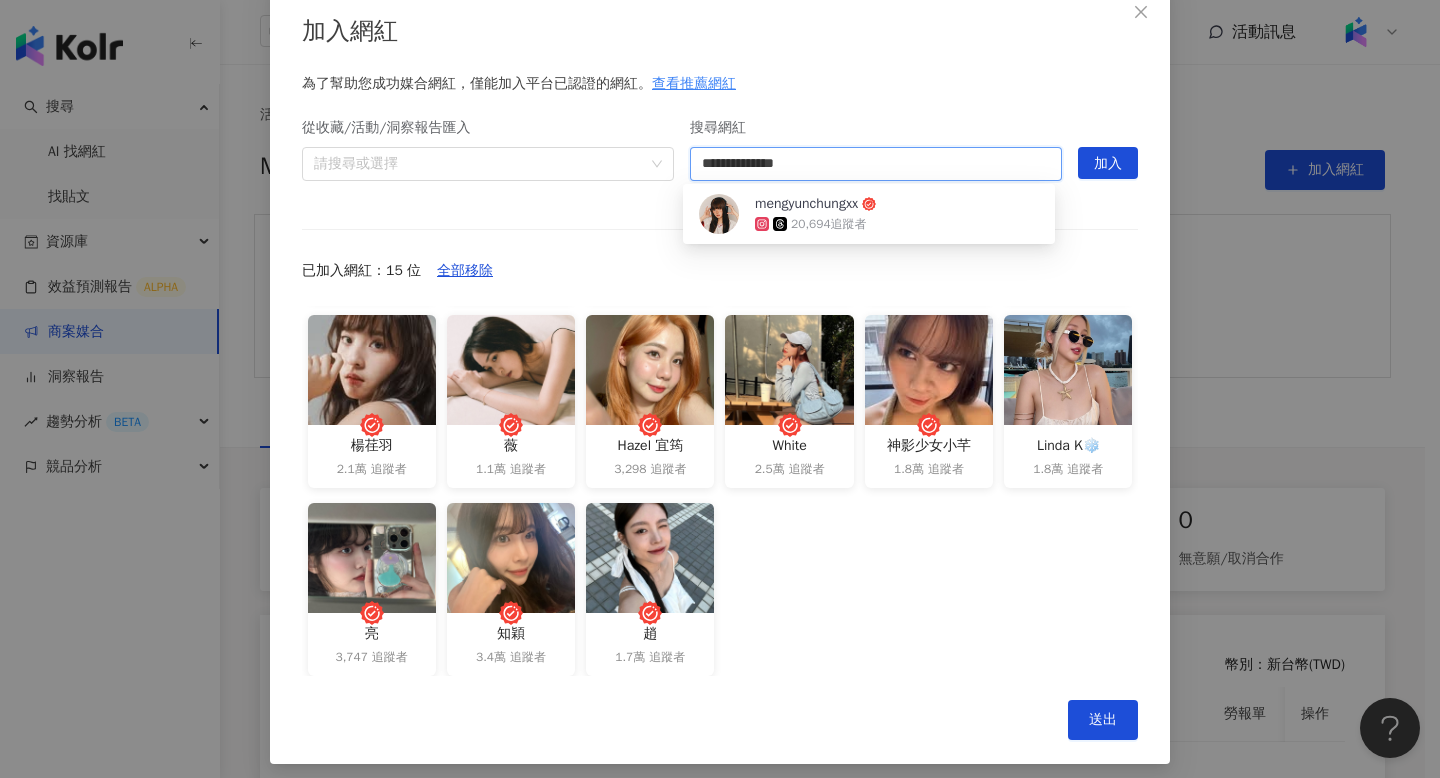 click on "mengyunchungxx 20,694 追蹤者" at bounding box center [869, 214] 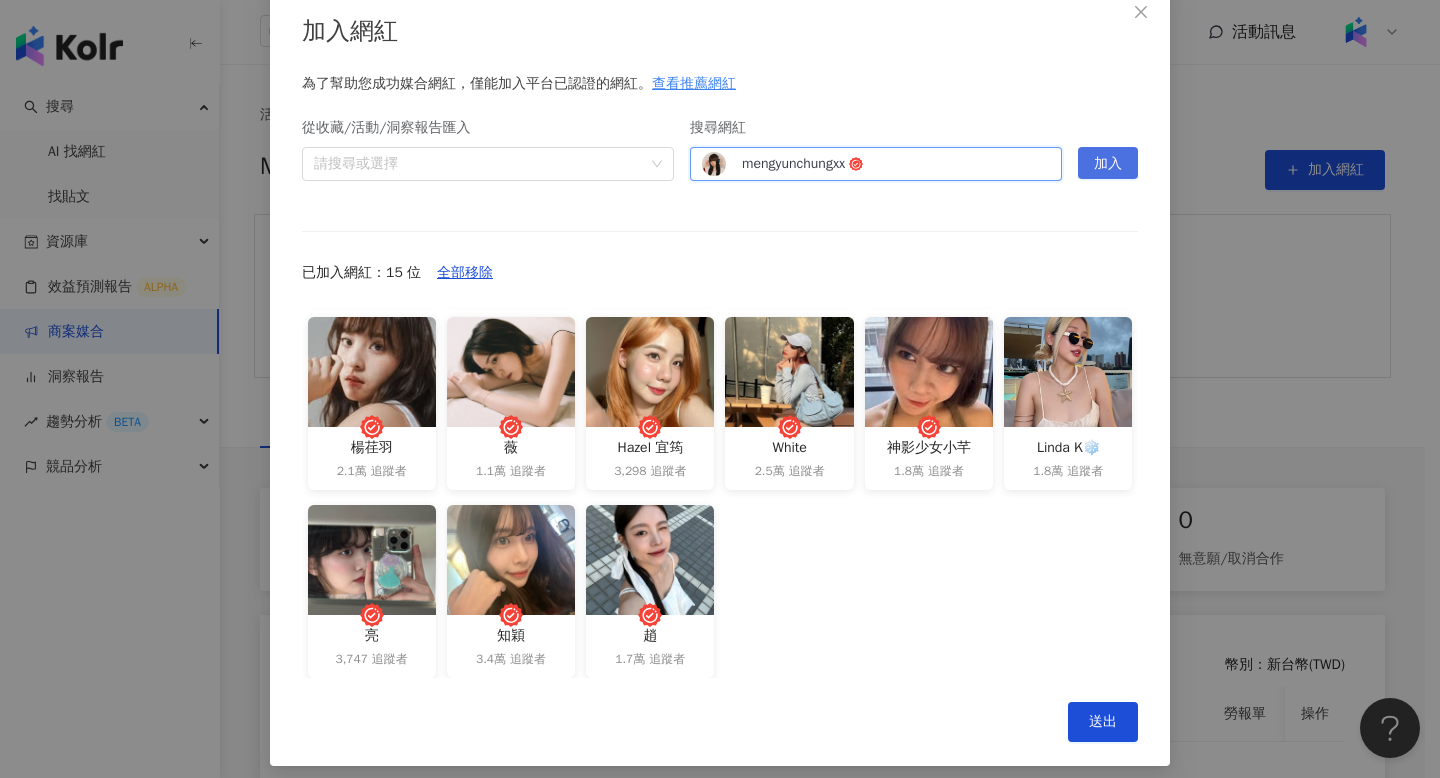 click on "加入" at bounding box center [1108, 163] 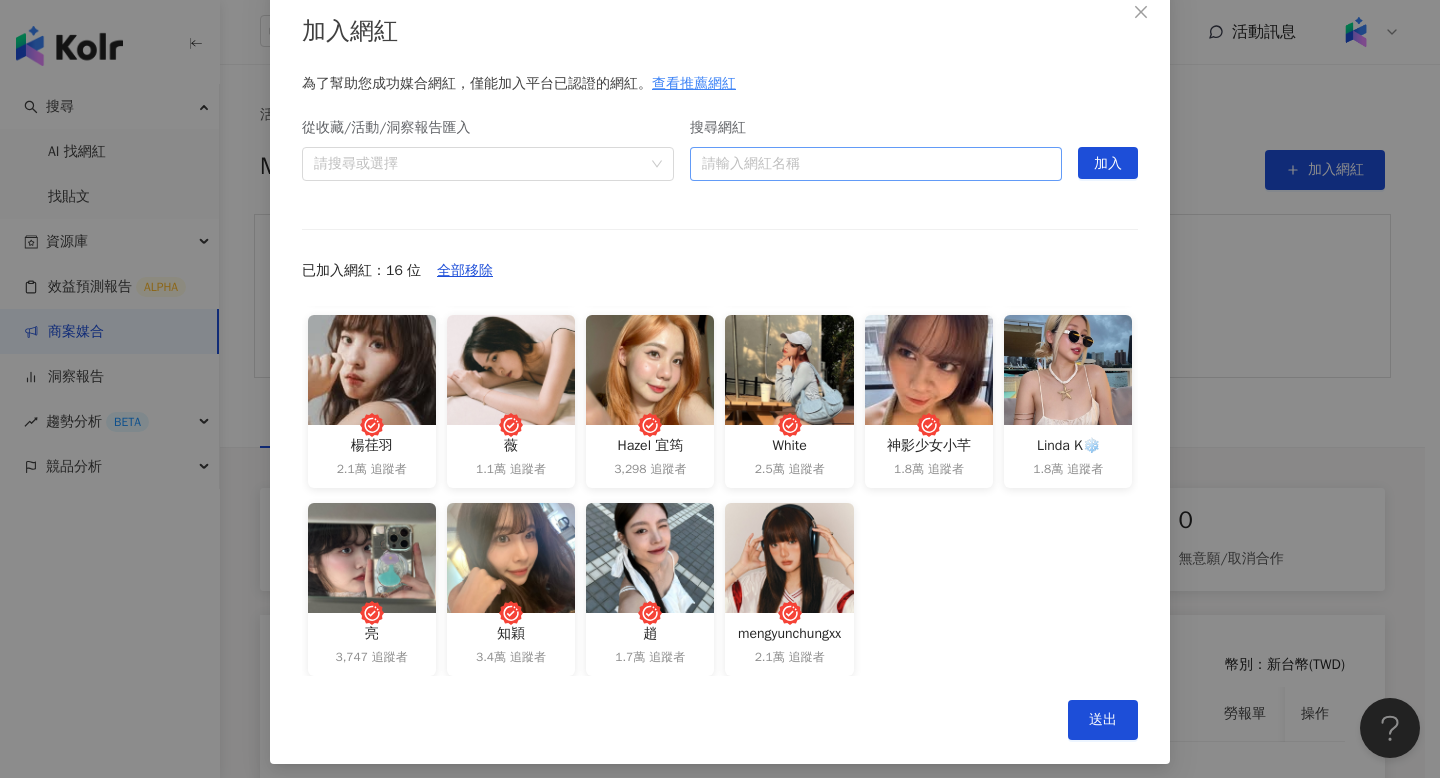 click on "搜尋網紅" at bounding box center [876, 164] 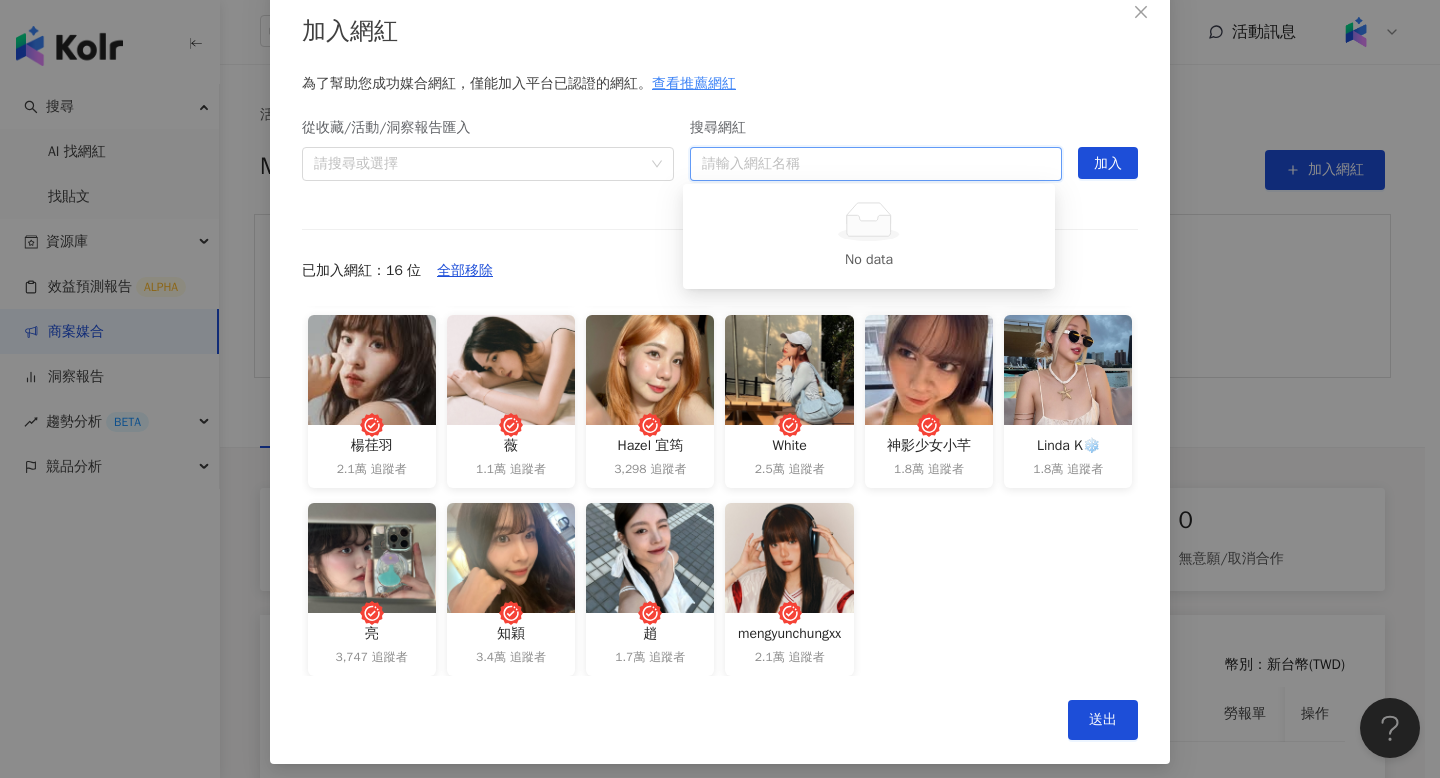 paste on "********" 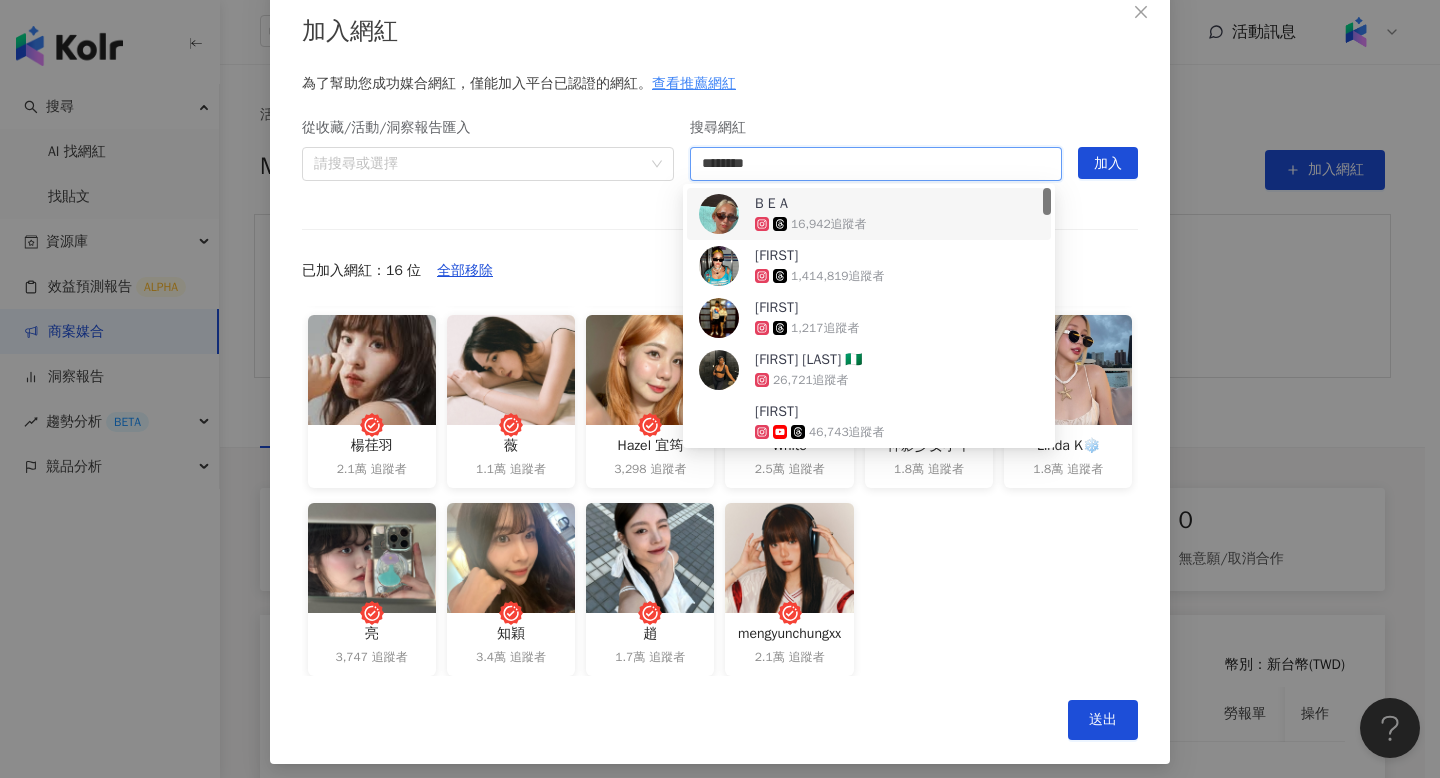 type on "********" 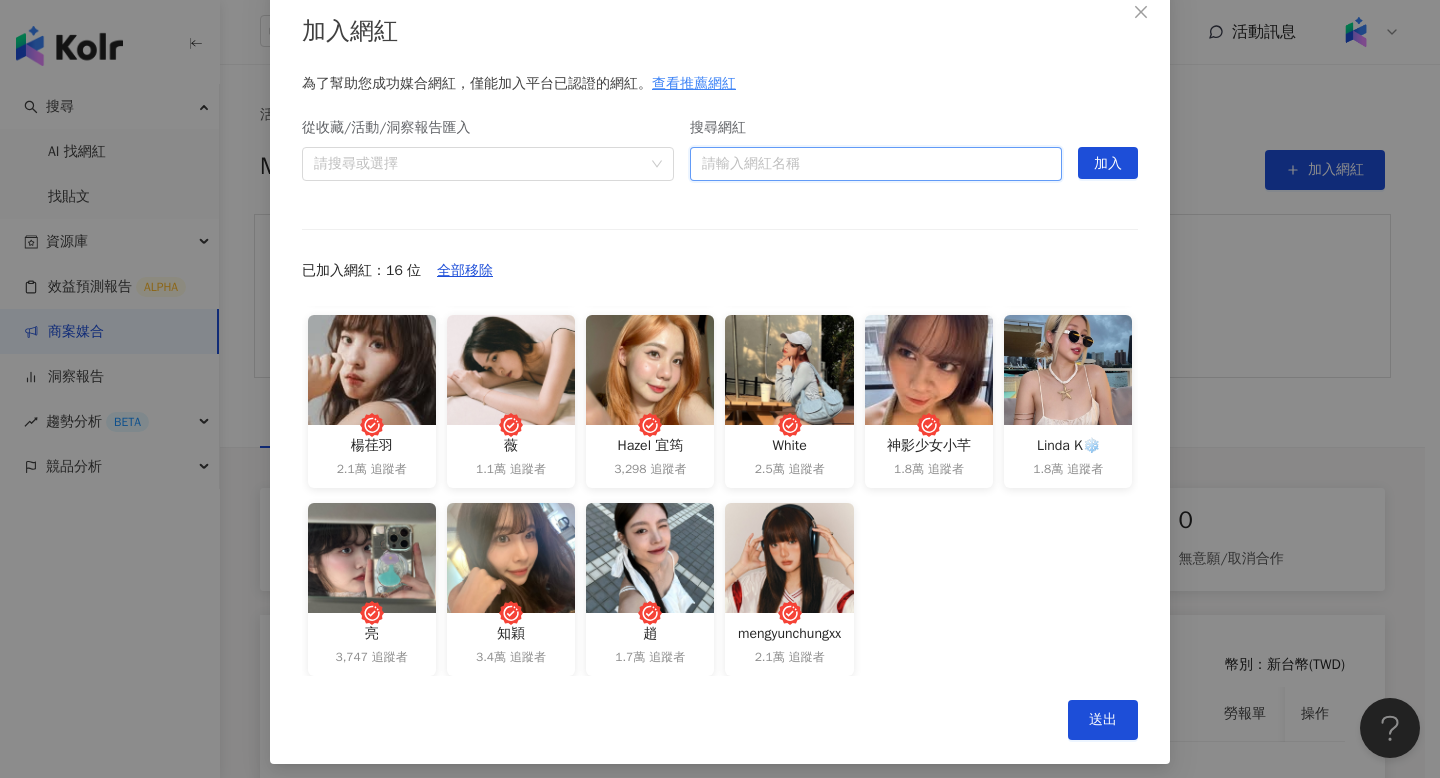 paste on "**********" 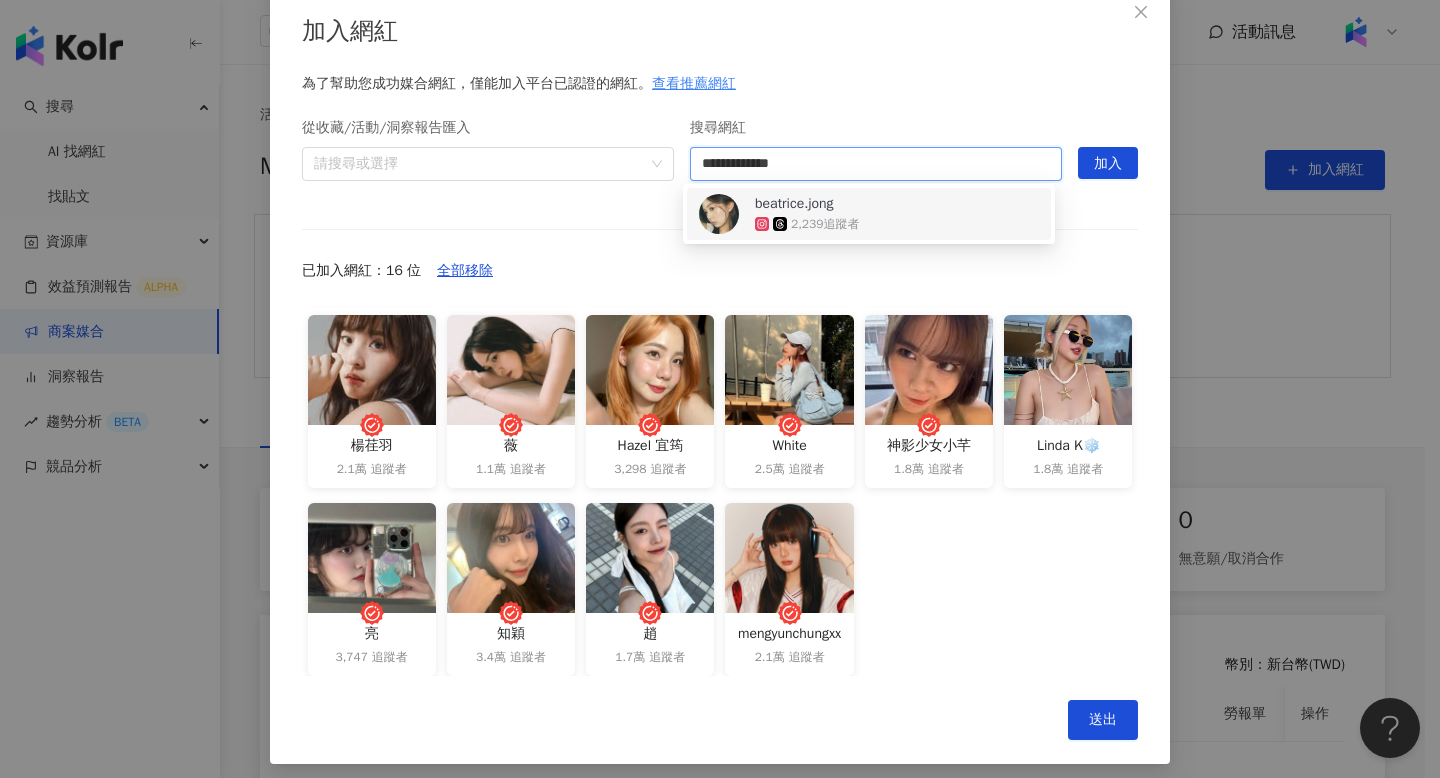 click on "beatrice.jong 2,239 追蹤者" at bounding box center [869, 214] 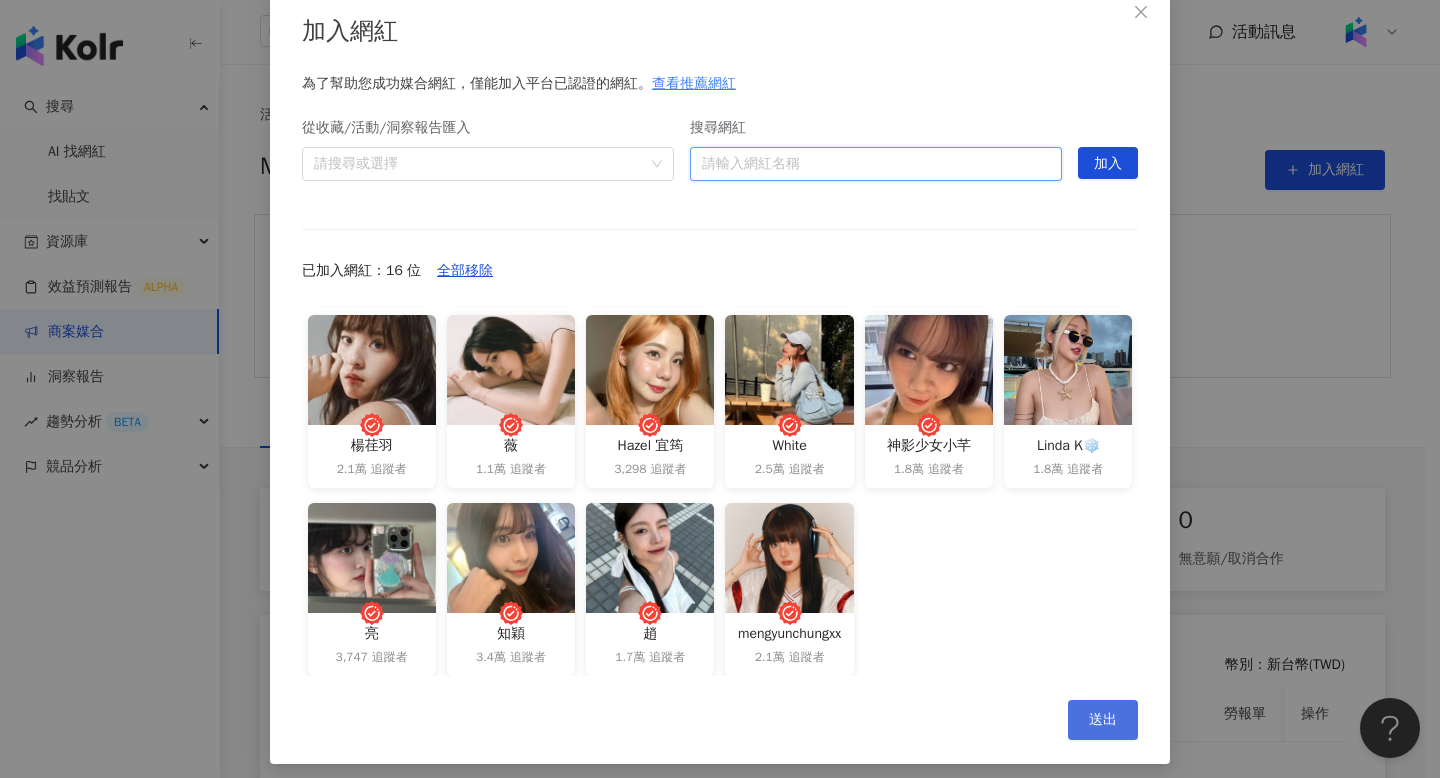 click on "送出" at bounding box center [1103, 720] 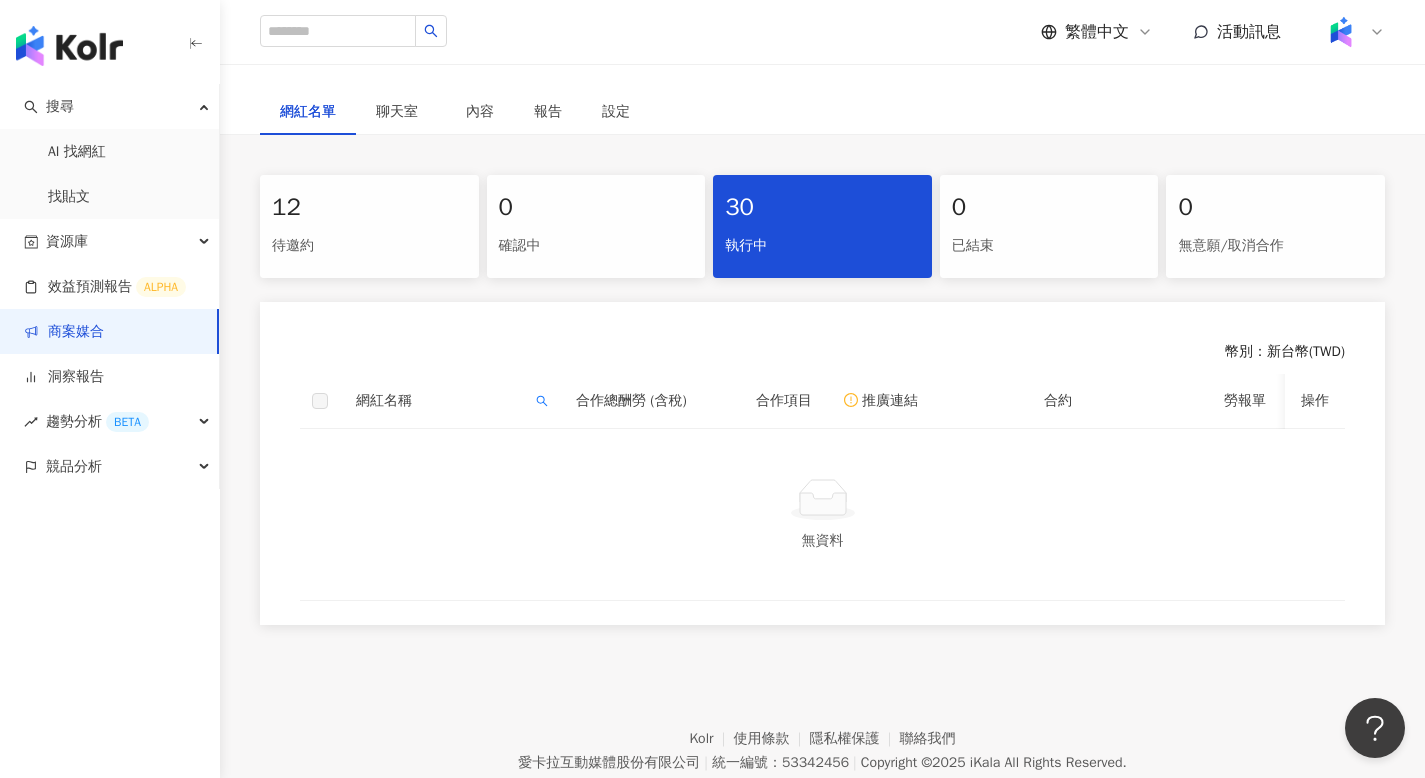 scroll, scrollTop: 169, scrollLeft: 0, axis: vertical 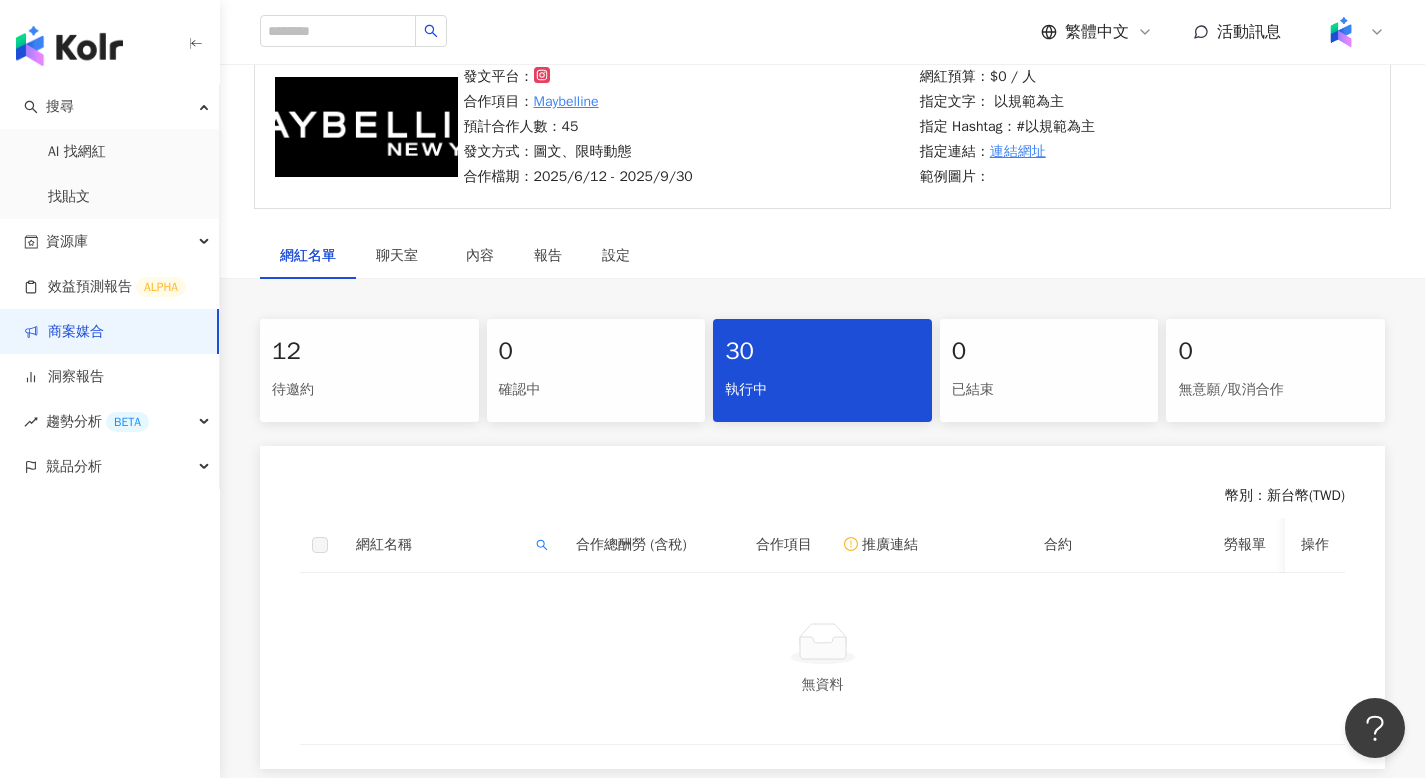 drag, startPoint x: 284, startPoint y: 344, endPoint x: 304, endPoint y: 330, distance: 24.41311 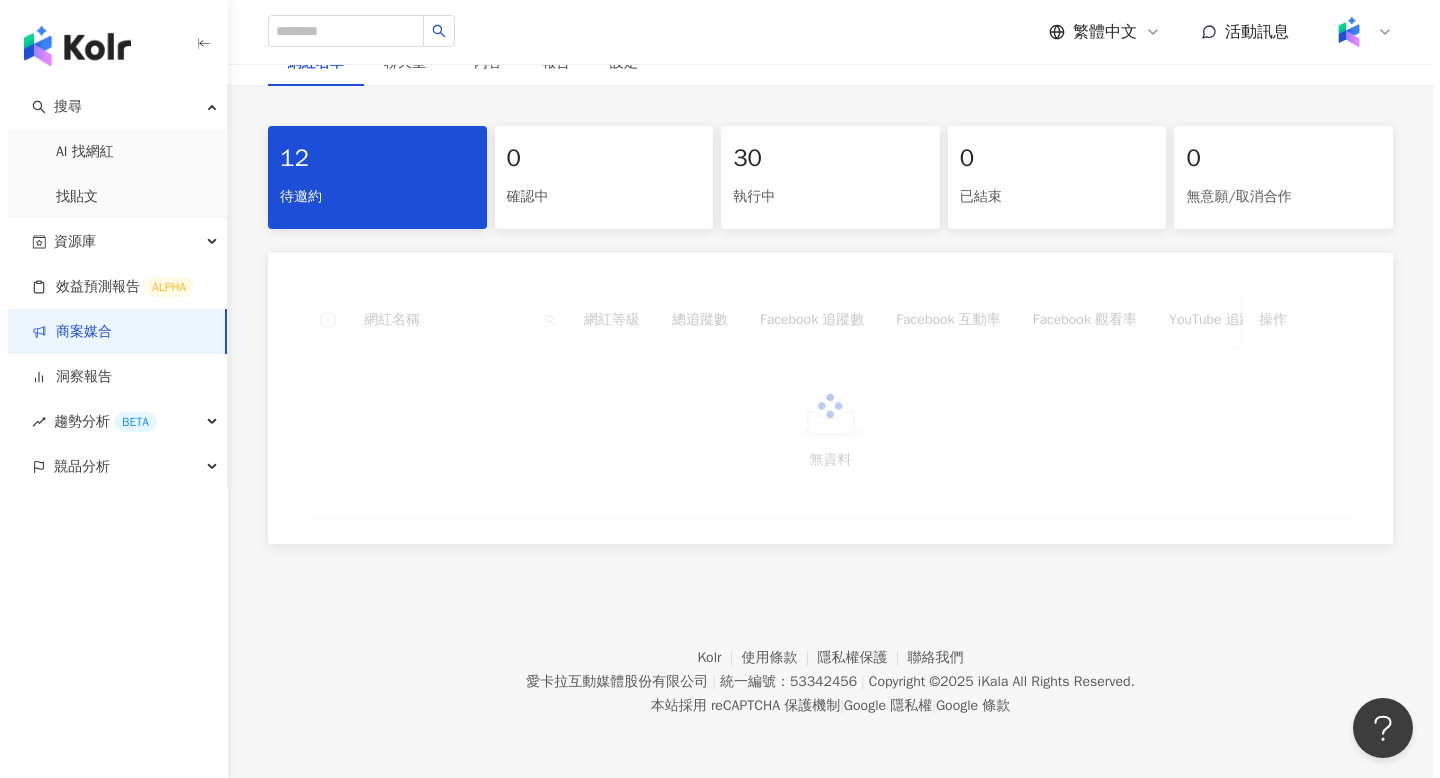 scroll, scrollTop: 377, scrollLeft: 0, axis: vertical 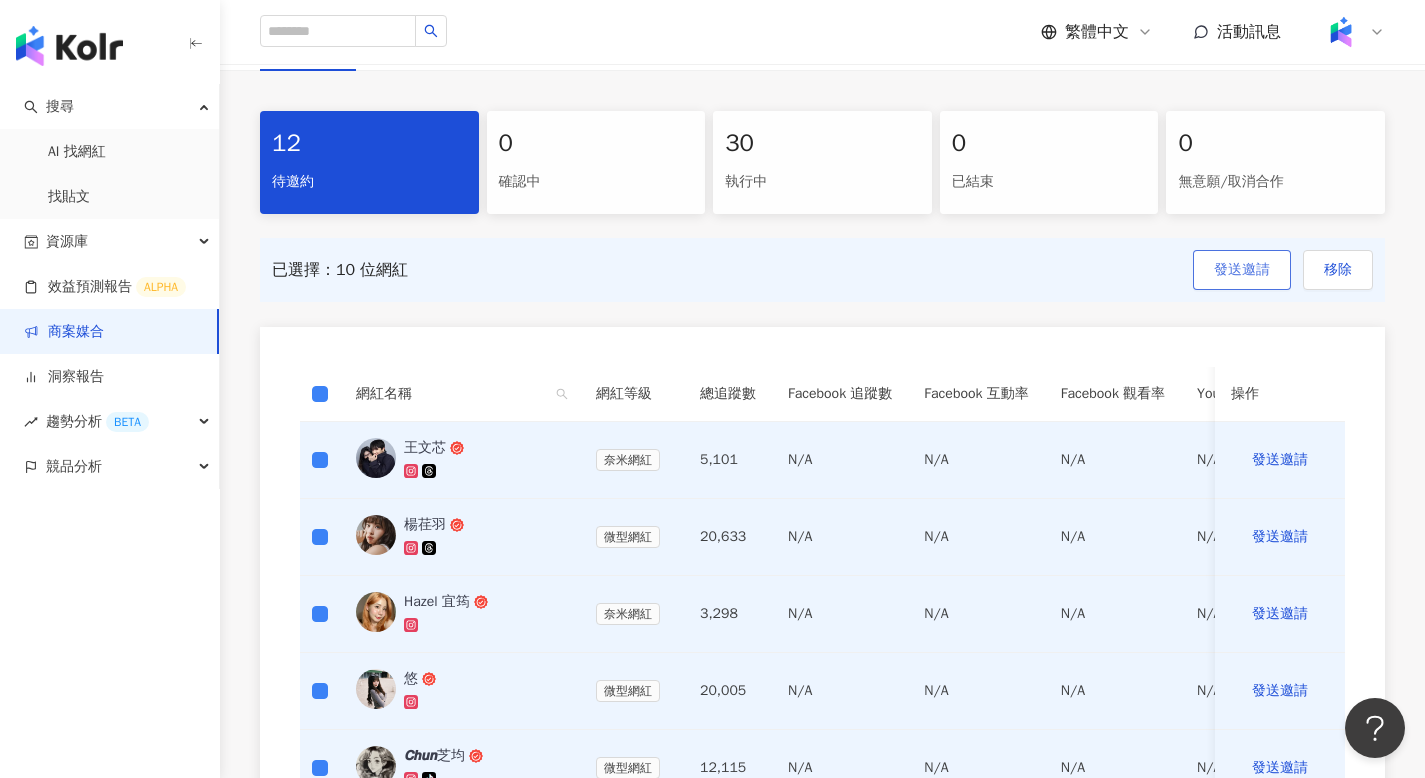 click on "發送邀請" at bounding box center (1242, 270) 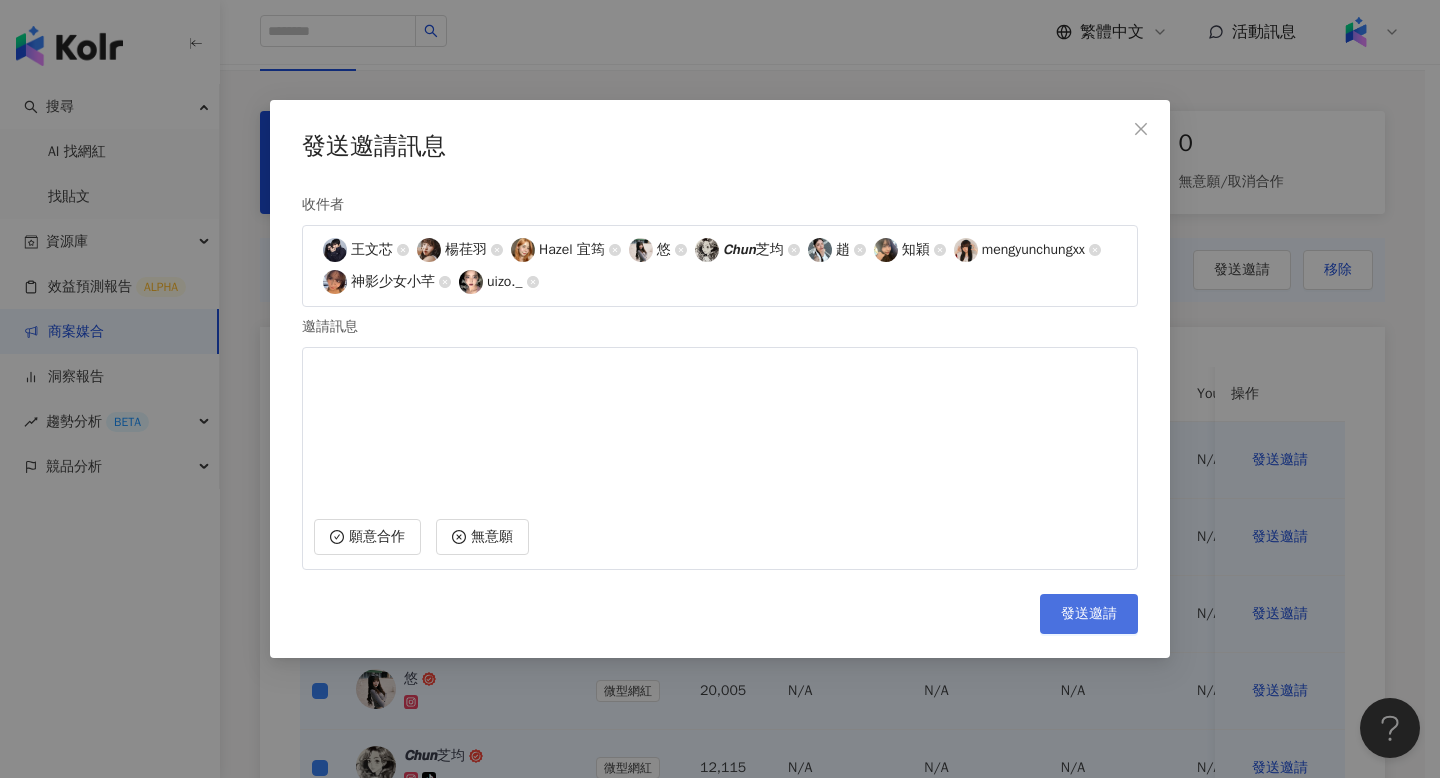 click on "發送邀請" at bounding box center [1089, 614] 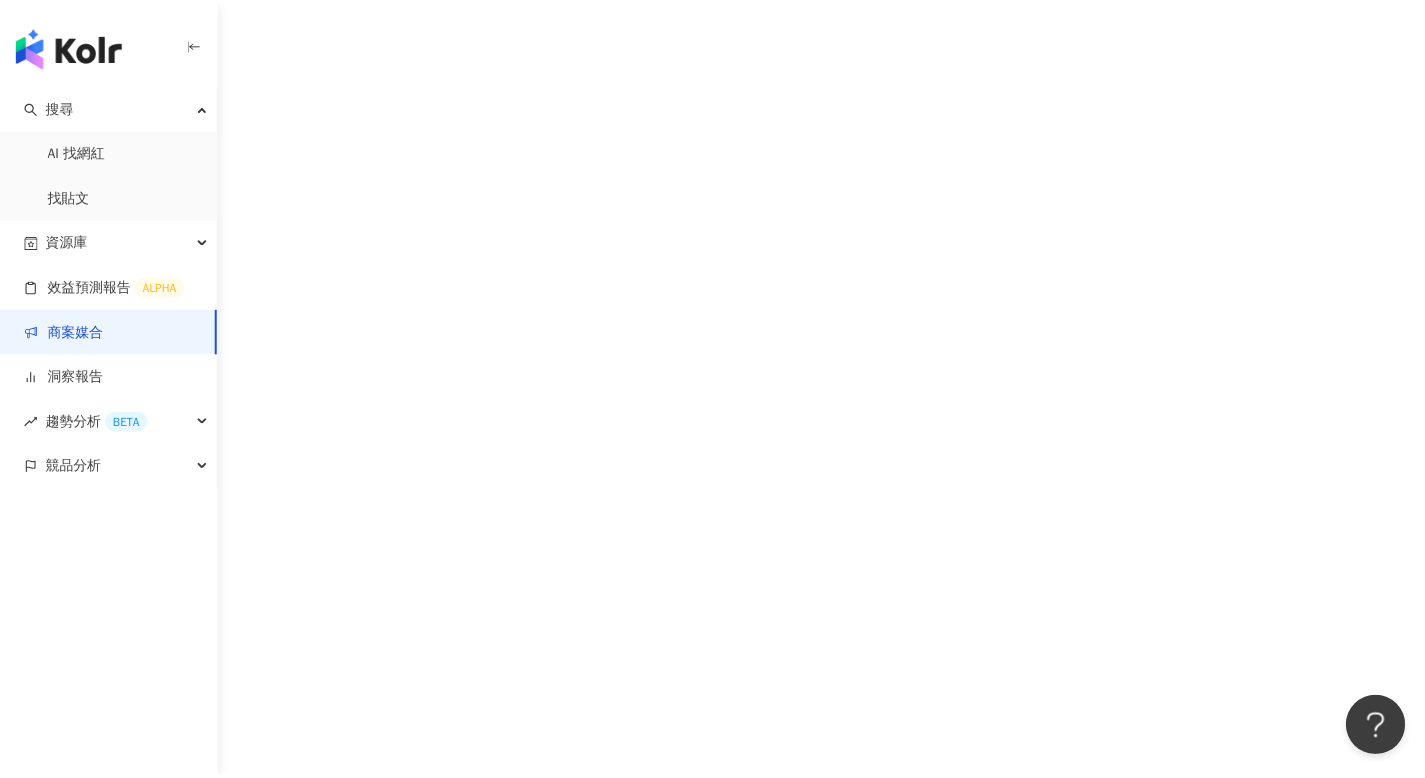 scroll, scrollTop: 92, scrollLeft: 0, axis: vertical 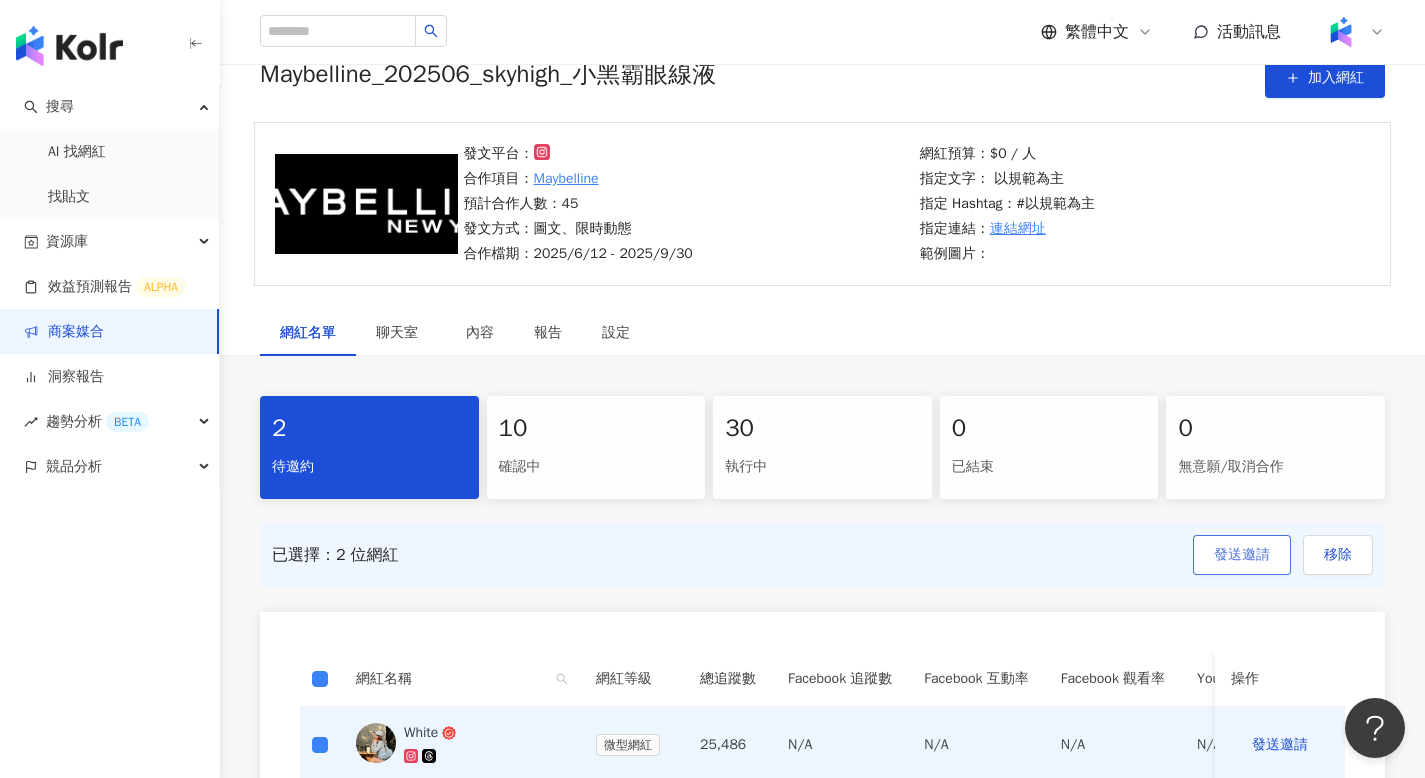 click on "發送邀請" at bounding box center (1242, 555) 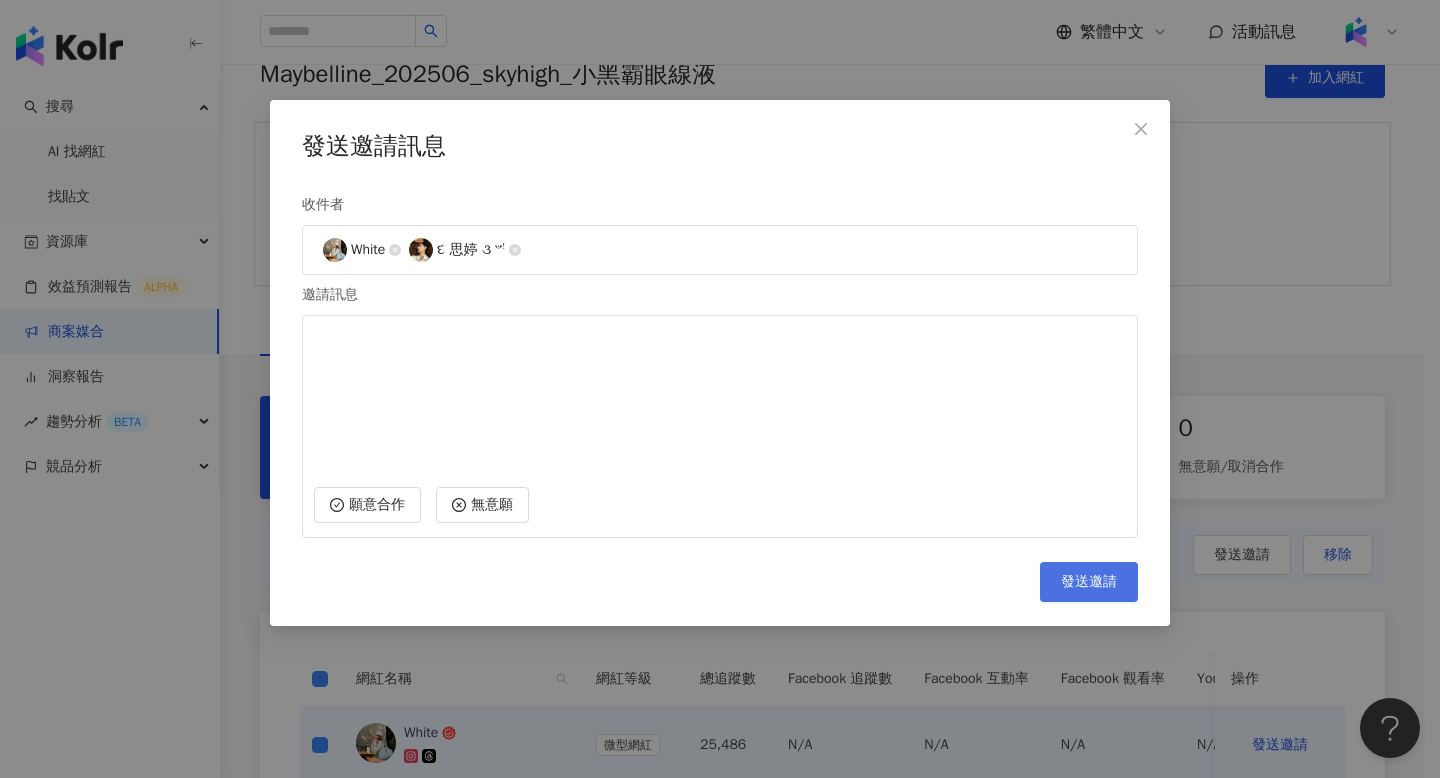 click on "發送邀請" at bounding box center (1089, 582) 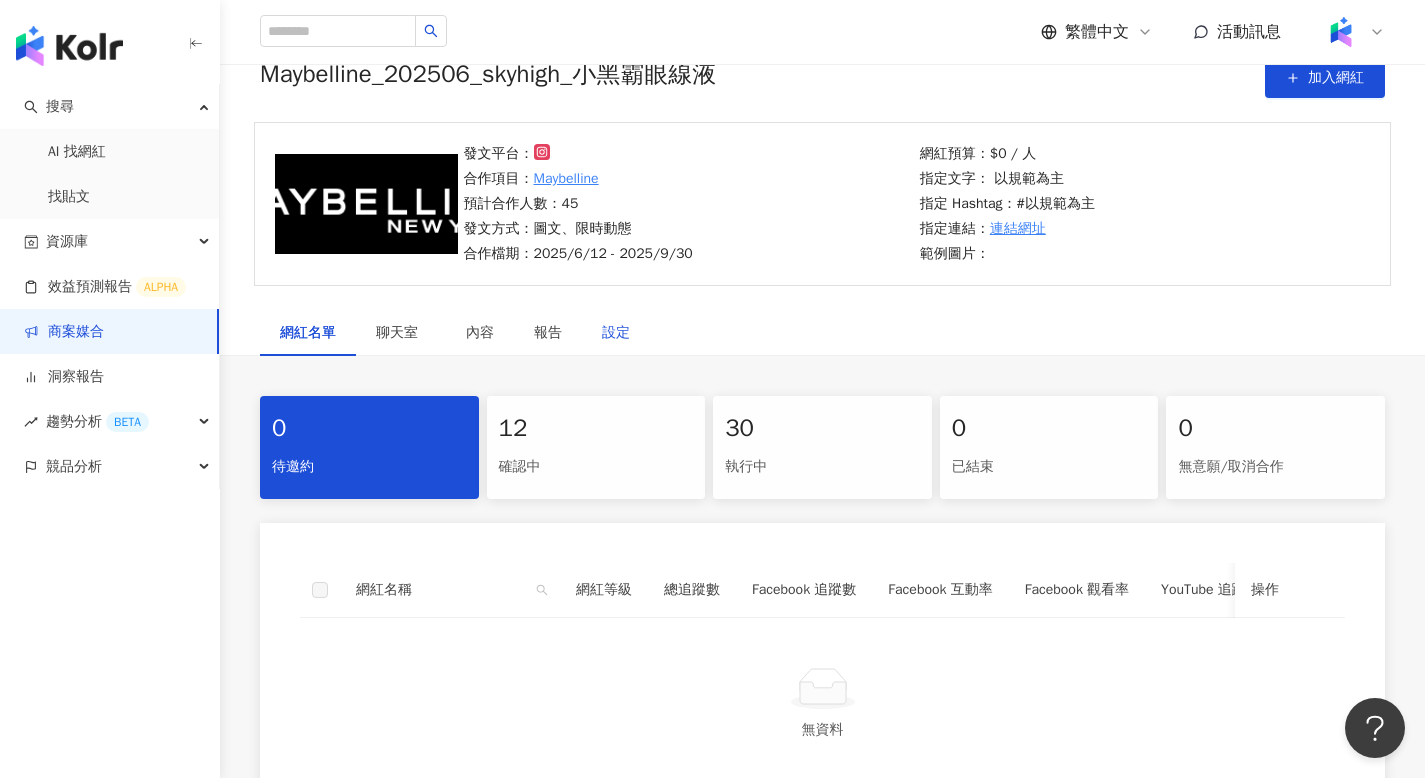 click on "設定" at bounding box center [616, 333] 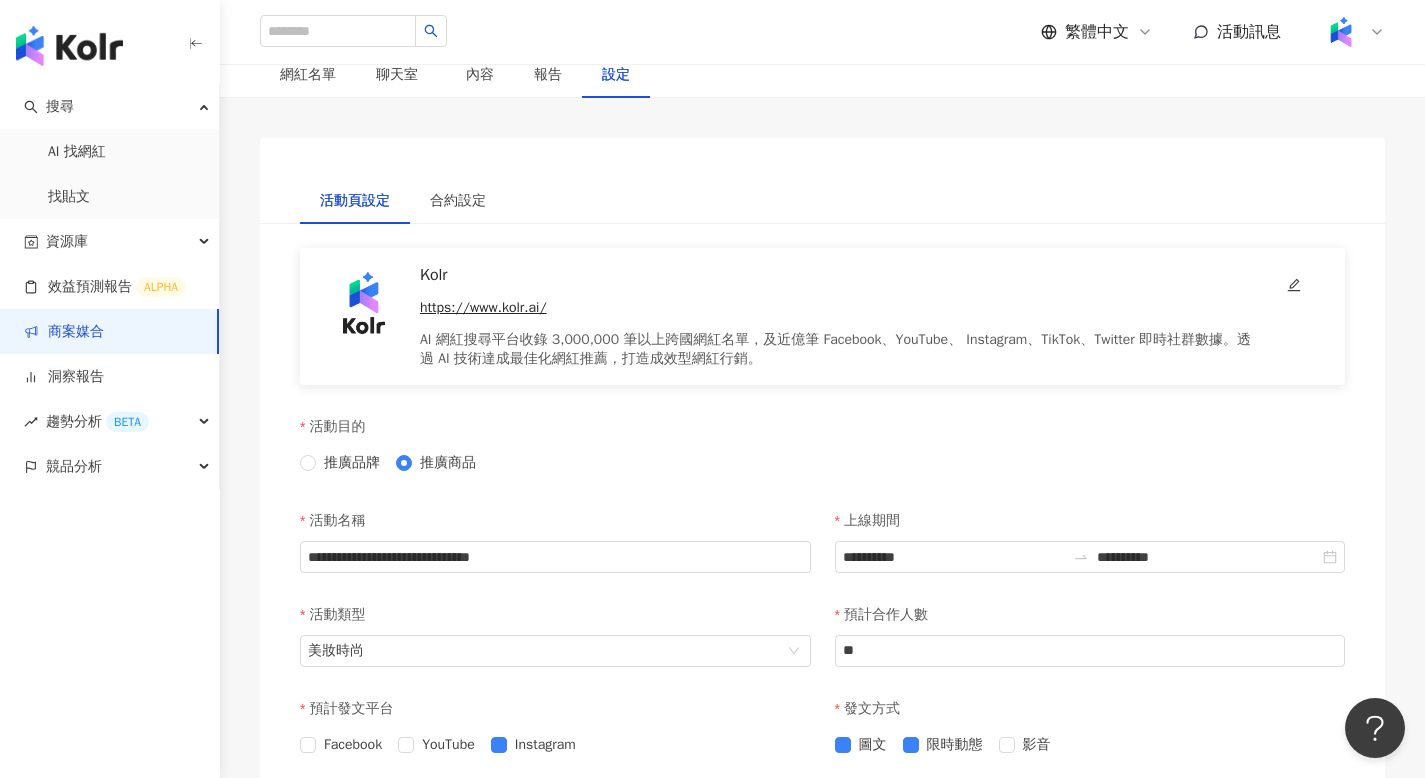 scroll, scrollTop: 110, scrollLeft: 0, axis: vertical 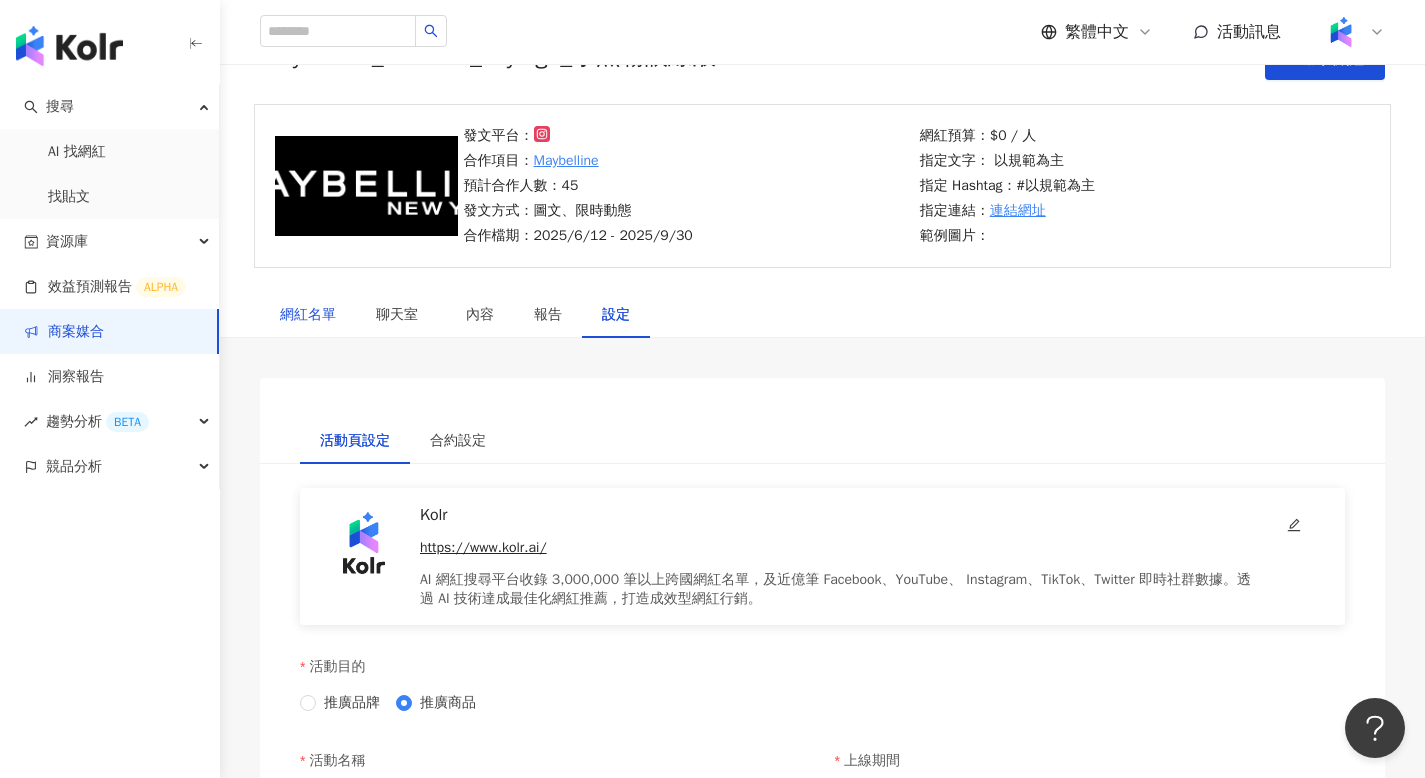 click on "網紅名單" at bounding box center (308, 315) 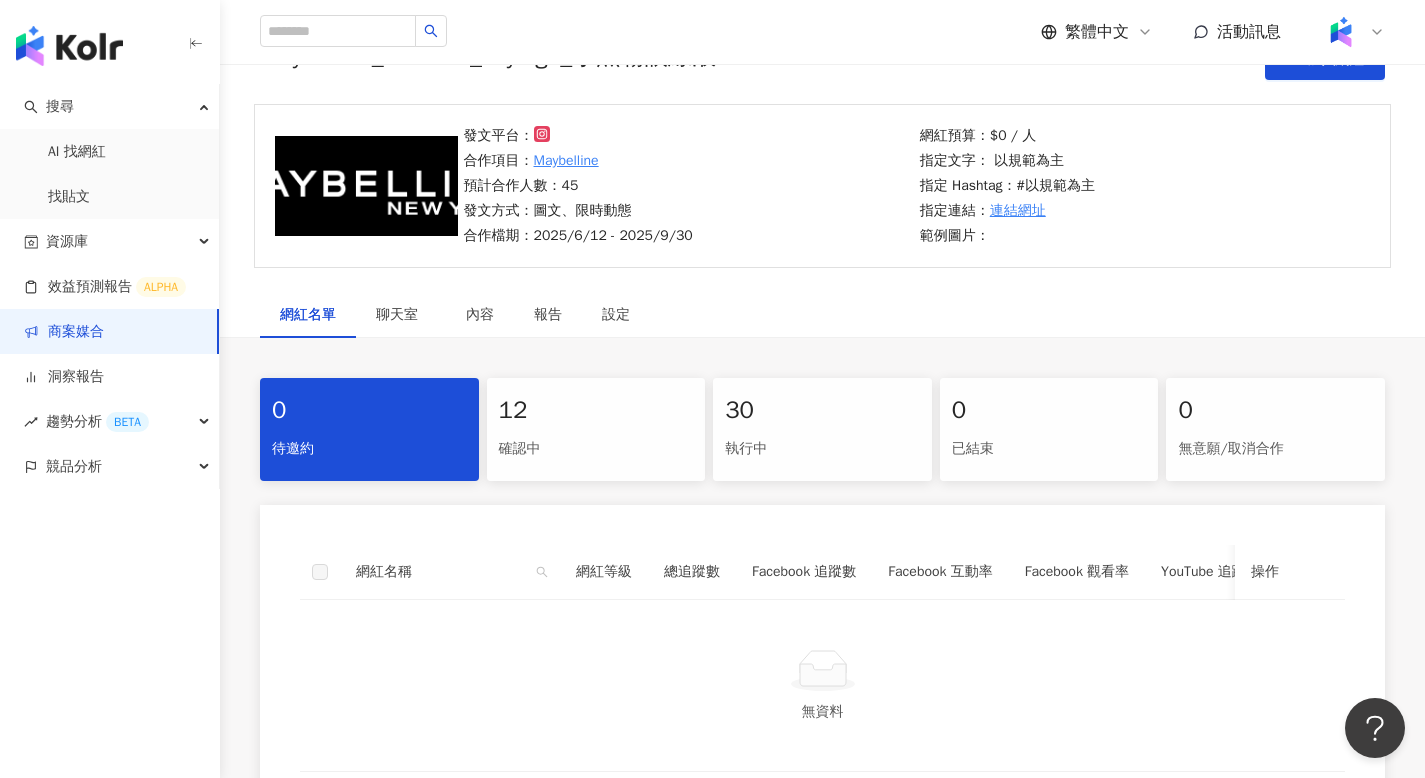 click on "12 確認中" at bounding box center (596, 429) 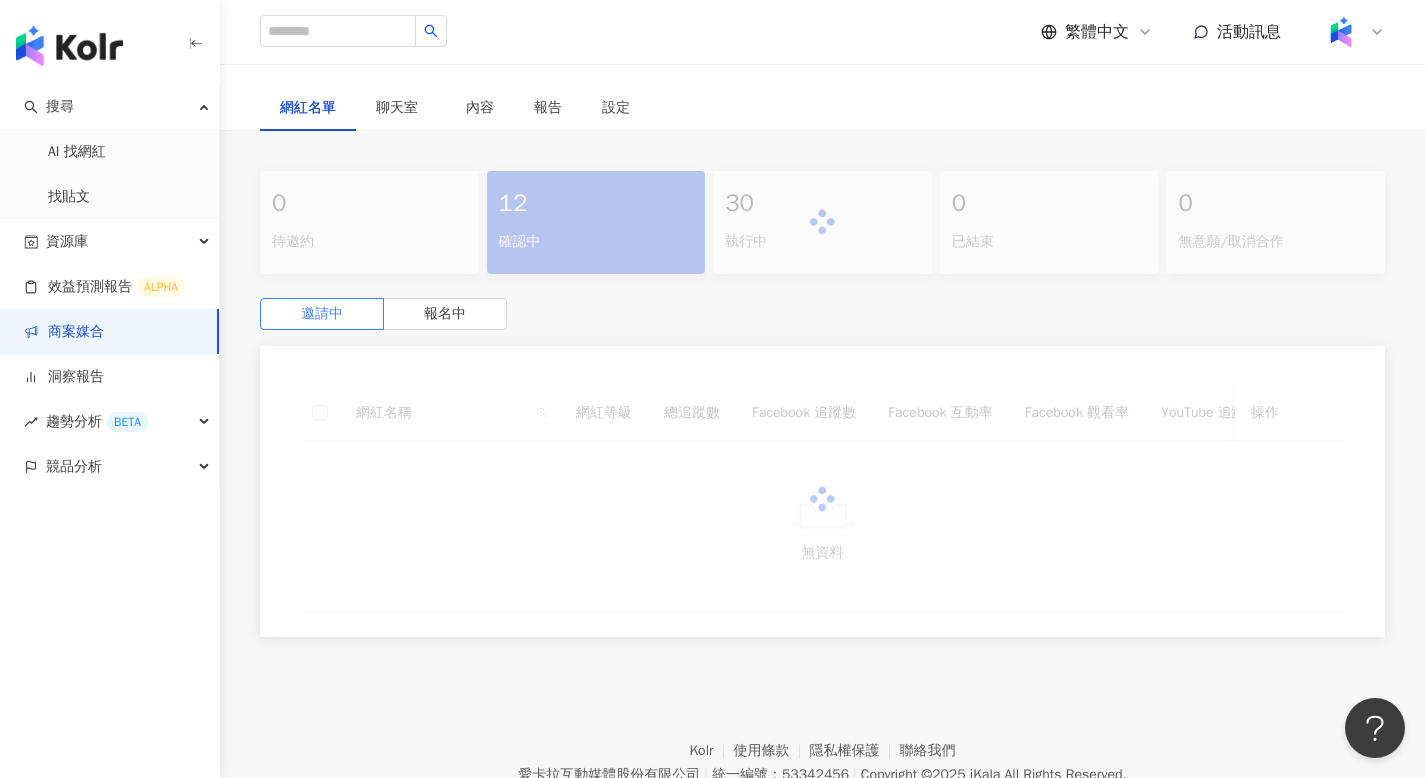 scroll, scrollTop: 350, scrollLeft: 0, axis: vertical 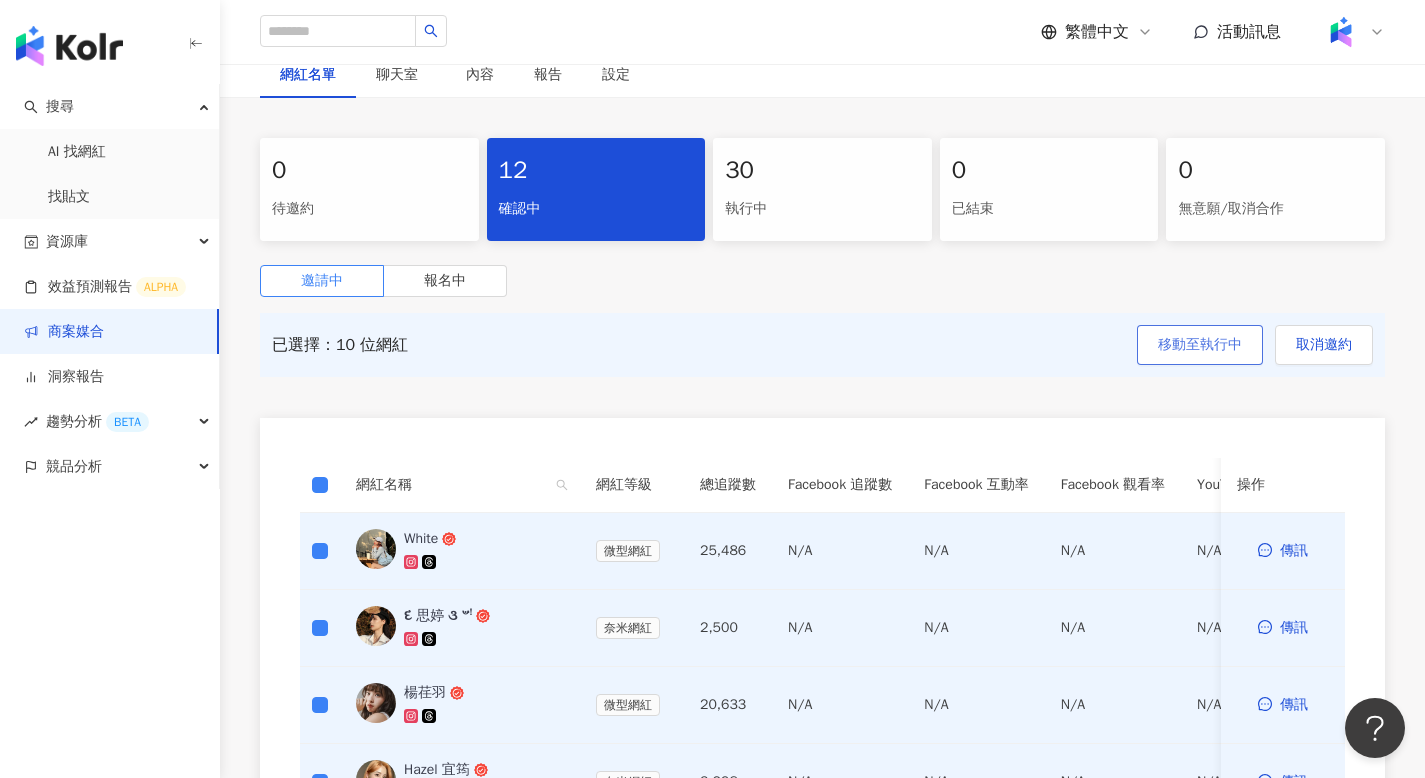 click on "移動至執行中" at bounding box center (1200, 345) 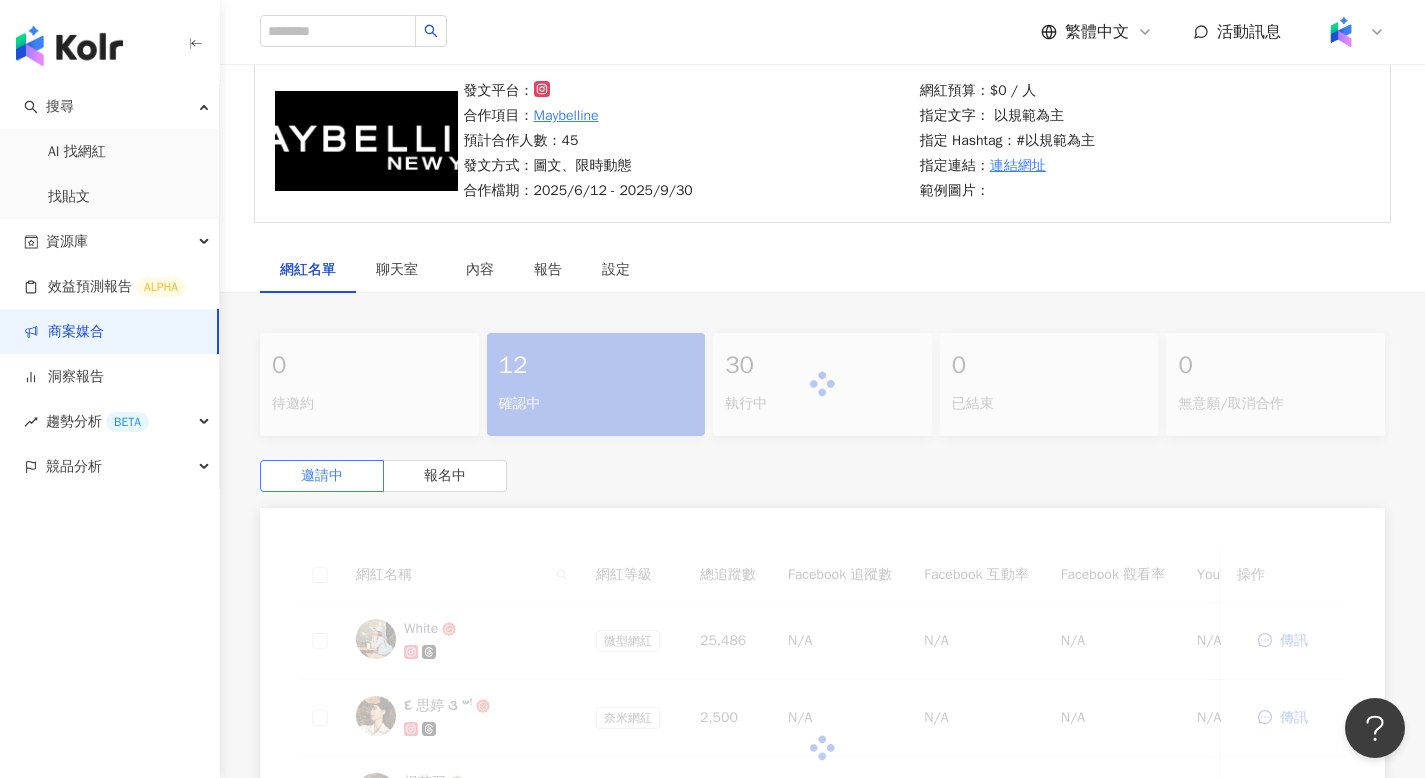 scroll, scrollTop: 350, scrollLeft: 0, axis: vertical 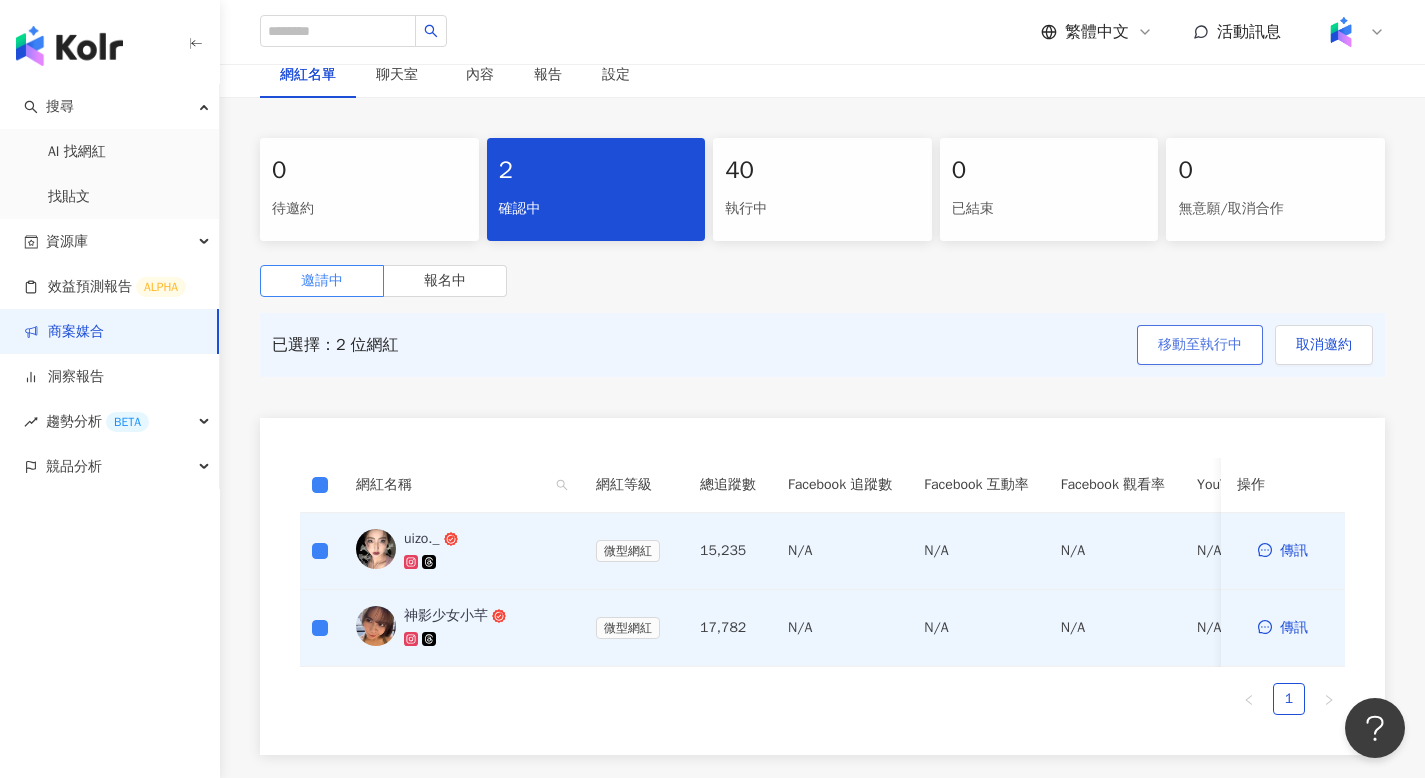 click on "移動至執行中" at bounding box center (1200, 345) 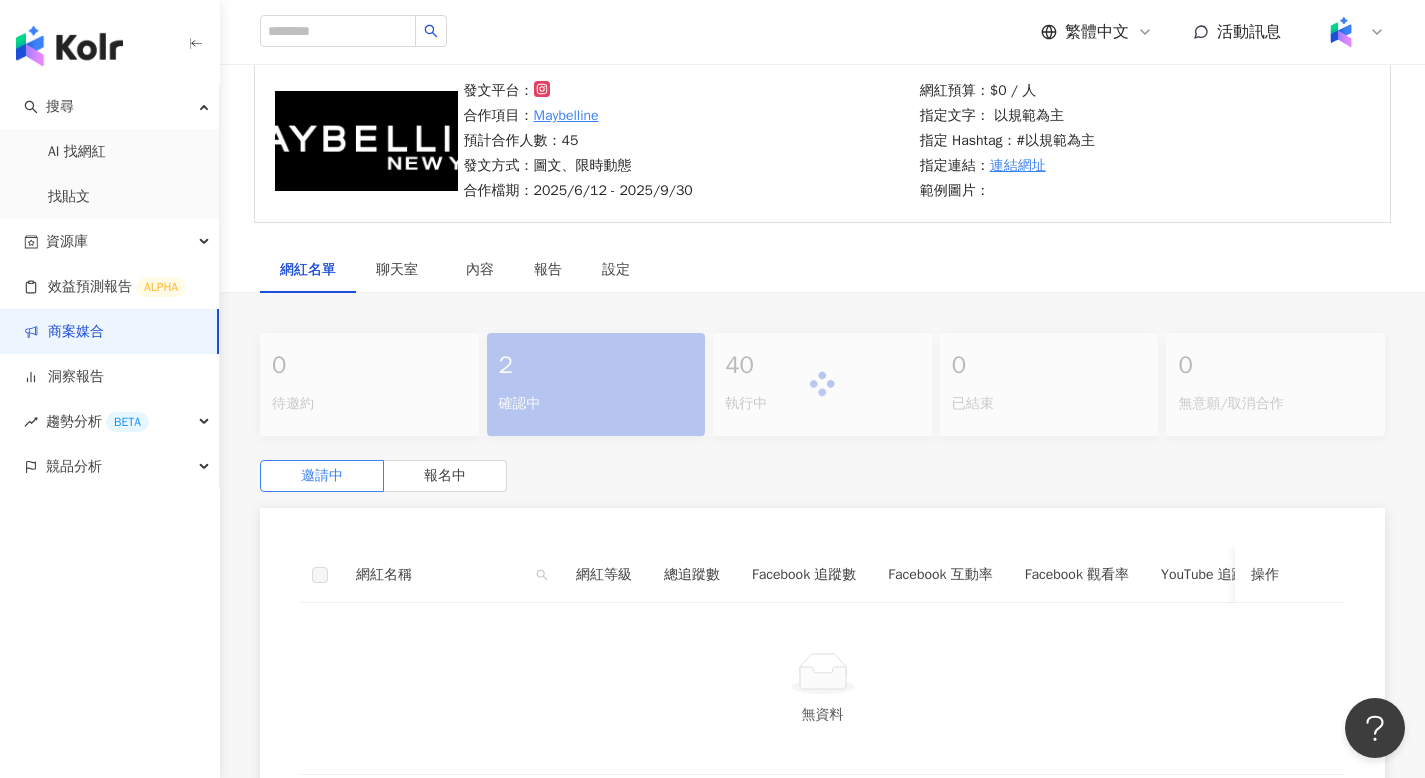 scroll, scrollTop: 350, scrollLeft: 0, axis: vertical 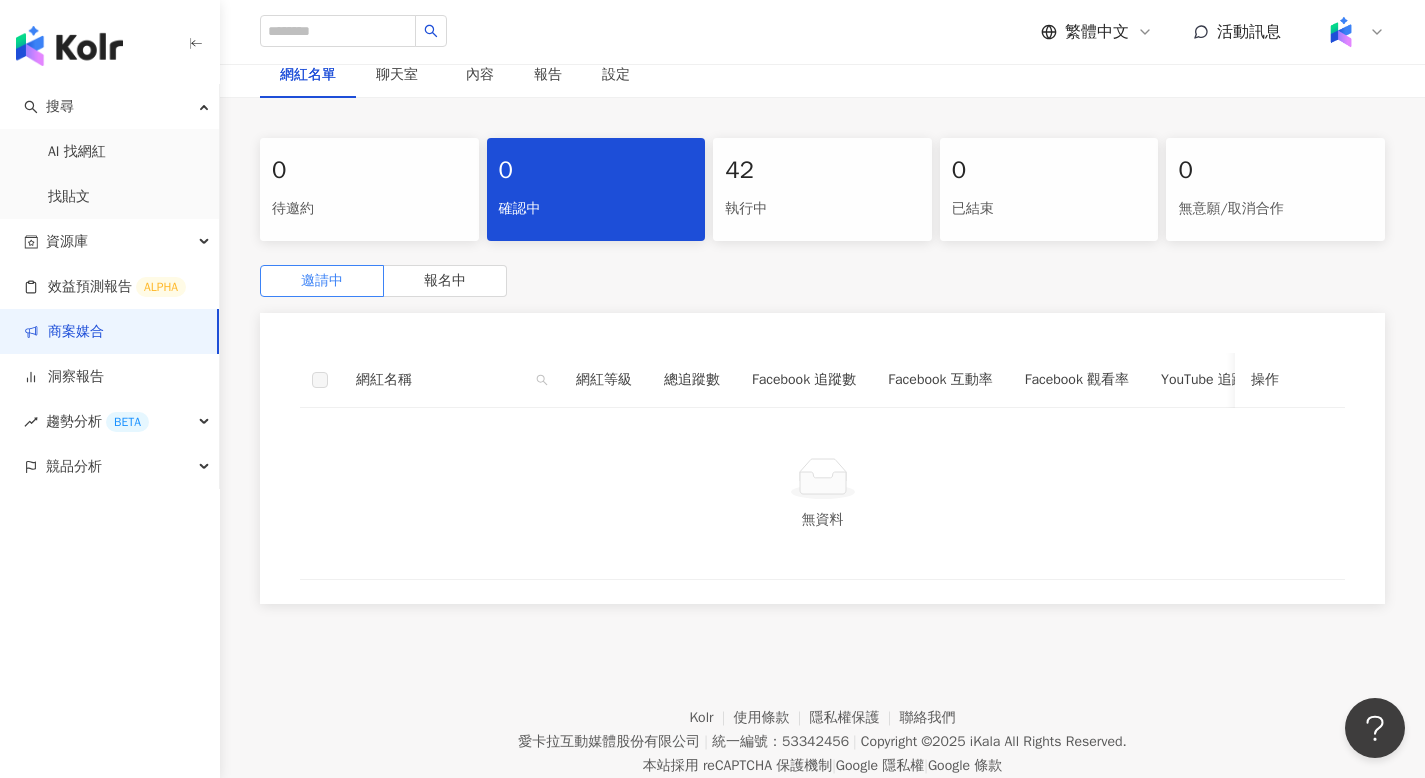 click on "42 執行中" at bounding box center (822, 189) 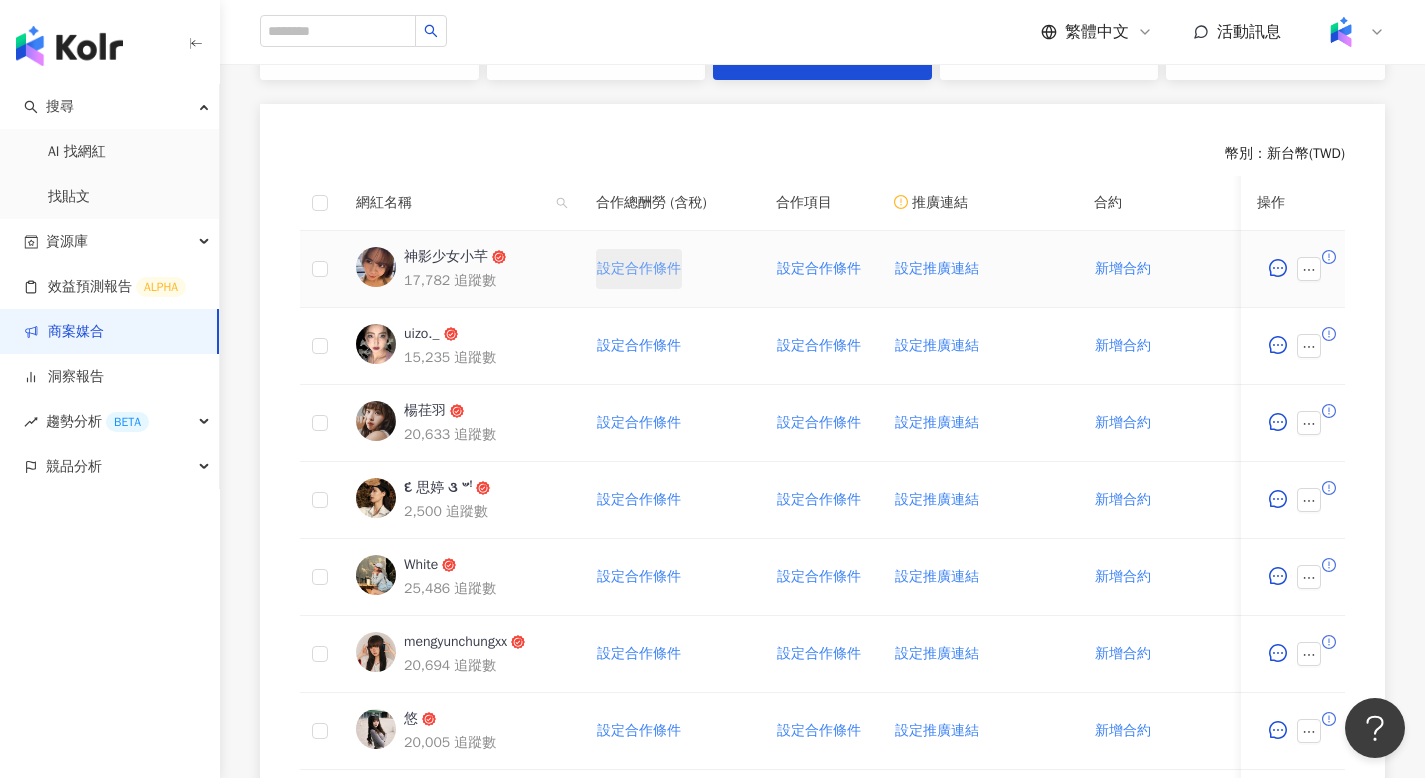 scroll, scrollTop: 590, scrollLeft: 0, axis: vertical 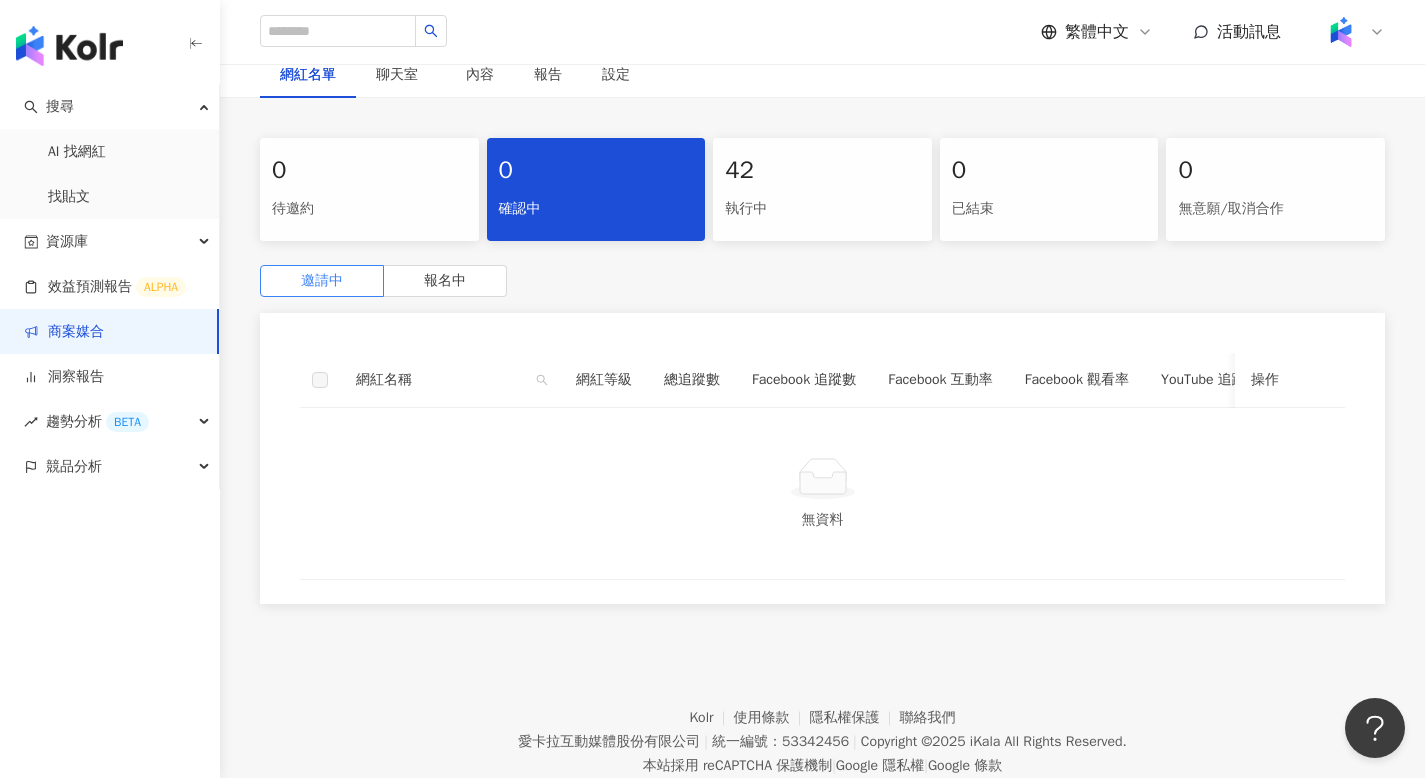 click on "執行中" at bounding box center (822, 209) 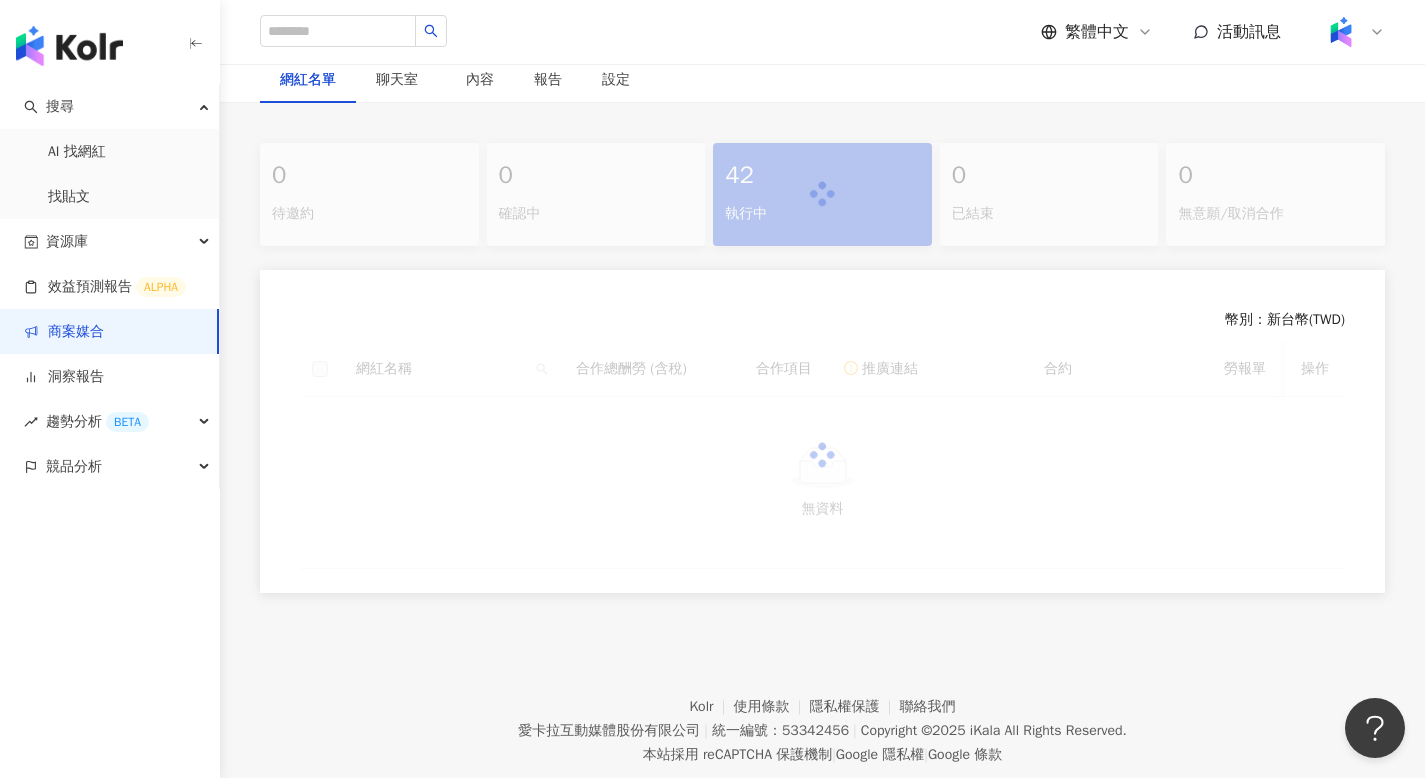scroll, scrollTop: 0, scrollLeft: 0, axis: both 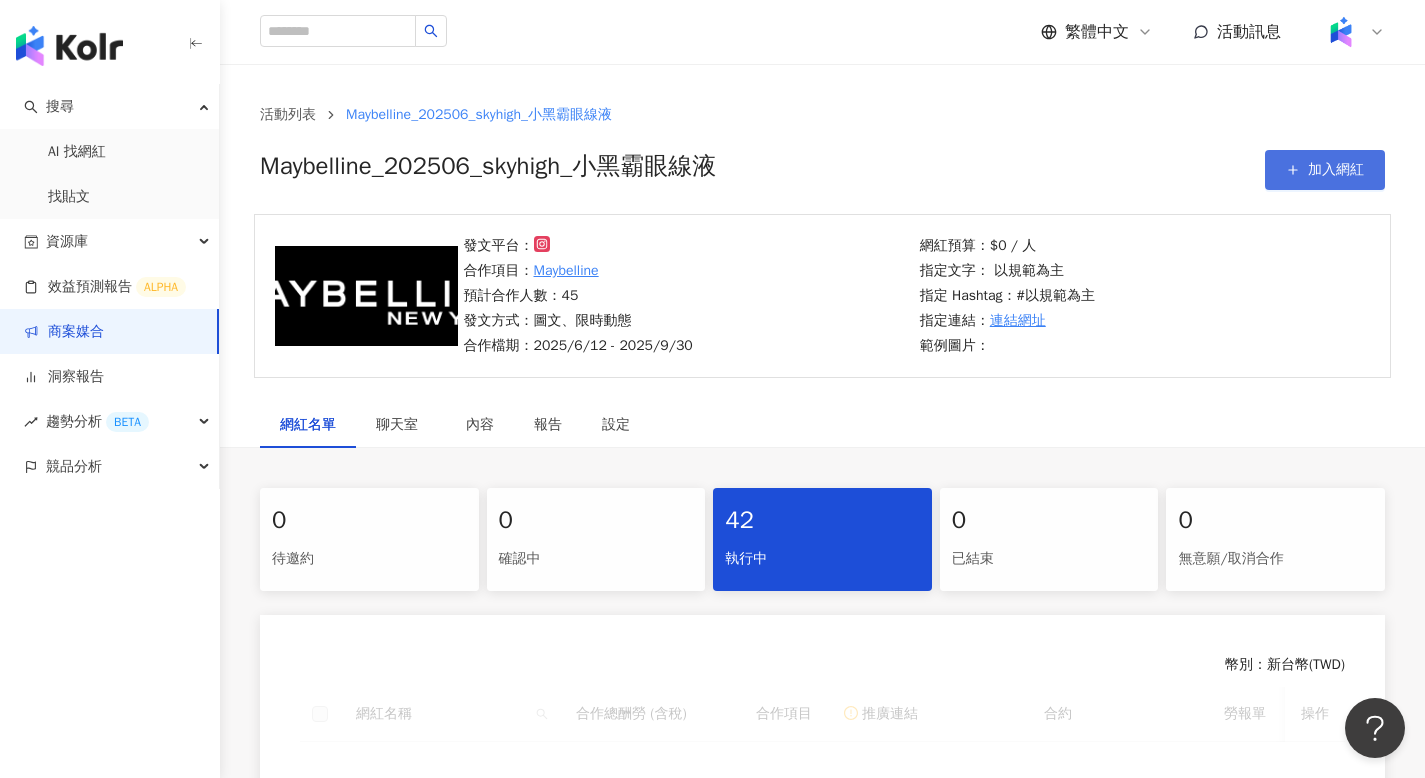click on "加入網紅" at bounding box center [1325, 170] 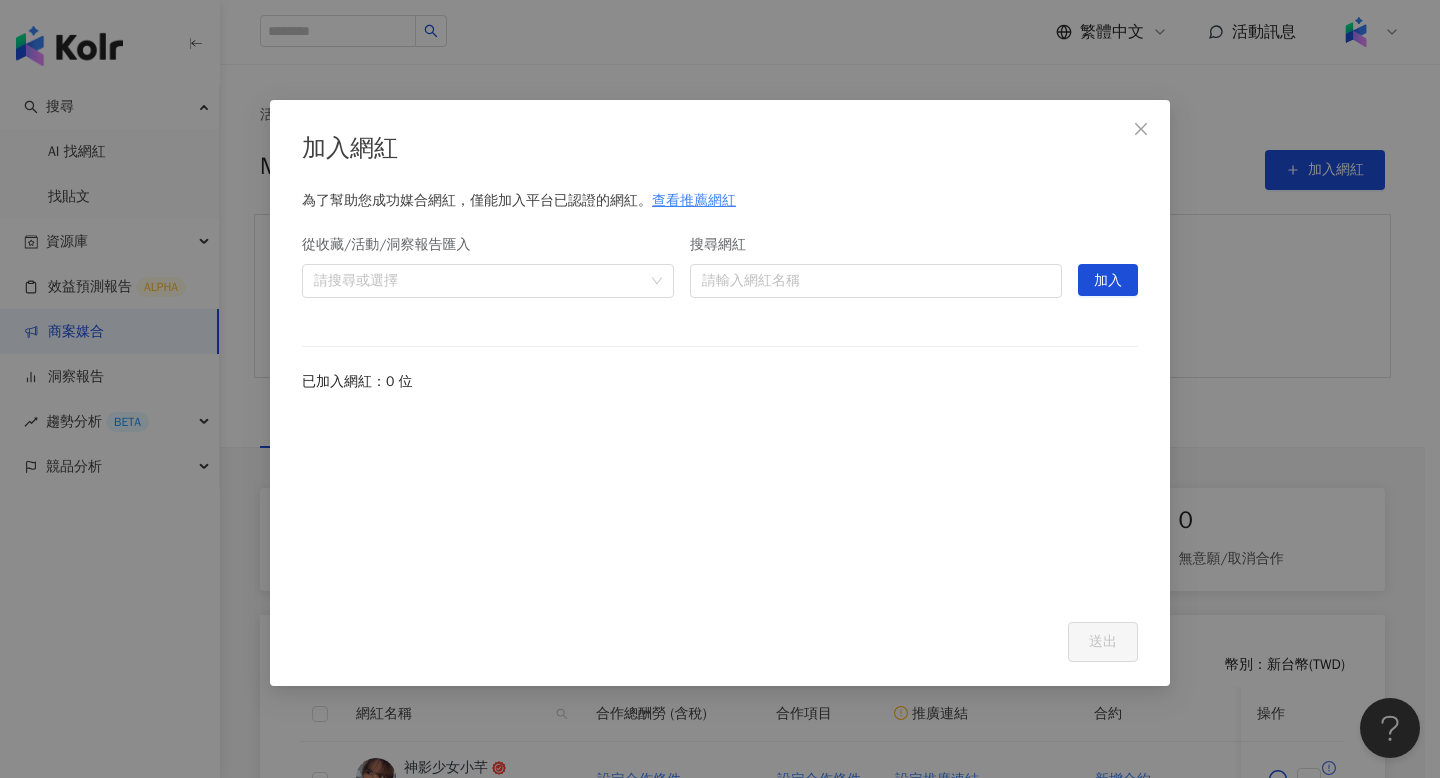 click on "搜尋網紅 請輸入網紅名稱" at bounding box center (876, 272) 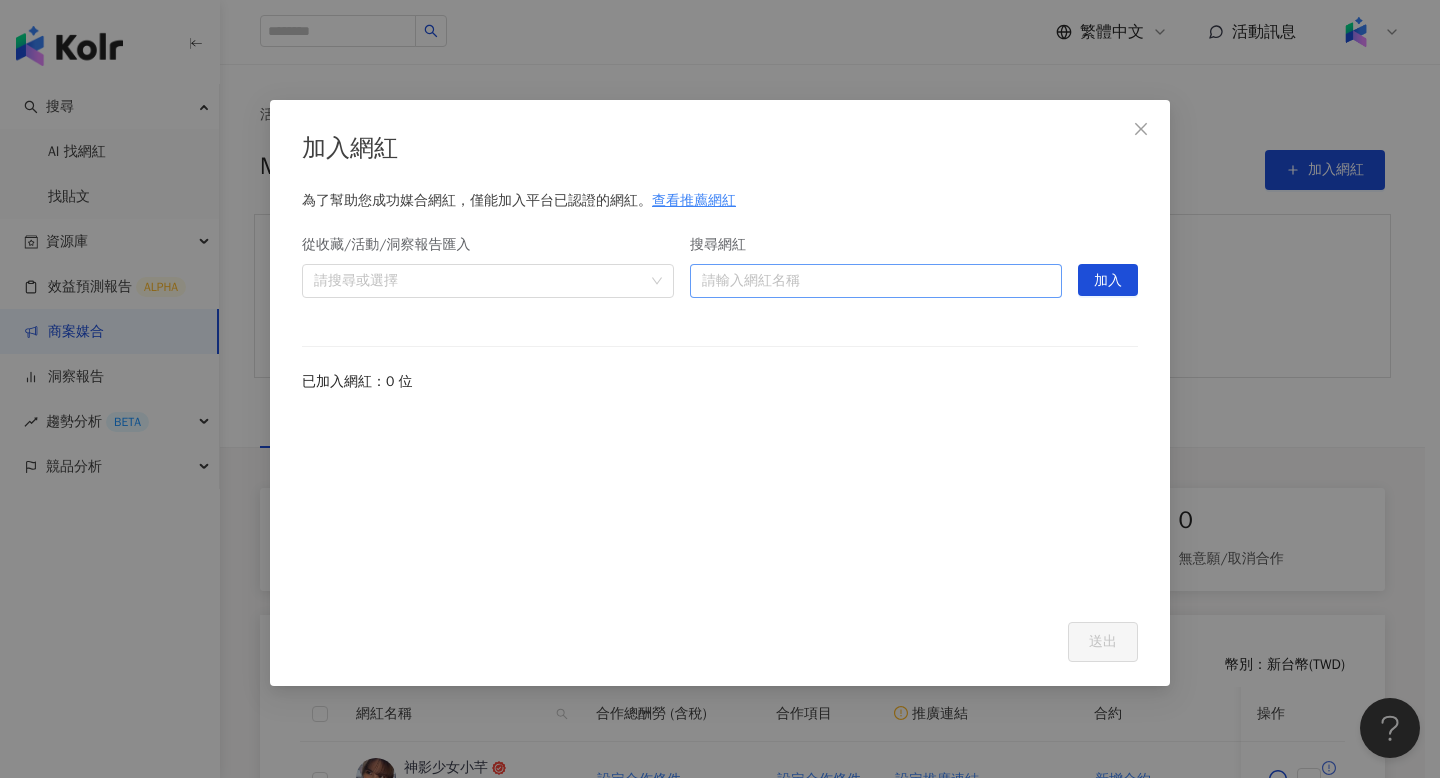 click on "搜尋網紅" at bounding box center [876, 281] 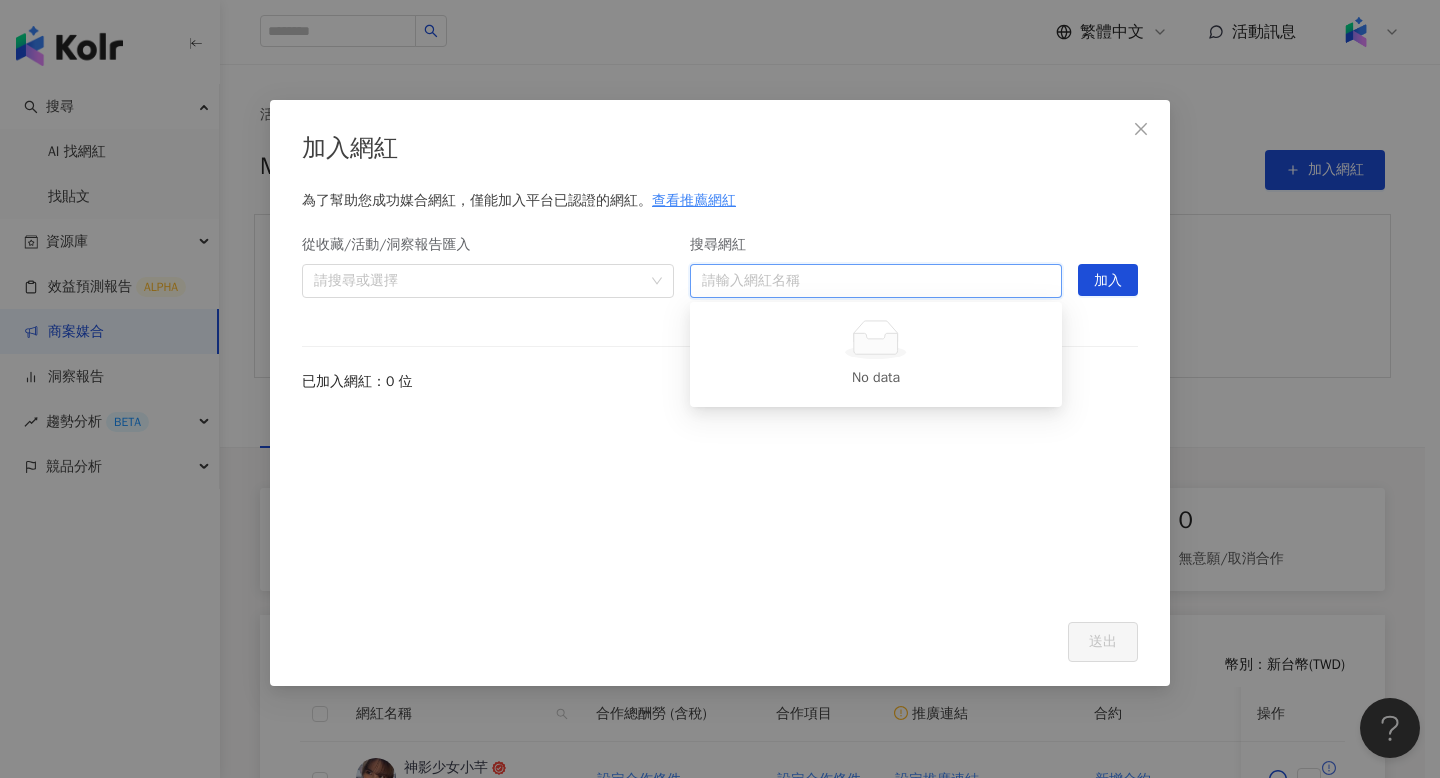 paste on "**********" 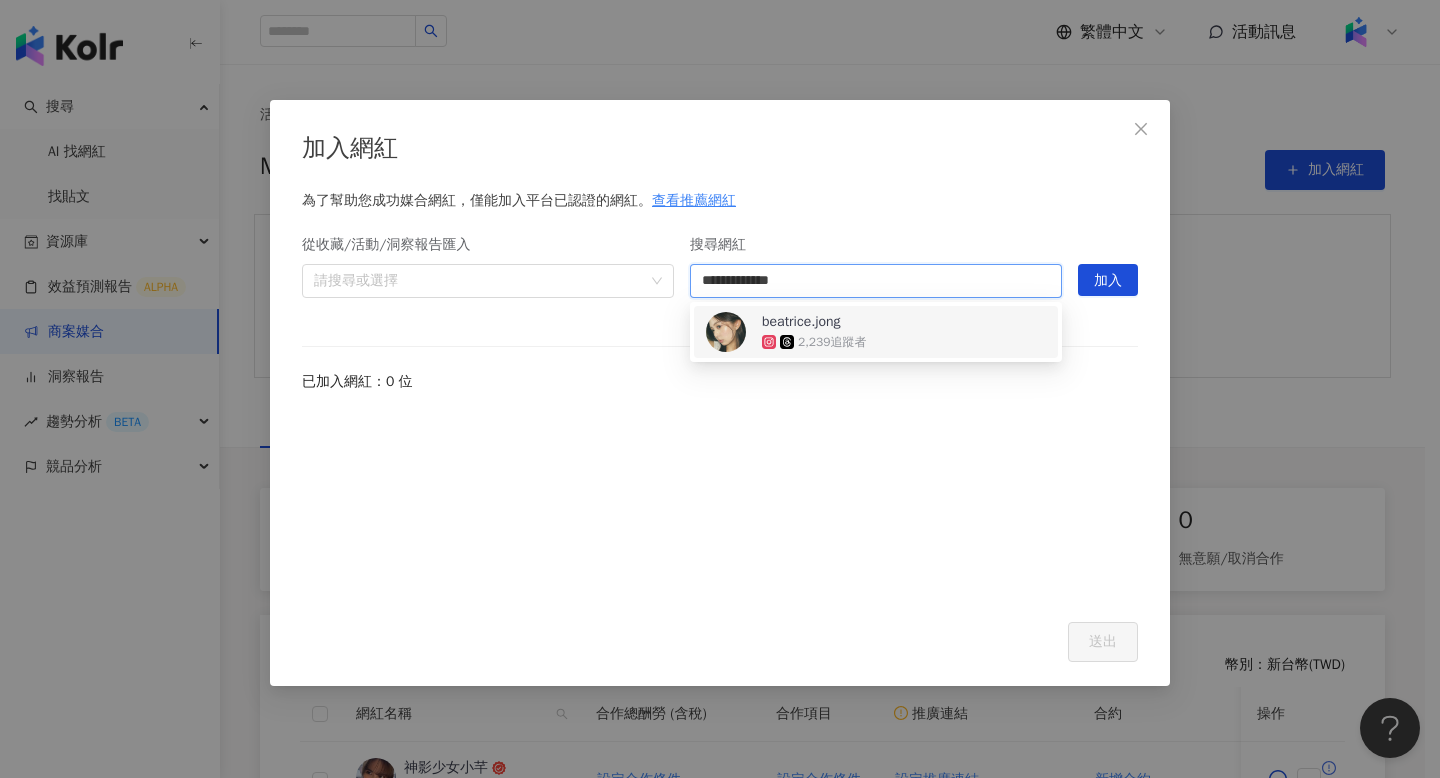 click on "beatrice.jong 2,239 追蹤者" at bounding box center [876, 332] 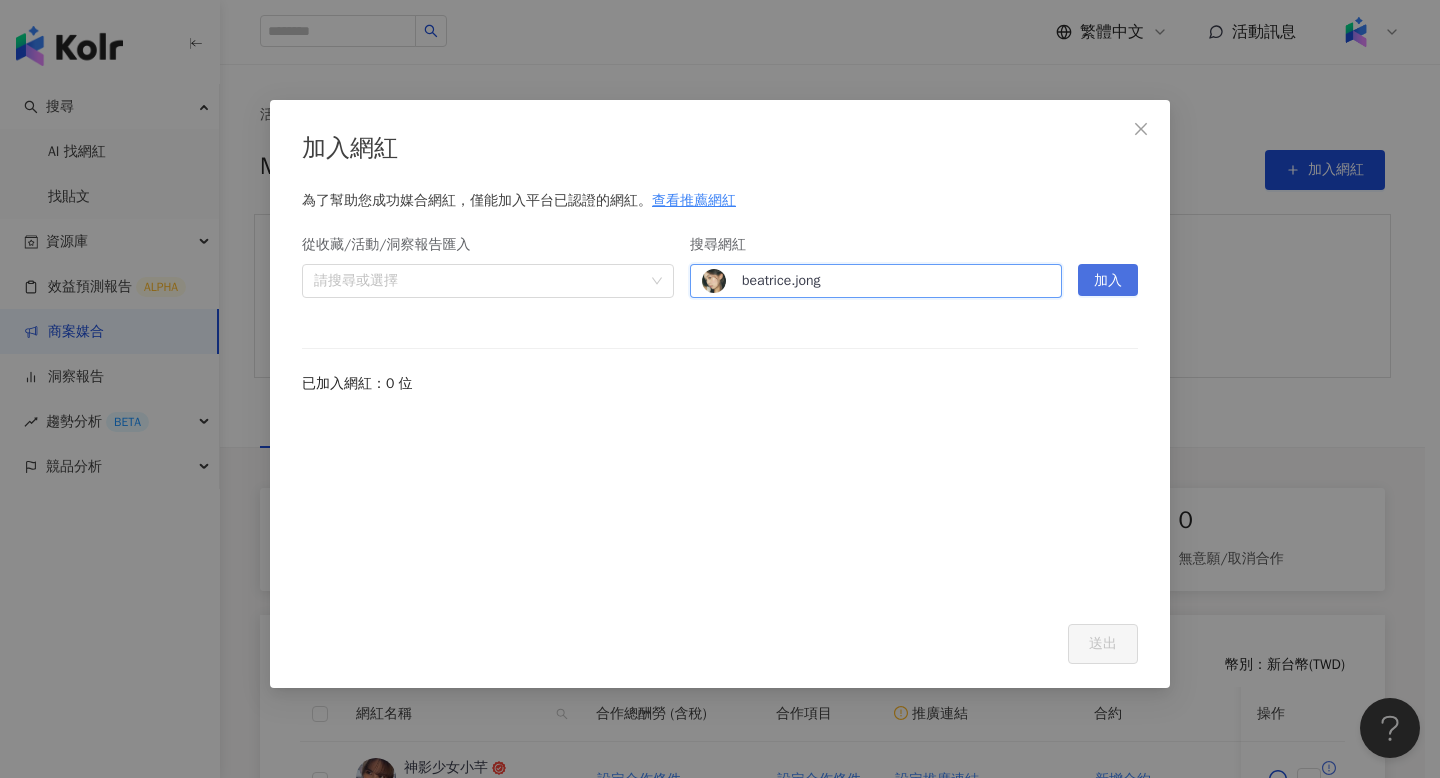 click on "加入" at bounding box center [1108, 280] 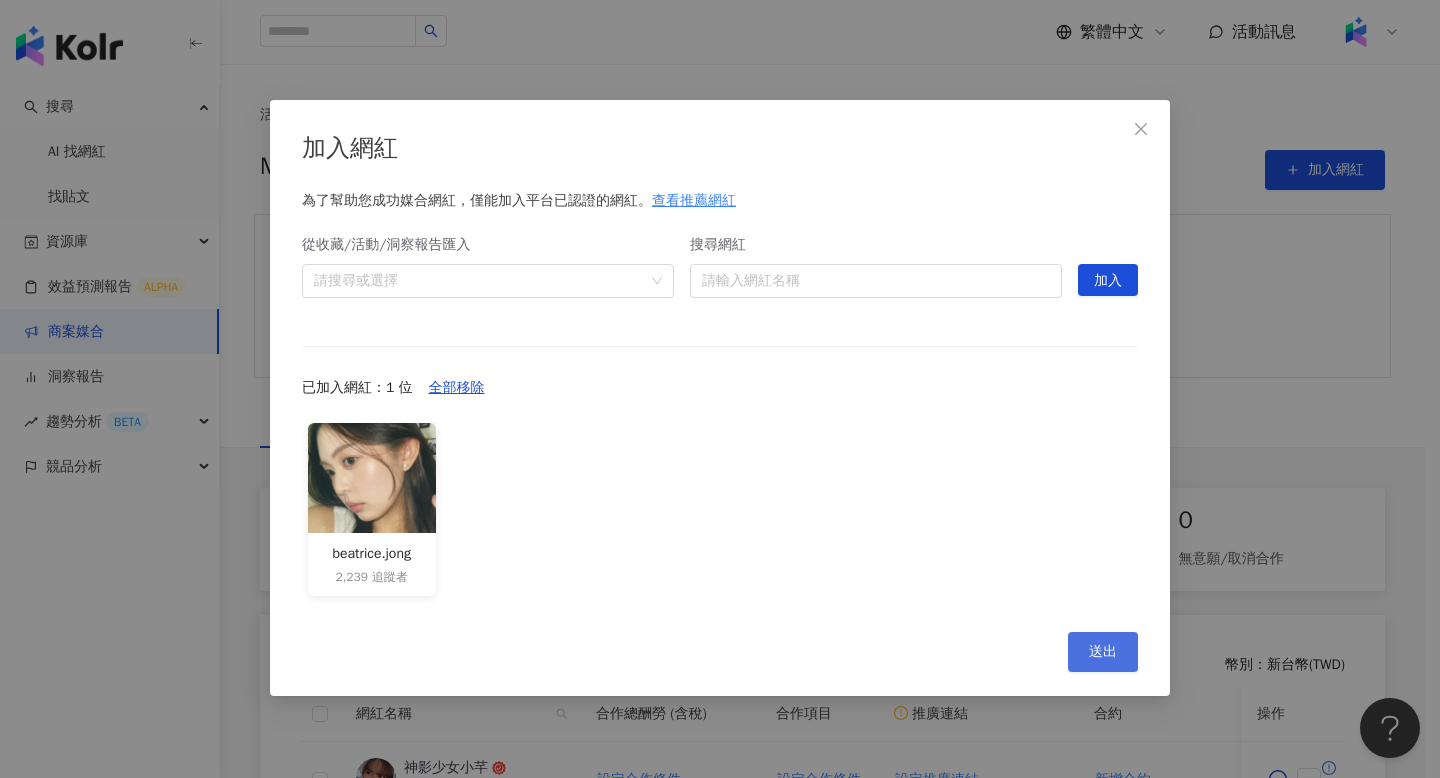 click on "送出" at bounding box center (1103, 652) 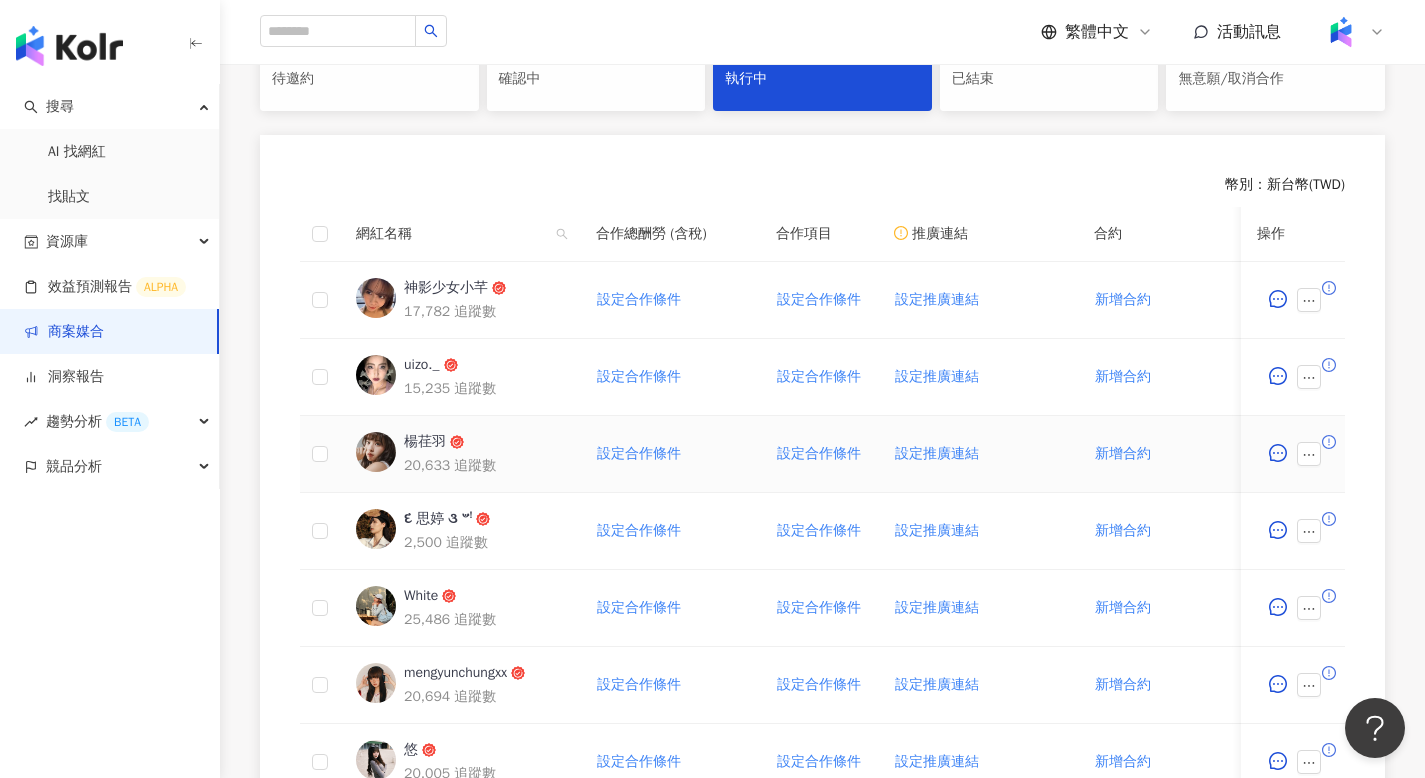scroll, scrollTop: 369, scrollLeft: 0, axis: vertical 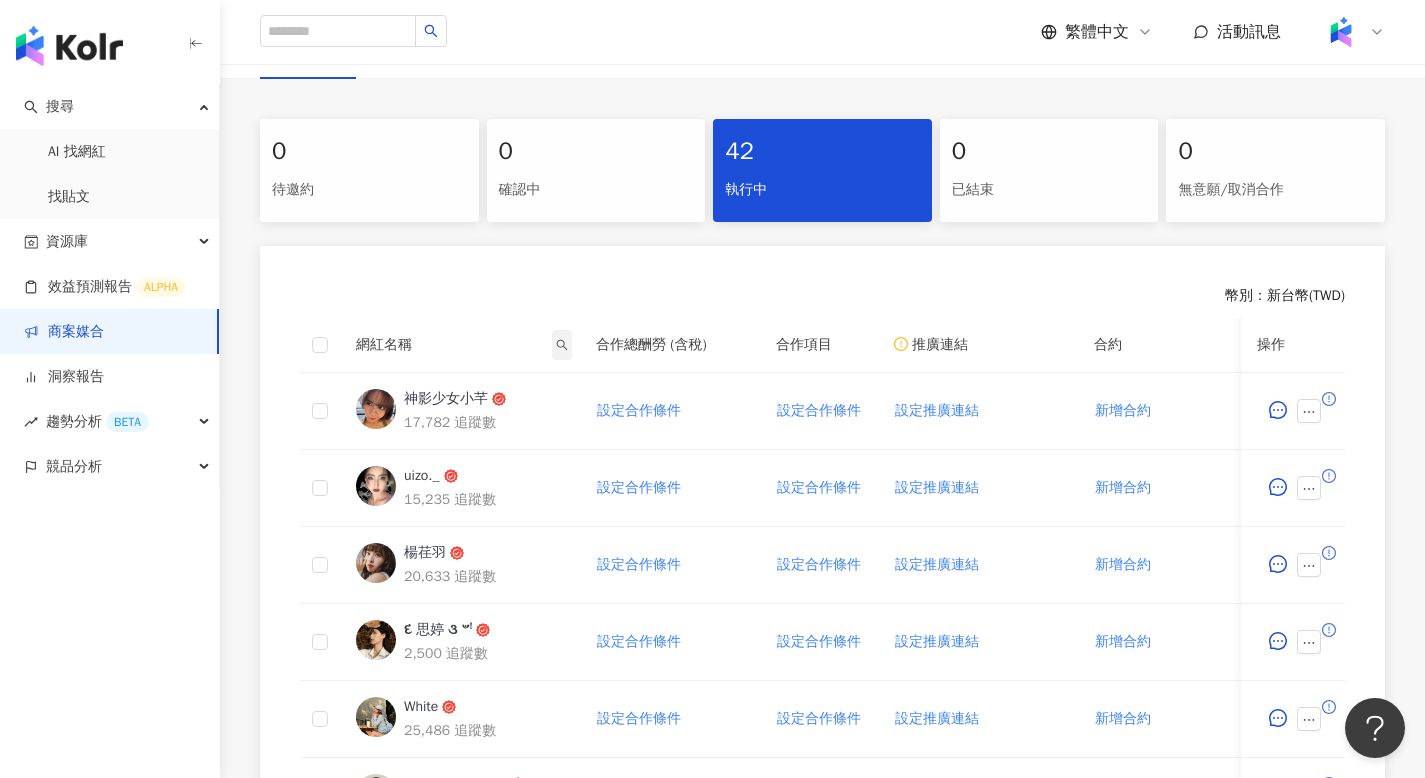 click 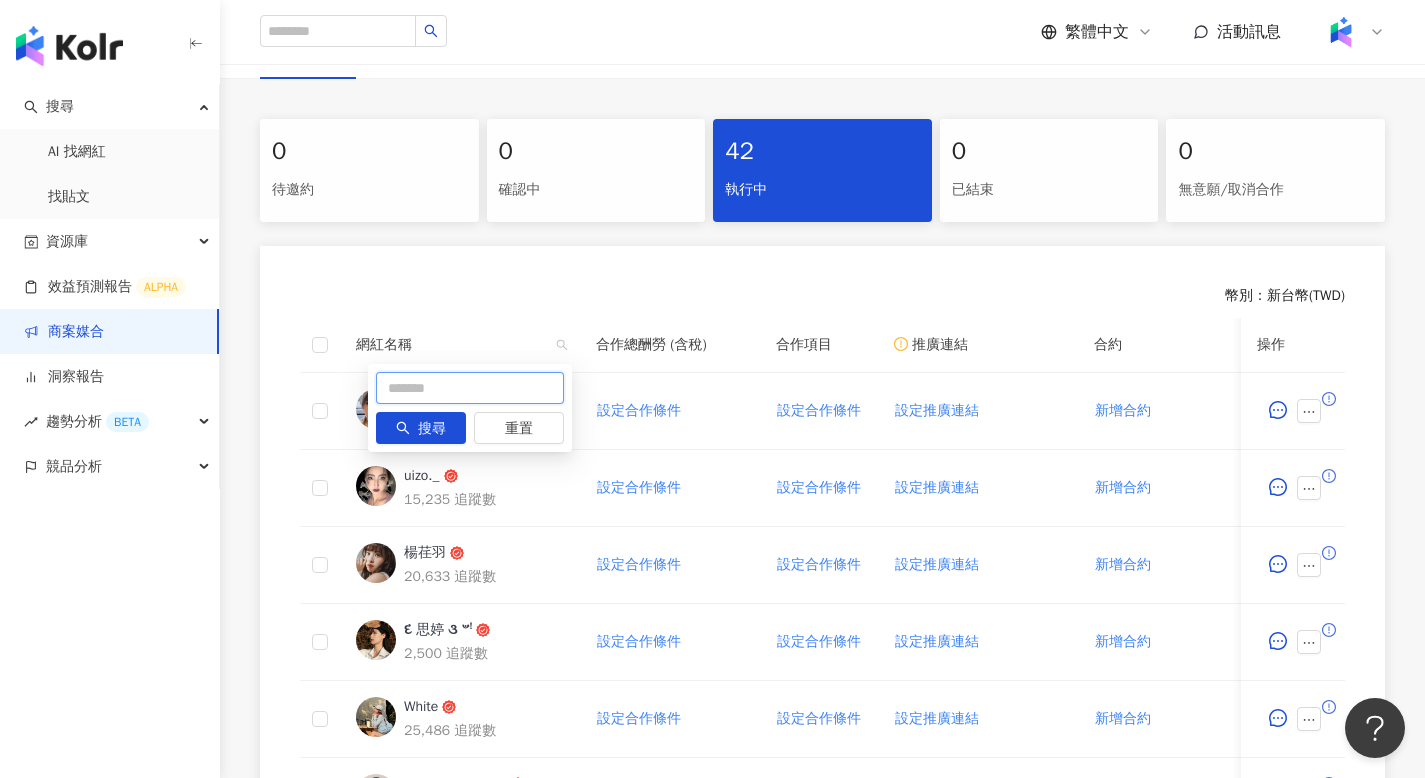 click at bounding box center [470, 388] 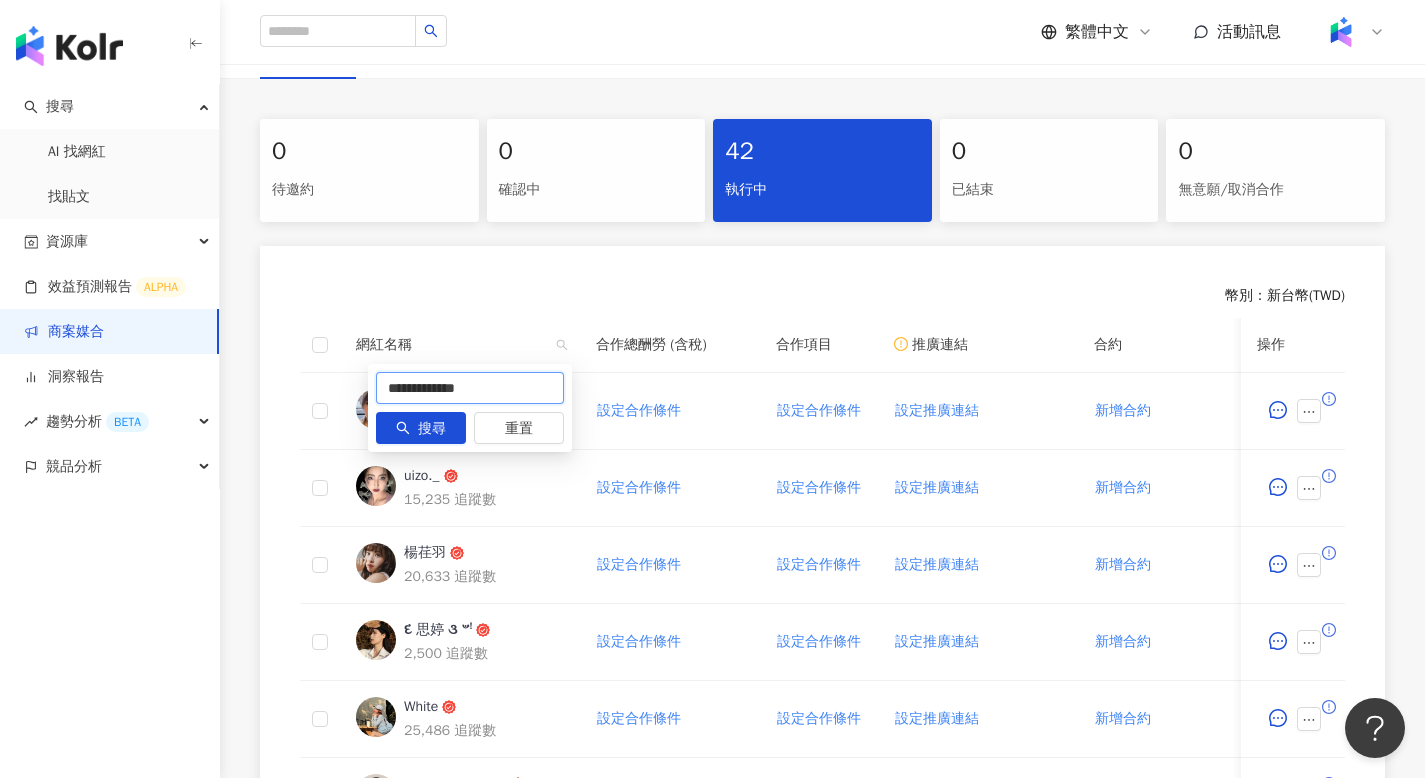 type on "**********" 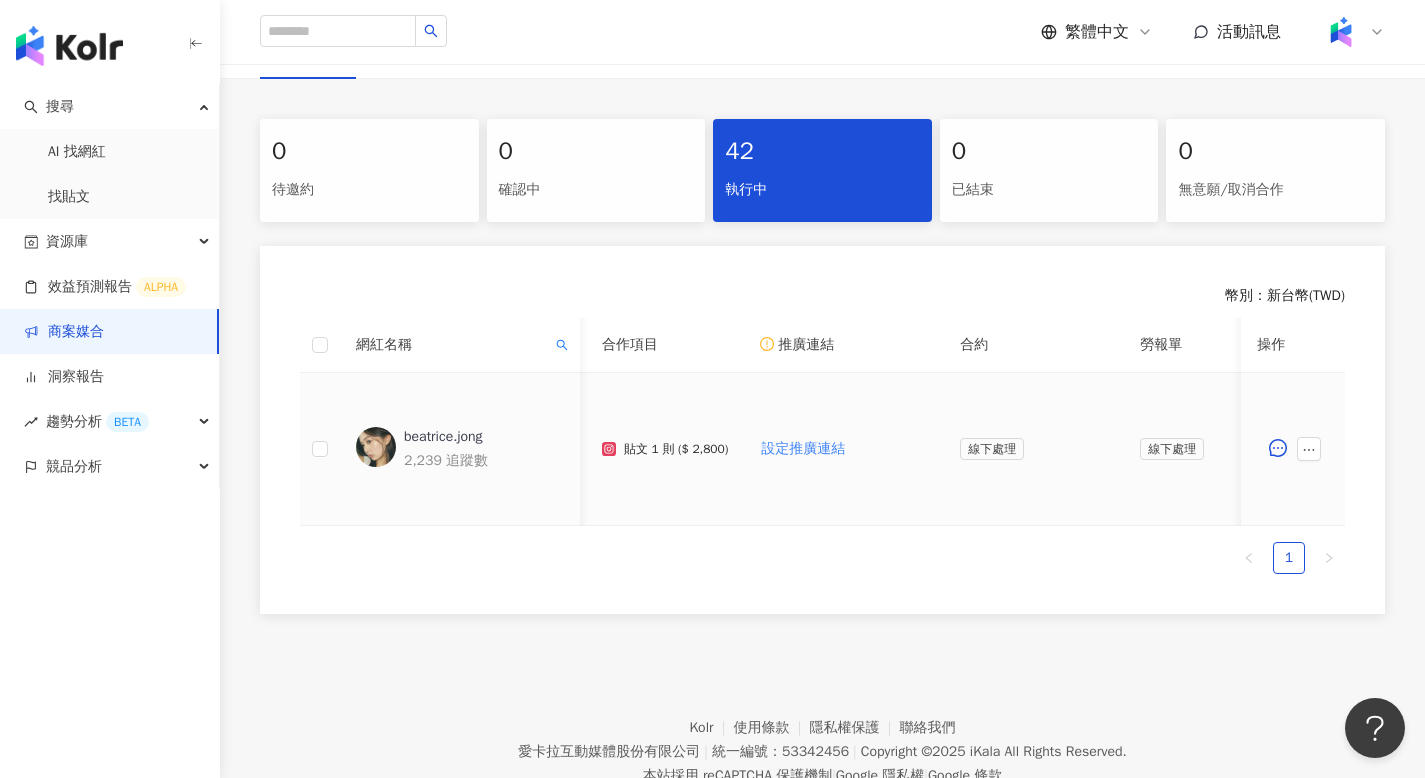 scroll, scrollTop: 0, scrollLeft: 0, axis: both 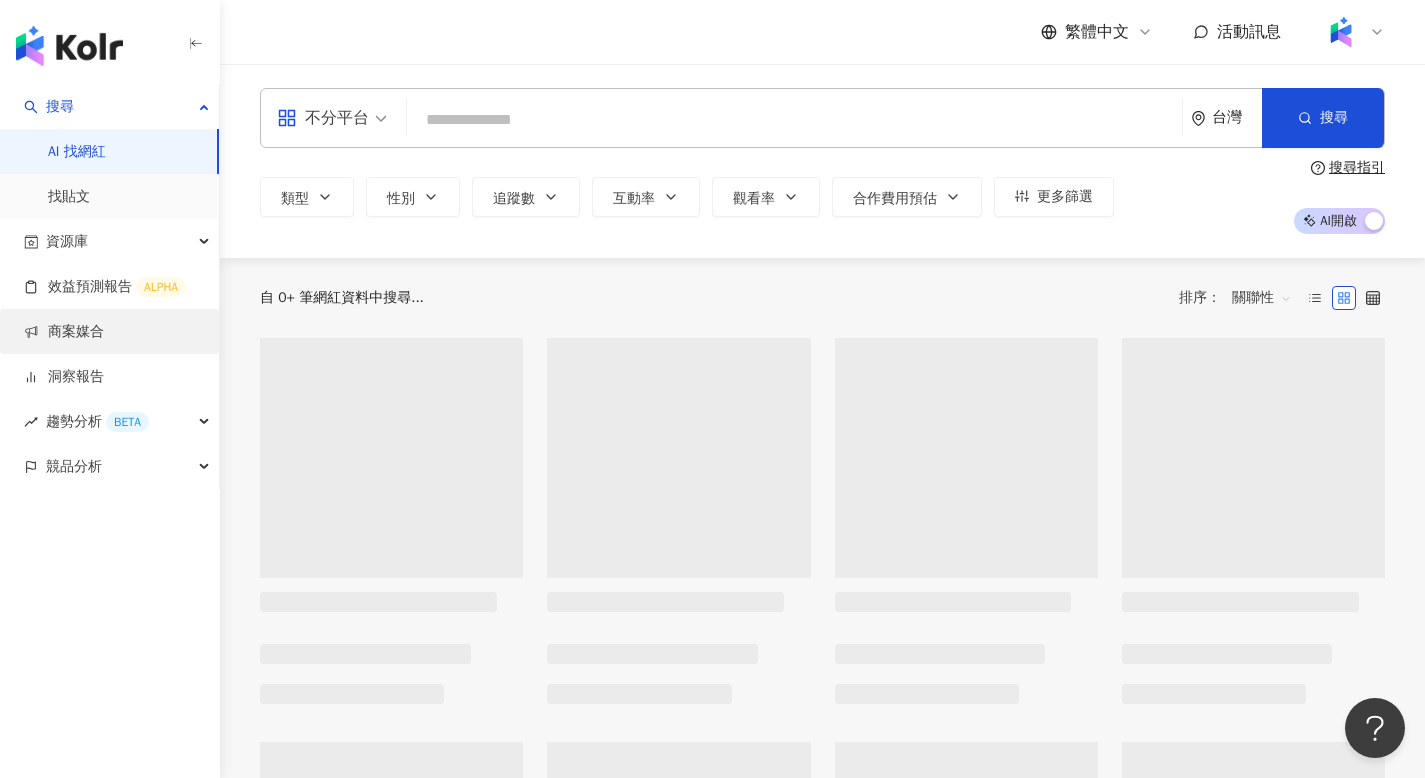 click on "商案媒合" at bounding box center (64, 332) 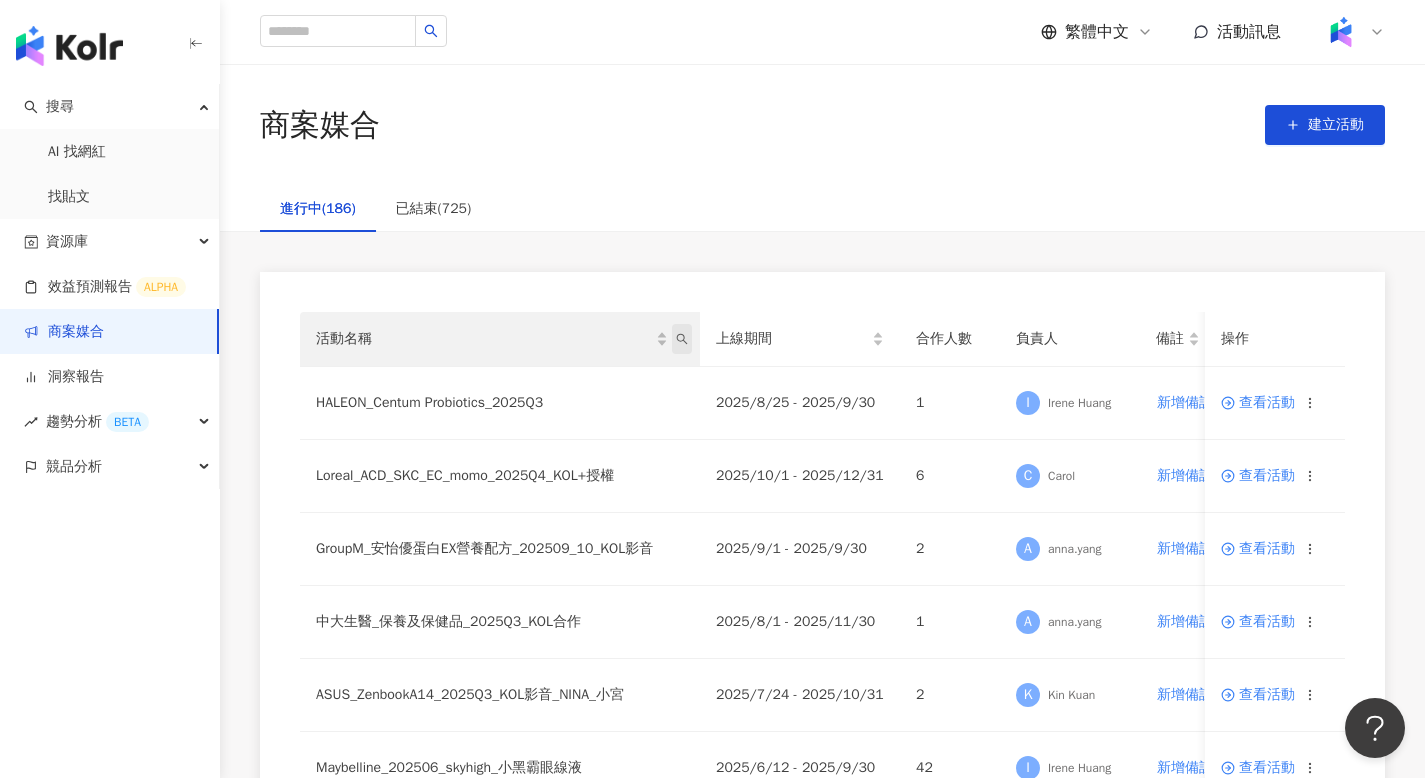 click at bounding box center [682, 339] 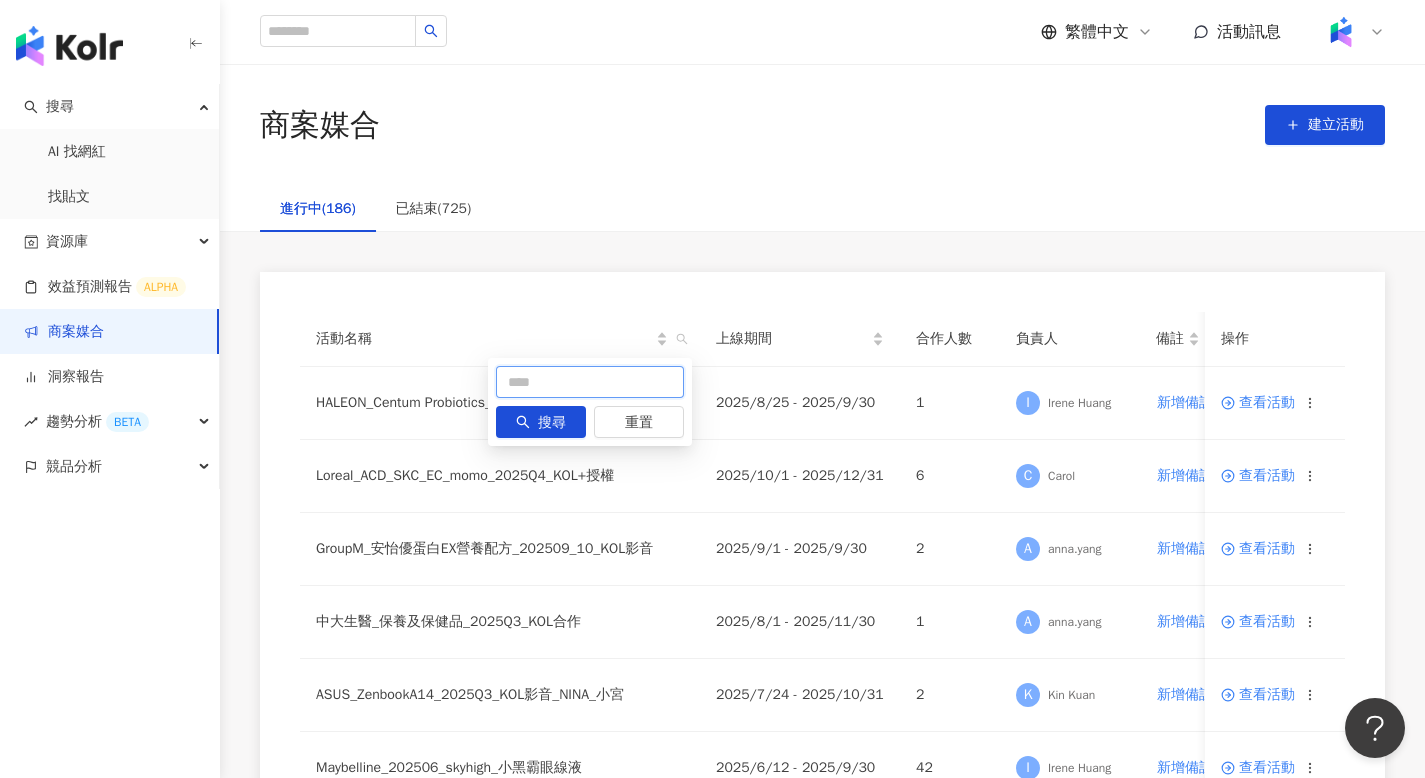 click at bounding box center [590, 382] 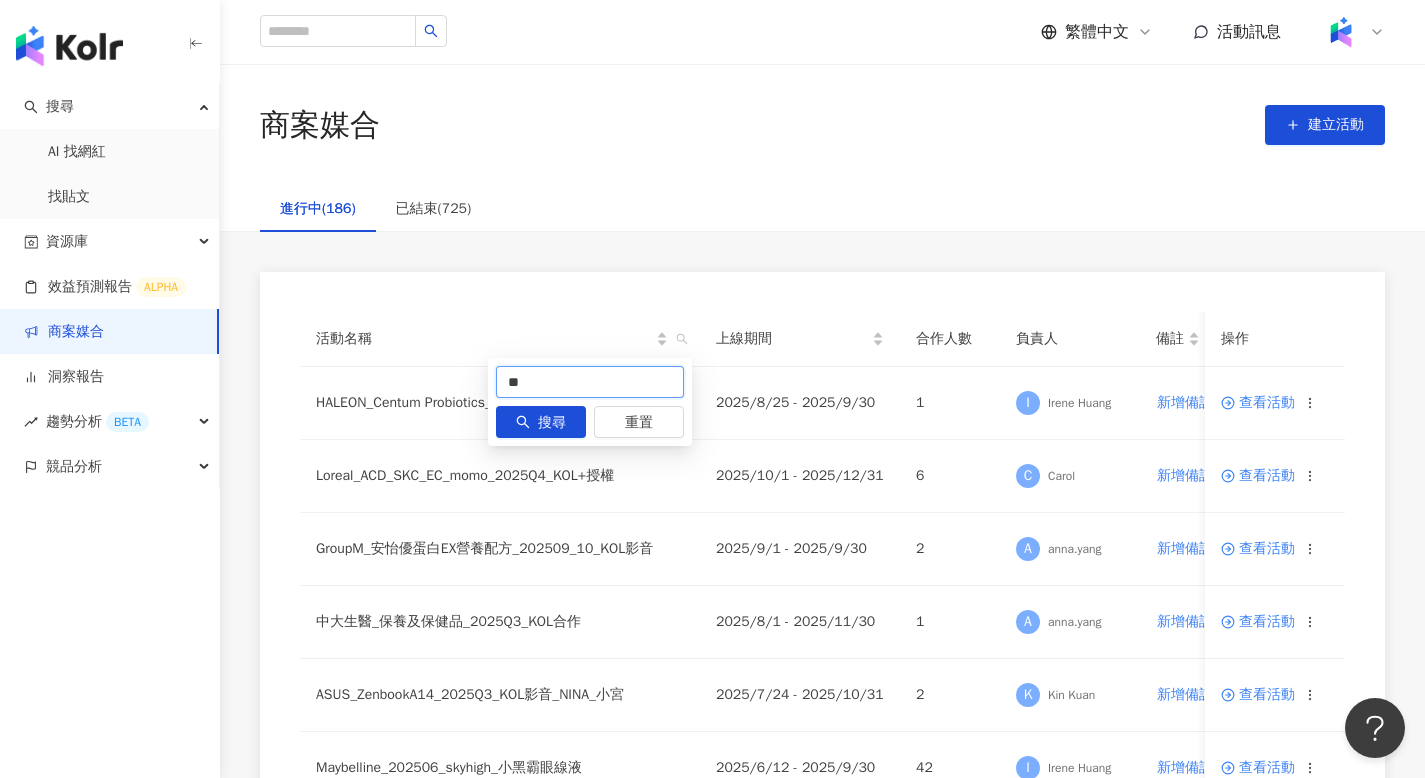 type on "**" 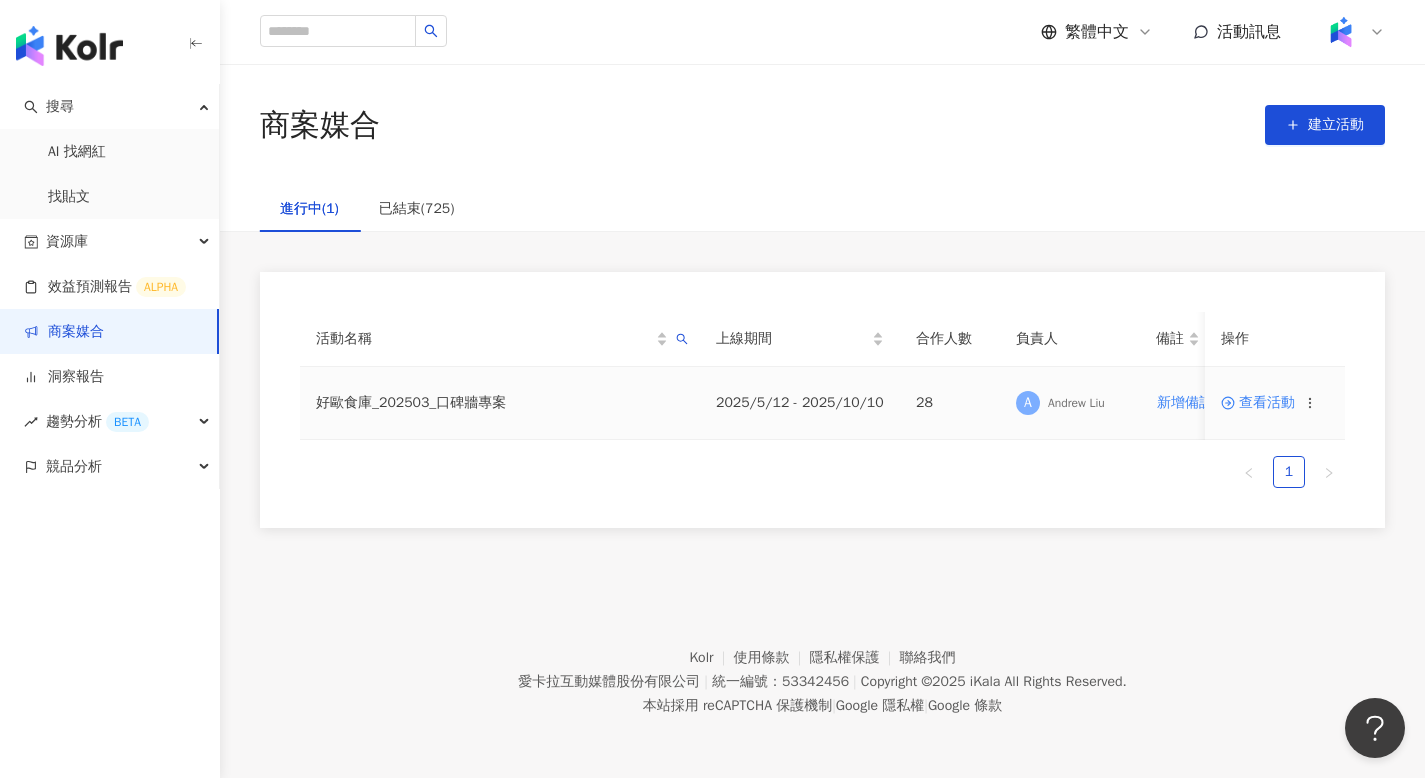 click on "查看活動" at bounding box center [1275, 403] 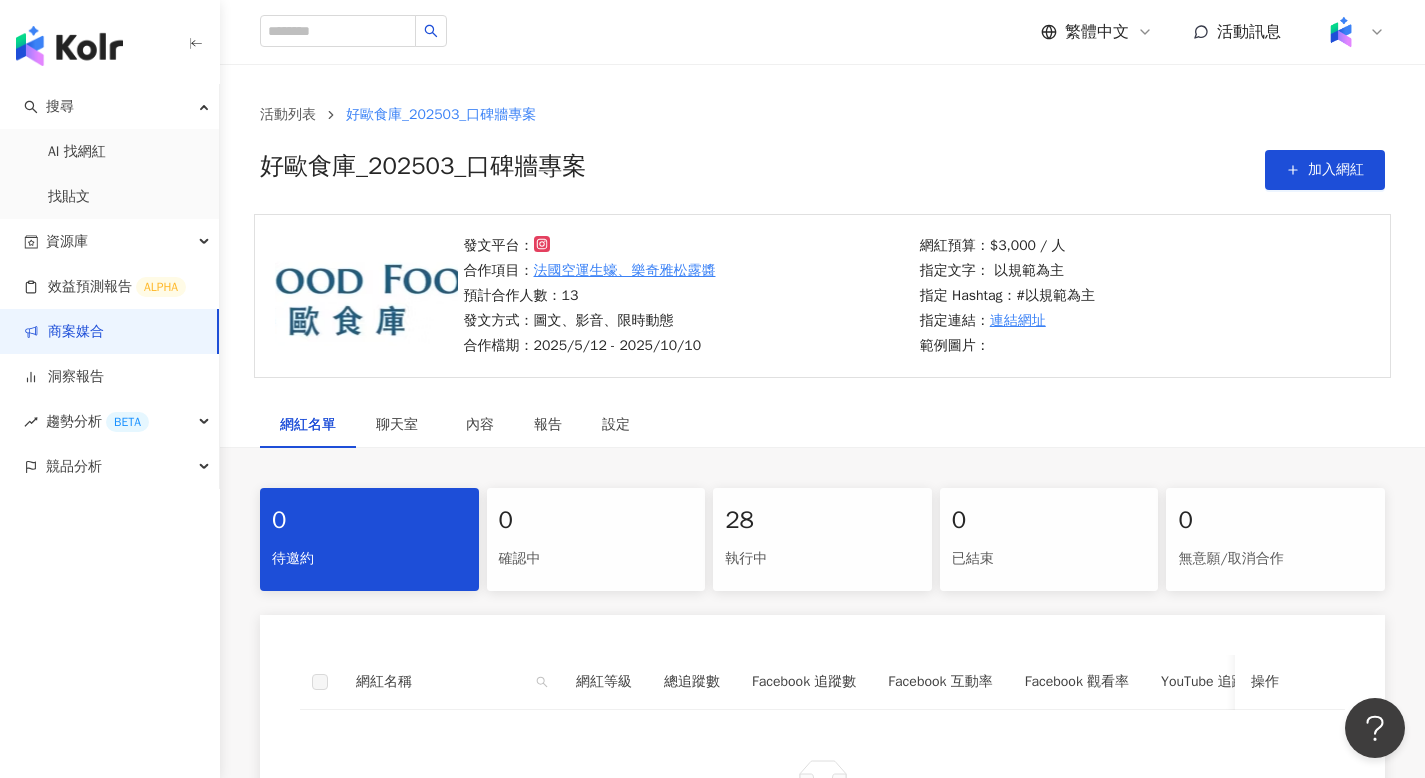 click on "28" at bounding box center [822, 521] 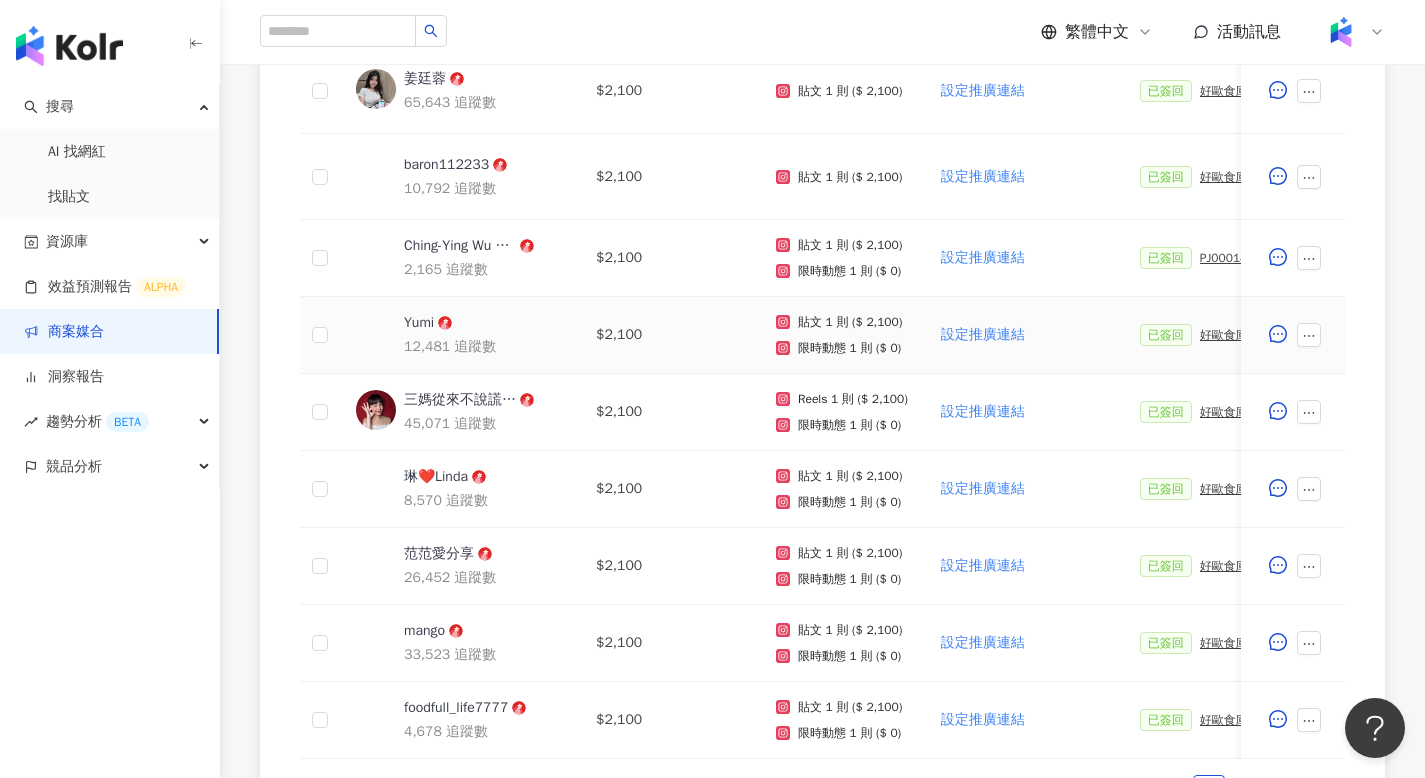 scroll, scrollTop: 780, scrollLeft: 0, axis: vertical 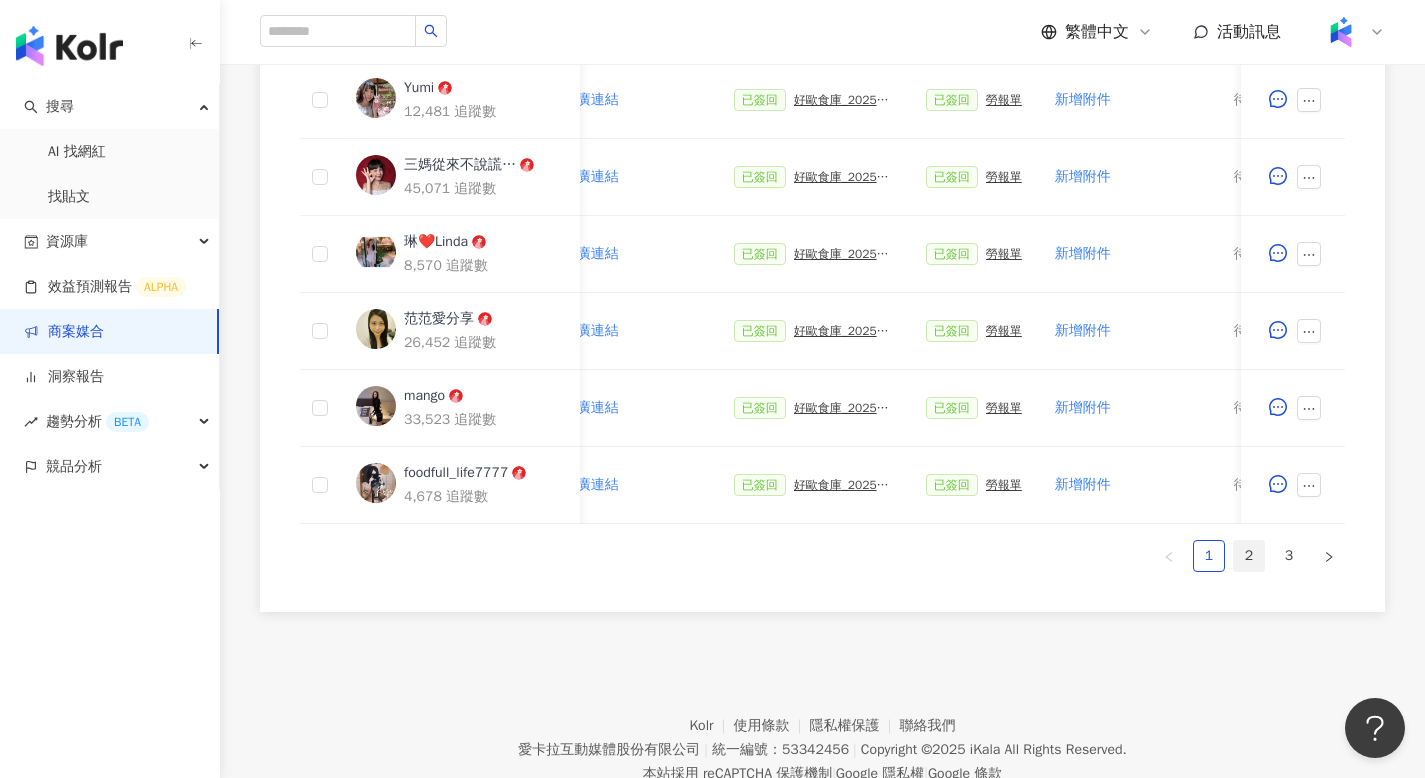 click on "2" at bounding box center (1249, 556) 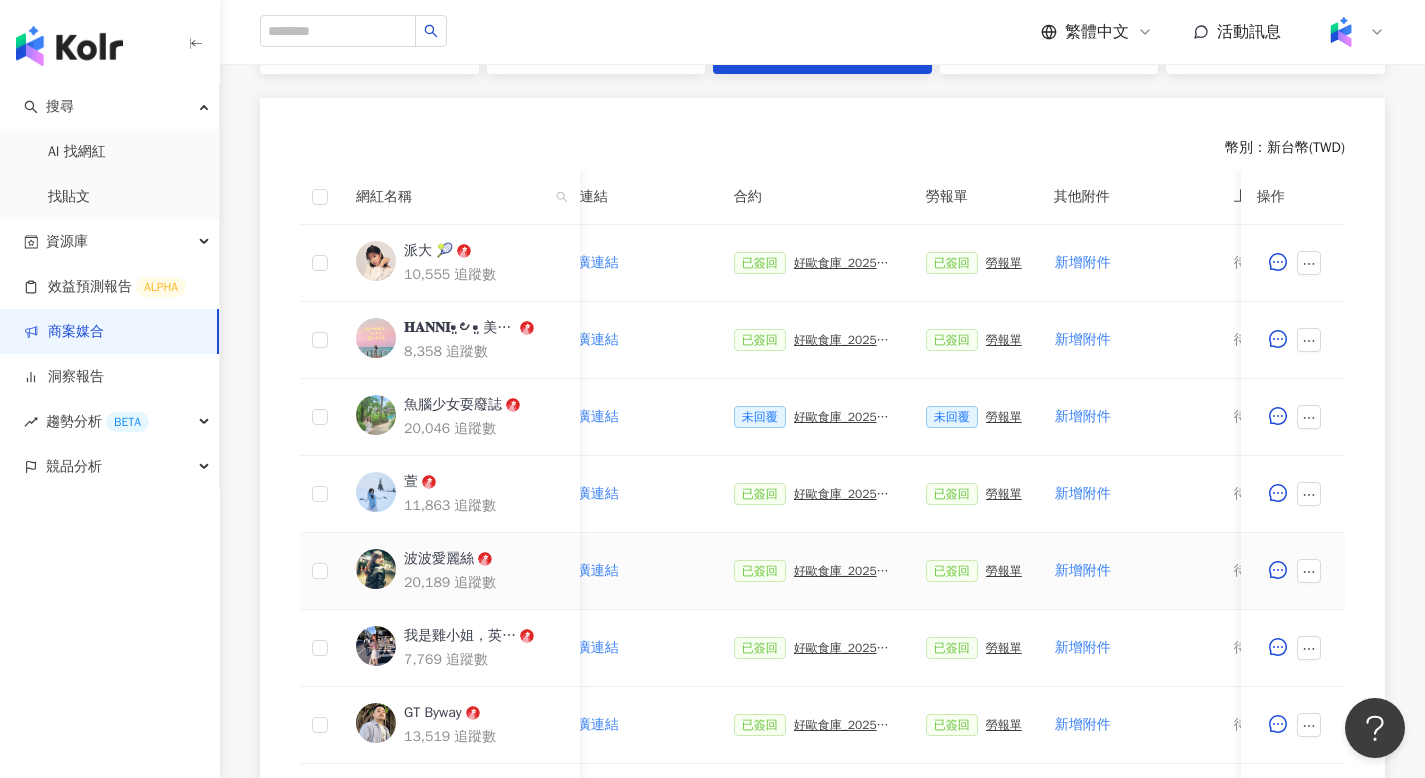 scroll, scrollTop: 811, scrollLeft: 0, axis: vertical 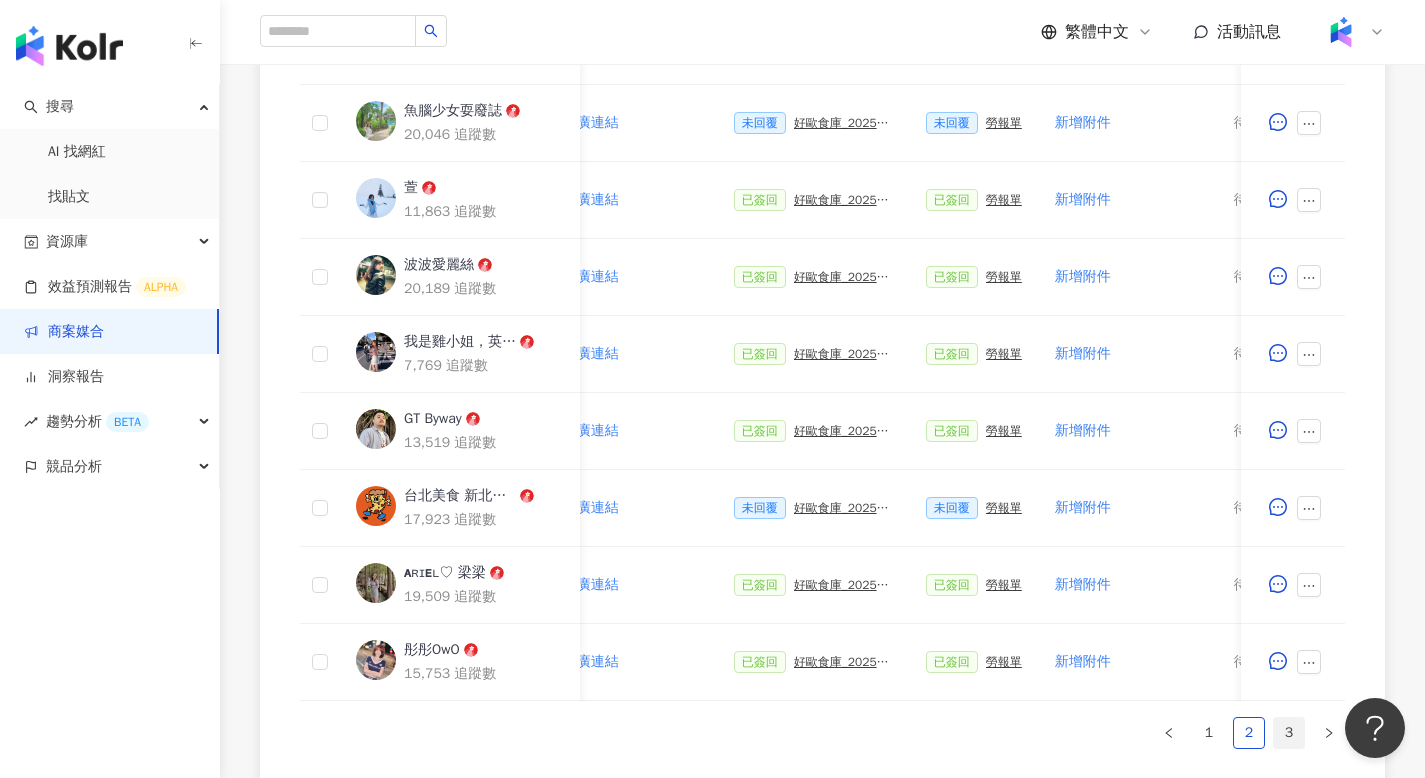 click on "3" at bounding box center (1289, 733) 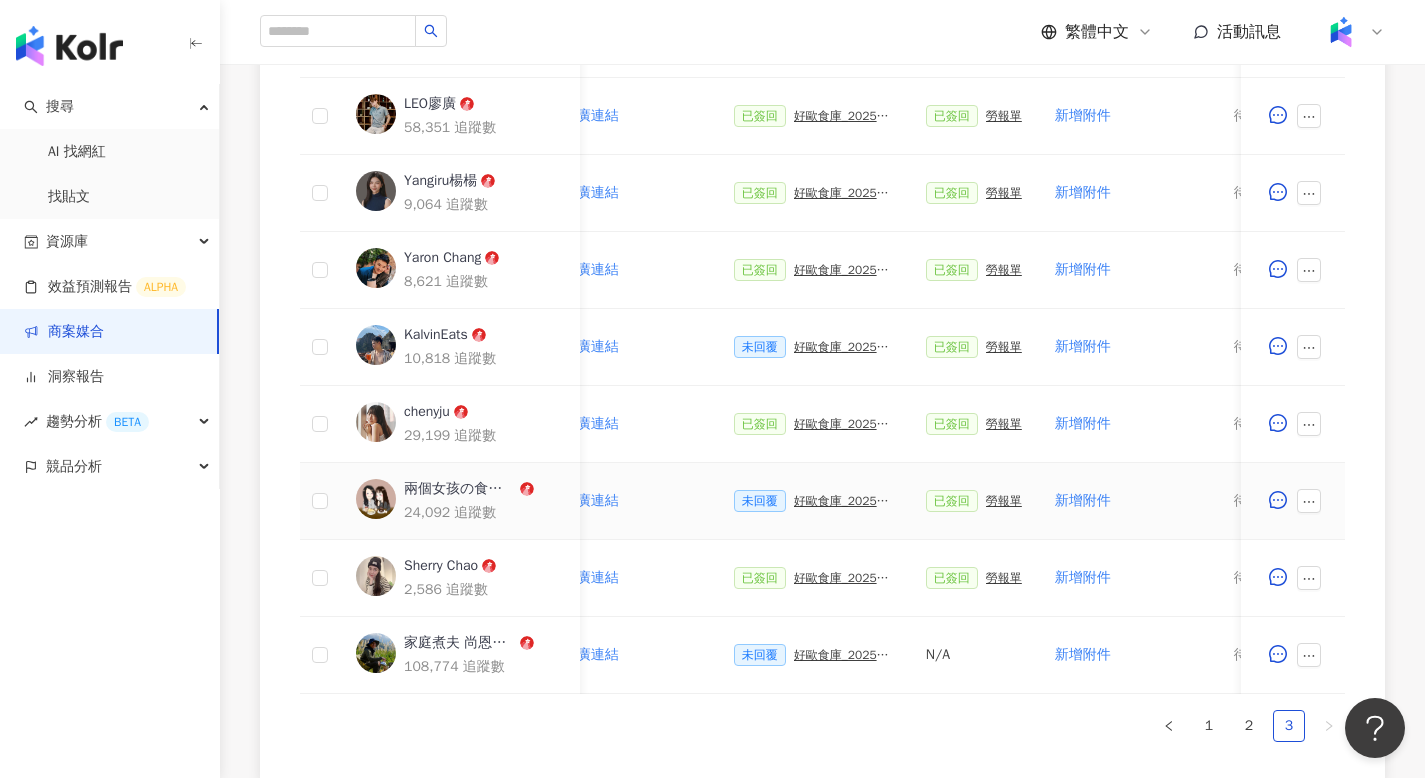 scroll, scrollTop: 662, scrollLeft: 0, axis: vertical 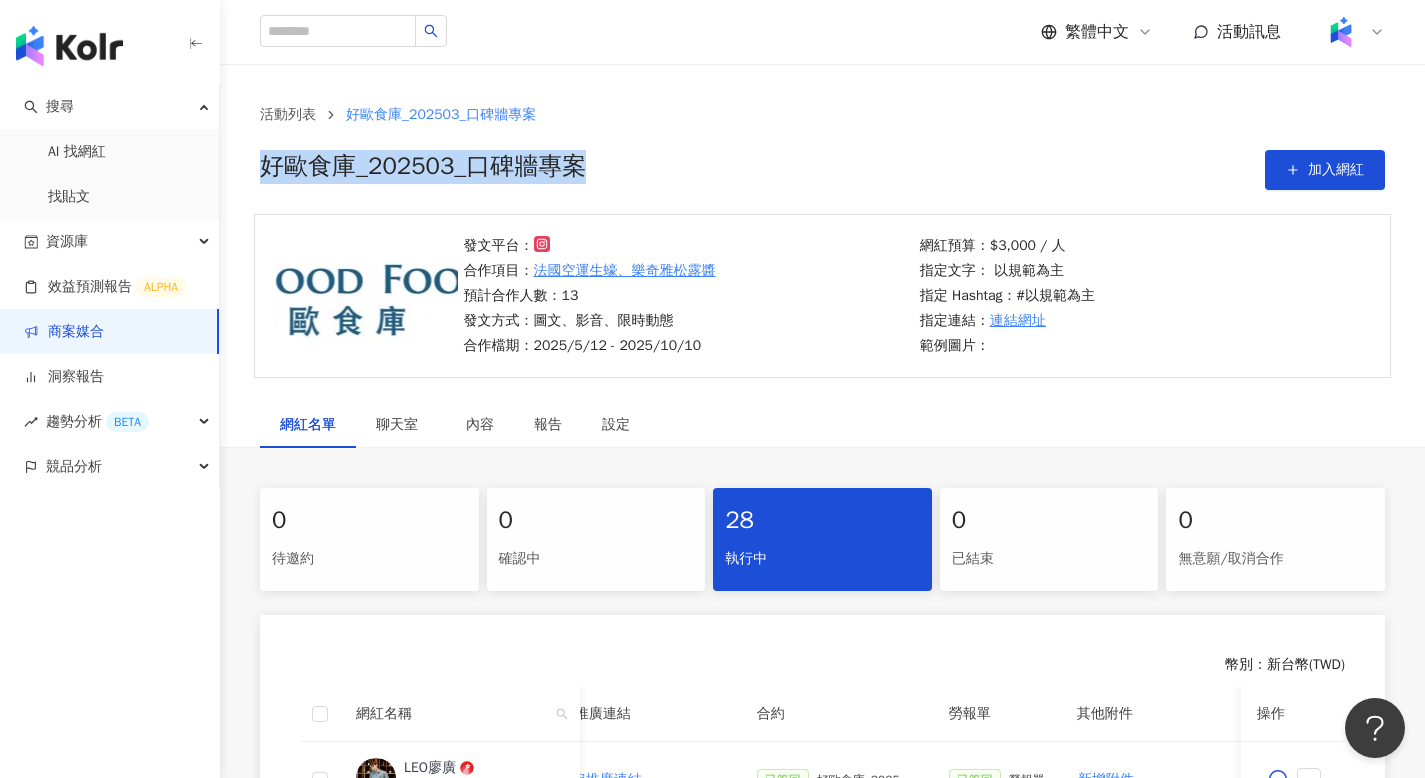 drag, startPoint x: 266, startPoint y: 165, endPoint x: 637, endPoint y: 171, distance: 371.04852 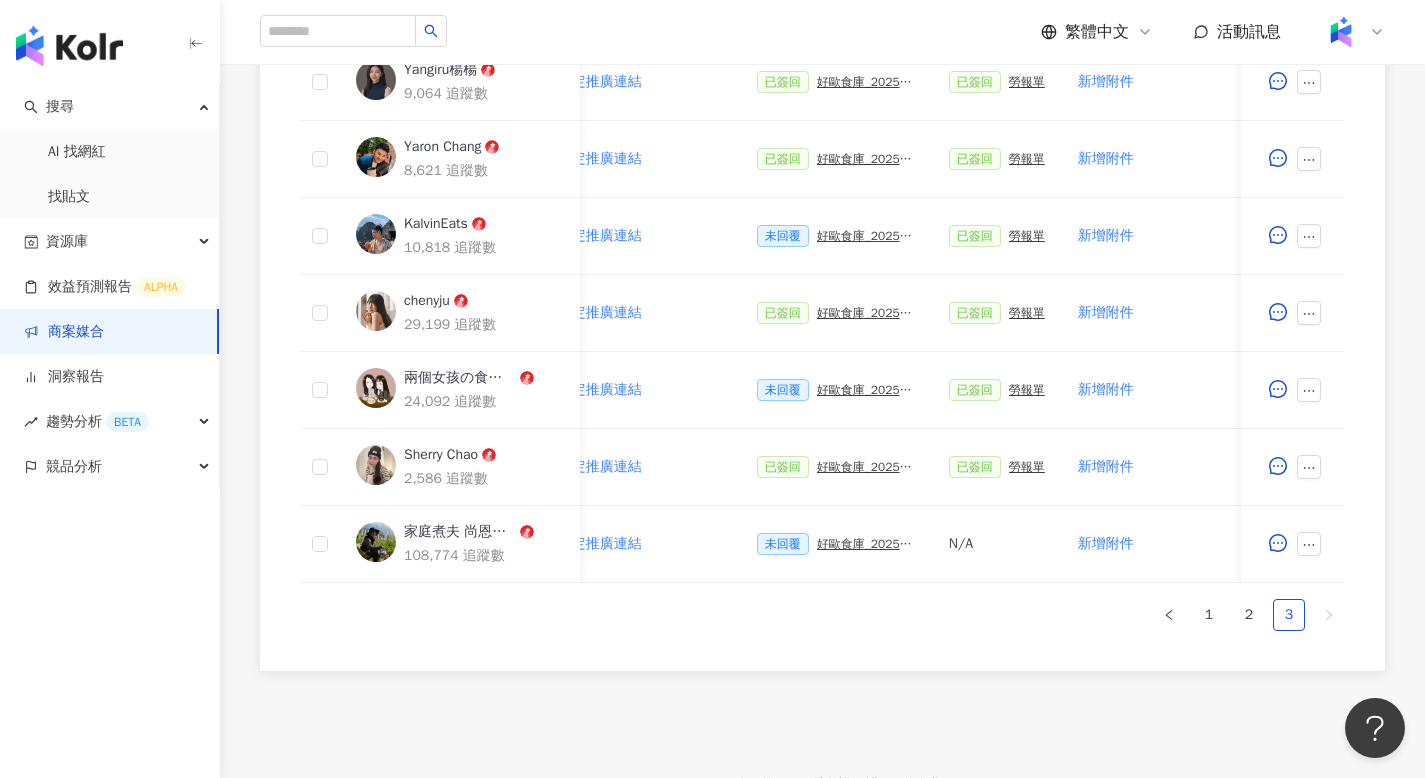 scroll, scrollTop: 747, scrollLeft: 0, axis: vertical 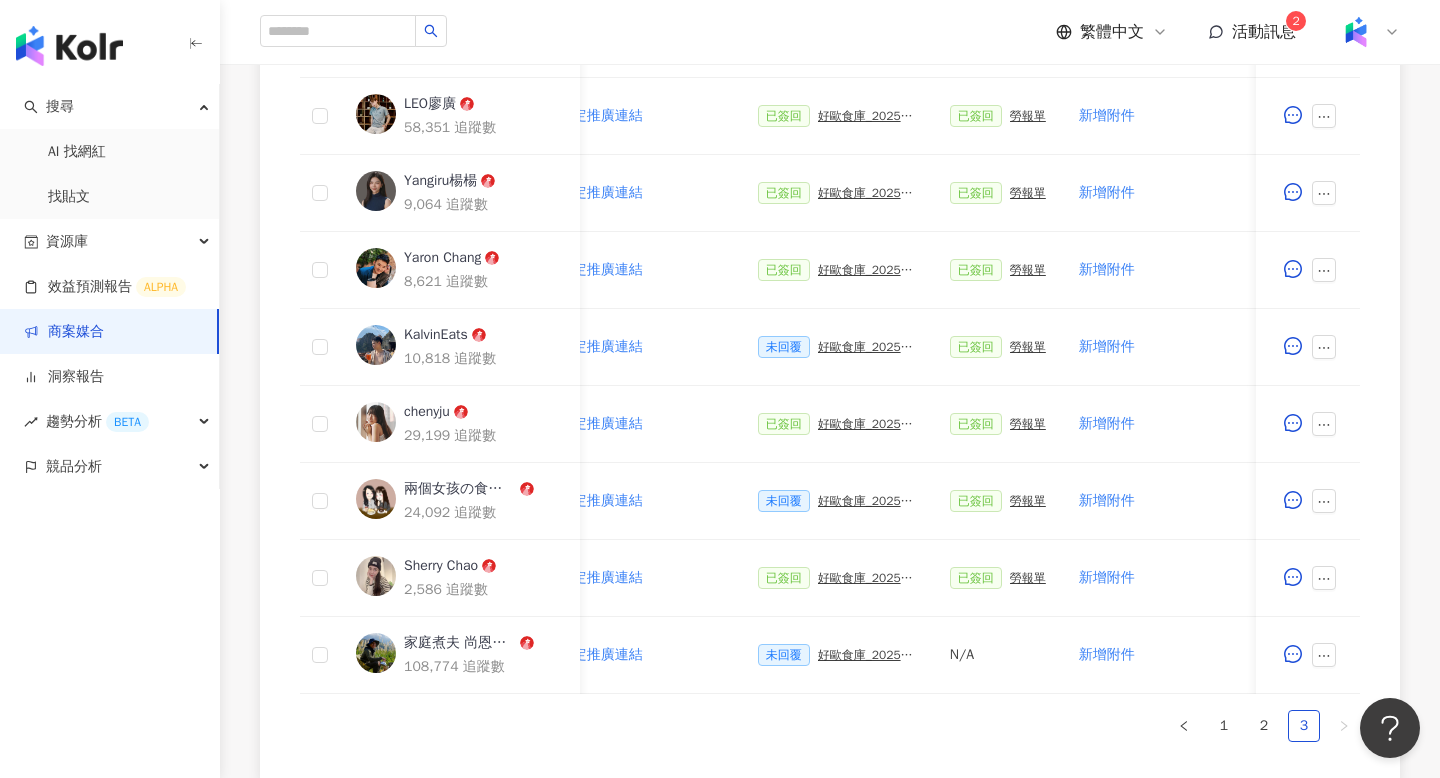 click on "商案媒合" at bounding box center [64, 332] 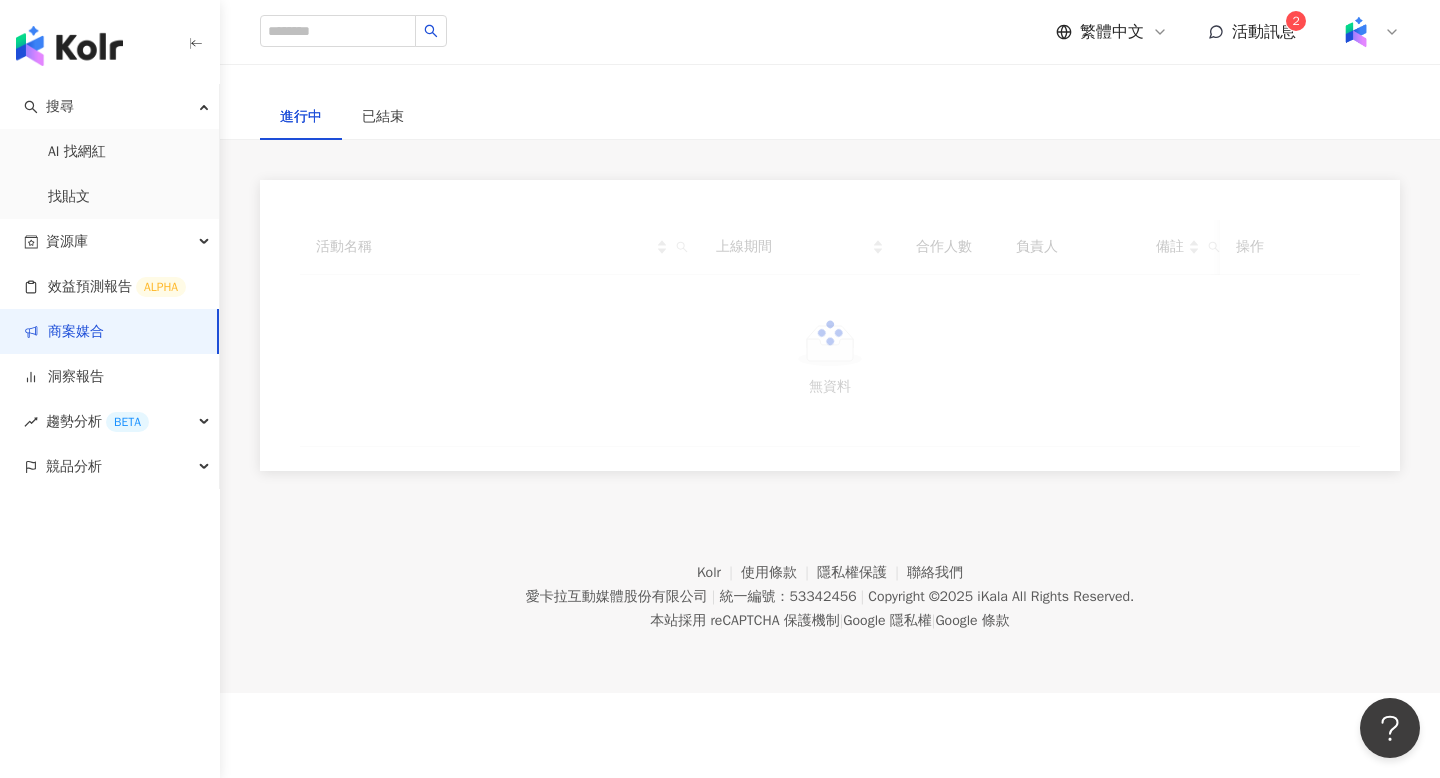 scroll, scrollTop: 0, scrollLeft: 0, axis: both 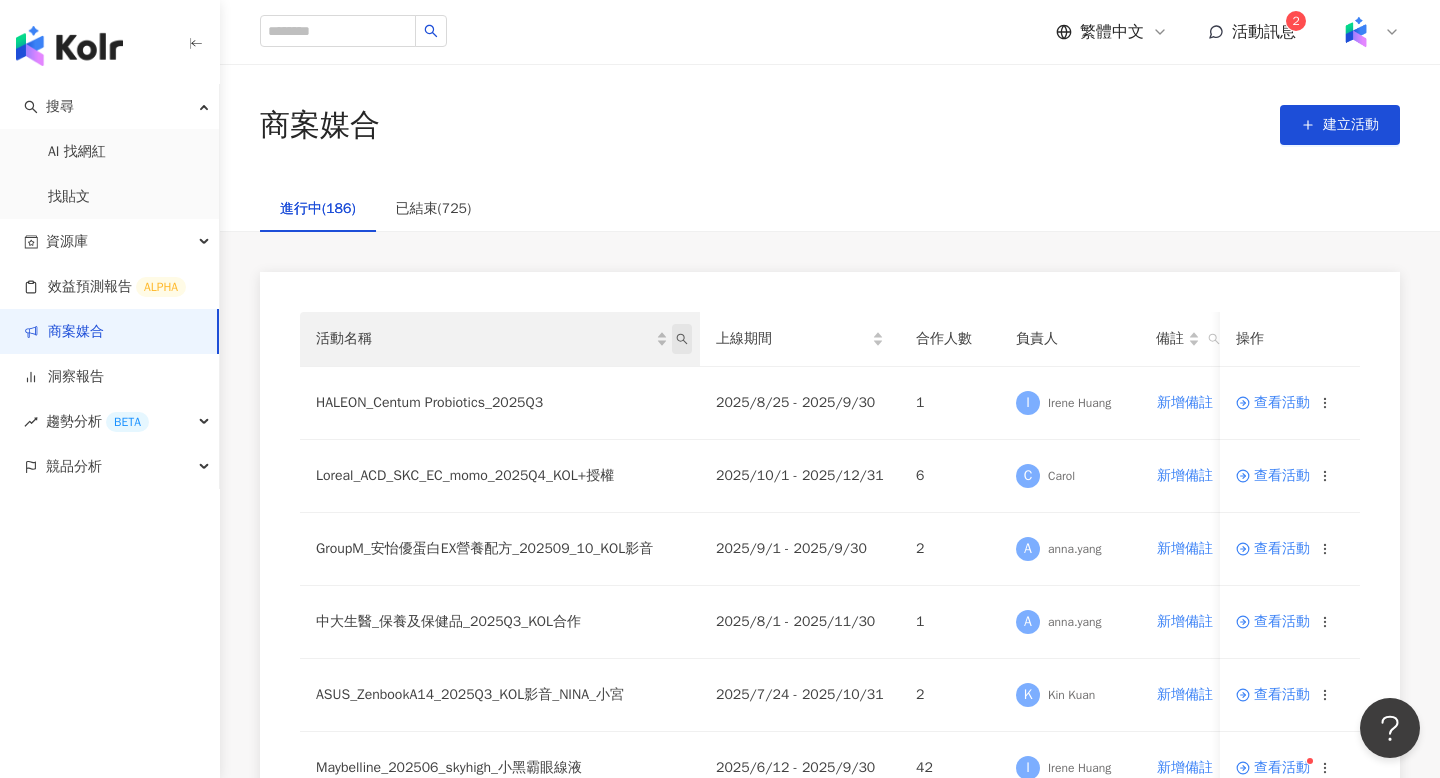 click at bounding box center [682, 339] 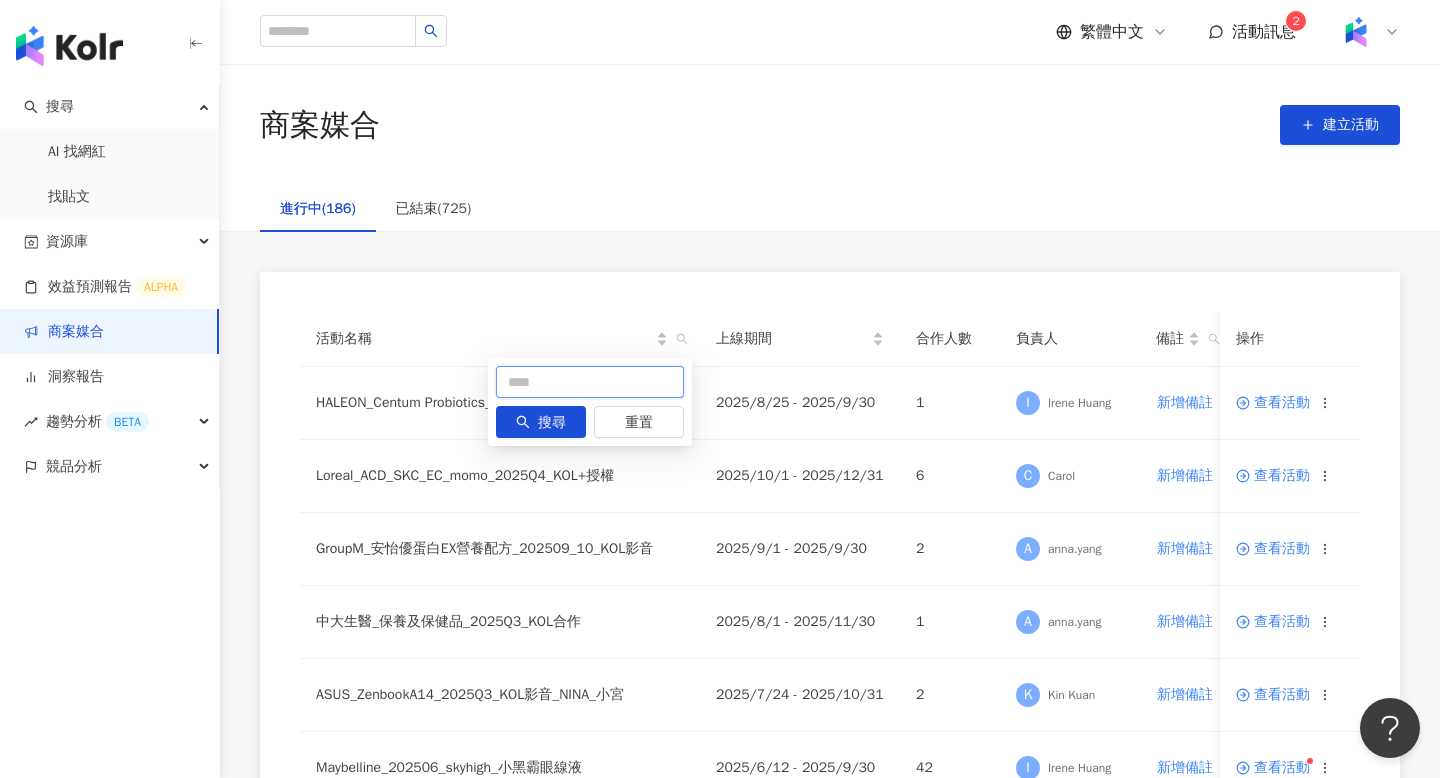 click at bounding box center [590, 382] 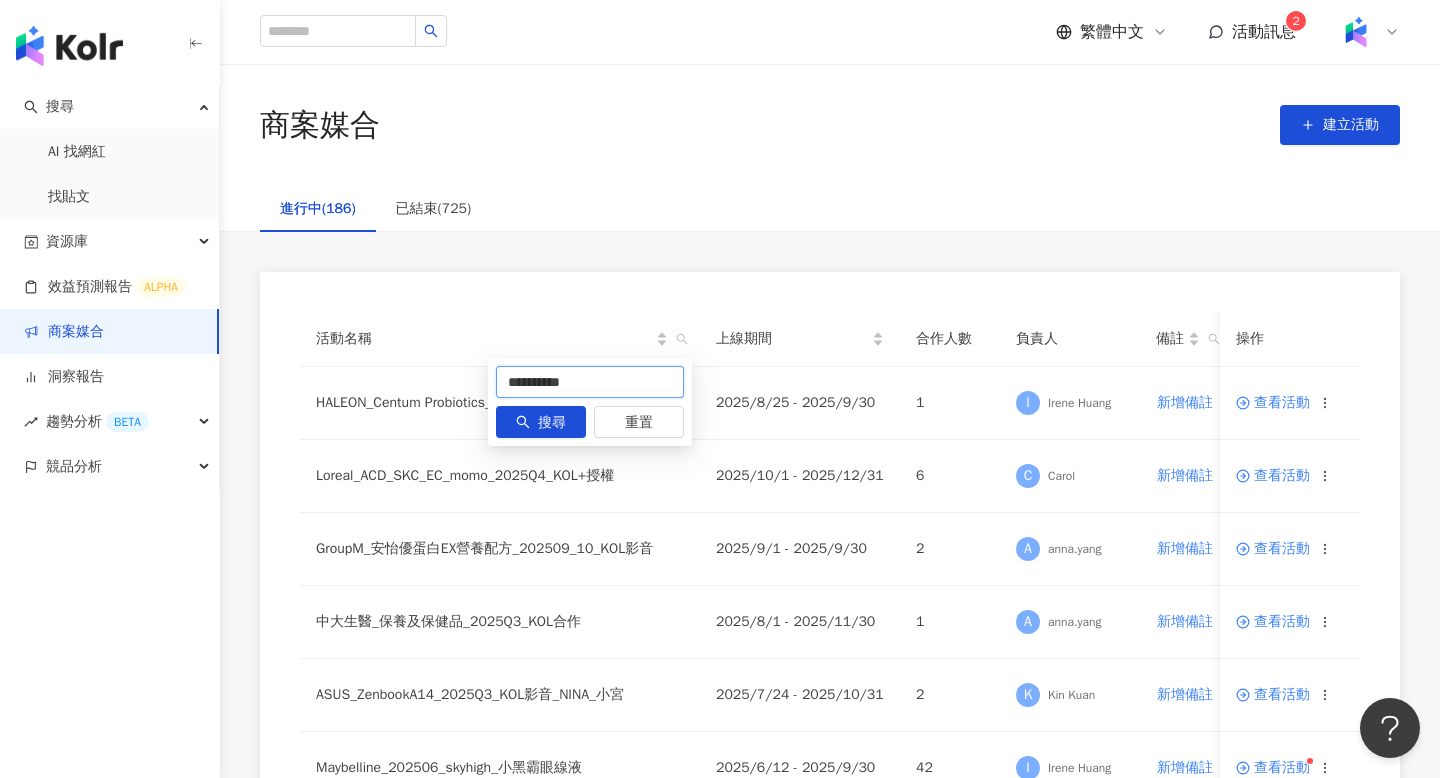 type on "**********" 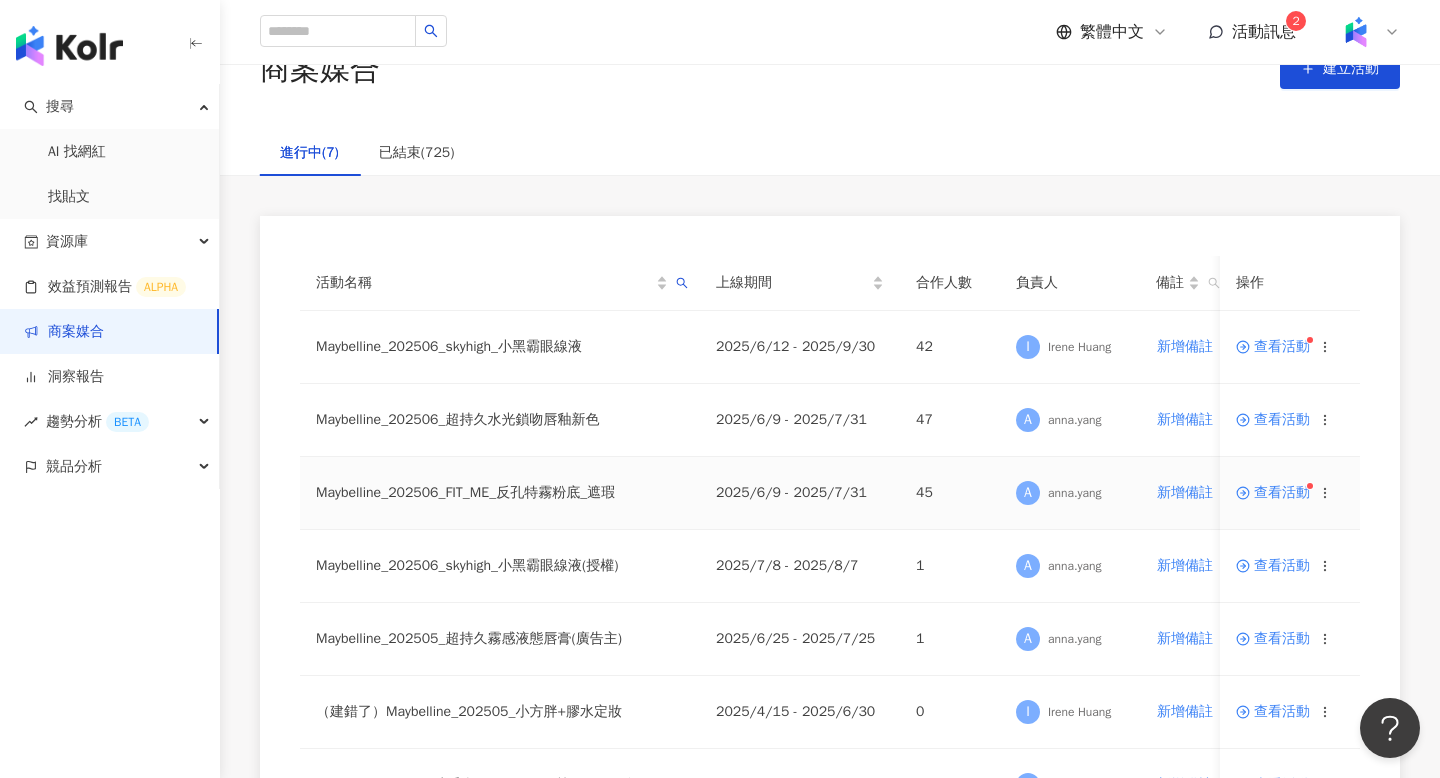 scroll, scrollTop: 65, scrollLeft: 0, axis: vertical 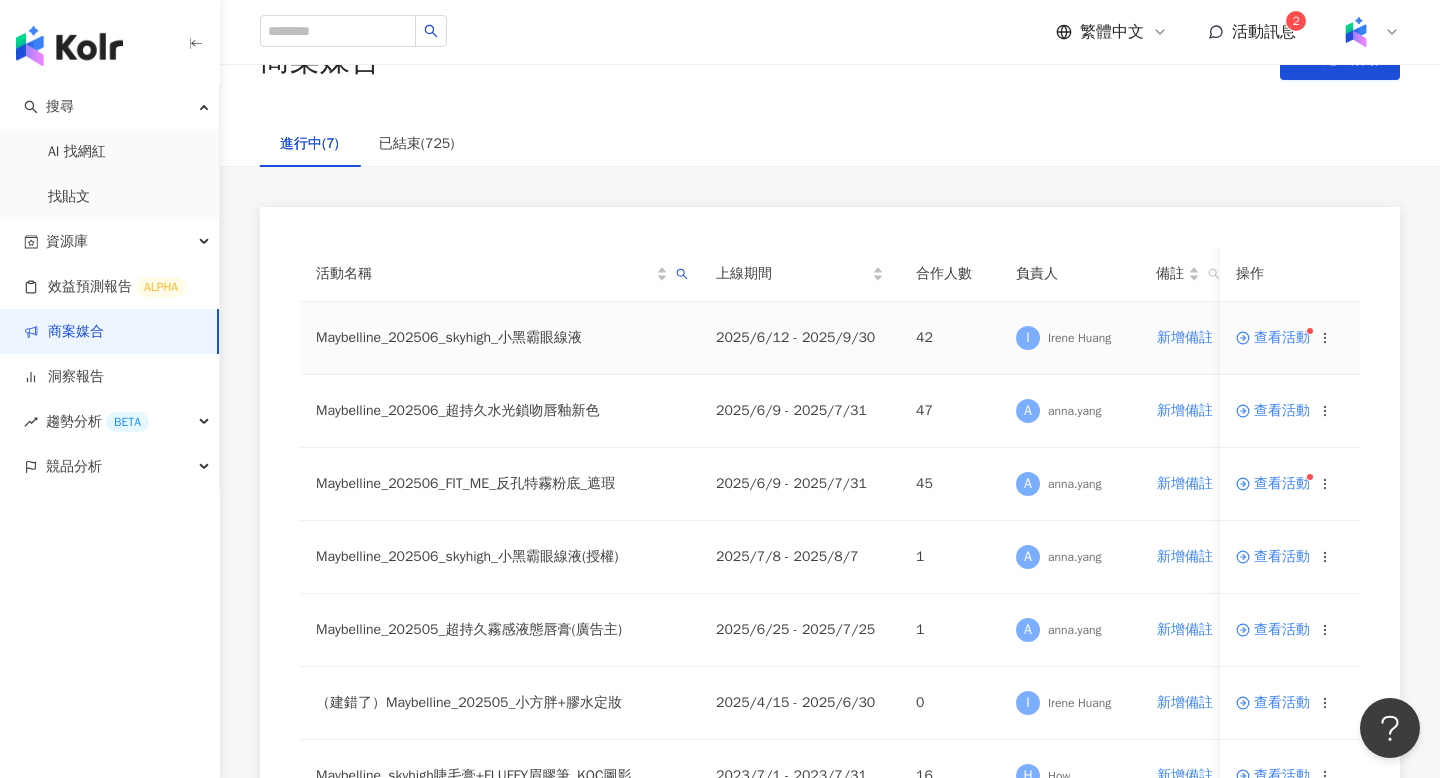 click on "查看活動" at bounding box center (1273, 338) 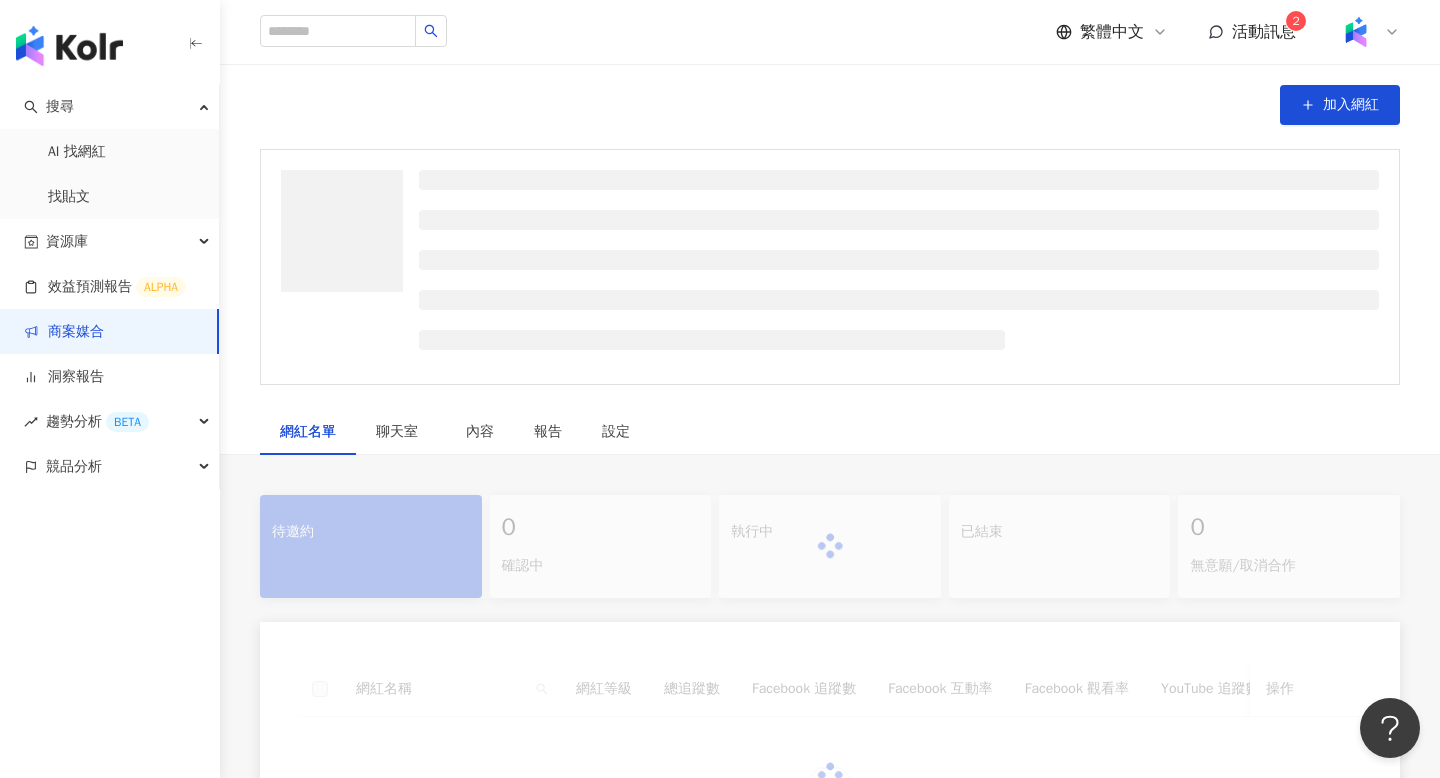 scroll, scrollTop: 0, scrollLeft: 0, axis: both 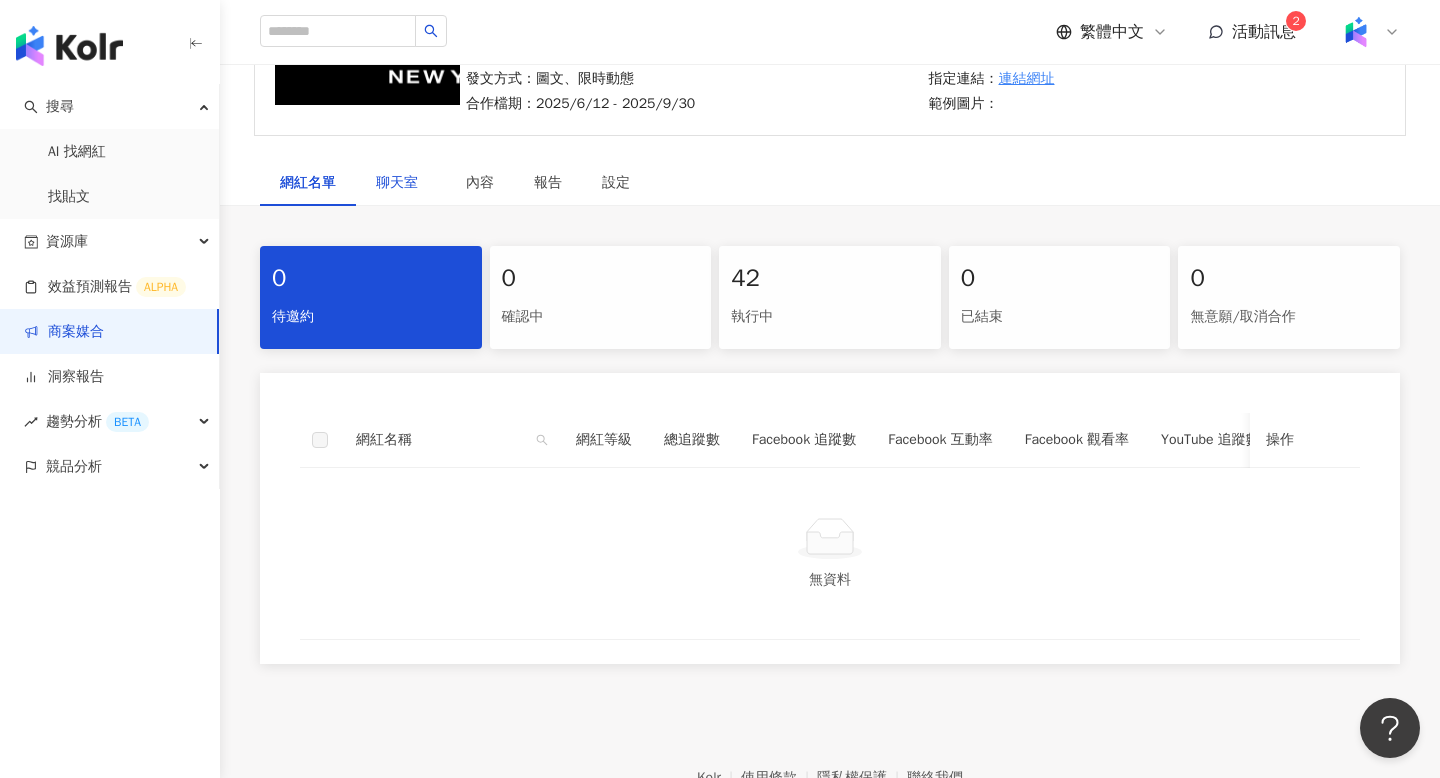 click on "聊天室" at bounding box center [401, 183] 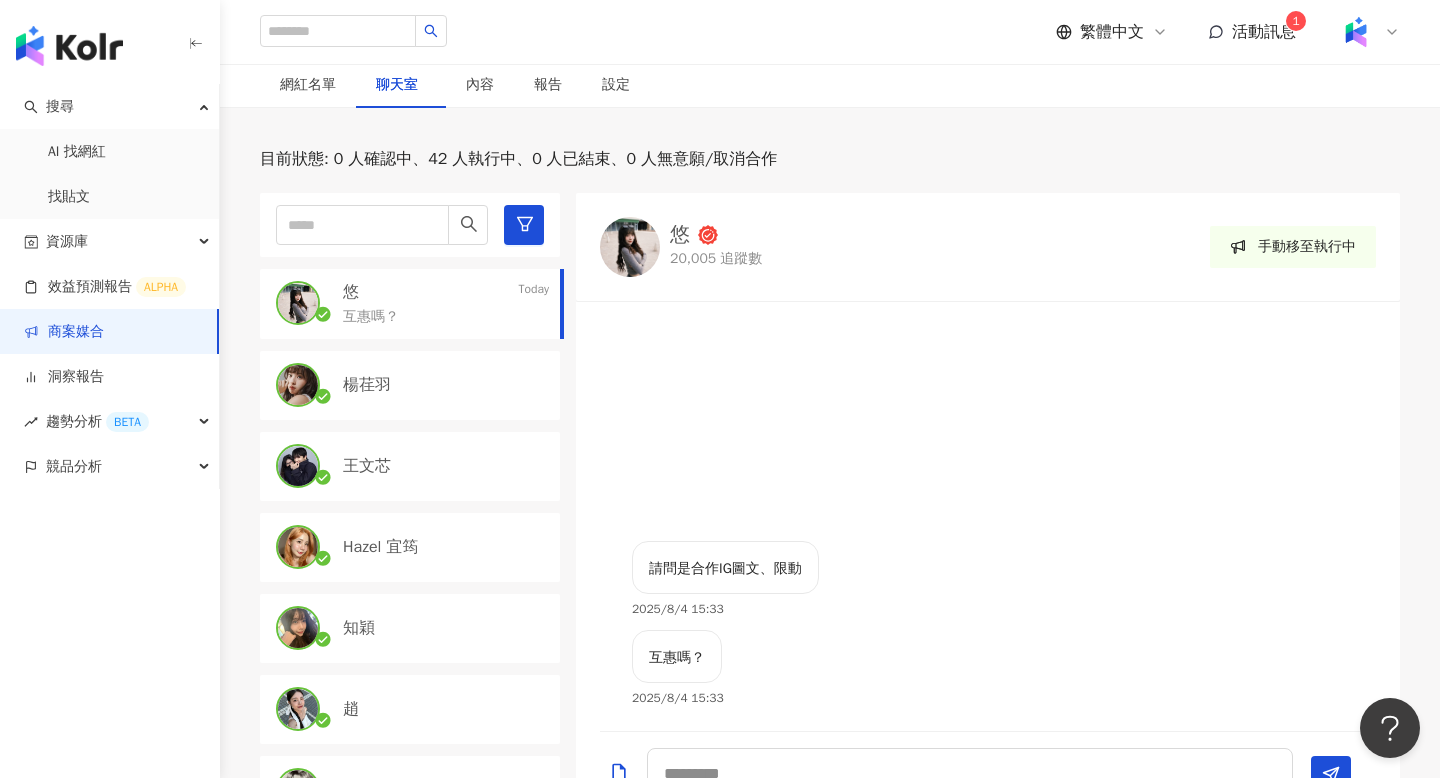 scroll, scrollTop: 399, scrollLeft: 0, axis: vertical 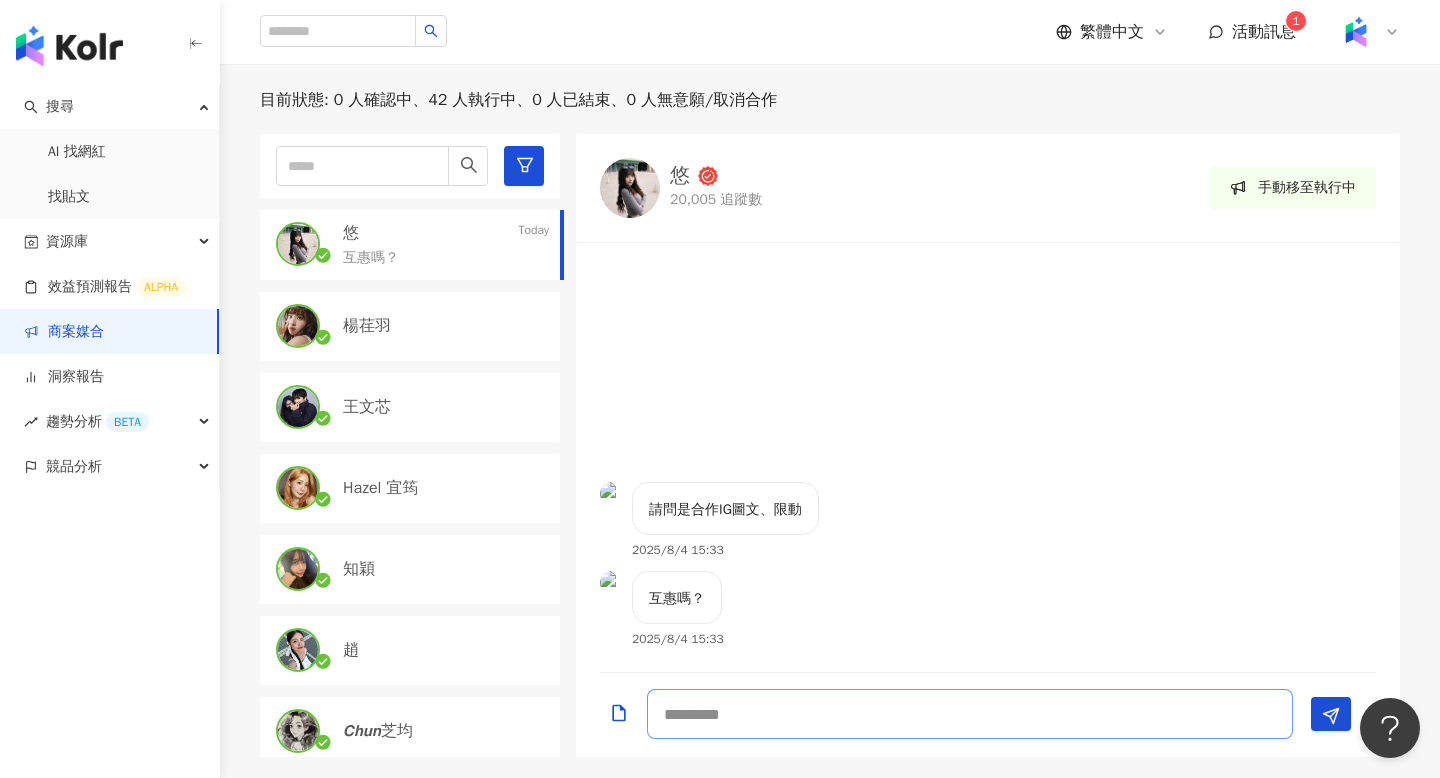 click at bounding box center (970, 714) 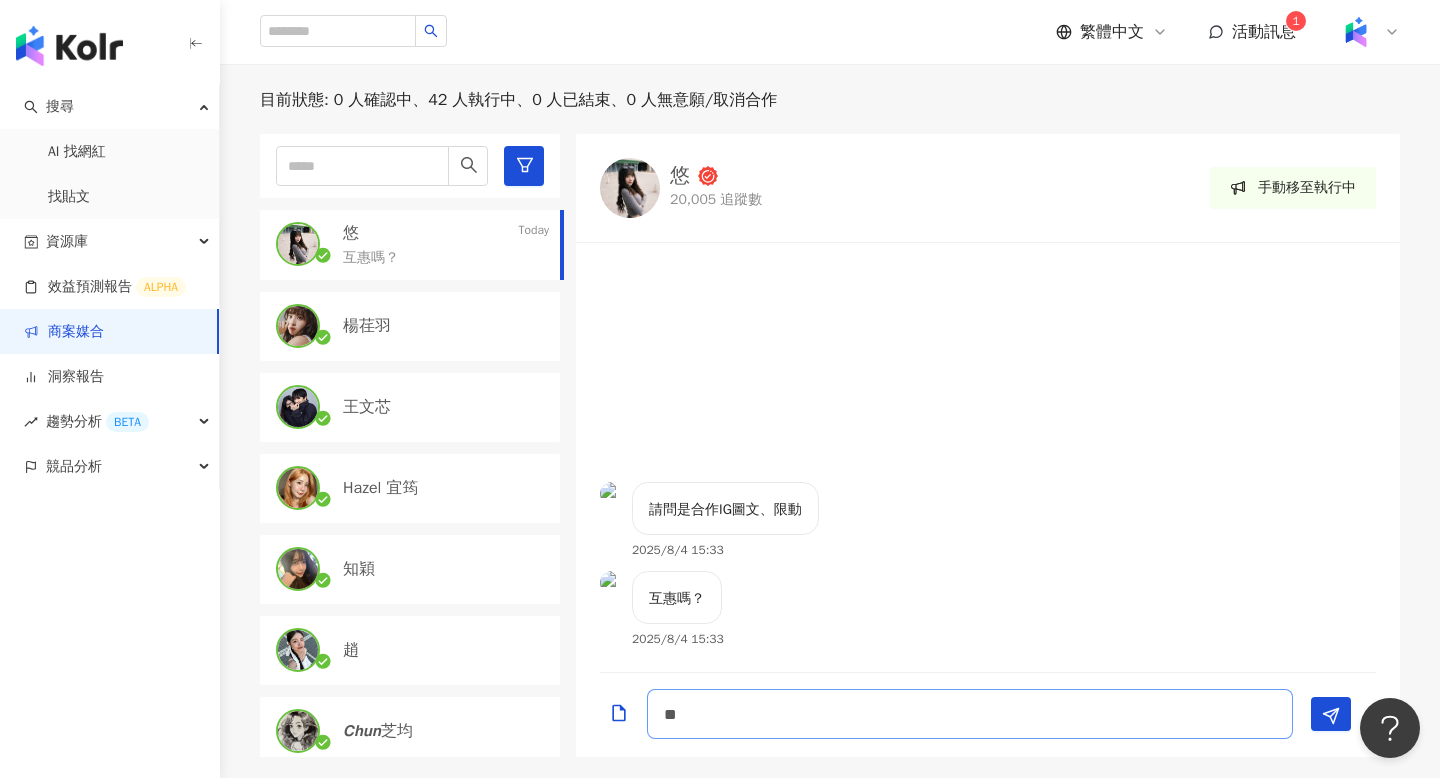 type on "*" 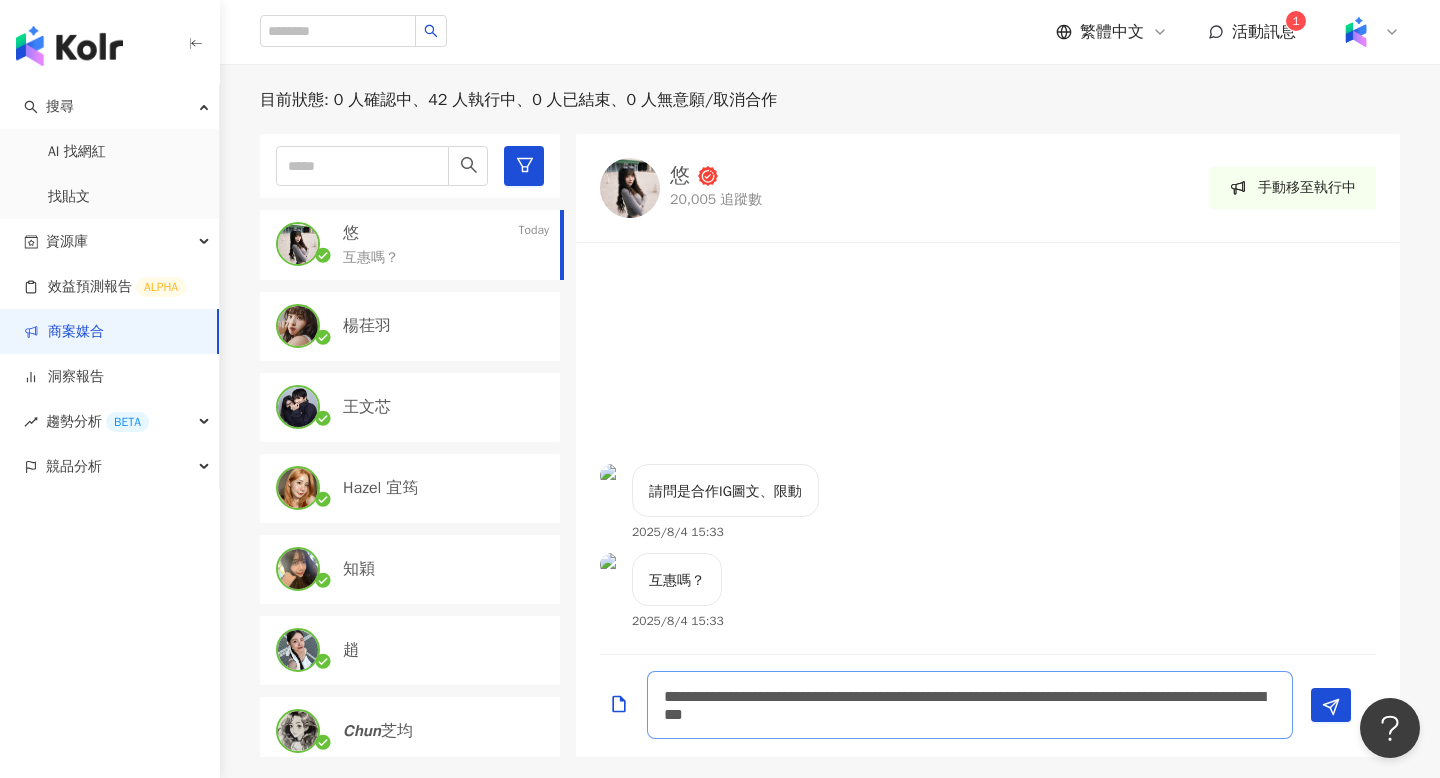 scroll, scrollTop: 2, scrollLeft: 0, axis: vertical 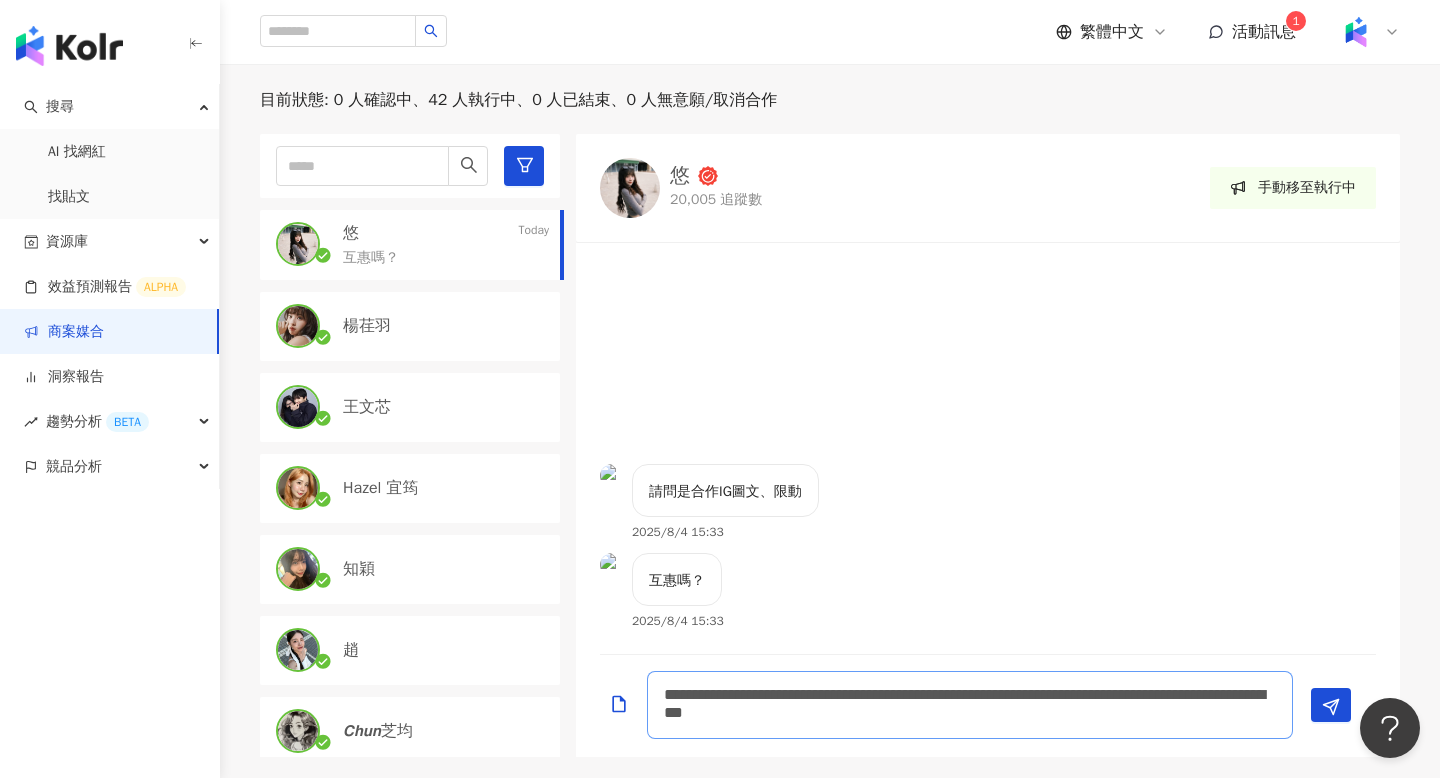 click on "**********" at bounding box center (970, 705) 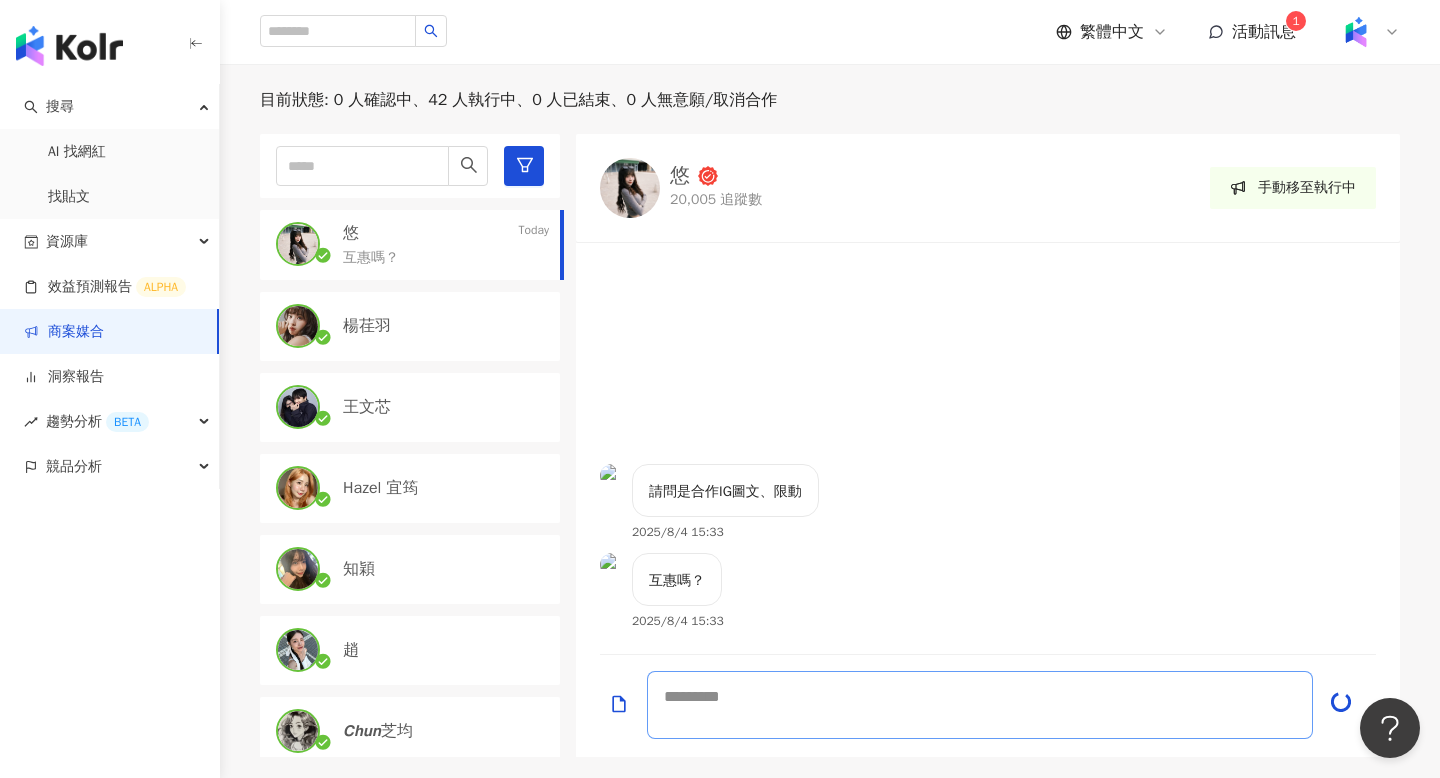 scroll, scrollTop: 0, scrollLeft: 0, axis: both 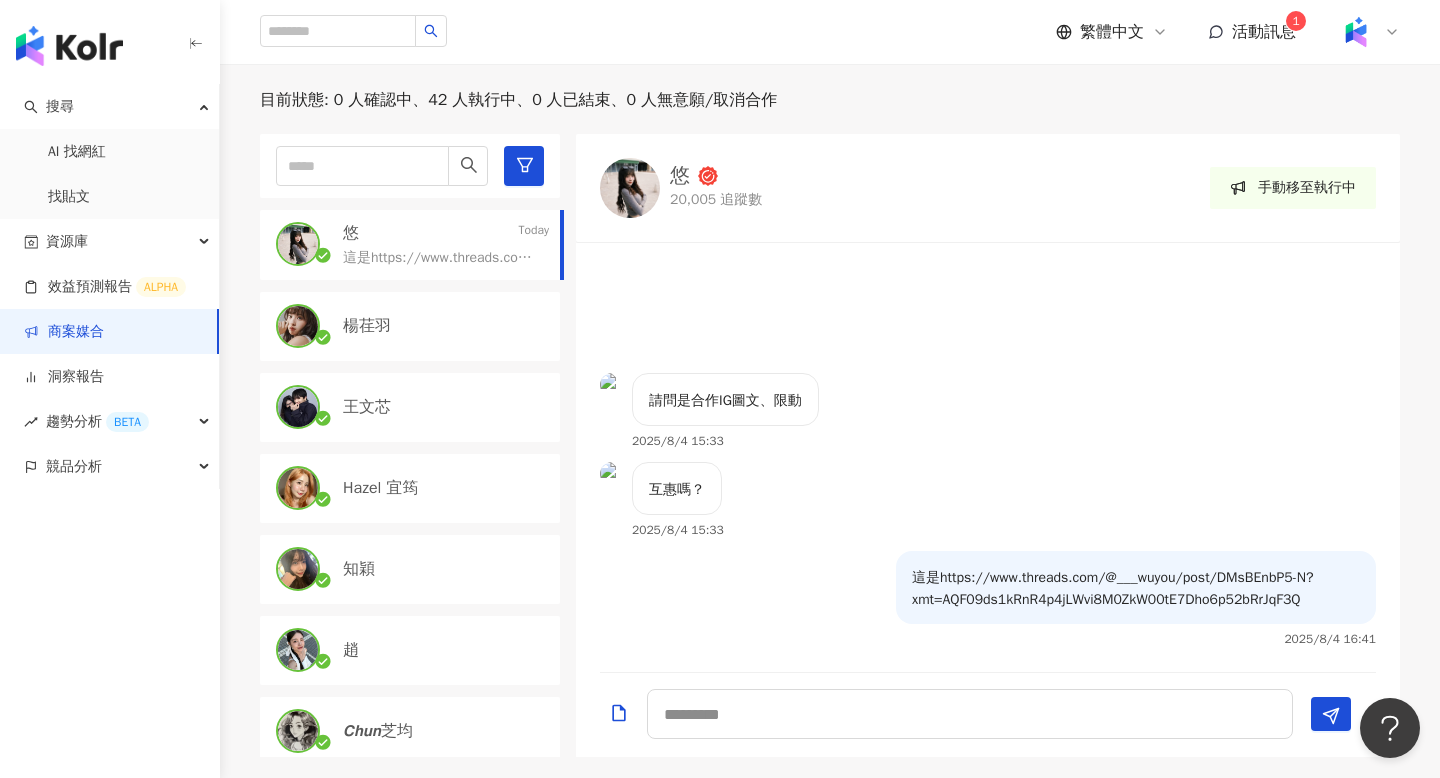 click on "這是https://www.threads.com/@___wuyou/post/DMsBEnbP5-N?xmt=AQF09ds1kRnR4p4jLWvi8M0ZkW00tE7Dho6p52bRrJqF3Q" at bounding box center [1136, 589] 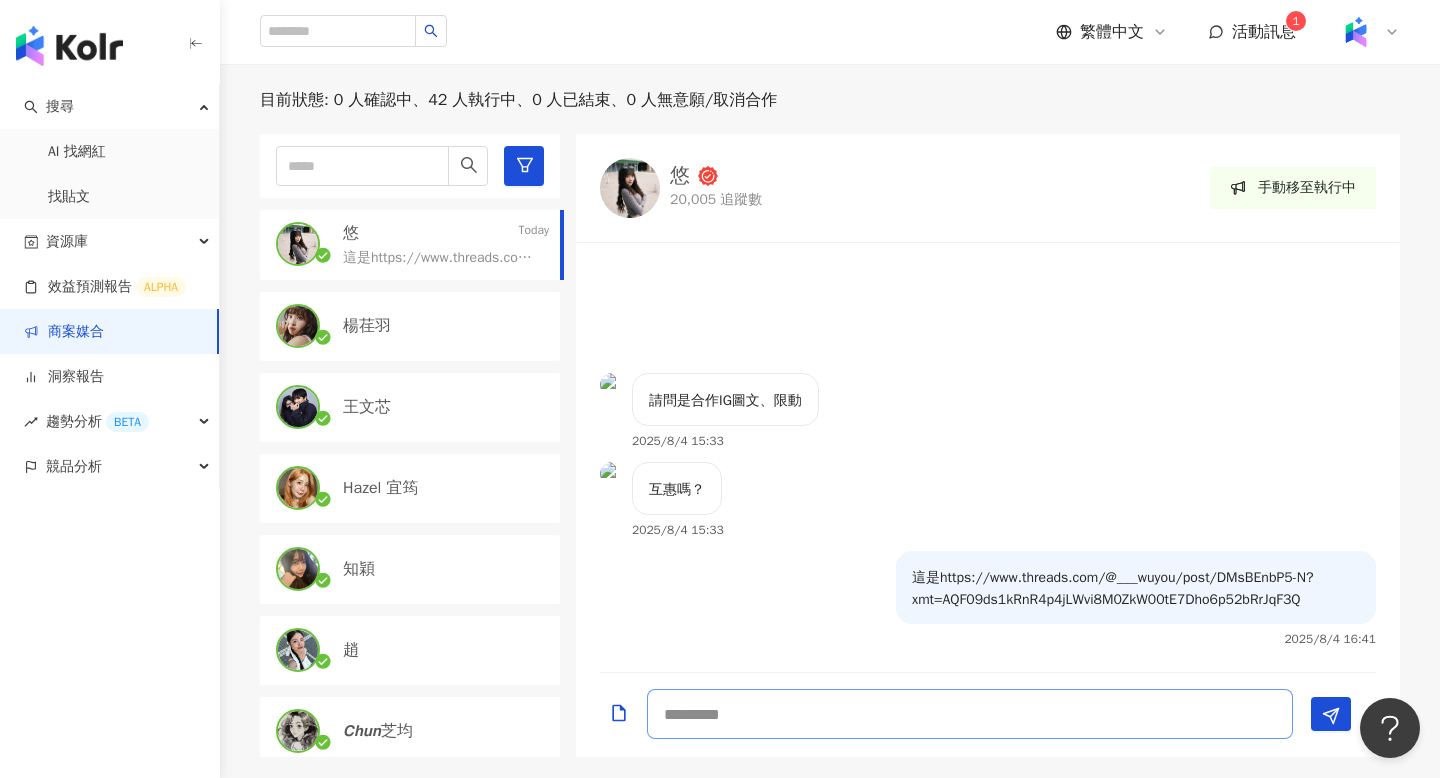 click at bounding box center [970, 714] 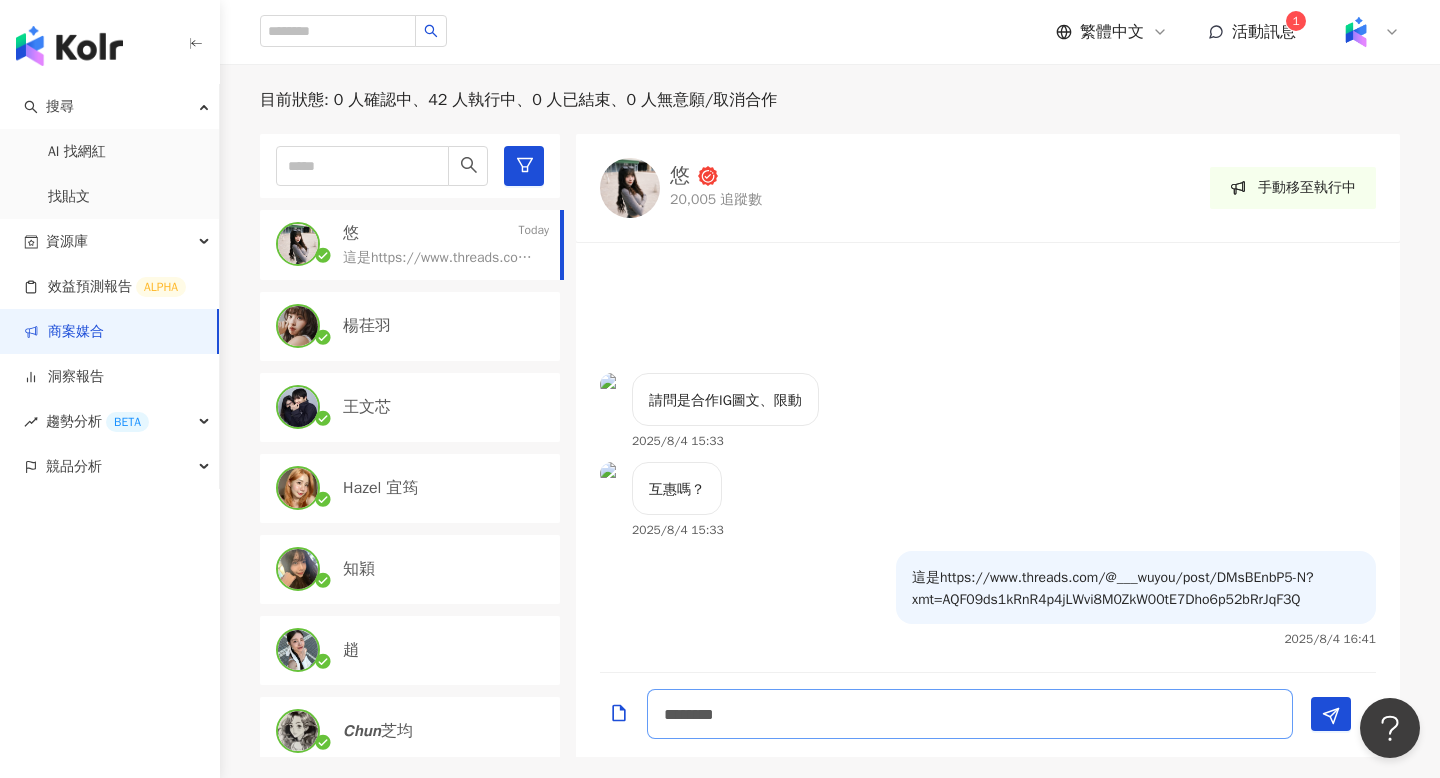 type on "*********" 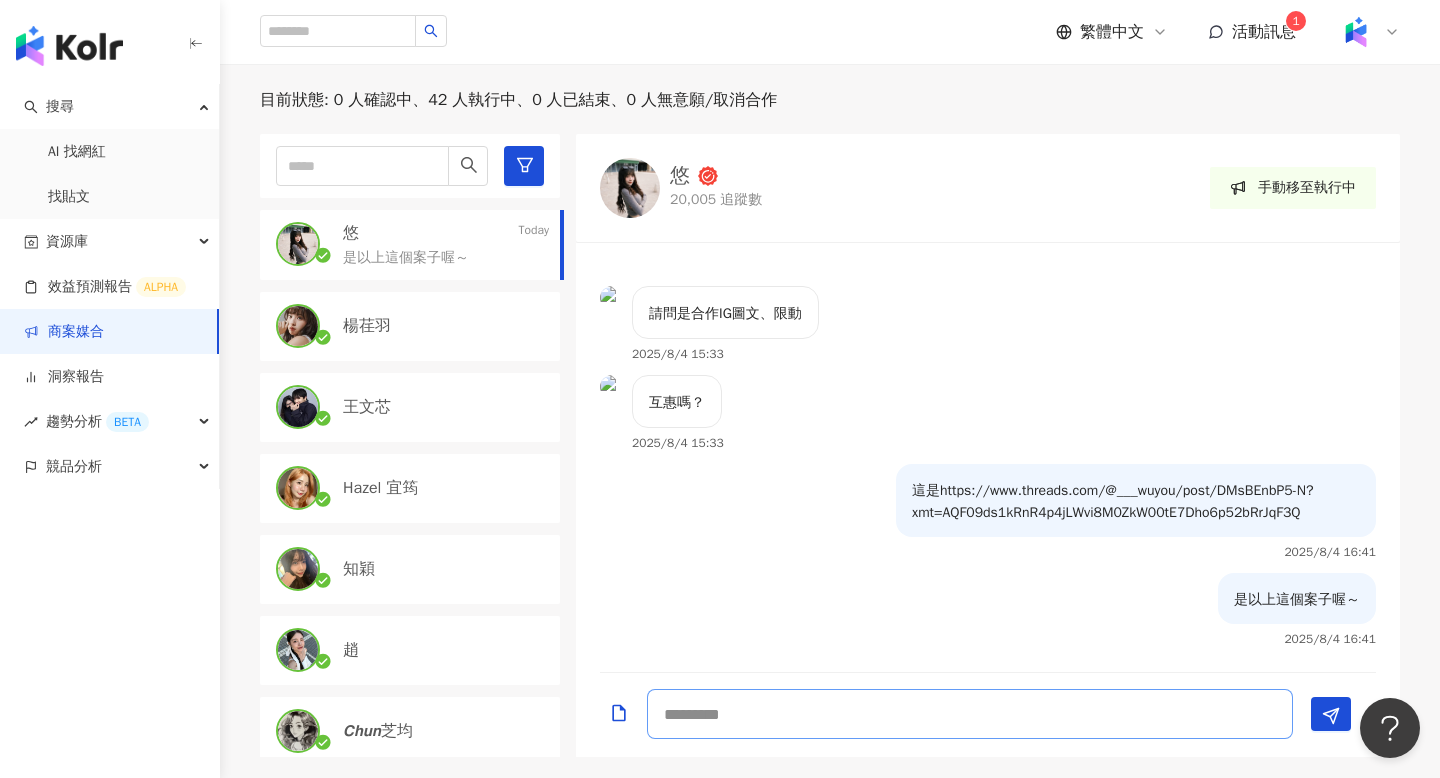 click at bounding box center (970, 714) 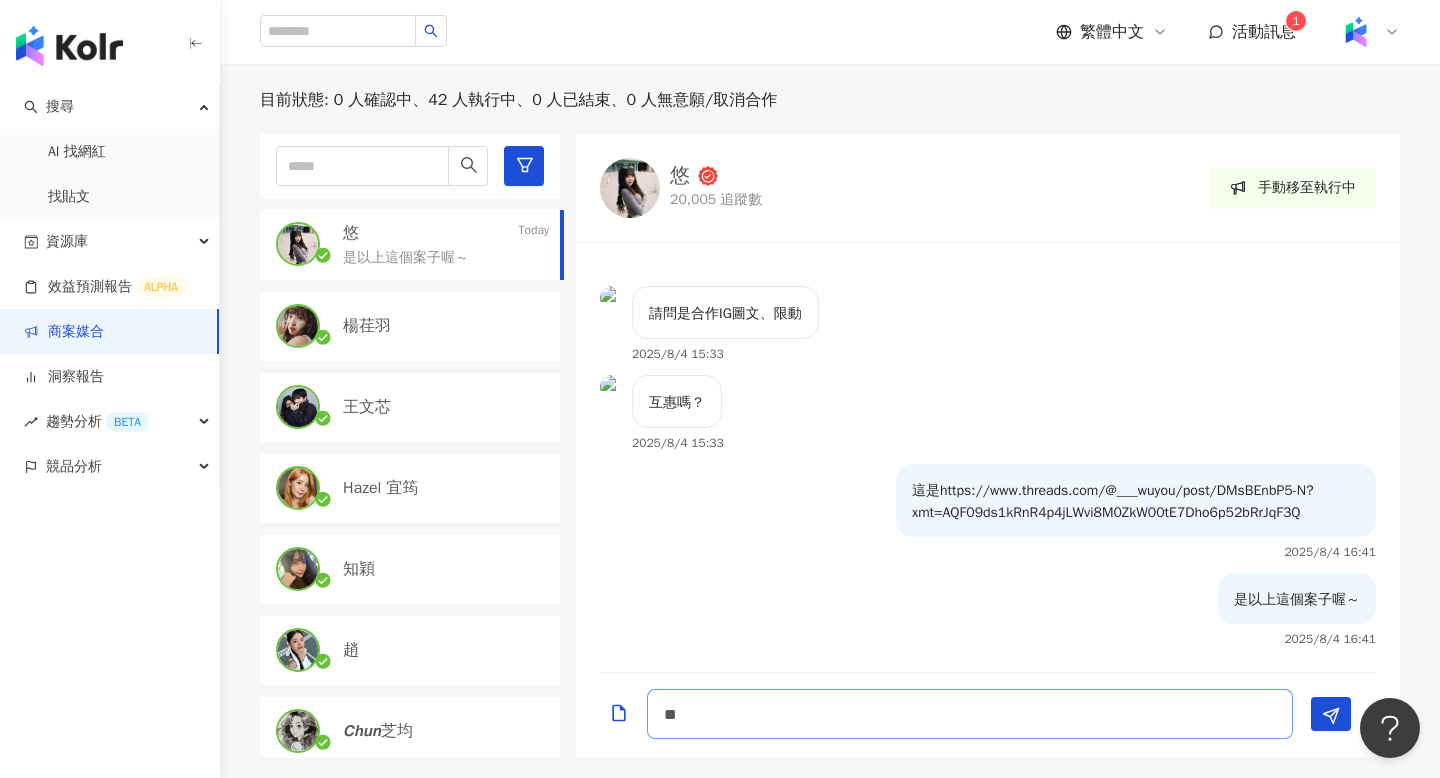 type on "*" 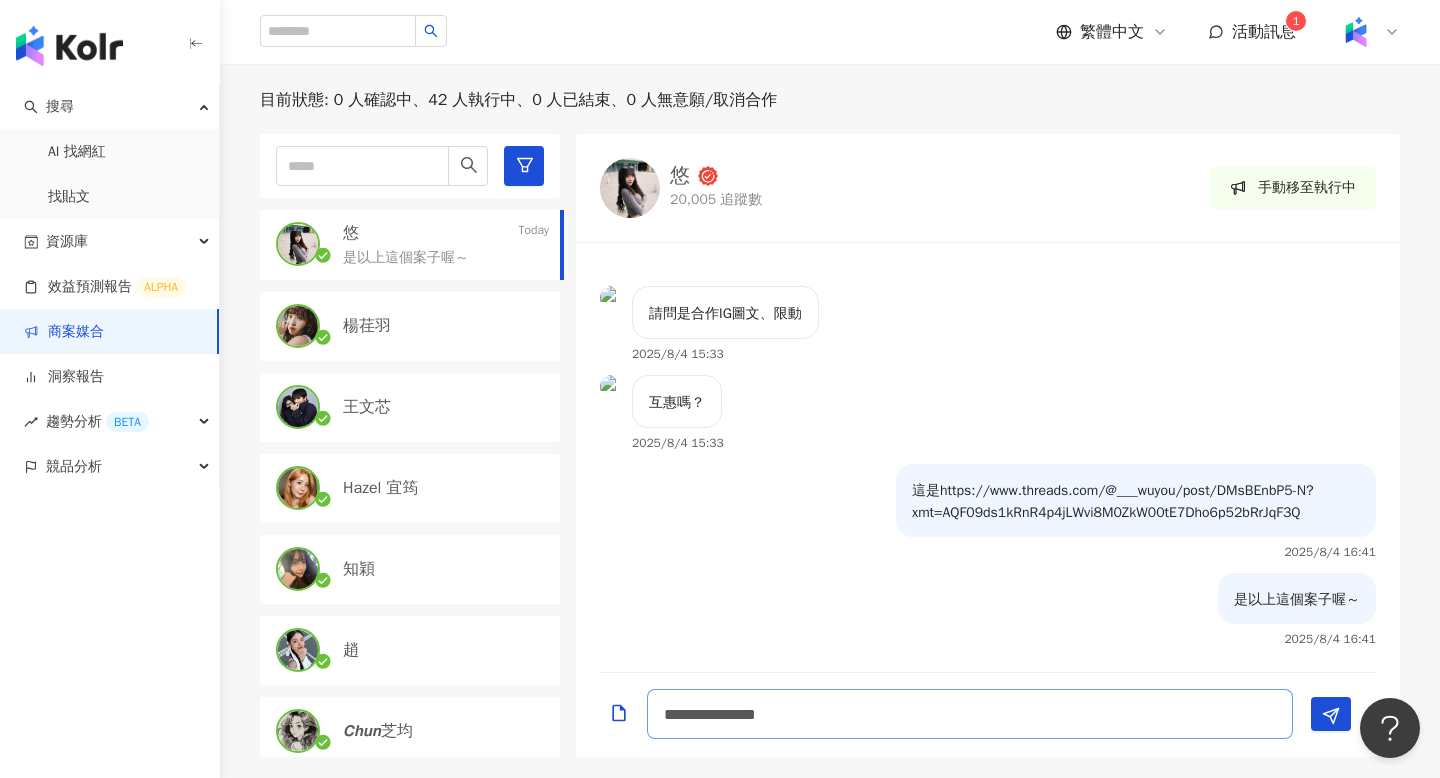 click on "**********" at bounding box center [970, 714] 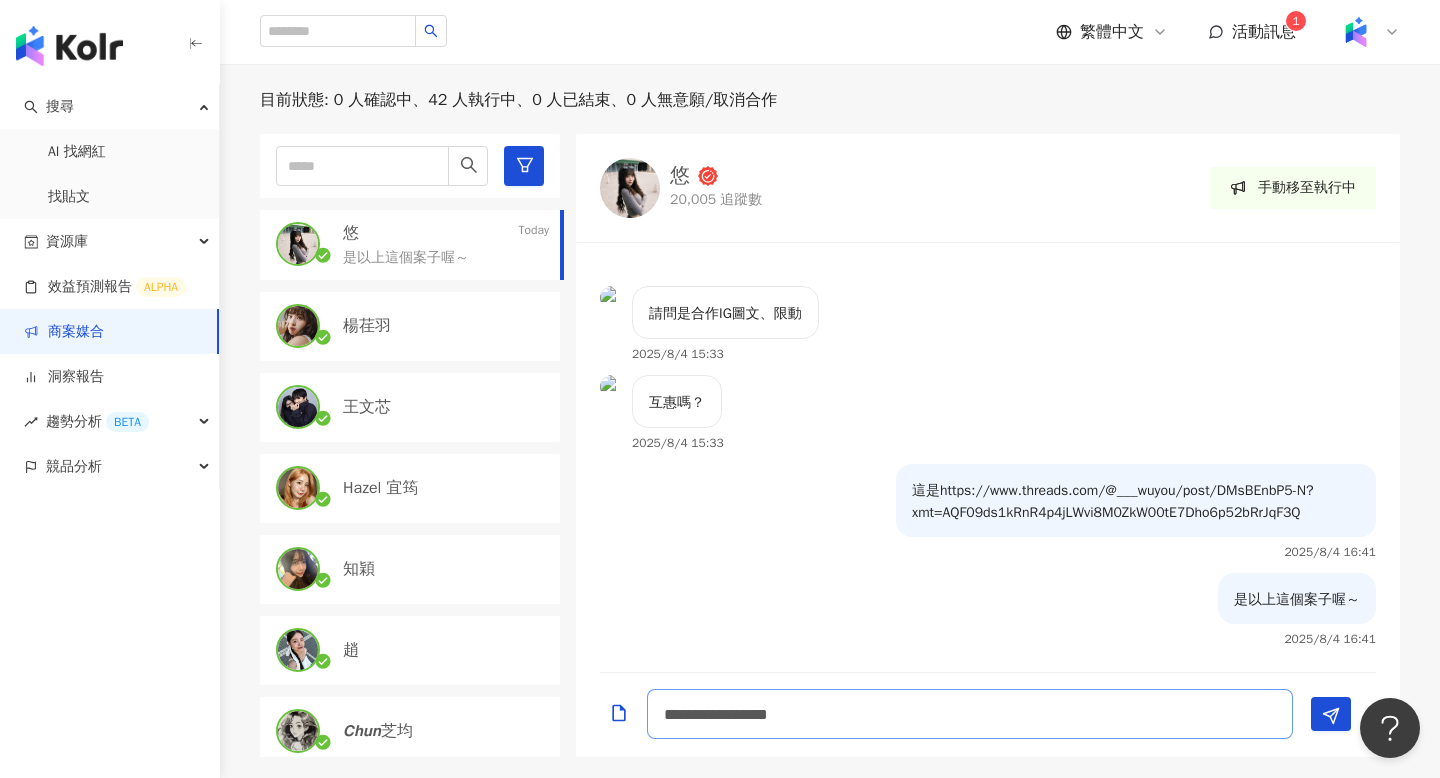 type on "**********" 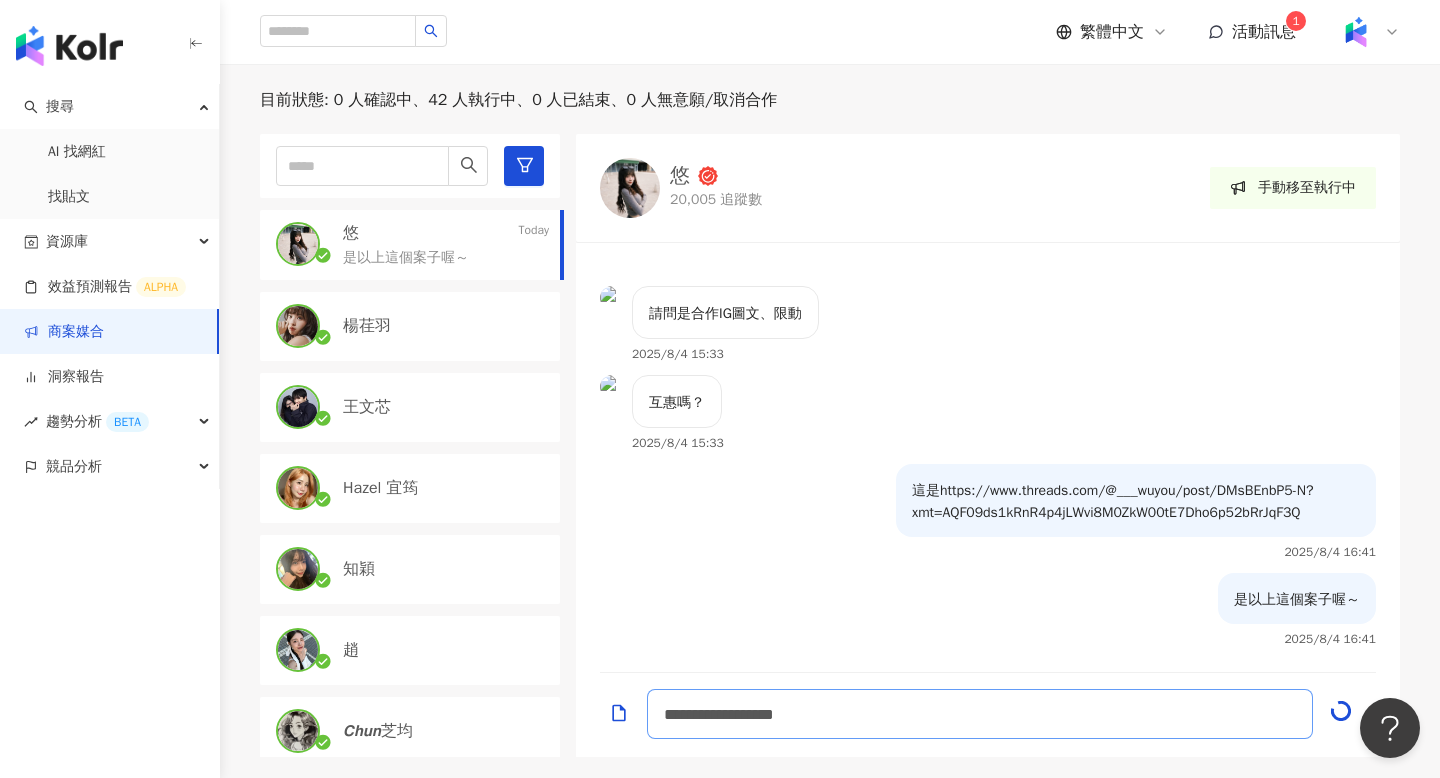 type 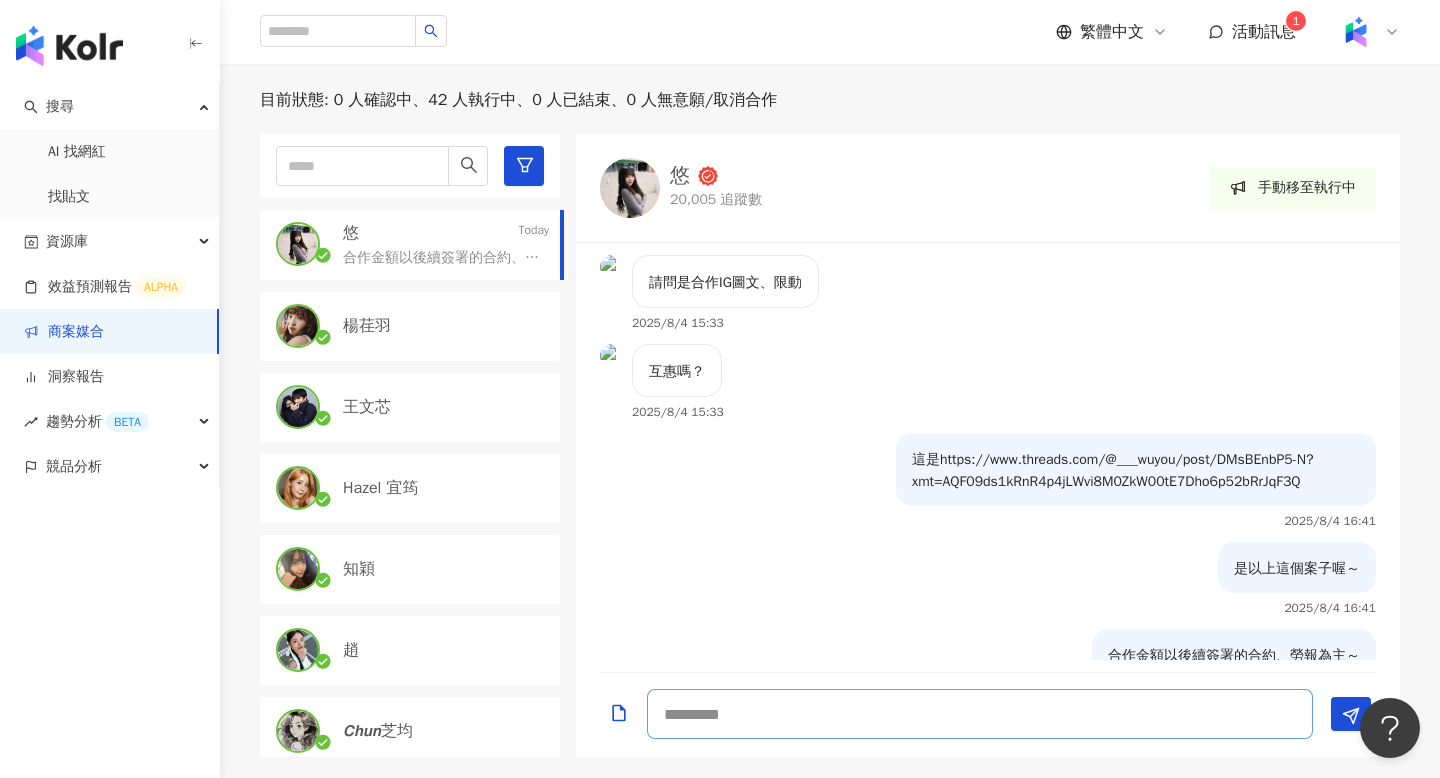 scroll, scrollTop: 56, scrollLeft: 0, axis: vertical 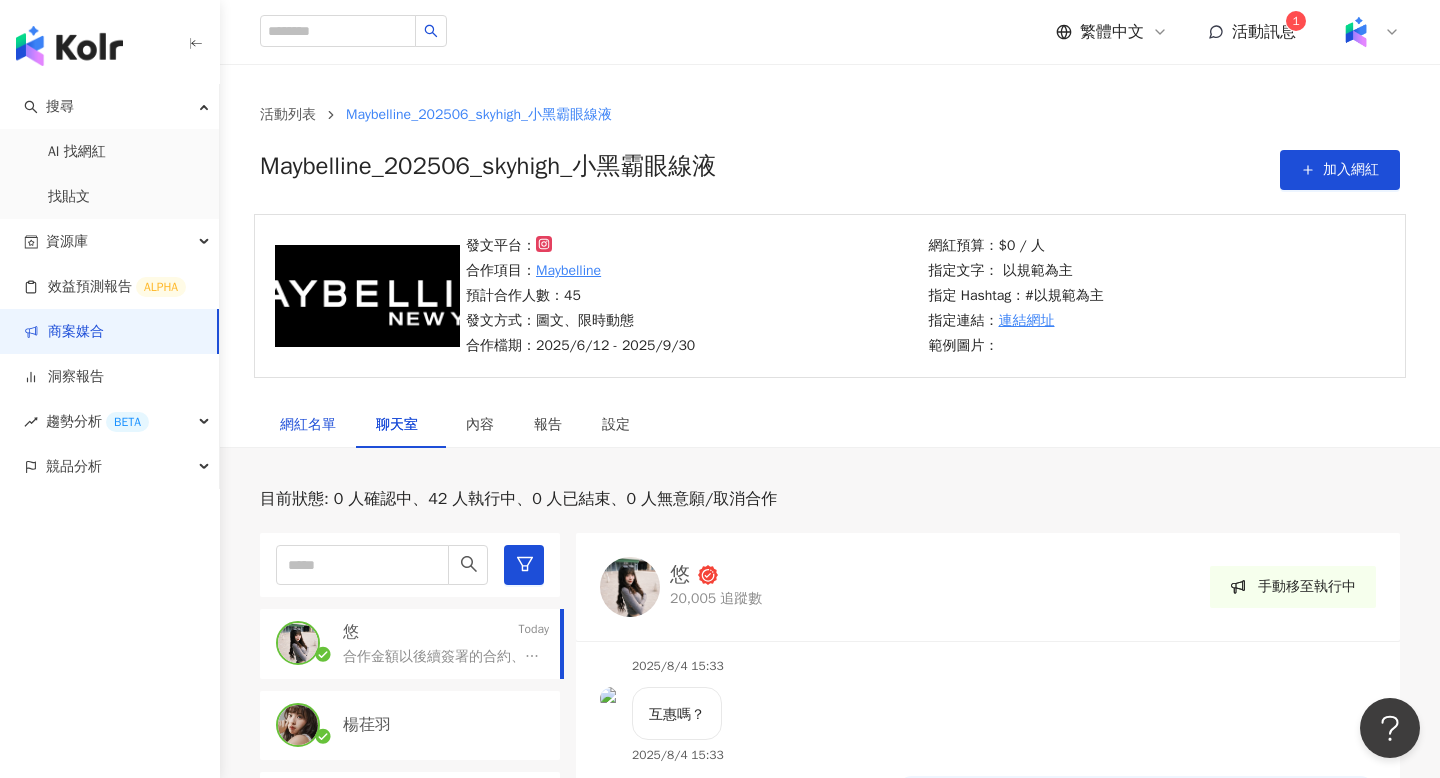 click on "網紅名單" at bounding box center [308, 425] 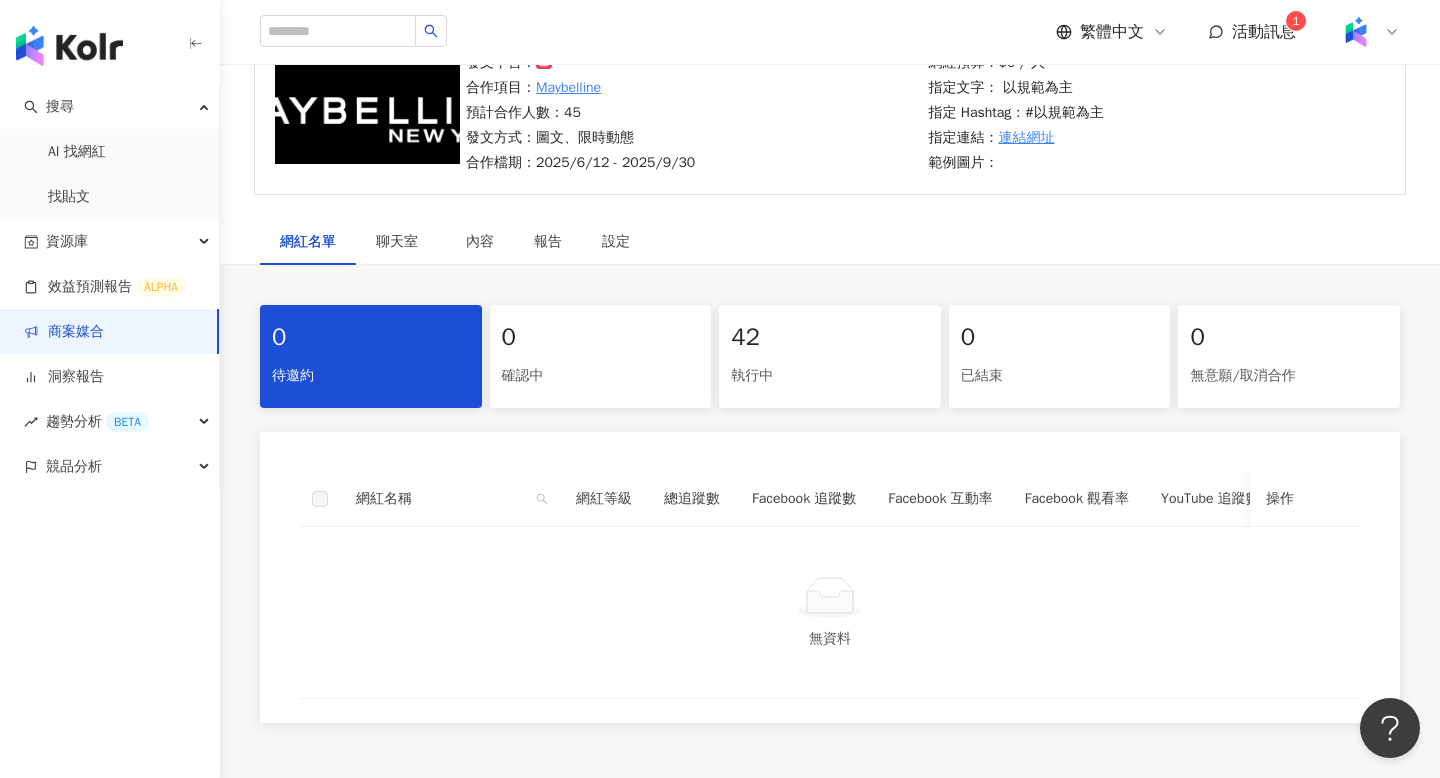 scroll, scrollTop: 186, scrollLeft: 0, axis: vertical 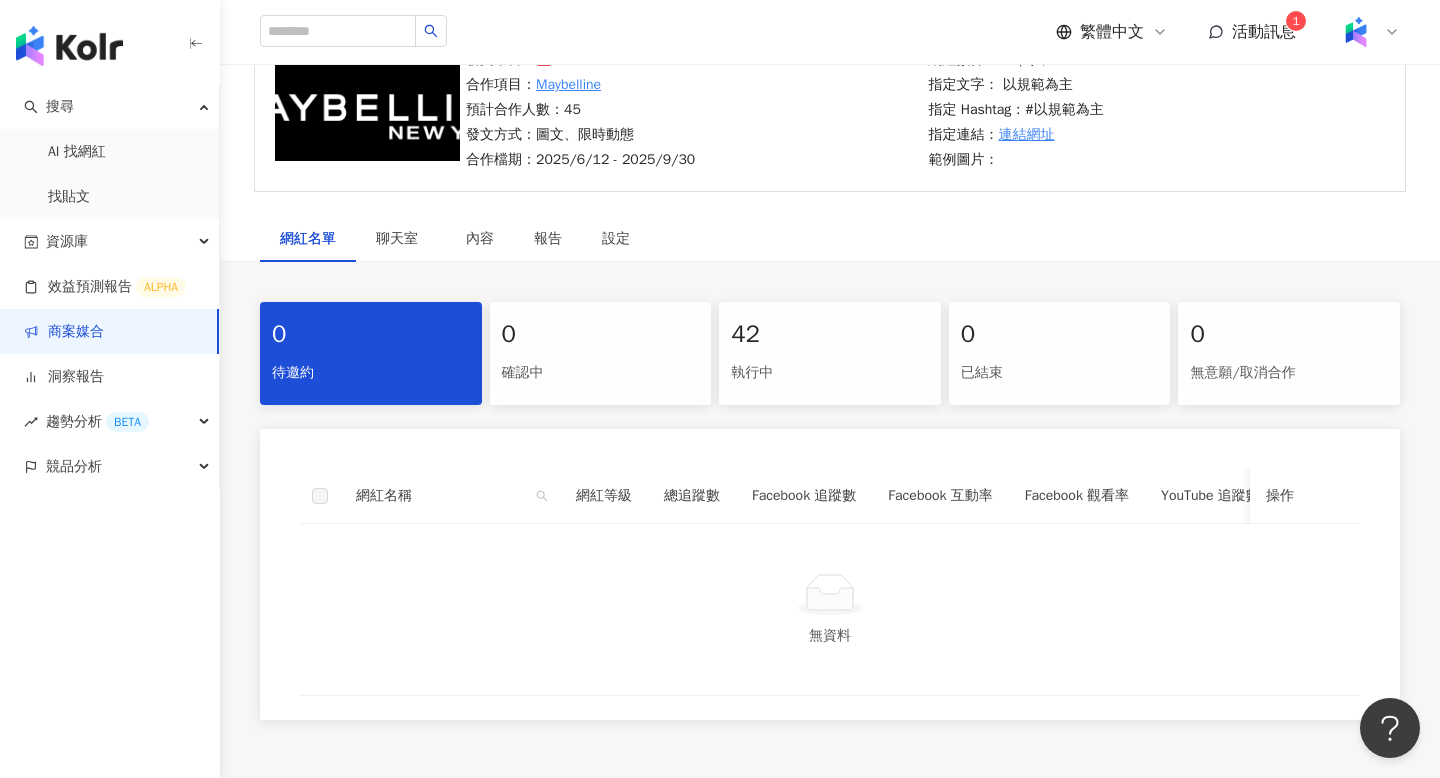 click on "42" at bounding box center (830, 335) 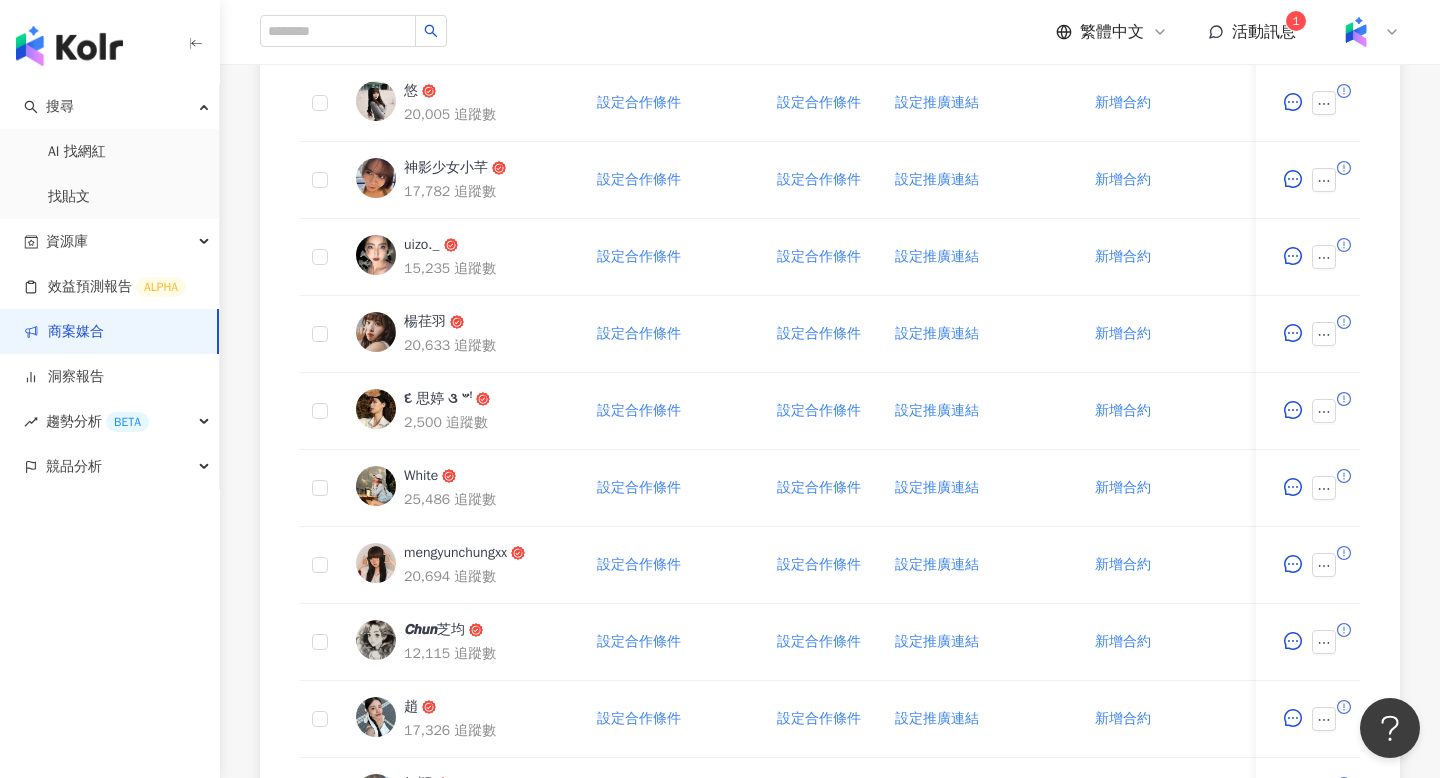 scroll, scrollTop: 672, scrollLeft: 0, axis: vertical 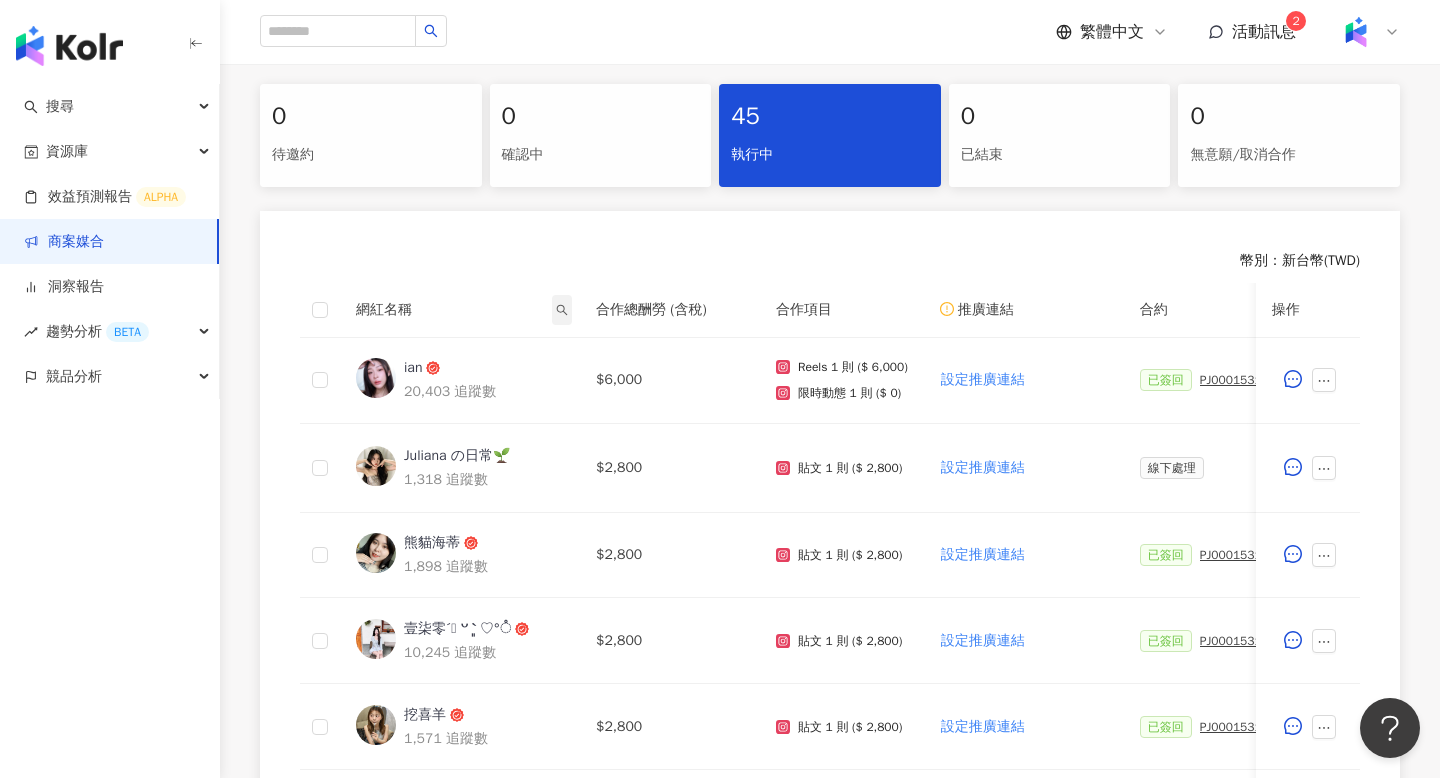 click 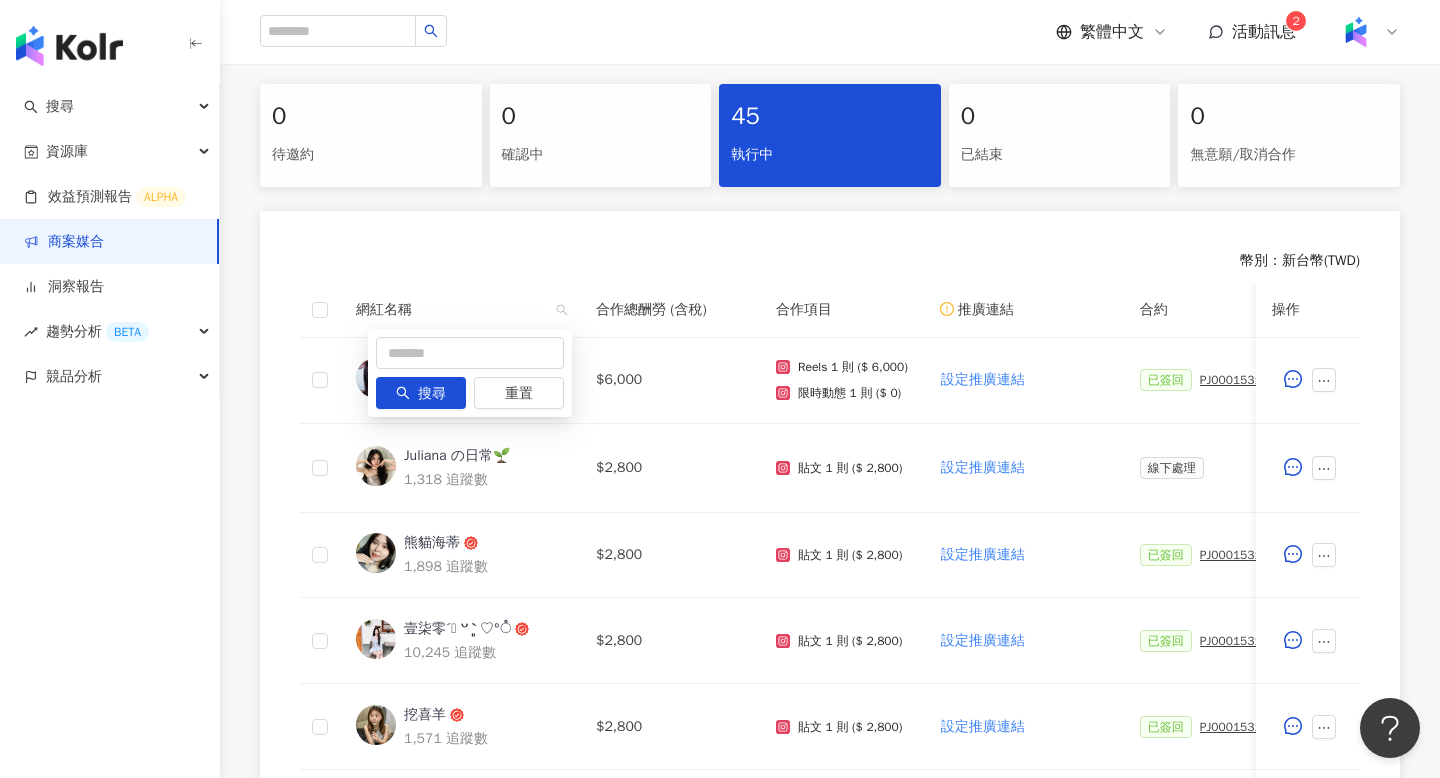 click on "搜尋 重置" at bounding box center [470, 373] 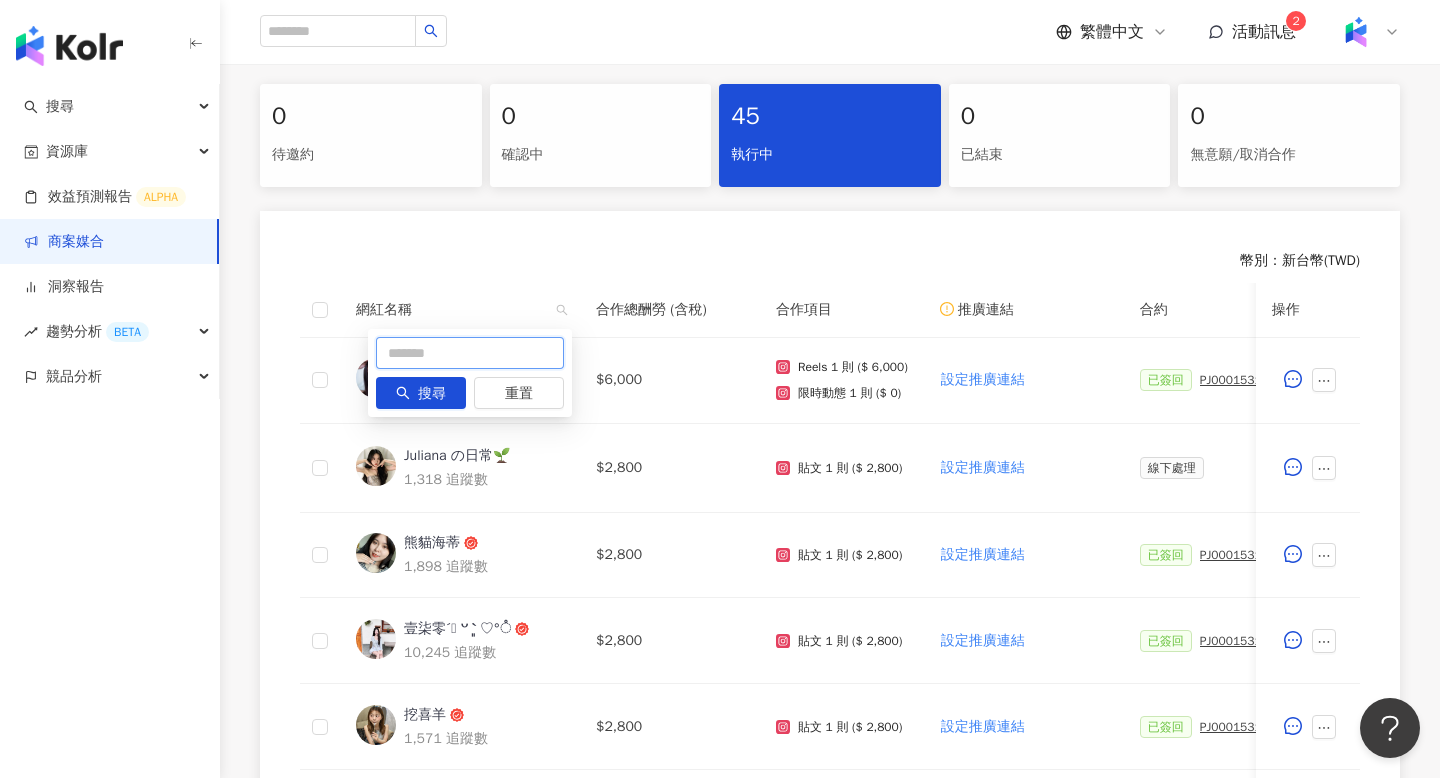 click at bounding box center [470, 353] 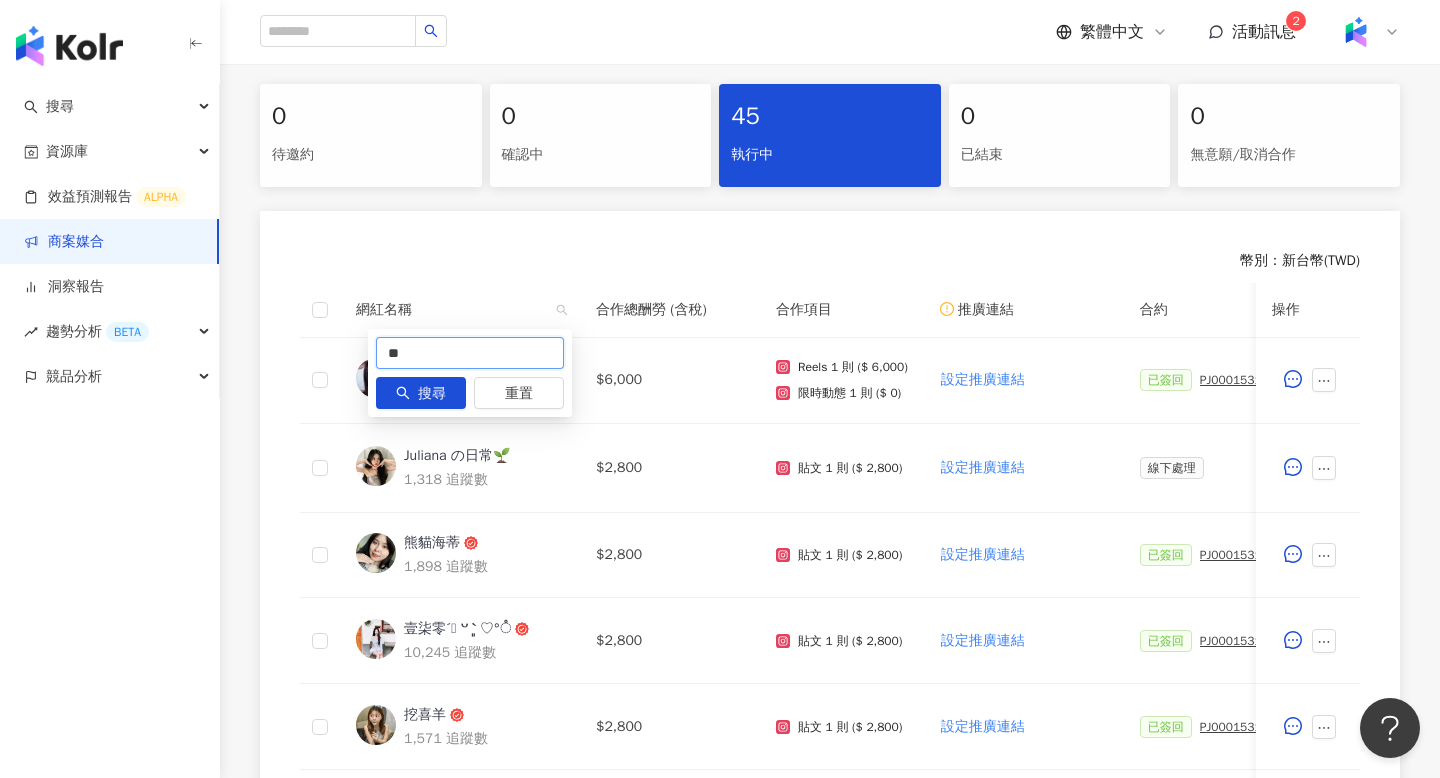 type on "**" 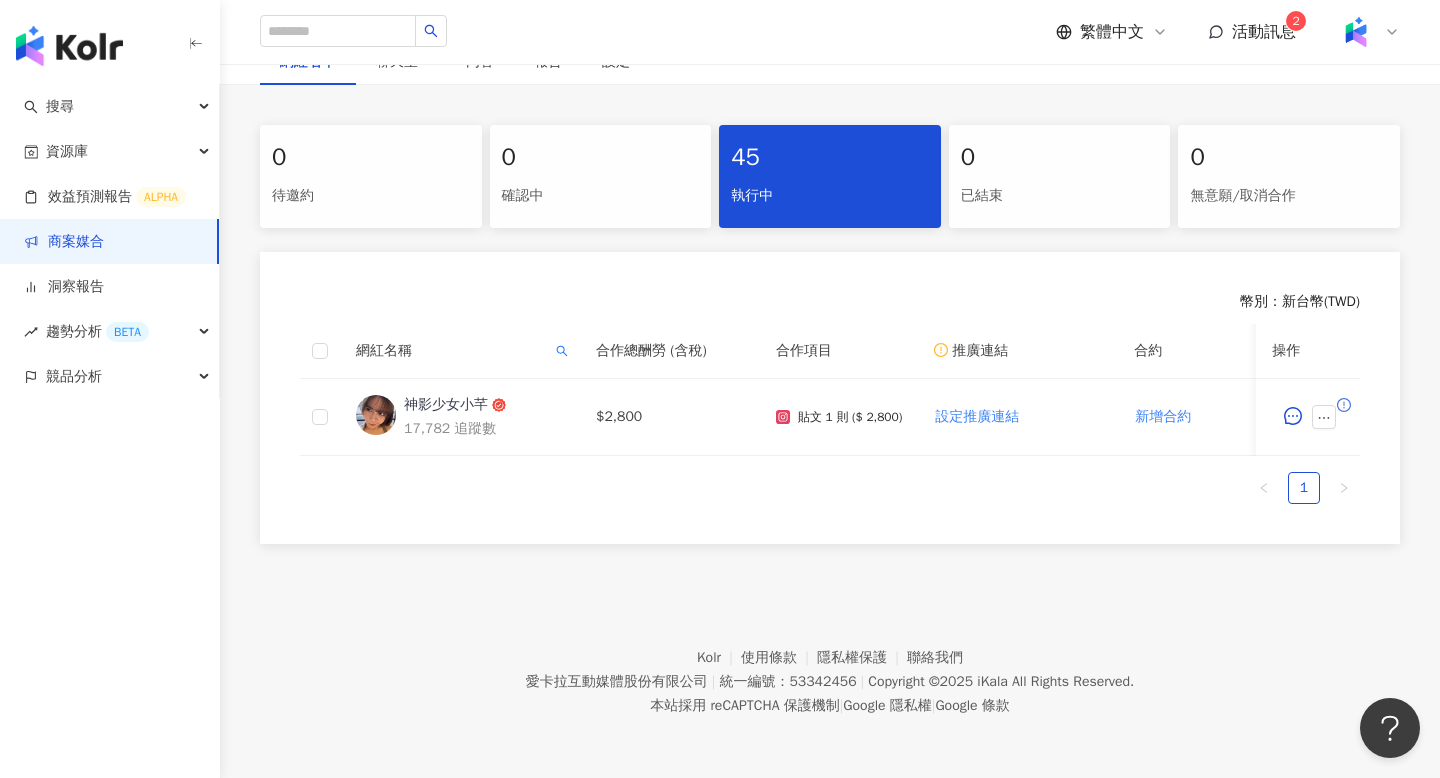 scroll, scrollTop: 363, scrollLeft: 0, axis: vertical 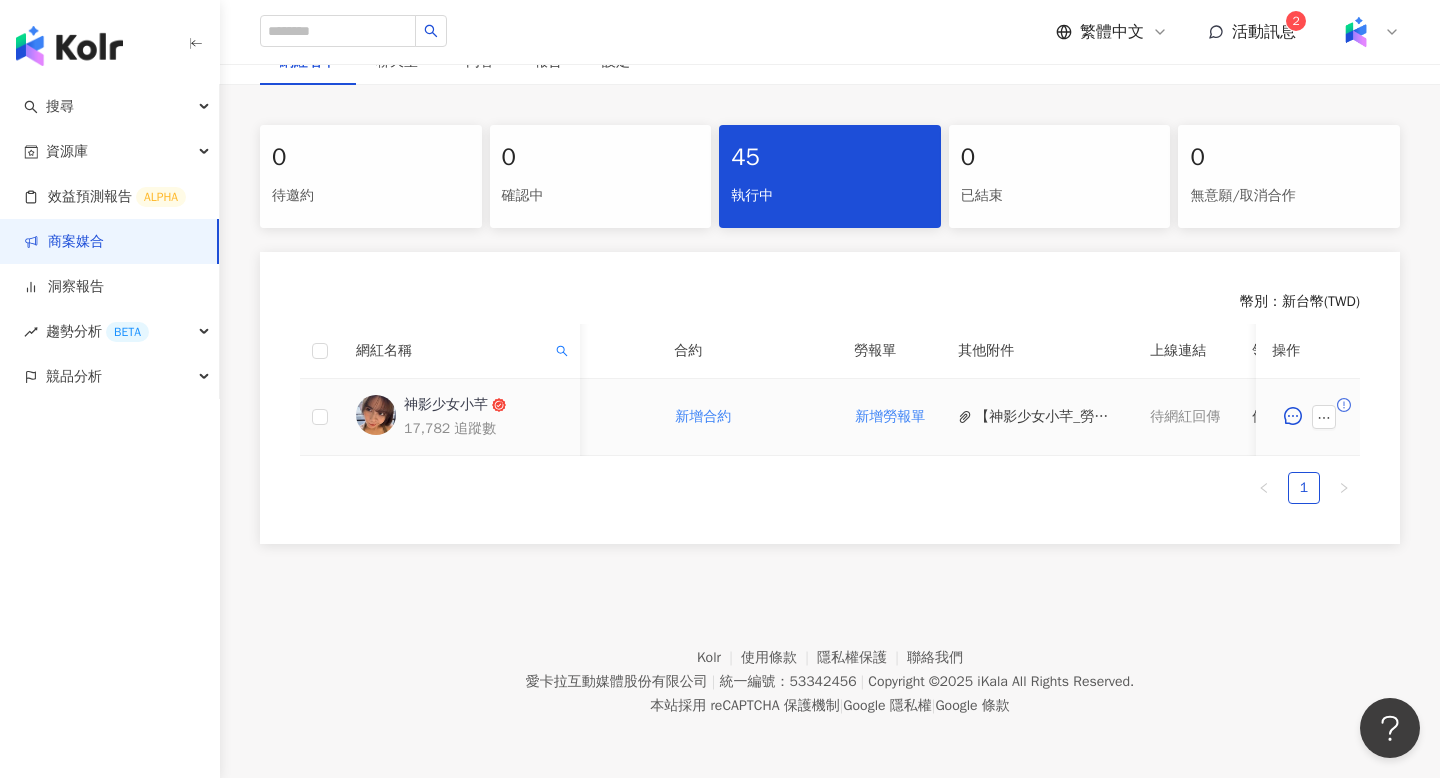 click at bounding box center (1328, 417) 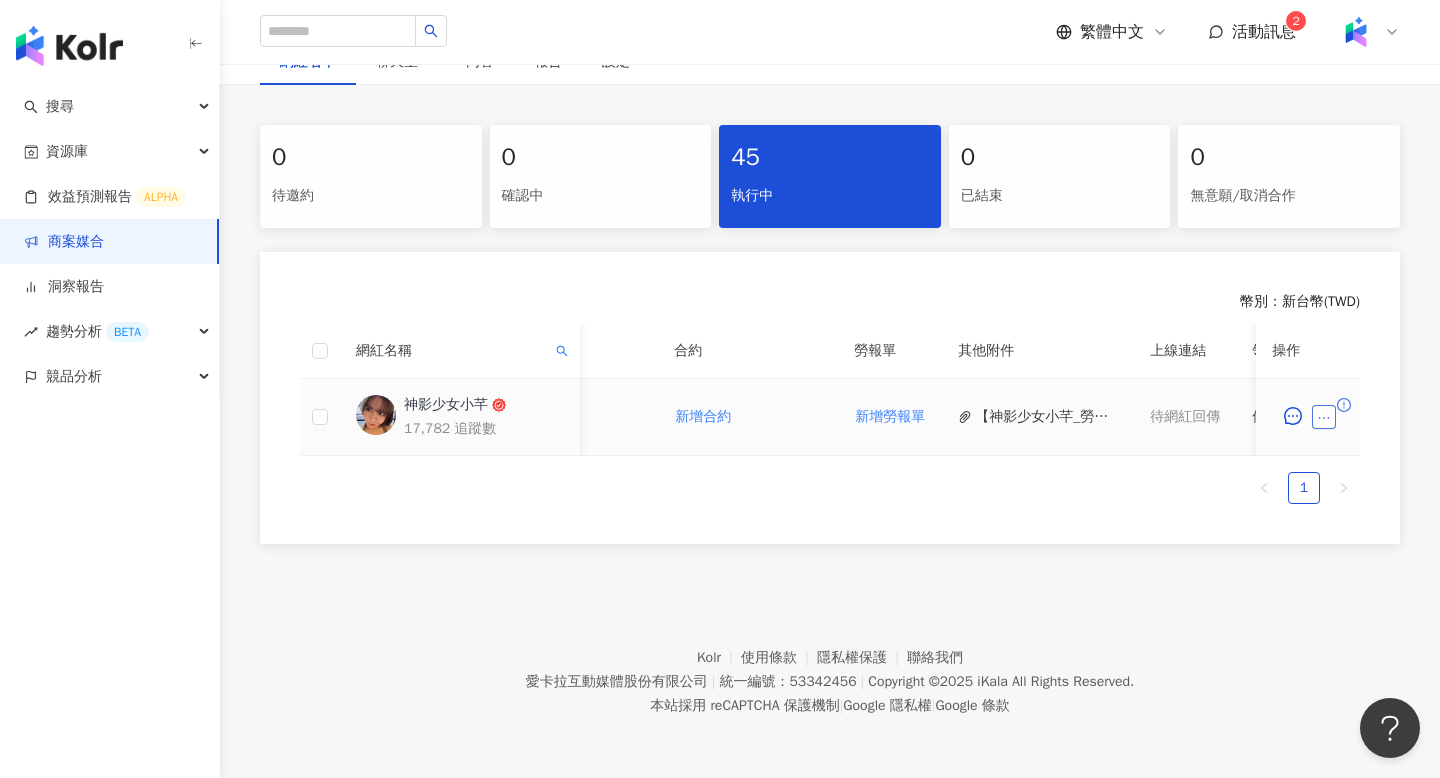 click 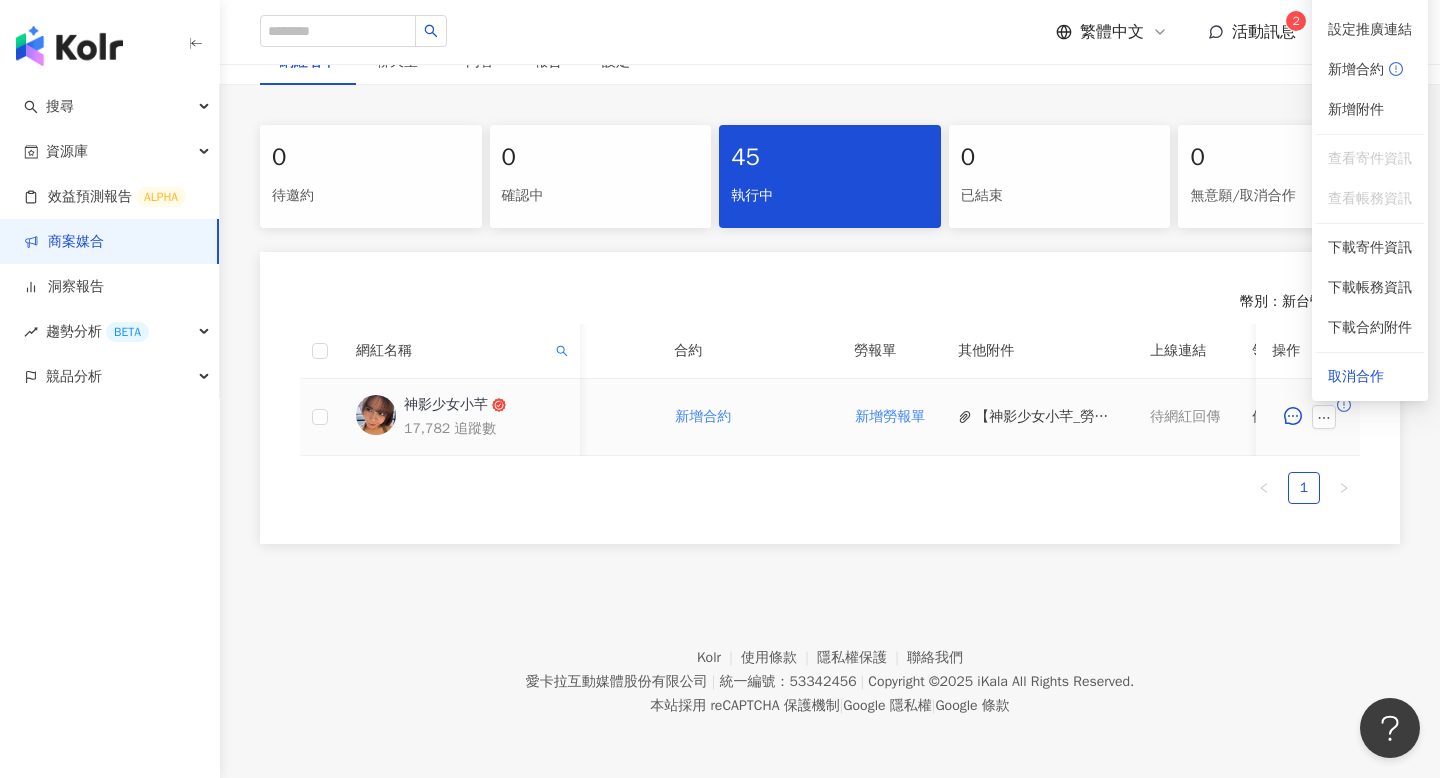 click on "查看帳務資訊" at bounding box center (1370, 199) 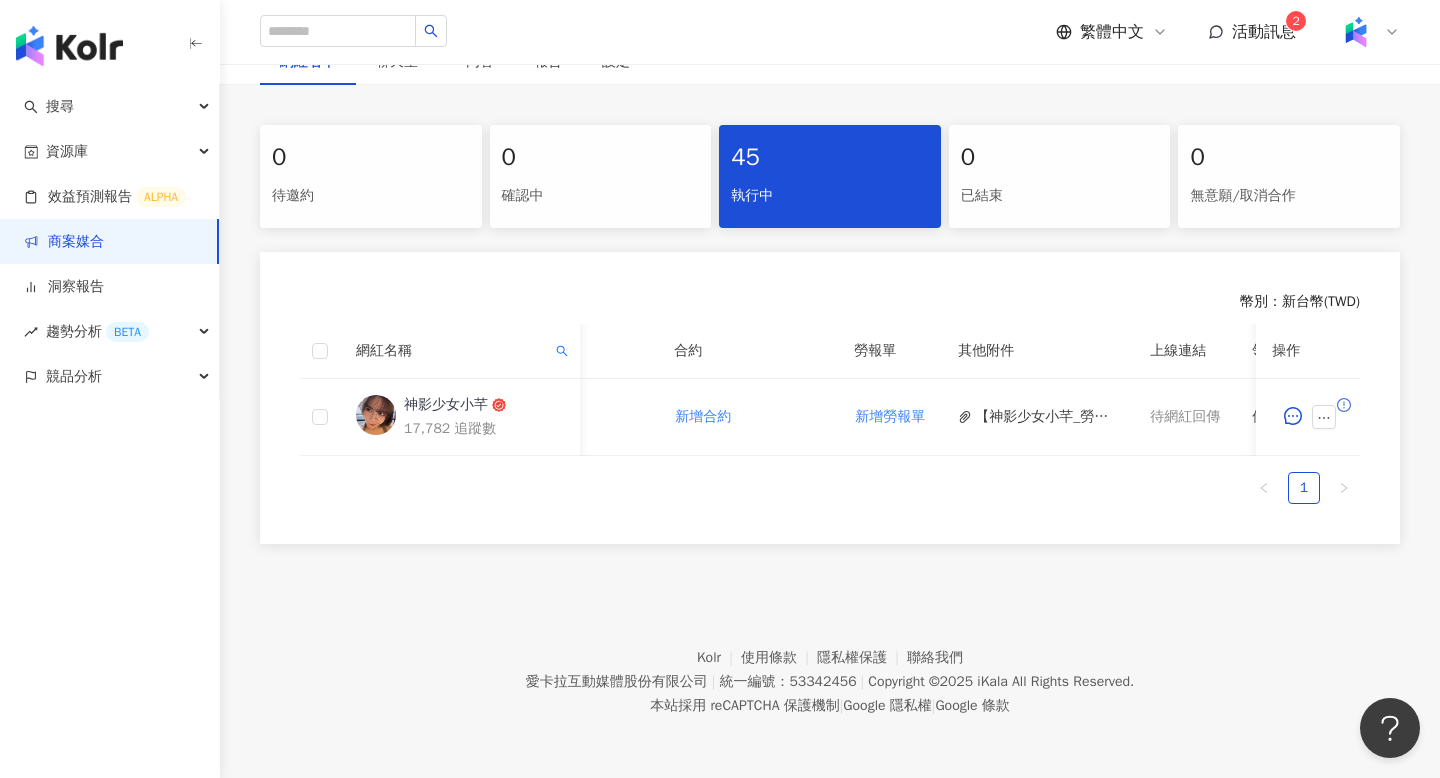 click on "Kolr 使用條款 隱私權保護 聯絡我們 愛卡拉互動媒體股份有限公司  |  統一編號：53342456  |  Copyright ©  2025   iKala   All Rights Reserved. 本站採用 reCAPTCHA 保護機制  |  Google 隱私權  |  Google 條款" at bounding box center [830, 667] 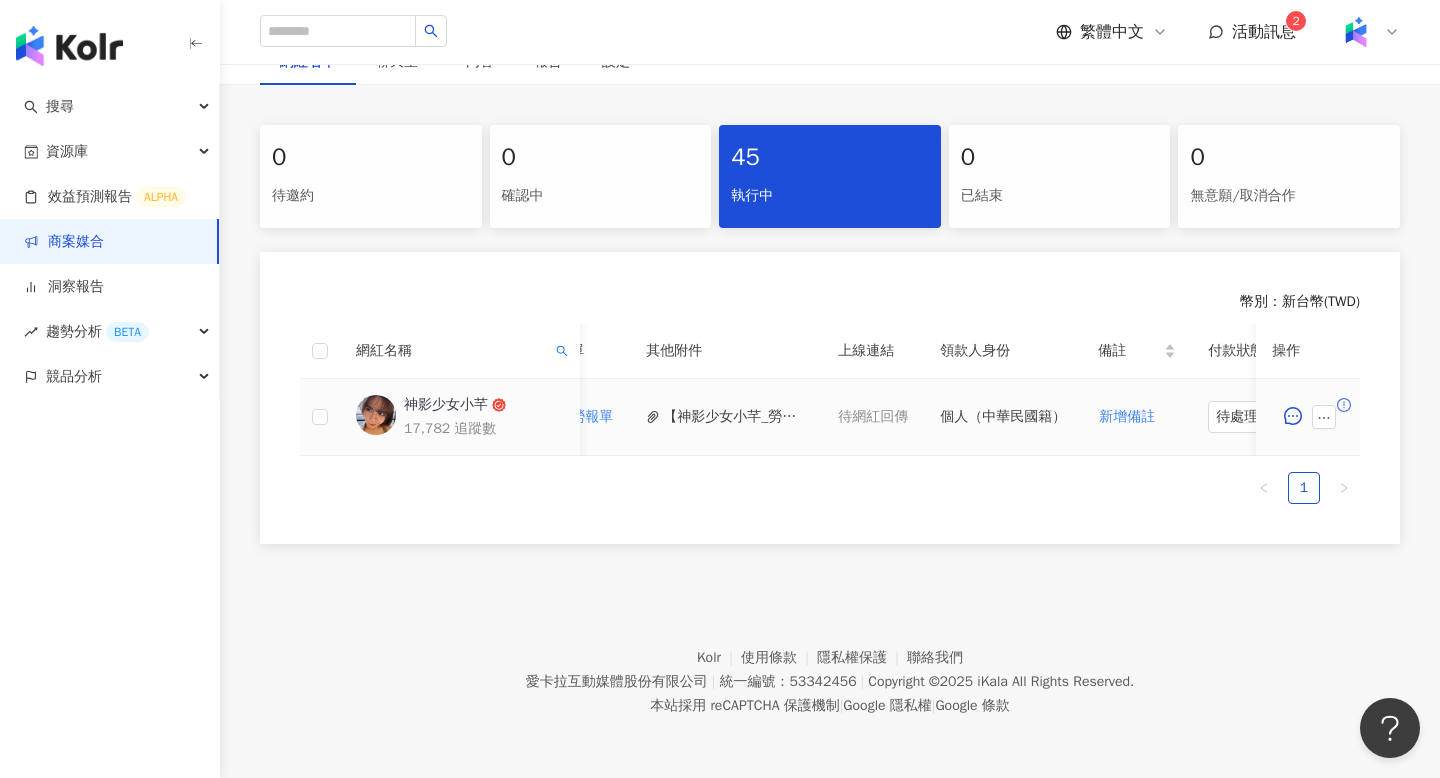 scroll, scrollTop: 0, scrollLeft: 906, axis: horizontal 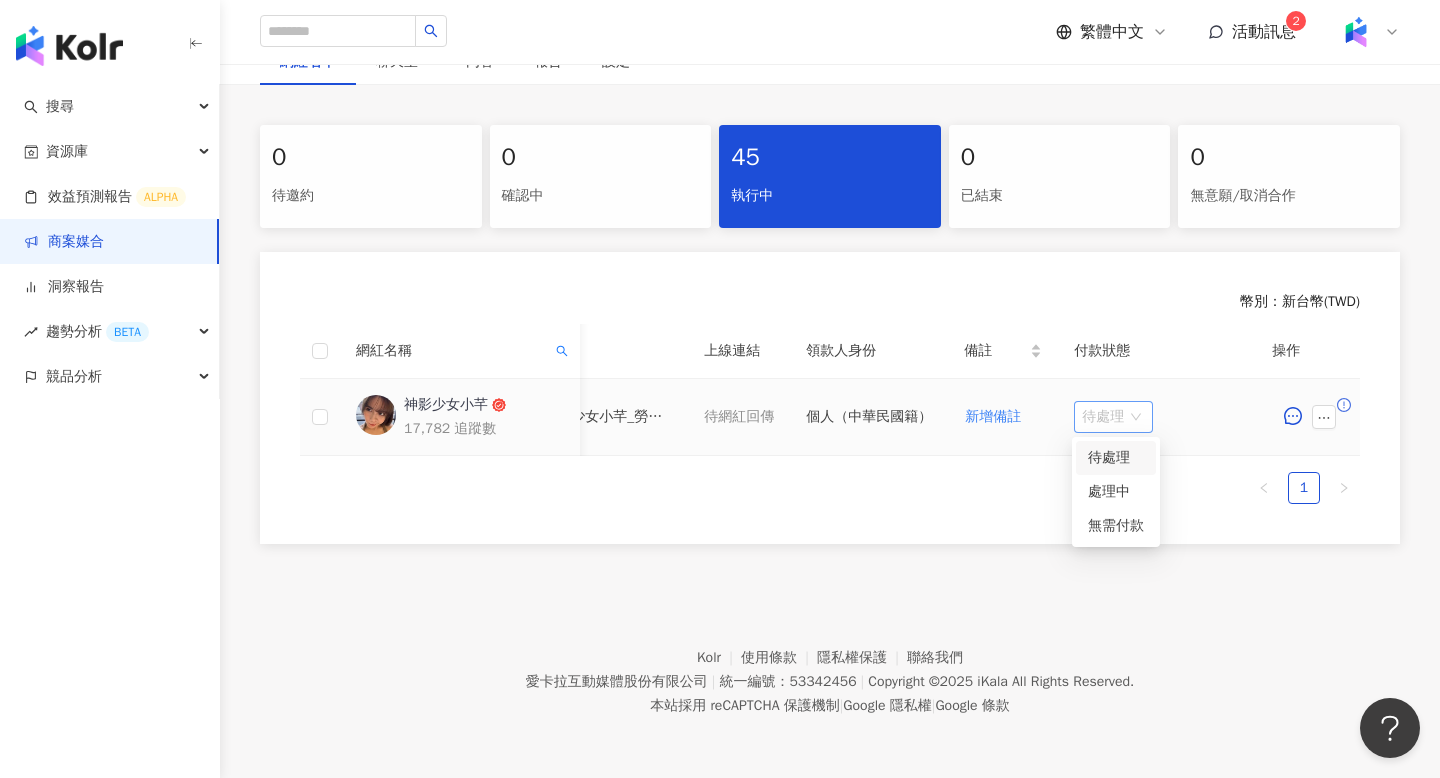 click on "待處理" at bounding box center (1113, 417) 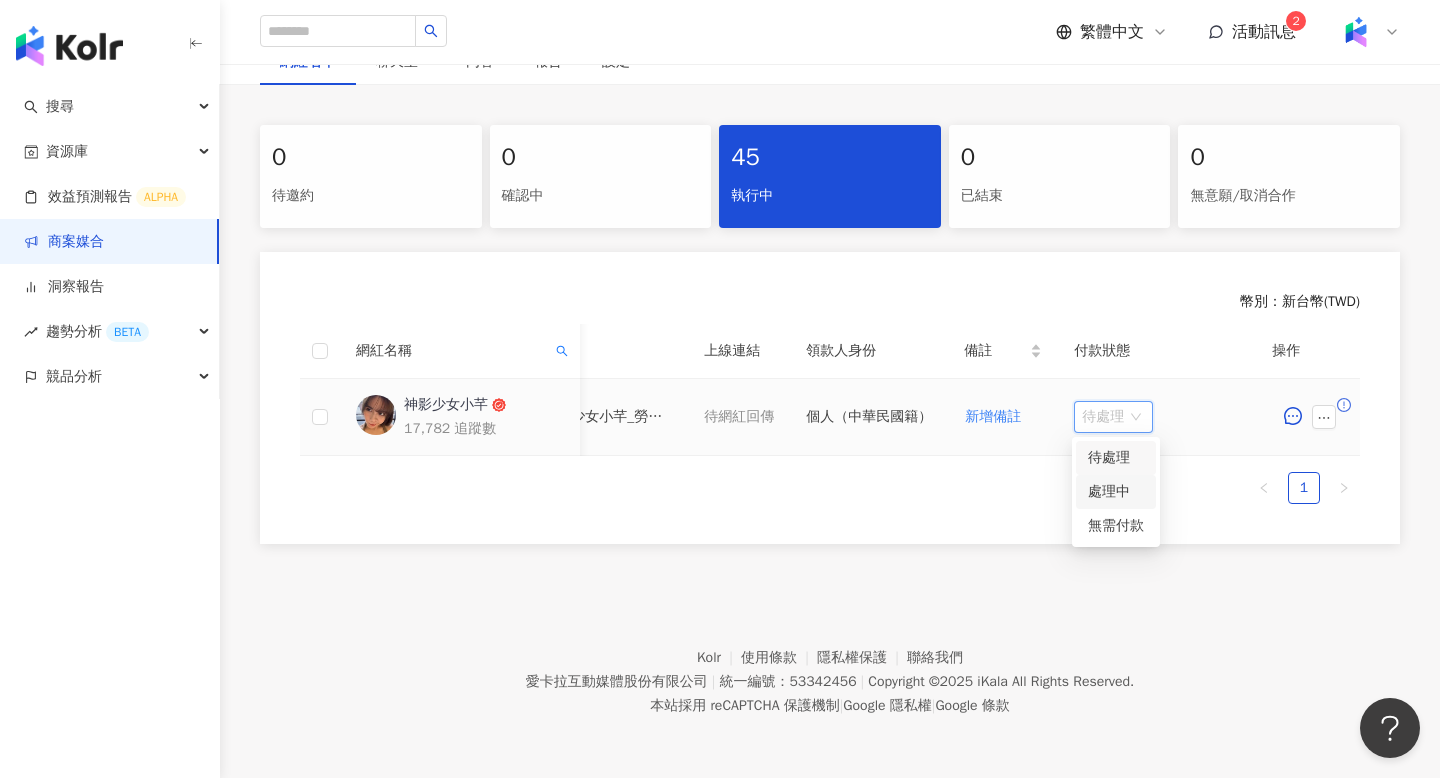 click on "處理中" at bounding box center [1116, 492] 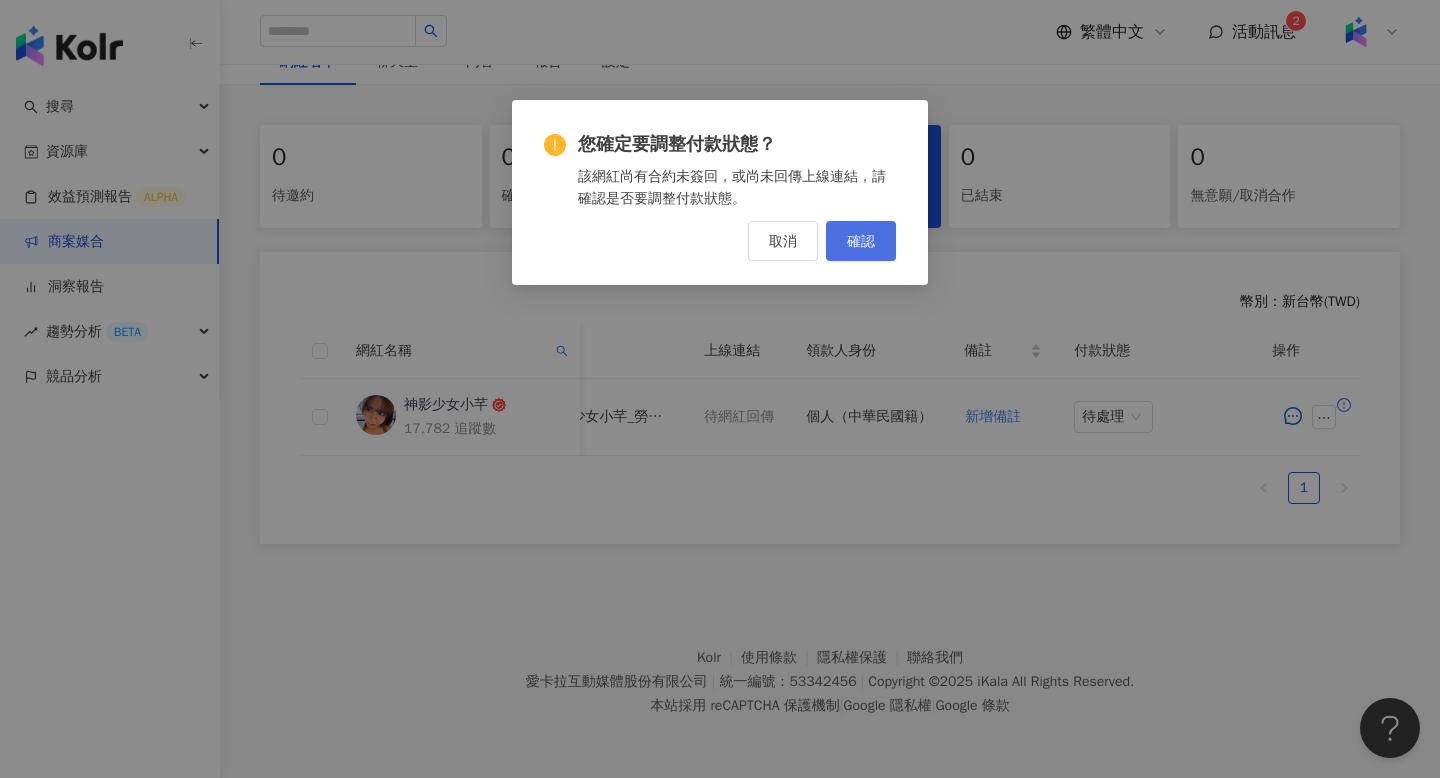 click on "確認" at bounding box center [861, 241] 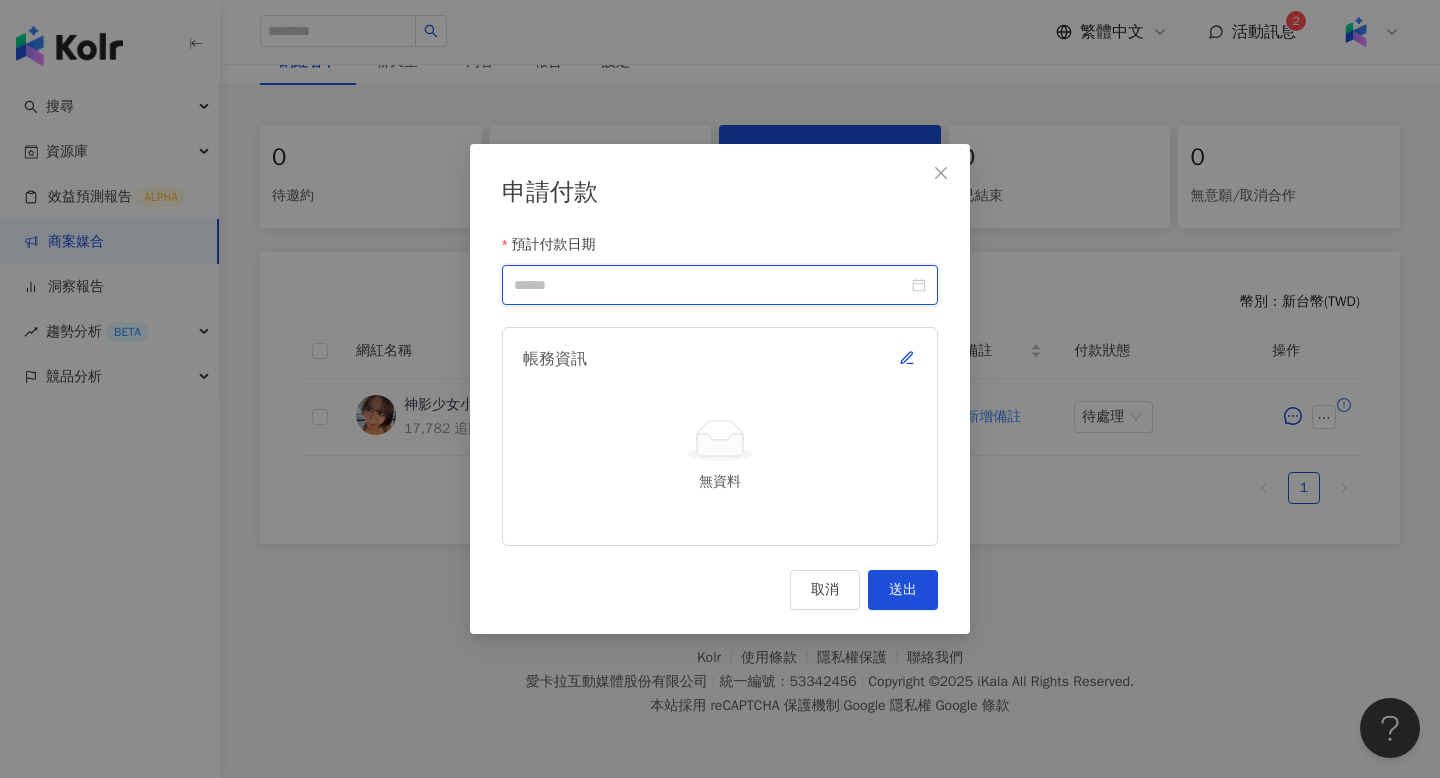 click on "預計付款日期" at bounding box center [711, 285] 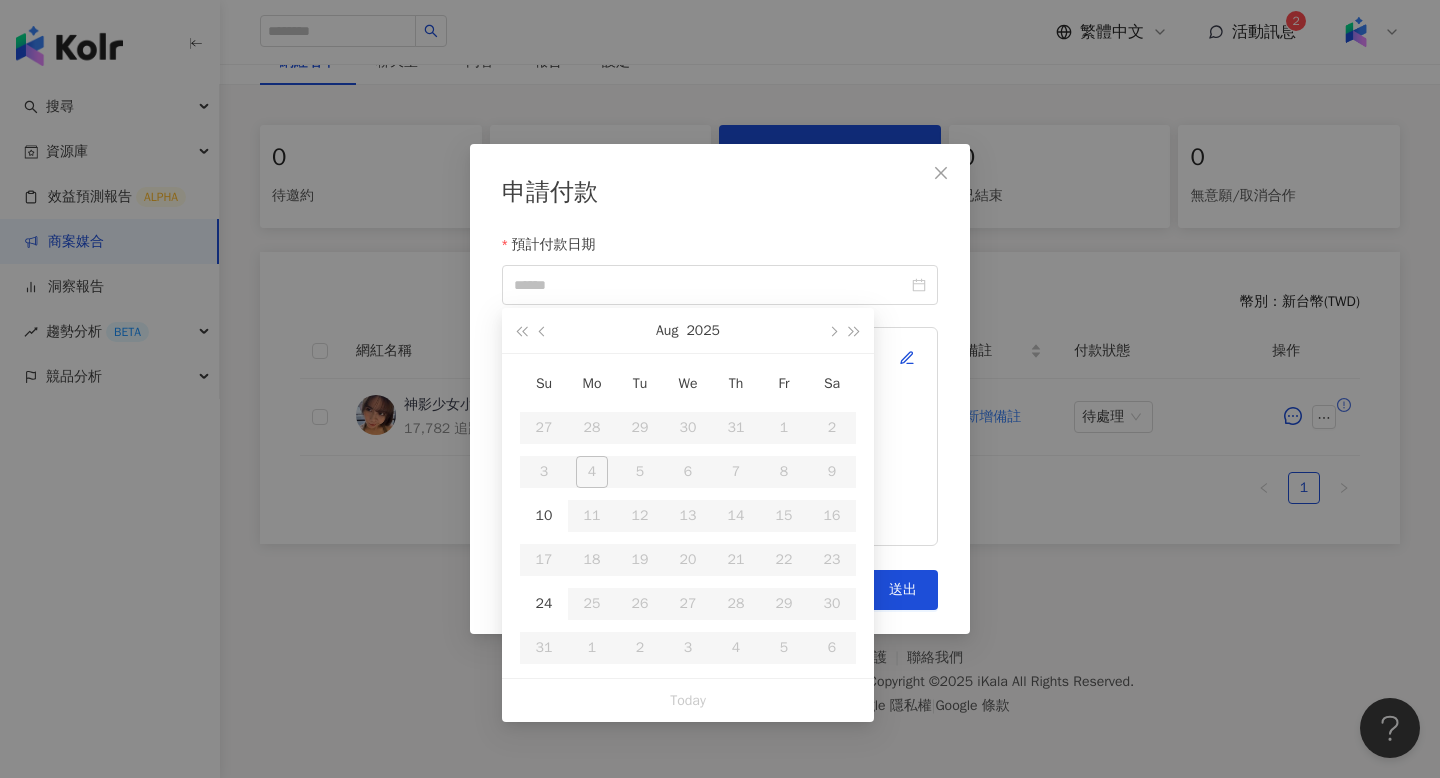 click on "帳務資訊 無資料" at bounding box center [720, 436] 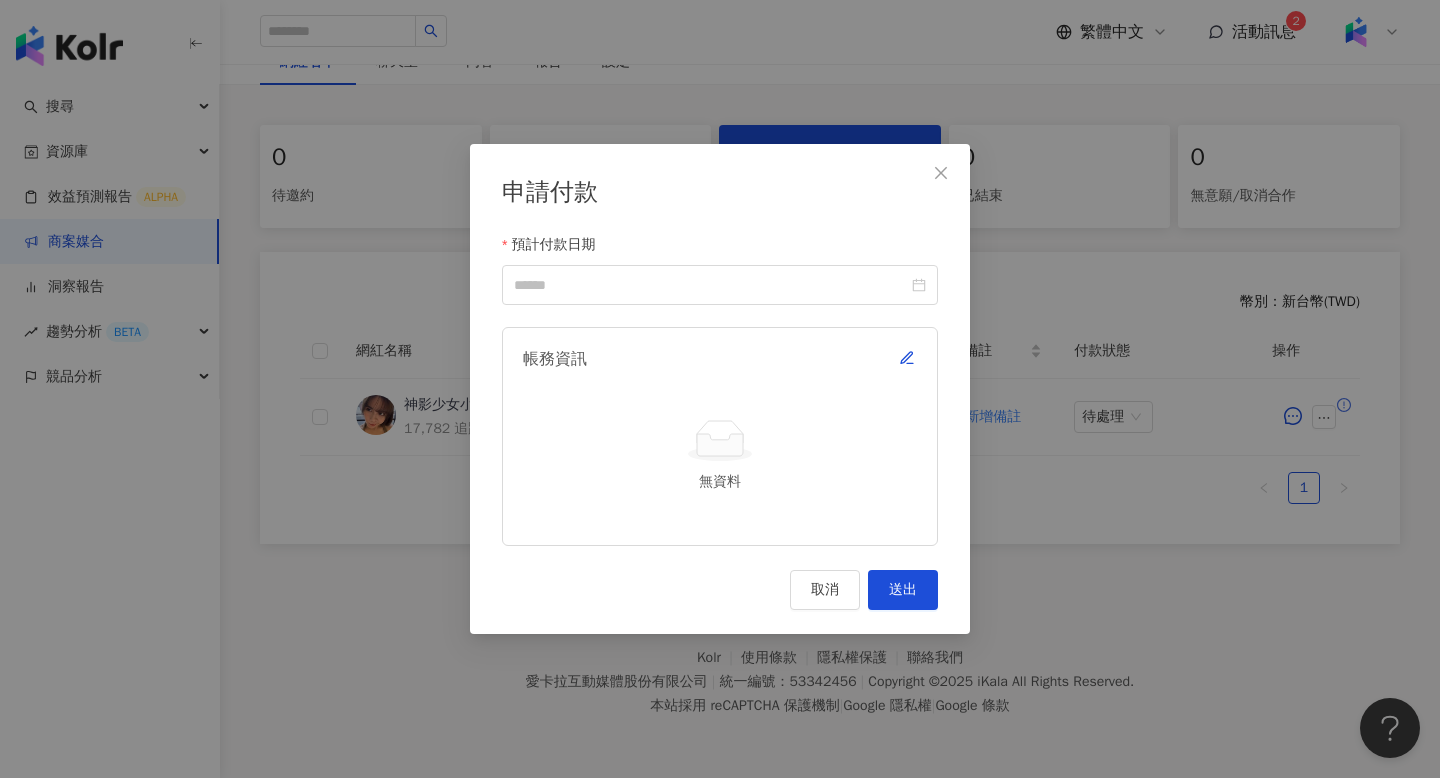 click on "帳務資訊 無資料" at bounding box center [720, 436] 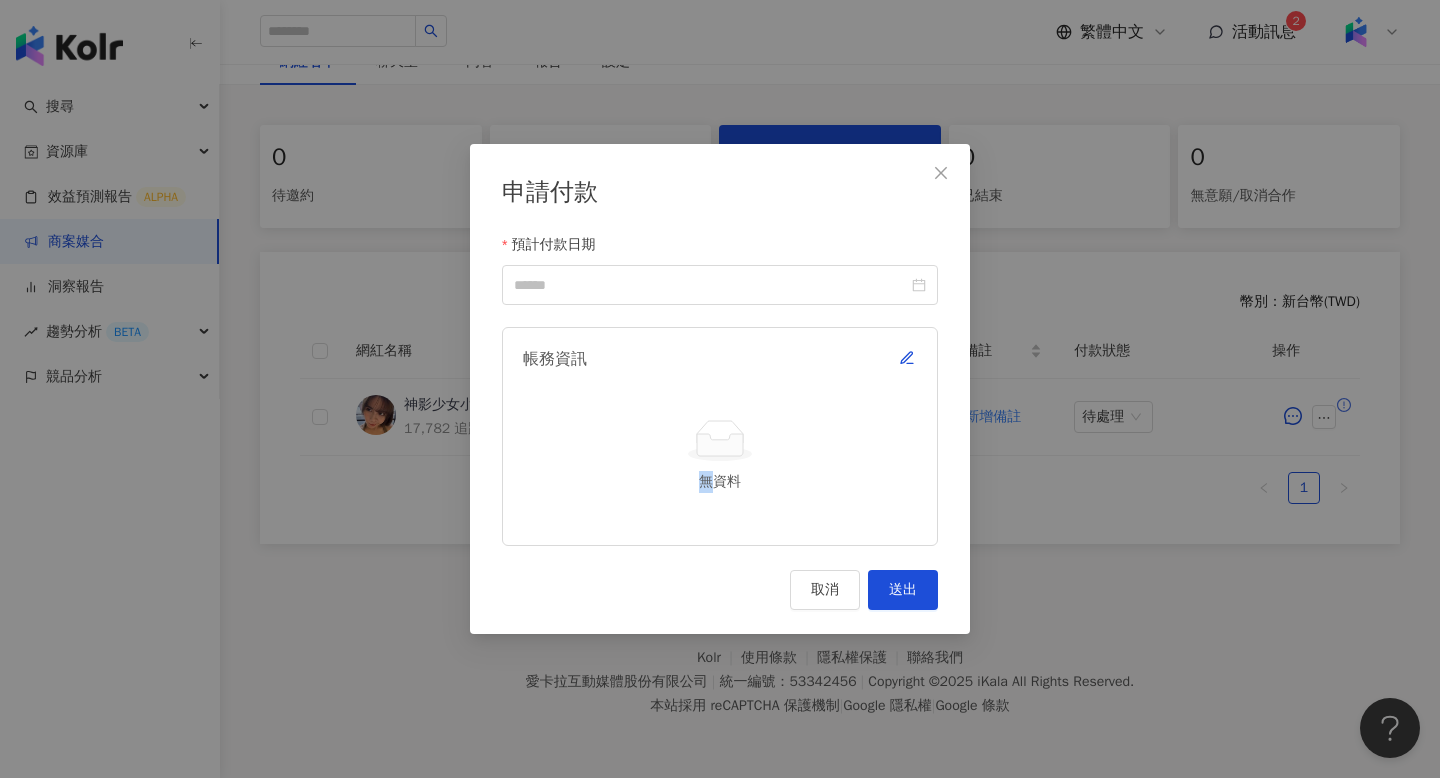 click on "帳務資訊 無資料" at bounding box center (720, 436) 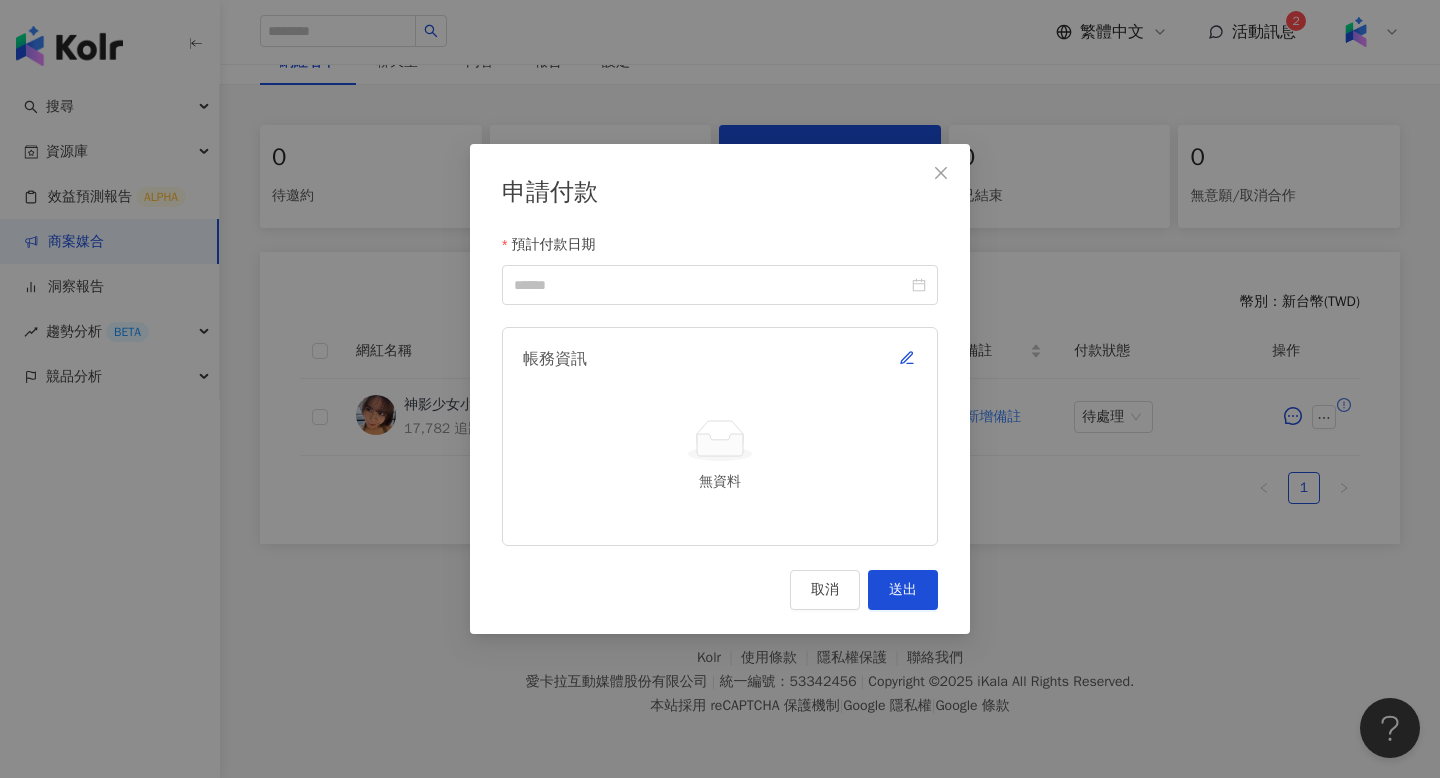 click on "帳務資訊" at bounding box center [720, 359] 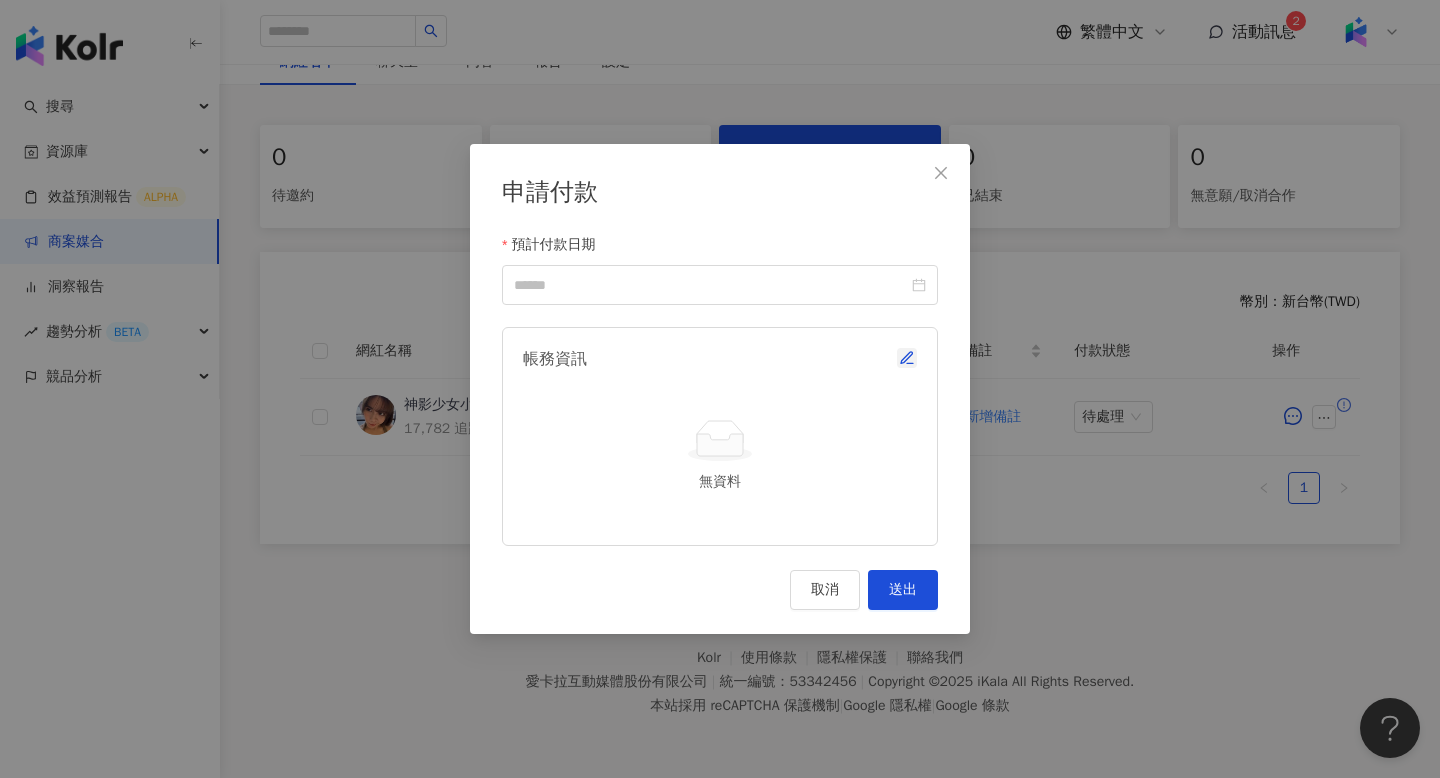 click at bounding box center (907, 358) 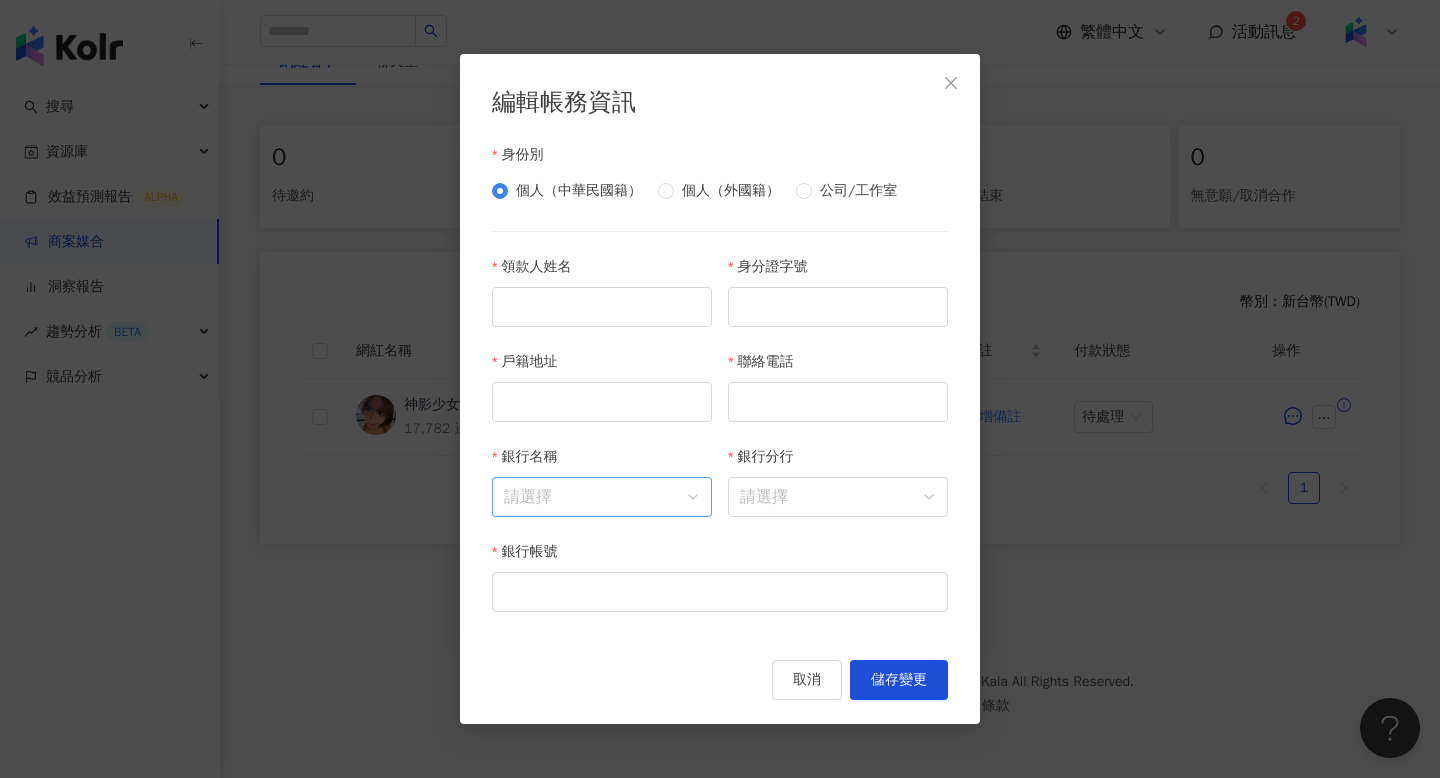 click on "銀行名稱" at bounding box center (602, 497) 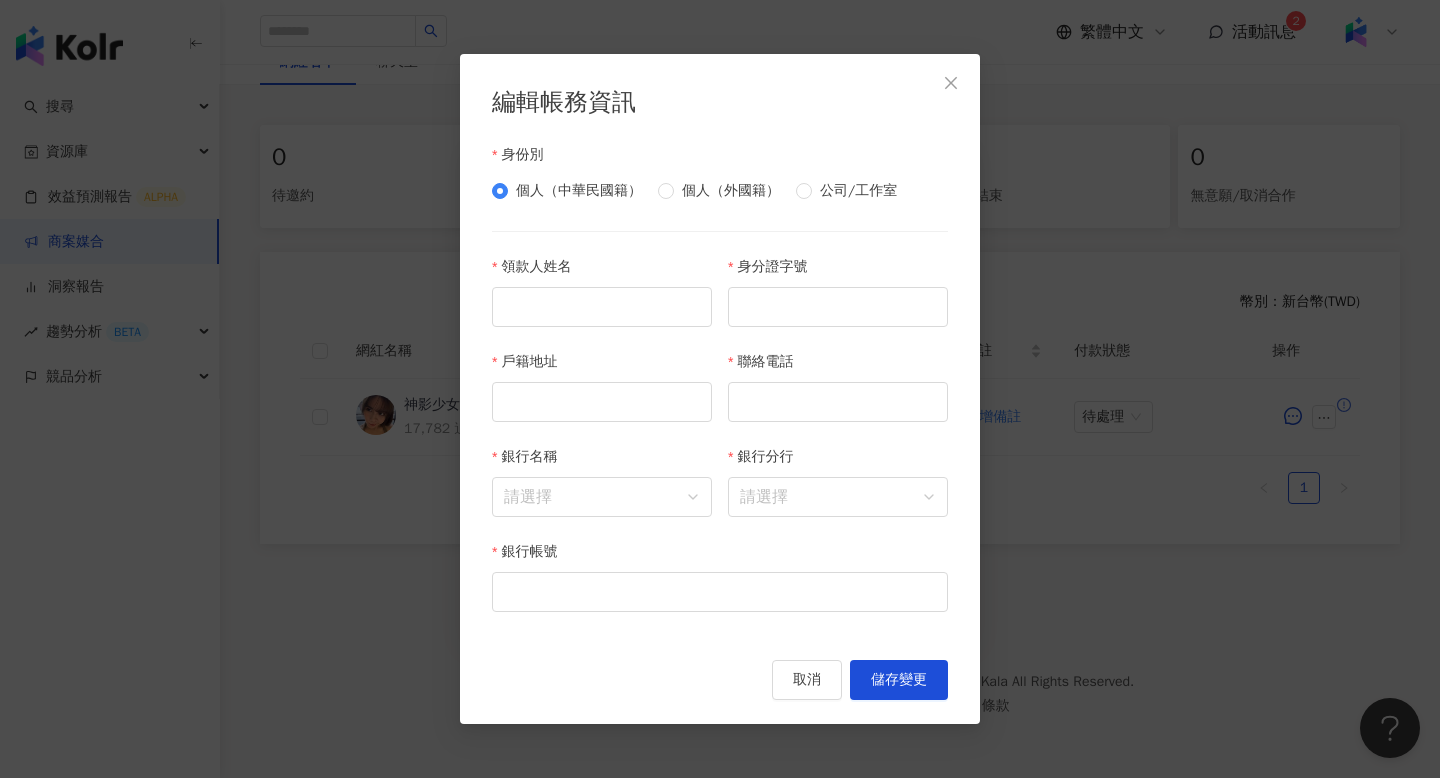click on "銀行分行 請選擇" at bounding box center [838, 493] 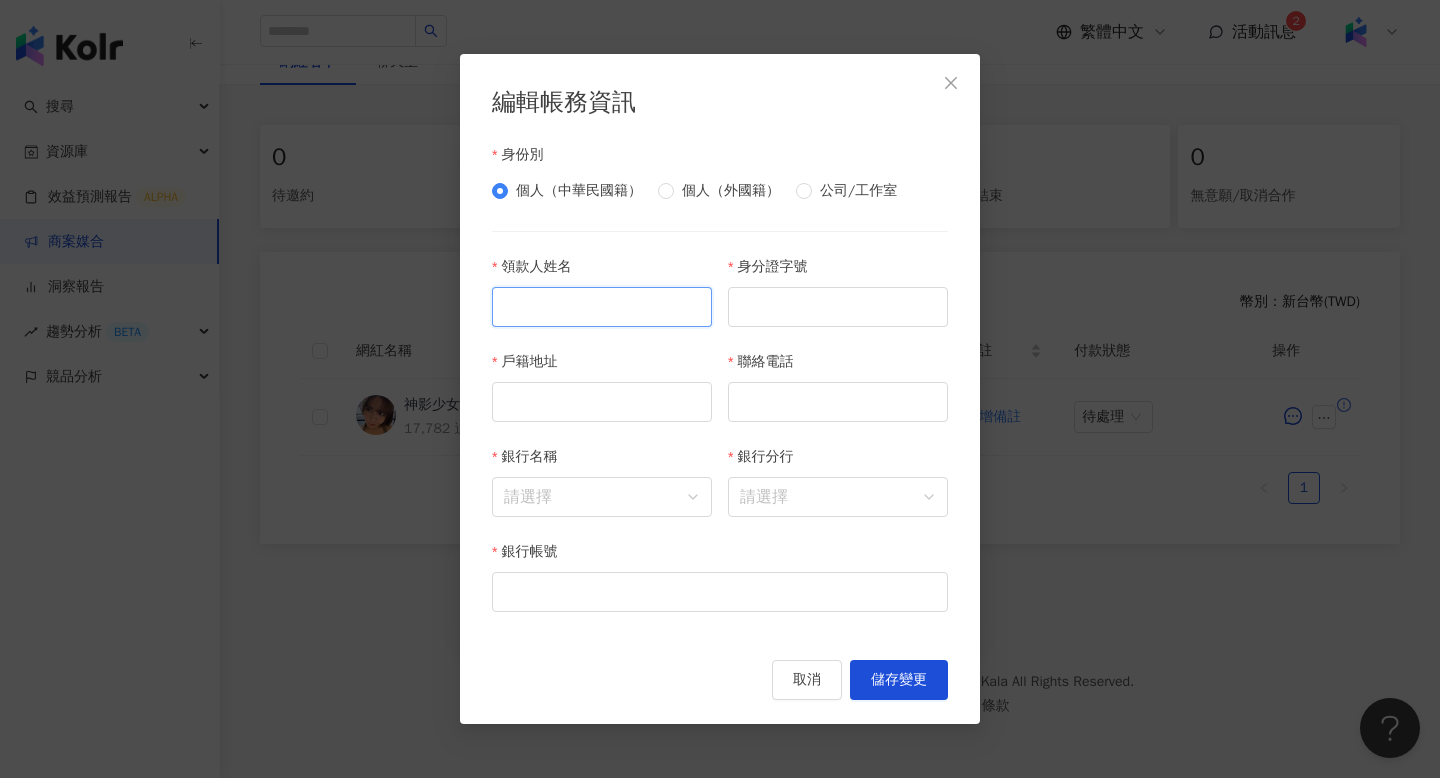 click on "領款人姓名" at bounding box center (602, 307) 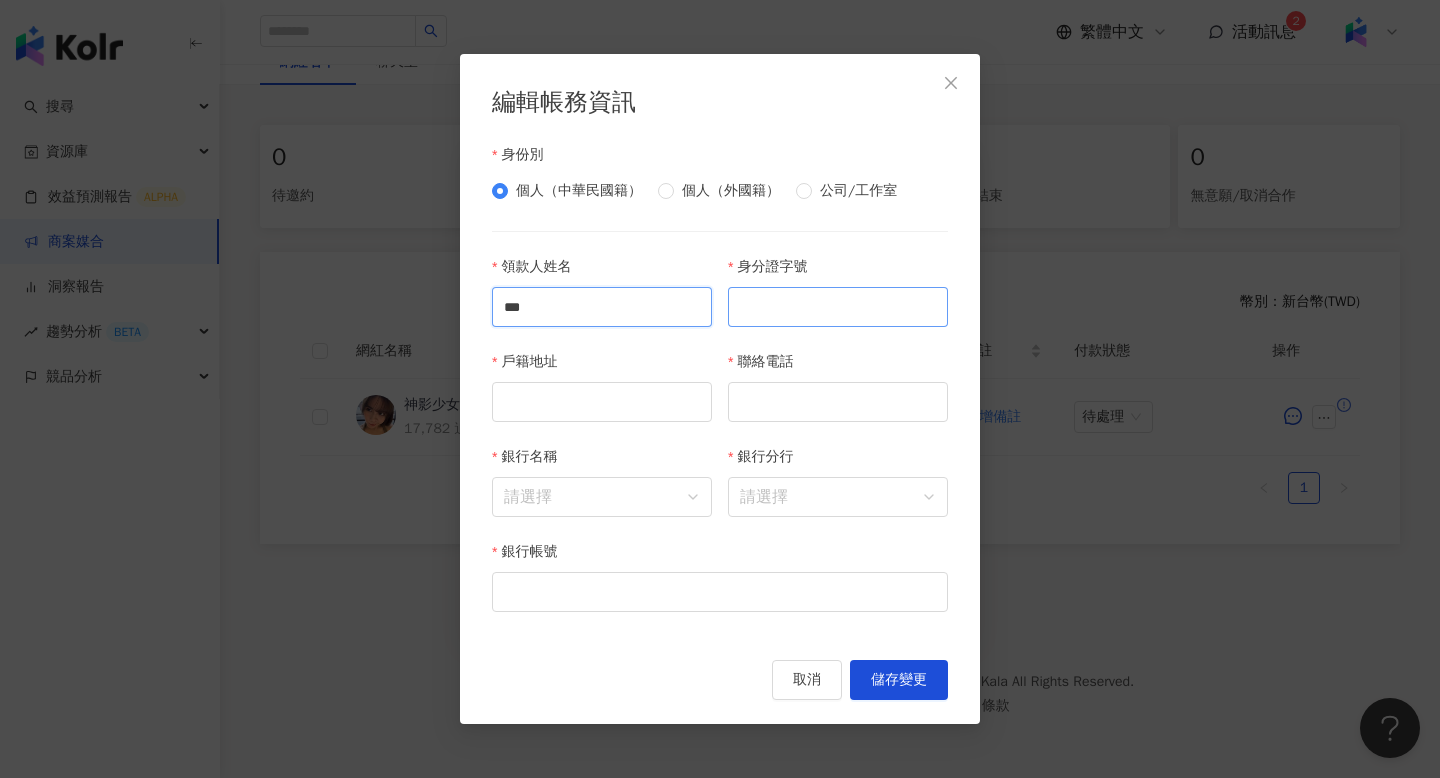 type on "***" 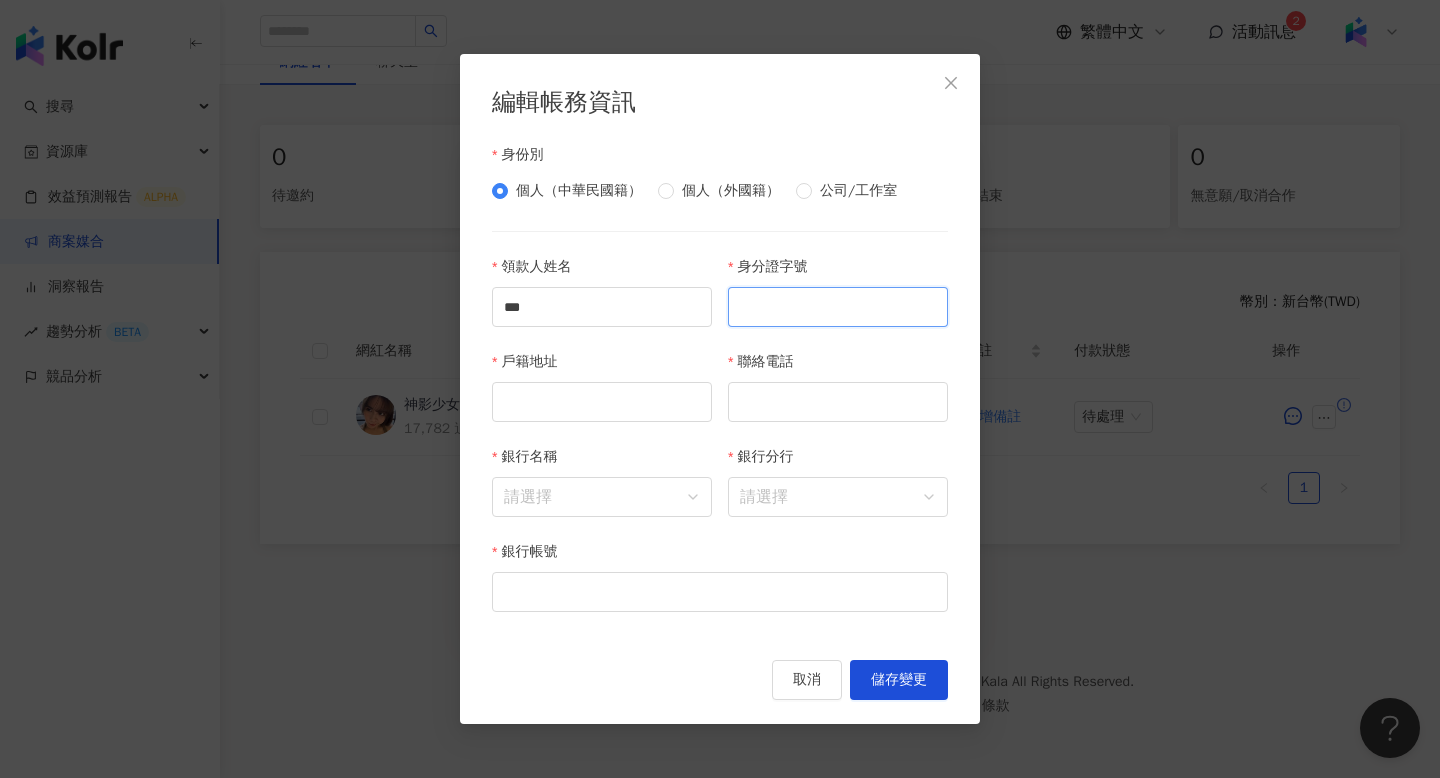 click on "身分證字號" at bounding box center (838, 307) 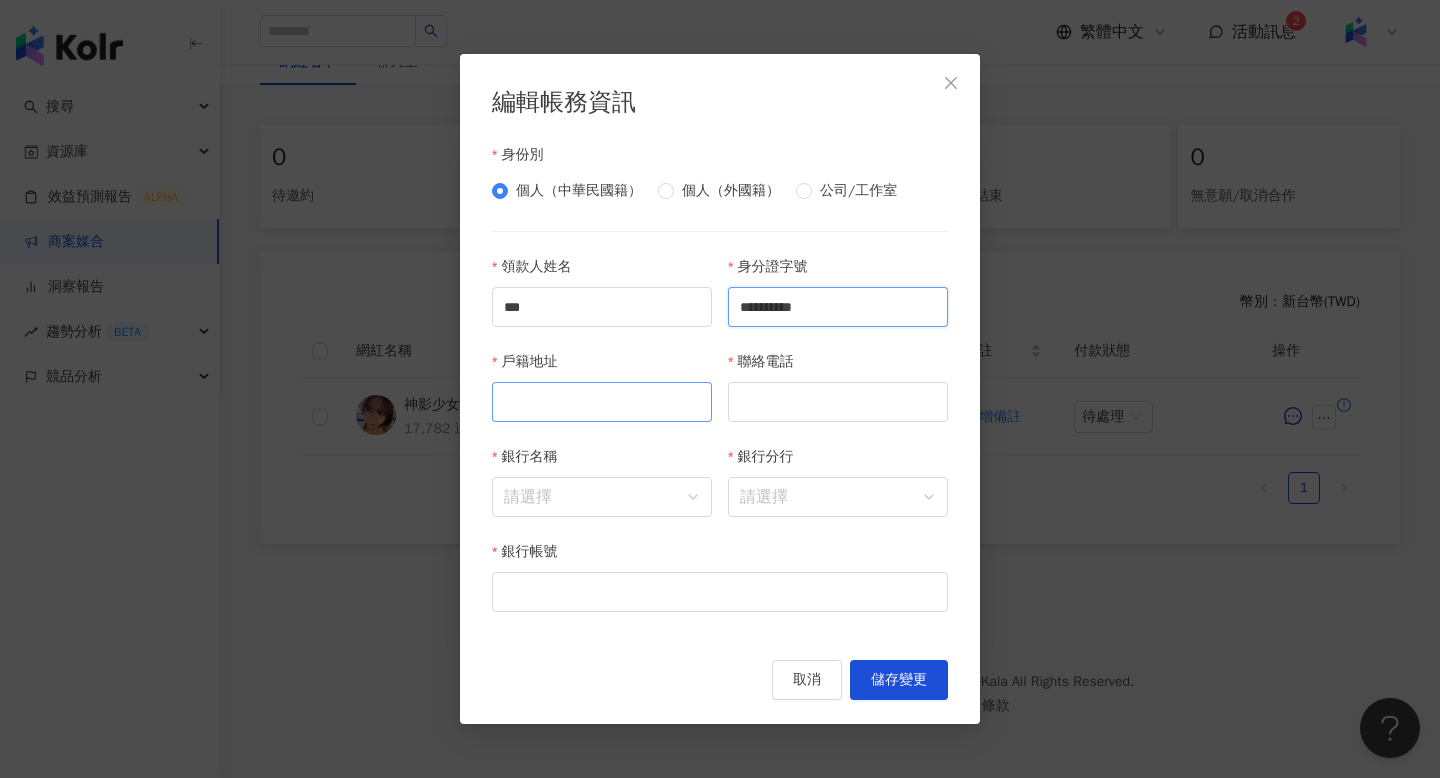 type on "**********" 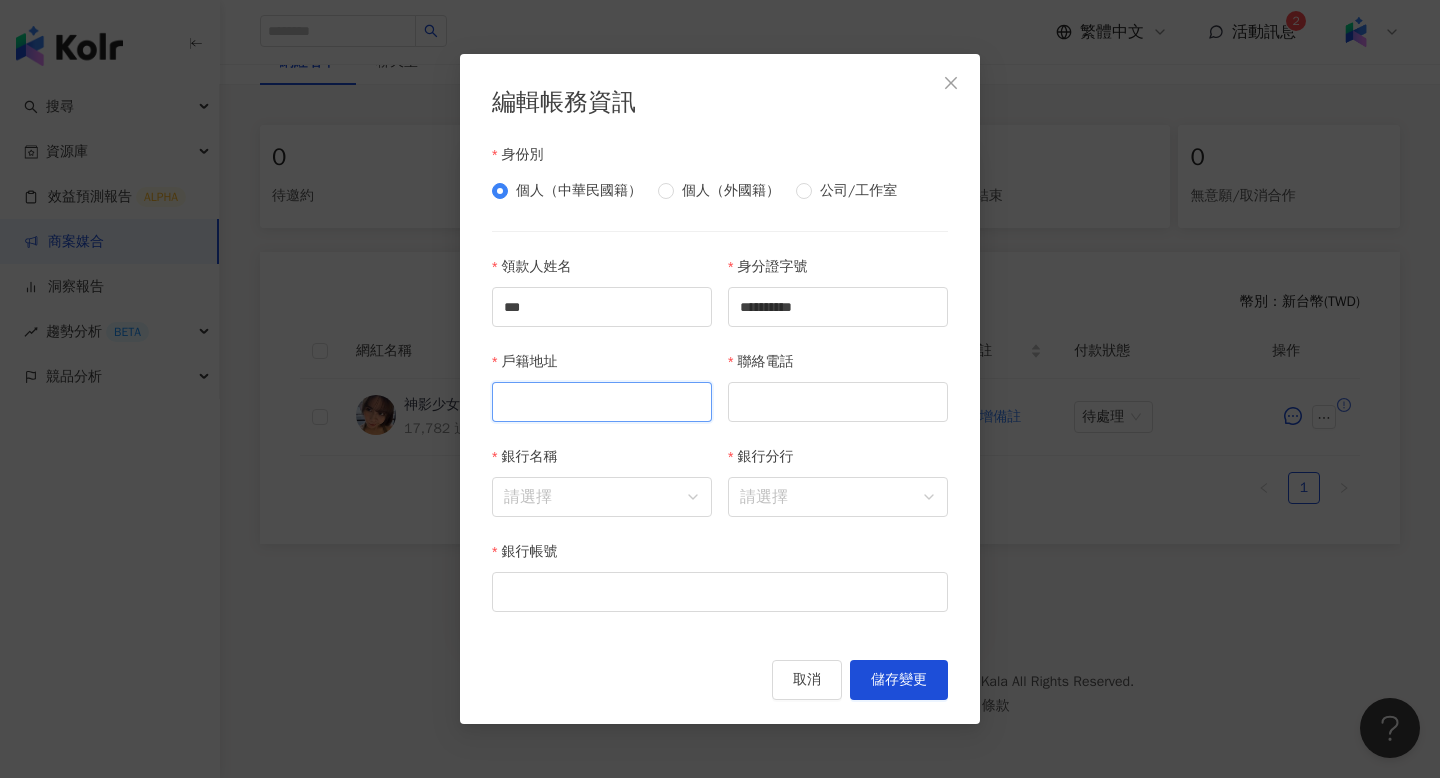 click on "戶籍地址" at bounding box center [602, 402] 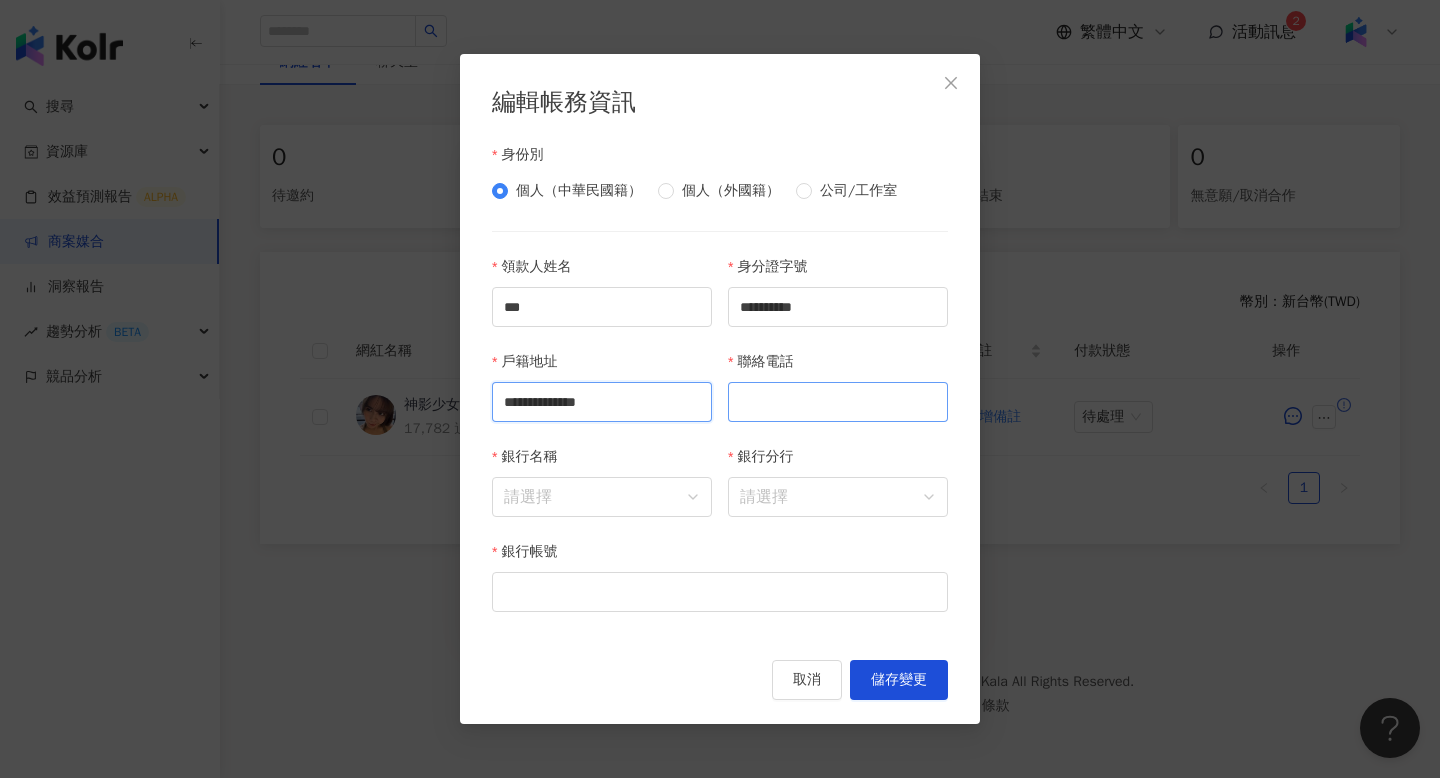 type on "**********" 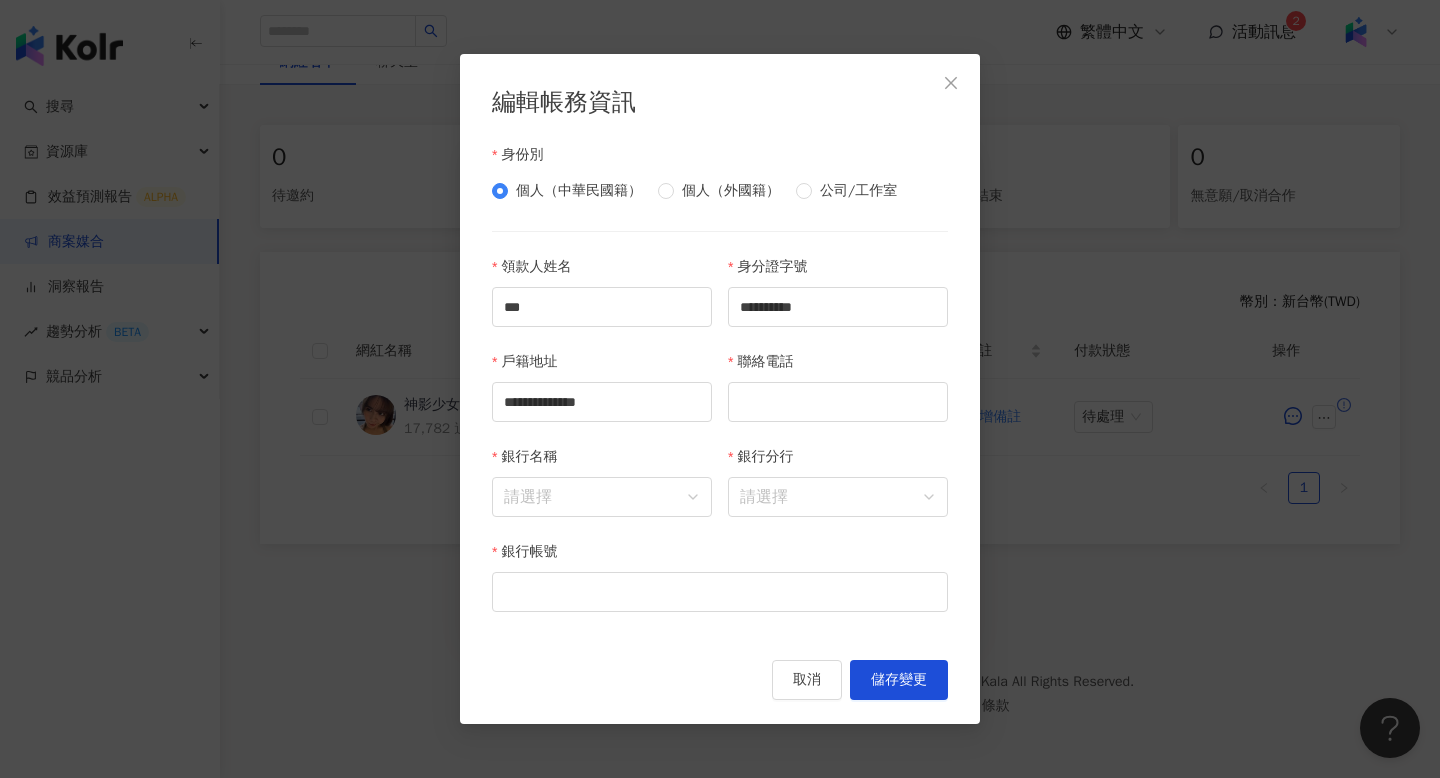 click on "聯絡電話" at bounding box center [838, 398] 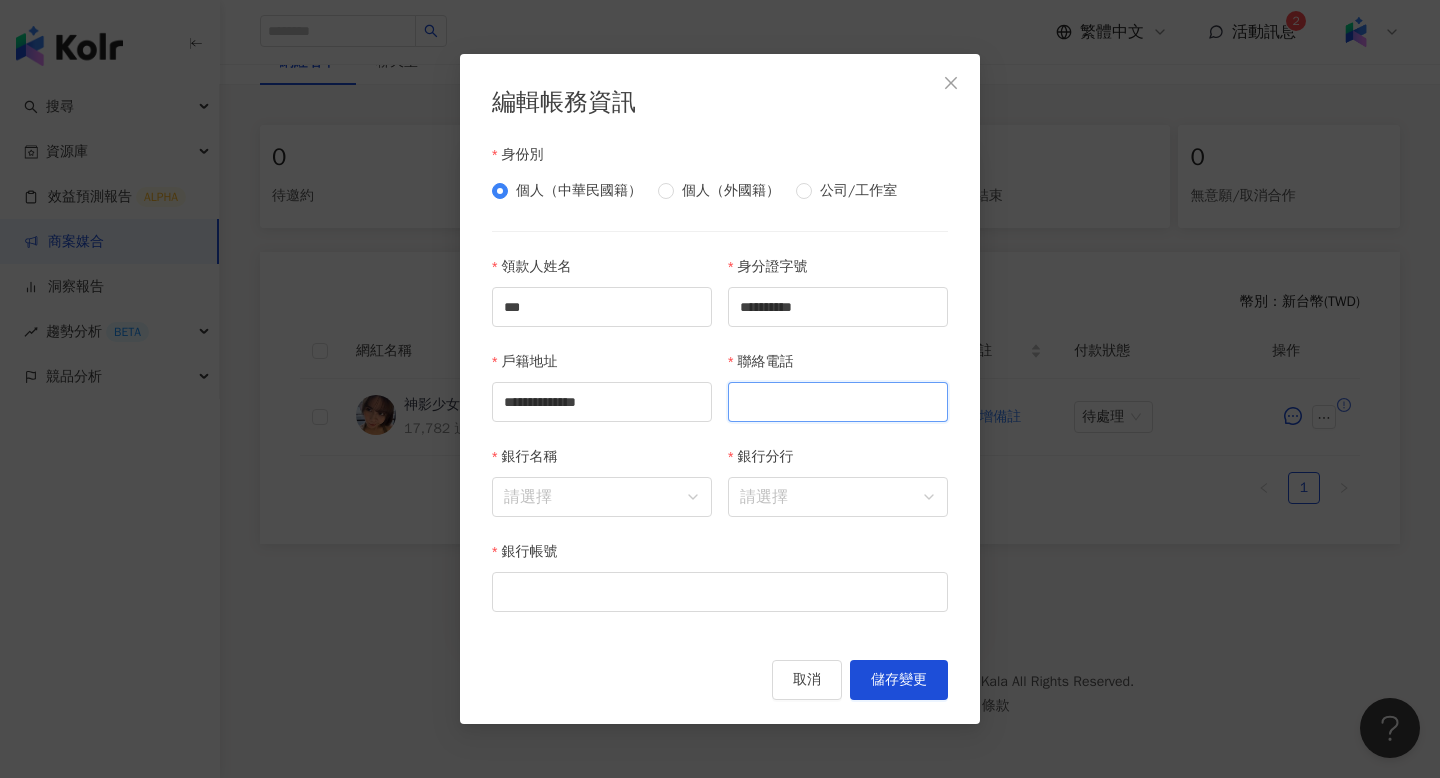 click on "聯絡電話" at bounding box center [838, 402] 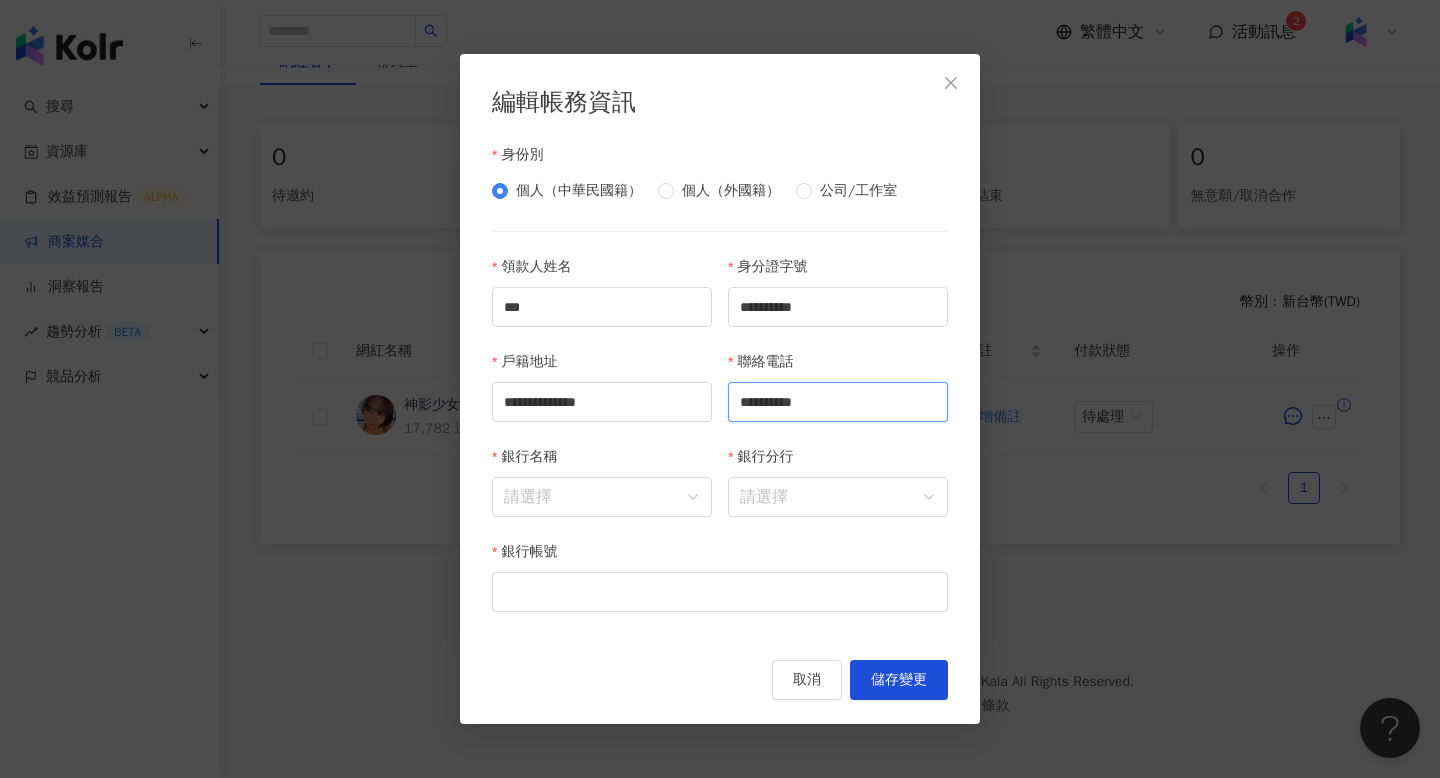 type on "**********" 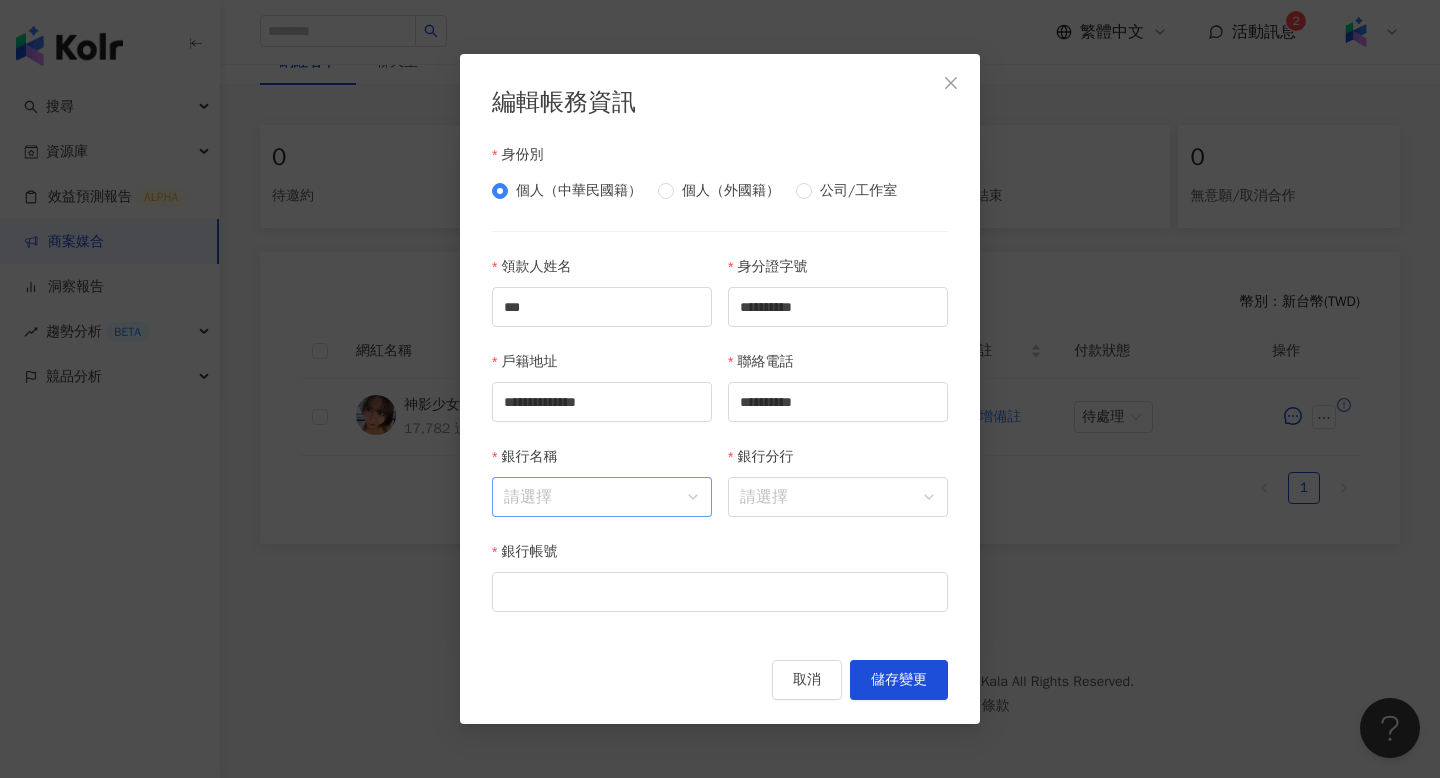 click on "銀行名稱" at bounding box center (602, 497) 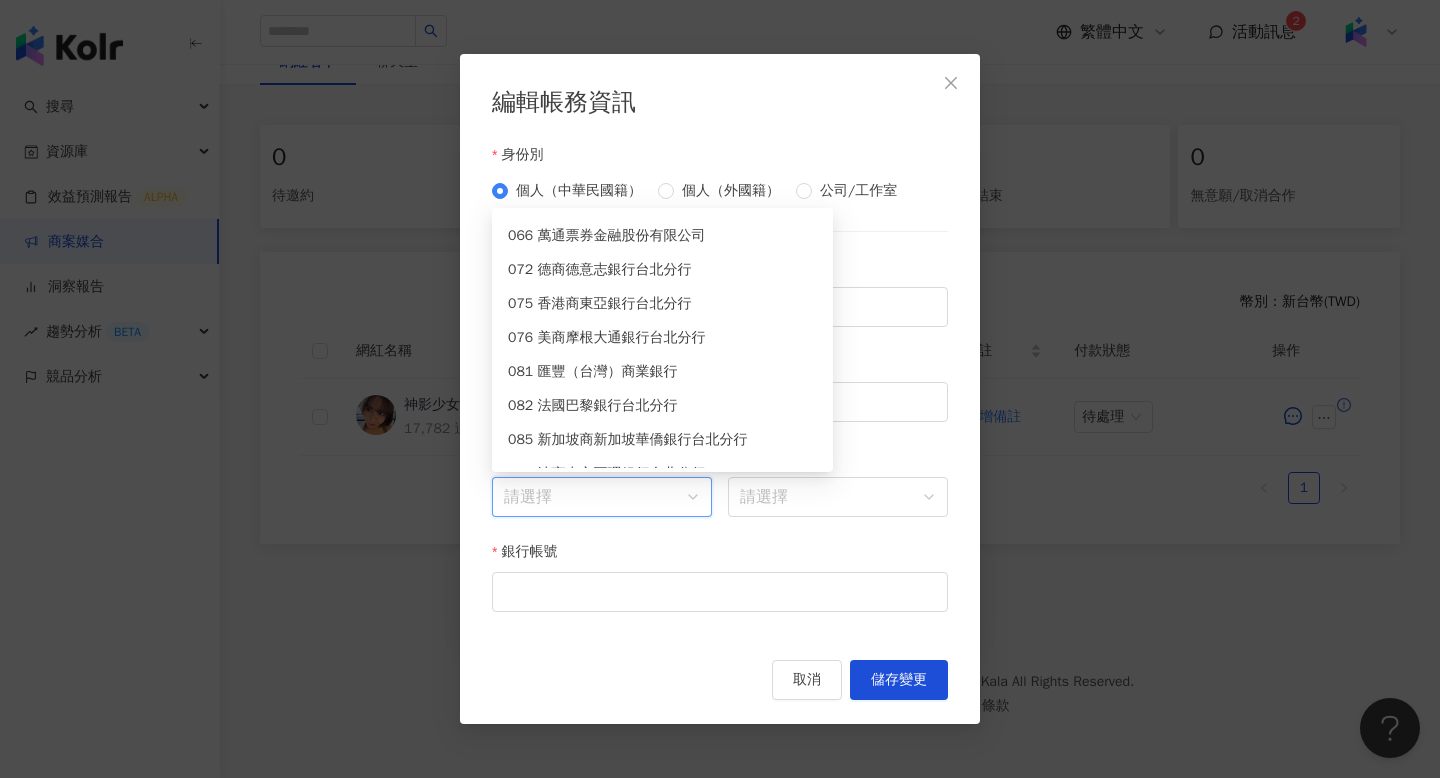 scroll, scrollTop: 983, scrollLeft: 0, axis: vertical 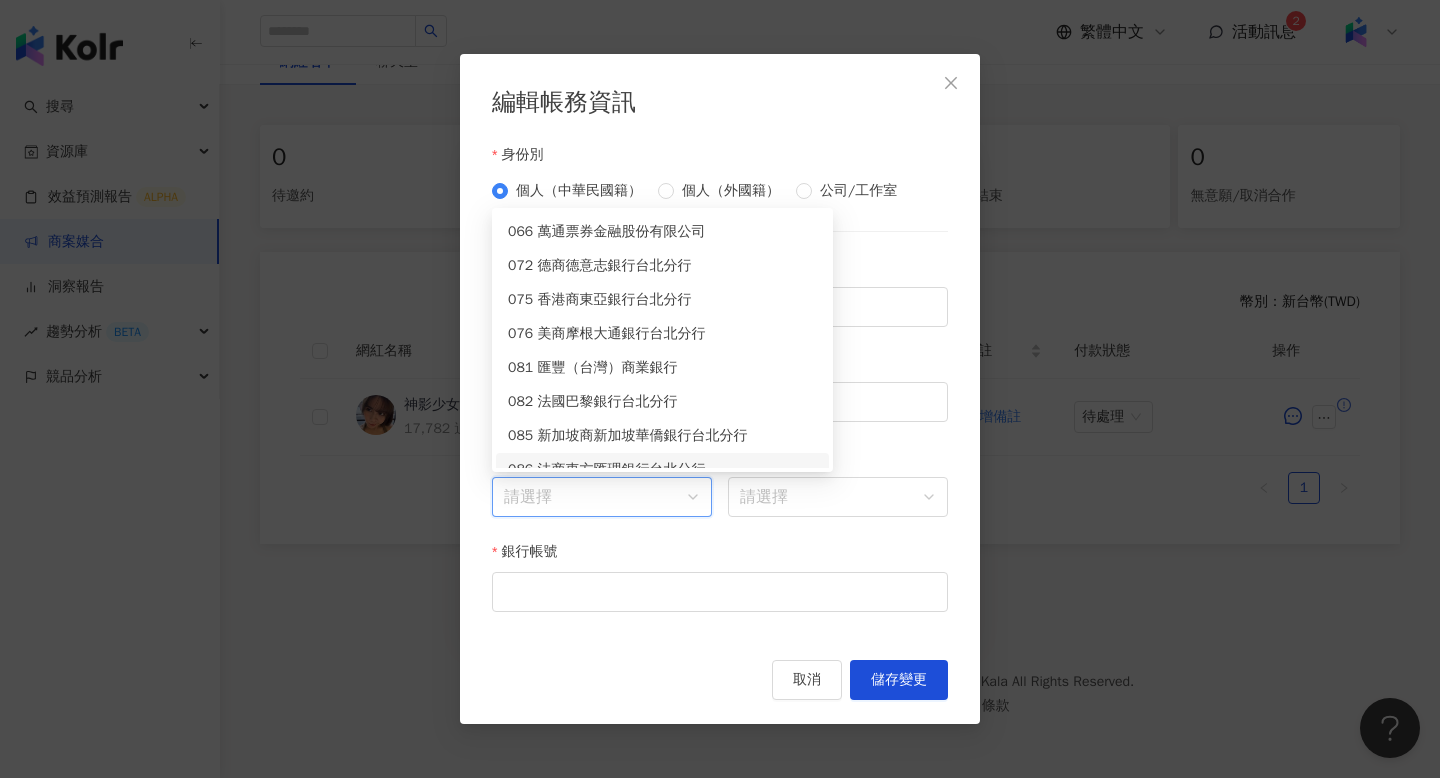 paste on "****" 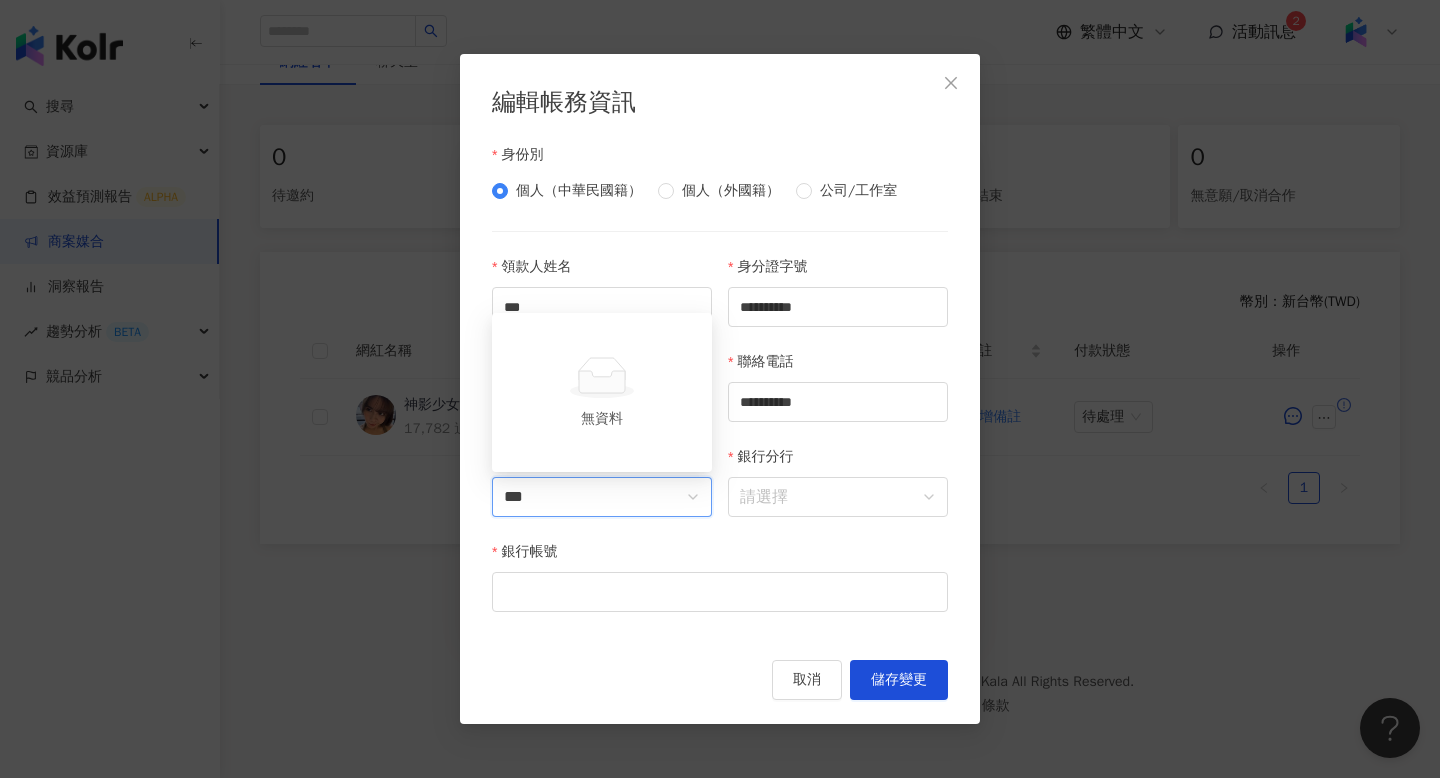 type on "**" 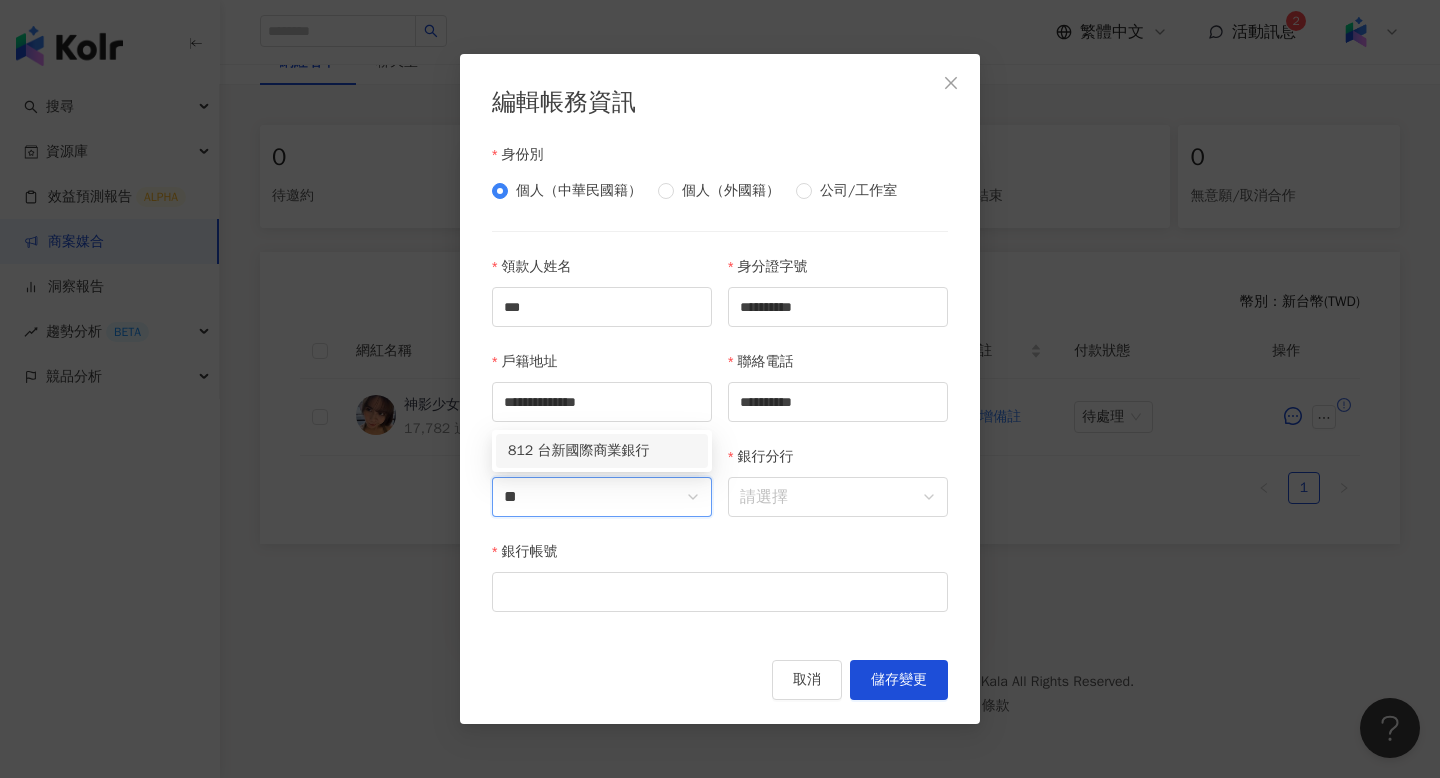 click on "812 台新國際商業銀行" at bounding box center (602, 451) 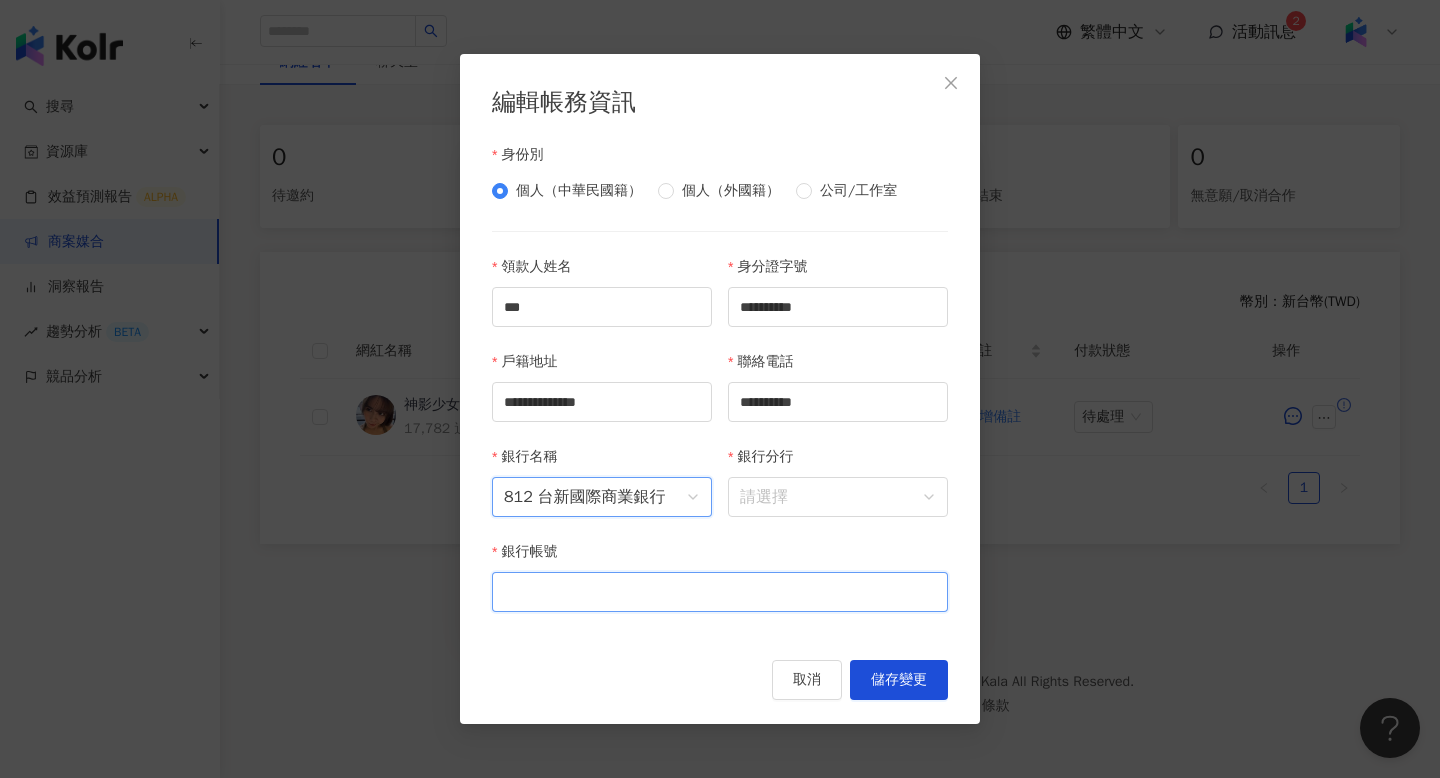 click on "銀行帳號" at bounding box center (720, 592) 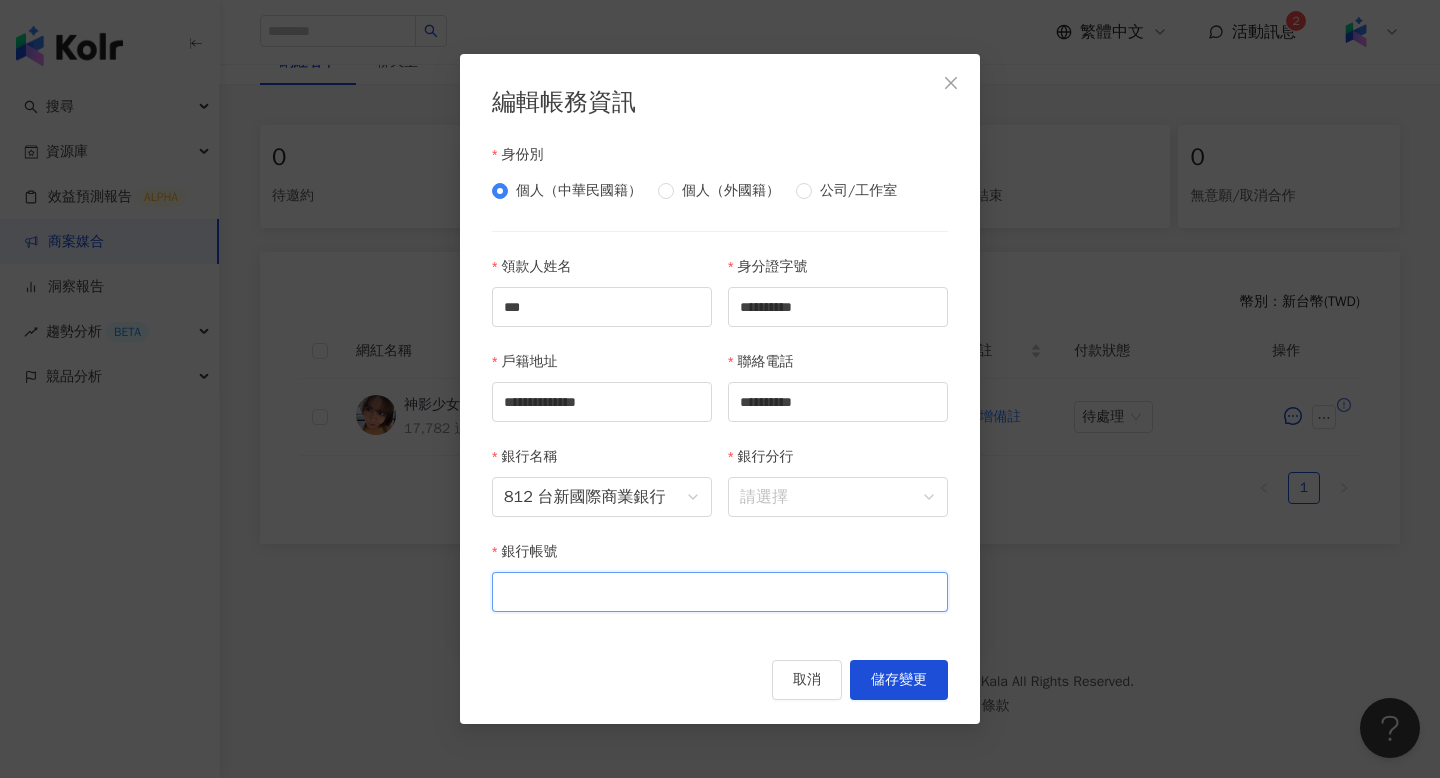 click on "銀行帳號" at bounding box center (720, 592) 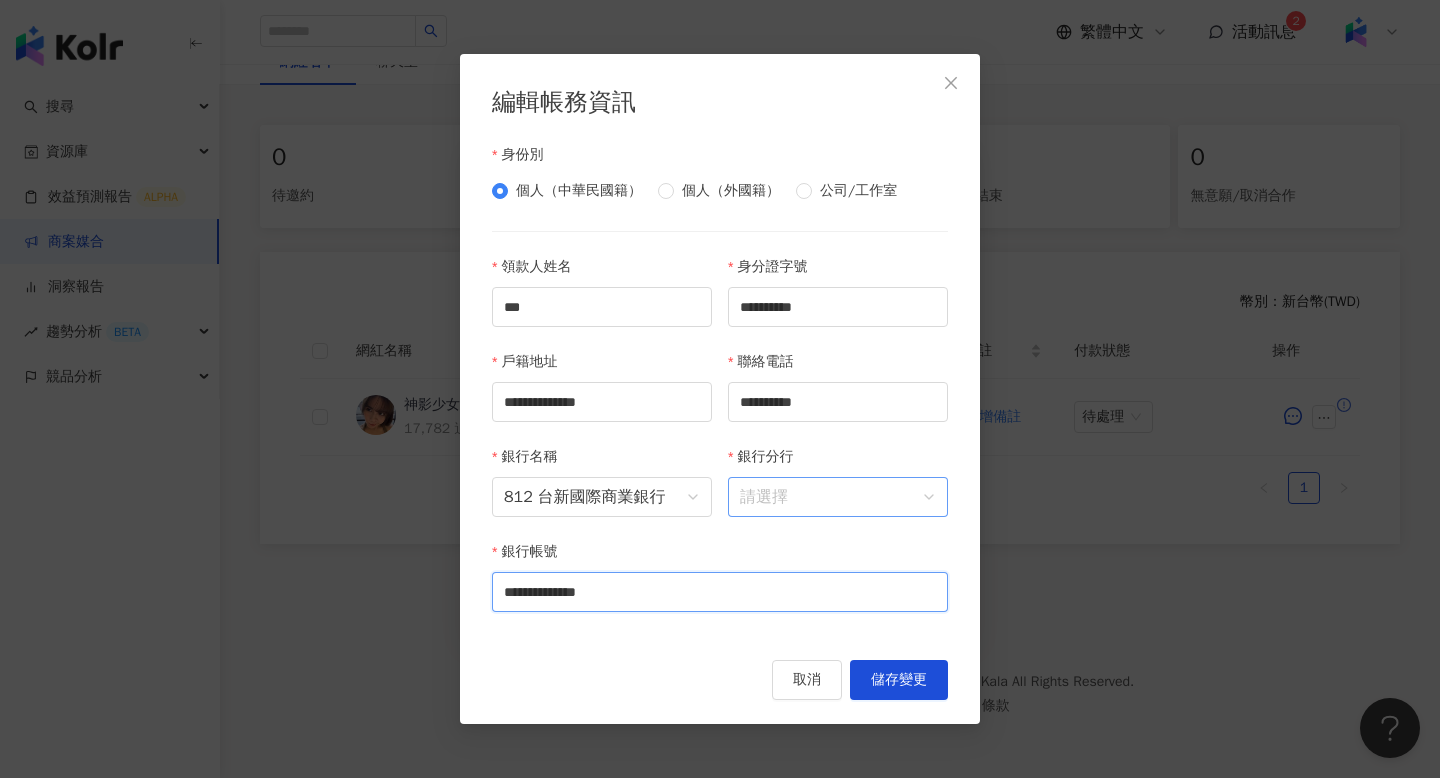 type on "**********" 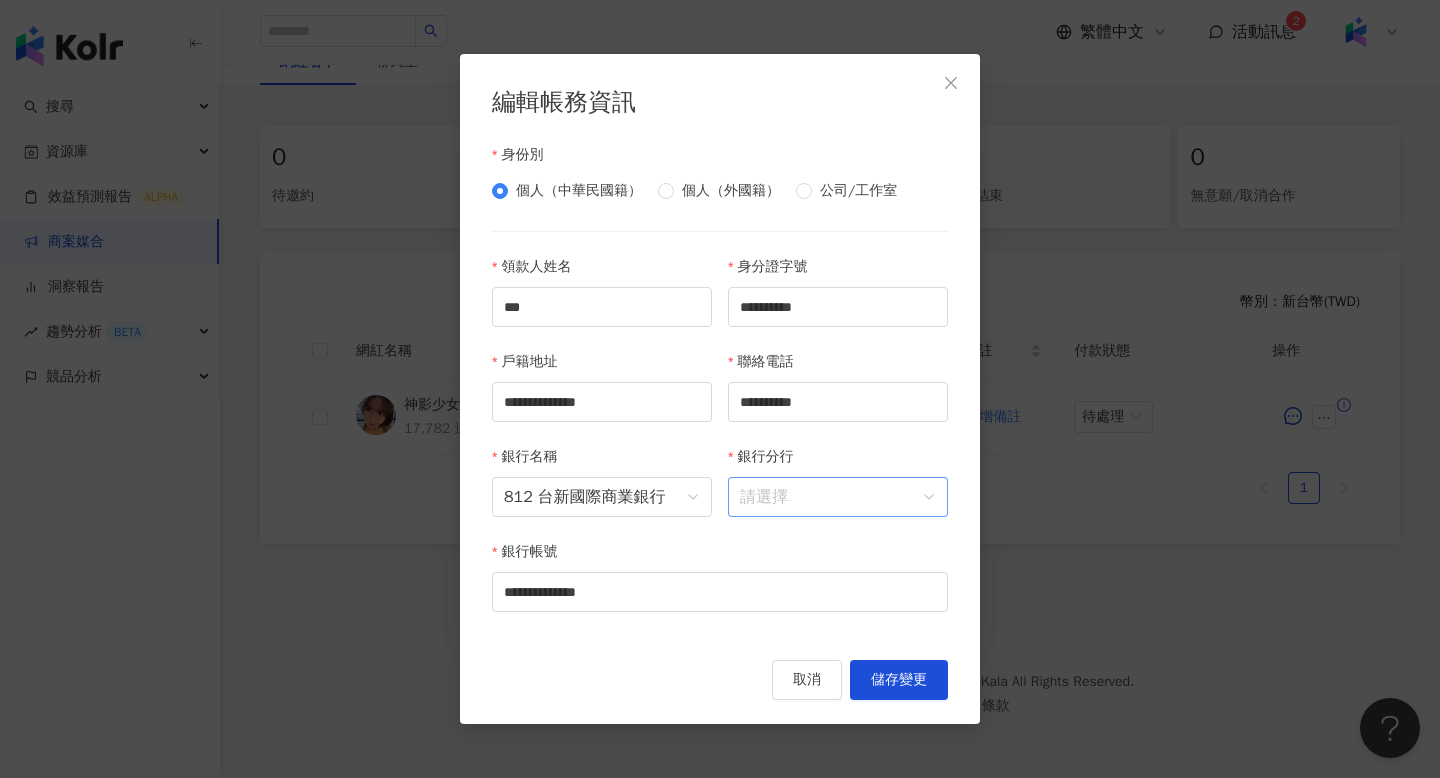 click on "銀行分行" at bounding box center [838, 497] 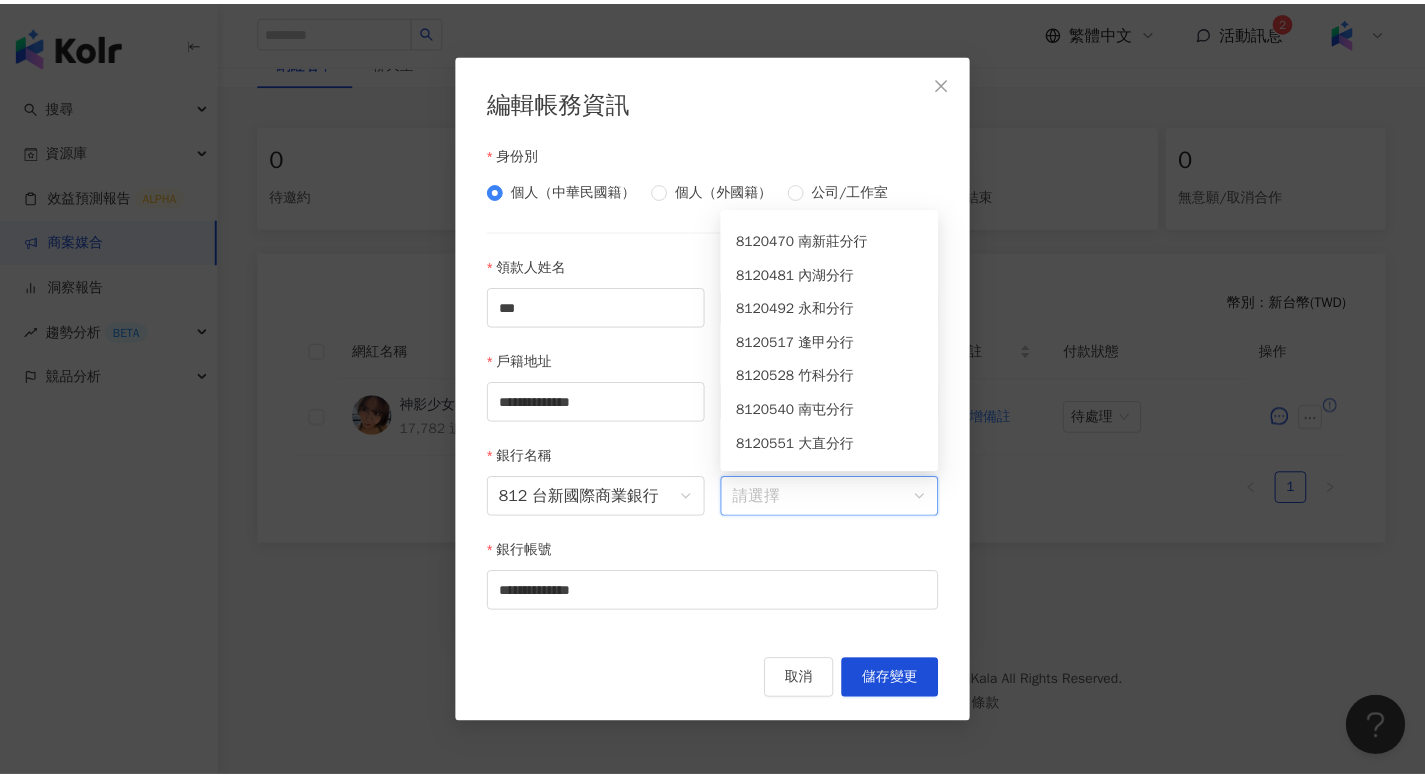 scroll, scrollTop: 0, scrollLeft: 0, axis: both 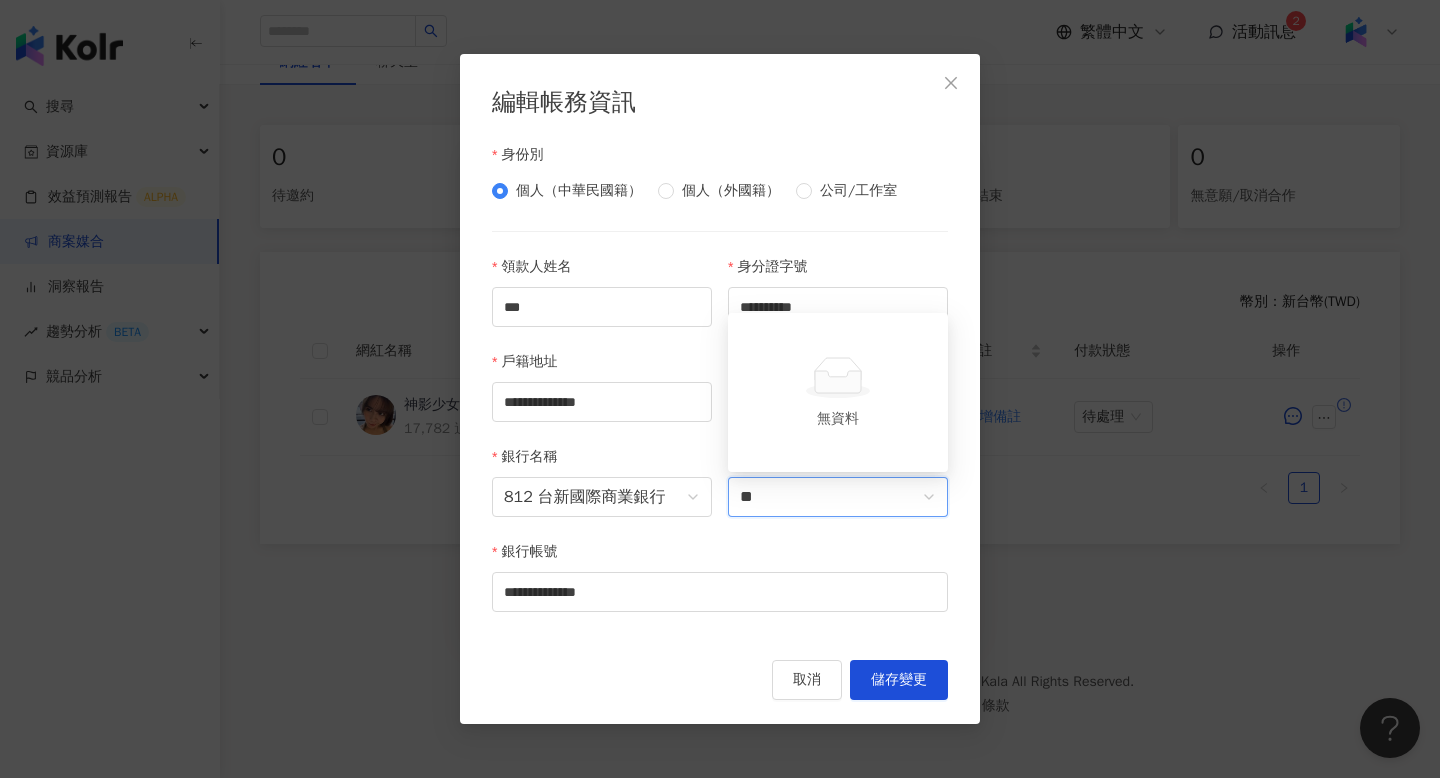 type on "*" 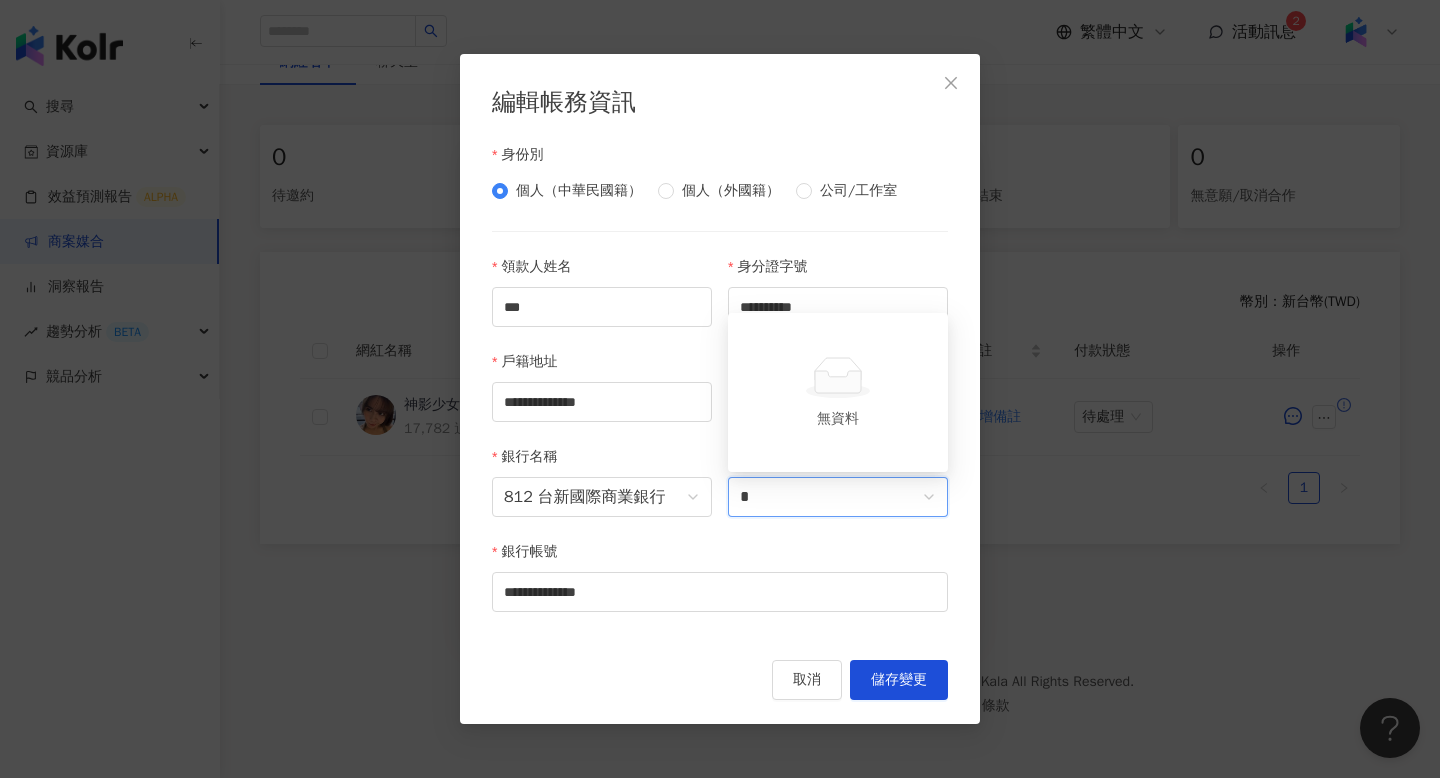 type 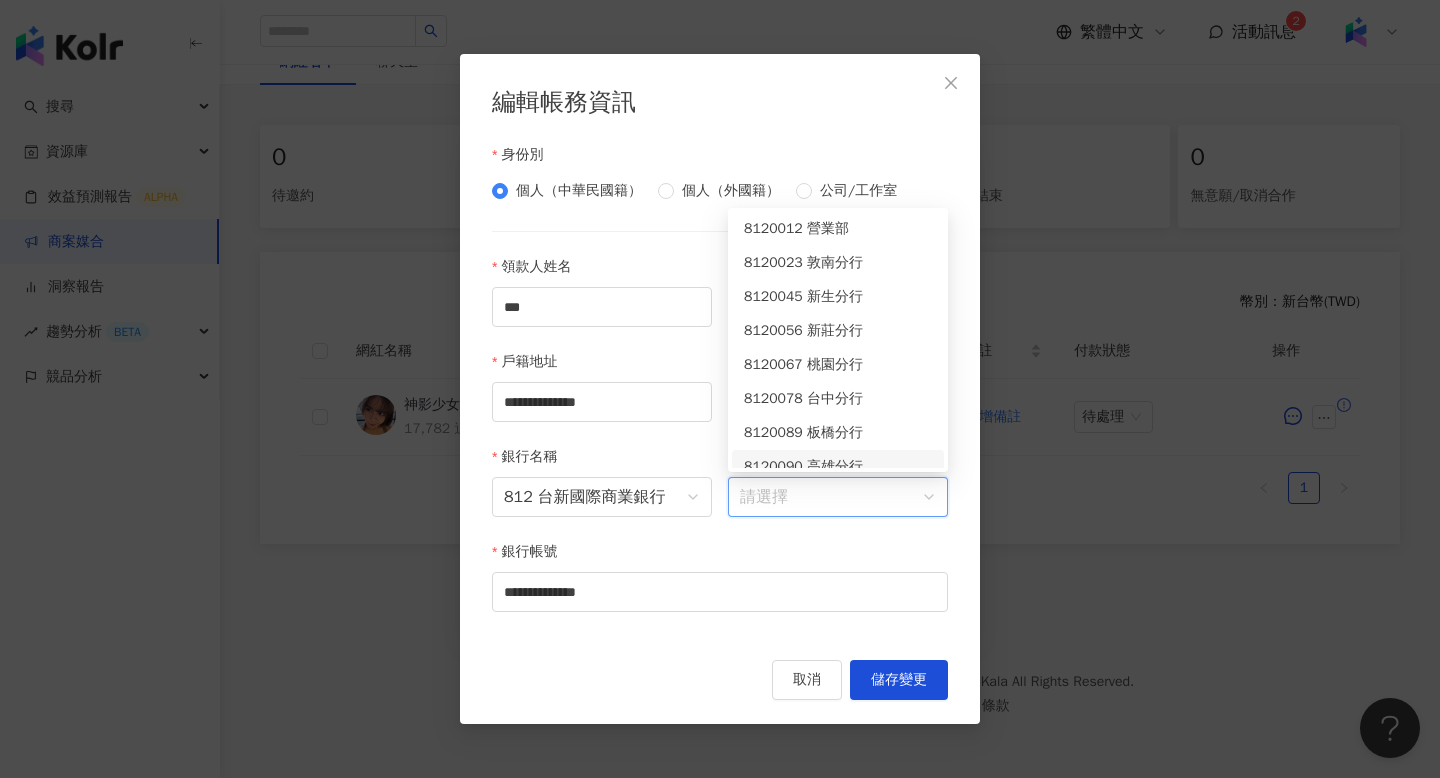 click on "銀行分行 請選擇" at bounding box center [838, 493] 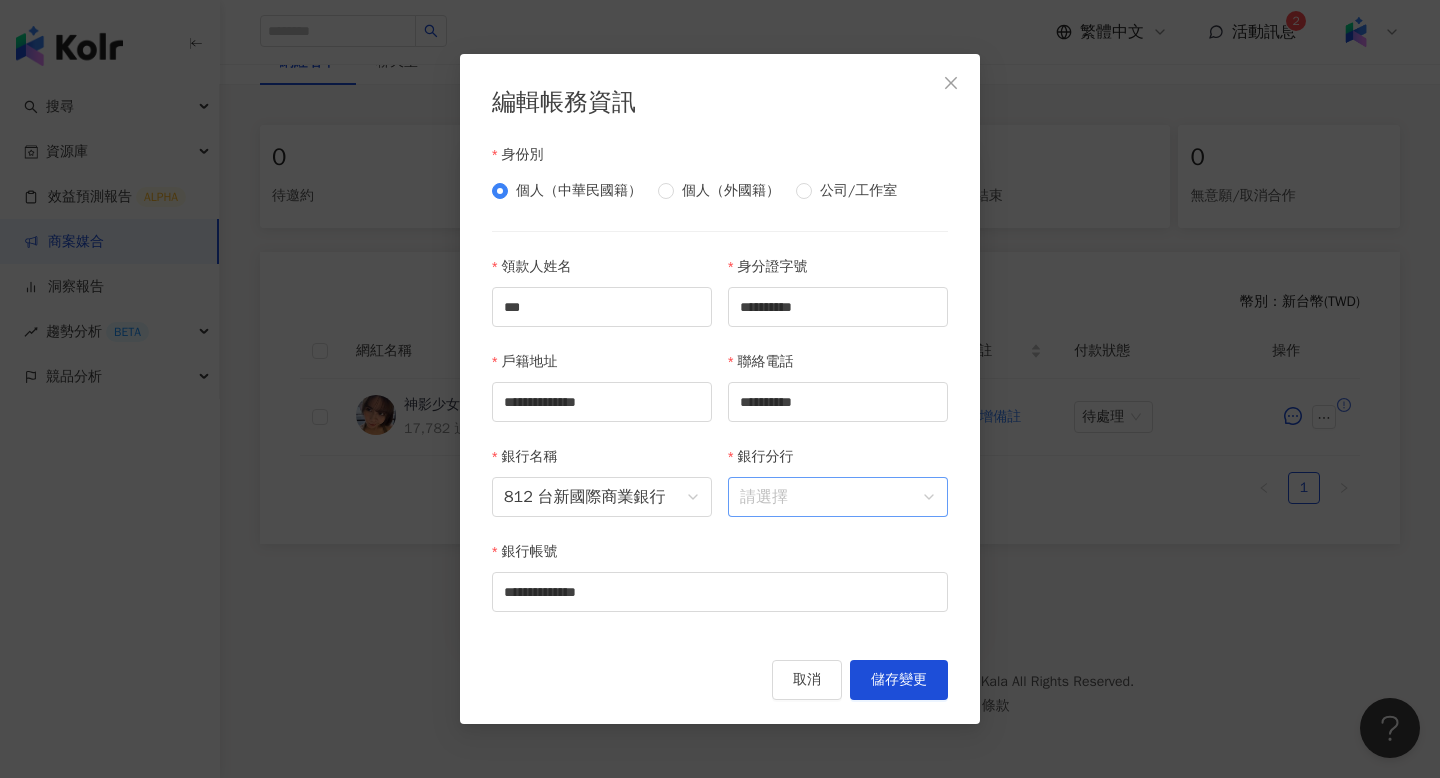 click on "銀行分行" at bounding box center (838, 497) 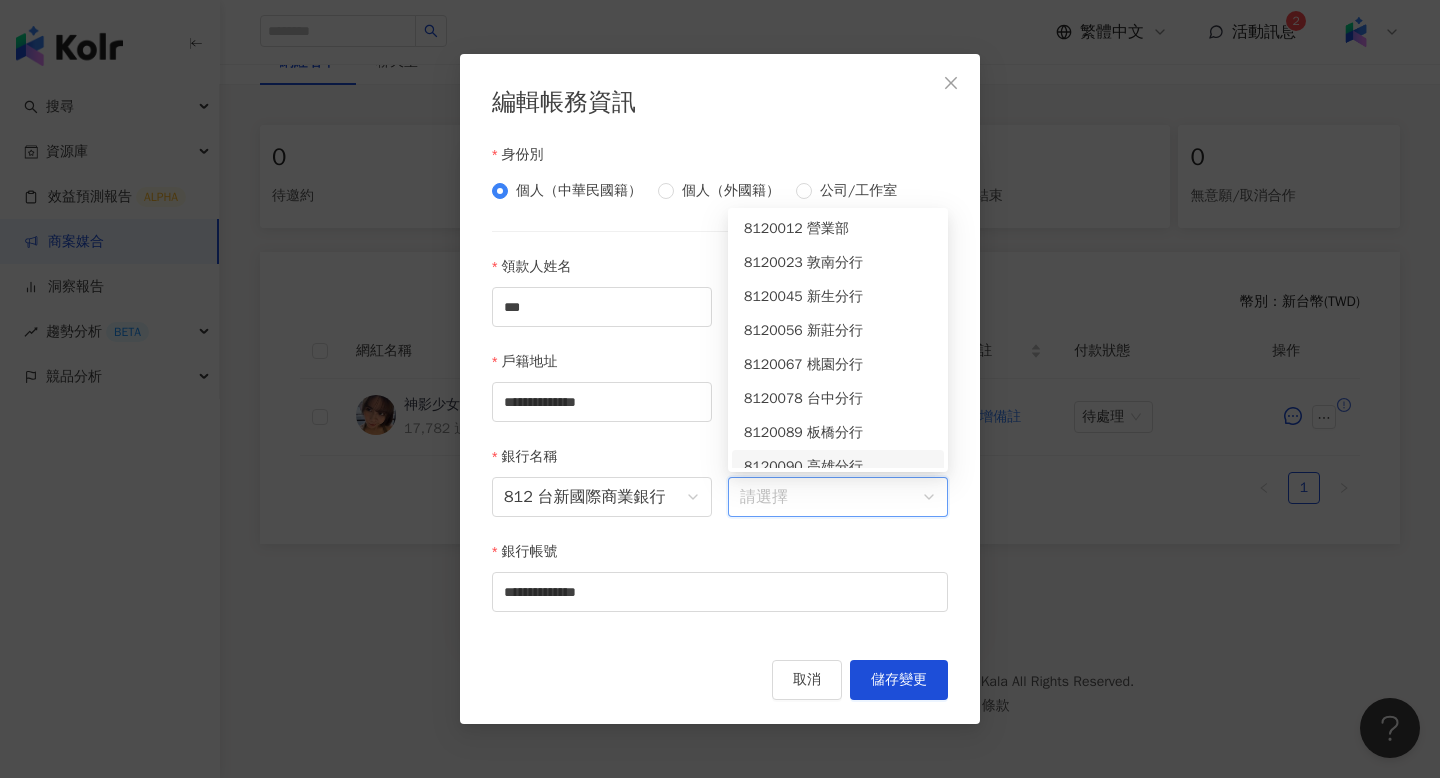 click on "銀行帳號" at bounding box center [720, 556] 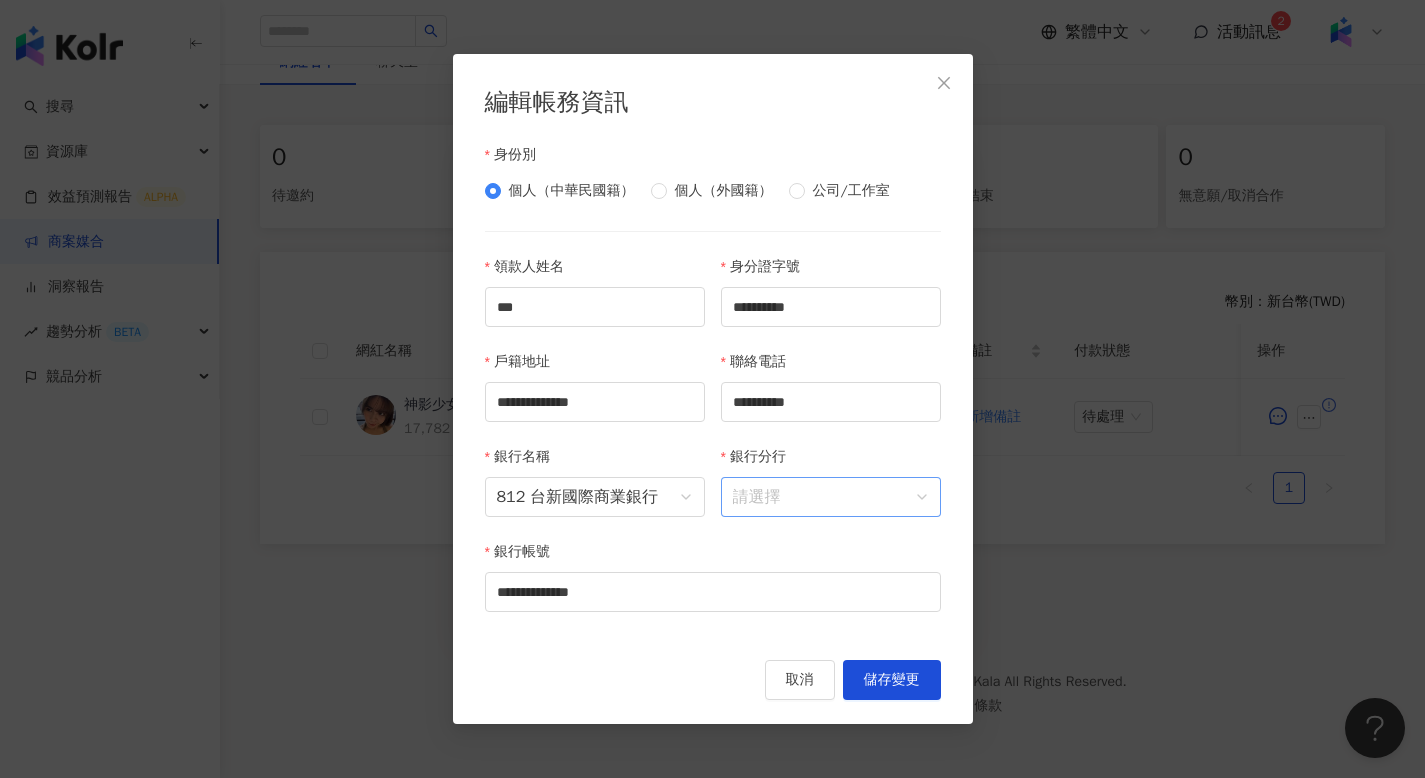 click on "銀行分行" at bounding box center [831, 497] 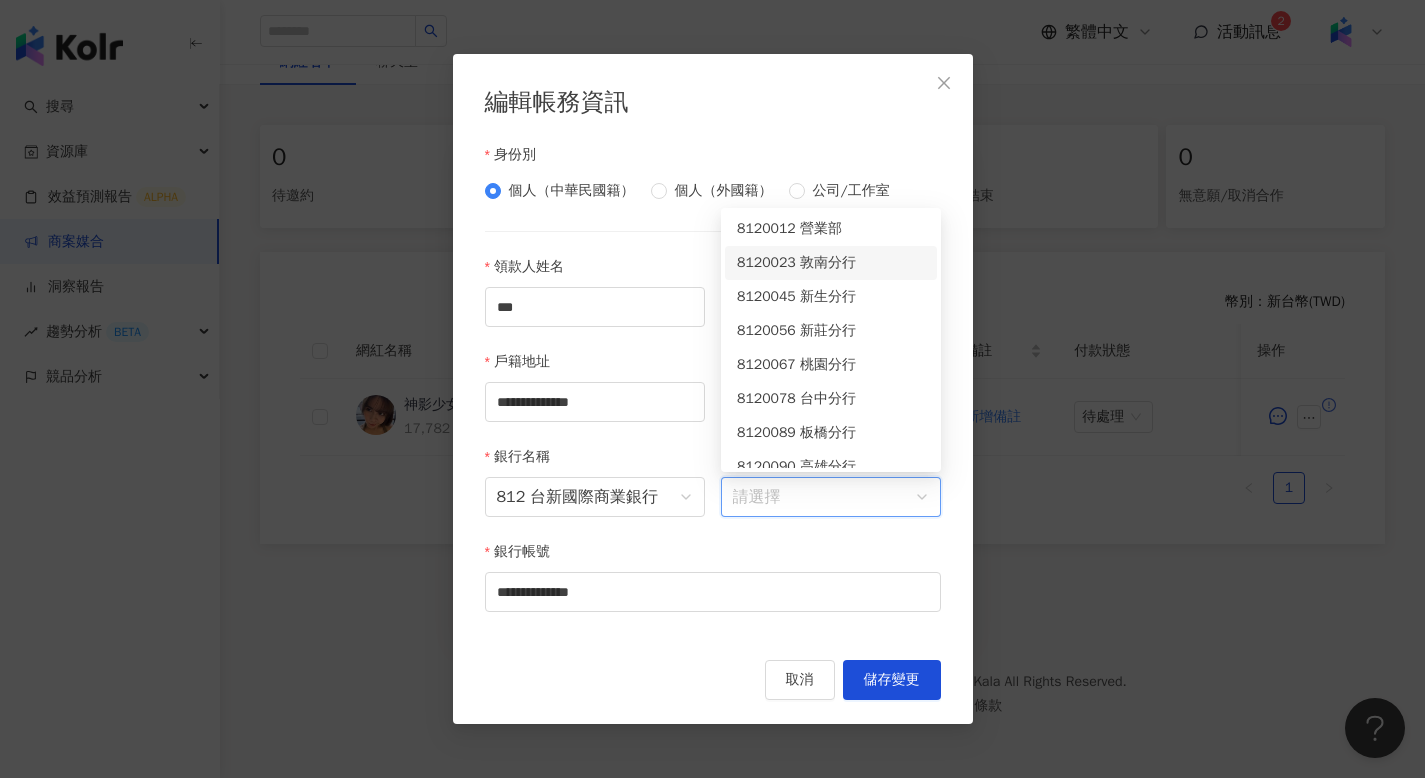 click on "8120023 敦南分行" at bounding box center (831, 263) 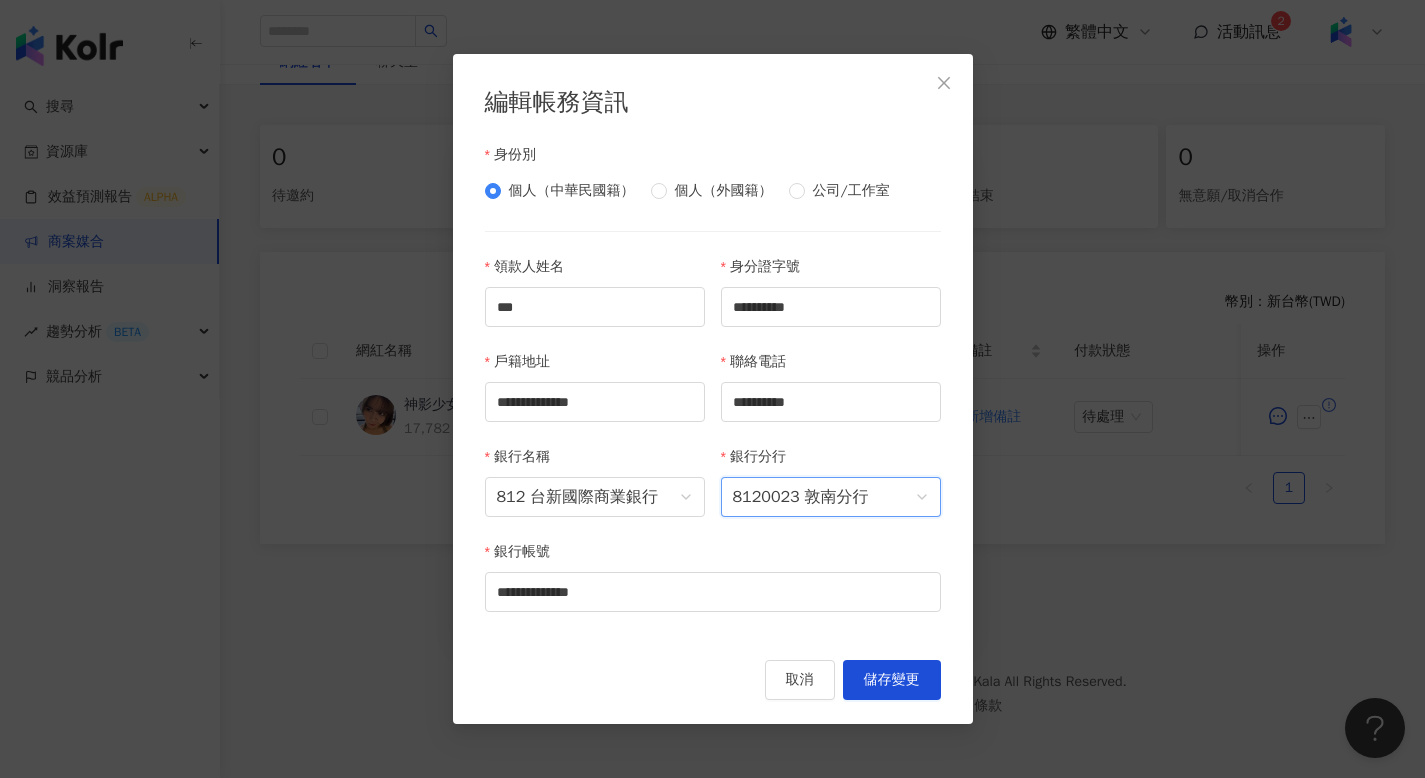 click on "儲存變更" at bounding box center (892, 680) 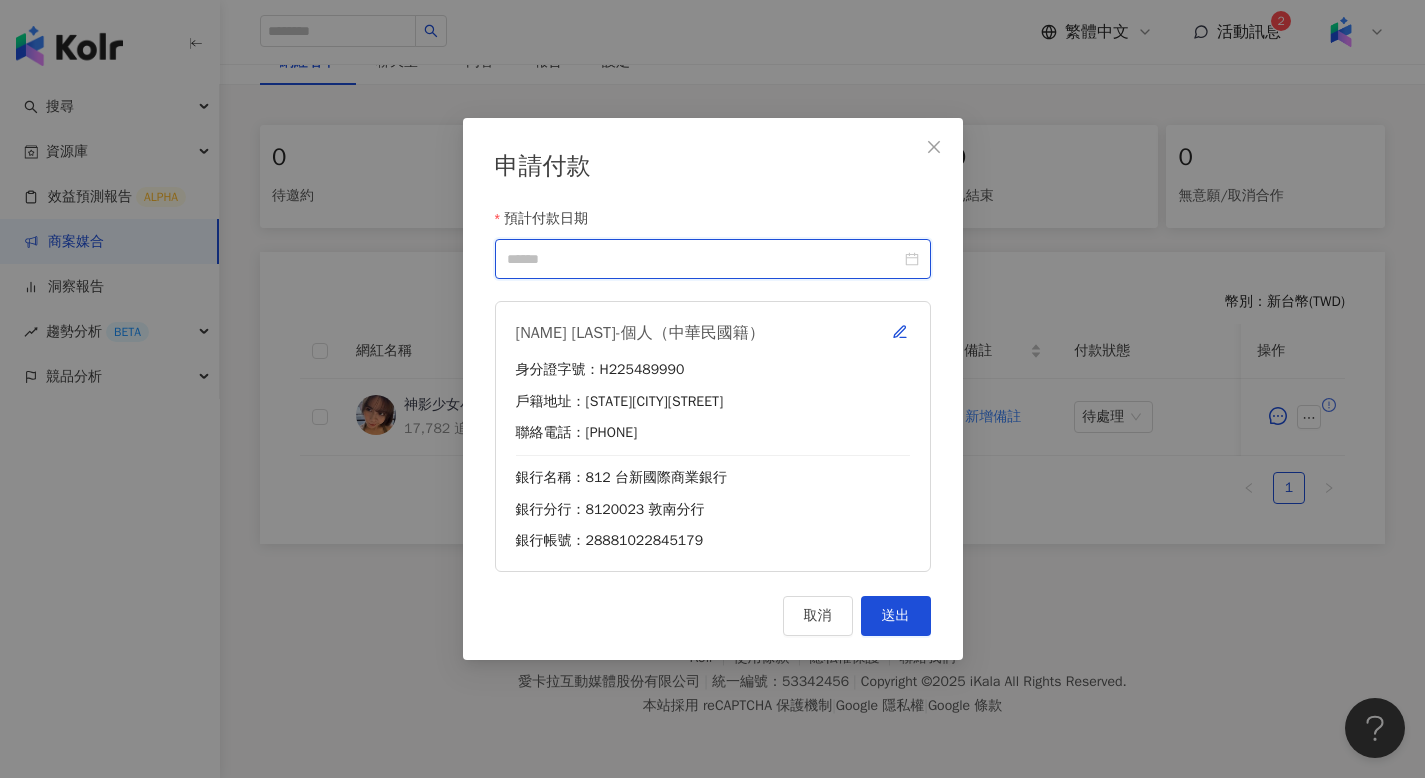 click at bounding box center (713, 259) 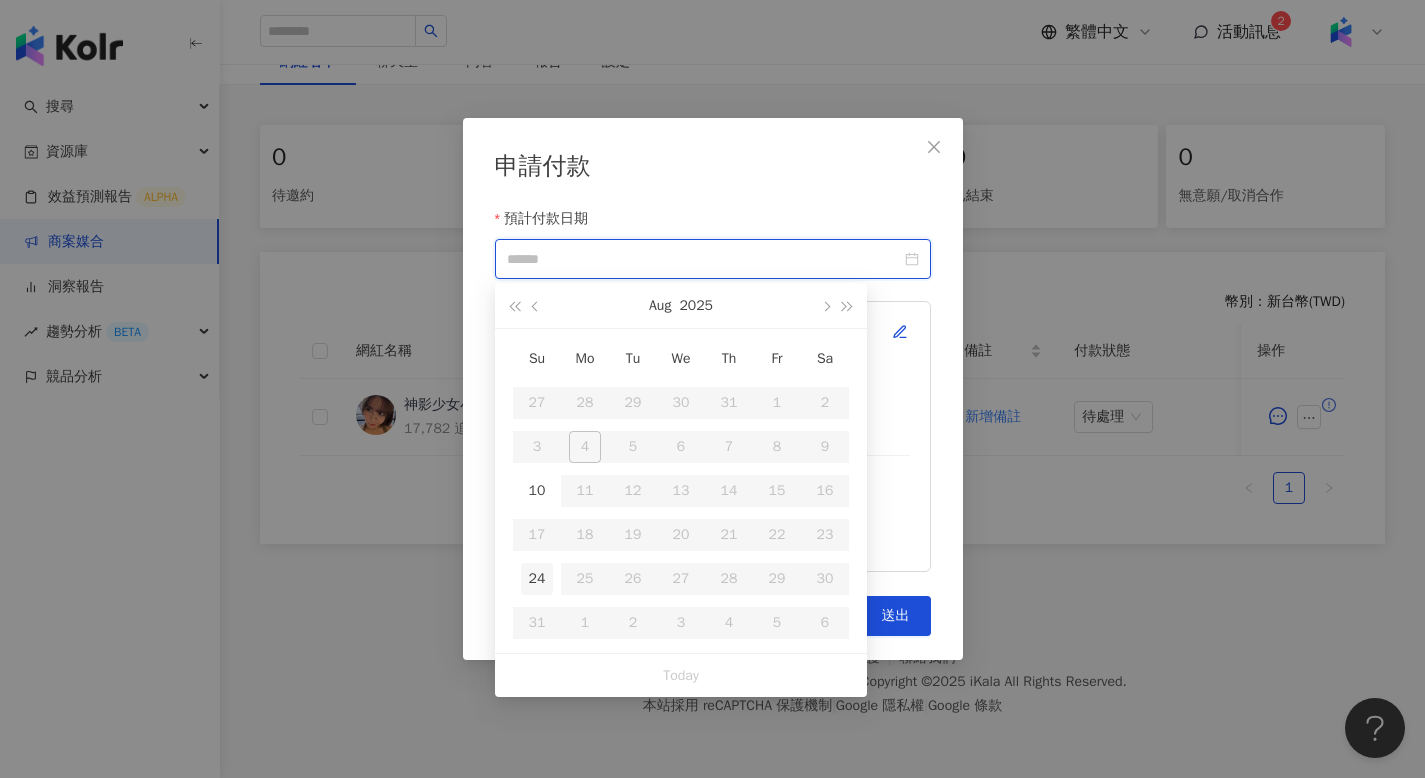 type on "**********" 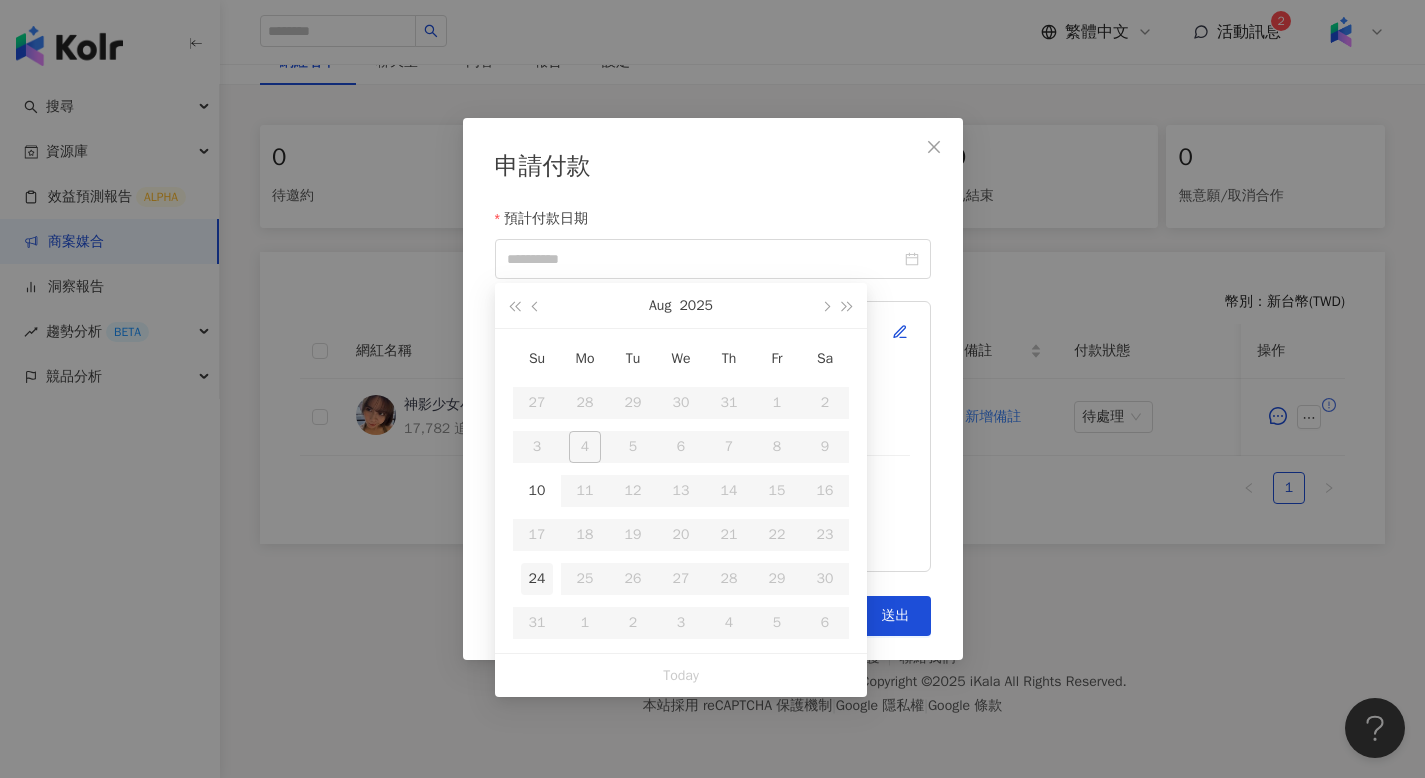 click on "24" at bounding box center [537, 579] 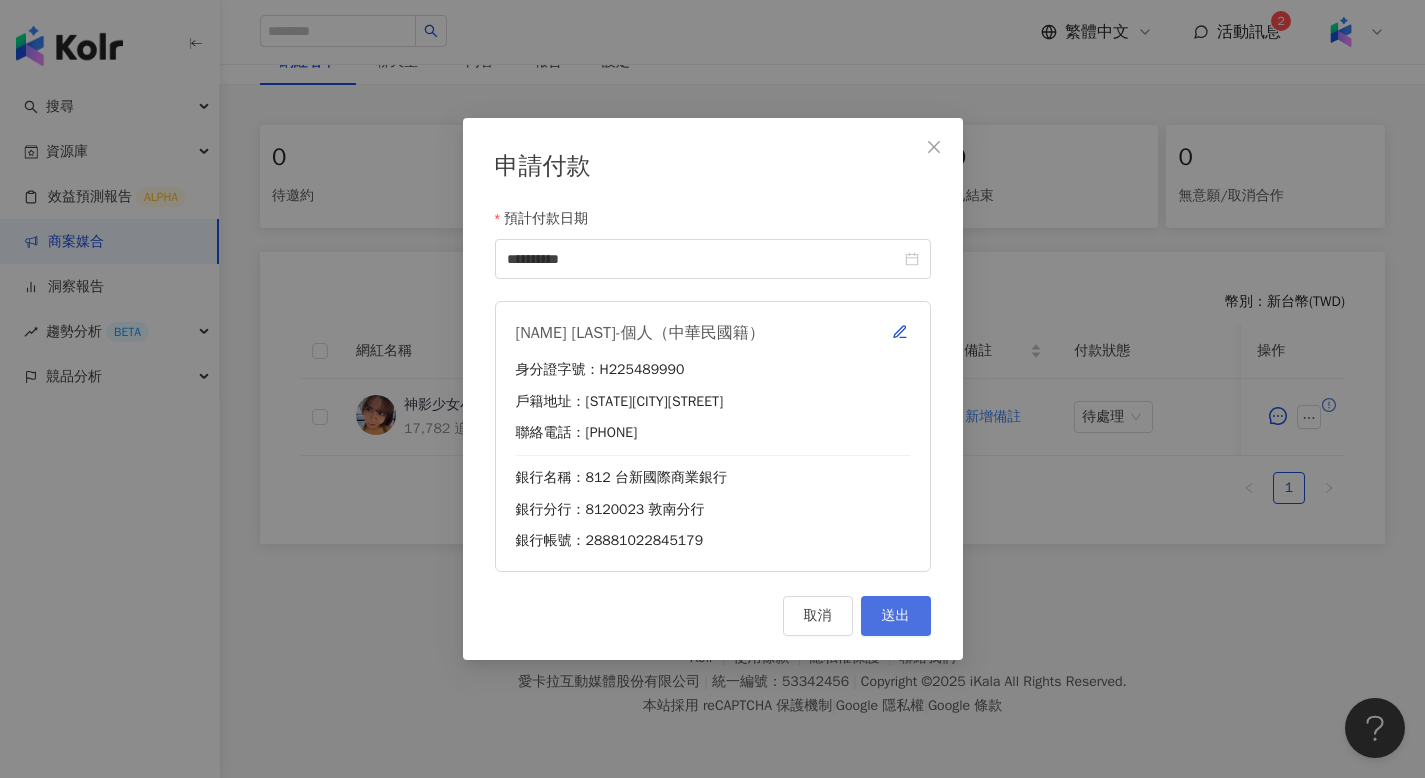 click on "送出" at bounding box center [896, 616] 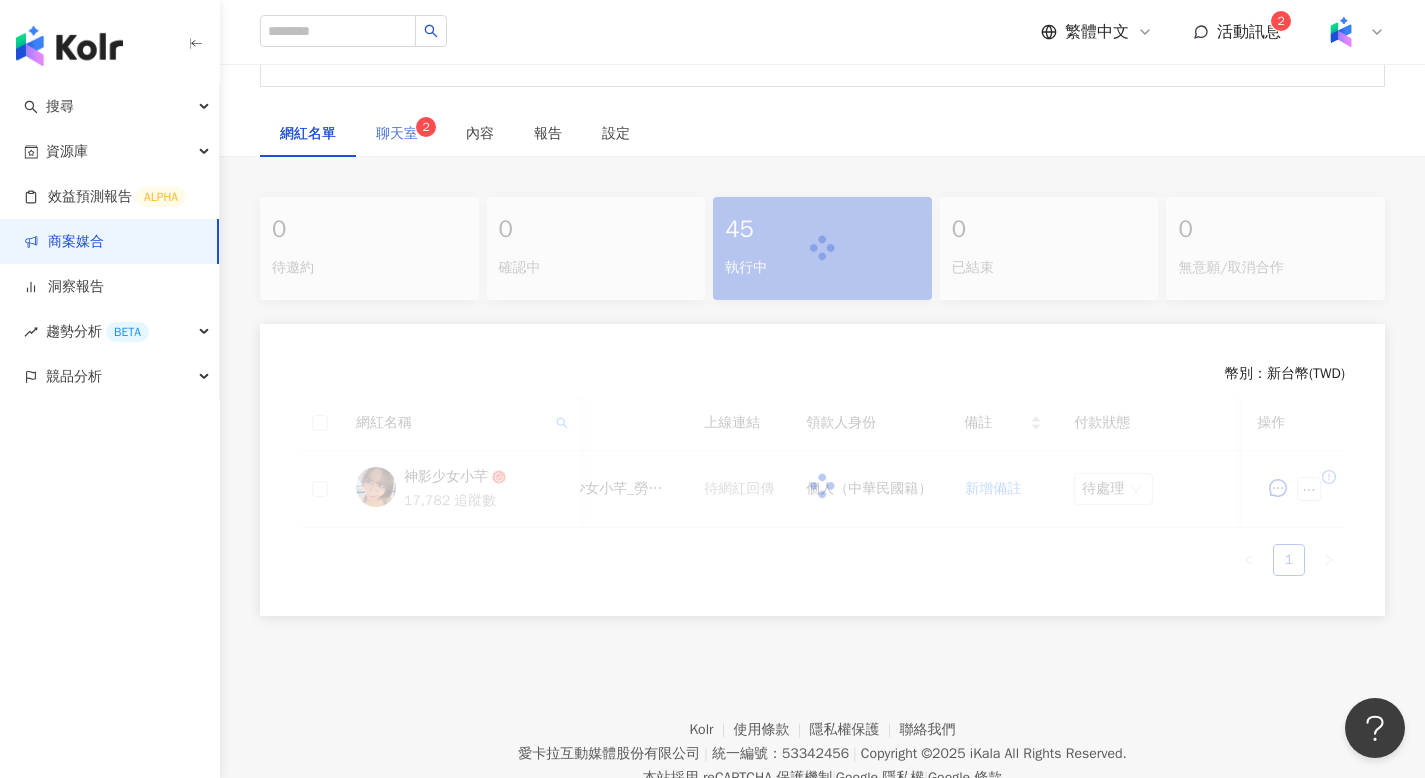 click on "聊天室 2" at bounding box center [401, 134] 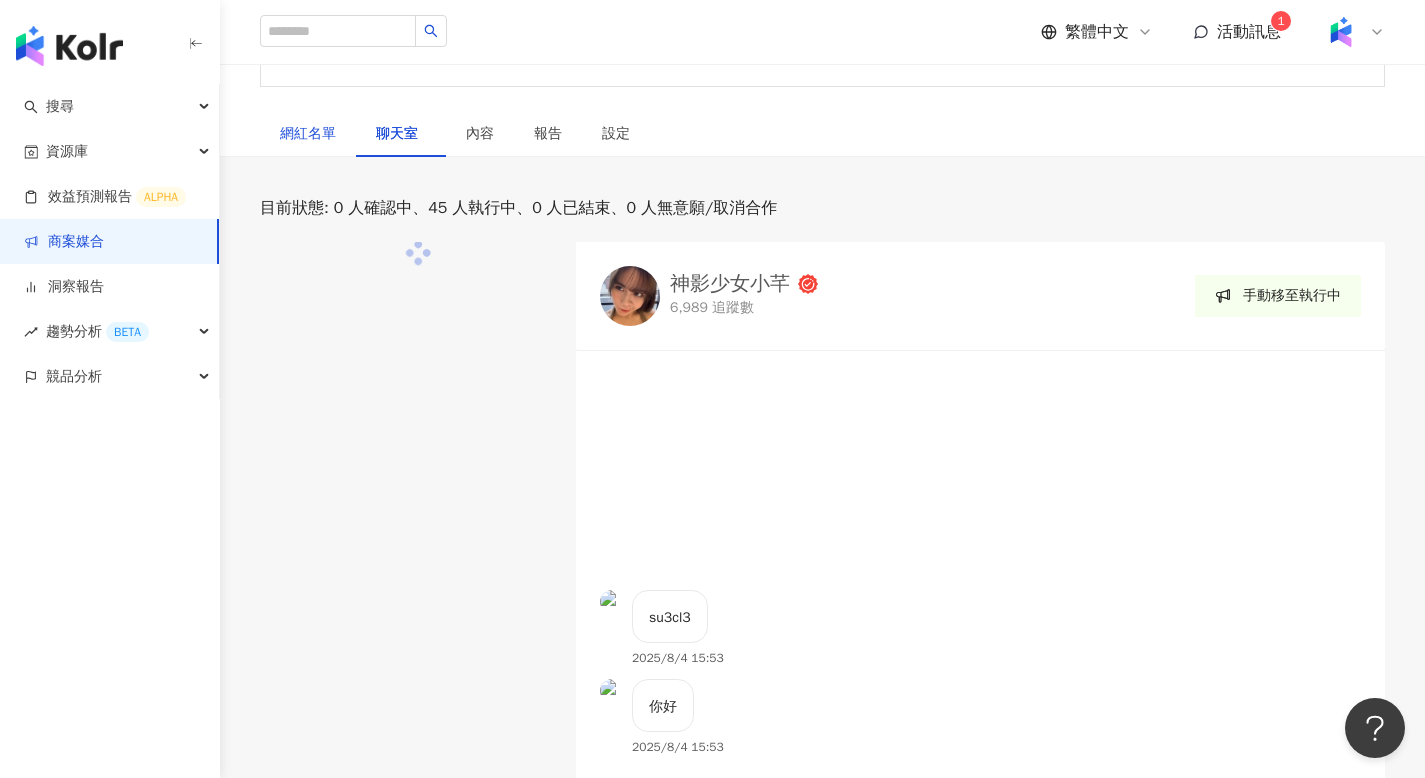 click on "網紅名單" at bounding box center [308, 134] 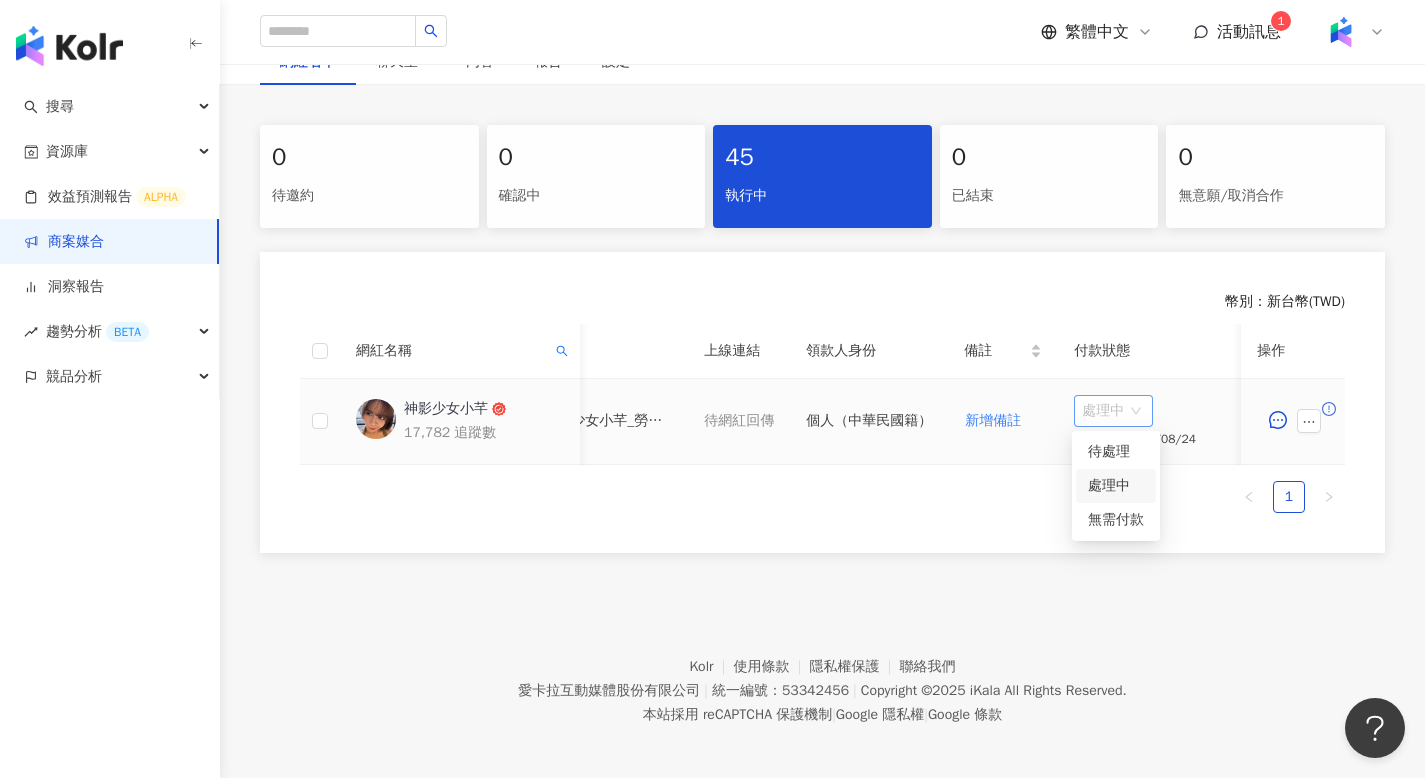 click on "處理中" at bounding box center (1113, 411) 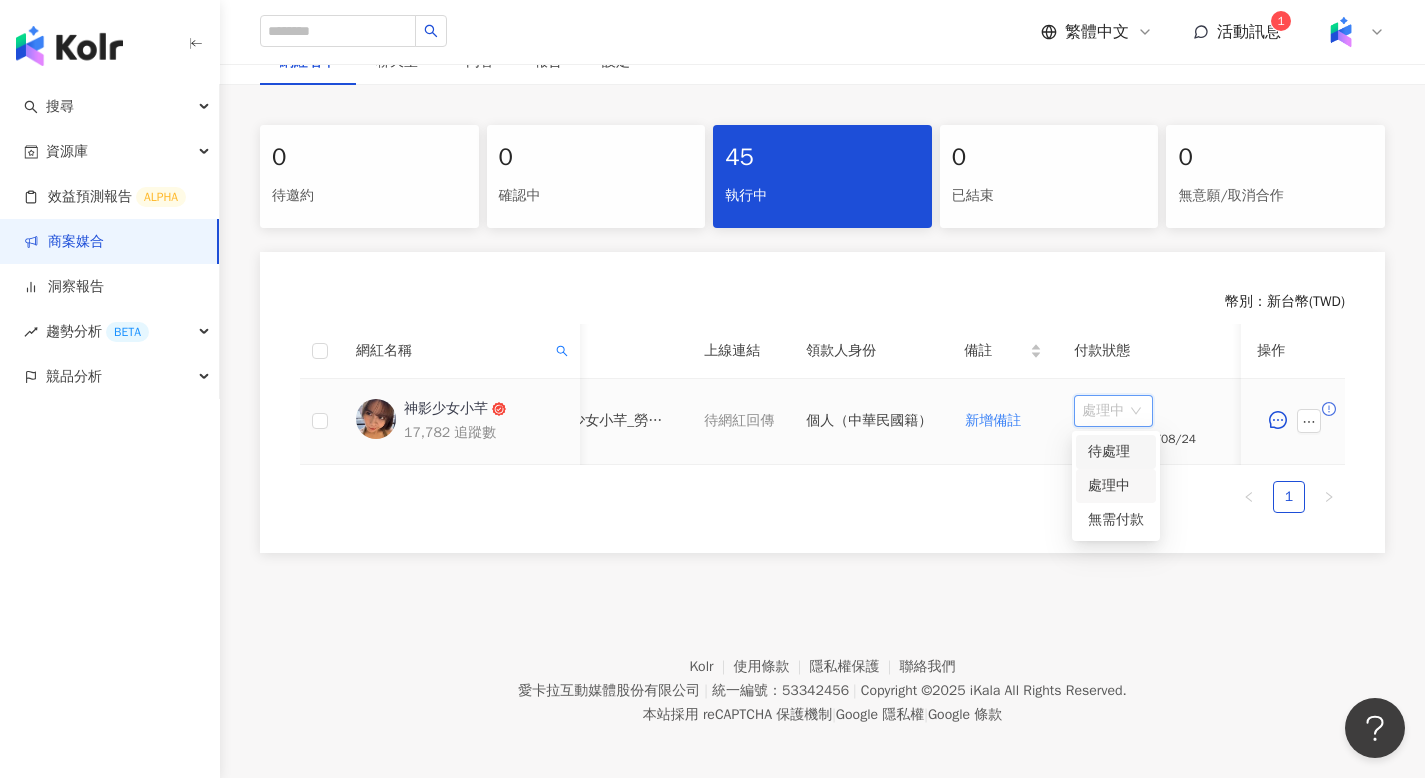 click on "待處理" at bounding box center [1116, 452] 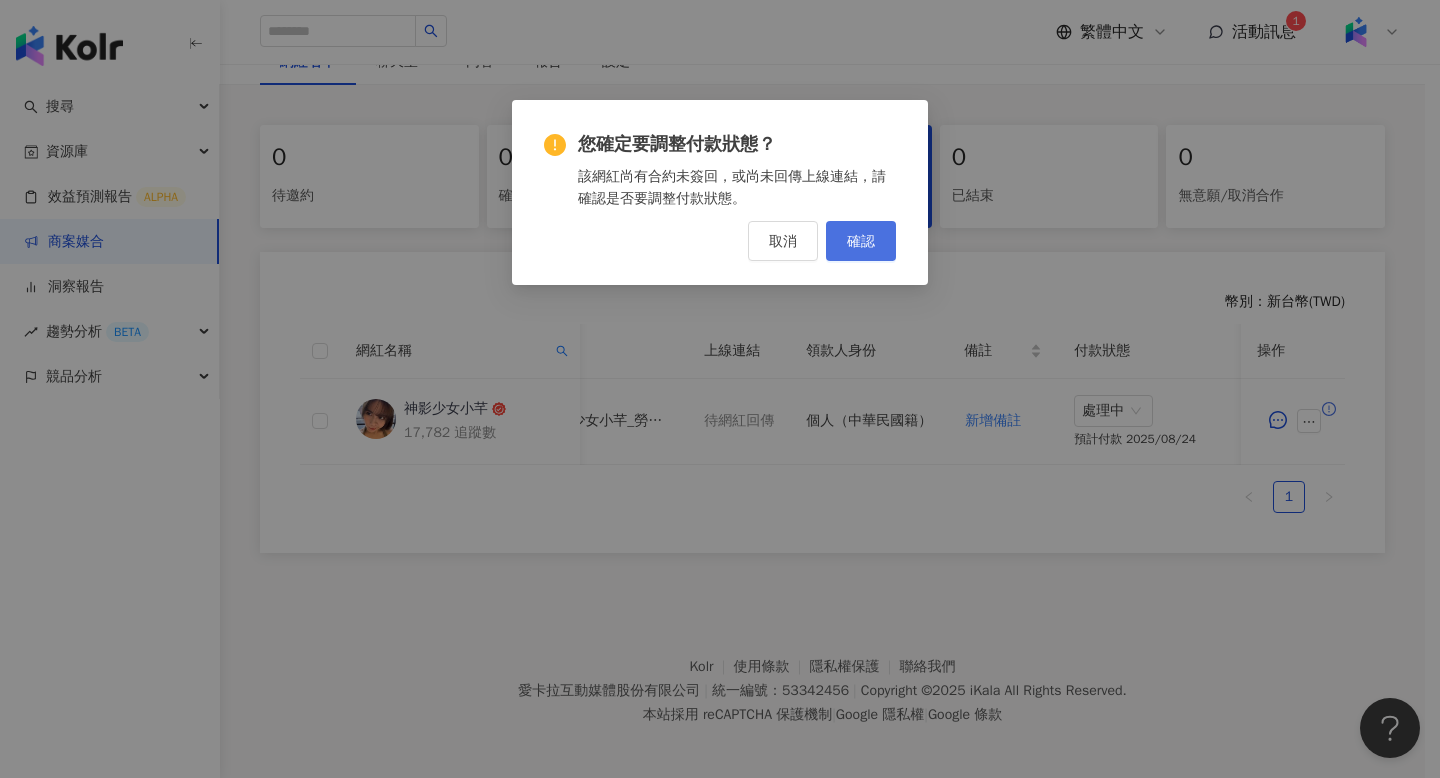 click on "確認" at bounding box center [861, 241] 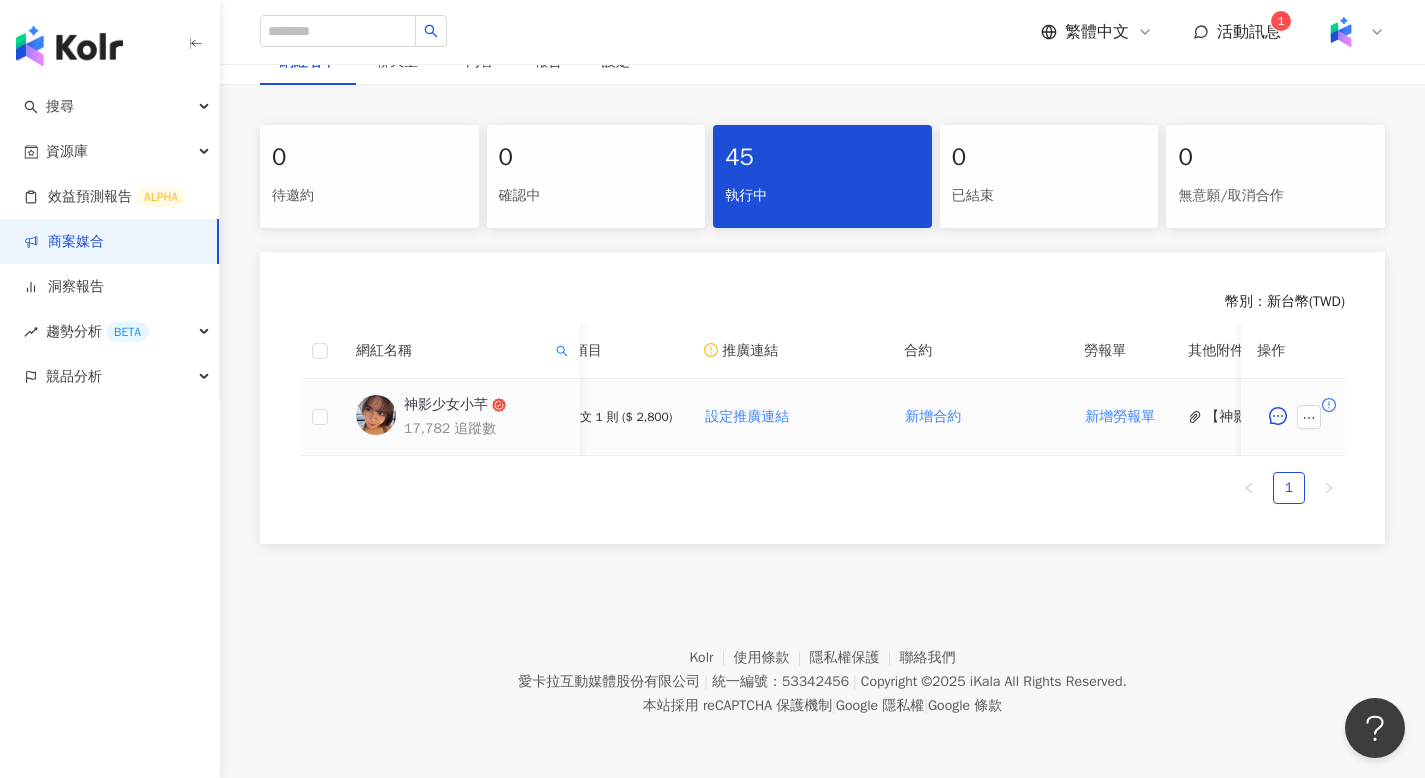 scroll, scrollTop: 0, scrollLeft: 208, axis: horizontal 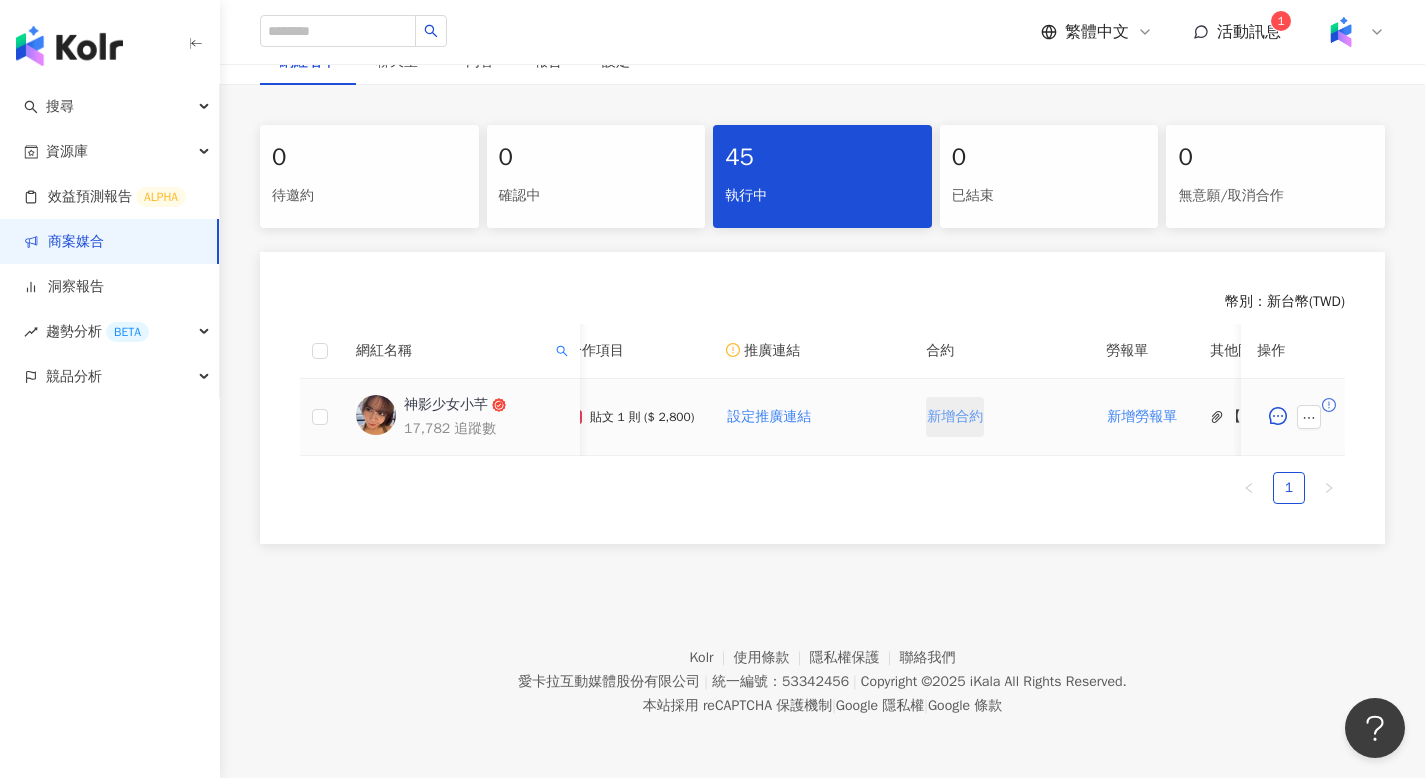 click on "新增合約" at bounding box center [955, 417] 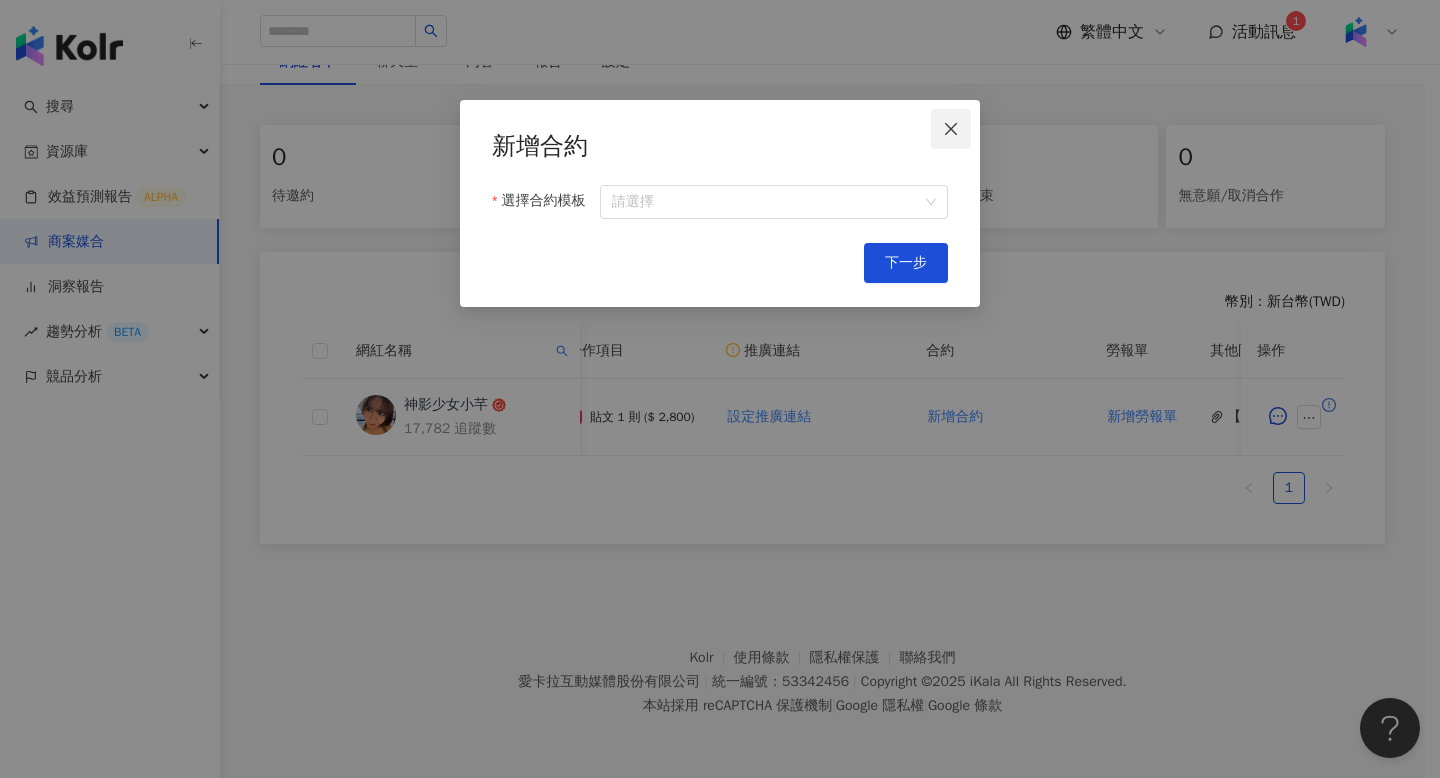 click 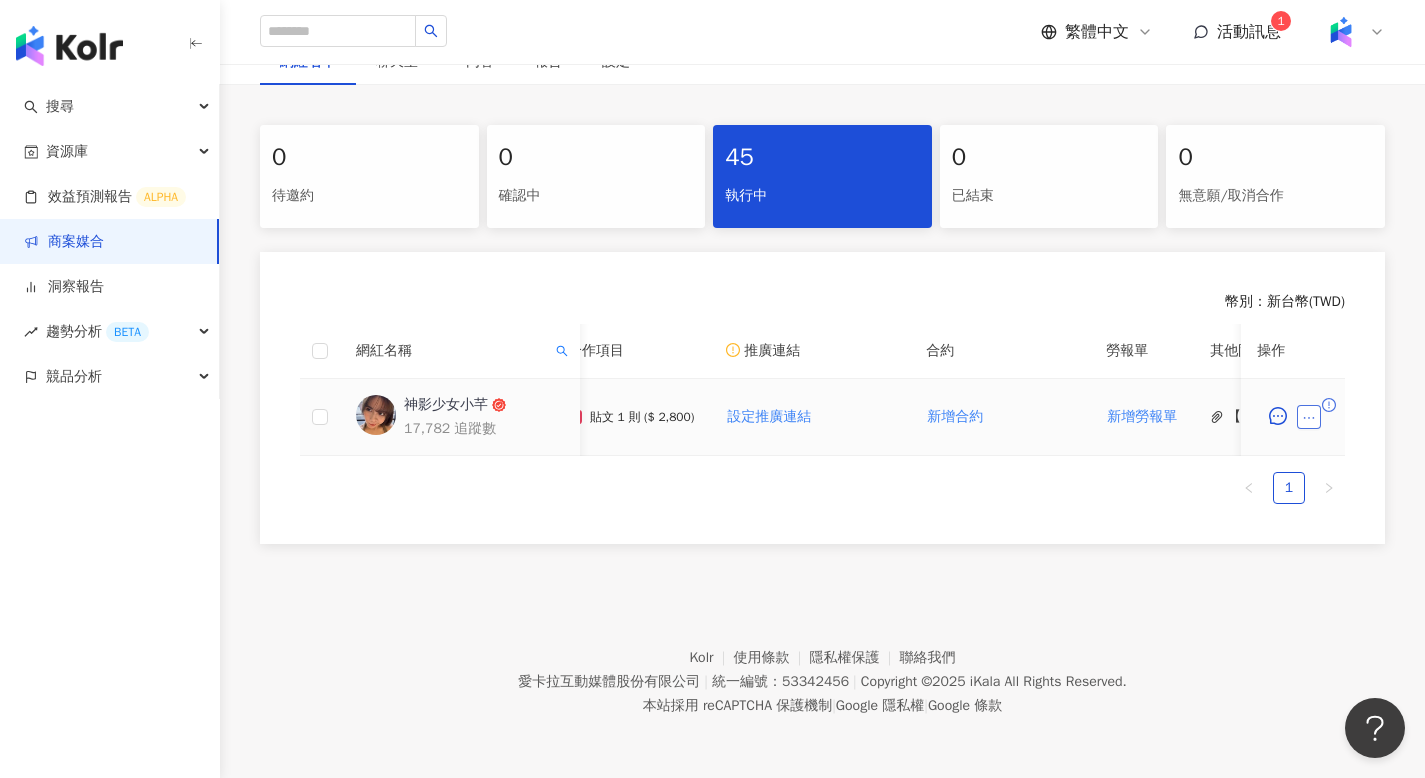 click 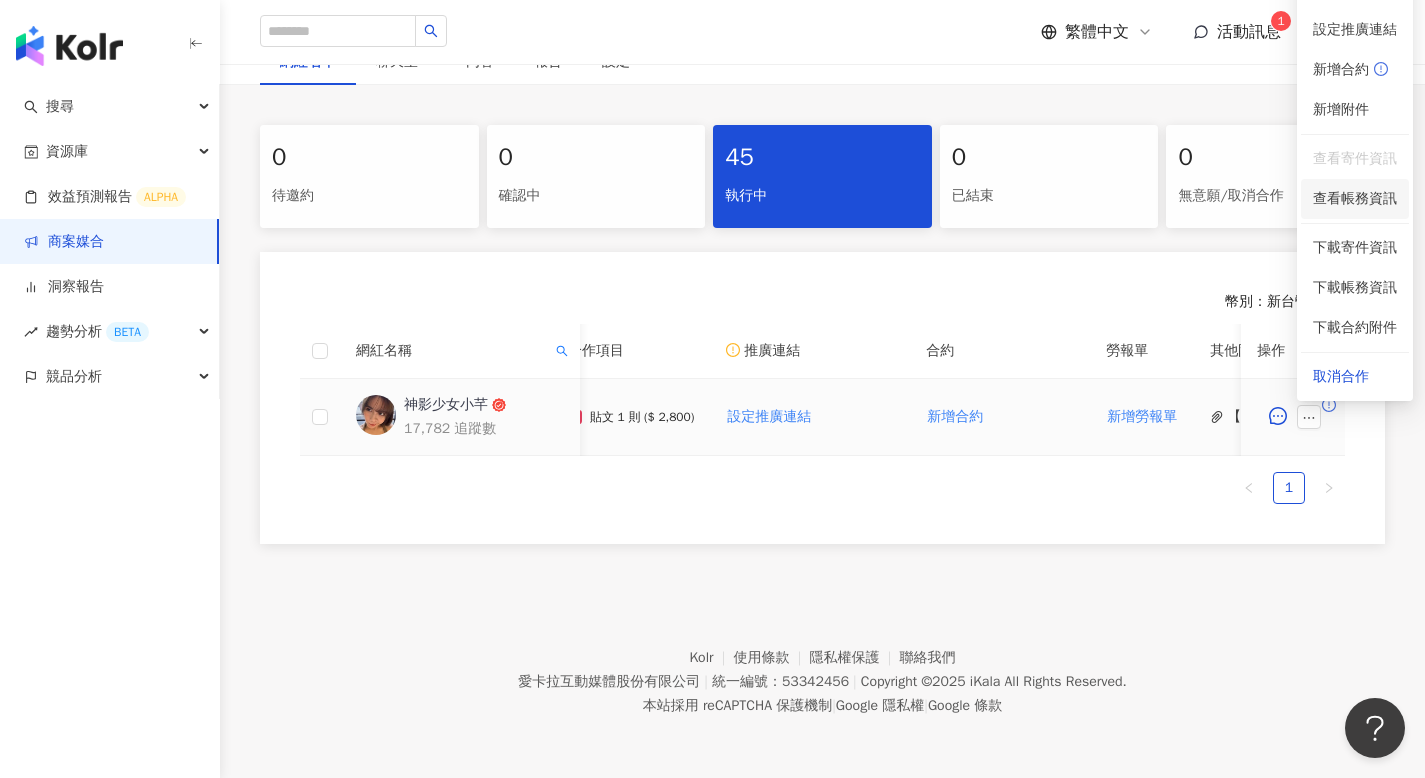 click on "查看帳務資訊" at bounding box center [1355, 199] 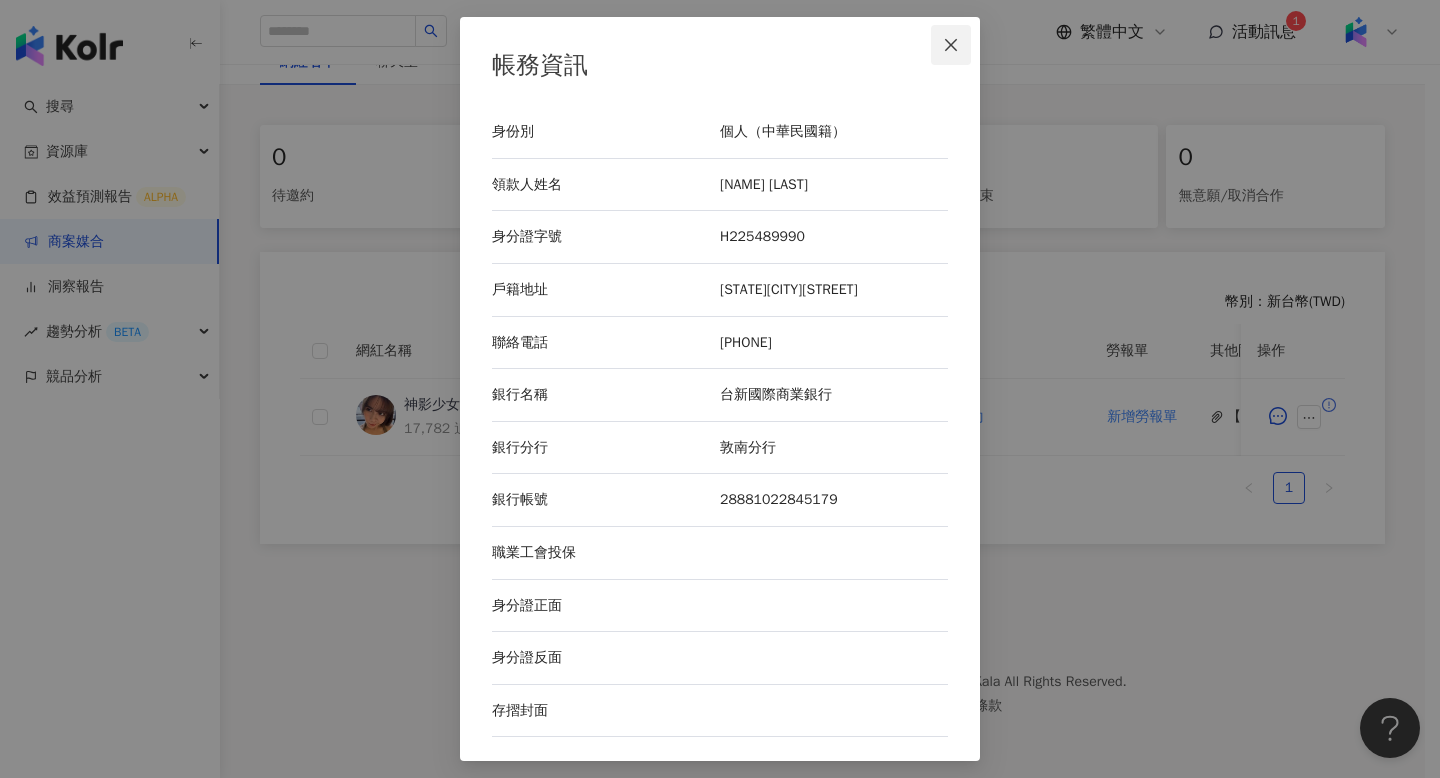 click 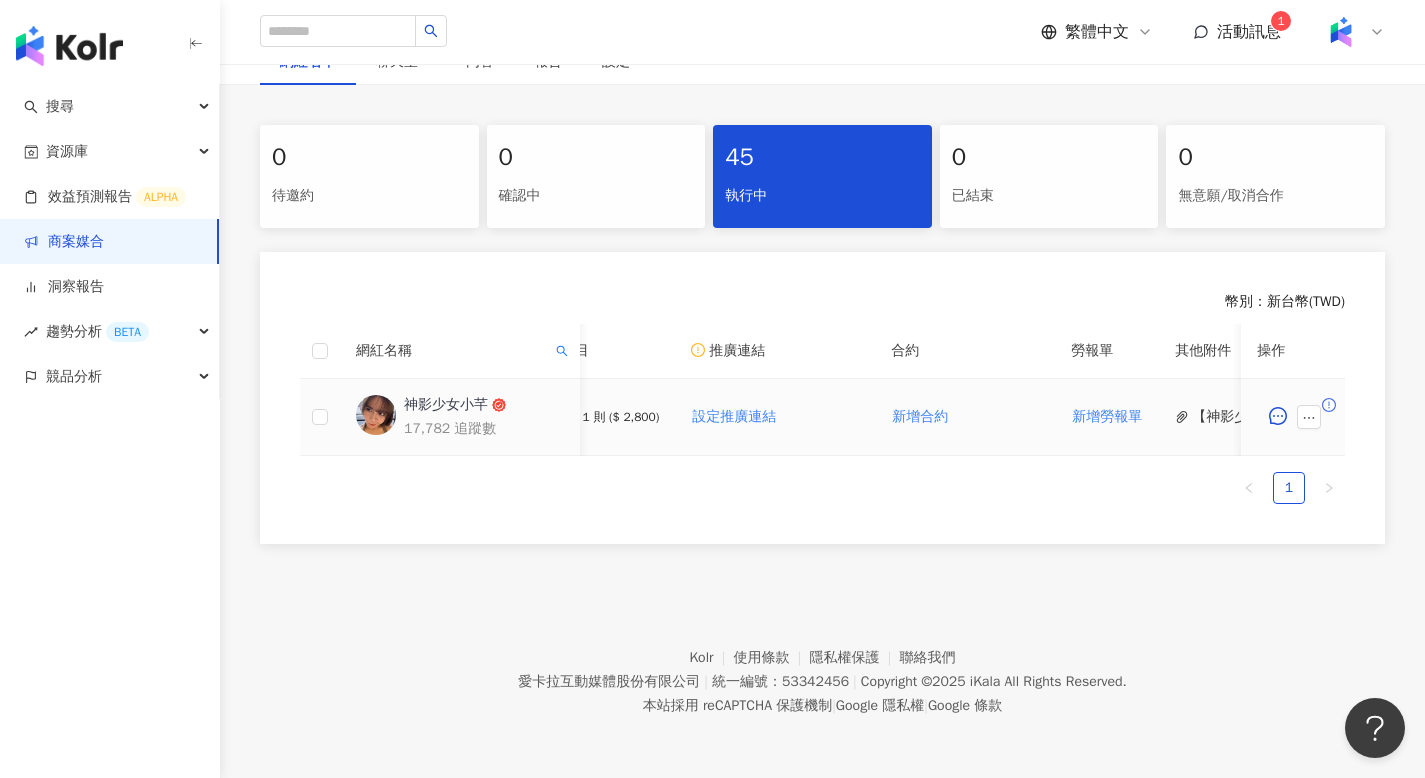 scroll, scrollTop: 0, scrollLeft: 252, axis: horizontal 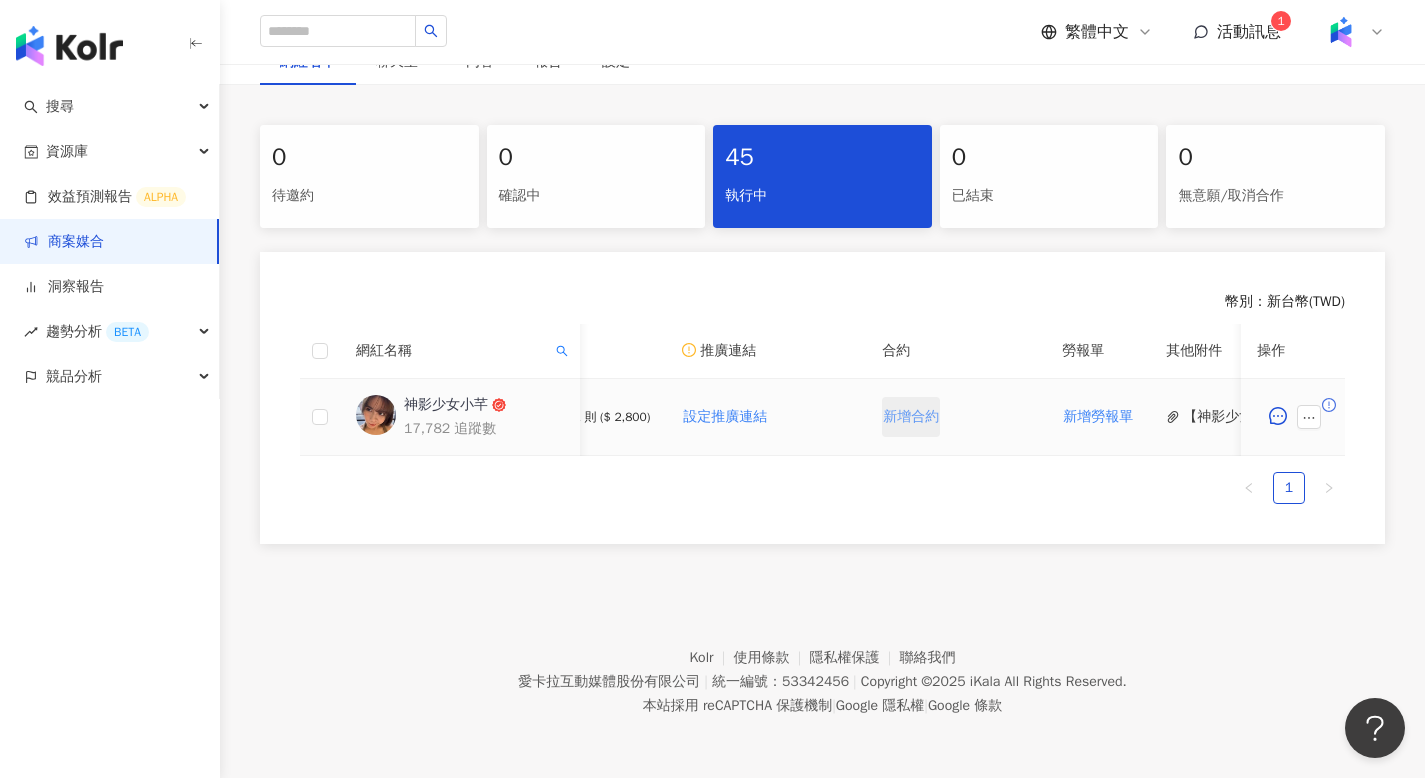 click on "新增合約" at bounding box center (911, 417) 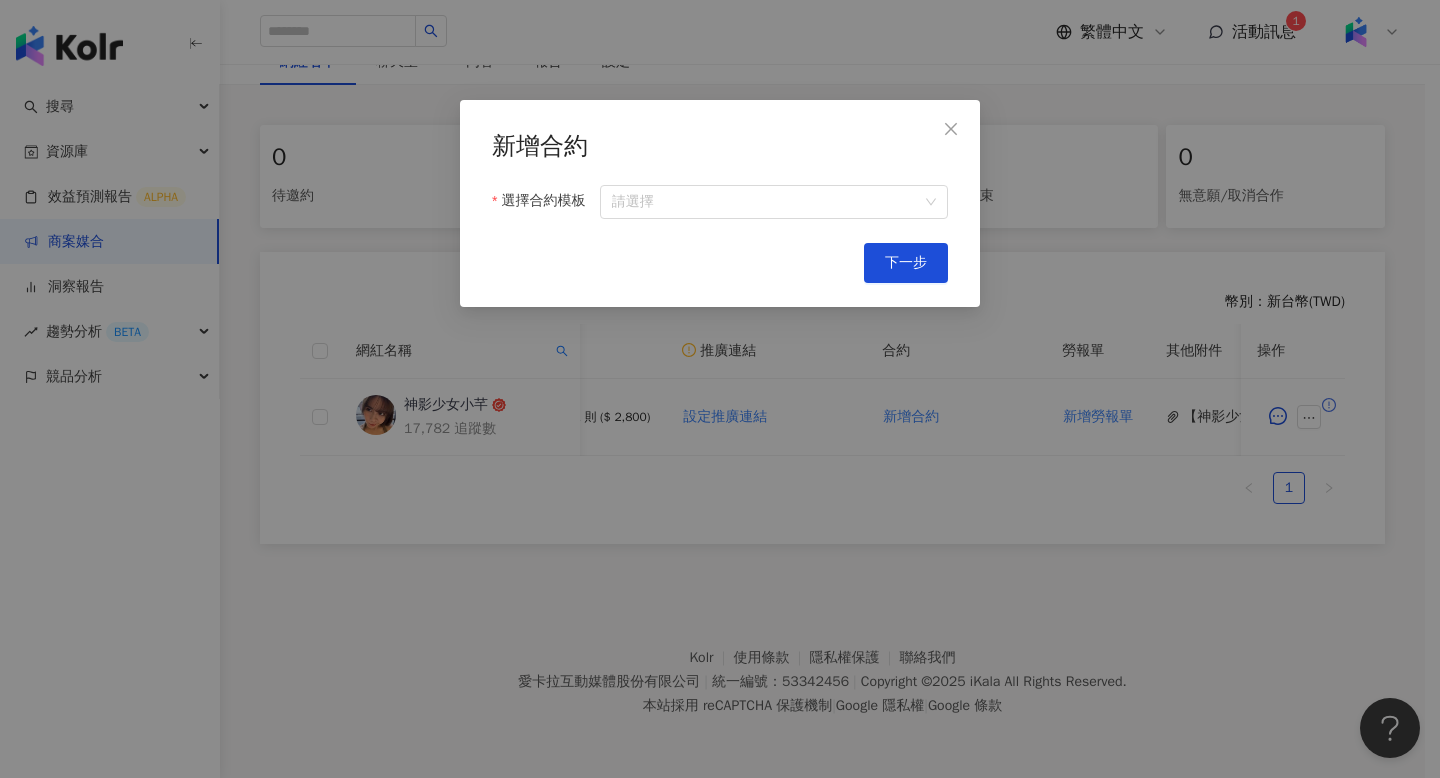 click on "新增合約 選擇合約模板 請選擇 Cancel 下一步" at bounding box center (720, 389) 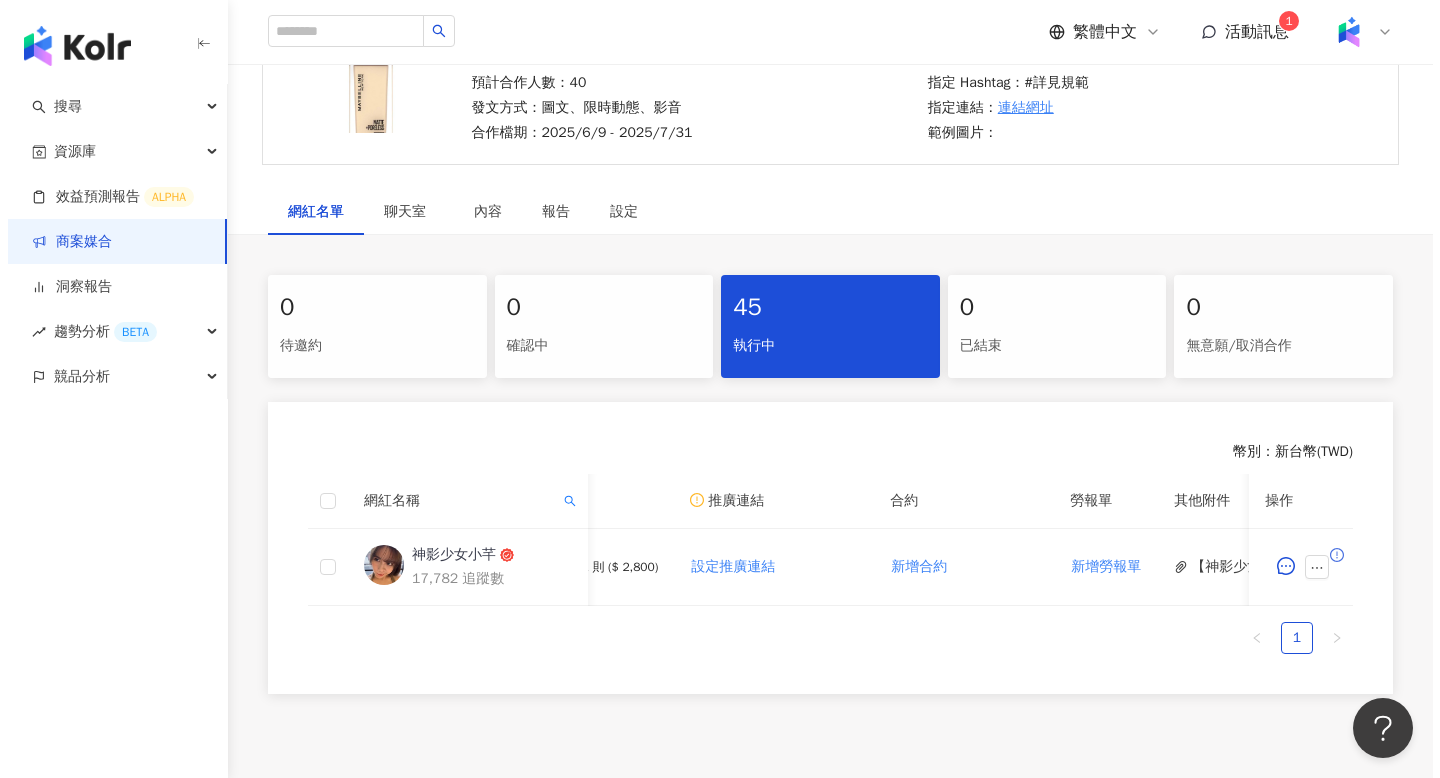 scroll, scrollTop: 212, scrollLeft: 0, axis: vertical 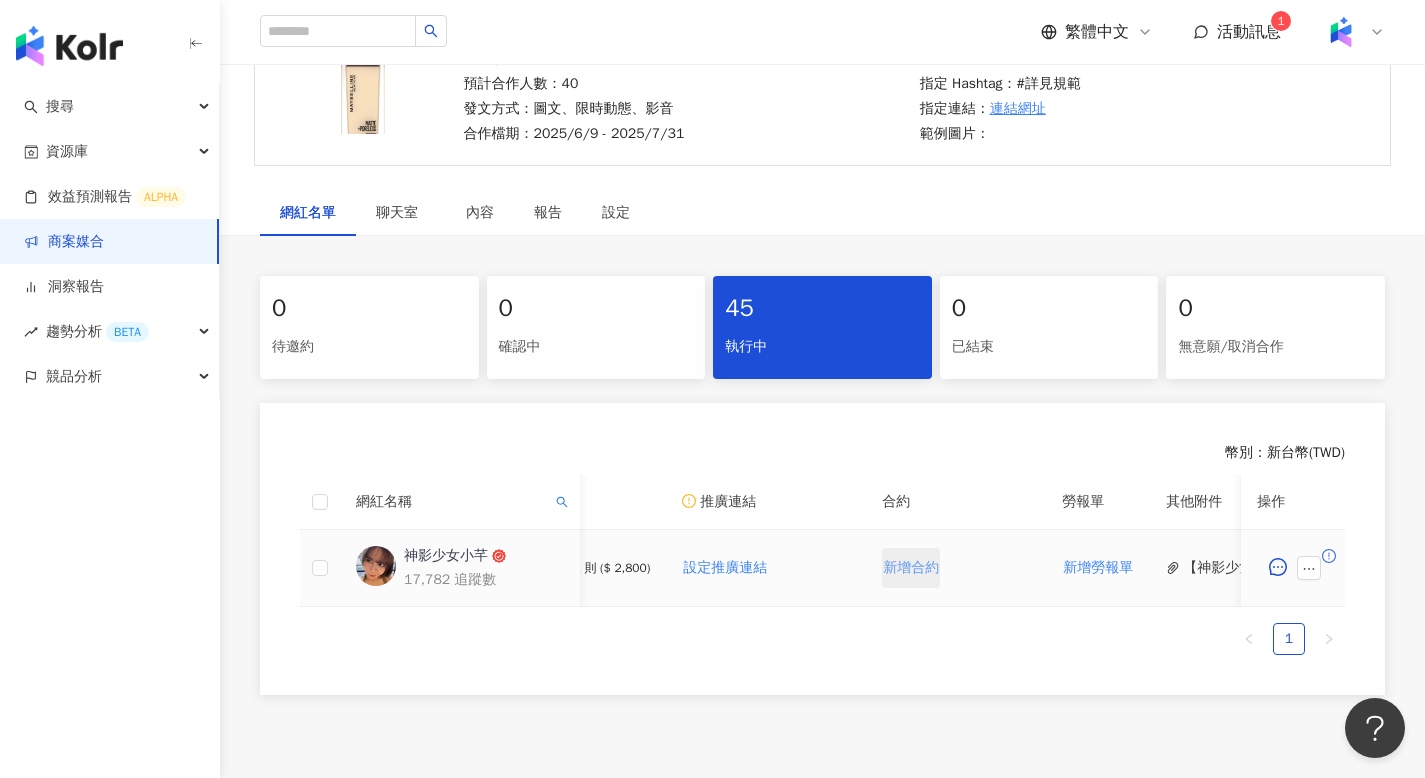 click on "新增合約" at bounding box center (911, 568) 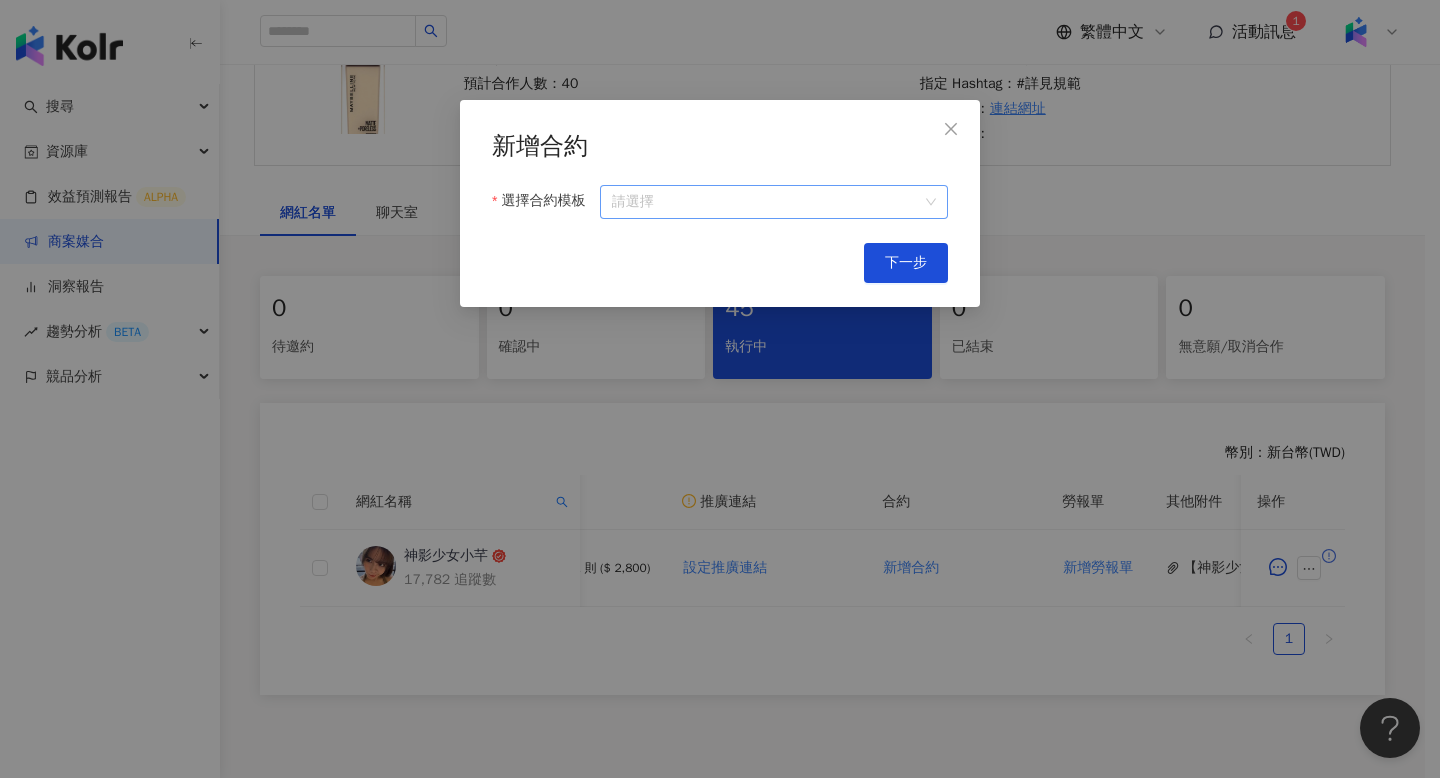 click on "選擇合約模板" at bounding box center (774, 202) 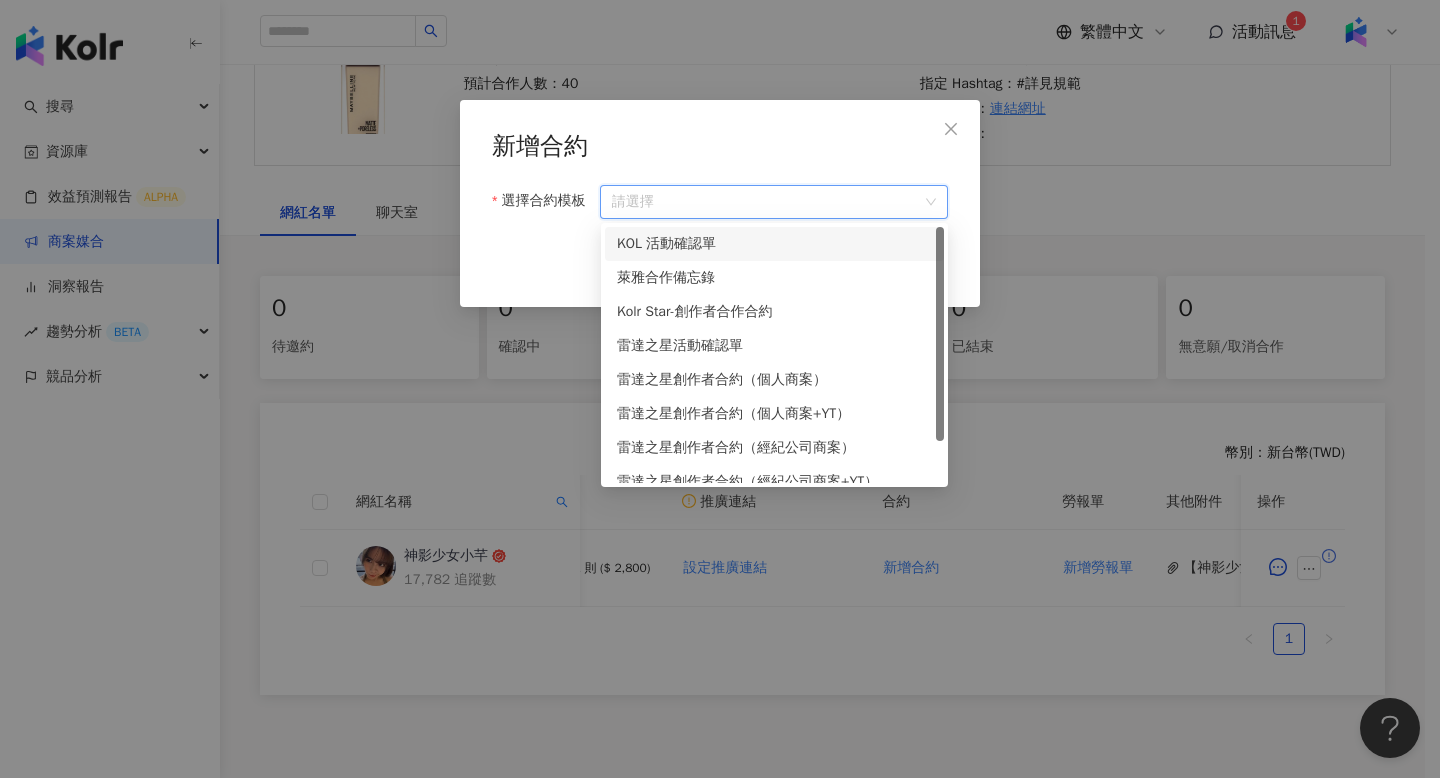 click on "KOL 活動確認單" at bounding box center (774, 244) 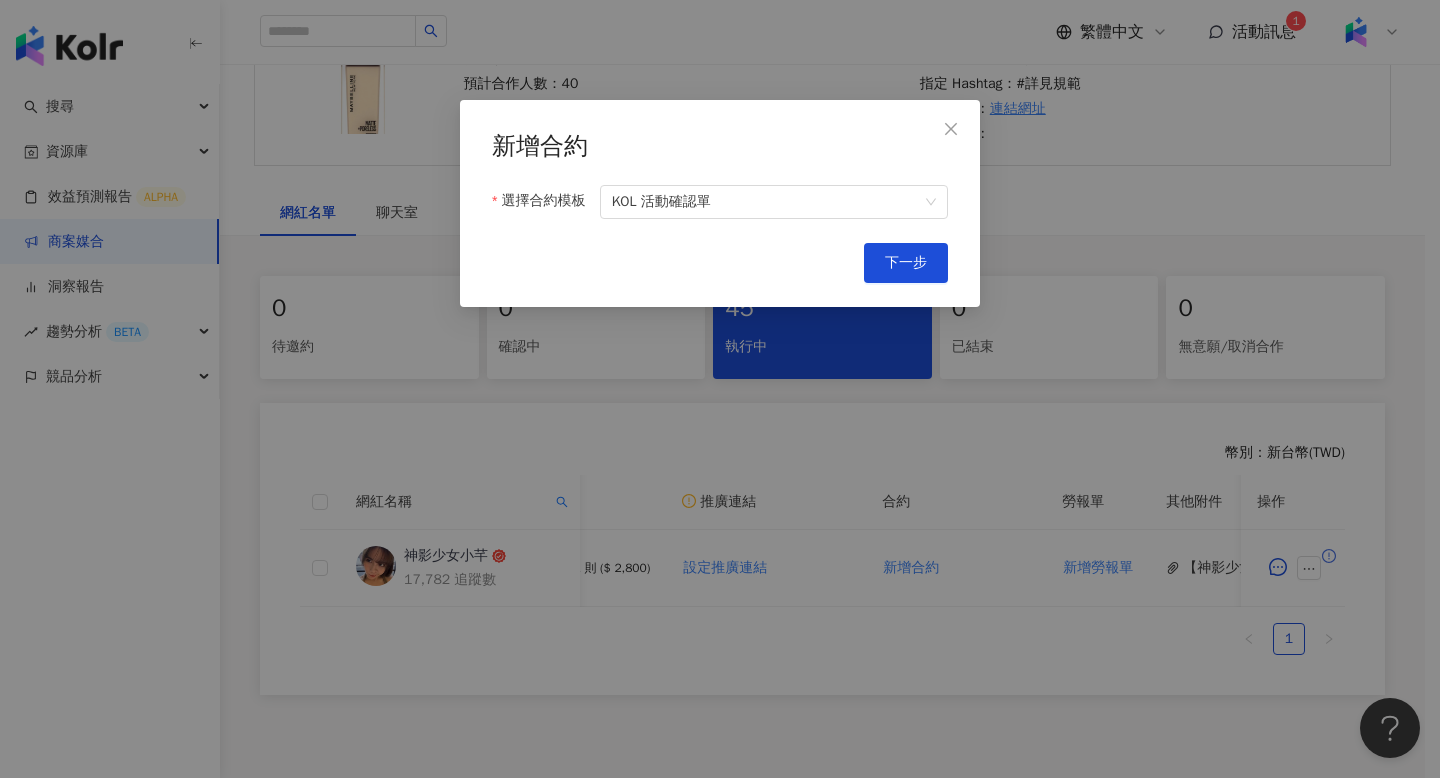 click on "新增合約 選擇合約模板 KOL 活動確認單" at bounding box center [720, 175] 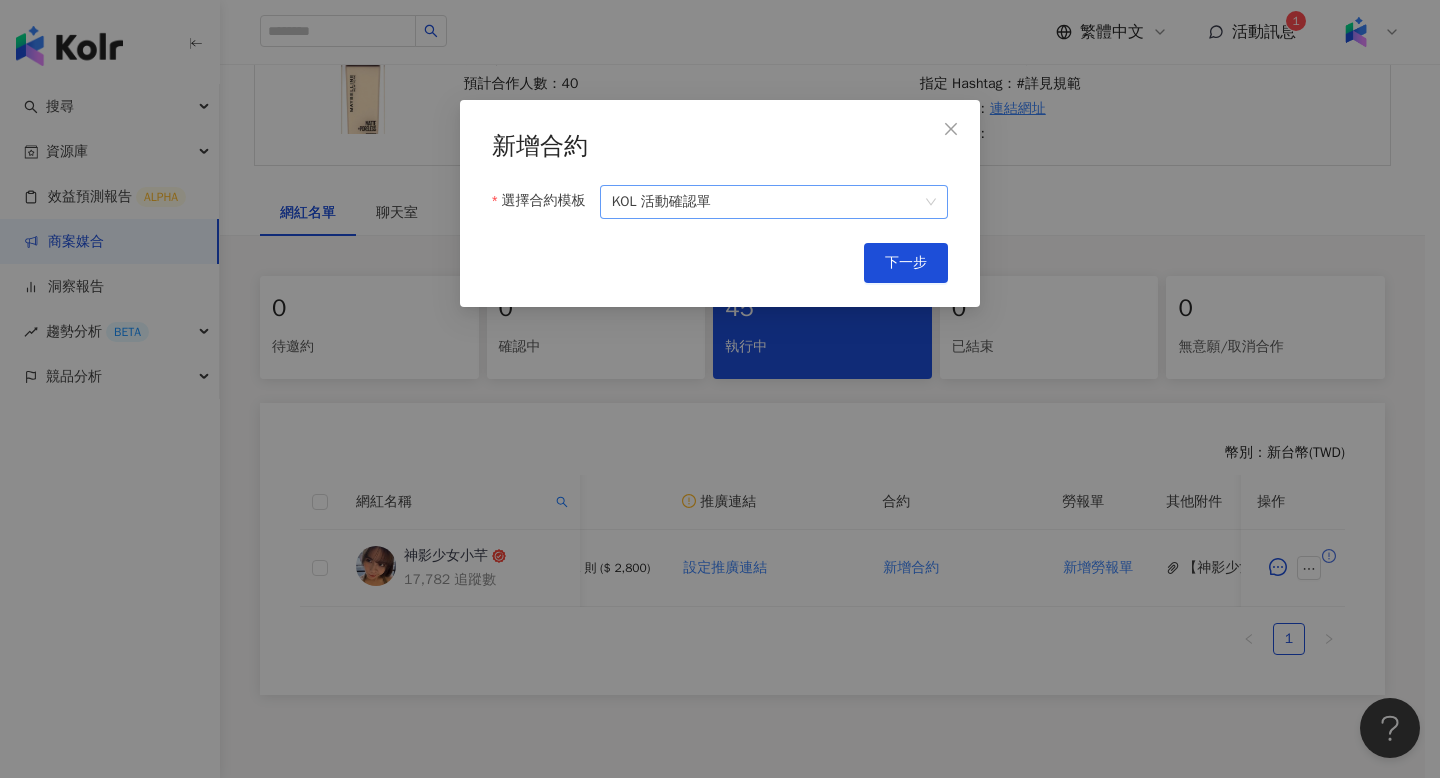 click on "KOL 活動確認單" at bounding box center (774, 202) 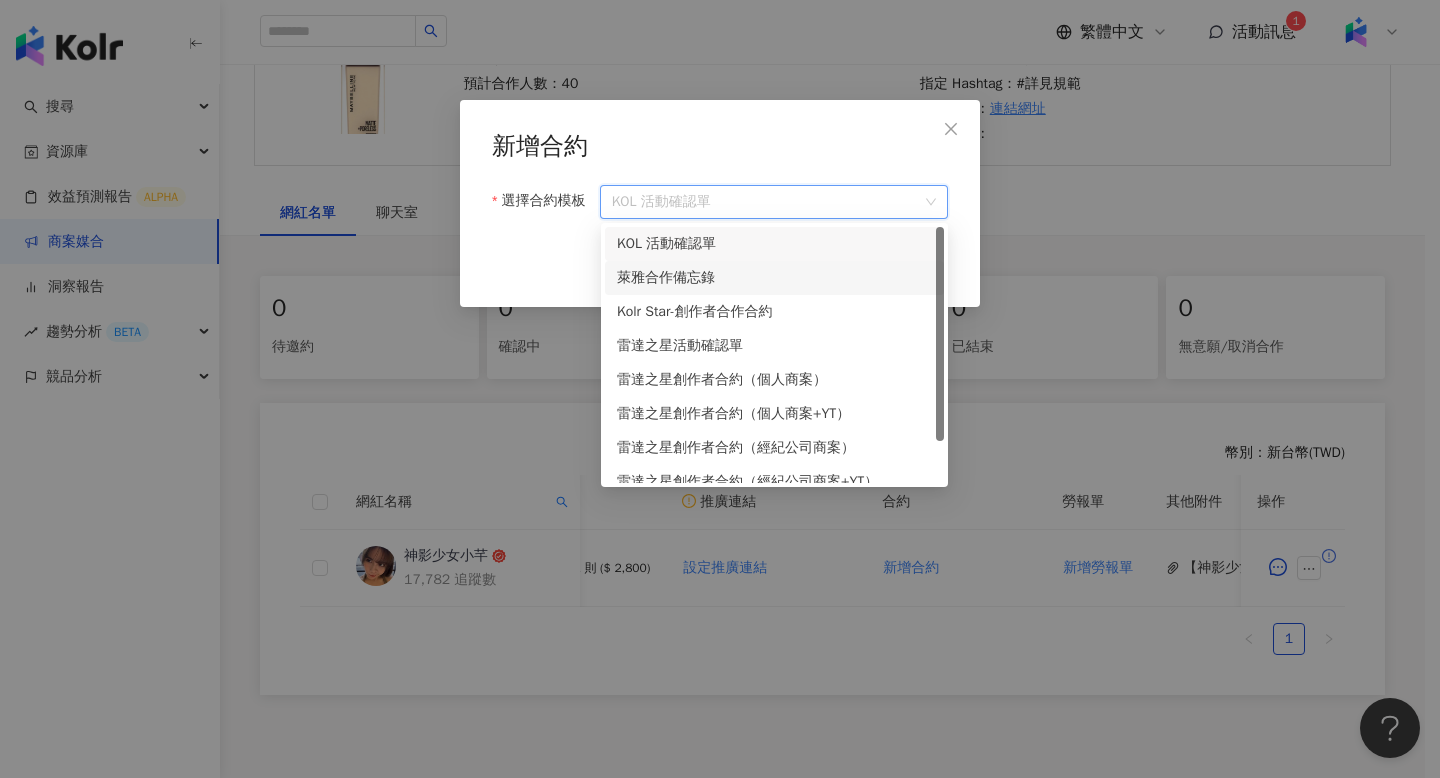 click on "萊雅合作備忘錄" at bounding box center (774, 278) 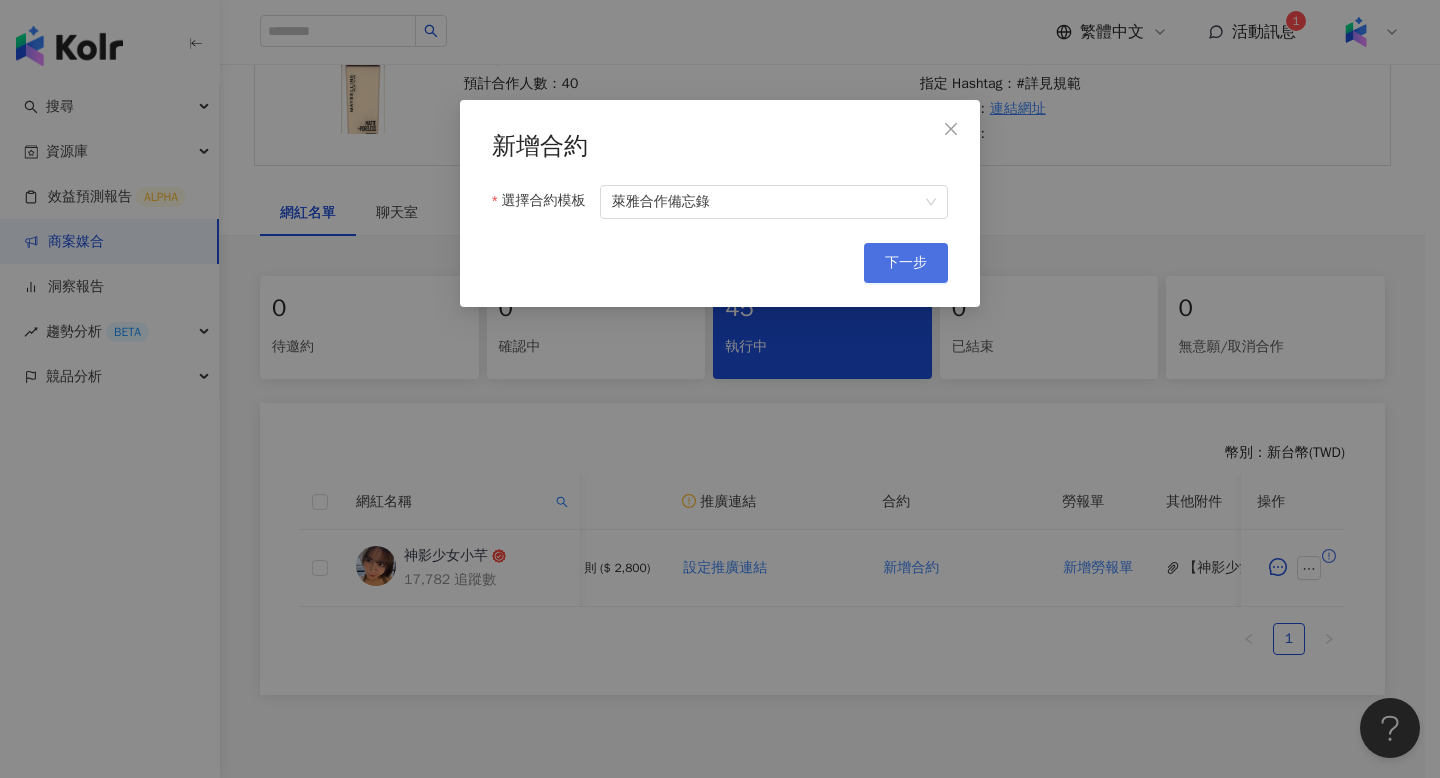click on "下一步" at bounding box center (906, 263) 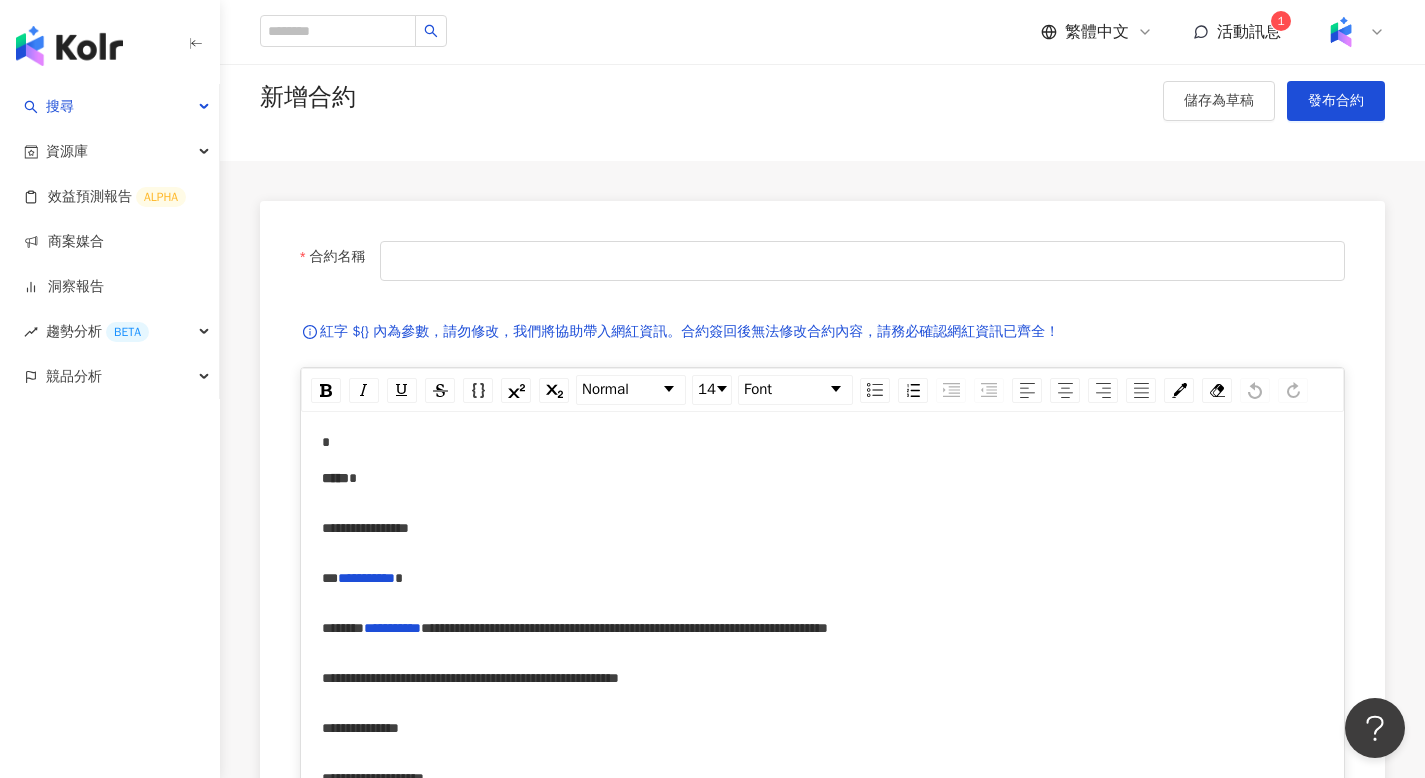 scroll, scrollTop: 67, scrollLeft: 0, axis: vertical 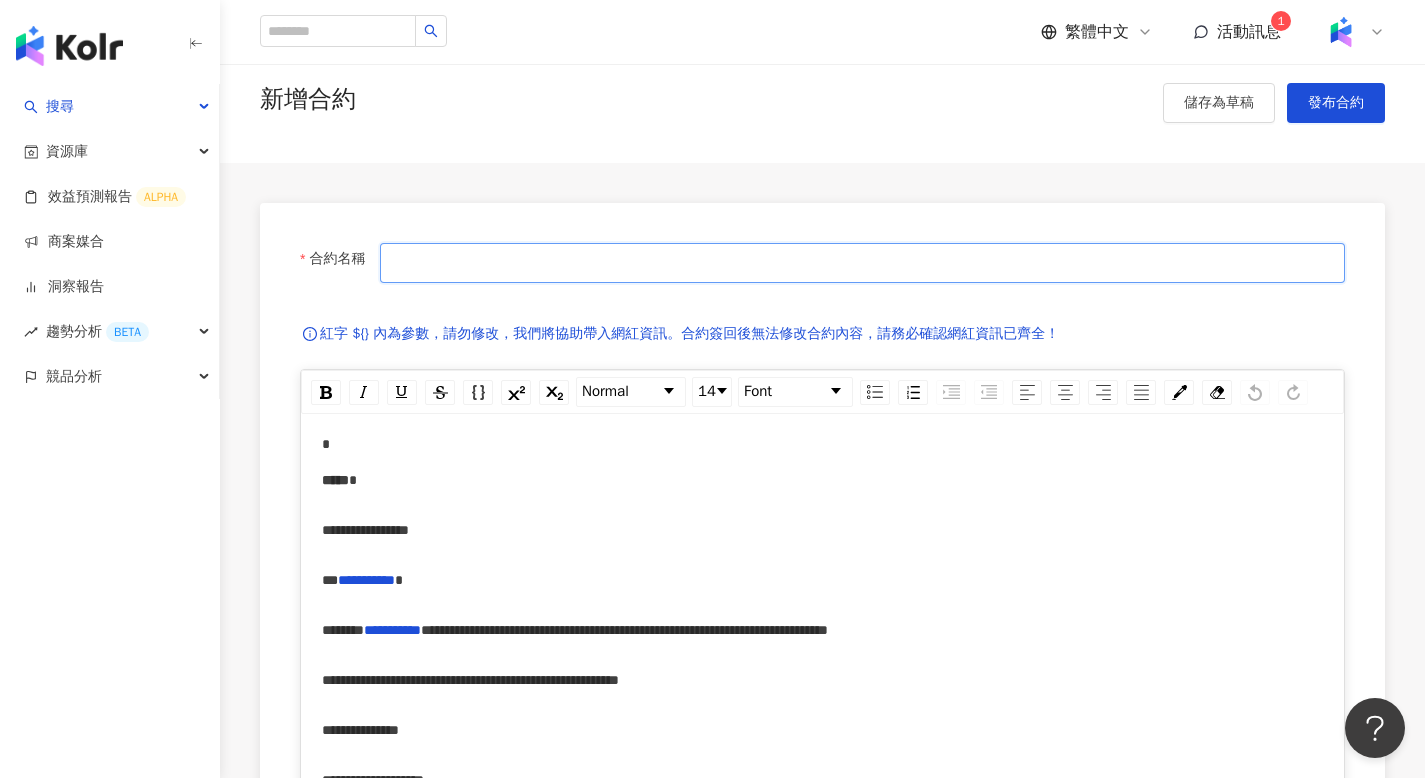 click on "合約名稱" at bounding box center (862, 263) 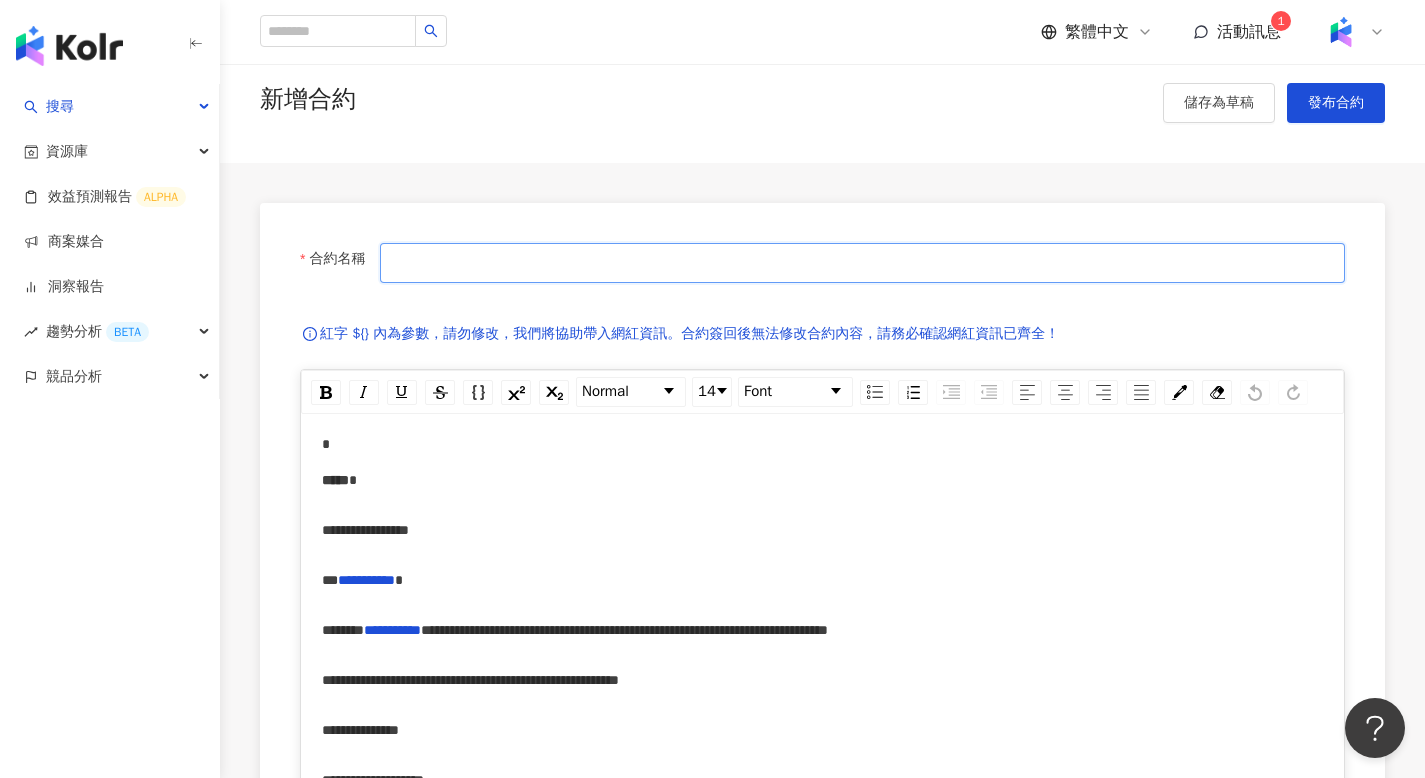 type on "**********" 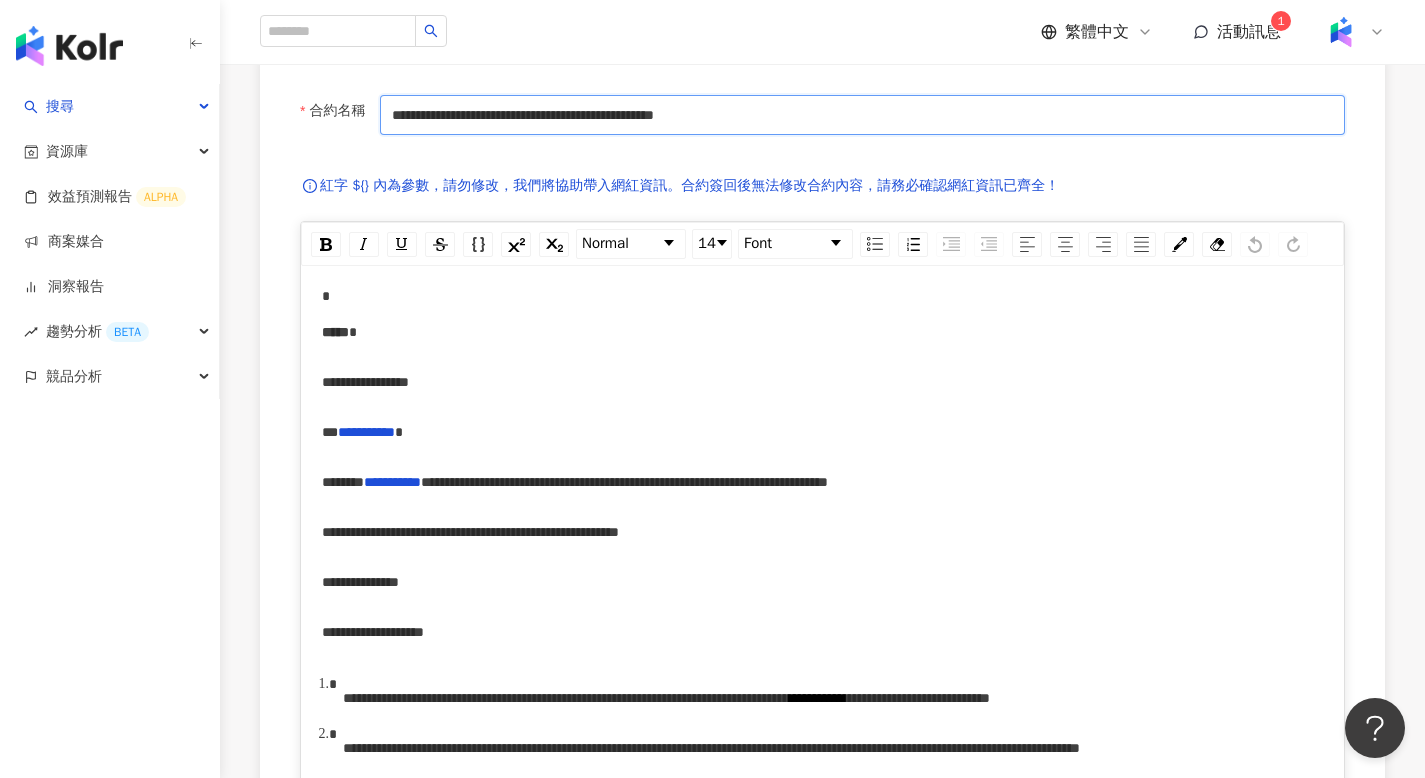 scroll, scrollTop: 240, scrollLeft: 0, axis: vertical 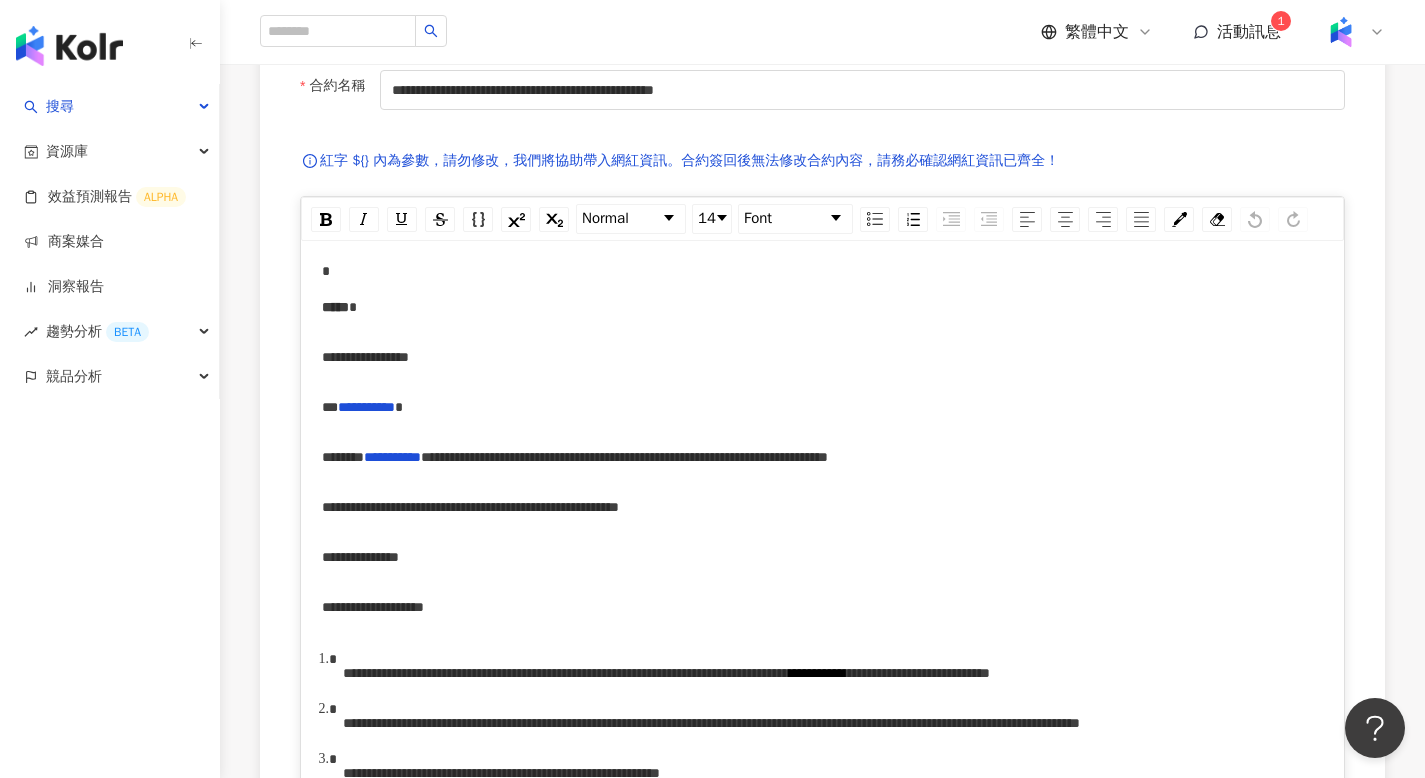 click on "**********" at bounding box center (624, 457) 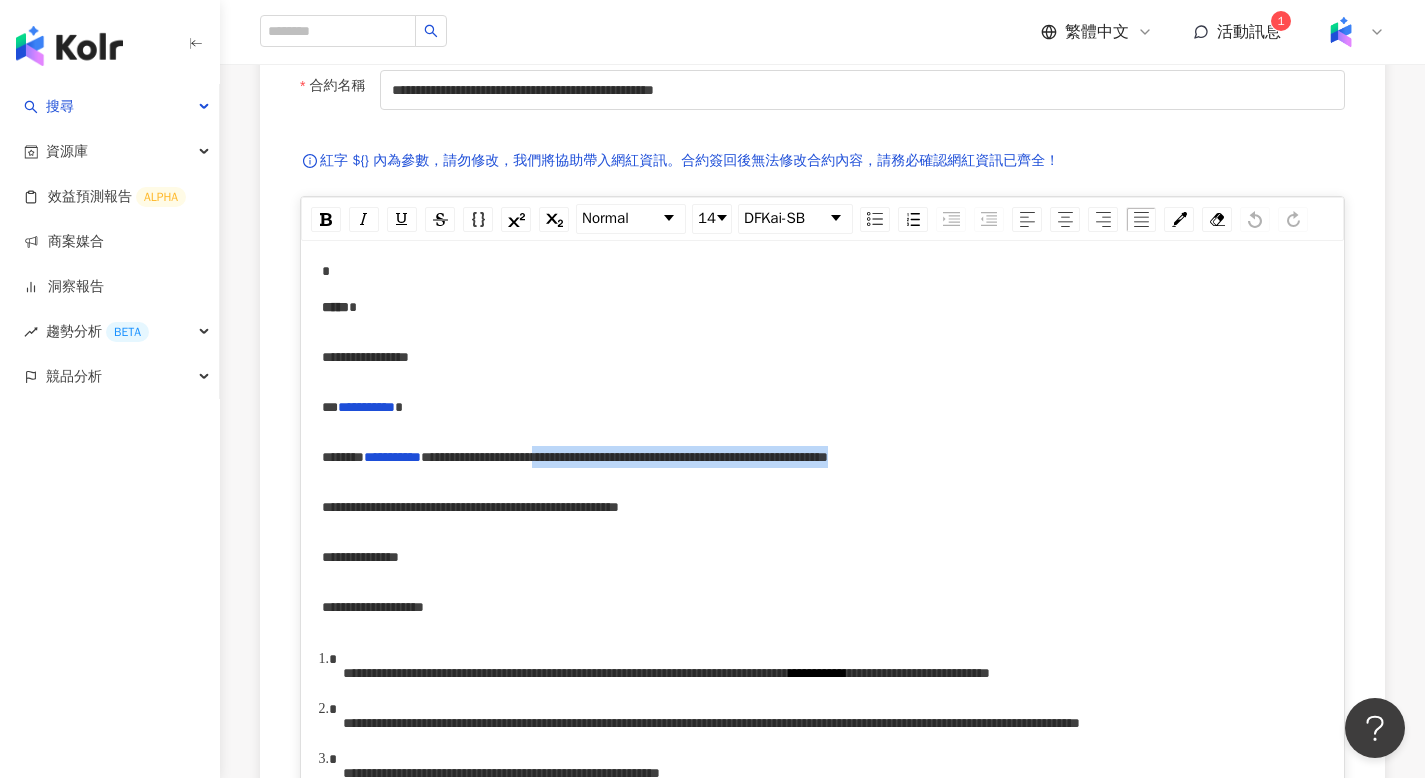 drag, startPoint x: 804, startPoint y: 459, endPoint x: 492, endPoint y: 486, distance: 313.16608 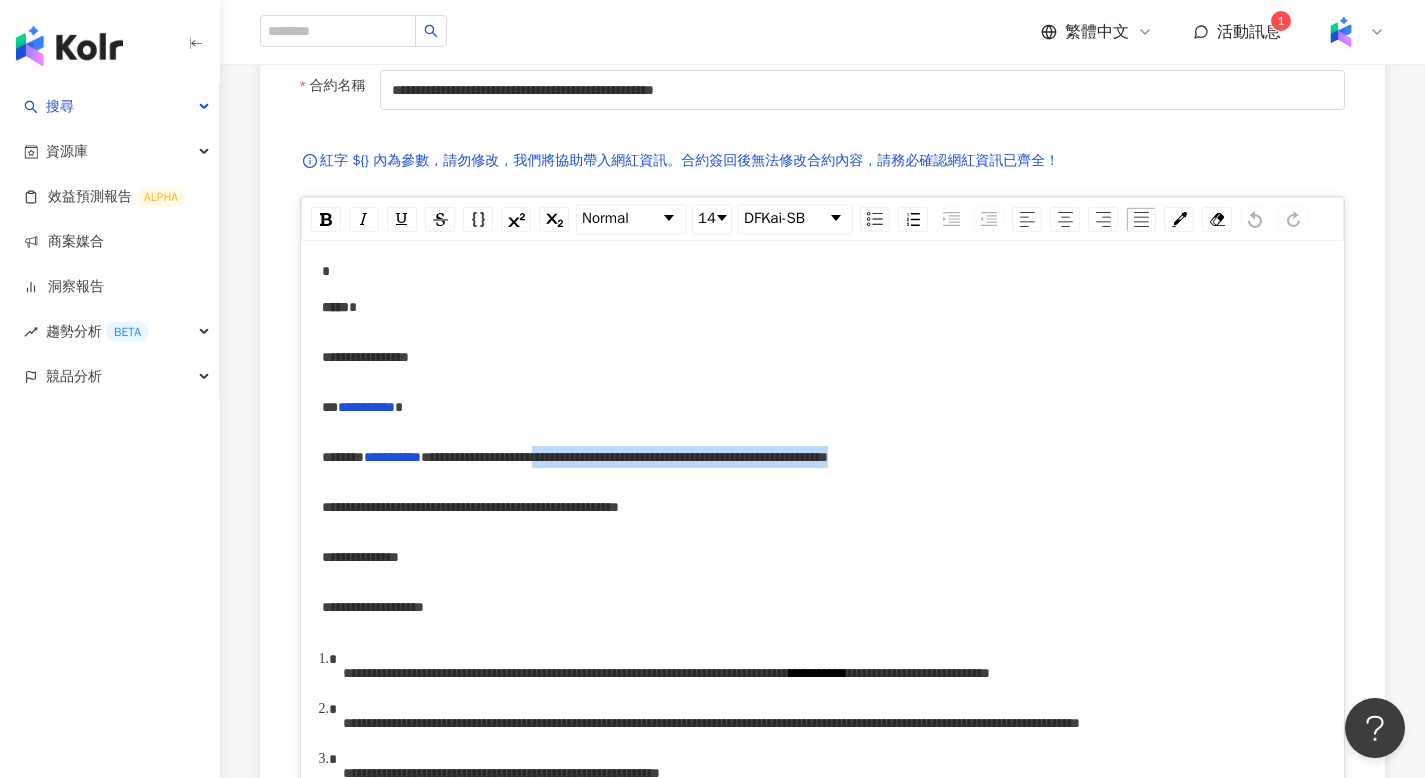 click on "**********" at bounding box center (624, 457) 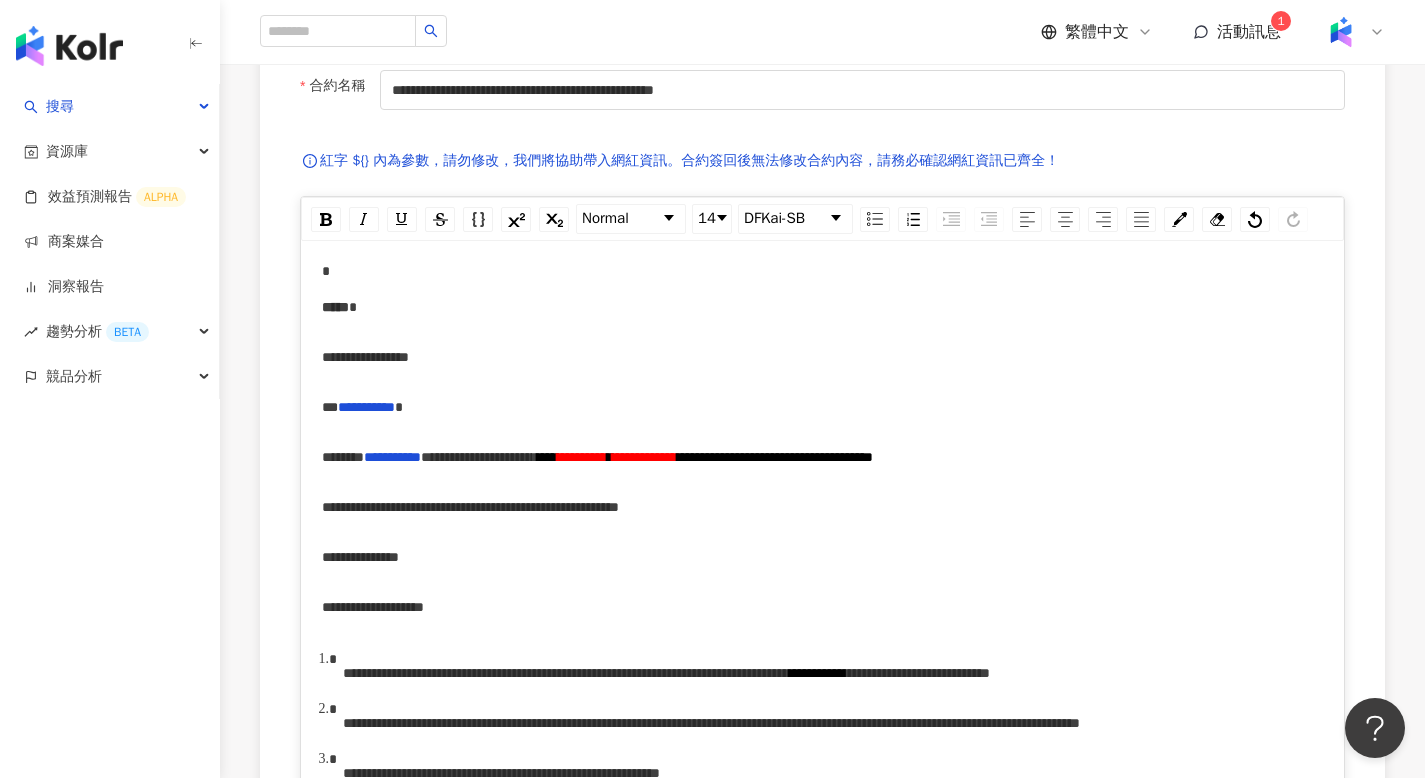 scroll, scrollTop: 449, scrollLeft: 0, axis: vertical 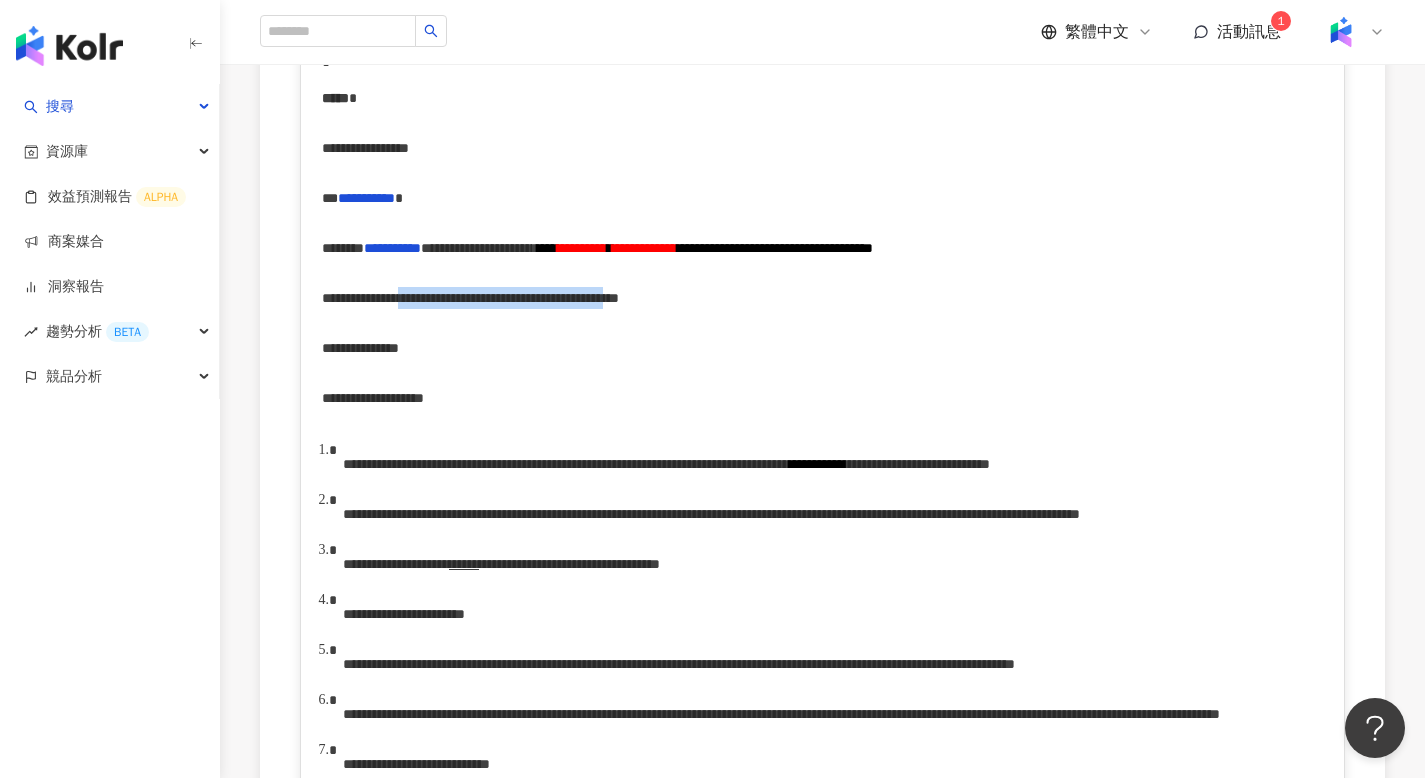 drag, startPoint x: 493, startPoint y: 327, endPoint x: 747, endPoint y: 332, distance: 254.04921 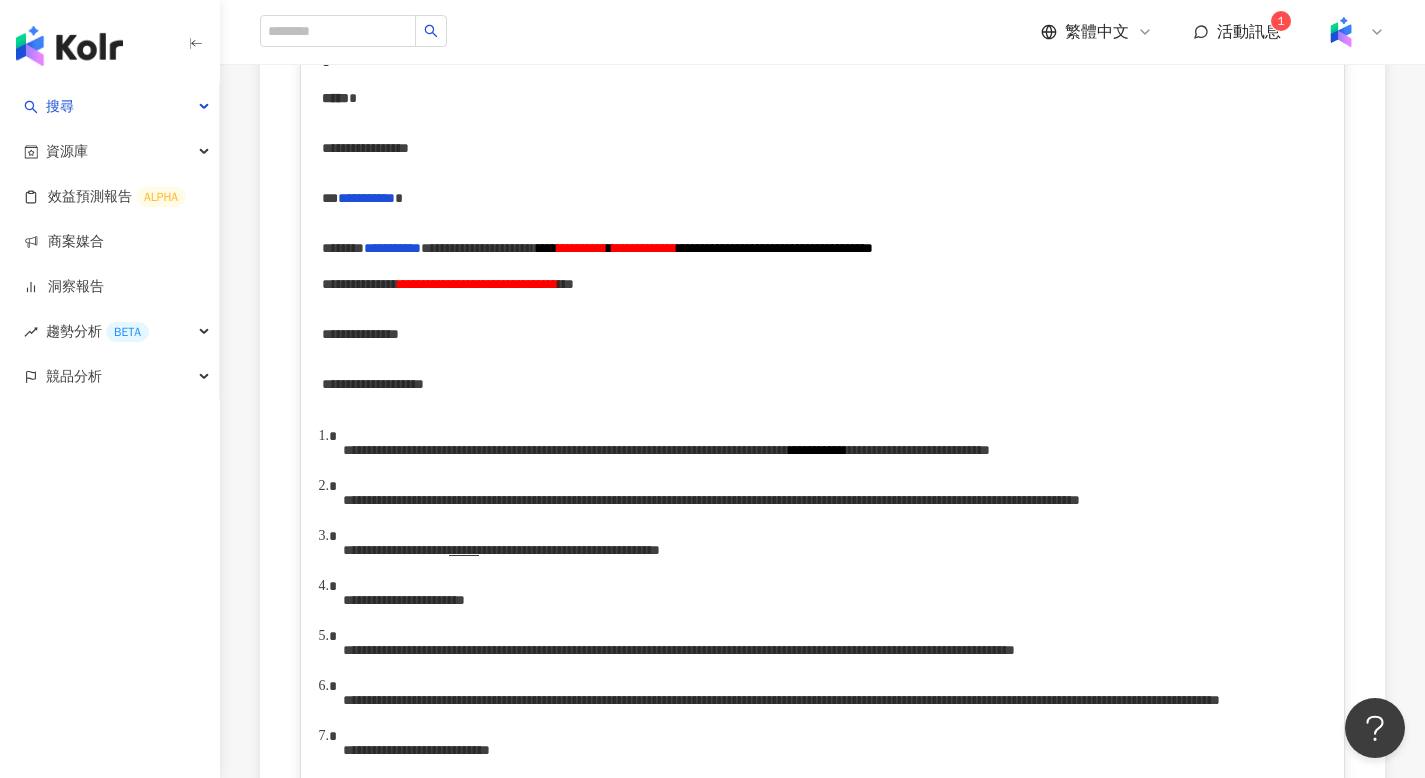 click on "**********" at bounding box center [823, 334] 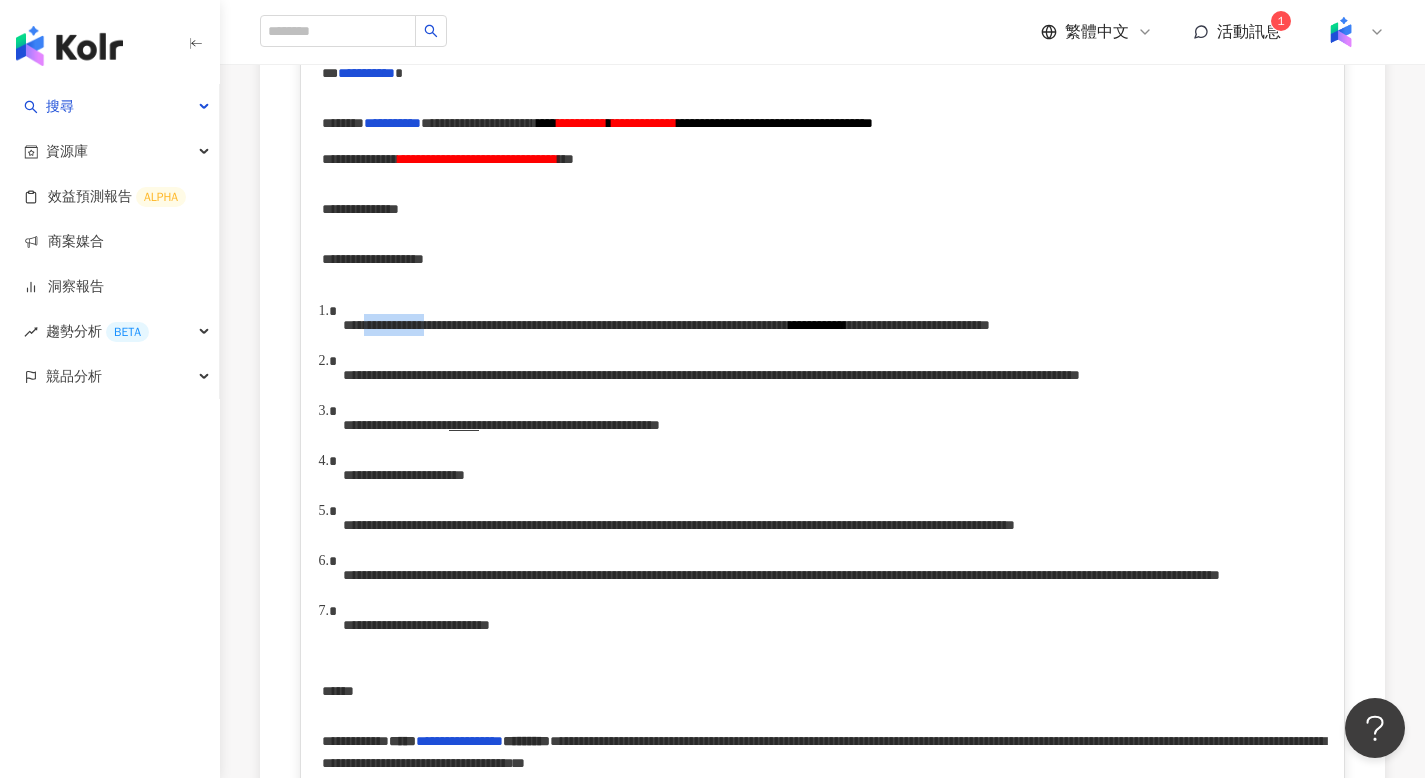 drag, startPoint x: 397, startPoint y: 346, endPoint x: 479, endPoint y: 352, distance: 82.219215 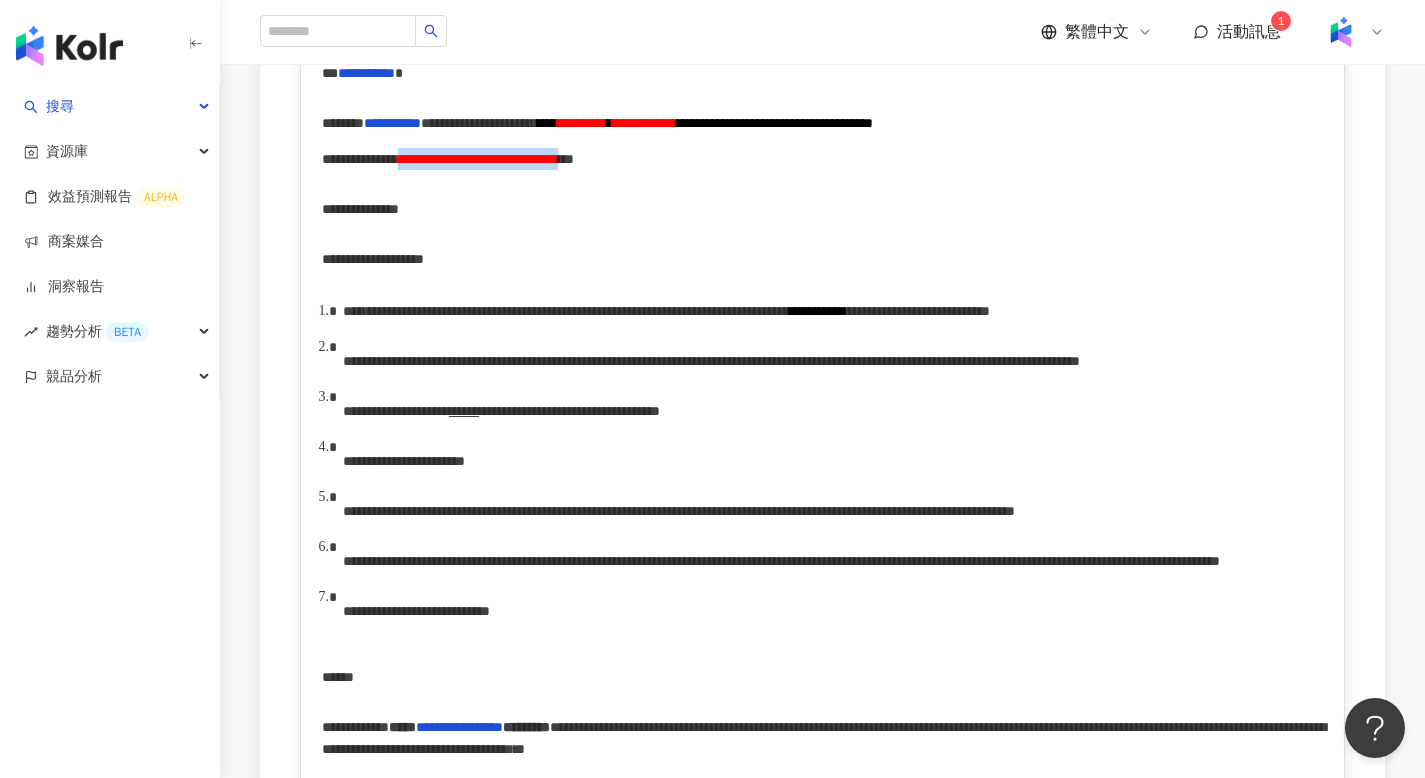 drag, startPoint x: 492, startPoint y: 184, endPoint x: 747, endPoint y: 180, distance: 255.03137 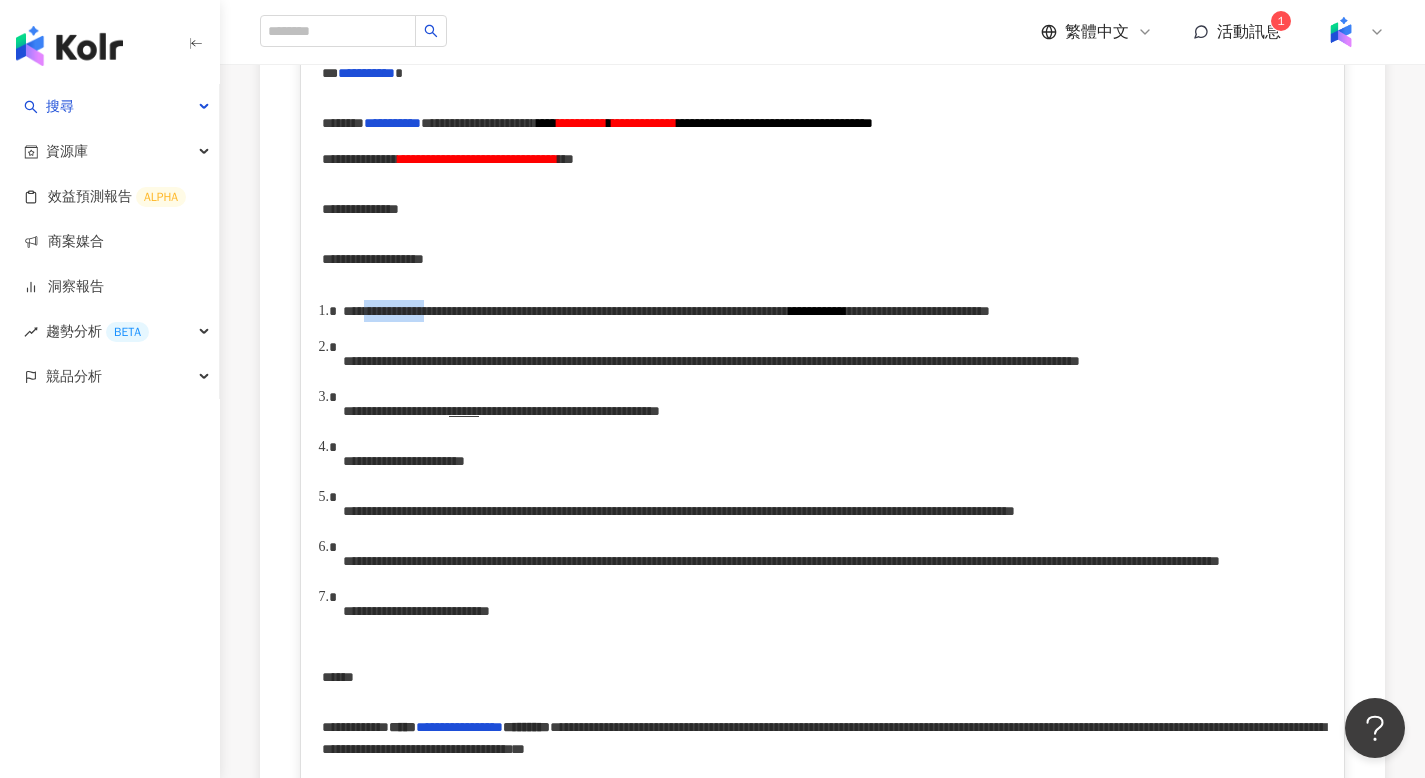 drag, startPoint x: 400, startPoint y: 341, endPoint x: 476, endPoint y: 341, distance: 76 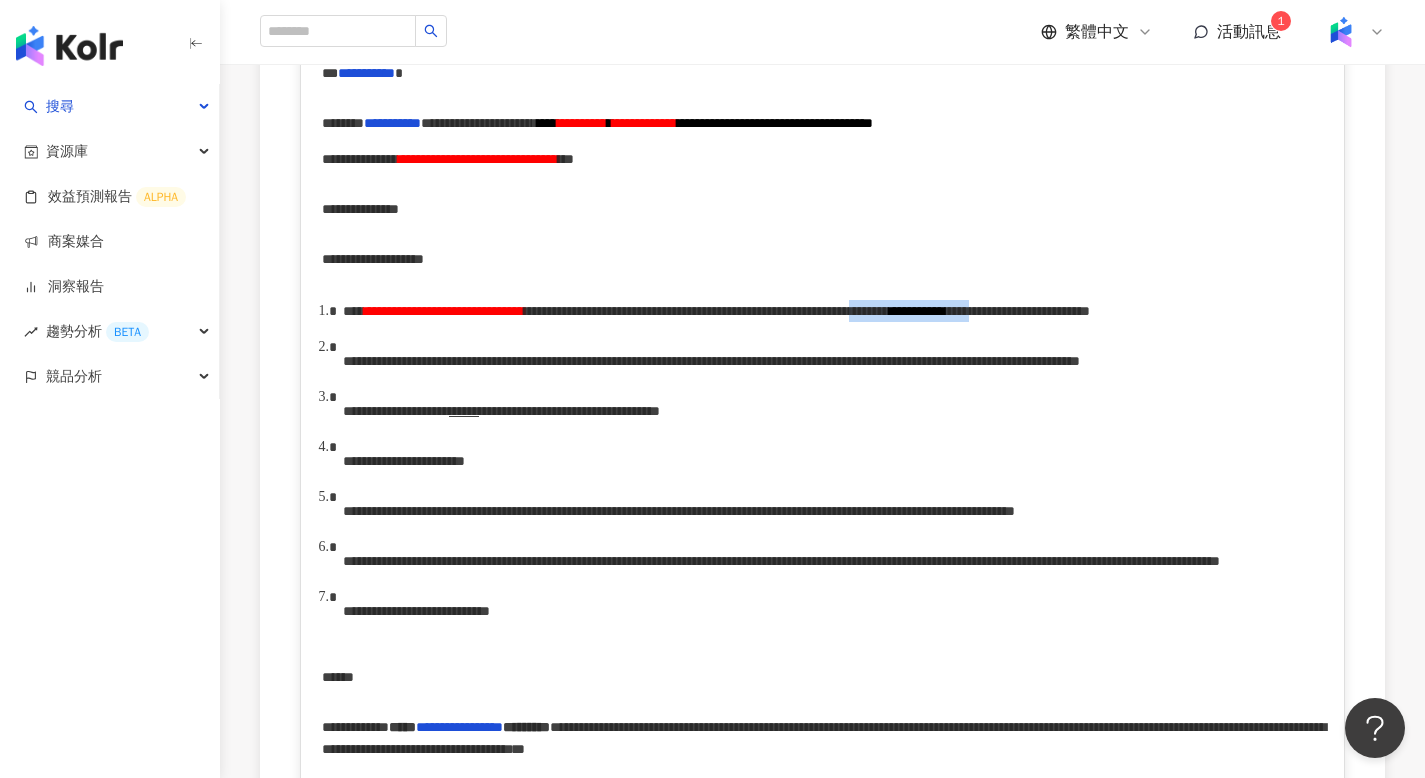 drag, startPoint x: 581, startPoint y: 356, endPoint x: 737, endPoint y: 364, distance: 156.20499 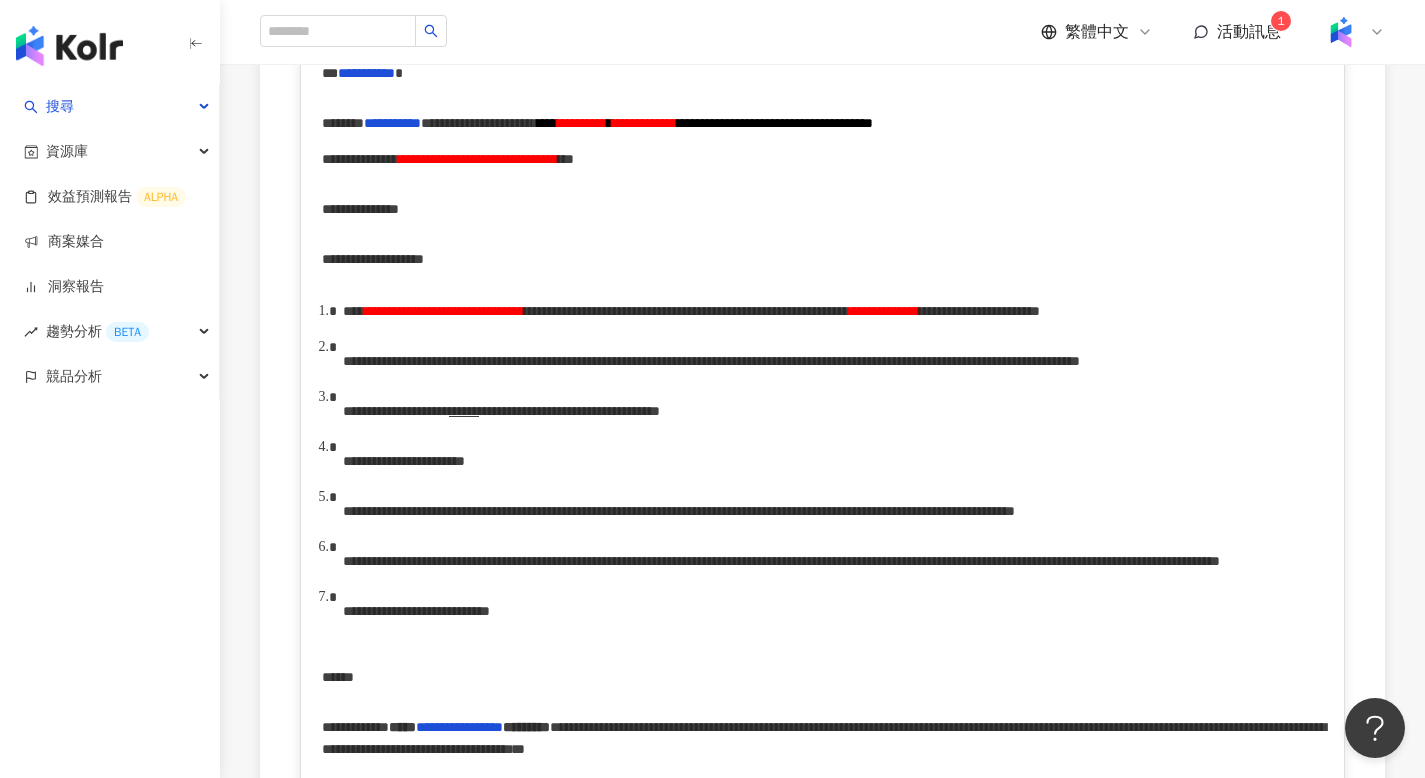 type 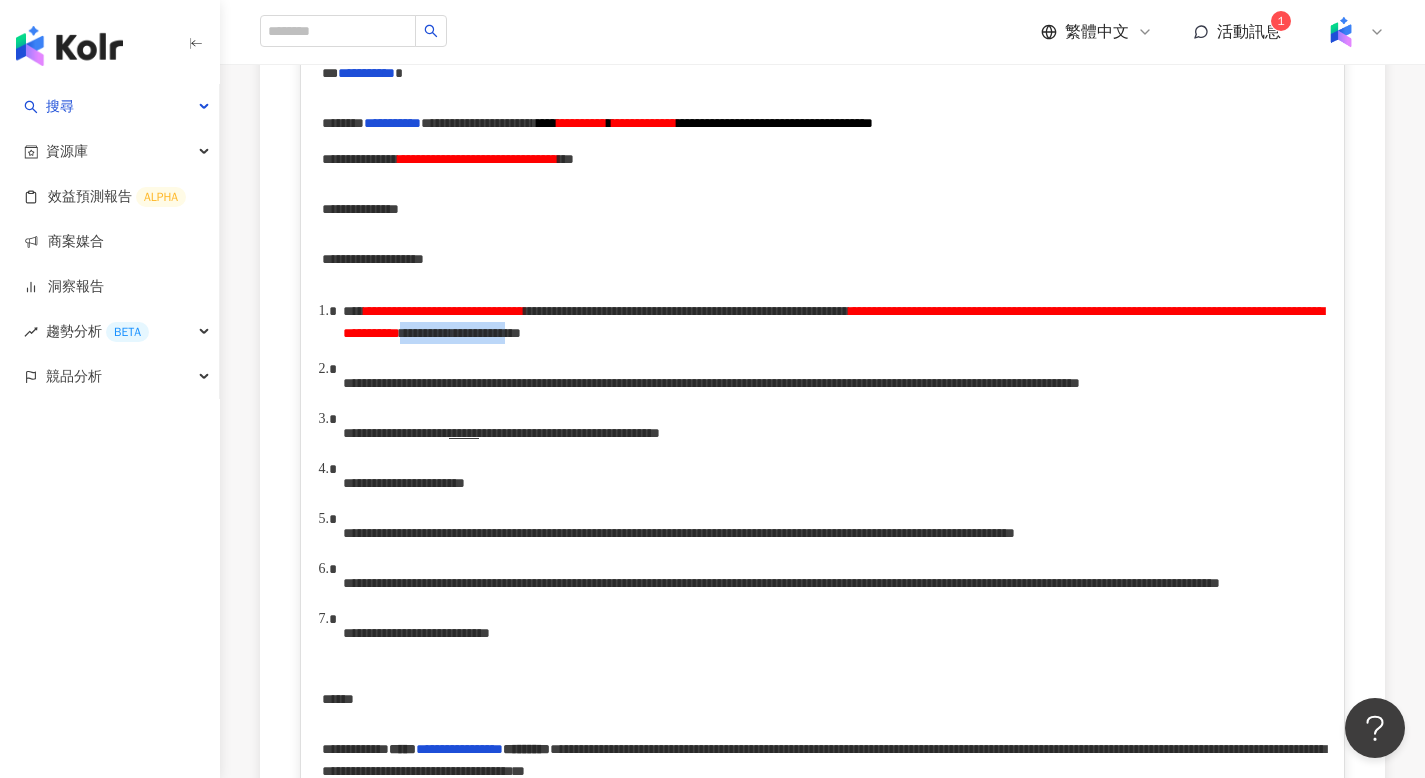 drag, startPoint x: 770, startPoint y: 382, endPoint x: 1041, endPoint y: 386, distance: 271.0295 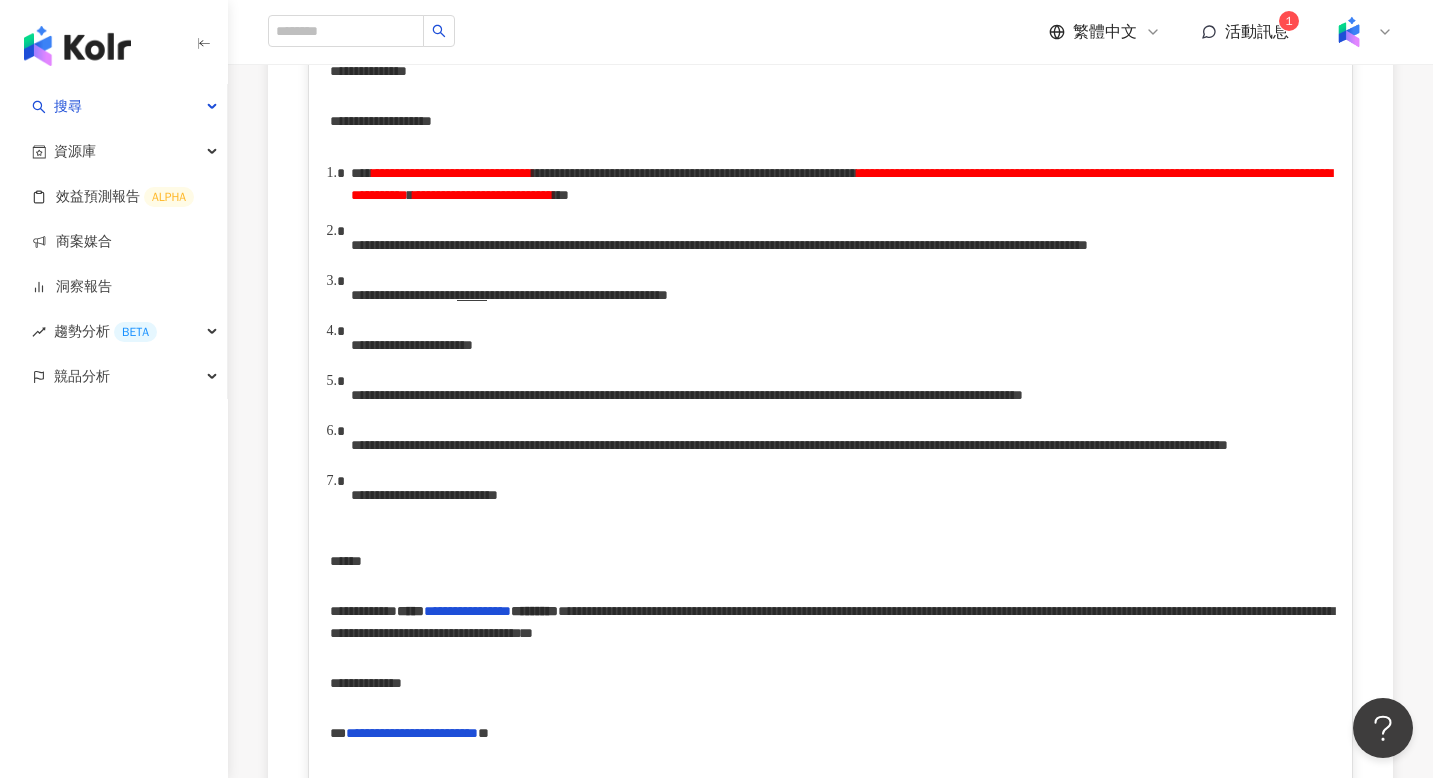 scroll, scrollTop: 766, scrollLeft: 0, axis: vertical 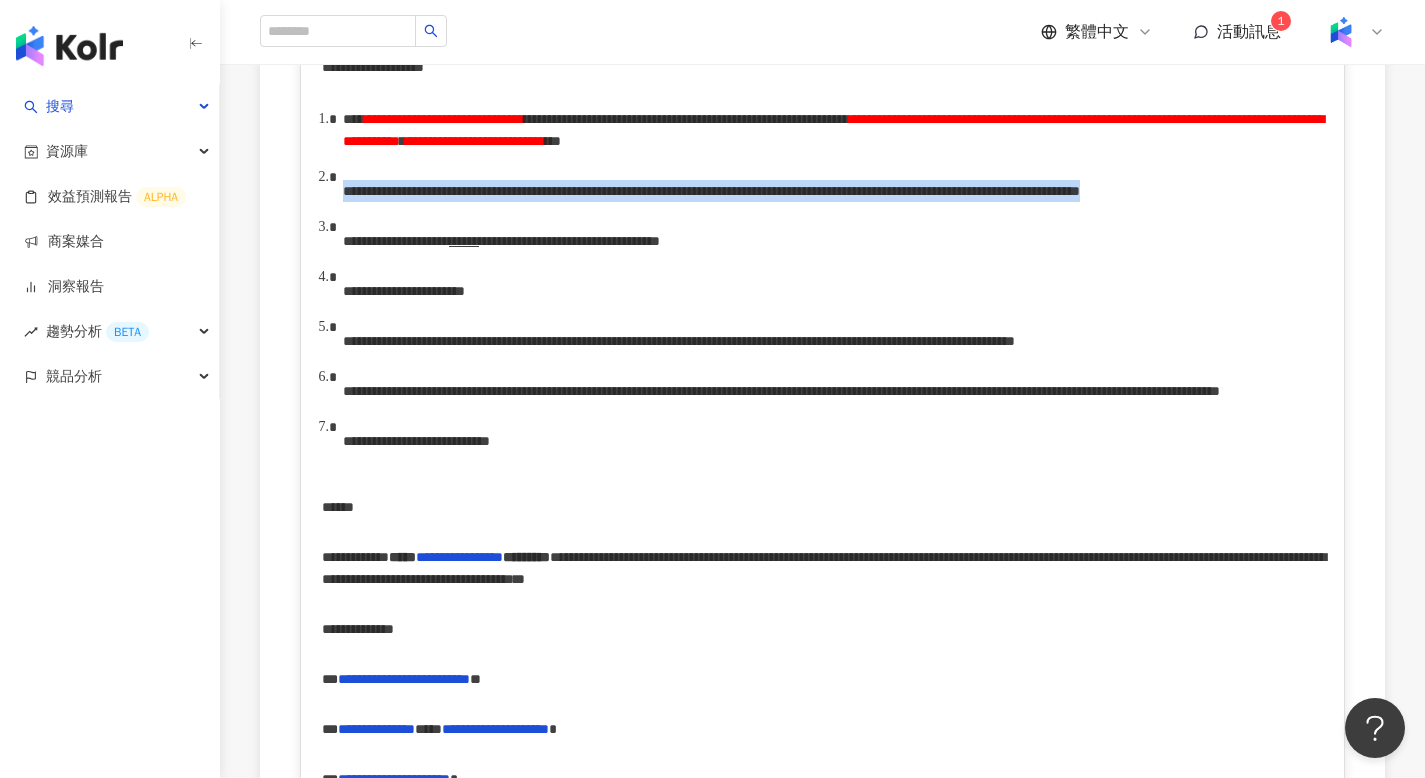 drag, startPoint x: 346, startPoint y: 245, endPoint x: 377, endPoint y: 289, distance: 53.823788 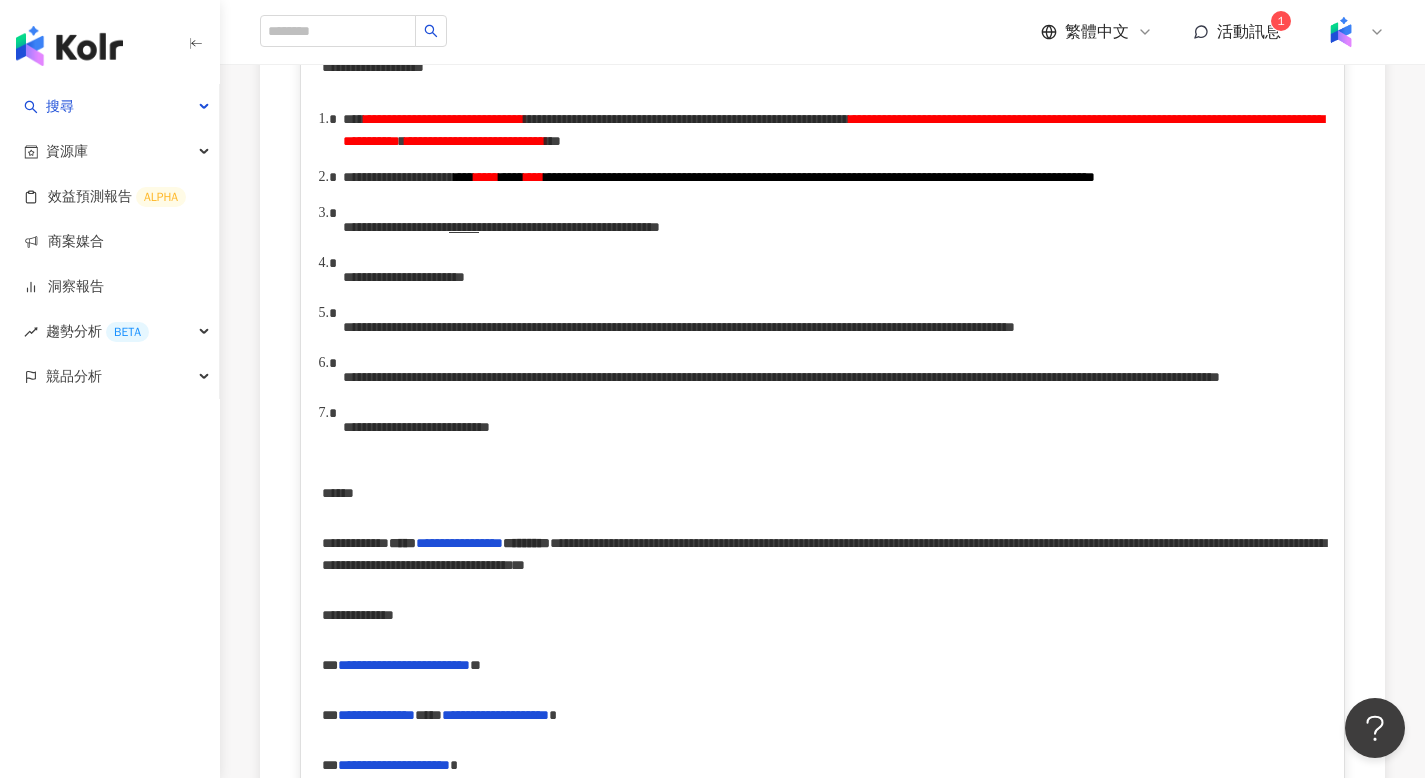 click on "**********" at bounding box center [396, 227] 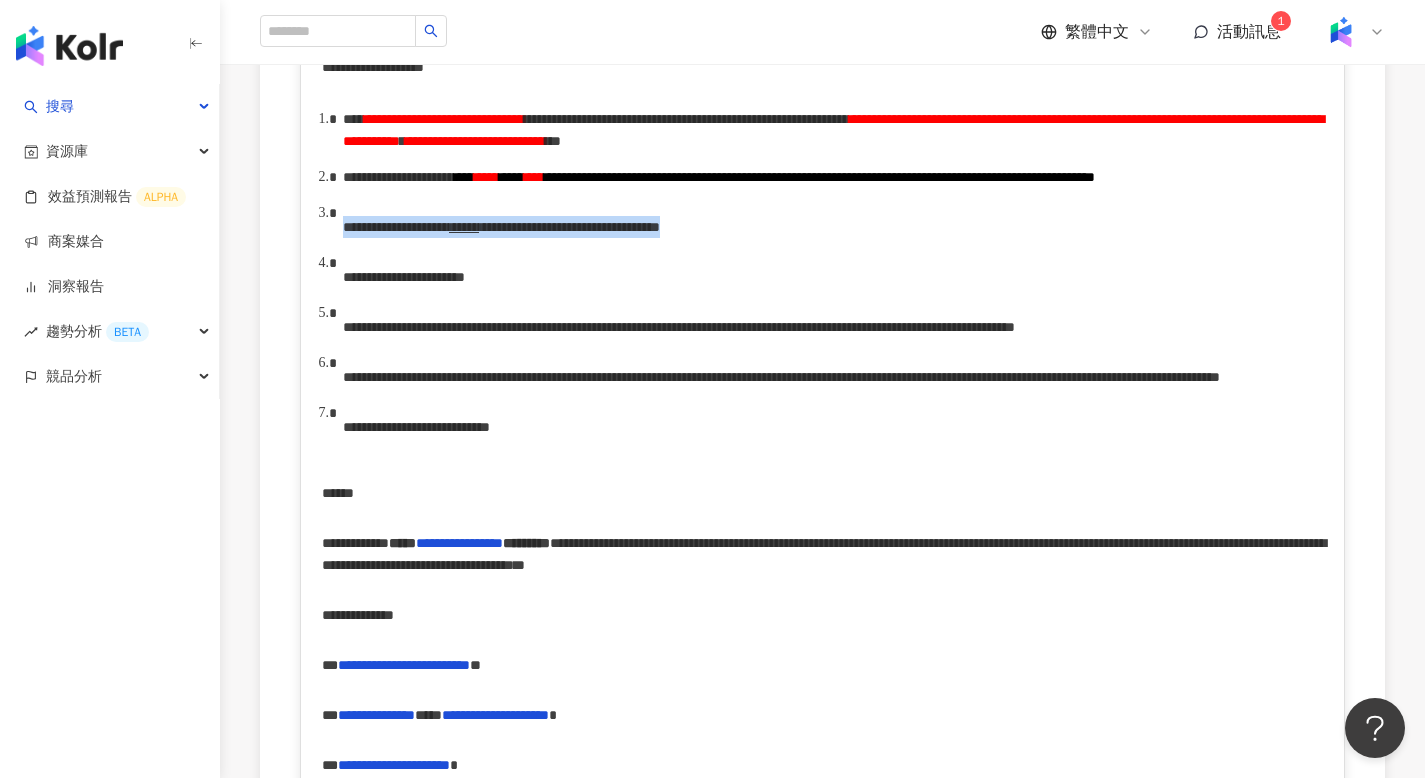 click on "**********" at bounding box center [396, 227] 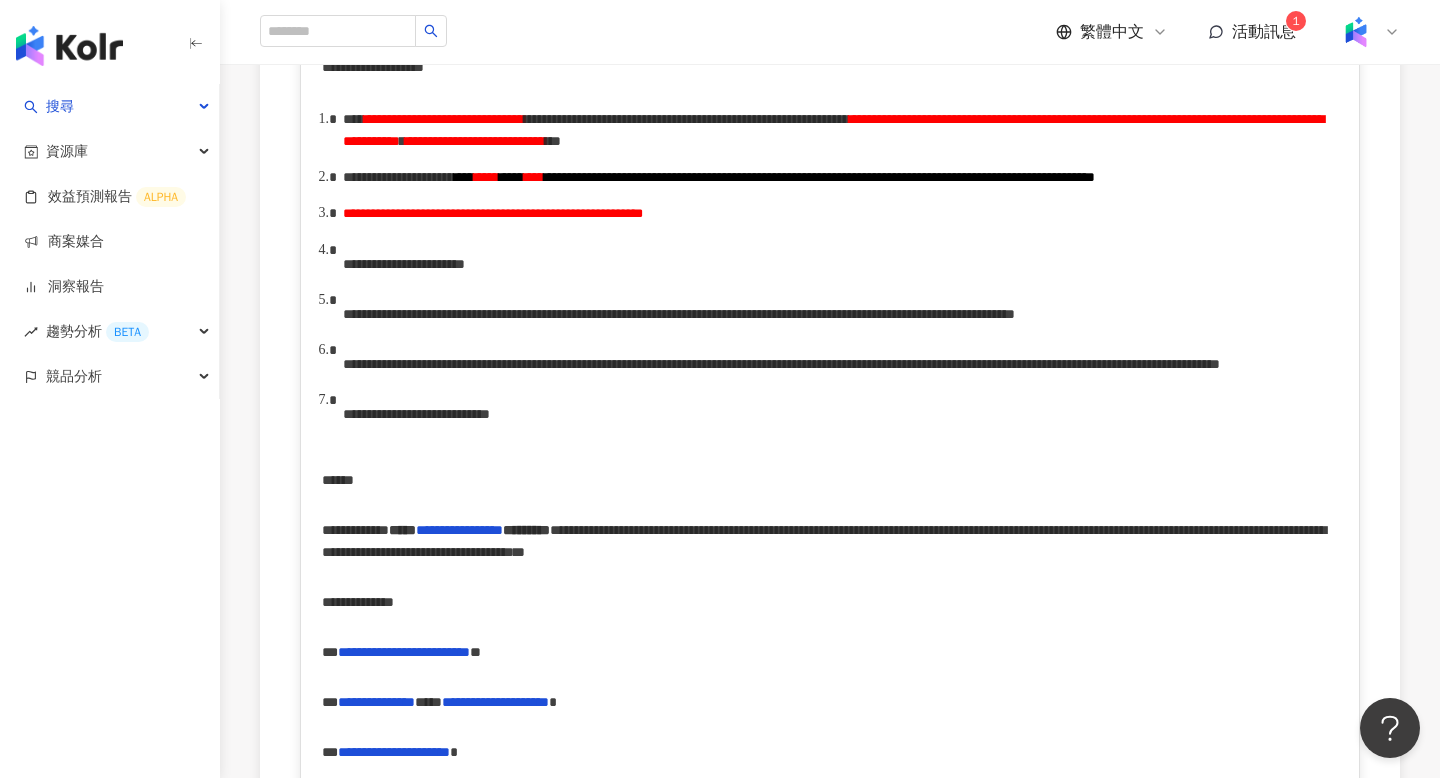 click on "**********" at bounding box center [404, 264] 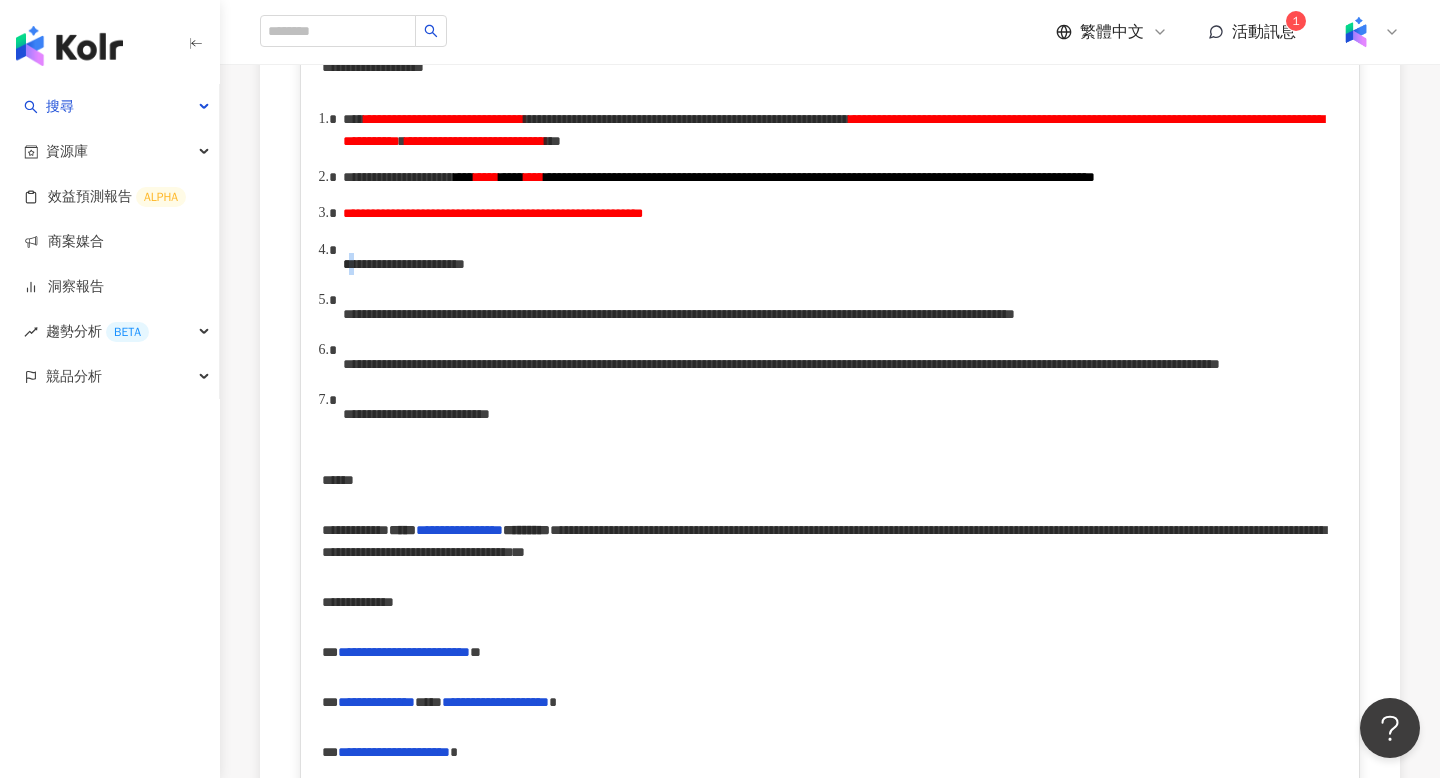 click on "**********" at bounding box center (404, 264) 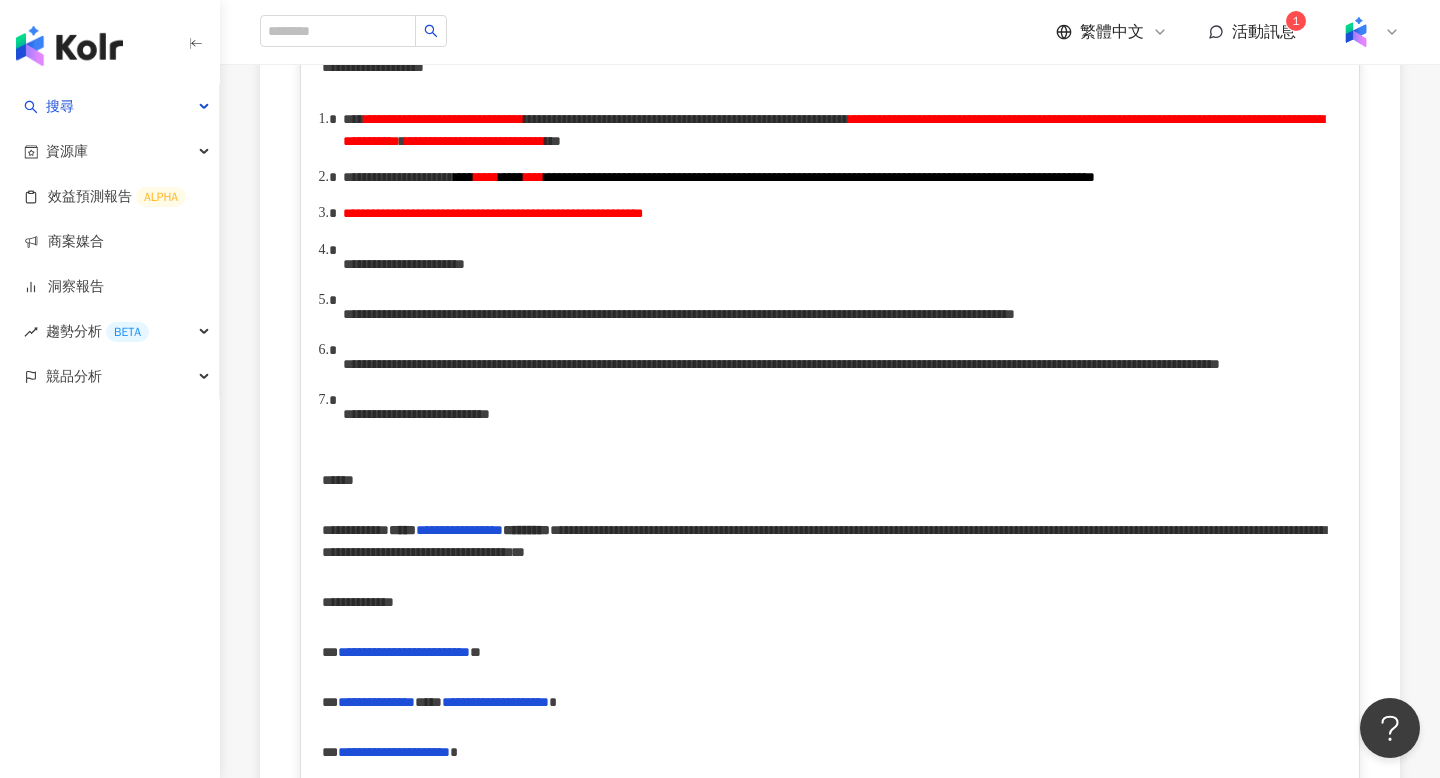 click on "**********" at bounding box center [404, 264] 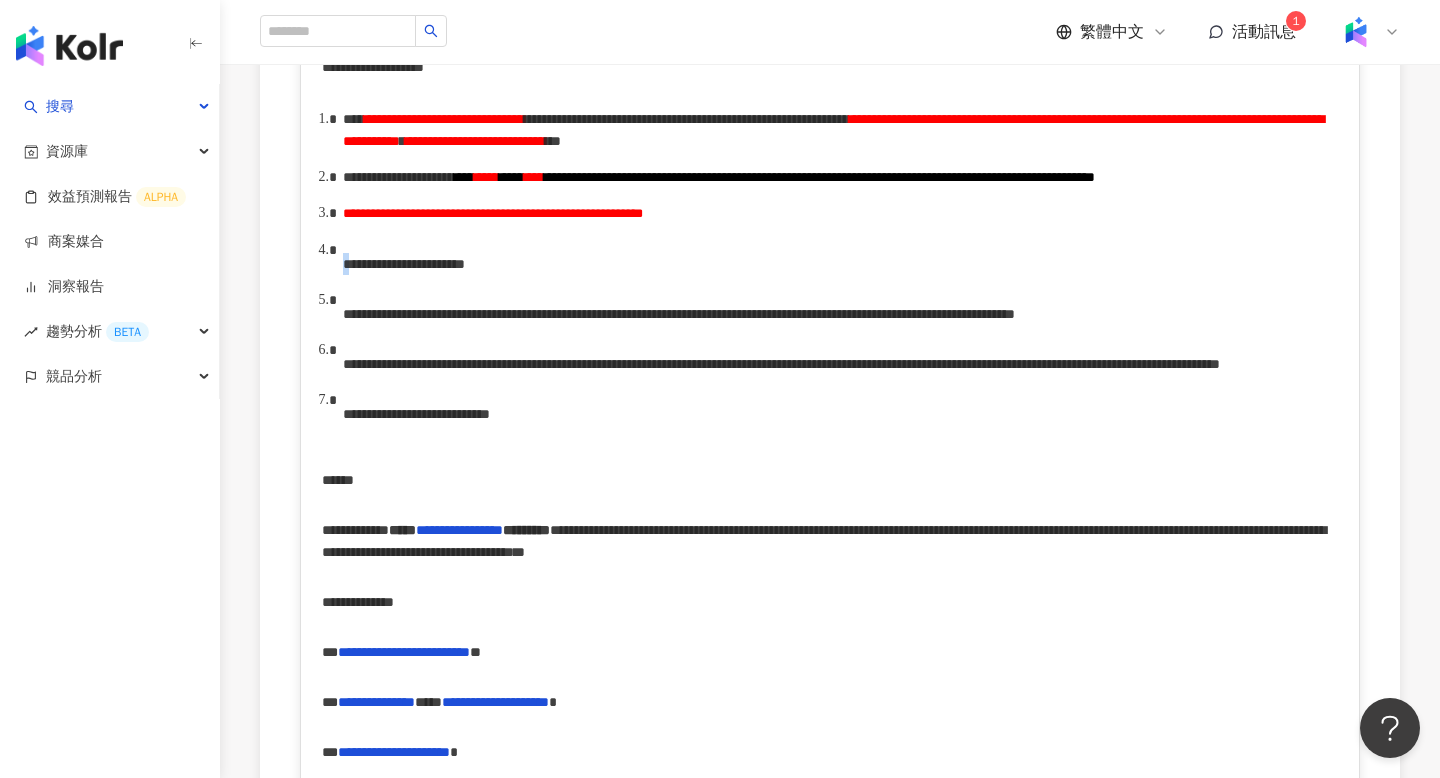 click on "**********" at bounding box center [404, 264] 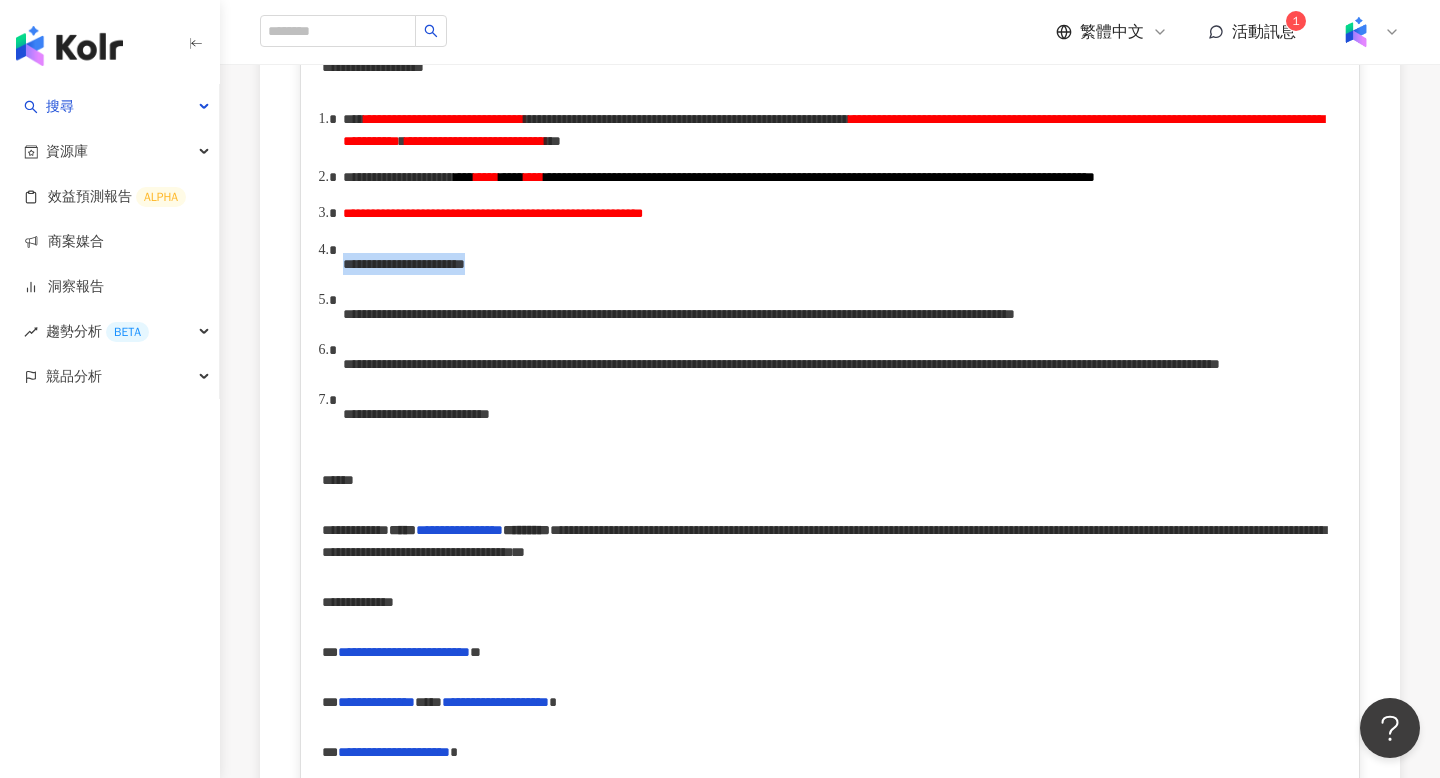 click on "**********" at bounding box center [404, 264] 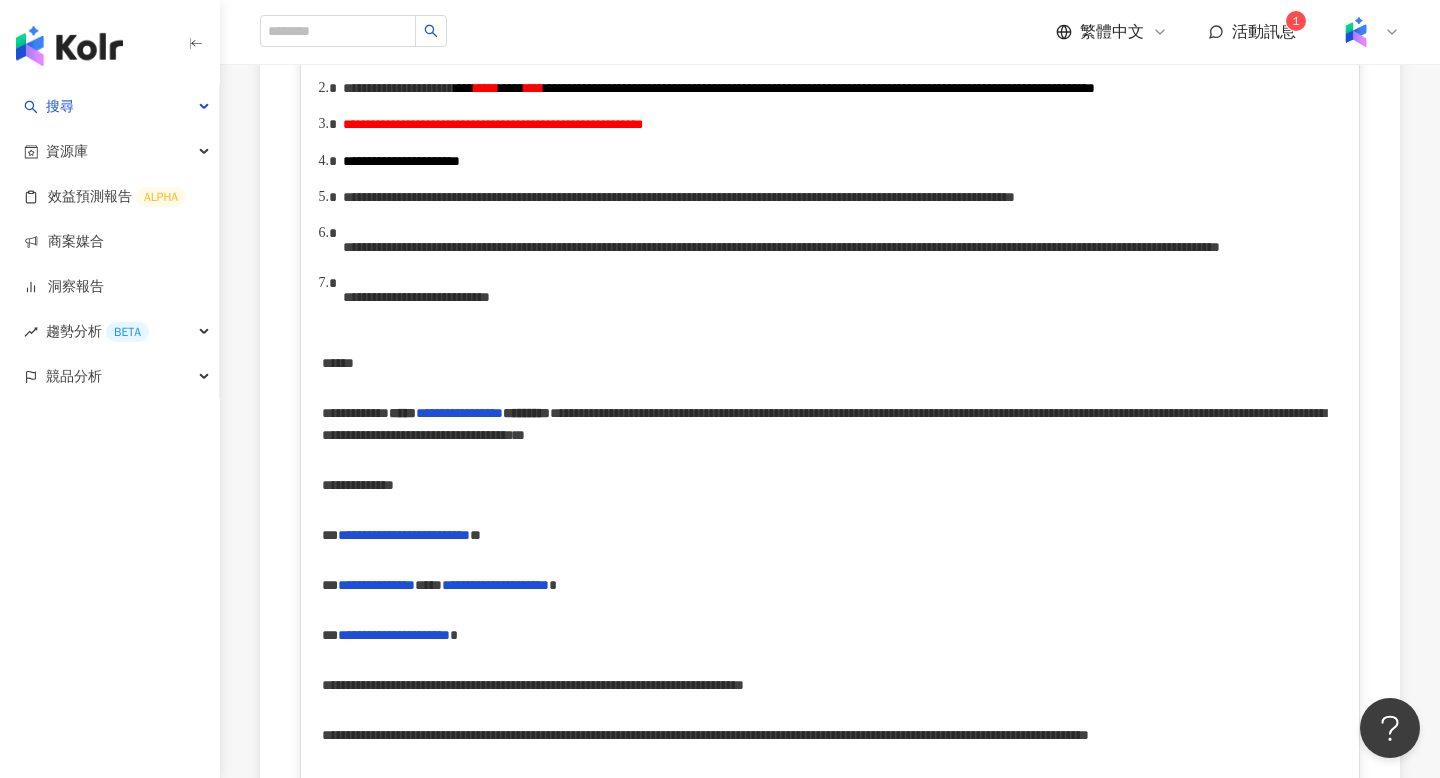 scroll, scrollTop: 885, scrollLeft: 0, axis: vertical 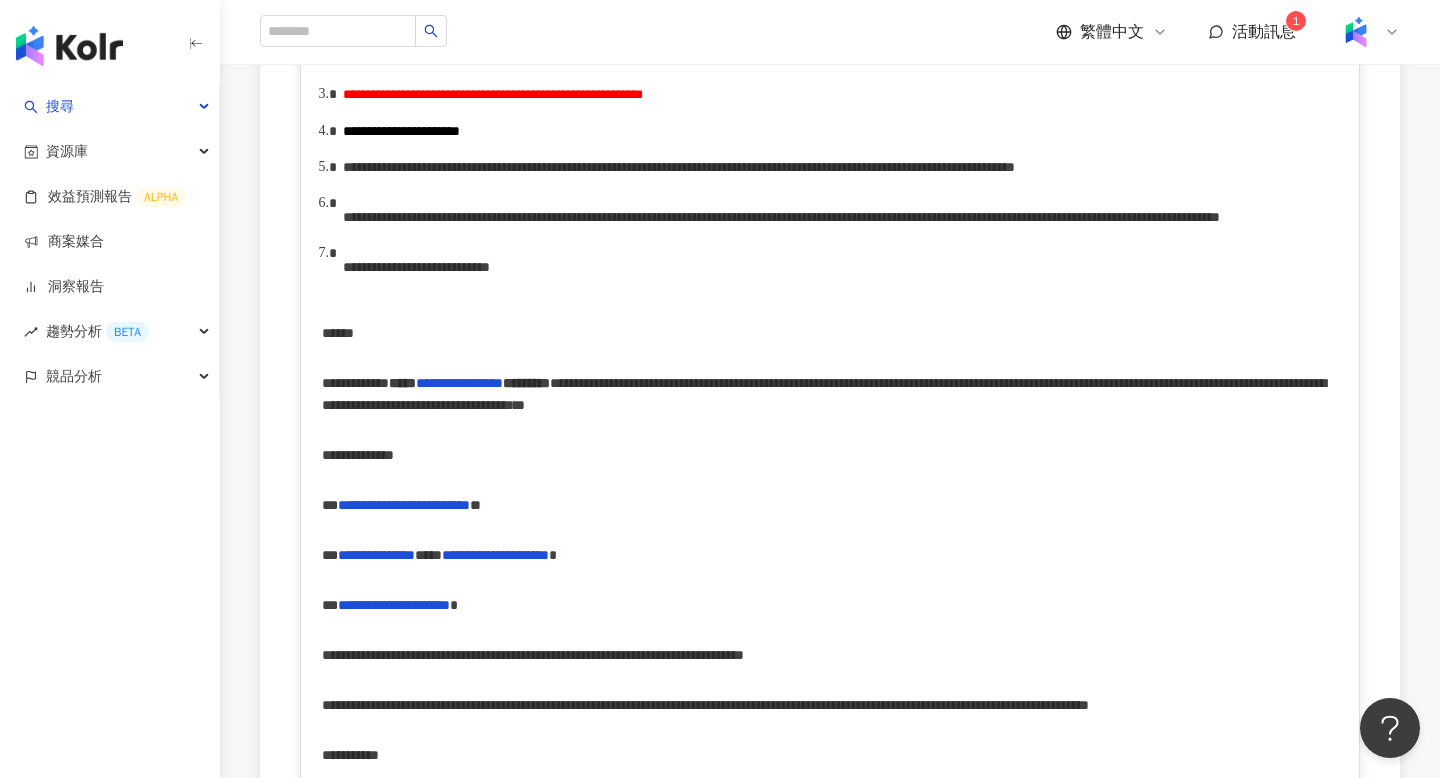 click on "**********" at bounding box center [448, 167] 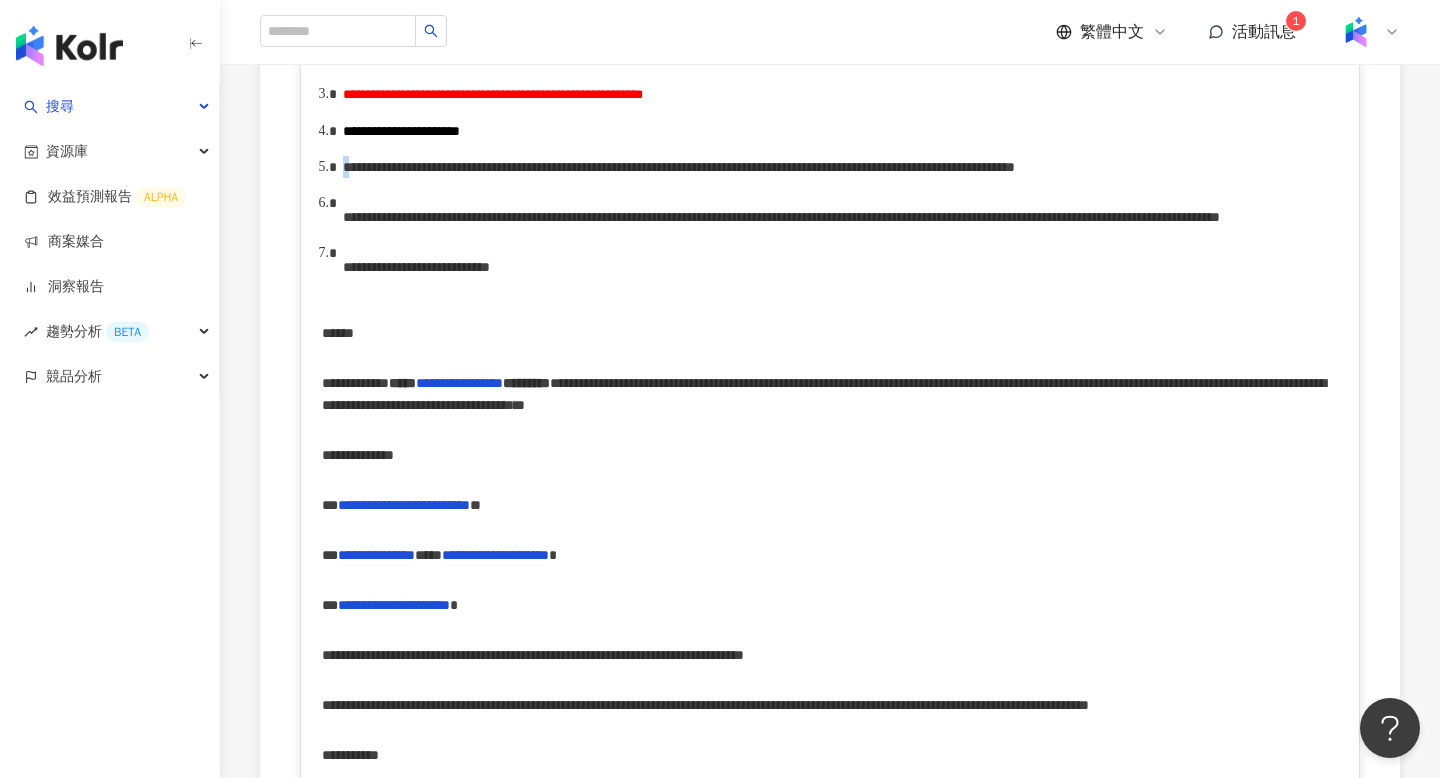 click on "**********" at bounding box center [448, 167] 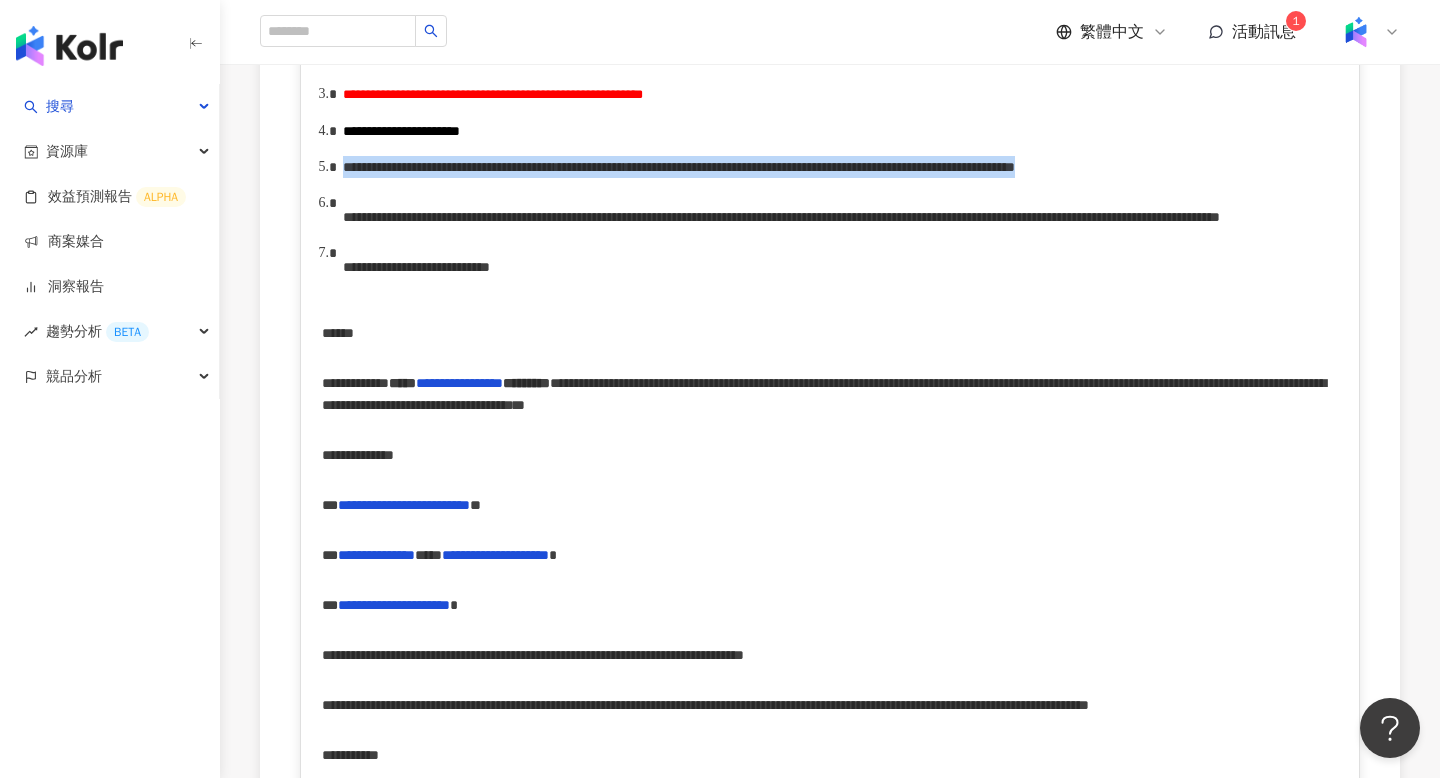 click on "**********" at bounding box center [448, 167] 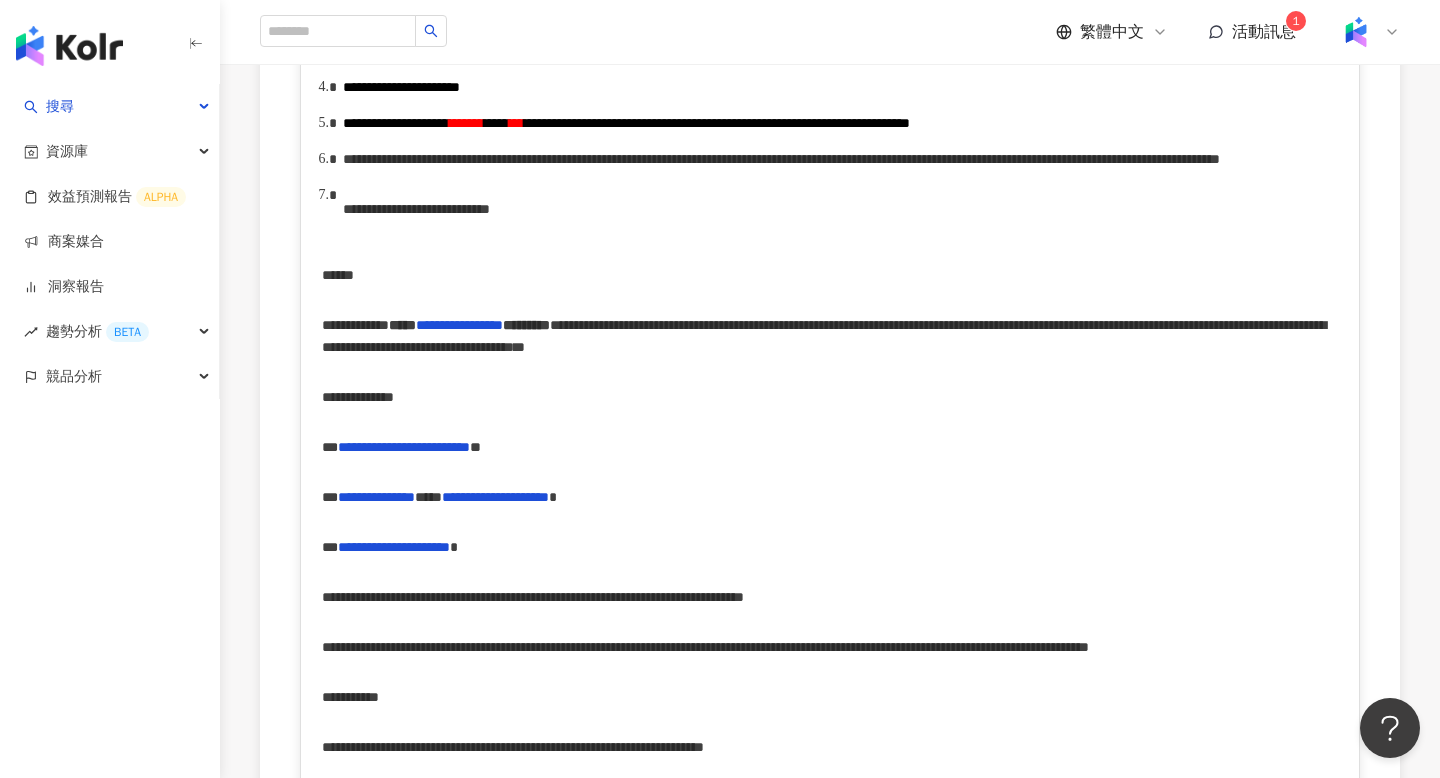 scroll, scrollTop: 931, scrollLeft: 0, axis: vertical 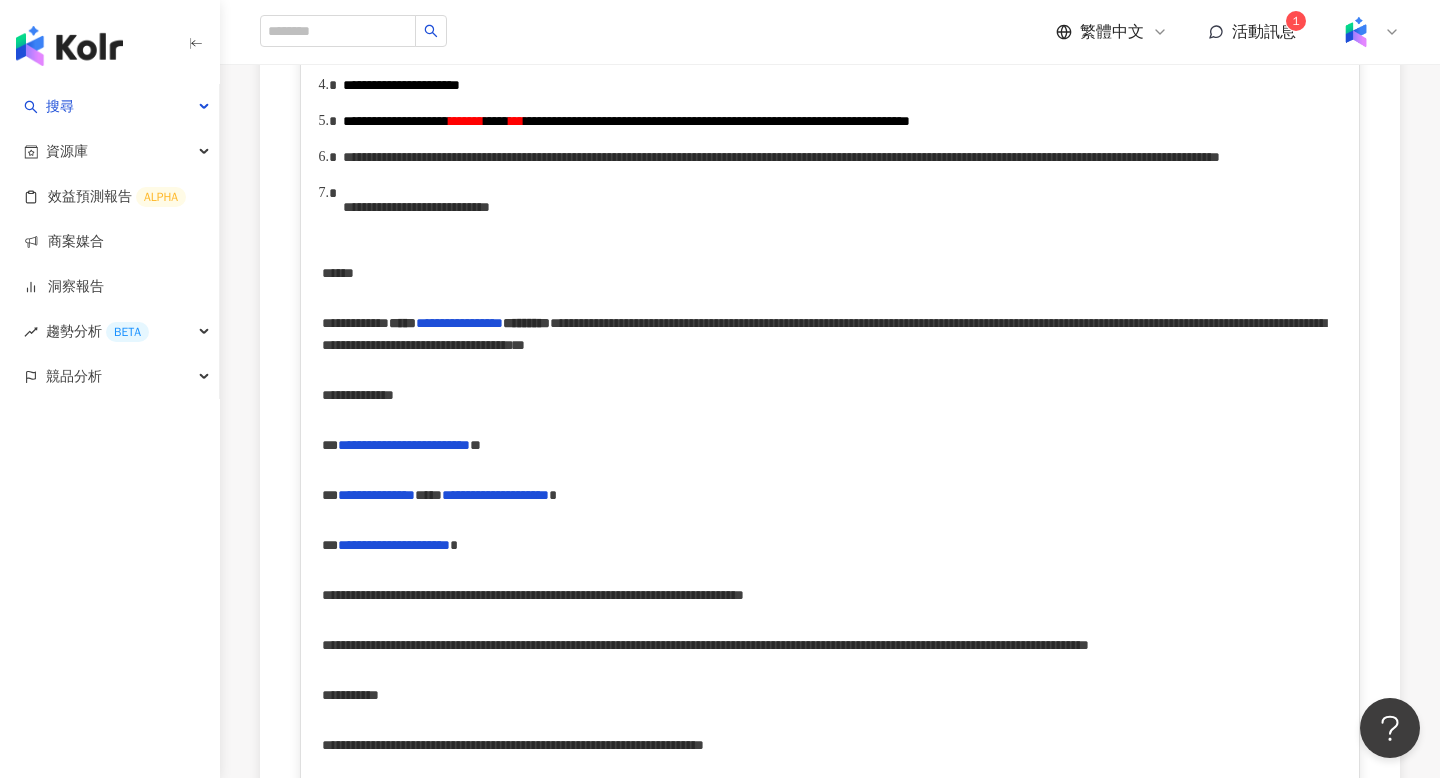click on "**********" at bounding box center (781, 157) 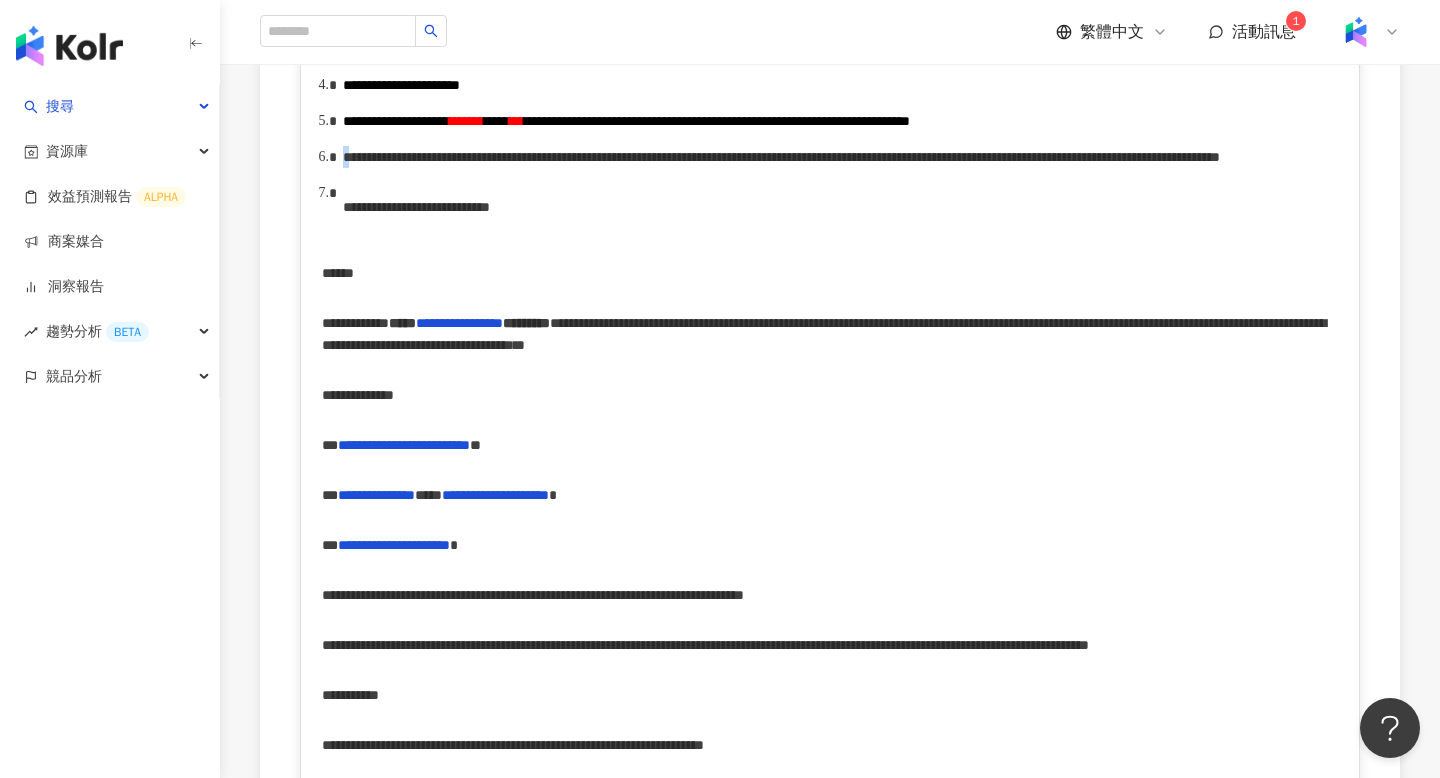 click on "**********" at bounding box center [781, 157] 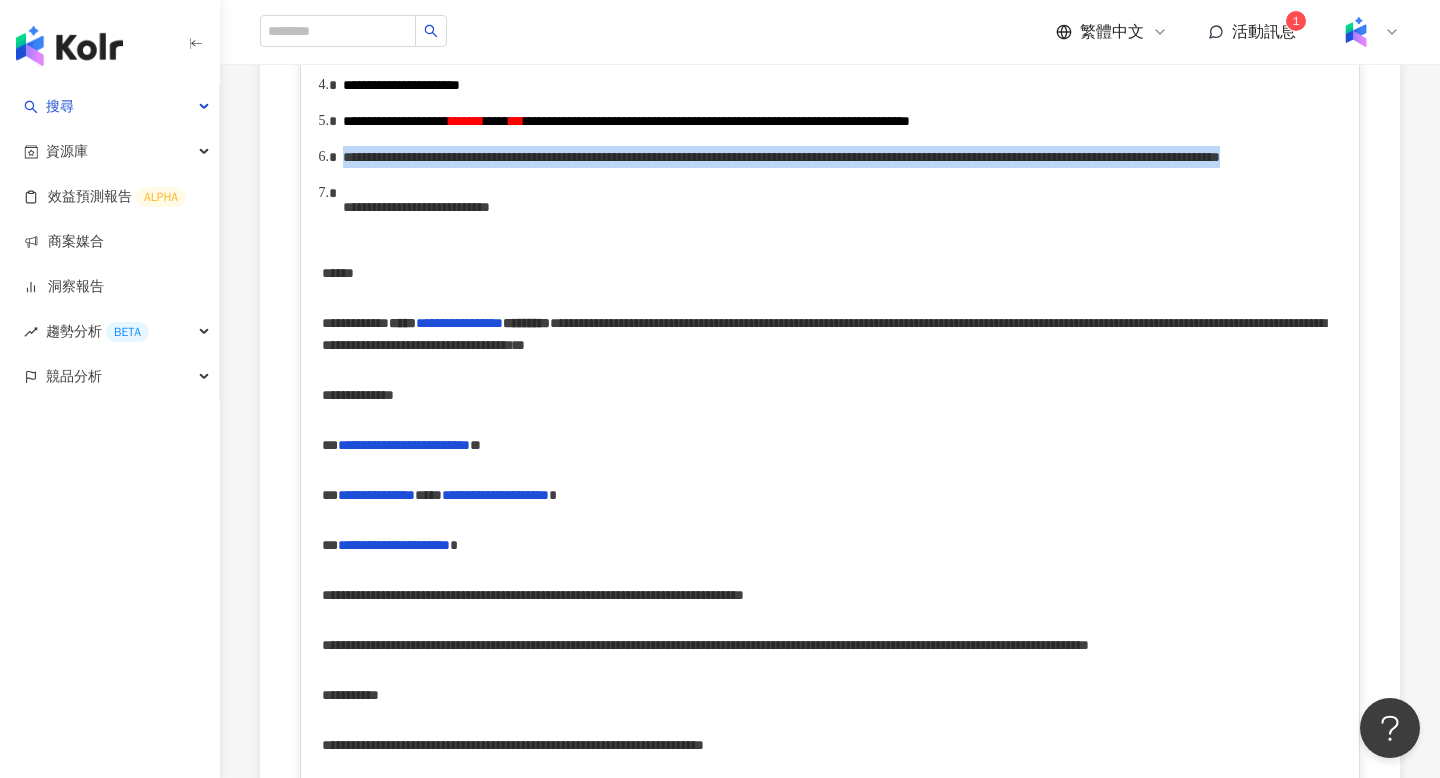 click on "**********" at bounding box center [781, 157] 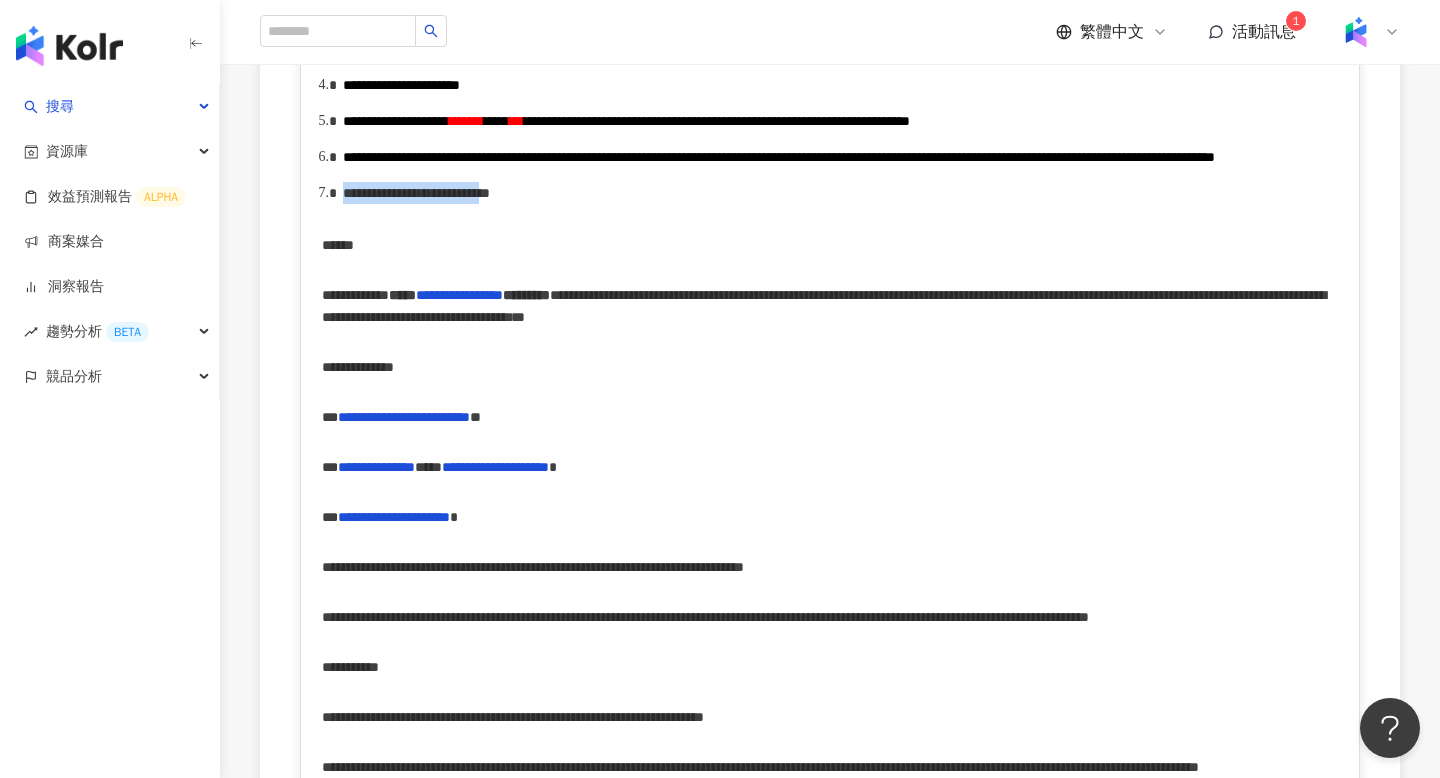 drag, startPoint x: 344, startPoint y: 358, endPoint x: 695, endPoint y: 362, distance: 351.0228 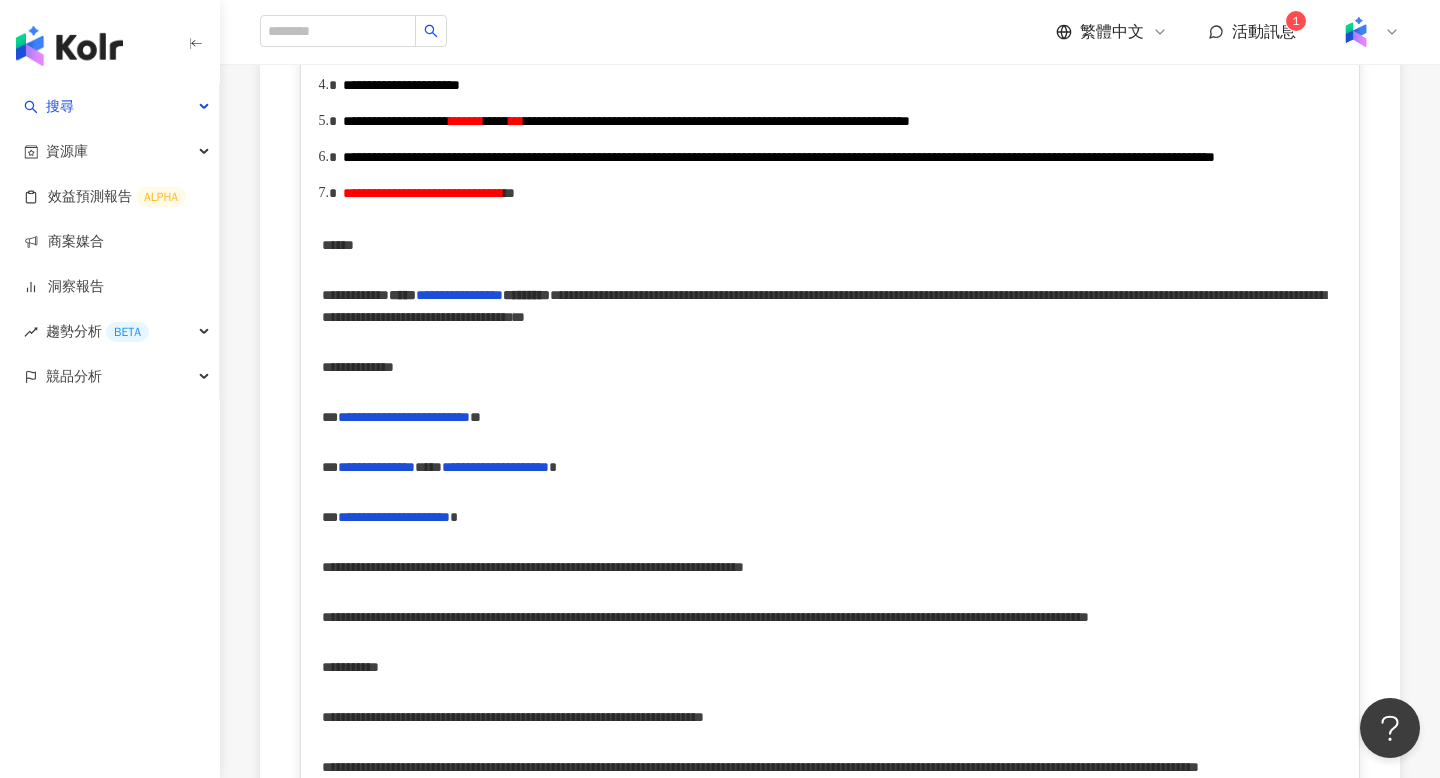 click on "**********" at bounding box center (824, 306) 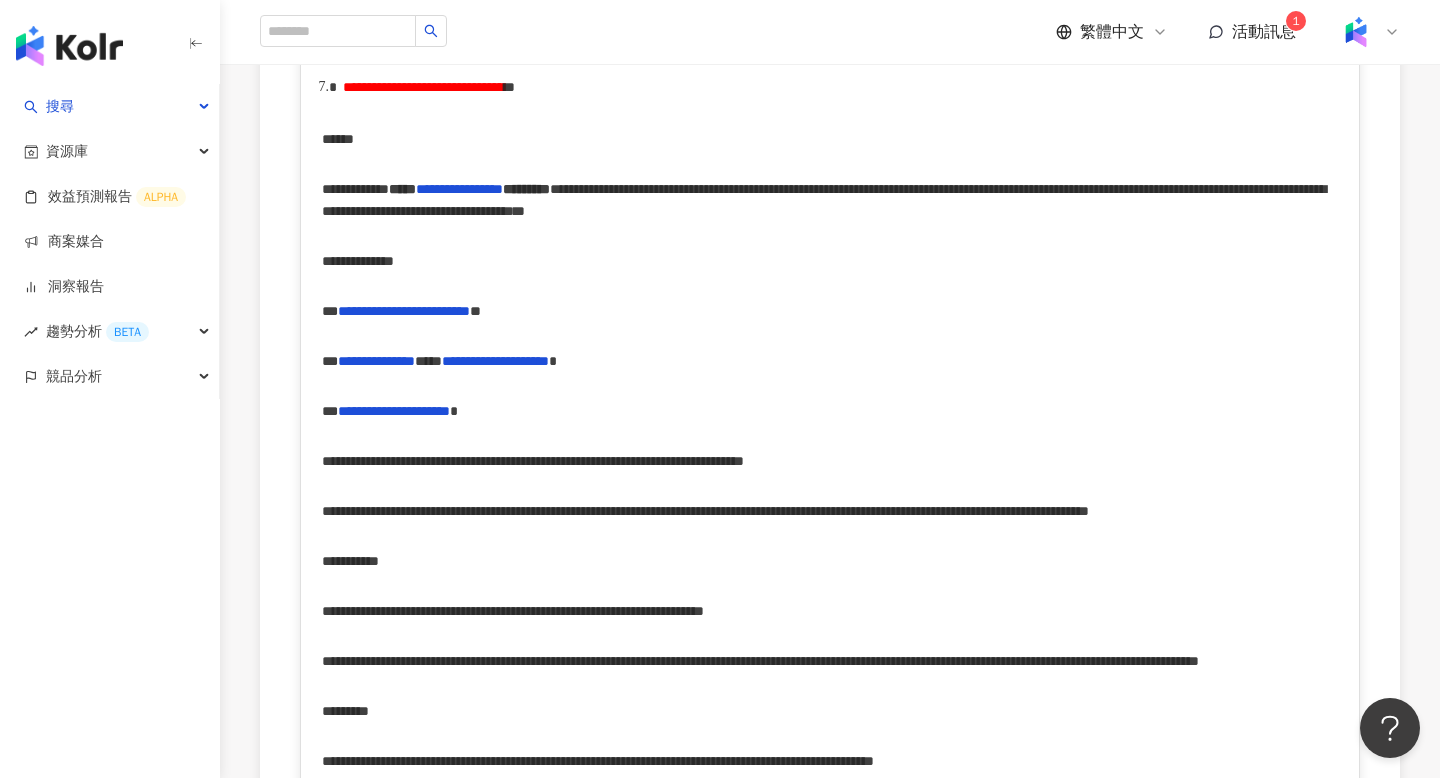 scroll, scrollTop: 1055, scrollLeft: 0, axis: vertical 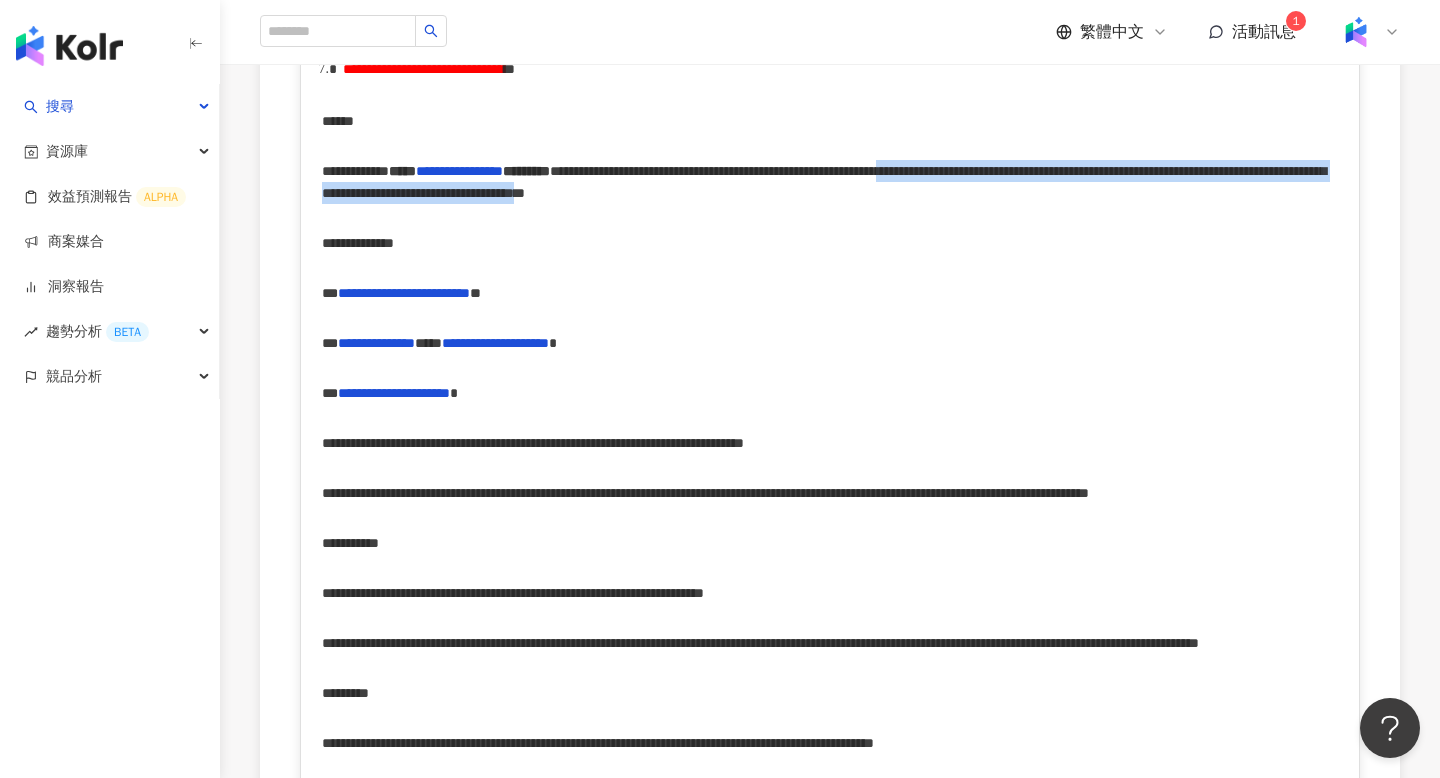drag, startPoint x: 668, startPoint y: 362, endPoint x: 346, endPoint y: 402, distance: 324.47498 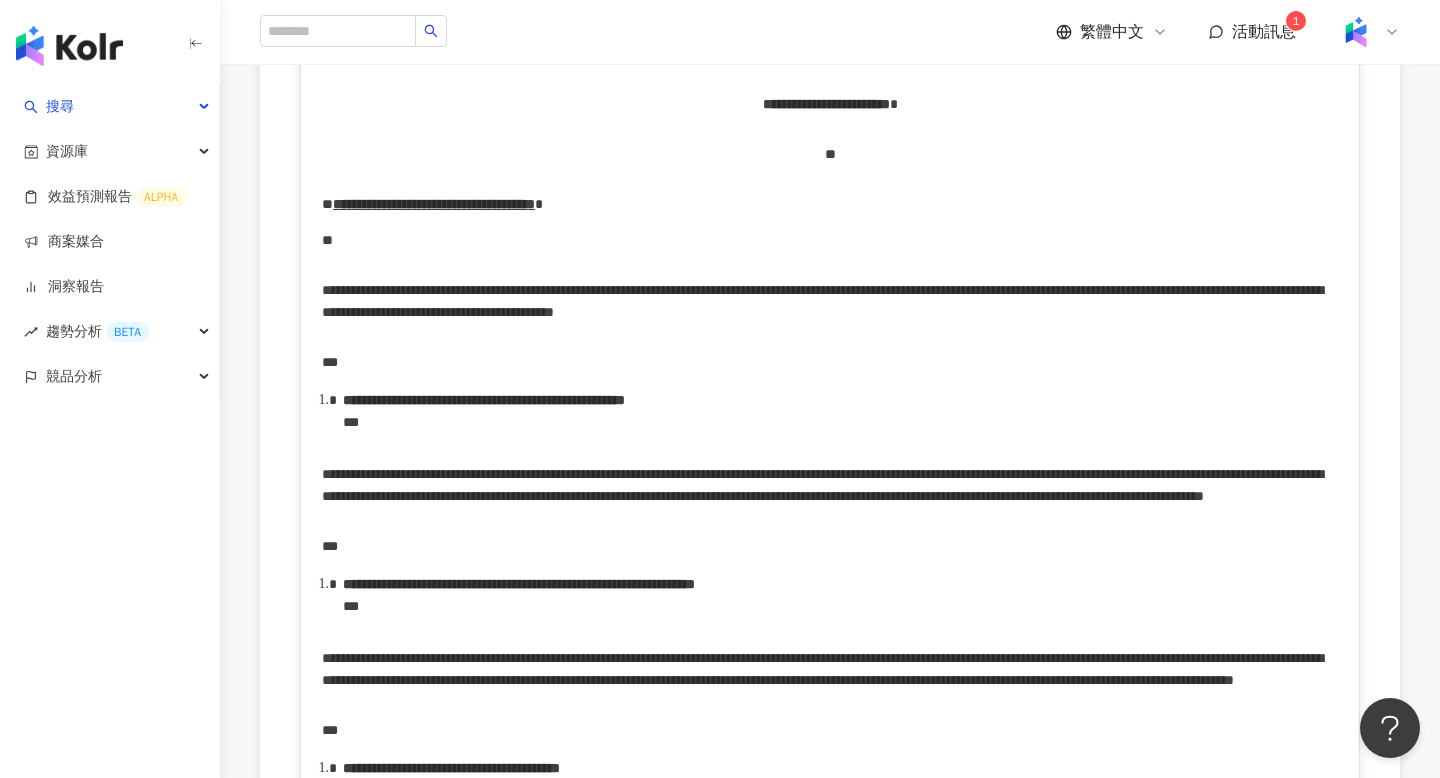 scroll, scrollTop: 4037, scrollLeft: 0, axis: vertical 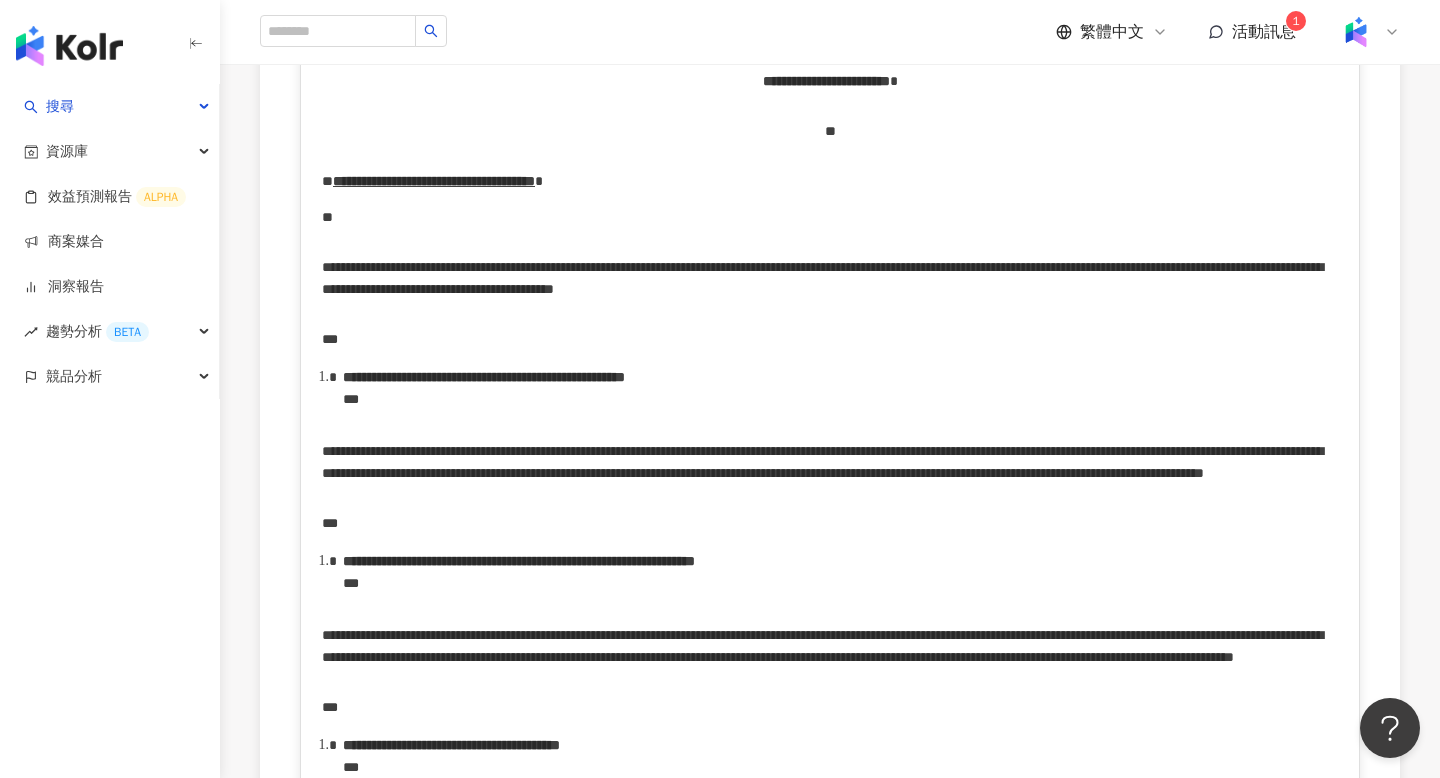 drag, startPoint x: 324, startPoint y: 509, endPoint x: 629, endPoint y: 515, distance: 305.05902 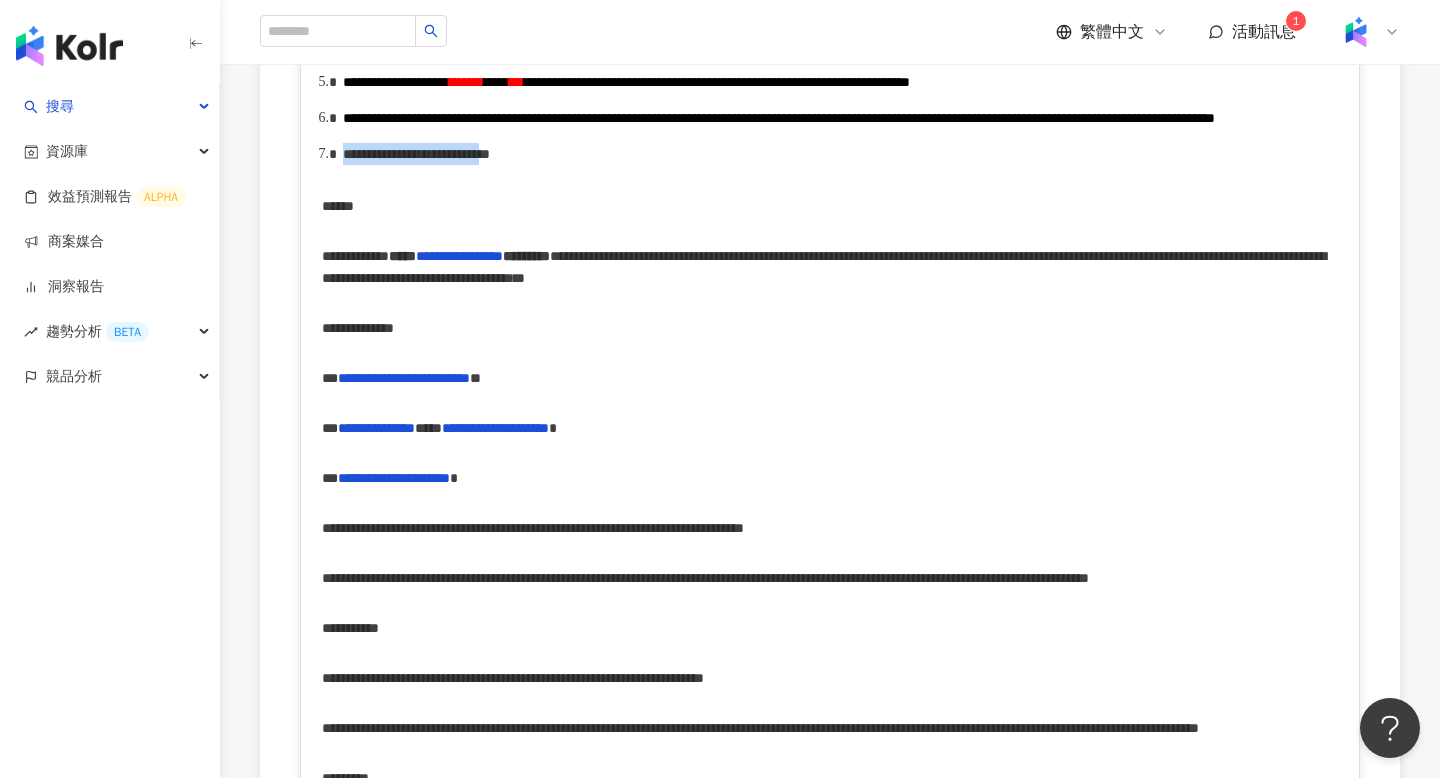 scroll, scrollTop: 975, scrollLeft: 0, axis: vertical 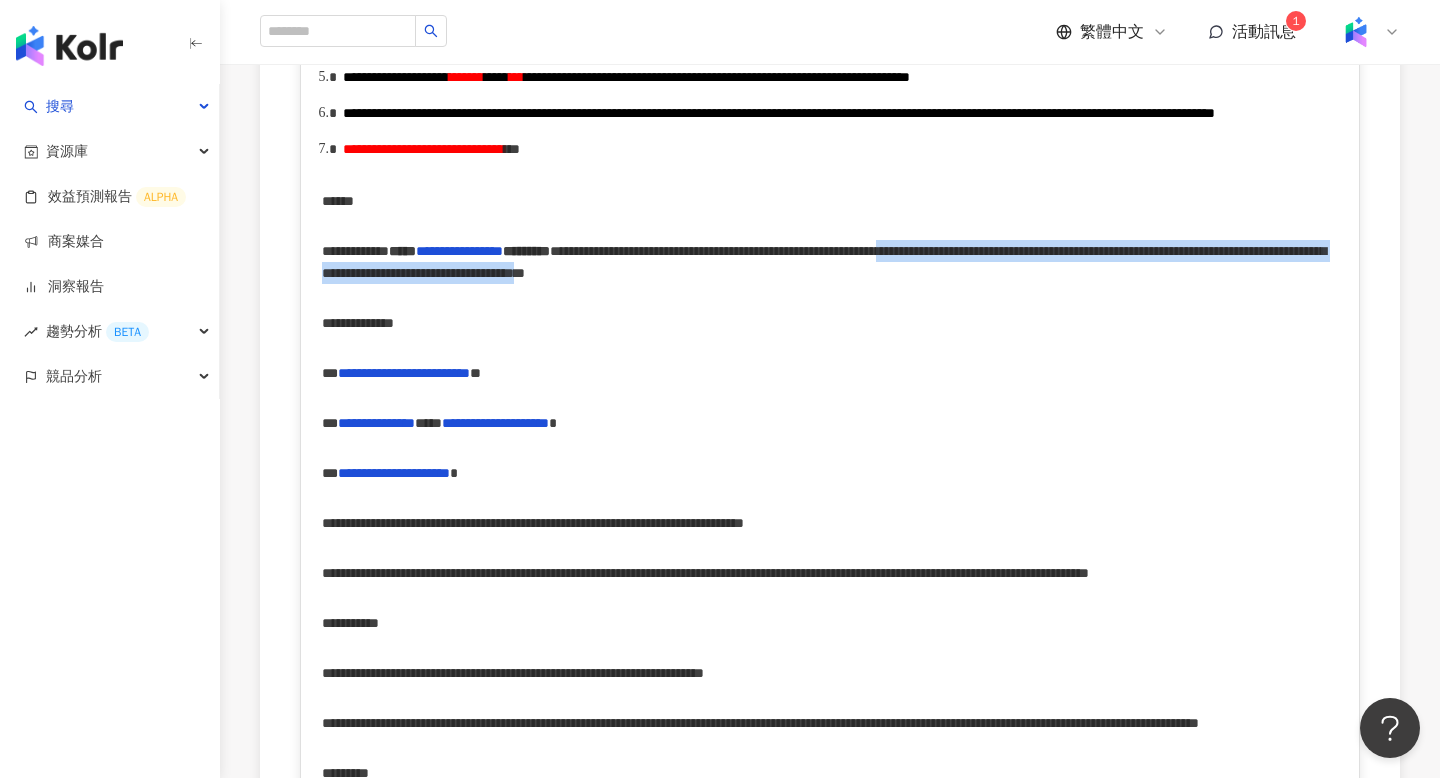 drag, startPoint x: 669, startPoint y: 440, endPoint x: 345, endPoint y: 484, distance: 326.974 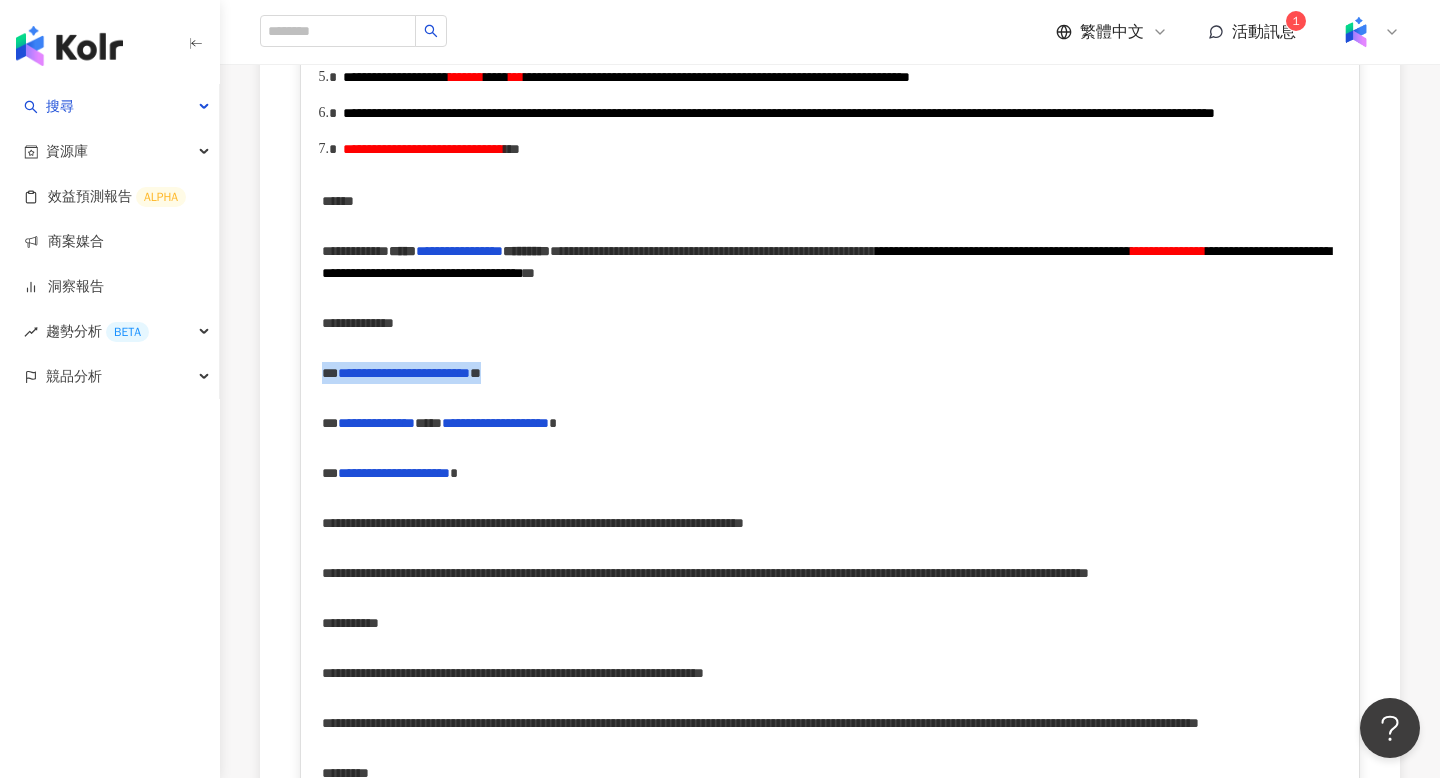 click on "**********" at bounding box center [830, 10372] 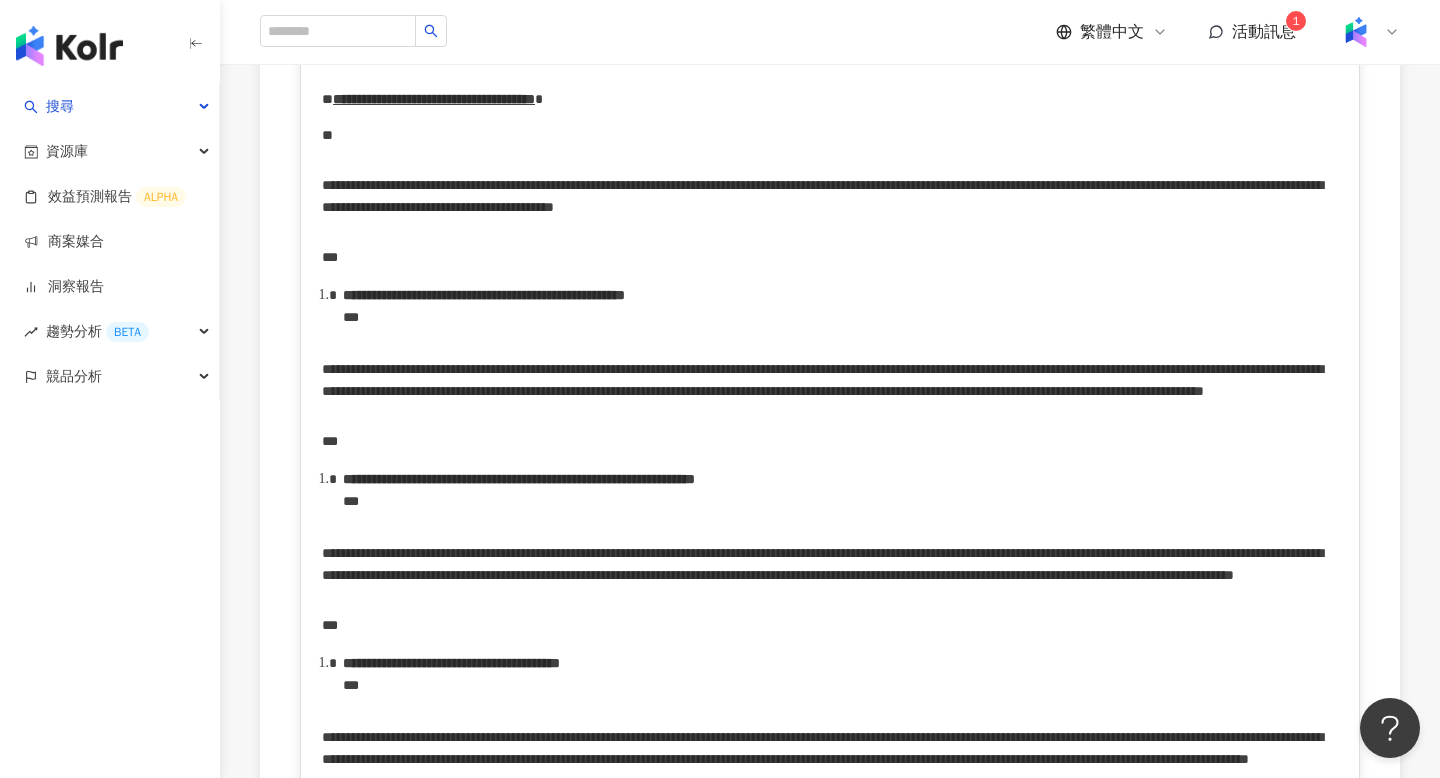 scroll, scrollTop: 4147, scrollLeft: 0, axis: vertical 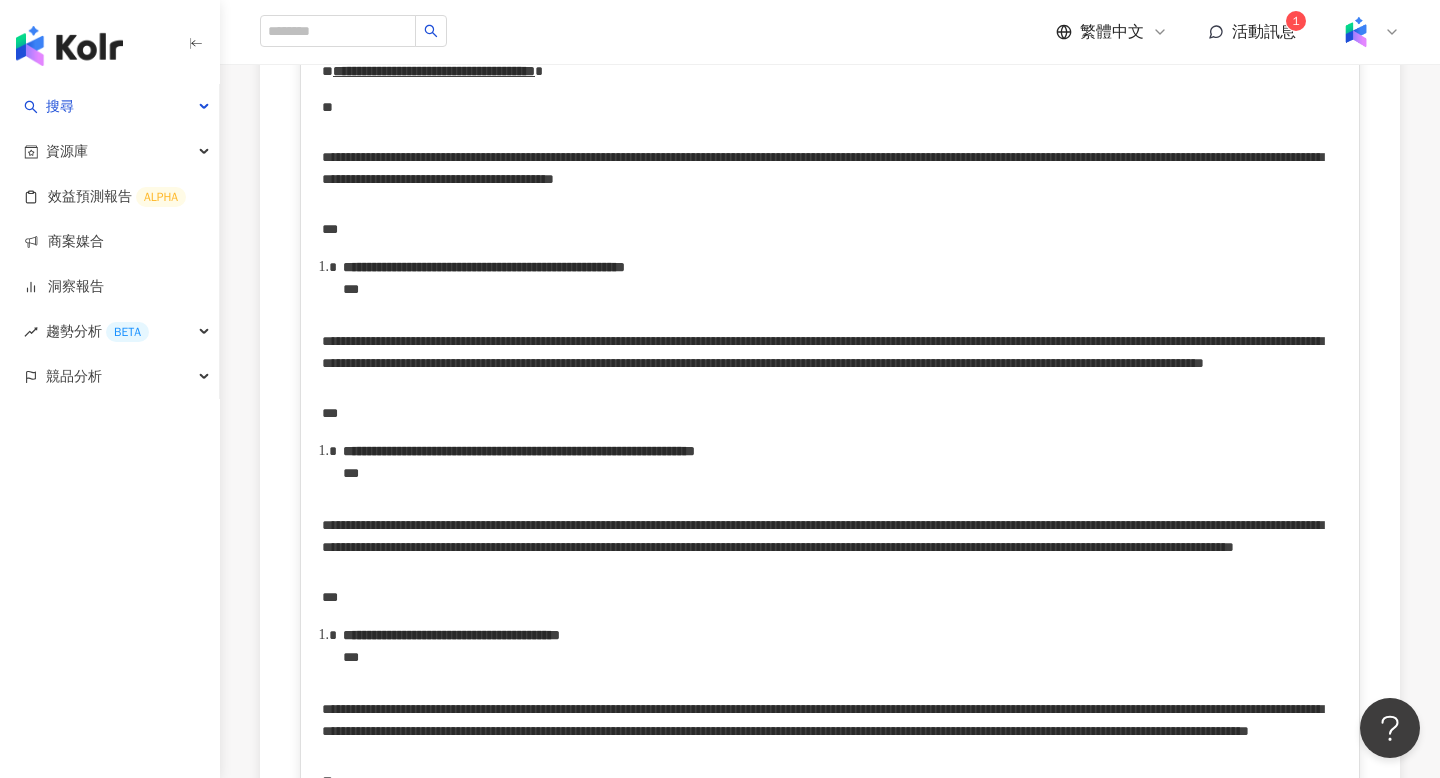 drag, startPoint x: 319, startPoint y: 399, endPoint x: 603, endPoint y: 406, distance: 284.08624 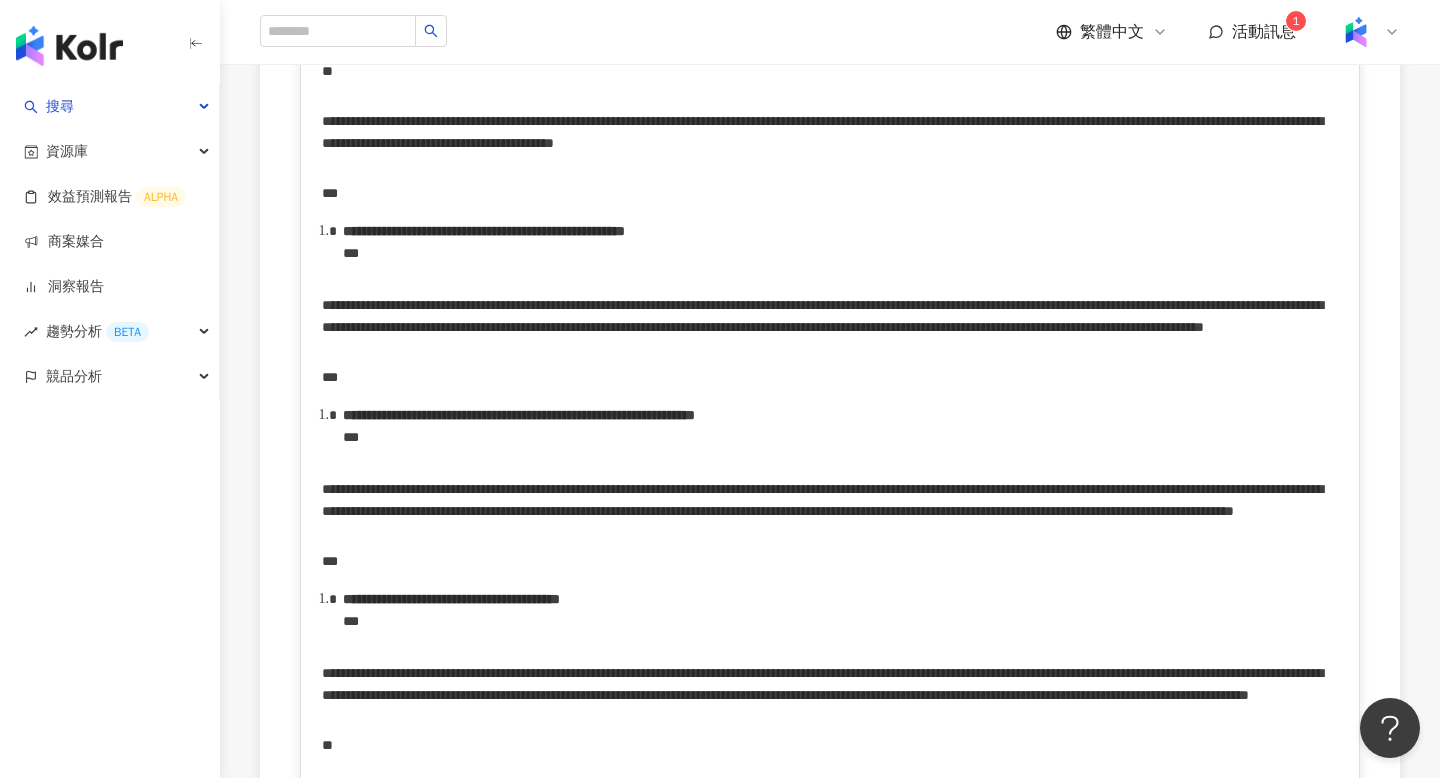 drag, startPoint x: 388, startPoint y: 479, endPoint x: 456, endPoint y: 482, distance: 68.06615 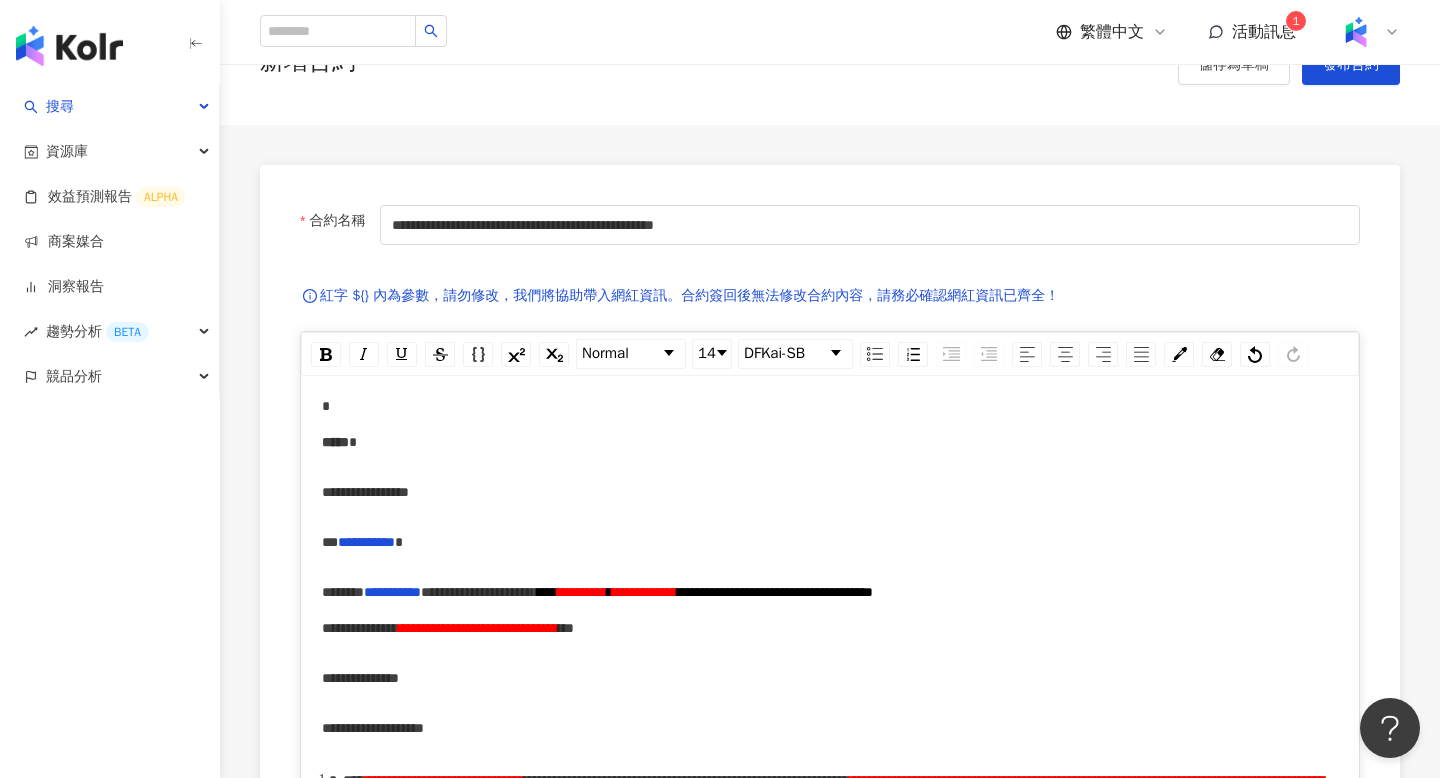 scroll, scrollTop: 0, scrollLeft: 0, axis: both 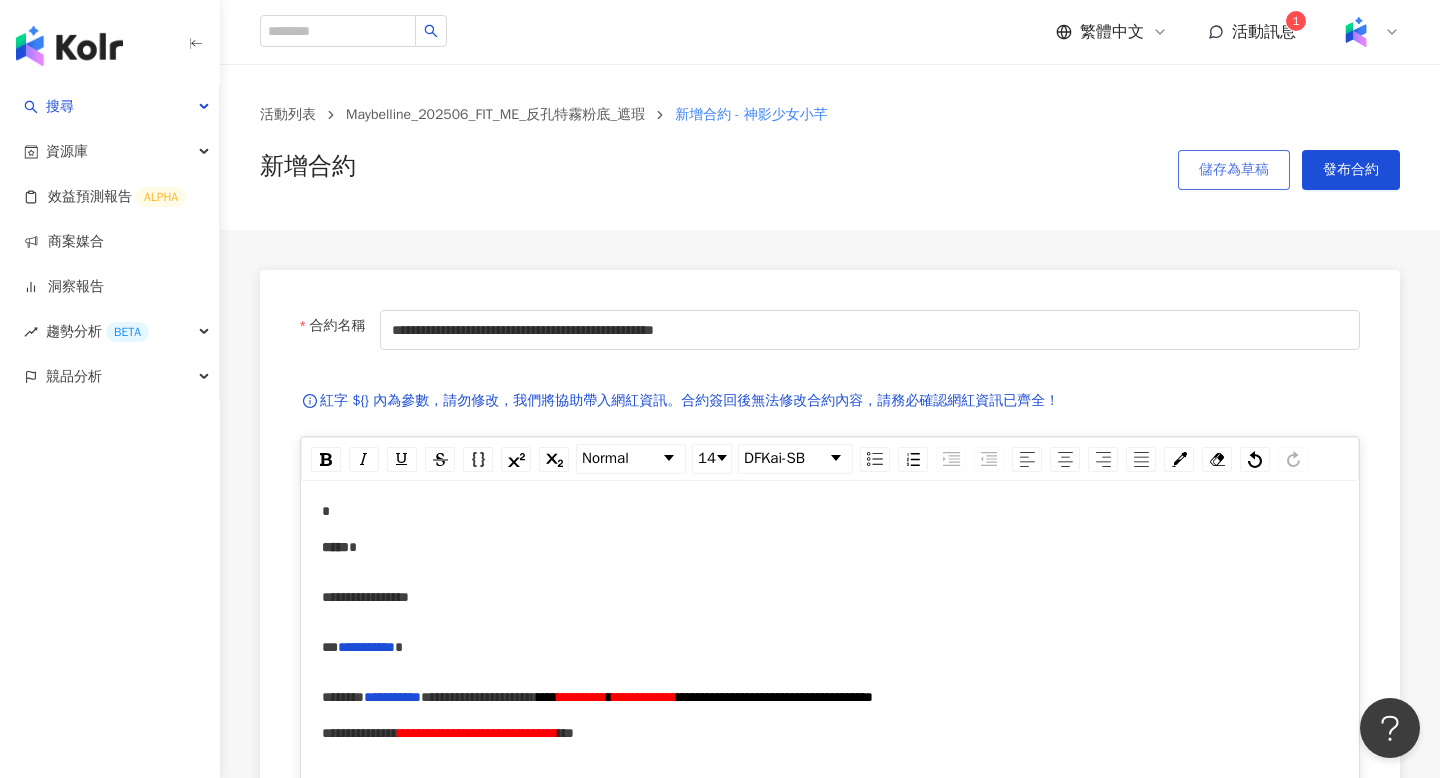 click on "儲存為草稿" at bounding box center (1234, 170) 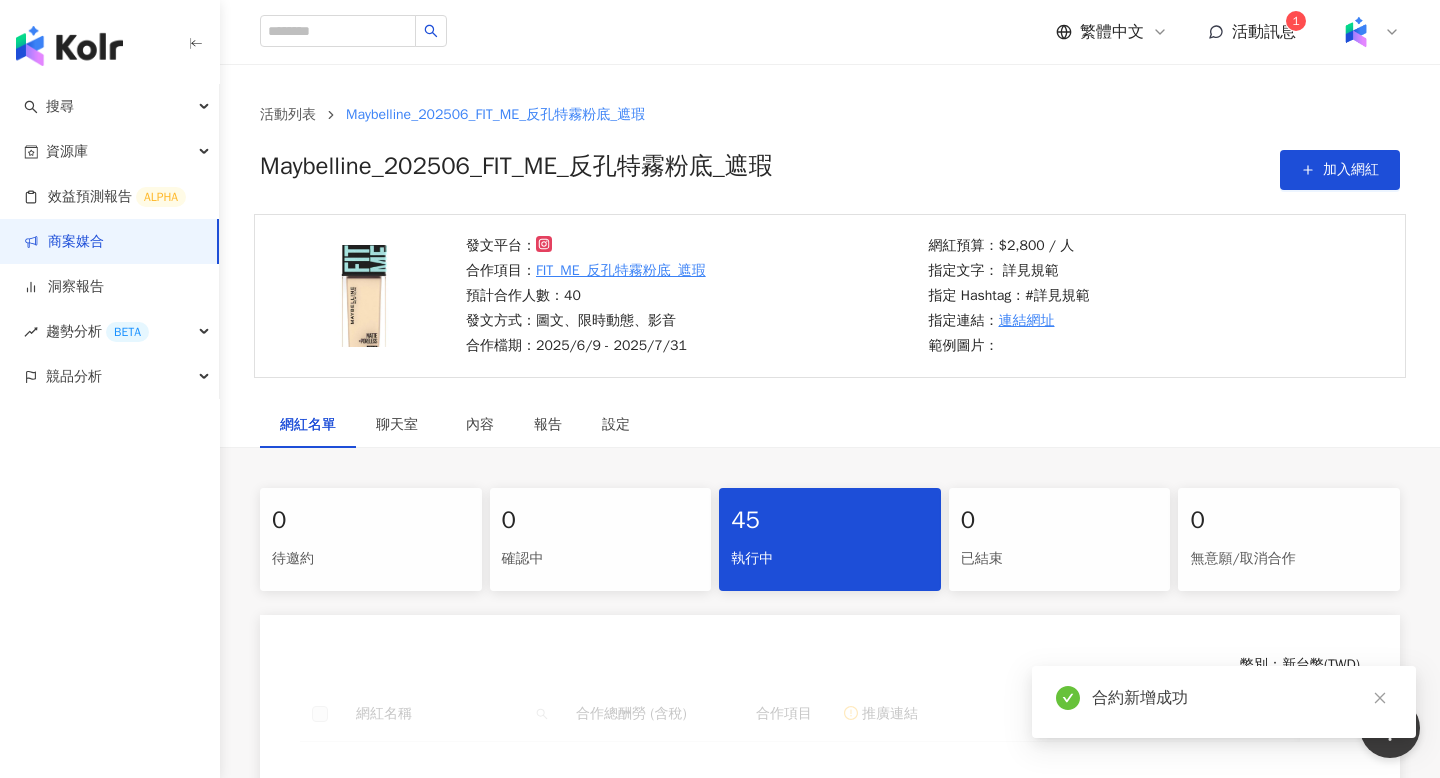 scroll, scrollTop: 394, scrollLeft: 0, axis: vertical 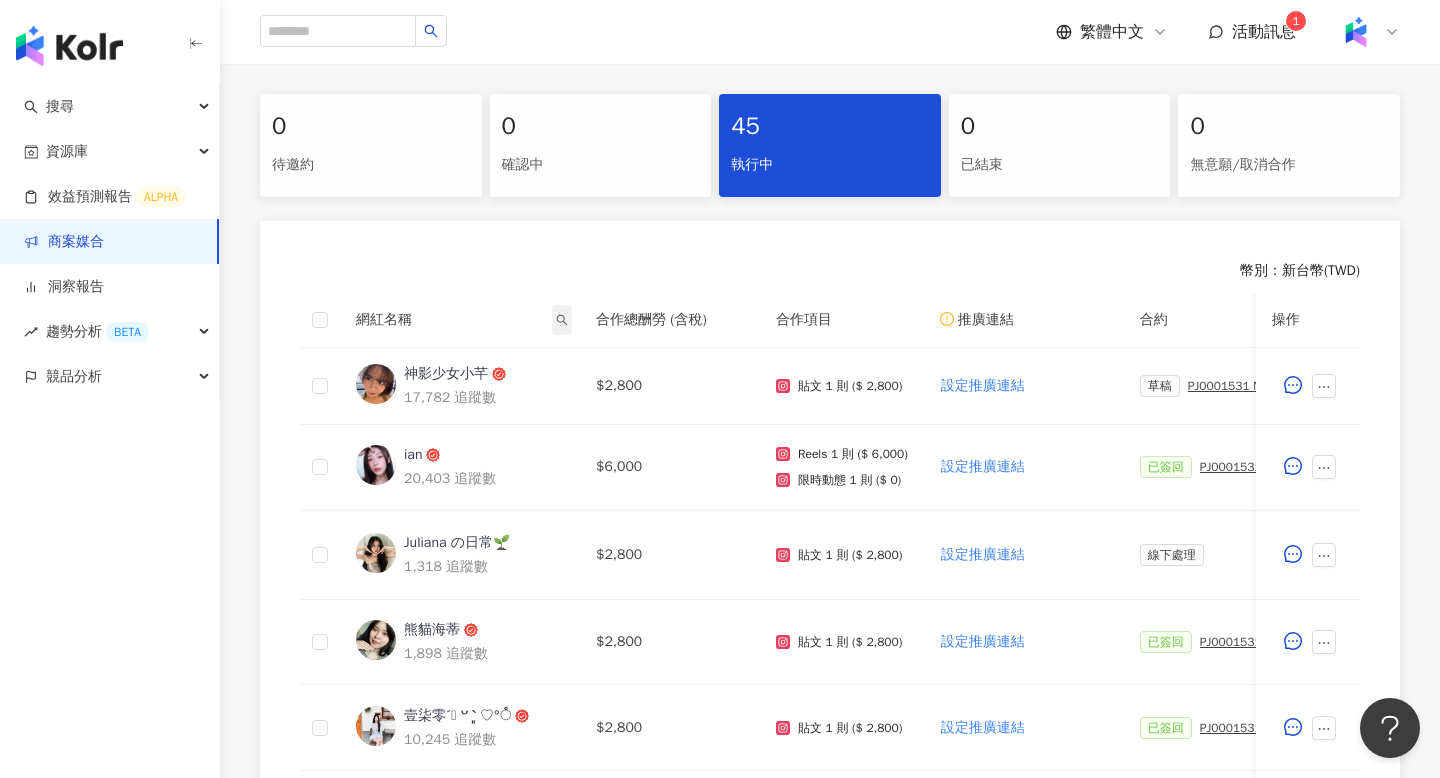 click 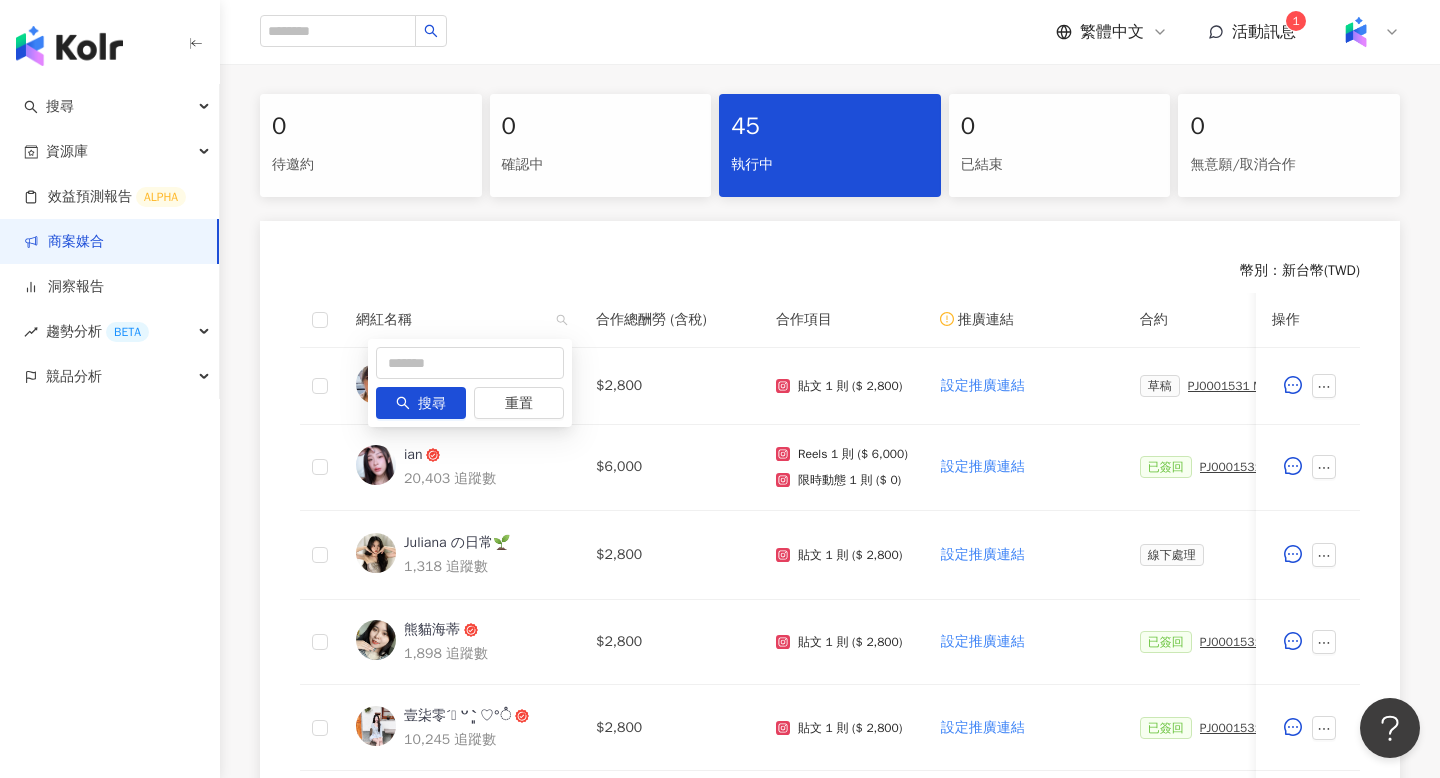 click on "幣別 ： 新台幣 ( TWD )" at bounding box center (830, 271) 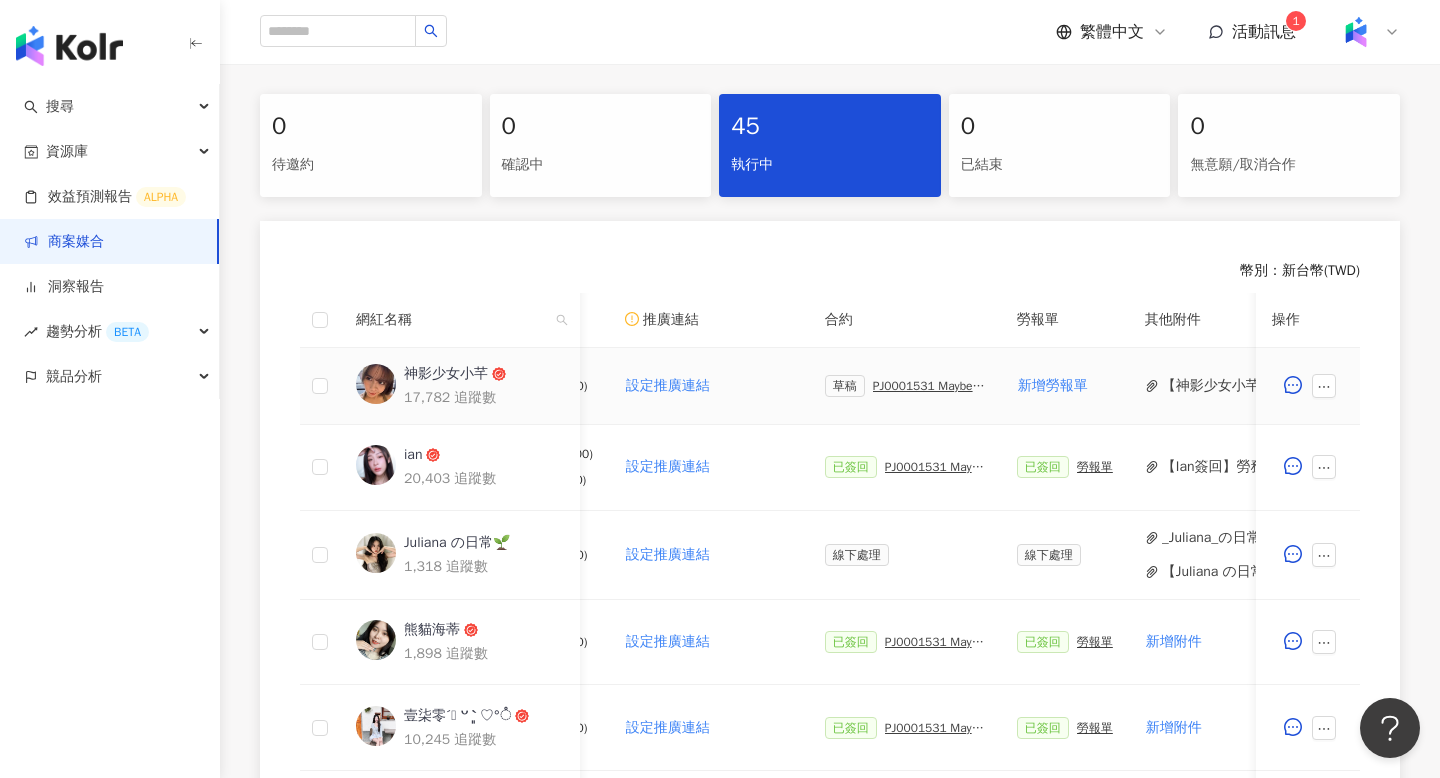 scroll, scrollTop: 0, scrollLeft: 319, axis: horizontal 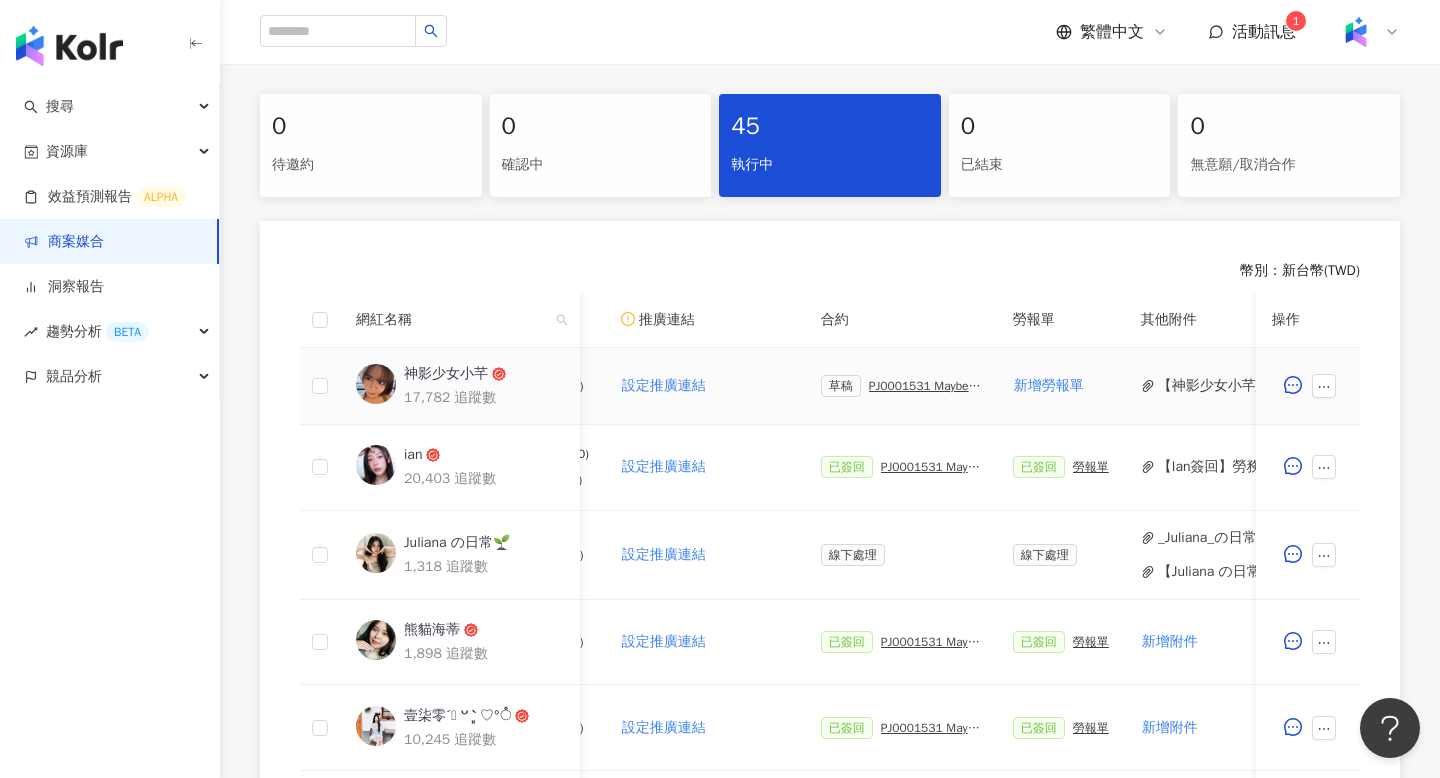 click on "PJ0001531 Maybelline_202506_FIT_ME_反孔特霧粉底_遮瑕_萊雅合作備忘錄" at bounding box center [925, 386] 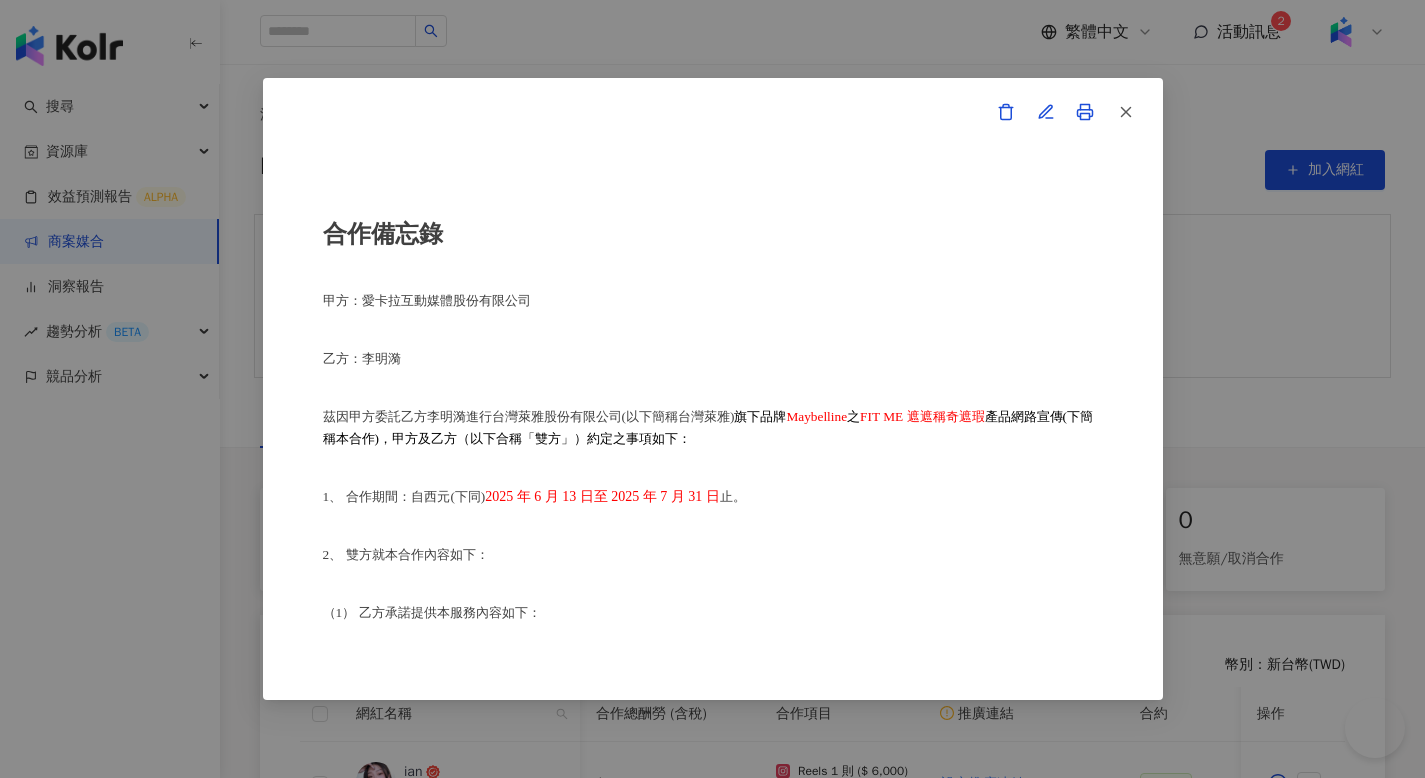 scroll, scrollTop: 853, scrollLeft: 0, axis: vertical 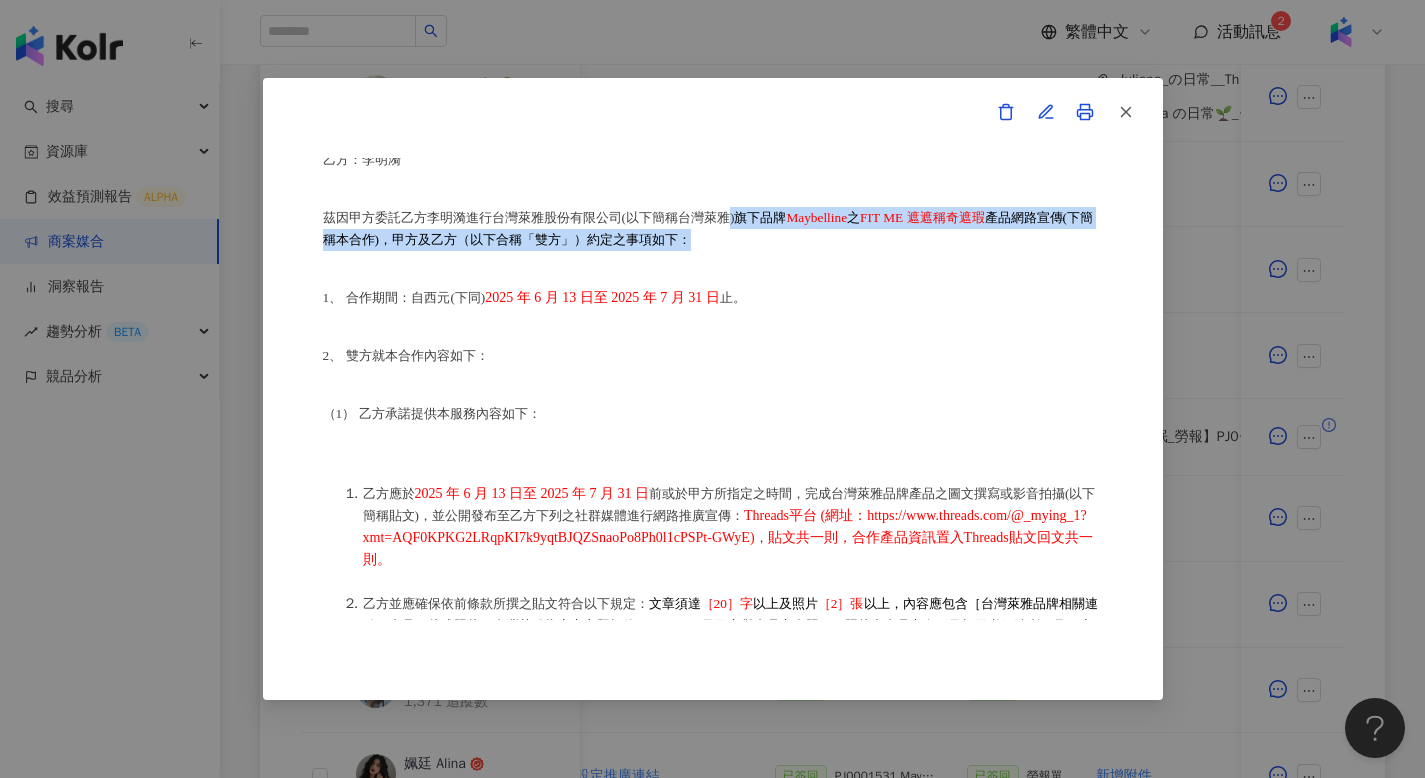 drag, startPoint x: 741, startPoint y: 216, endPoint x: 723, endPoint y: 246, distance: 34.98571 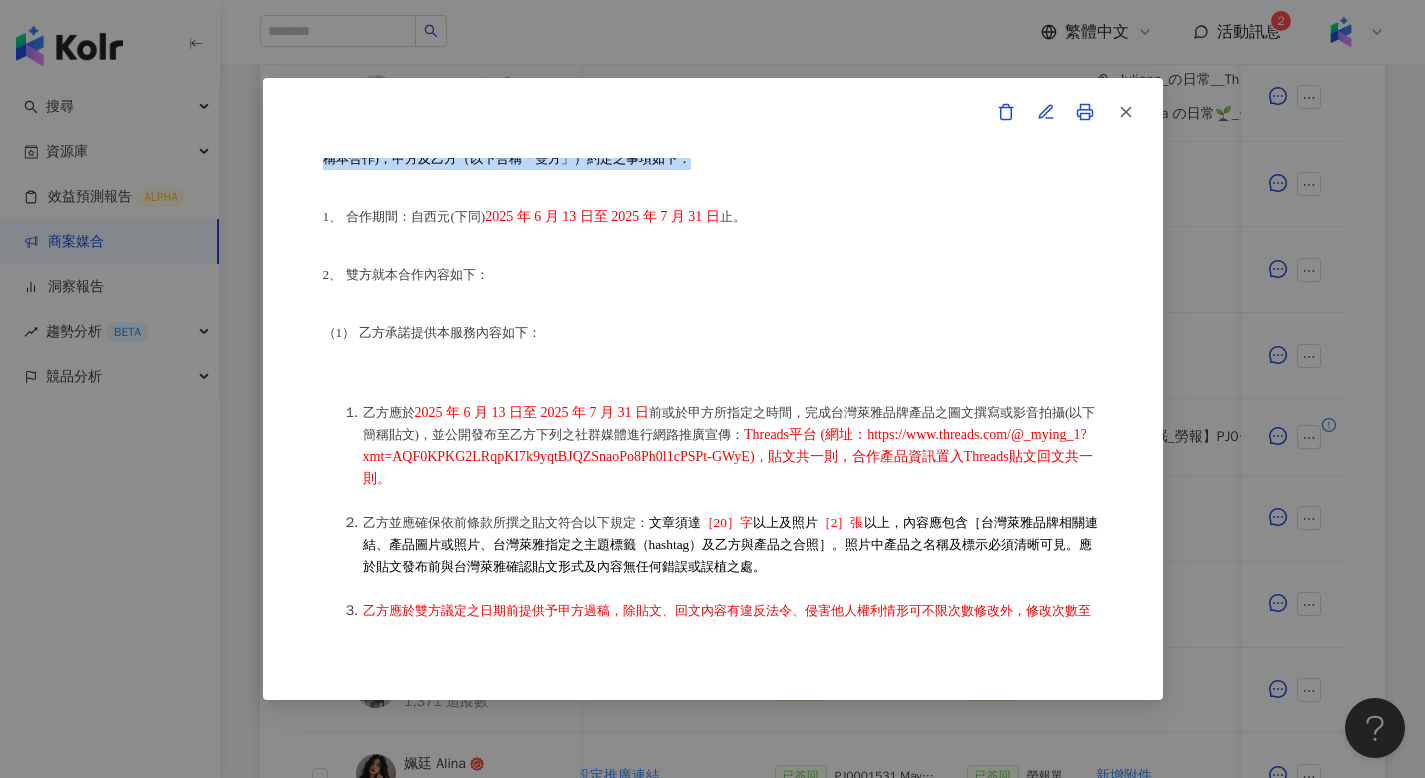 scroll, scrollTop: 286, scrollLeft: 0, axis: vertical 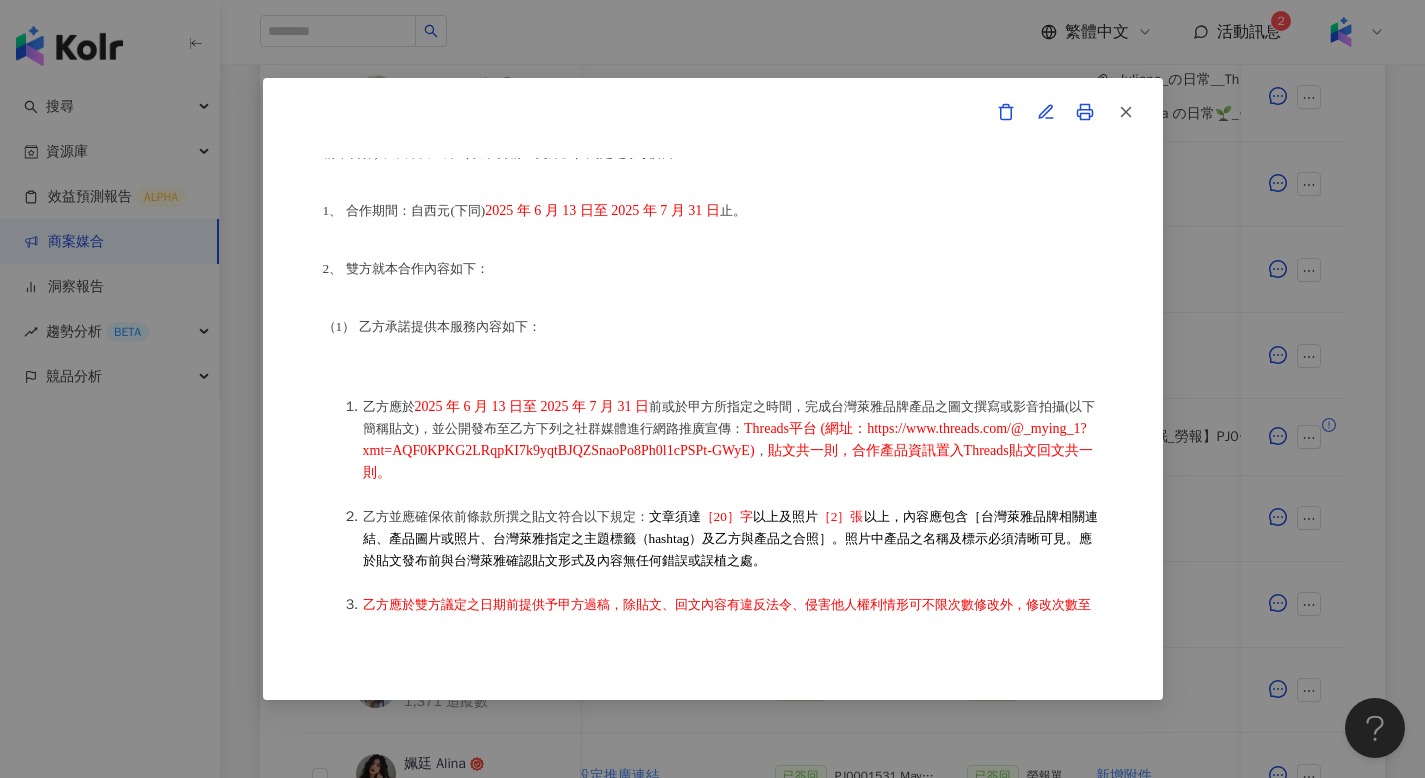 drag, startPoint x: 490, startPoint y: 216, endPoint x: 713, endPoint y: 223, distance: 223.10983 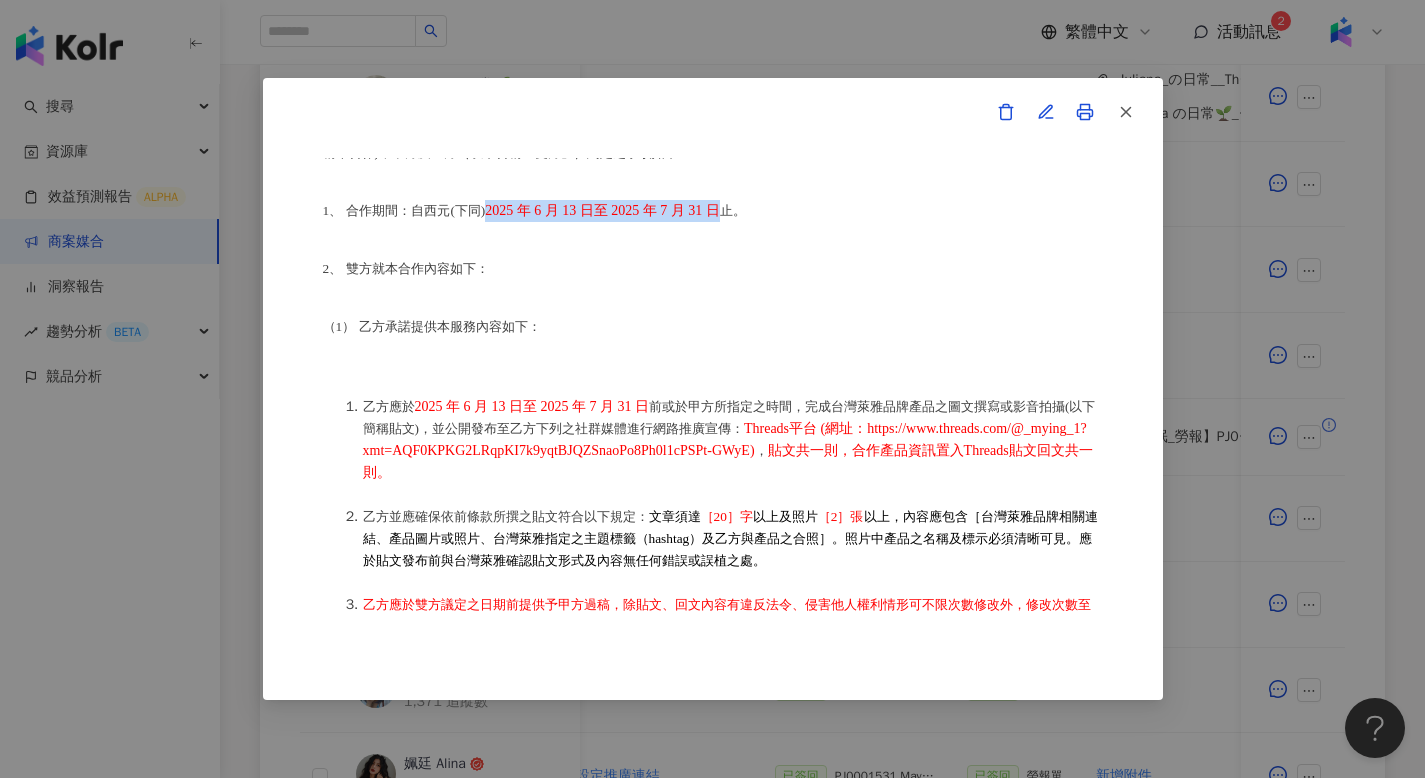 drag, startPoint x: 490, startPoint y: 211, endPoint x: 750, endPoint y: 208, distance: 260.0173 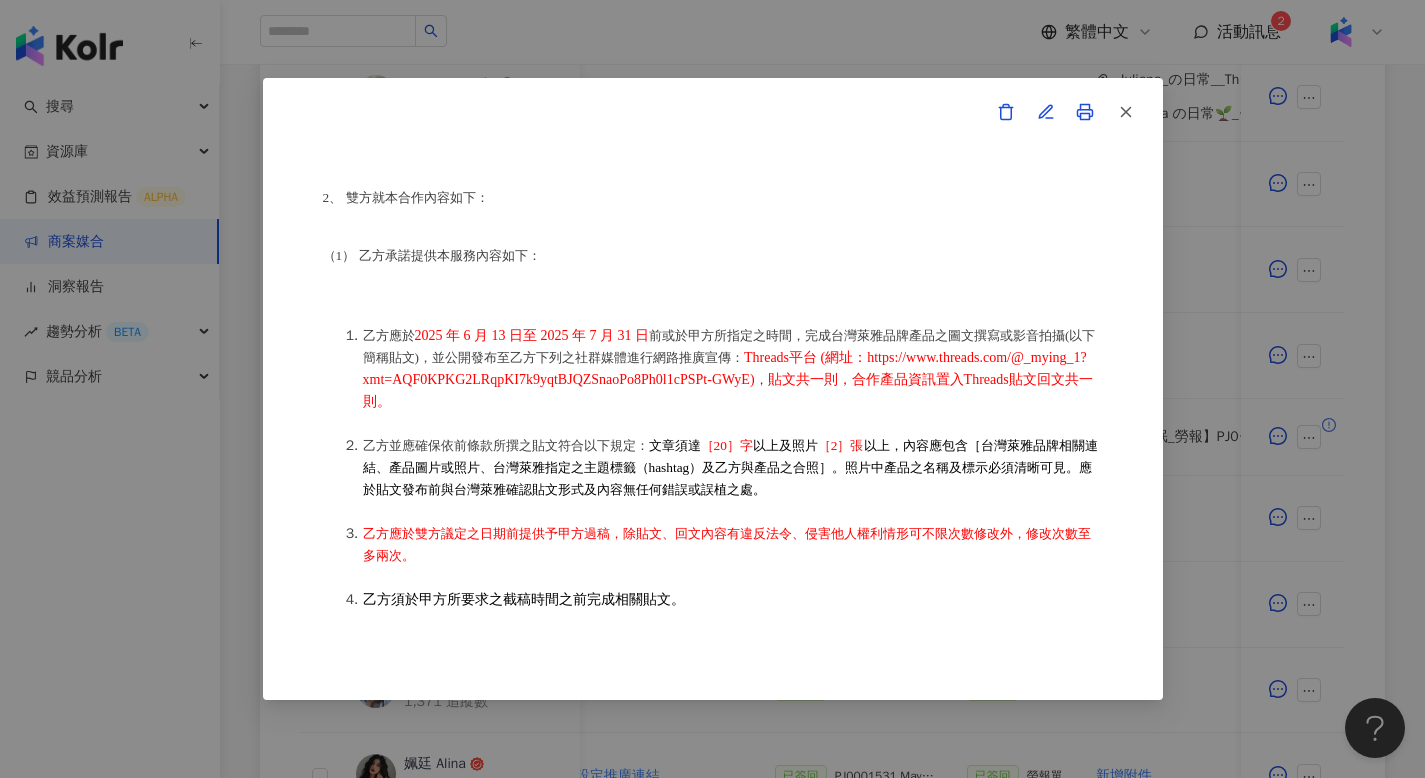 scroll, scrollTop: 378, scrollLeft: 0, axis: vertical 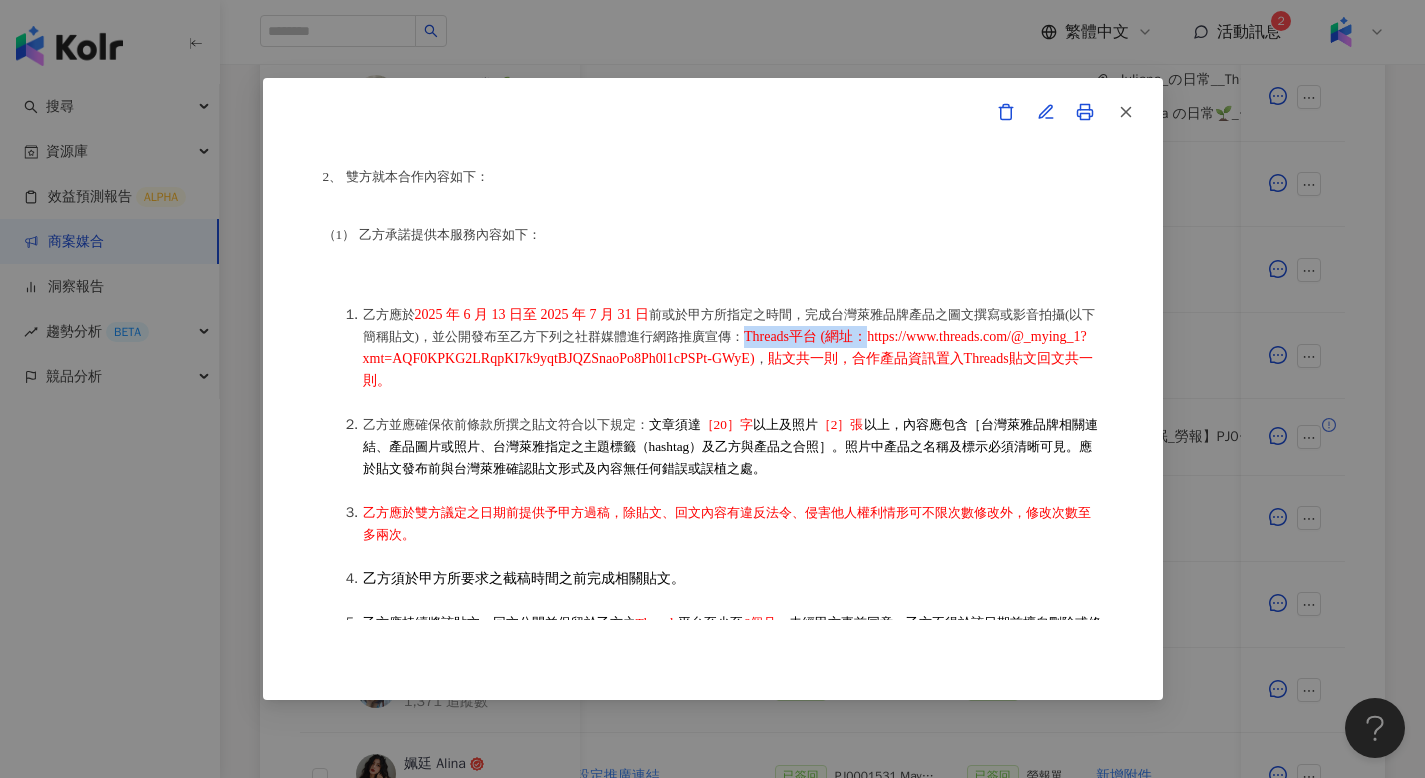 drag, startPoint x: 810, startPoint y: 344, endPoint x: 938, endPoint y: 343, distance: 128.0039 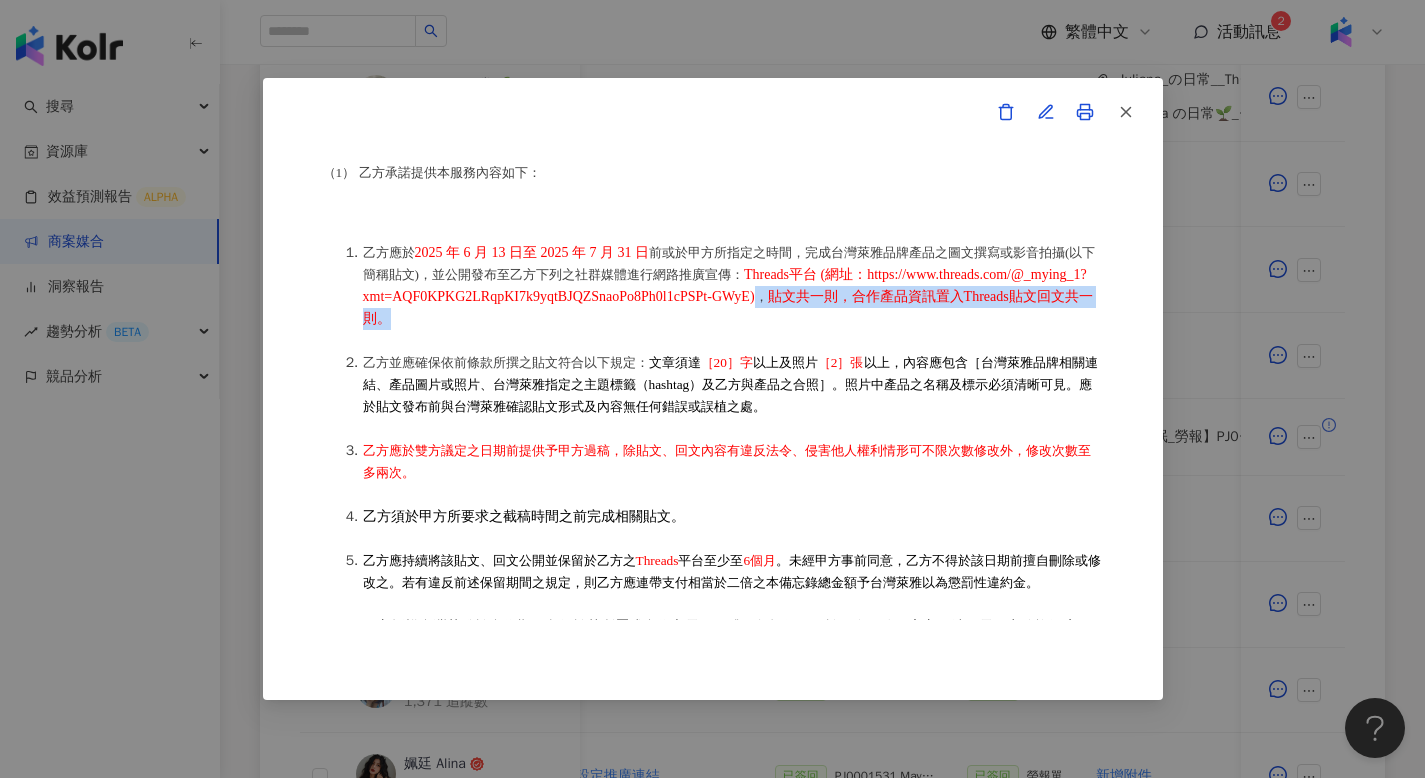 drag, startPoint x: 1042, startPoint y: 299, endPoint x: 687, endPoint y: 322, distance: 355.7443 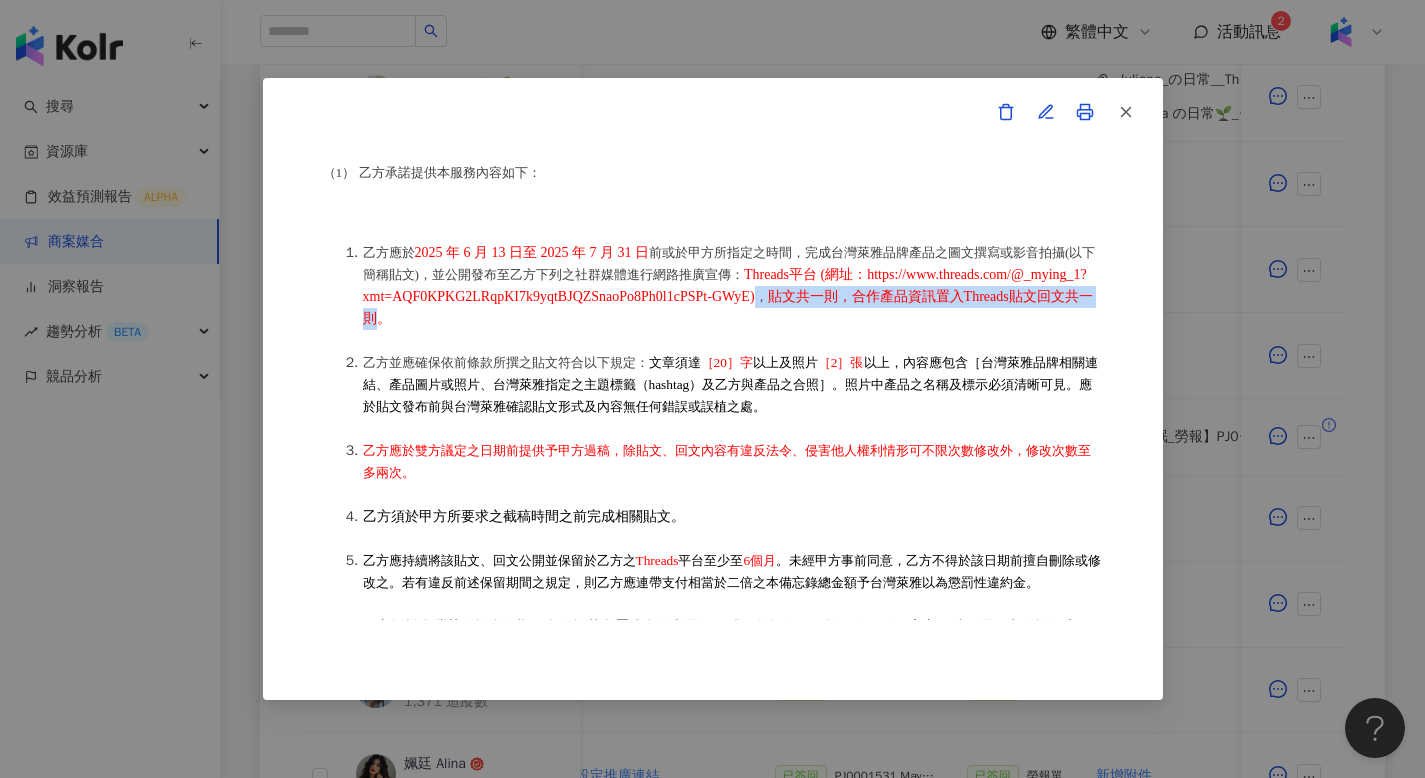 copy on "， 貼文共一則，合作產品資訊置入Threads貼文回文共一則" 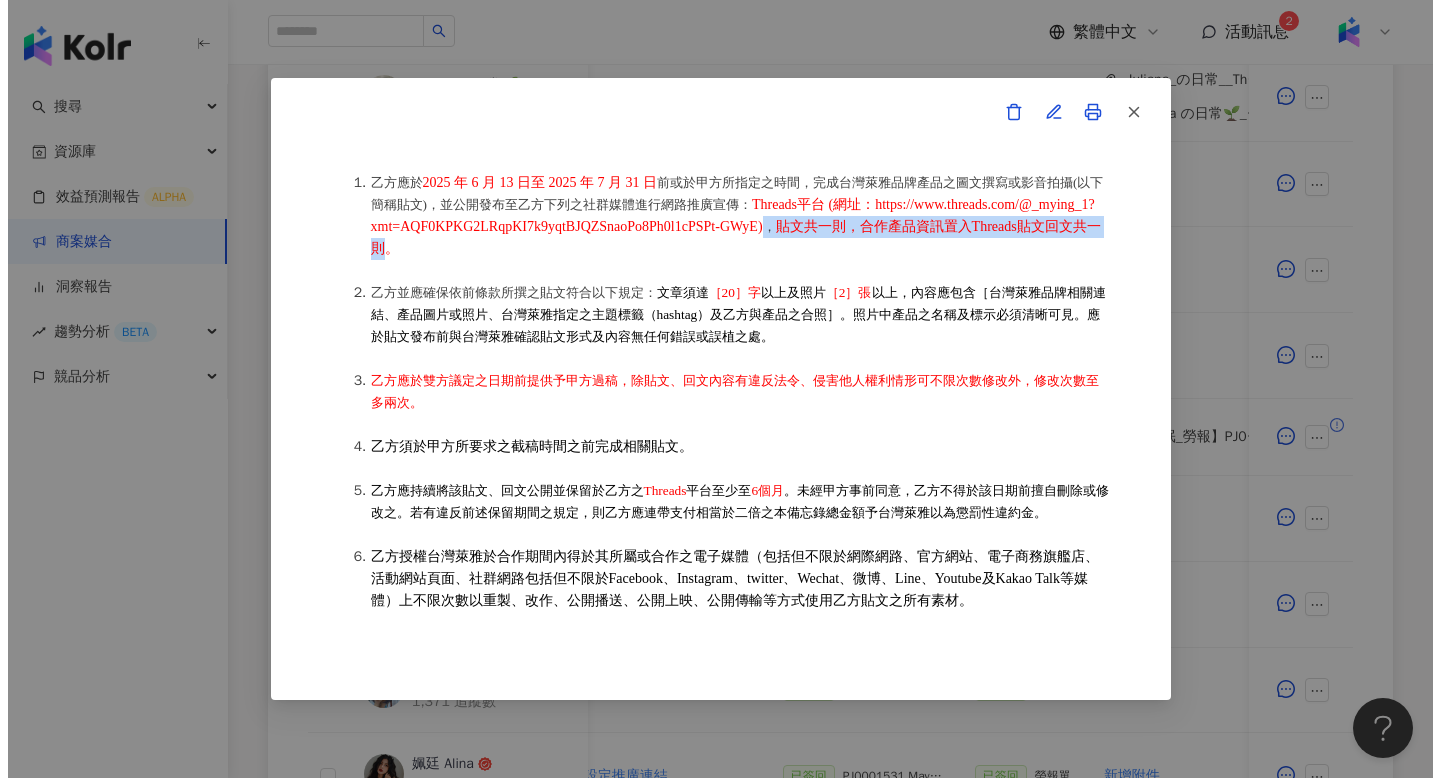 scroll, scrollTop: 523, scrollLeft: 0, axis: vertical 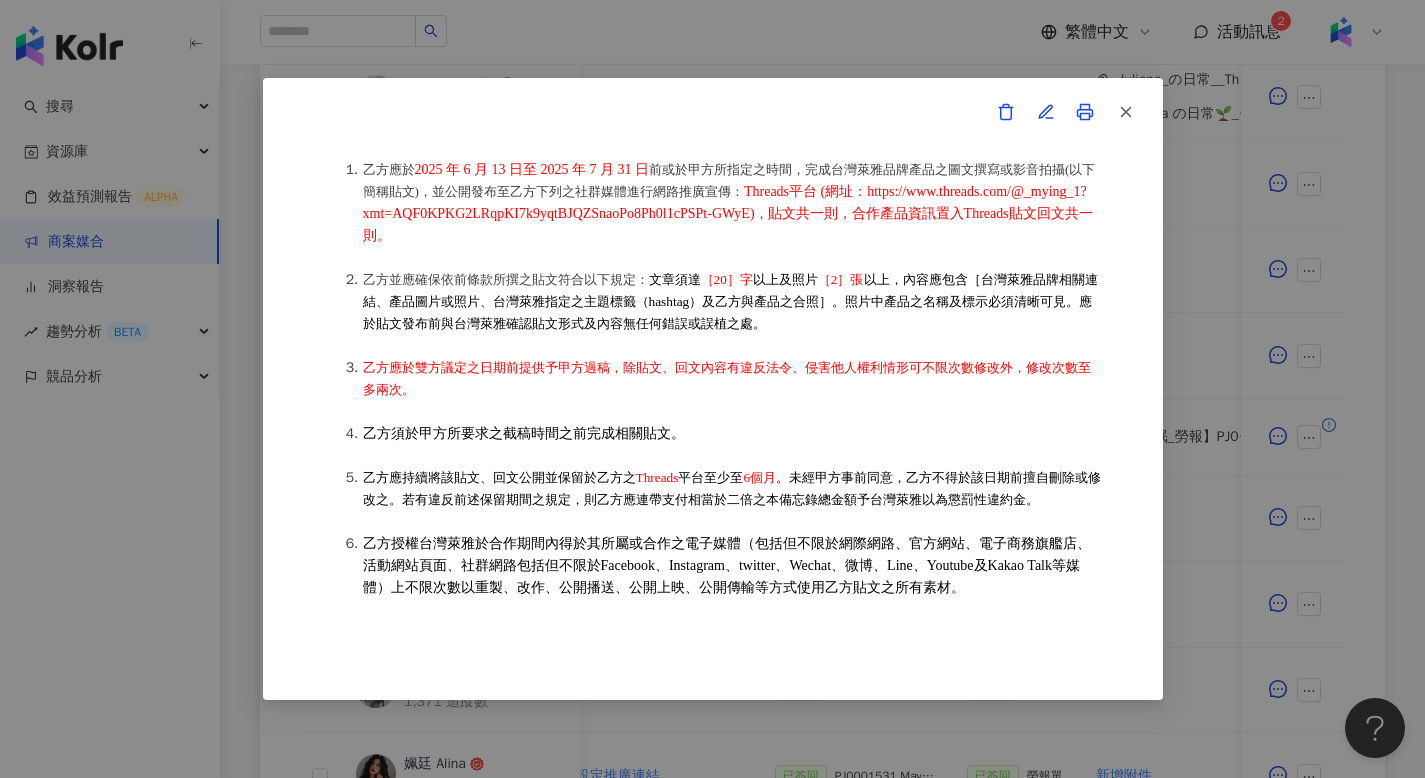 click on "乙方並應確保依前條款所撰之貼文符合以下規定： 文章須達 ［20］字 以上及照片 ［2］張 以上，內容應包含［台灣萊雅品牌相關連結、產品圖片或照片、台灣萊雅指定之主題標籤（hashtag）及乙方與產品之合照］。照片中產品之名稱及標示必須清晰可見。應於貼文發布前與台灣萊雅確認貼文形式及內容無任何錯誤或誤植之處。" at bounding box center (733, 302) 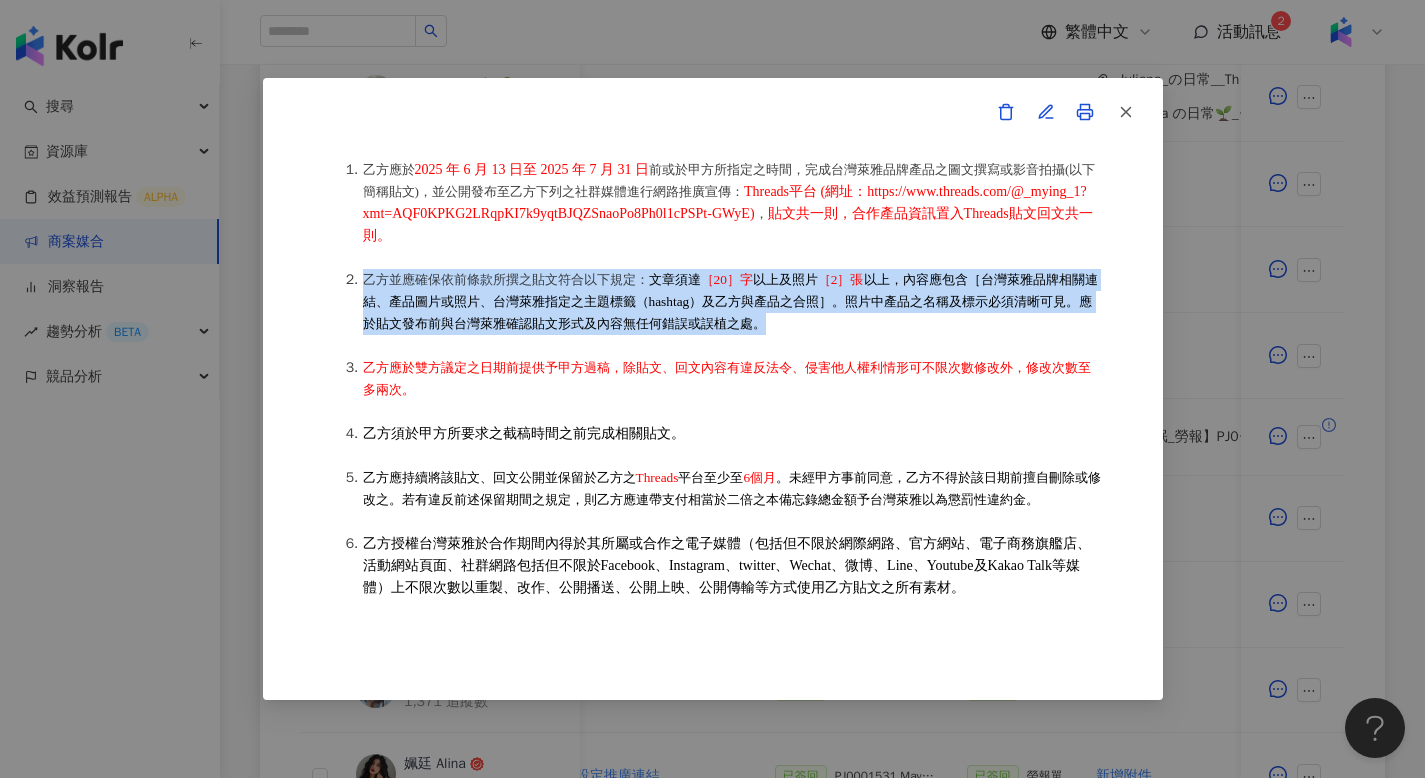 drag, startPoint x: 365, startPoint y: 286, endPoint x: 840, endPoint y: 335, distance: 477.5207 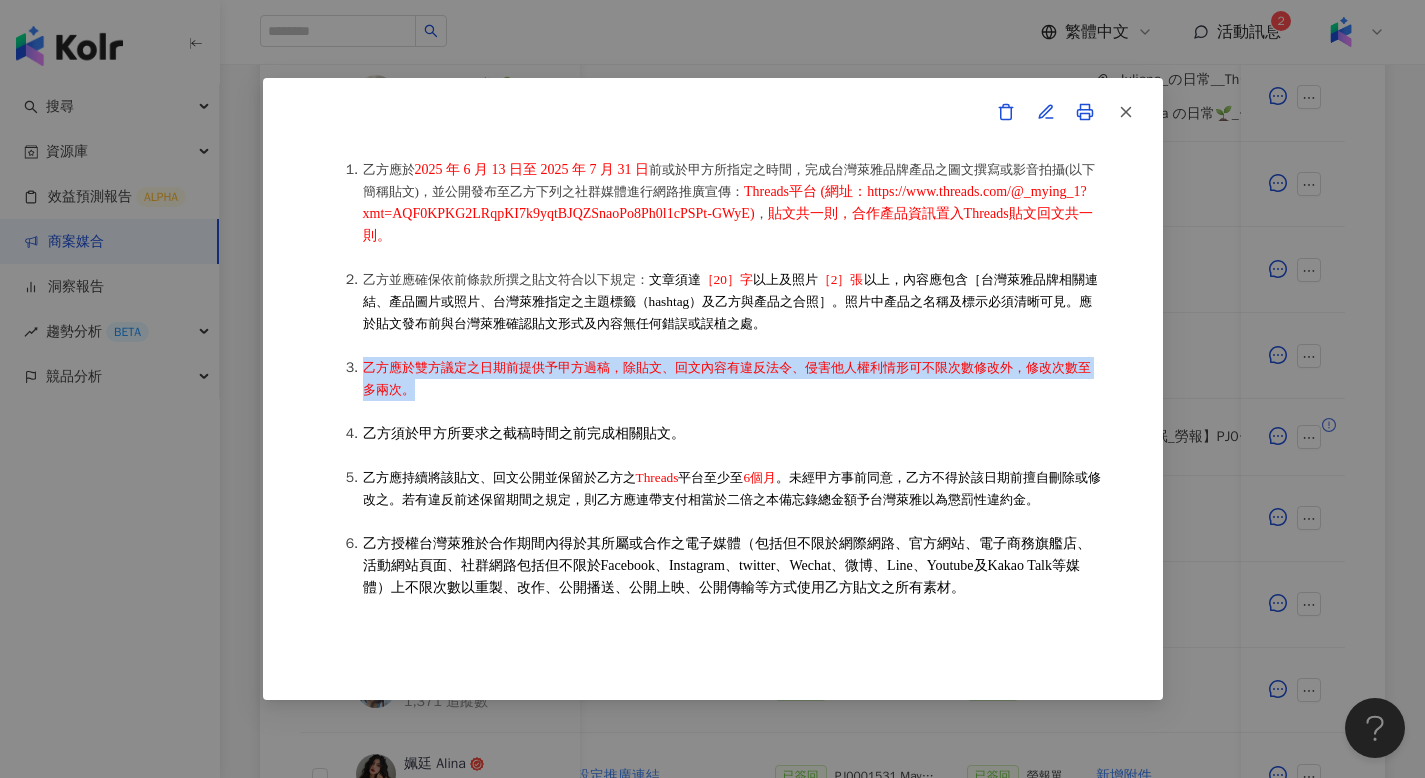 drag, startPoint x: 364, startPoint y: 373, endPoint x: 434, endPoint y: 397, distance: 74 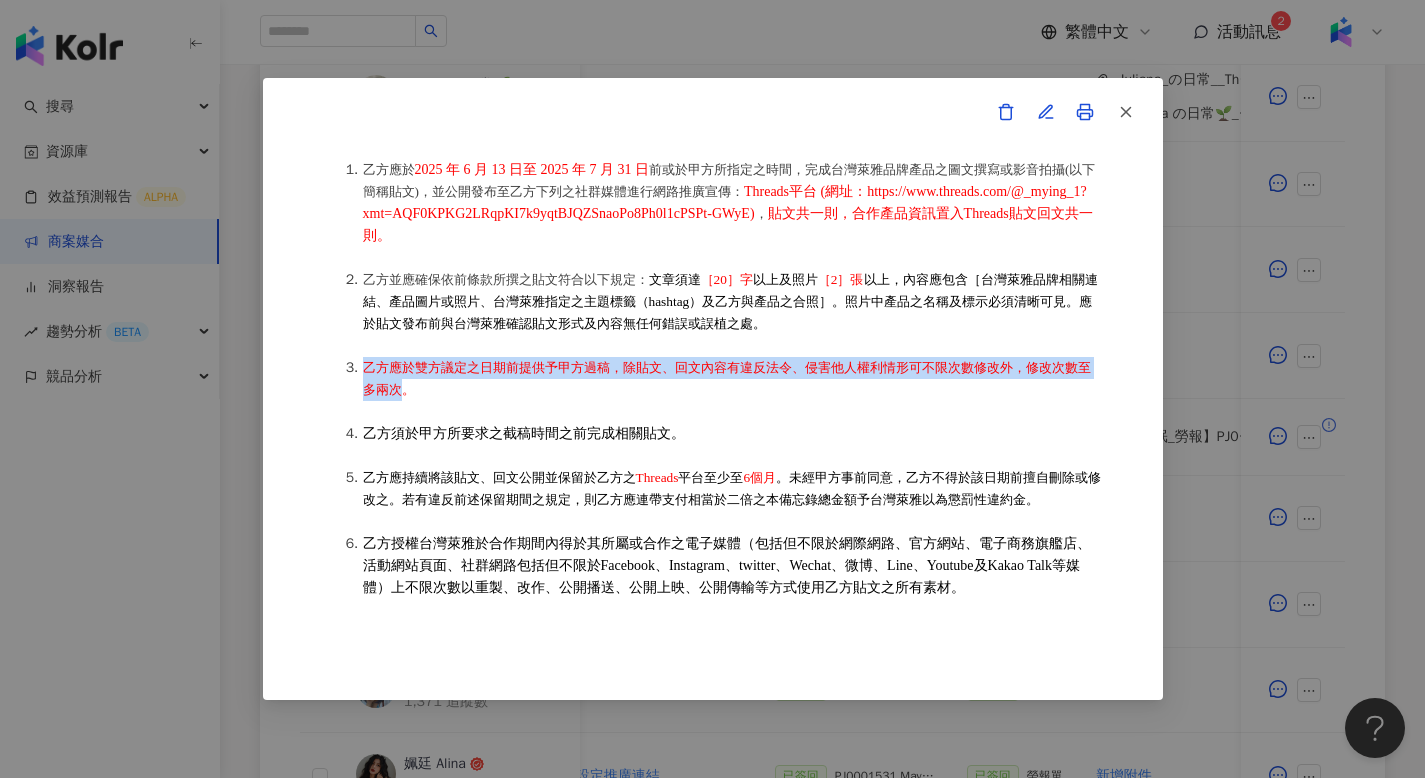 copy on "乙方應於雙方議定之日期前提供予甲方過稿，除貼文、回文內容有違反法令、侵害他人權利情形可不限次數修改外，修改次數至多兩次" 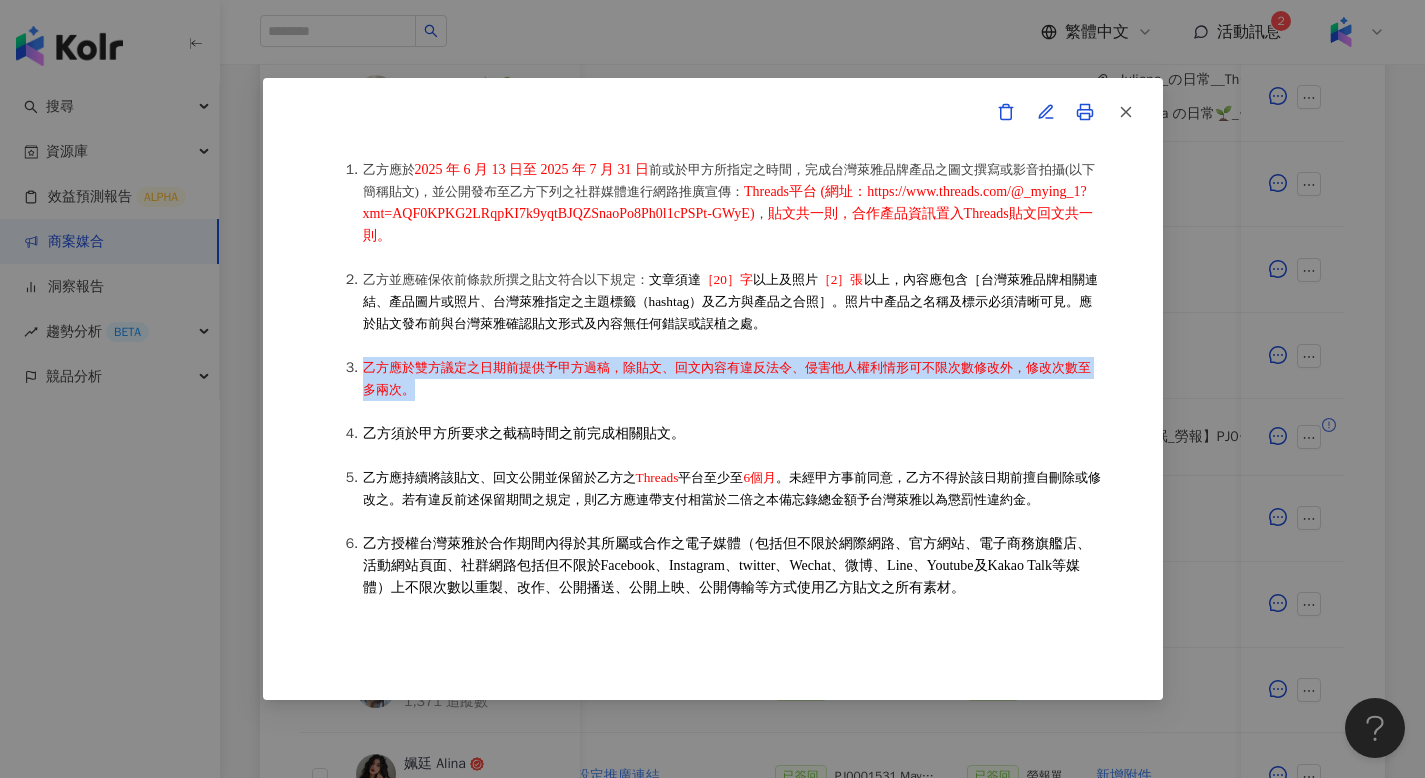 copy on "乙方應於雙方議定之日期前提供予甲方過稿，除貼文、回文內容有違反法令、侵害他人權利情形可不限次數修改外，修改次數至多兩次。" 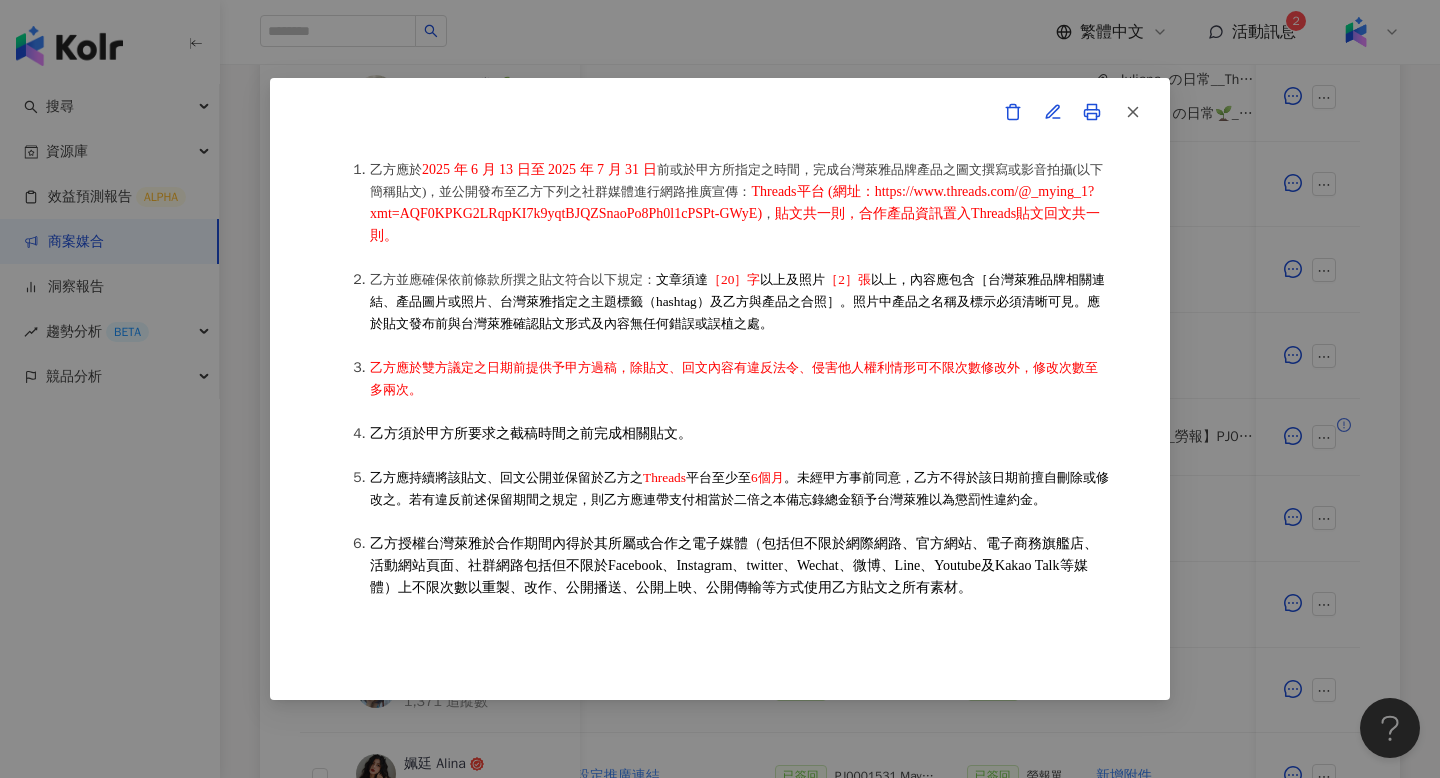 click on "乙方須於甲方所要求之截稿時間之前完成相關貼文。" at bounding box center [740, 434] 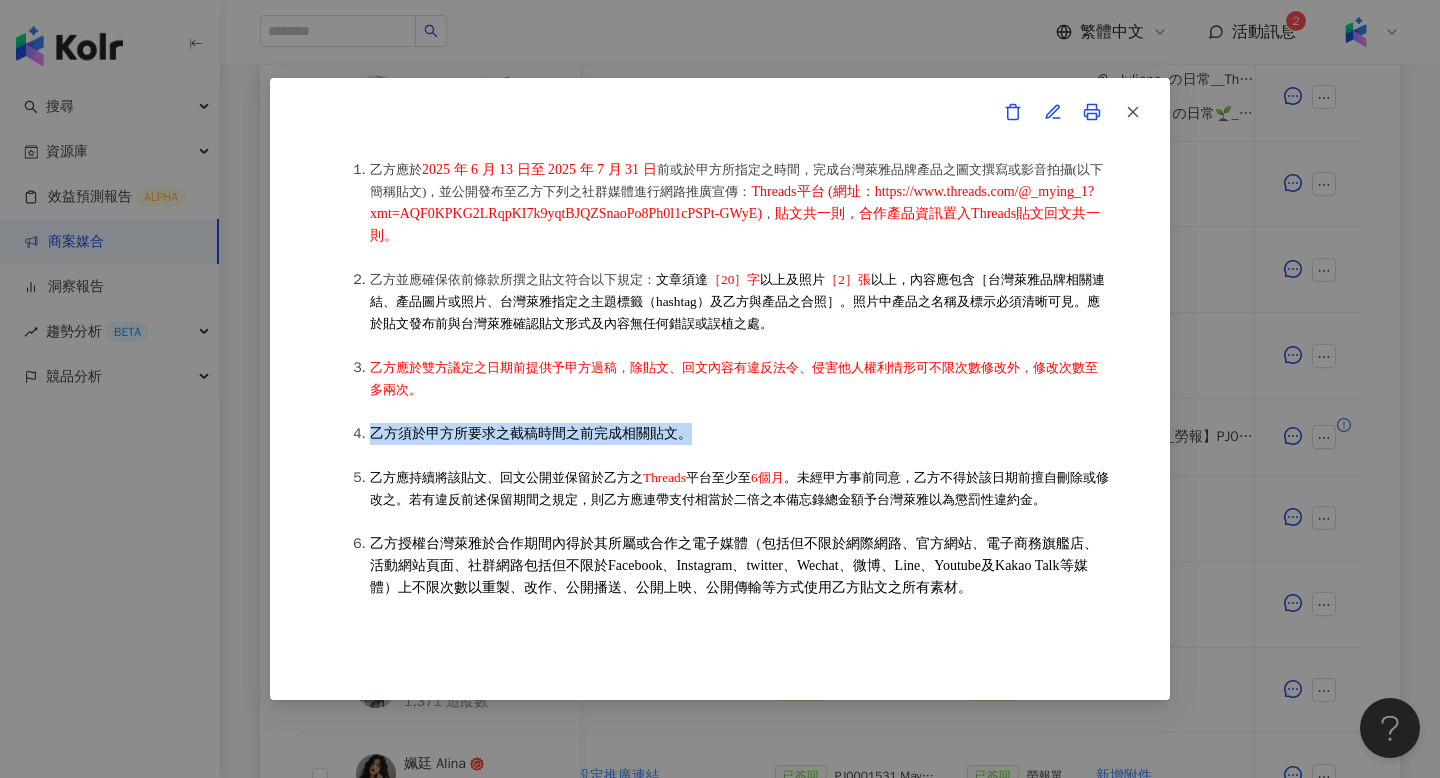drag, startPoint x: 370, startPoint y: 444, endPoint x: 689, endPoint y: 445, distance: 319.00156 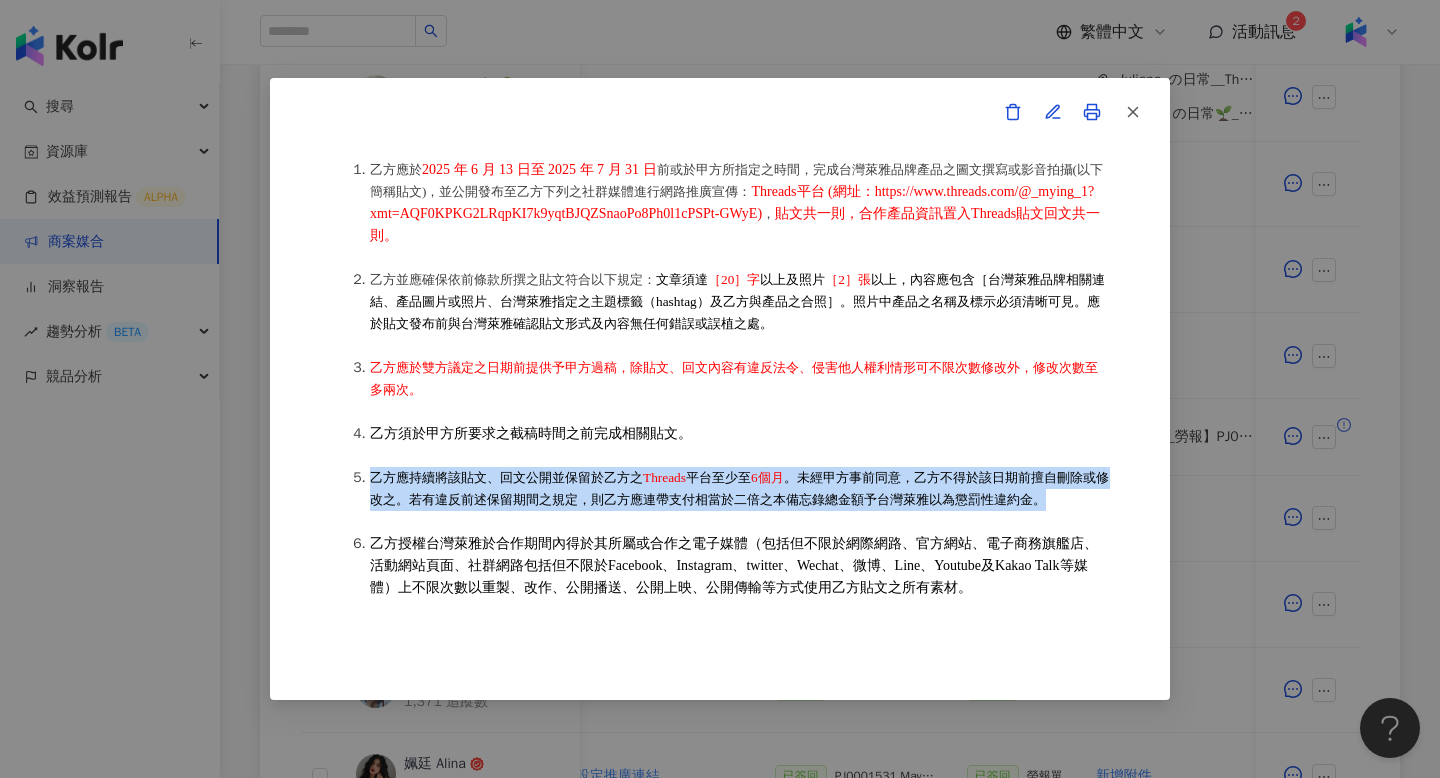 drag, startPoint x: 370, startPoint y: 484, endPoint x: 1087, endPoint y: 504, distance: 717.2789 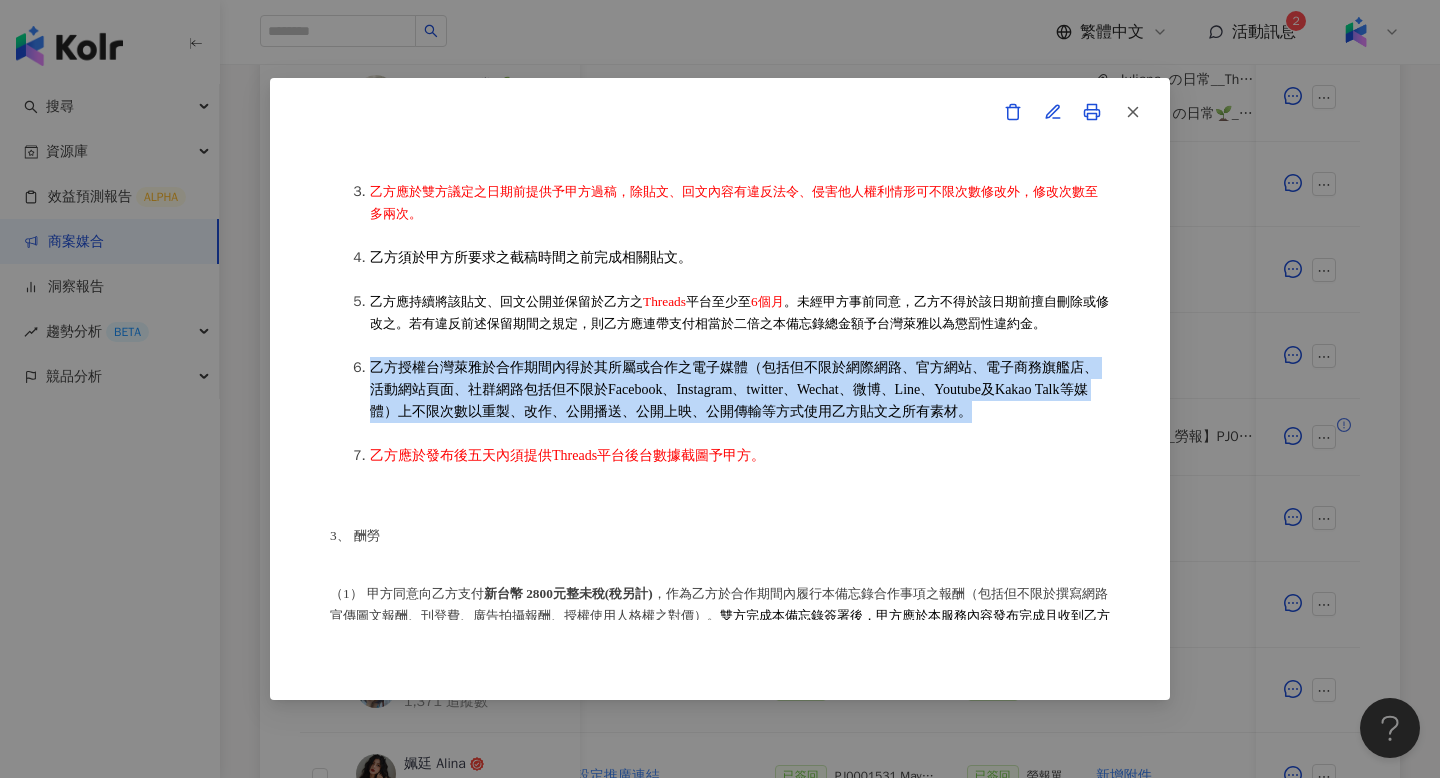 drag, startPoint x: 369, startPoint y: 373, endPoint x: 994, endPoint y: 426, distance: 627.24316 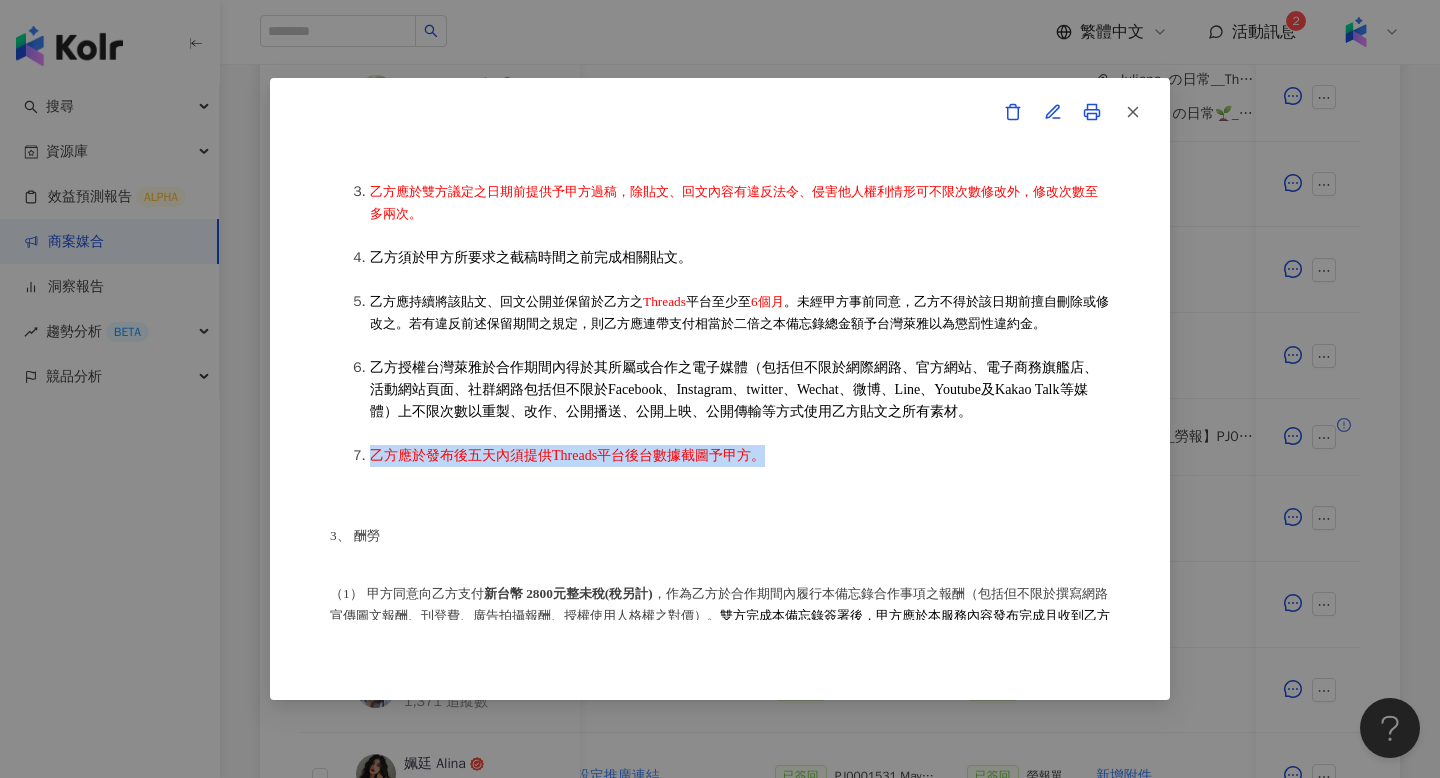 drag, startPoint x: 369, startPoint y: 466, endPoint x: 764, endPoint y: 461, distance: 395.03165 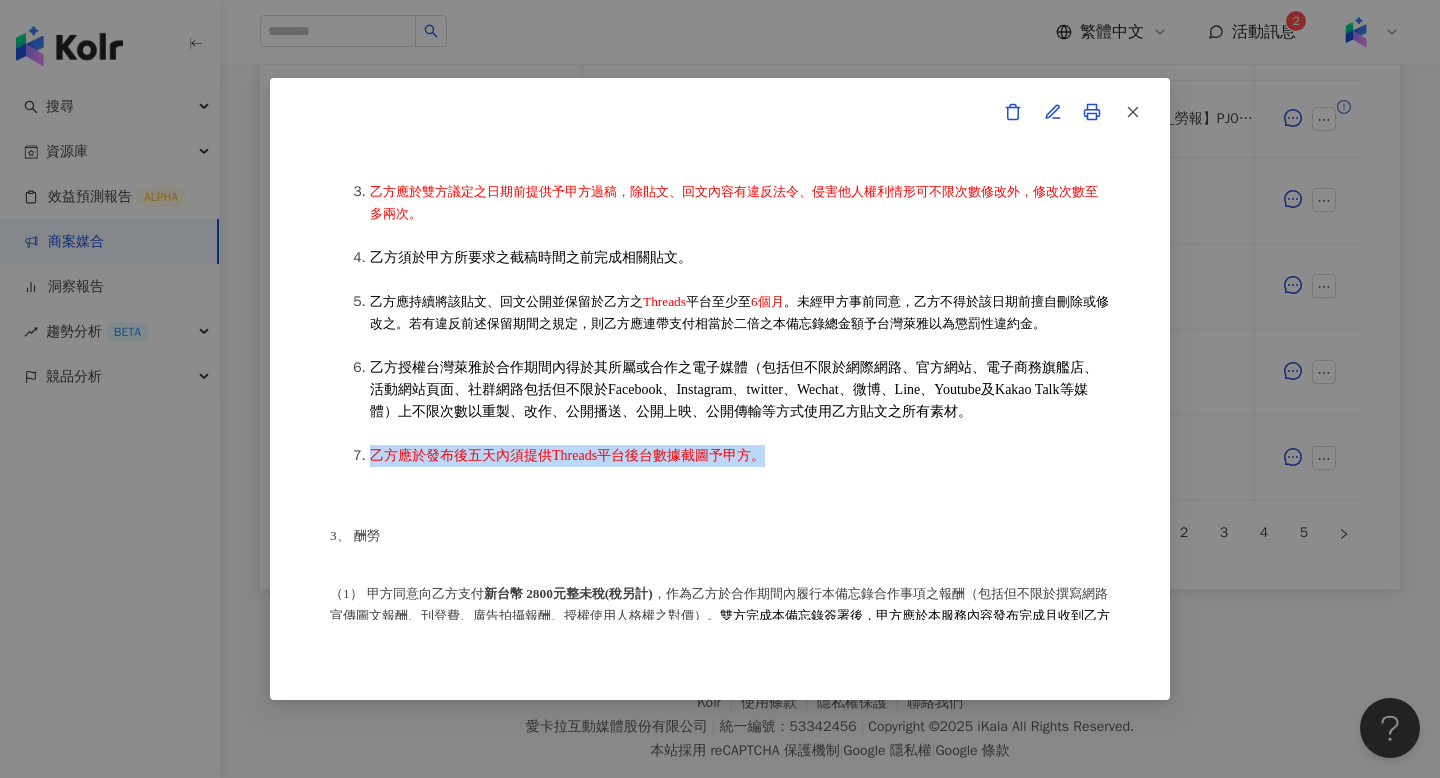 scroll, scrollTop: 1138, scrollLeft: 0, axis: vertical 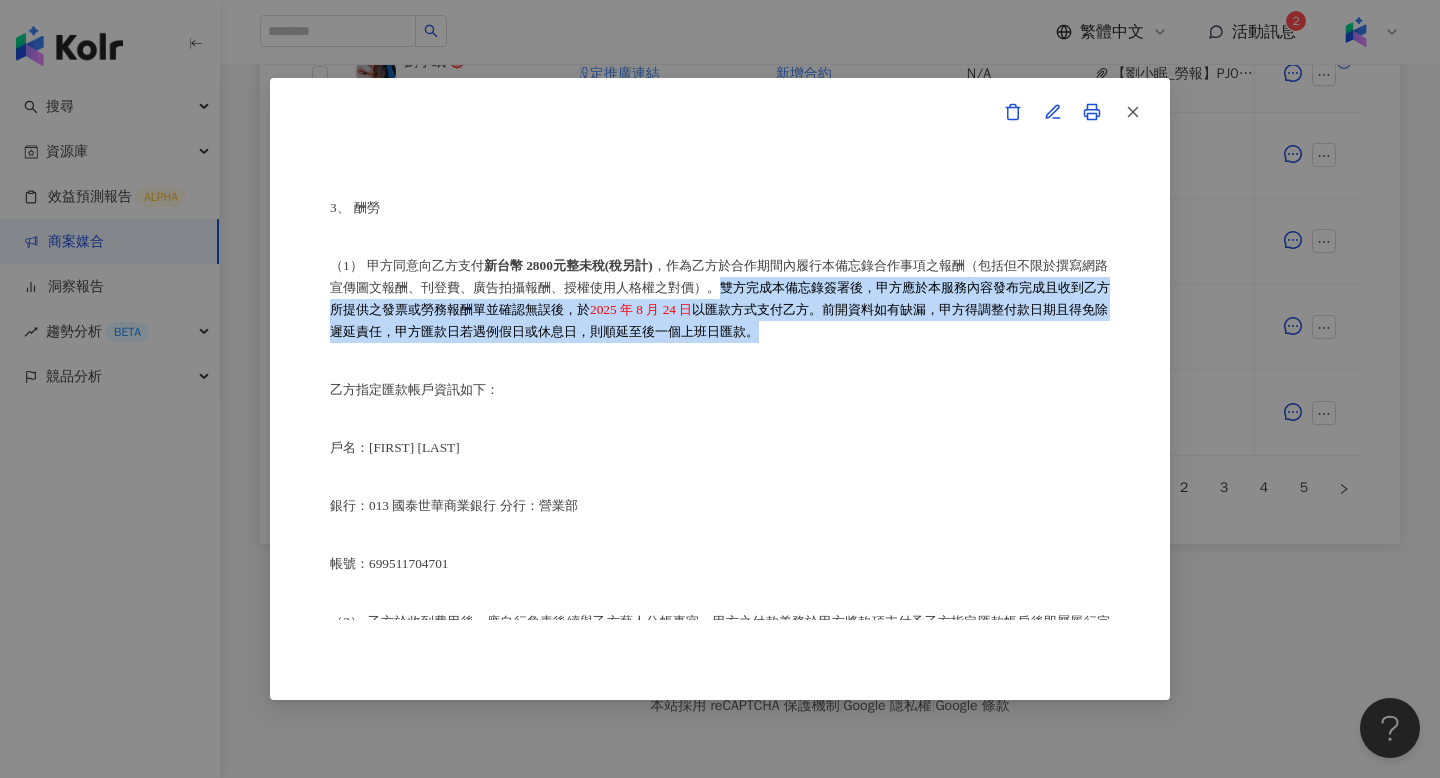 drag, startPoint x: 750, startPoint y: 299, endPoint x: 842, endPoint y: 344, distance: 102.41582 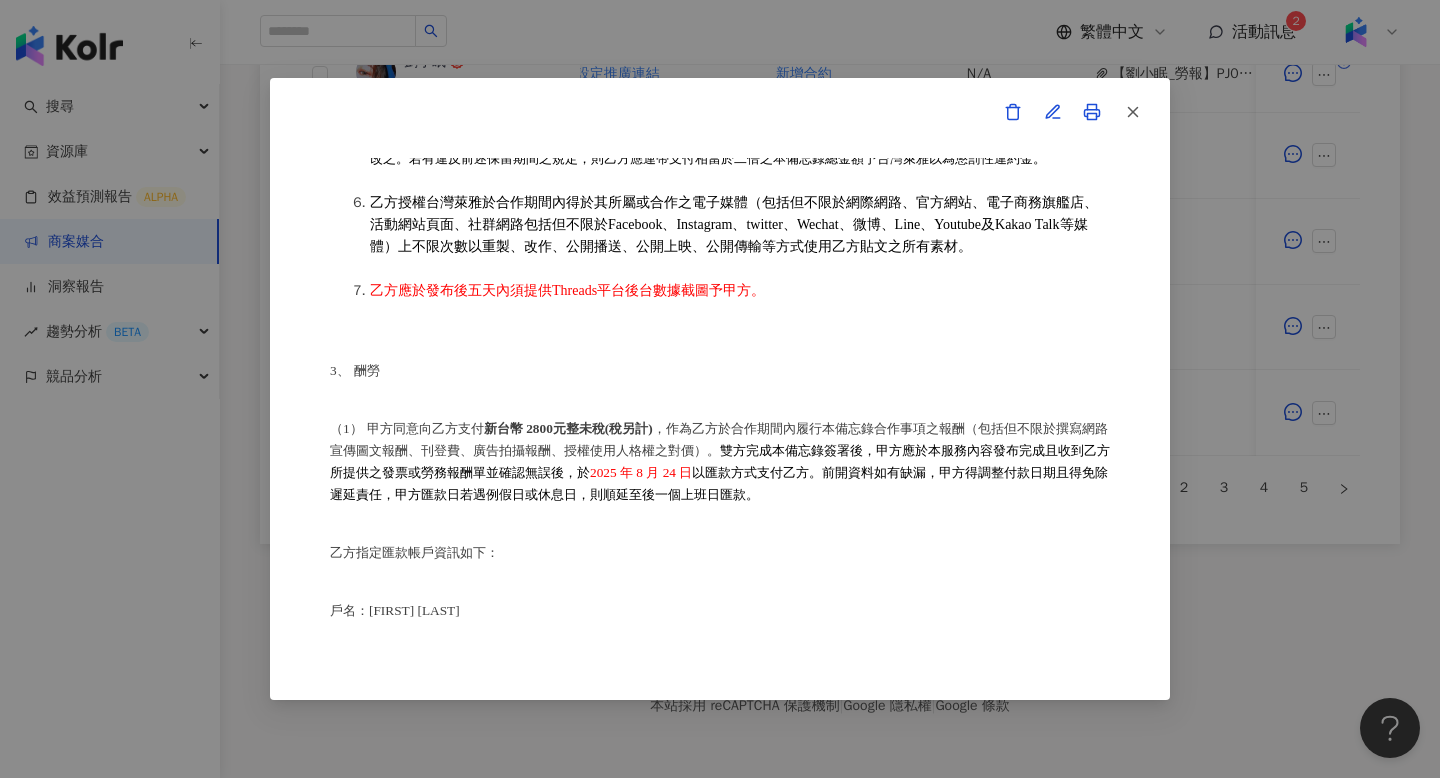 click on "乙方應於發布後五天內須提供Threads平台後台數據截圖予甲方。" at bounding box center [740, 291] 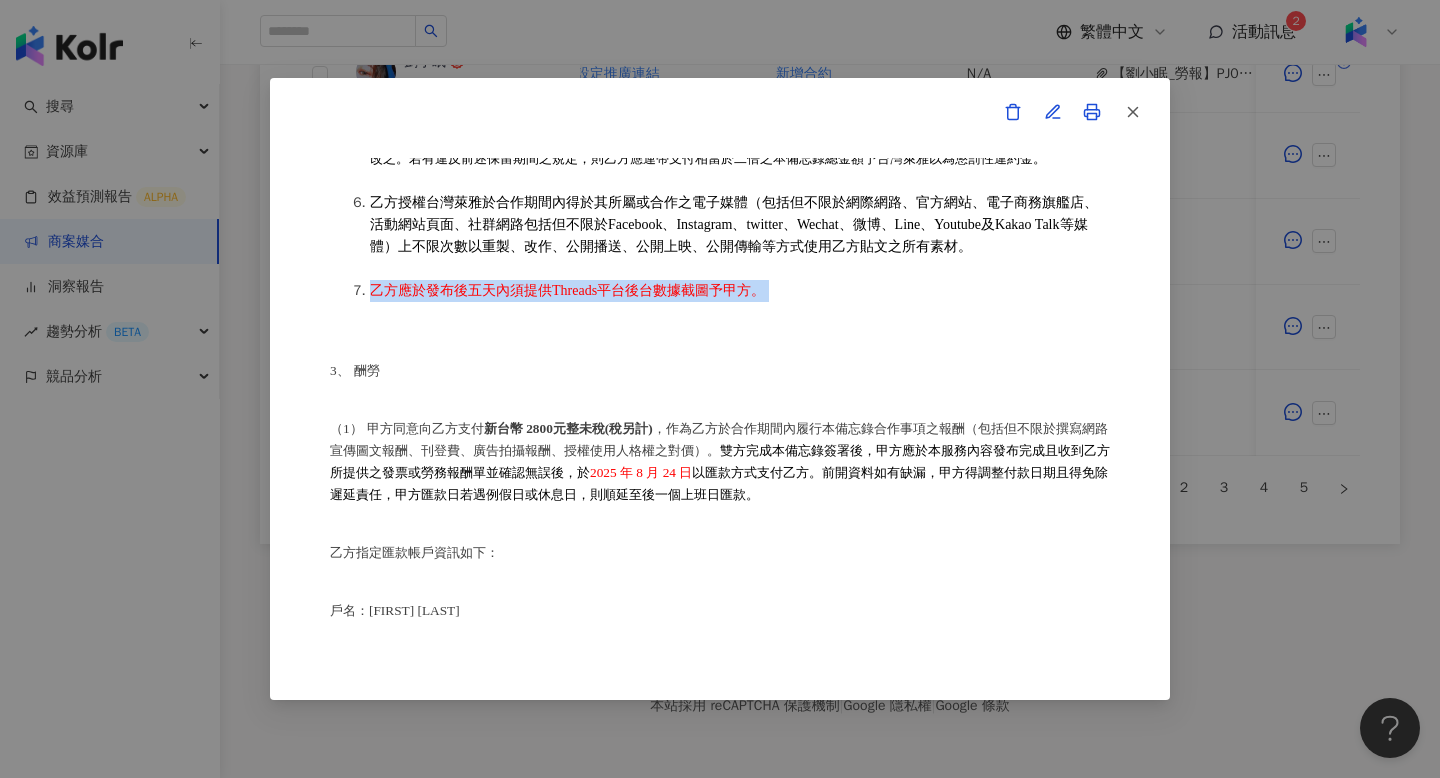 drag, startPoint x: 374, startPoint y: 304, endPoint x: 790, endPoint y: 304, distance: 416 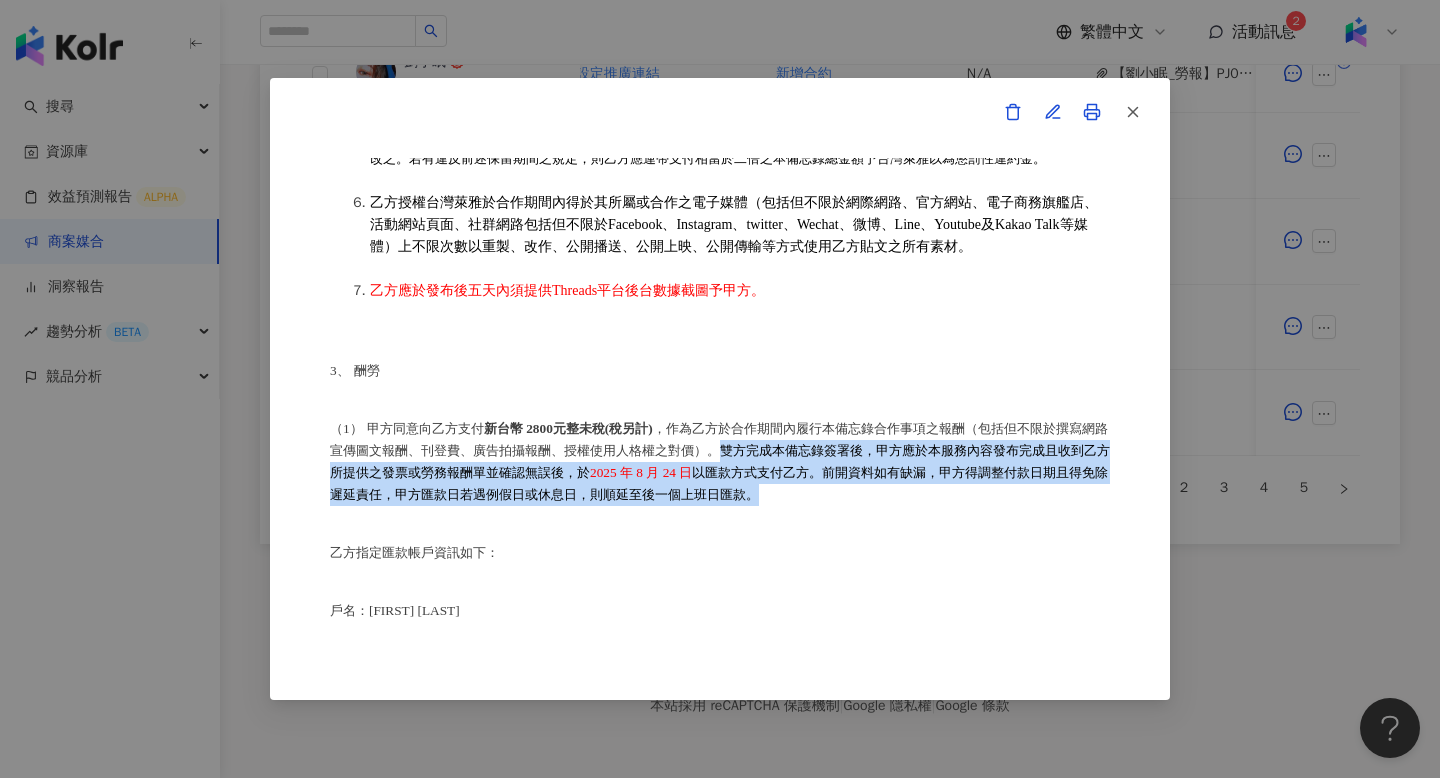 drag, startPoint x: 753, startPoint y: 465, endPoint x: 850, endPoint y: 509, distance: 106.51291 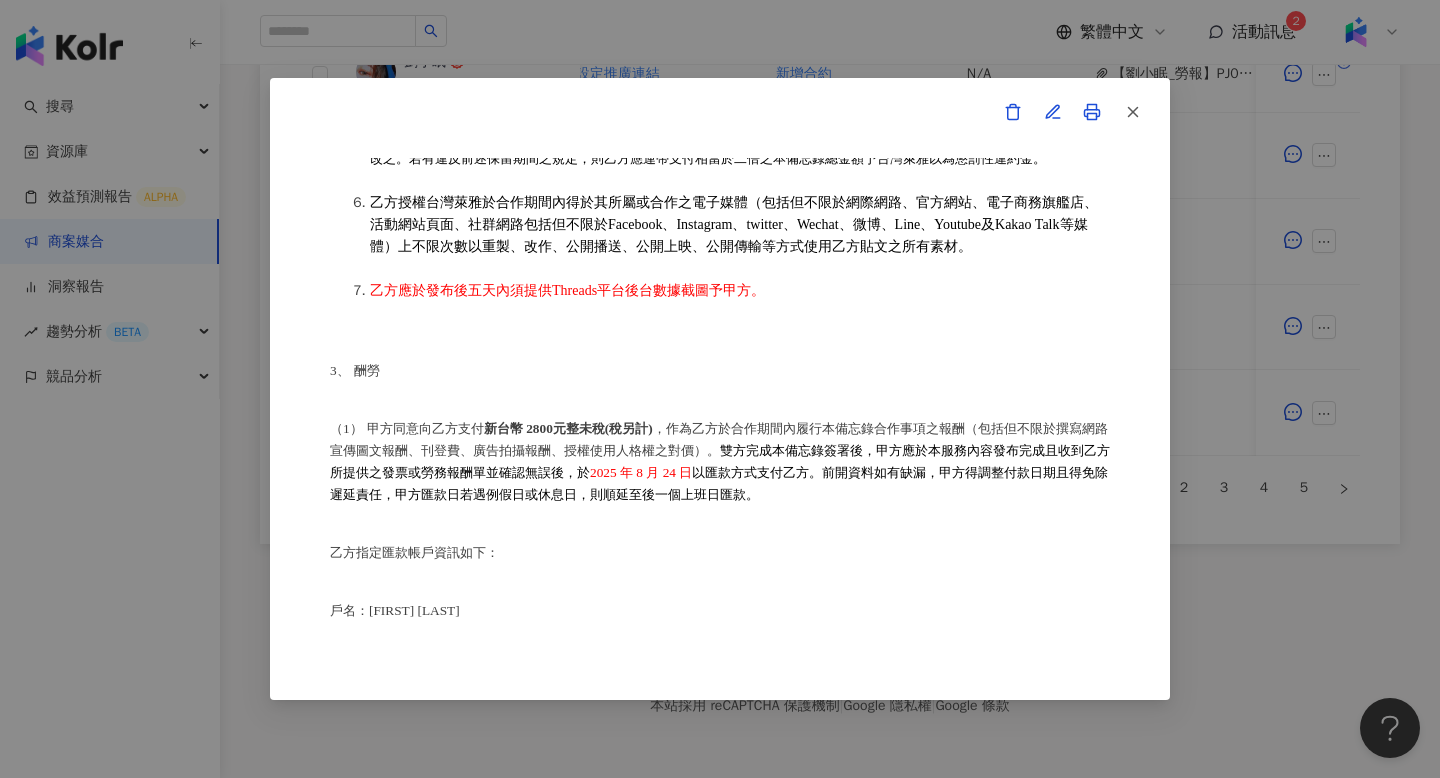 click on "合作備忘錄
甲方：愛卡拉互動媒體股份有限公司
乙方：李明漪
茲因甲方委託乙方李明漪進行台灣萊雅股份有限公司(以下簡稱台灣萊雅) 旗下品牌 Maybelline 之 FIT ME 遮遮稱奇遮瑕 產品網路宣傳(下簡稱本合作)，甲方及乙方（以下合稱「雙方」）約定之事項如下：
1、   合作期間：自西元(下同)  2025 年 6 月 13 日至 2025 年 7 月 31 日 止。
2、   雙方就本合作內容如下：
（1）   乙方承諾提供本服務內容如下：
乙方應於 2025 年 6 月 13 日至 2025 年 7 月 31 日 前或於甲方所指定之時間，完成台灣萊雅品牌產品之圖文撰寫或影音拍攝(以下簡稱貼文)，並公開發布至乙方下列之社群媒體進行網路推廣宣傳： Threads平台 (網址：https://www.threads.com/@_mying_1?xmt=AQF0KPKG2LRqpKI7k9yqtBJQZSnaoPo8Ph0l1cPSPt-GWyE) ， 貼文共一則，合作產品資訊置入Threads貼文回文共一則。" at bounding box center (720, 389) 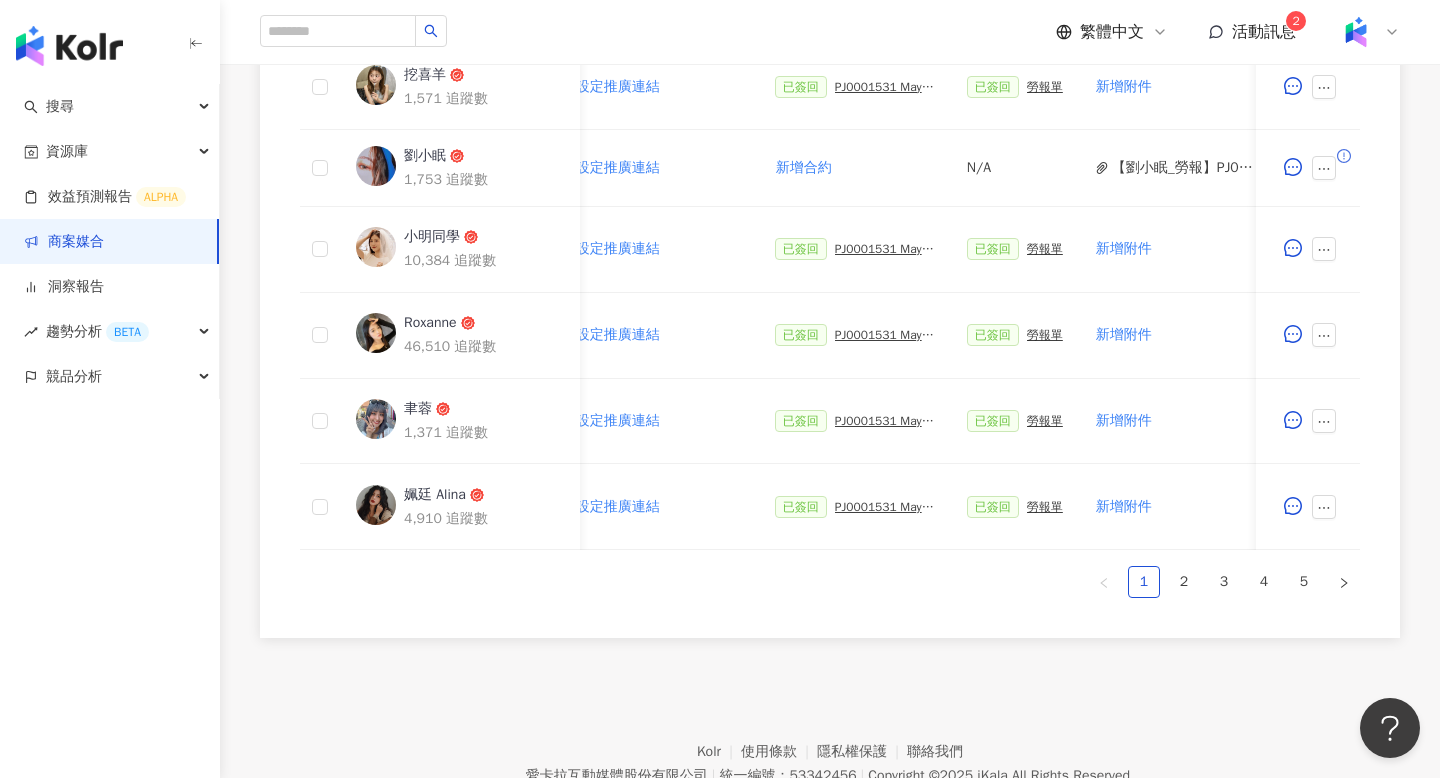 scroll, scrollTop: 1138, scrollLeft: 0, axis: vertical 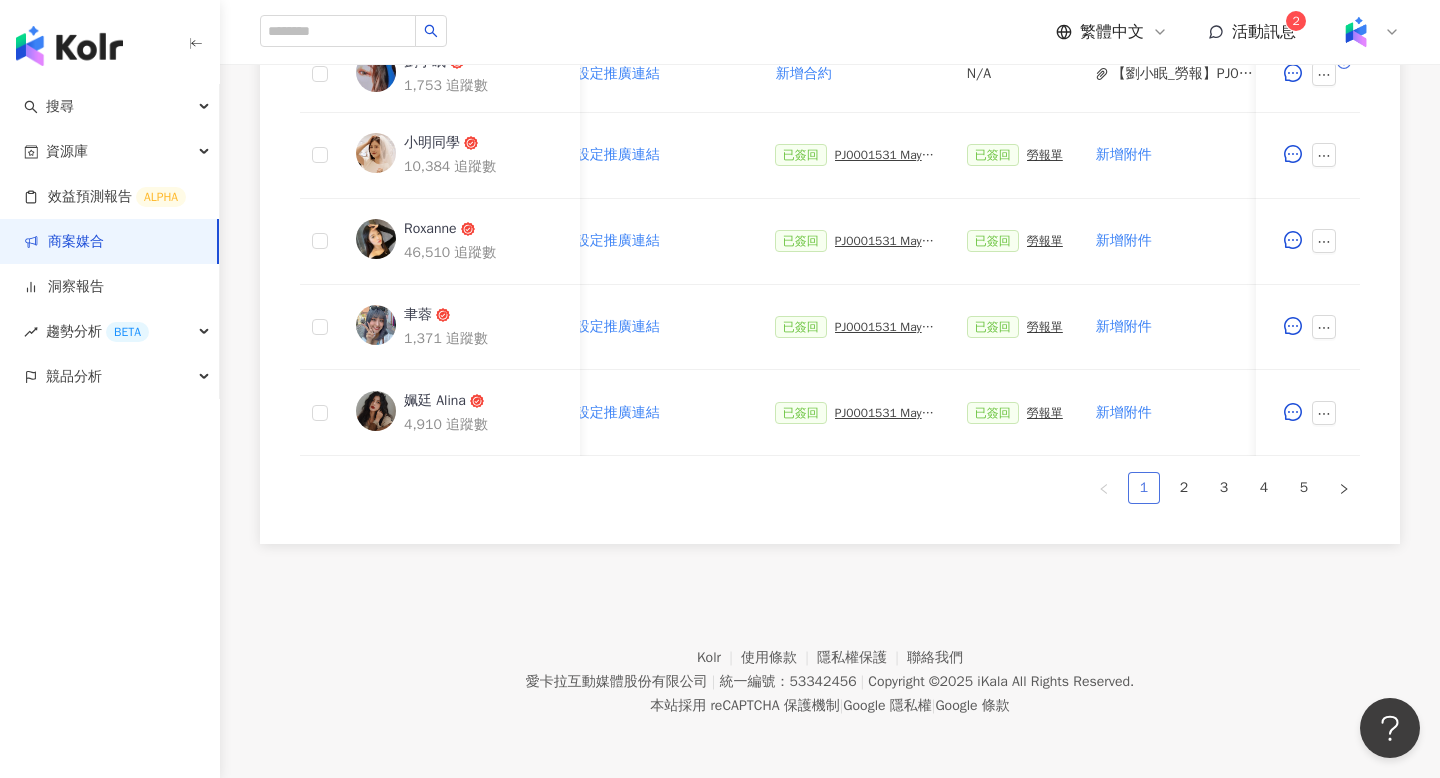 click on "1" at bounding box center [1144, 488] 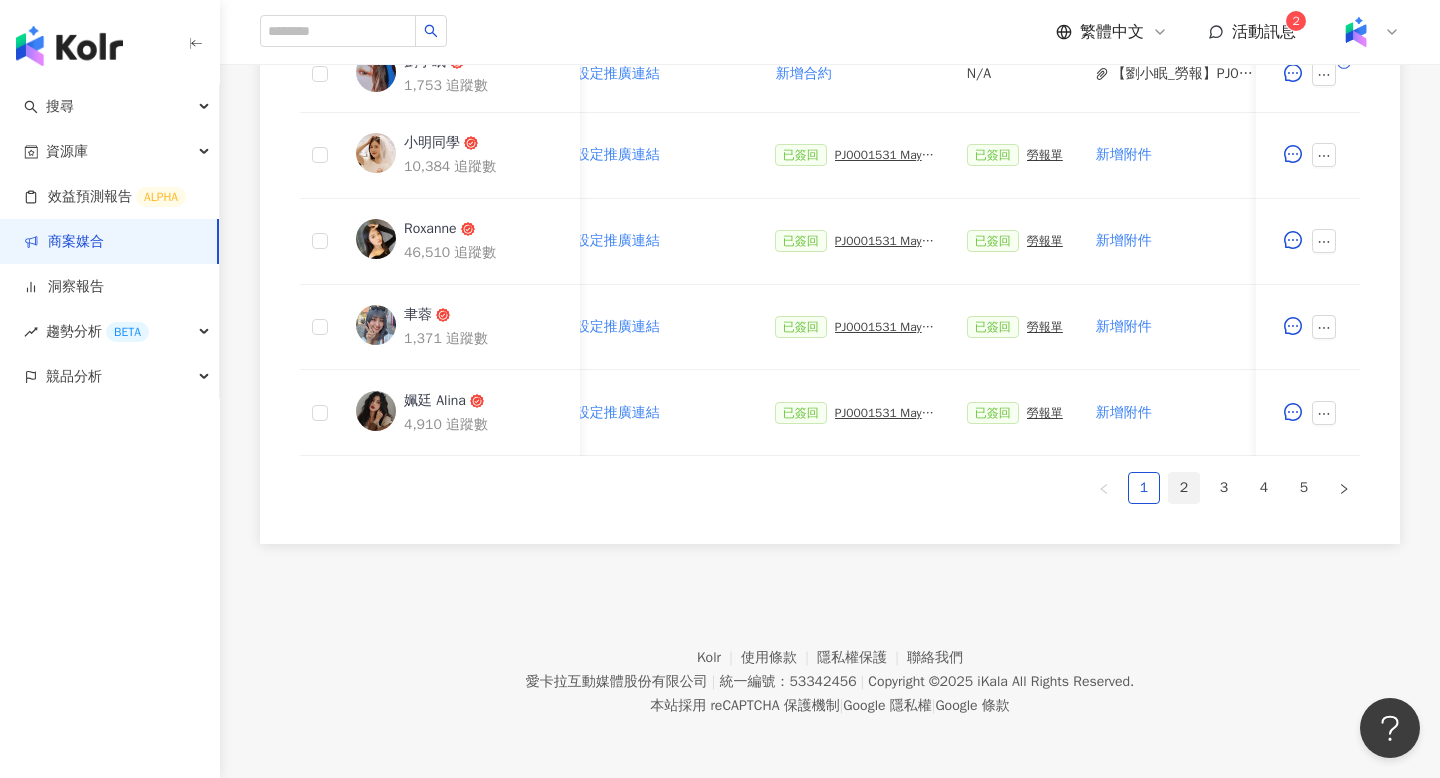 click on "2" at bounding box center [1184, 488] 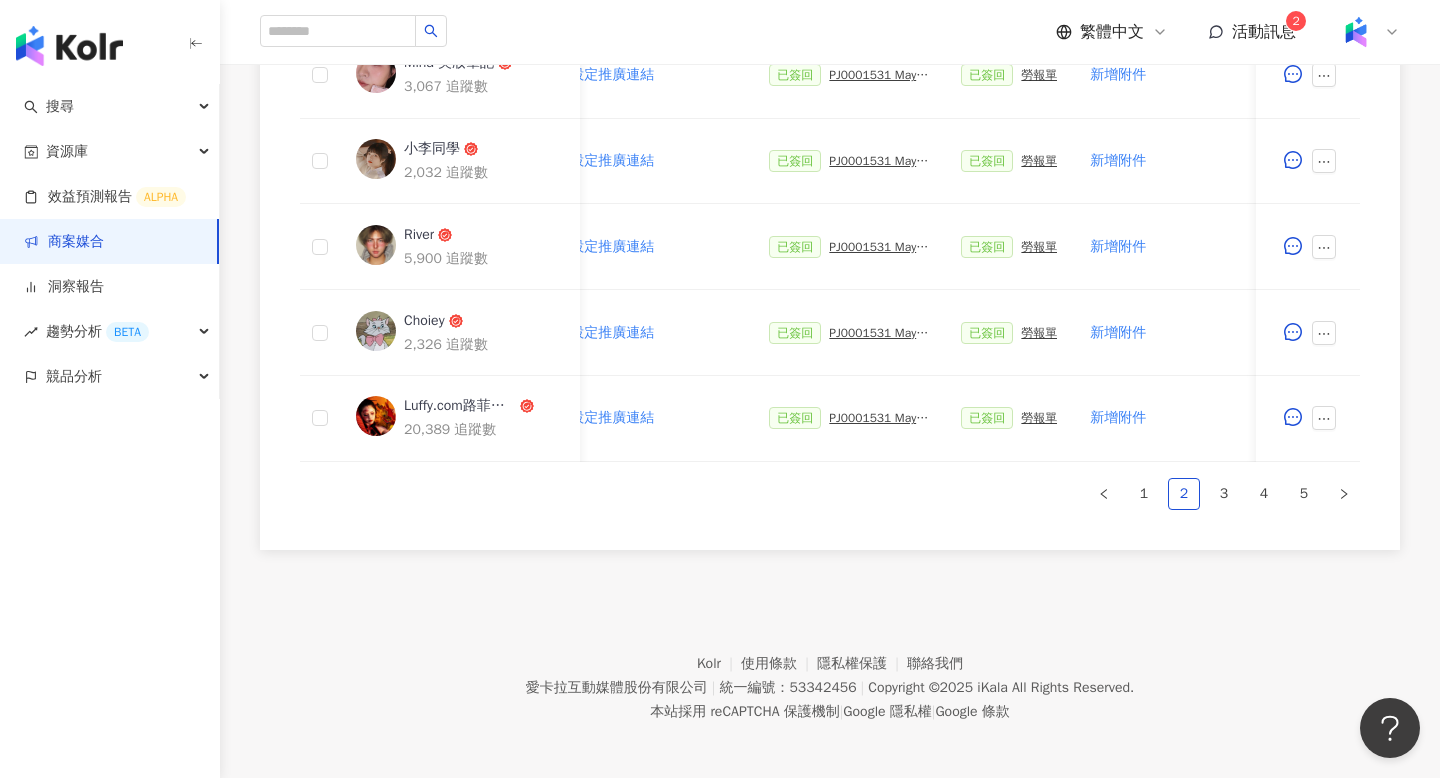 click on "1" at bounding box center [1144, 494] 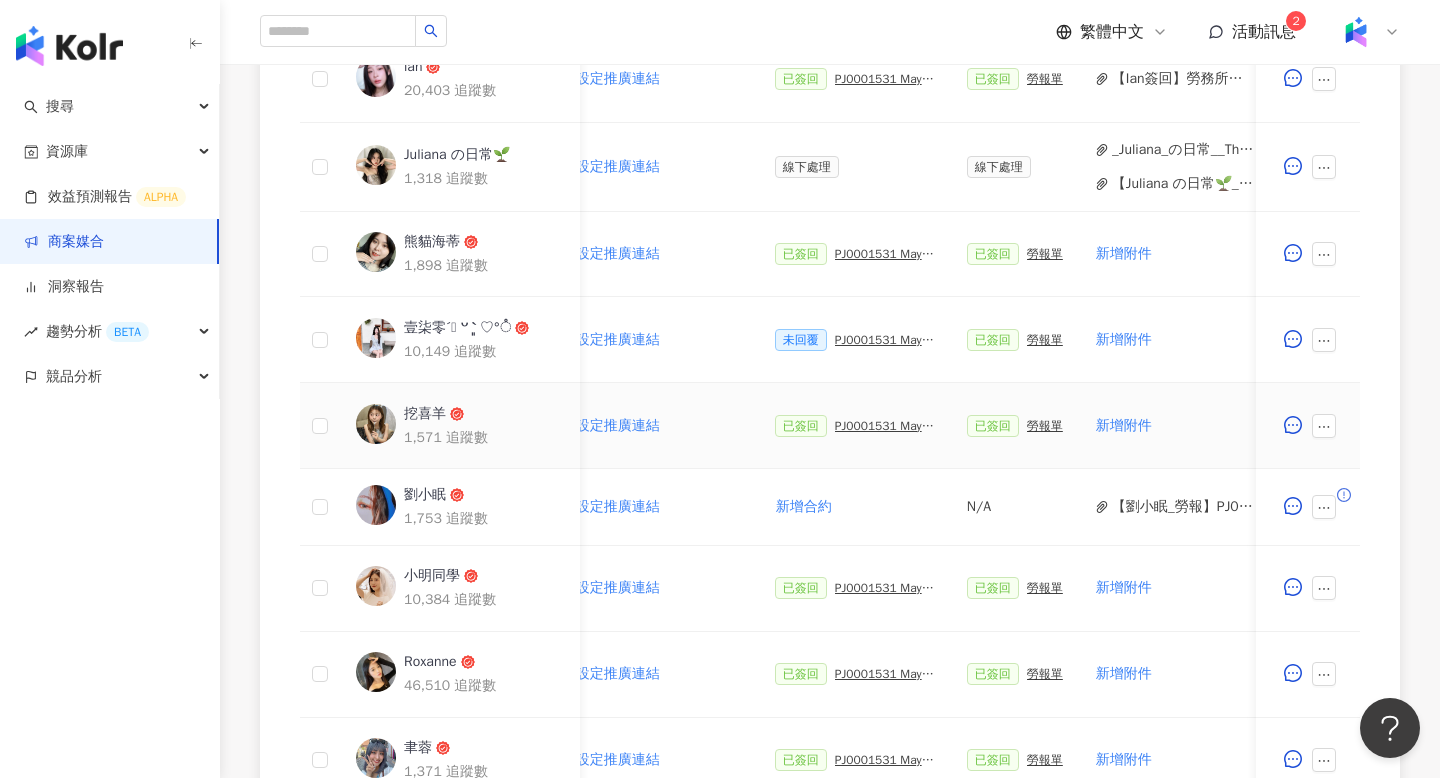 scroll, scrollTop: 719, scrollLeft: 0, axis: vertical 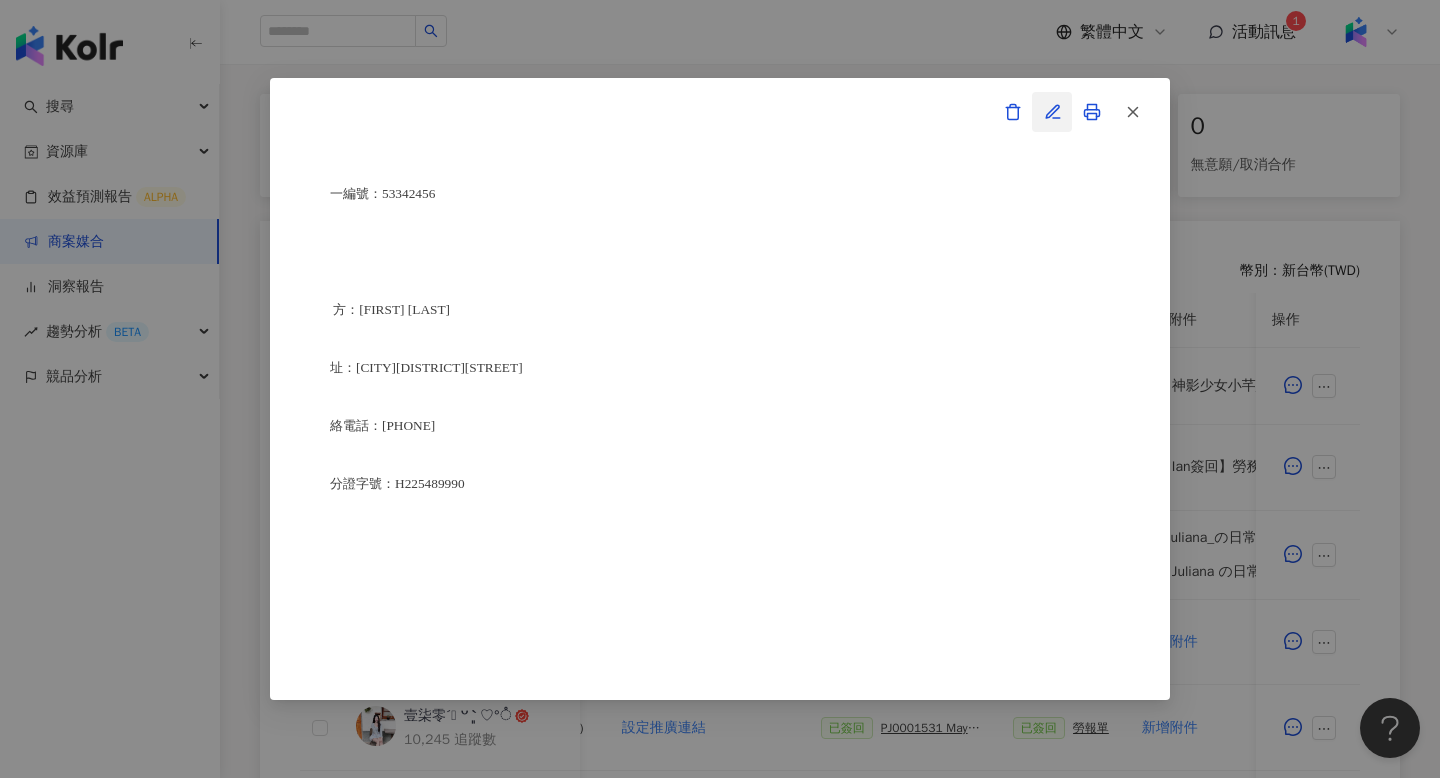 click at bounding box center (1052, 112) 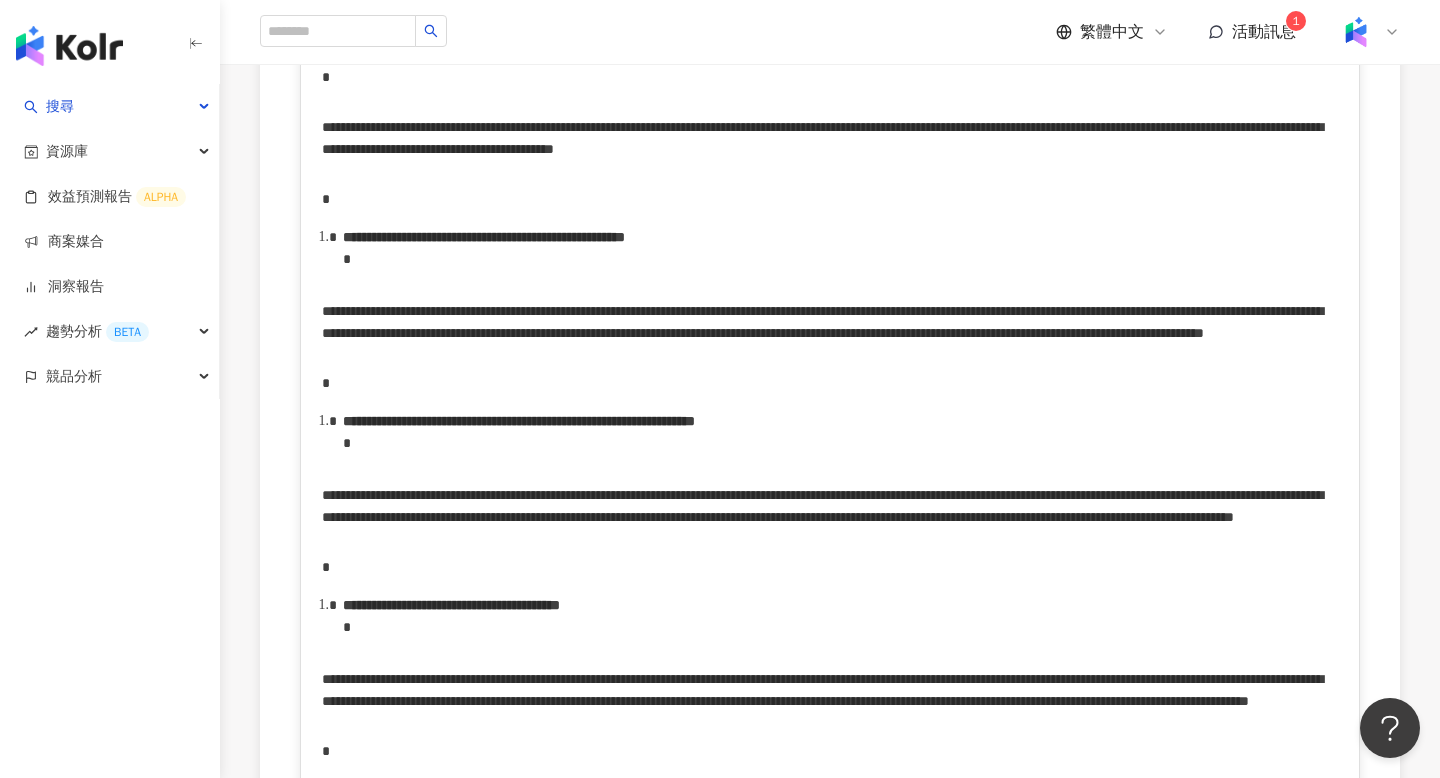 scroll, scrollTop: 4119, scrollLeft: 0, axis: vertical 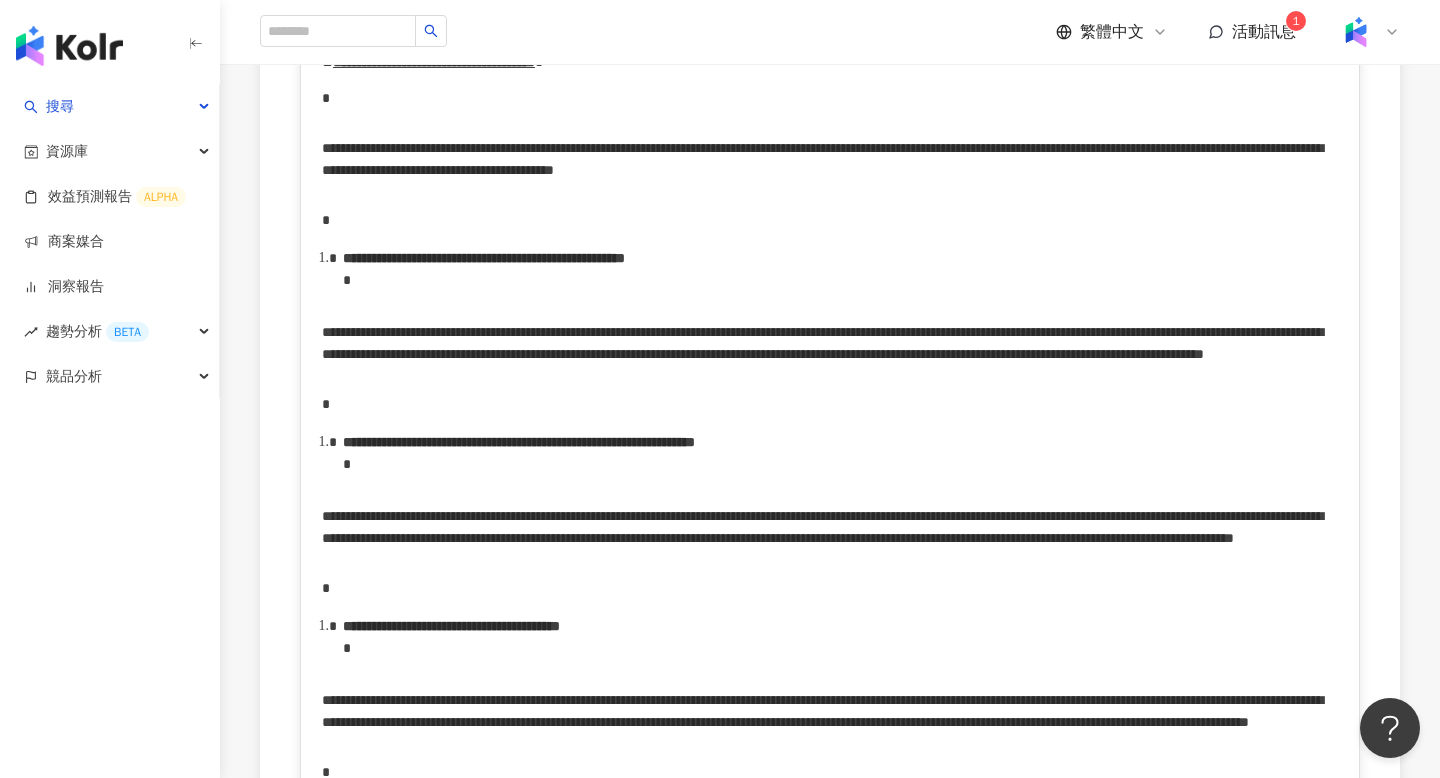 click on "**********" at bounding box center [350, -362] 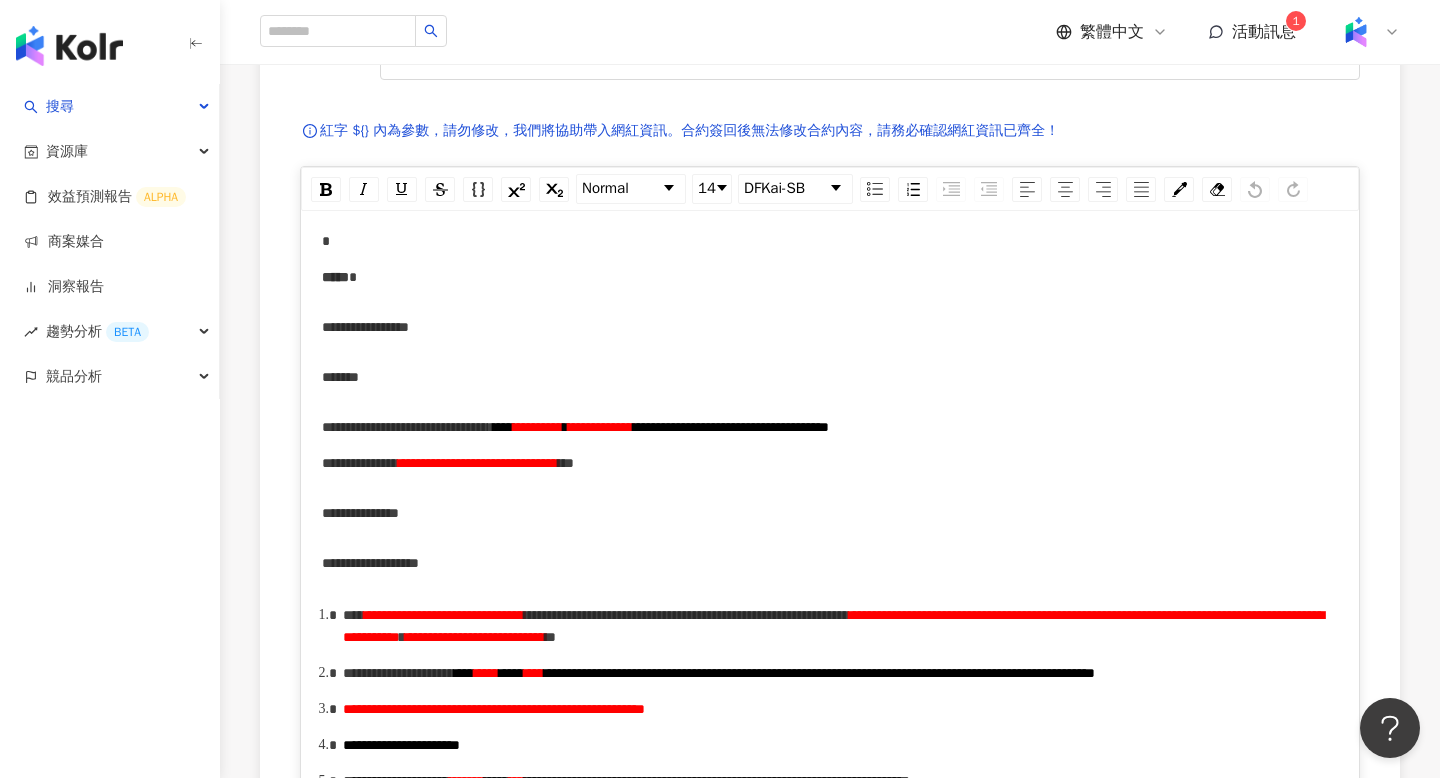 scroll, scrollTop: 0, scrollLeft: 0, axis: both 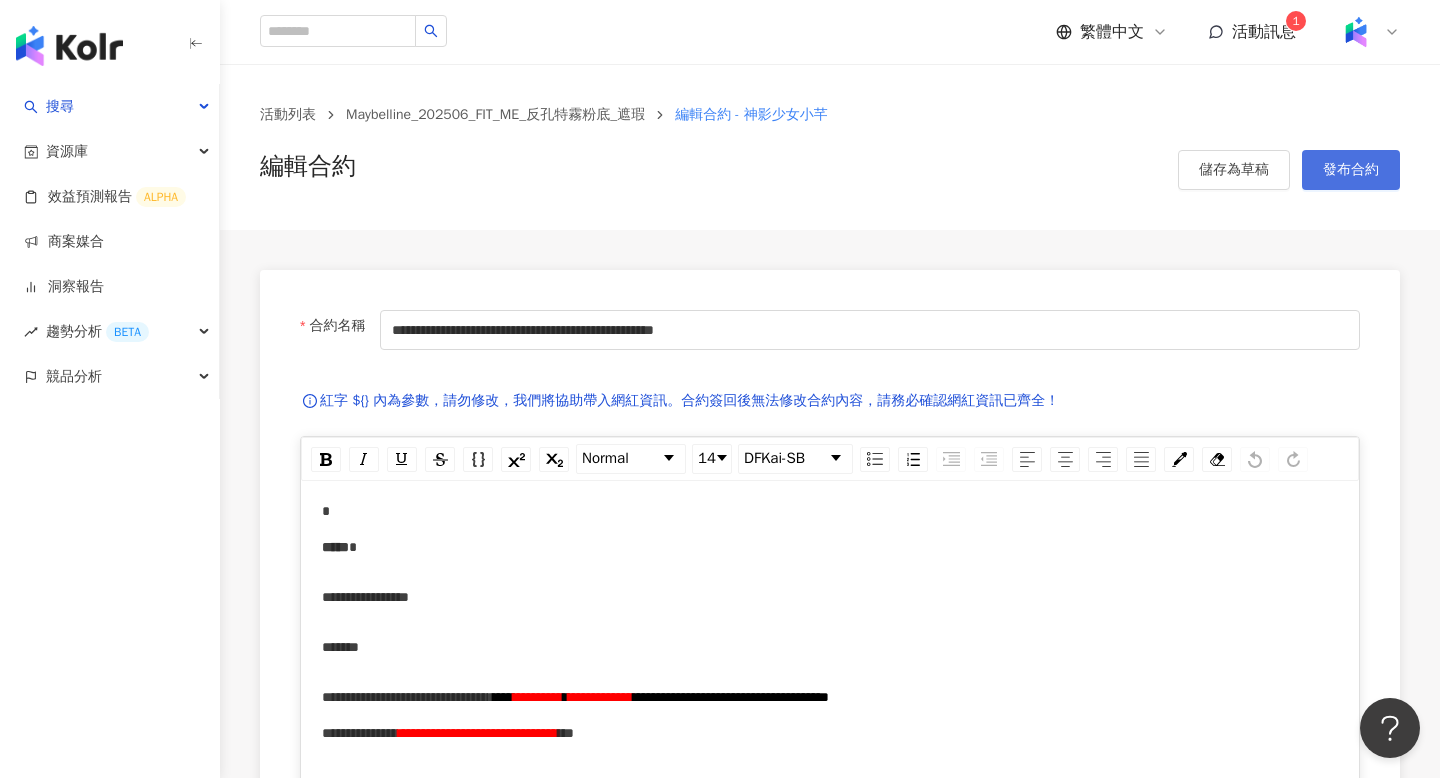 click on "發布合約" at bounding box center (1351, 170) 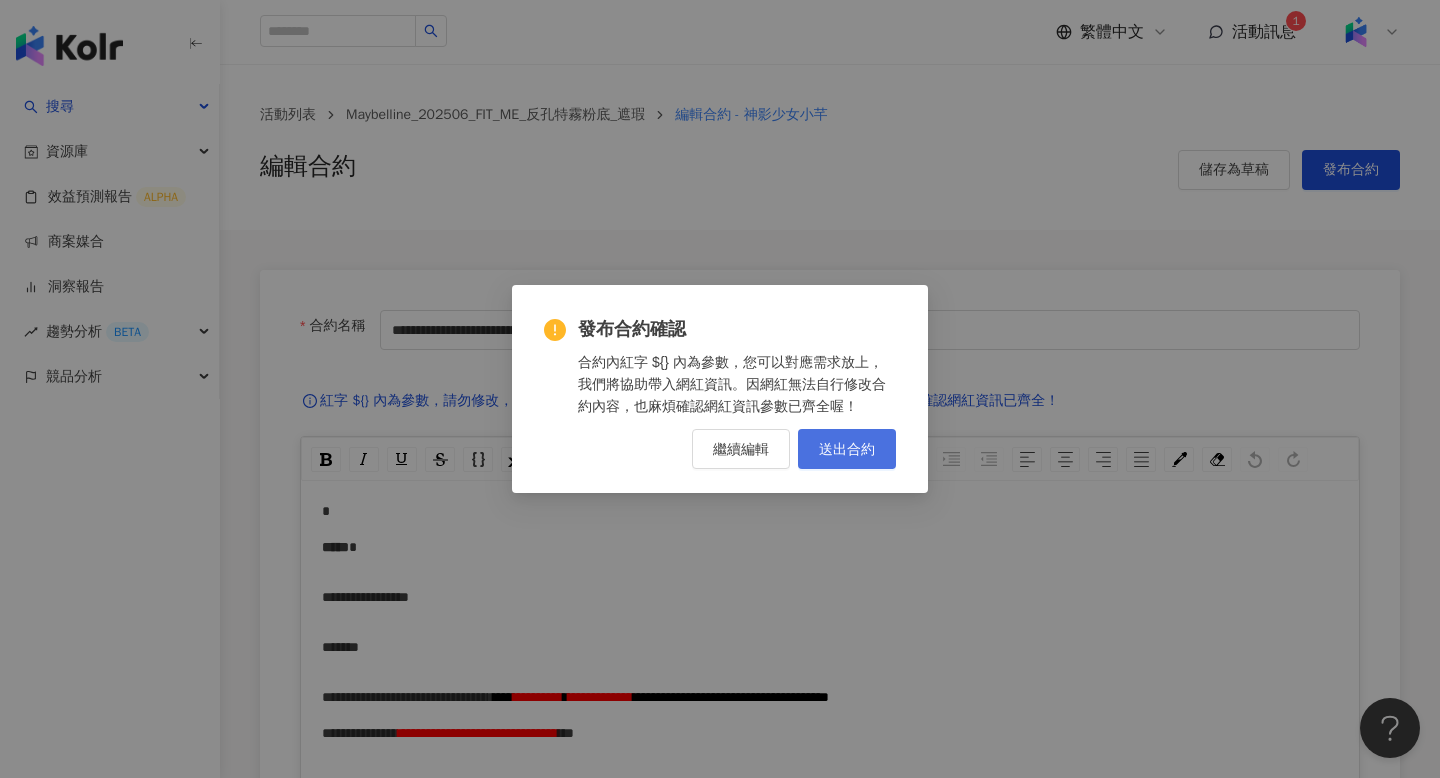 click on "送出合約" at bounding box center (847, 449) 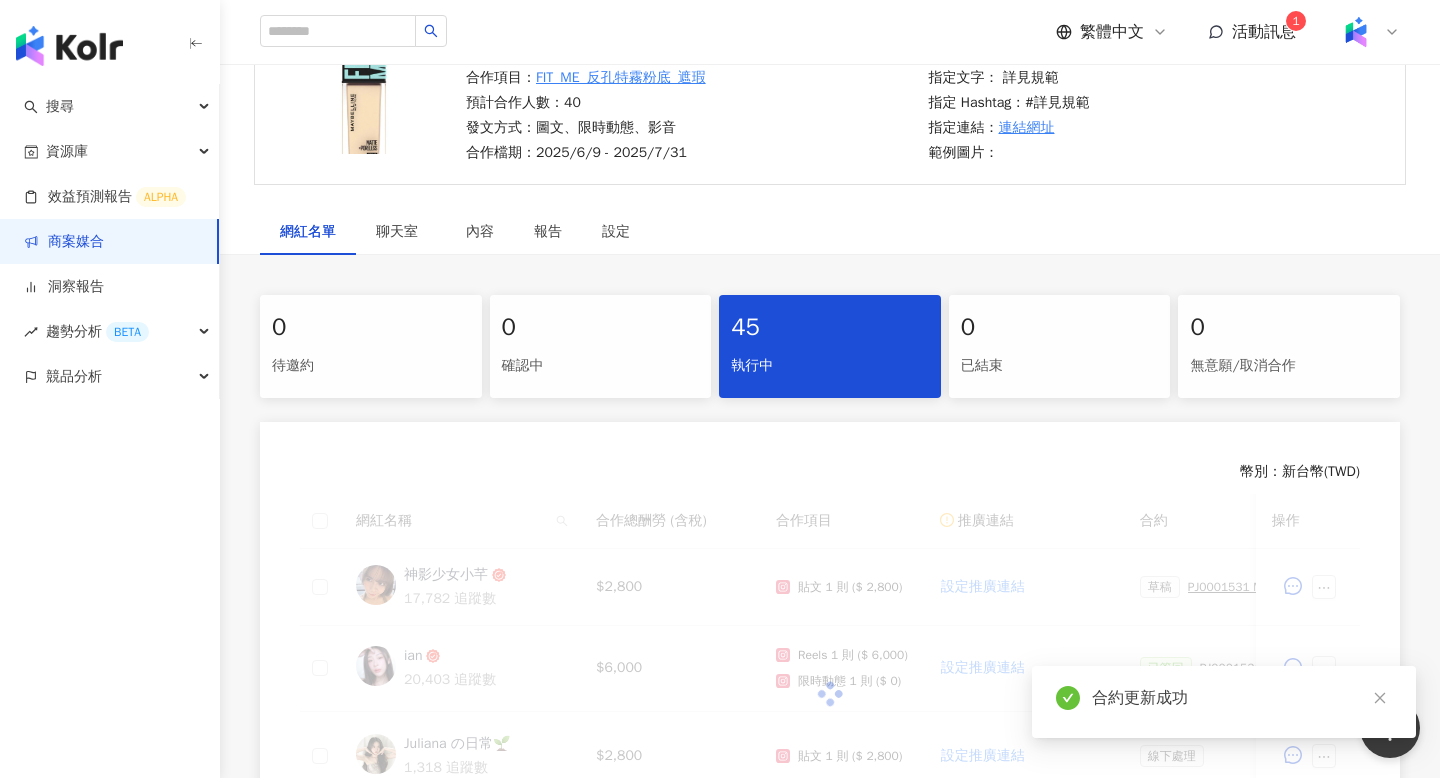 scroll, scrollTop: 240, scrollLeft: 0, axis: vertical 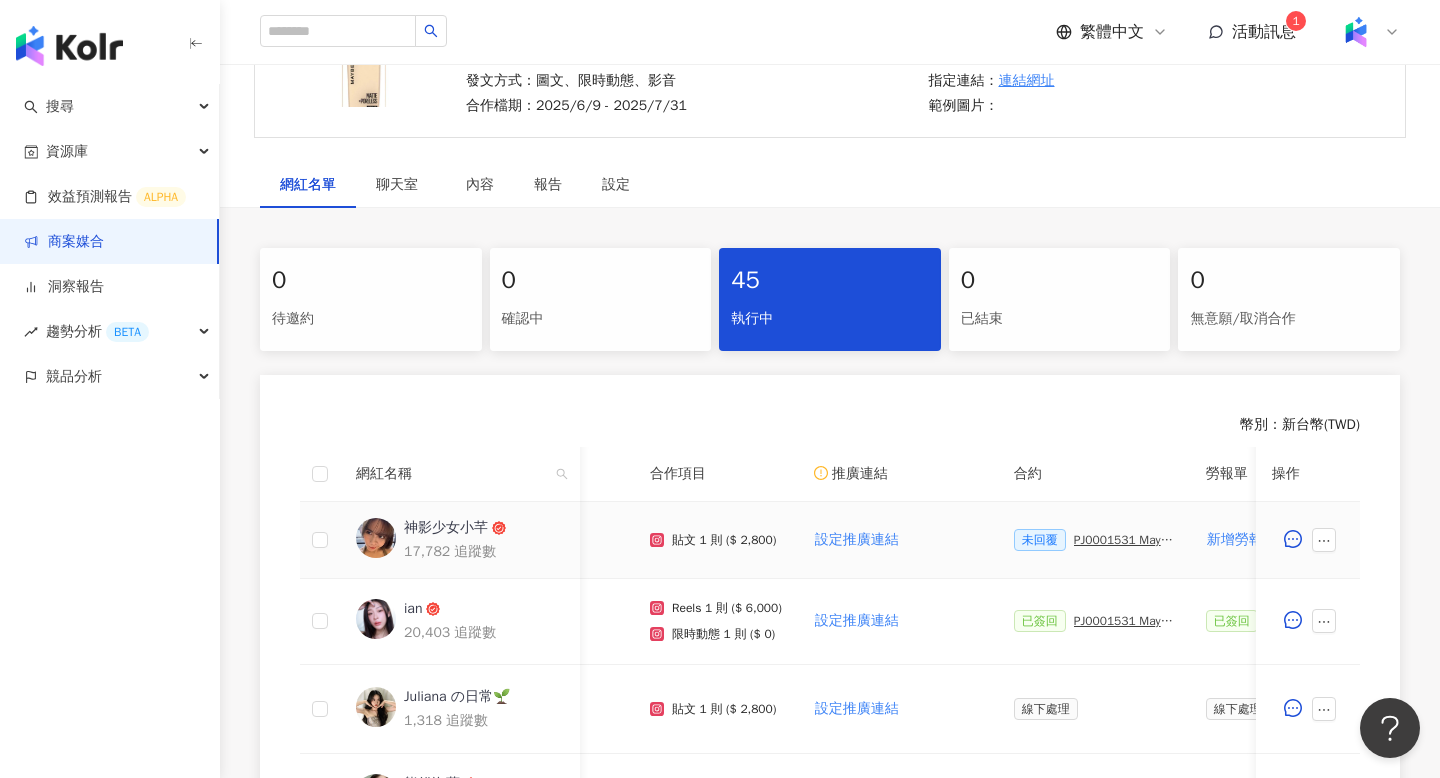 click on "未回覆 PJ0001531 Maybelline_202506_FIT_ME_反孔特霧粉底_遮瑕_萊雅合作備忘錄" at bounding box center [1094, 540] 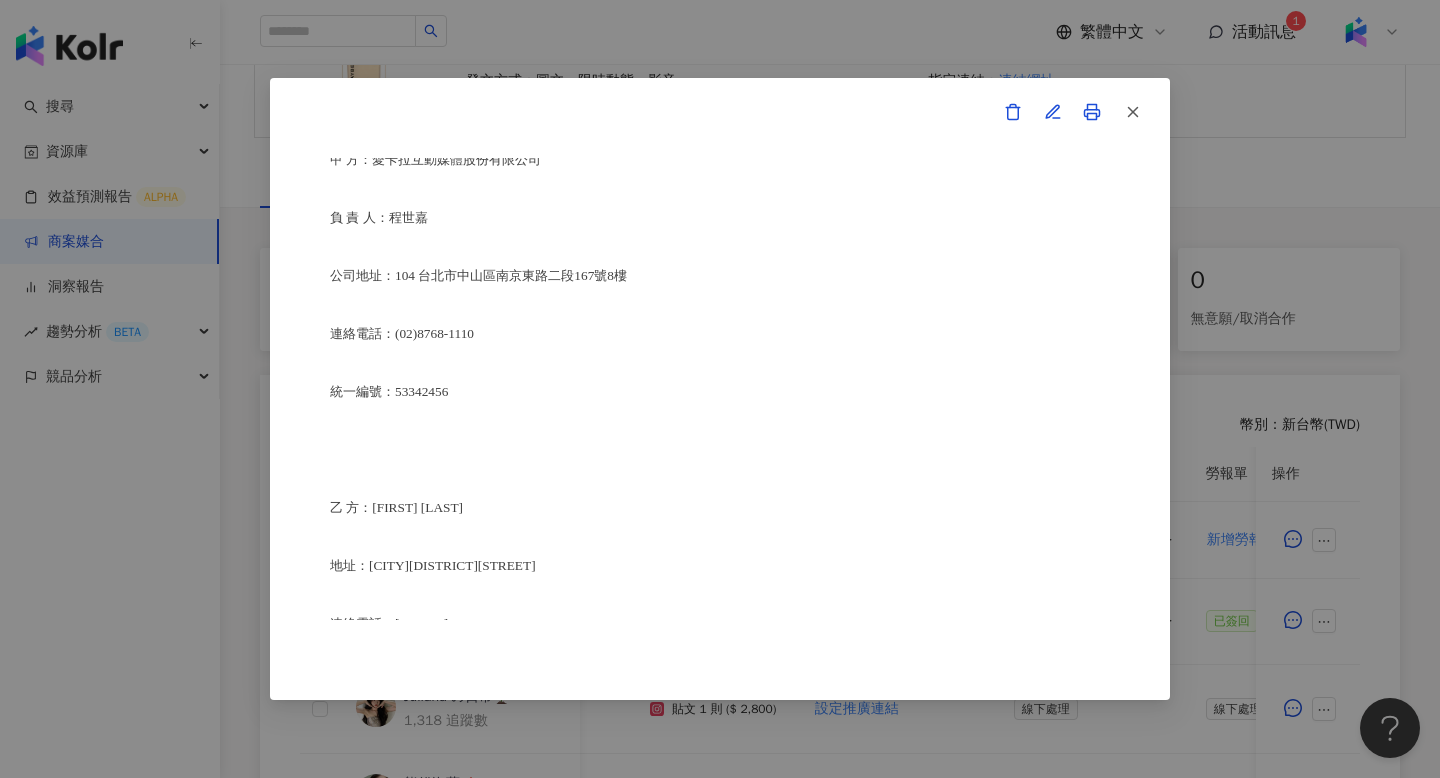 scroll, scrollTop: 4721, scrollLeft: 0, axis: vertical 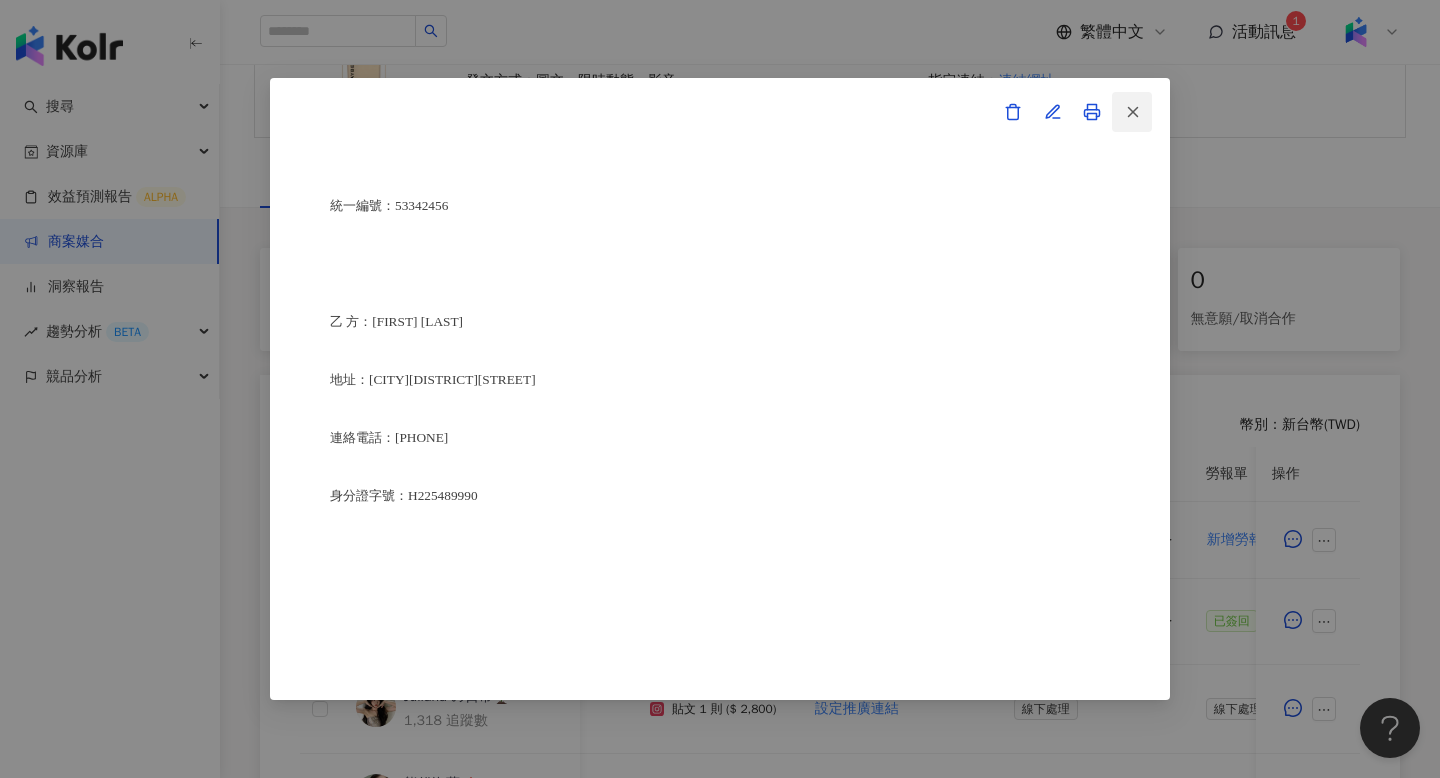click 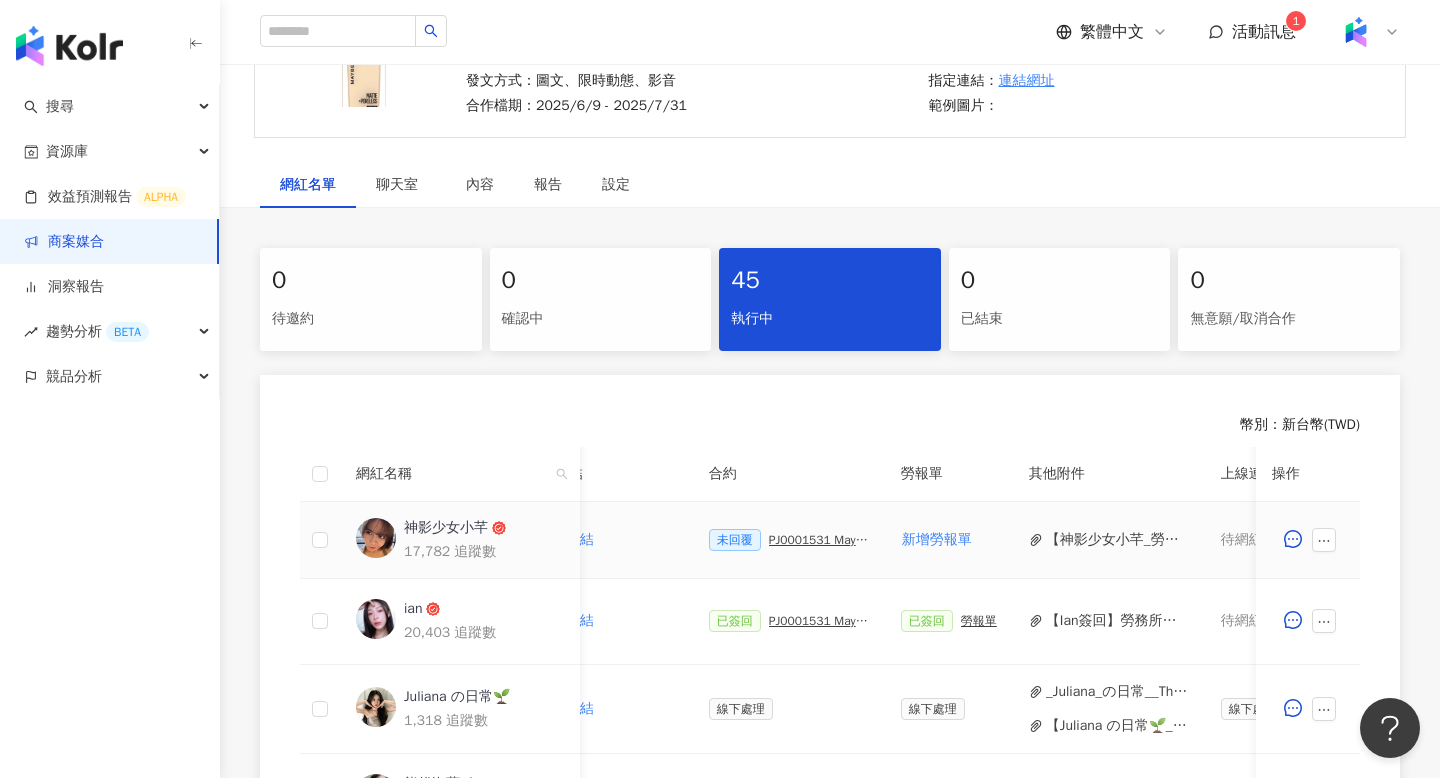 scroll, scrollTop: 0, scrollLeft: 440, axis: horizontal 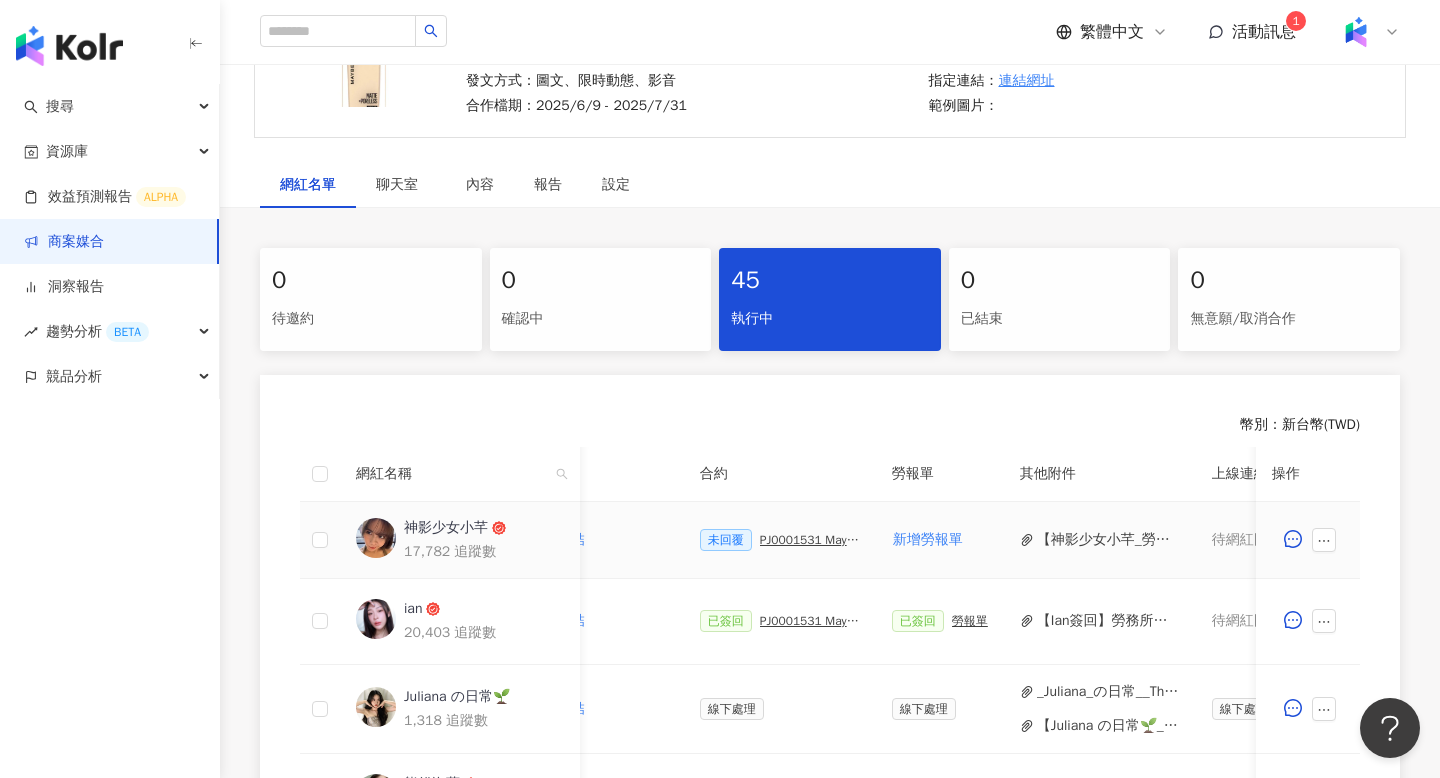 click on "【神影少女小芊_勞報】PJ0001531 Maybelline_202506_FIT_ME_反孔特霧粉底_遮瑕.pdf" at bounding box center (1108, 540) 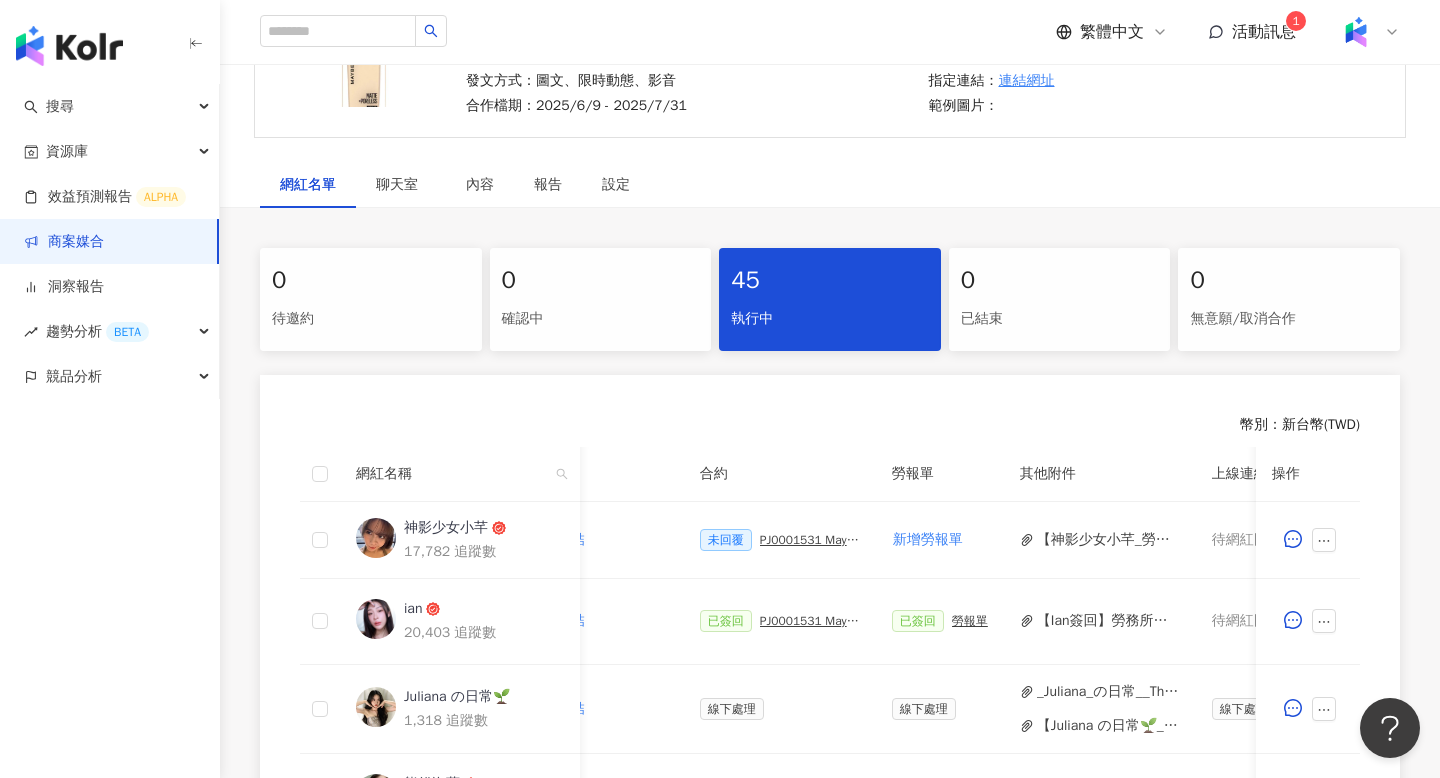 scroll, scrollTop: 327, scrollLeft: 0, axis: vertical 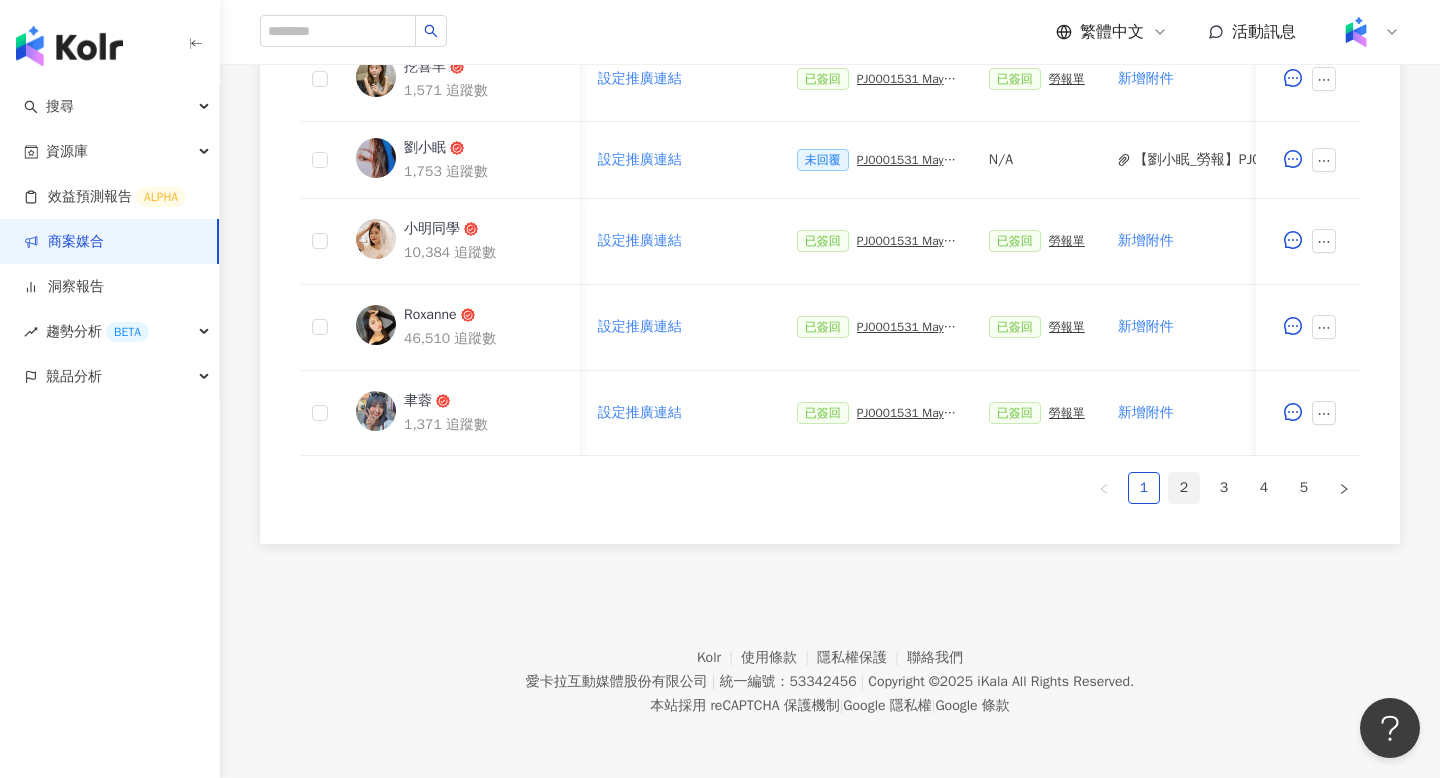 click on "2" at bounding box center (1184, 488) 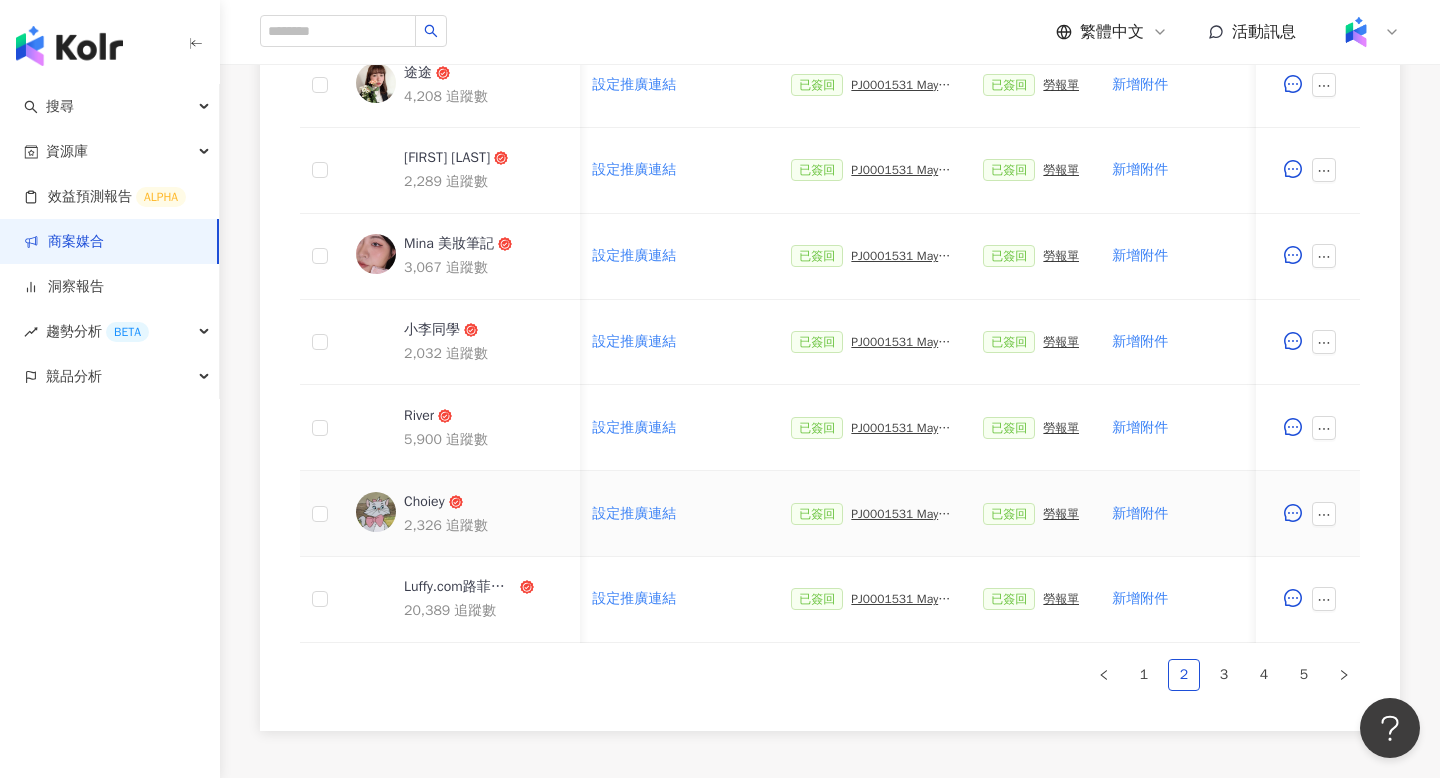 scroll, scrollTop: 1041, scrollLeft: 0, axis: vertical 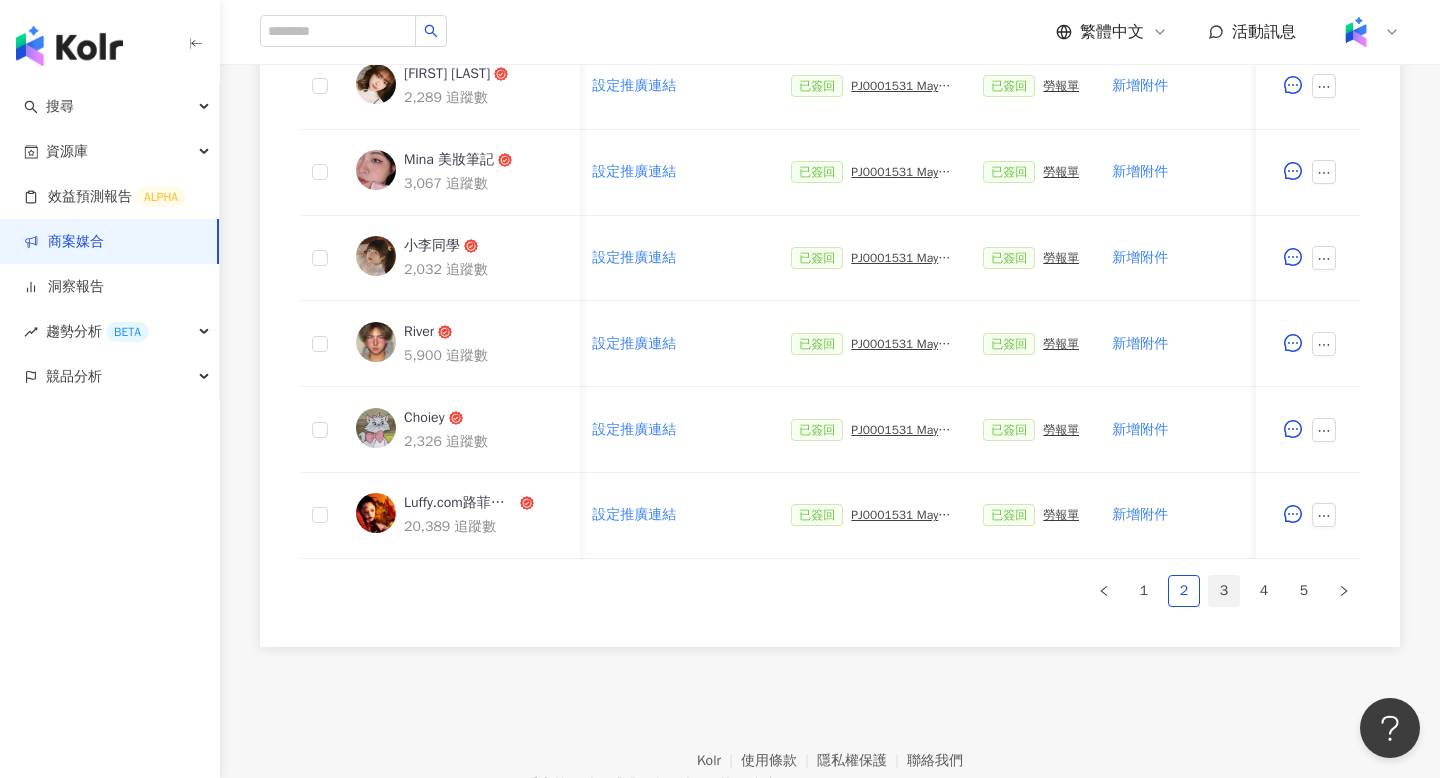 click on "3" at bounding box center (1224, 591) 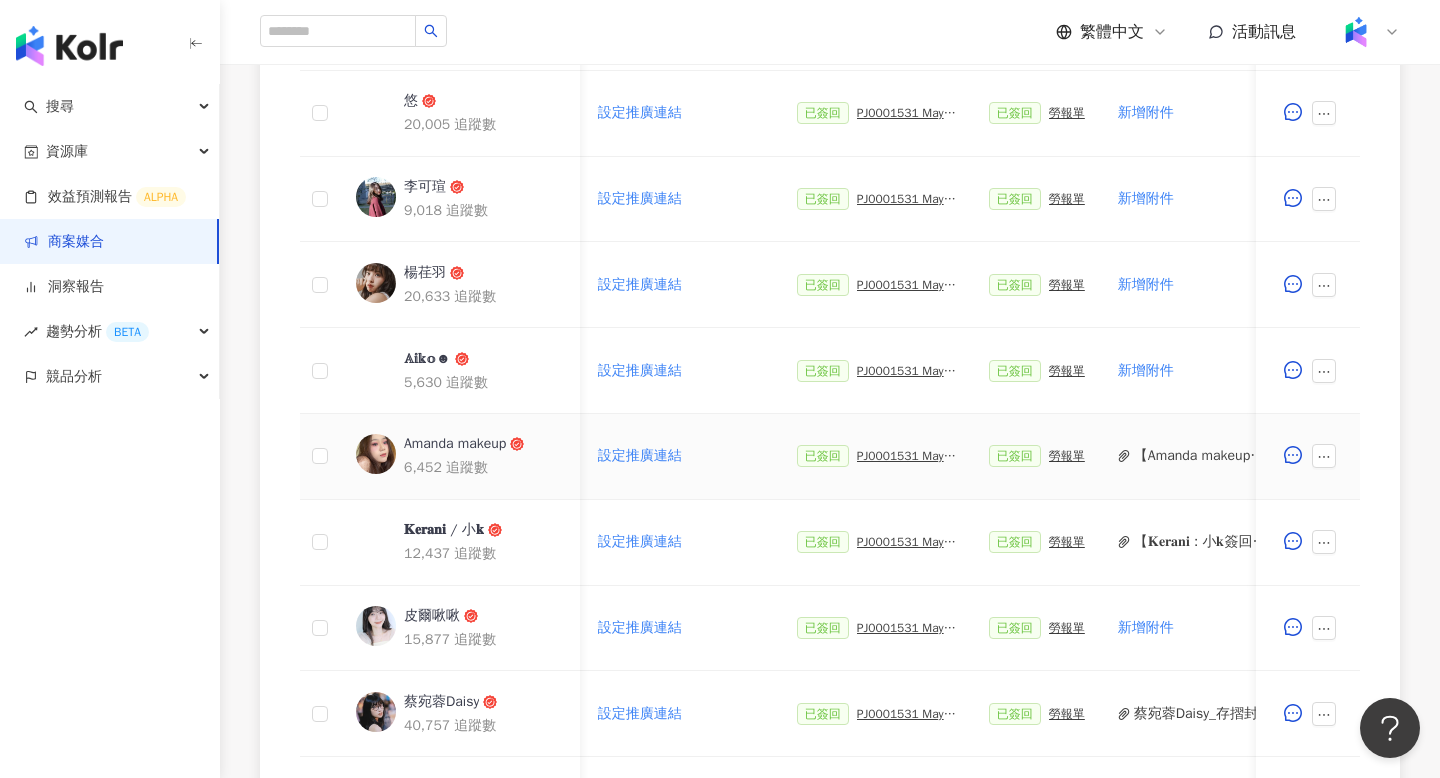 scroll, scrollTop: 1060, scrollLeft: 0, axis: vertical 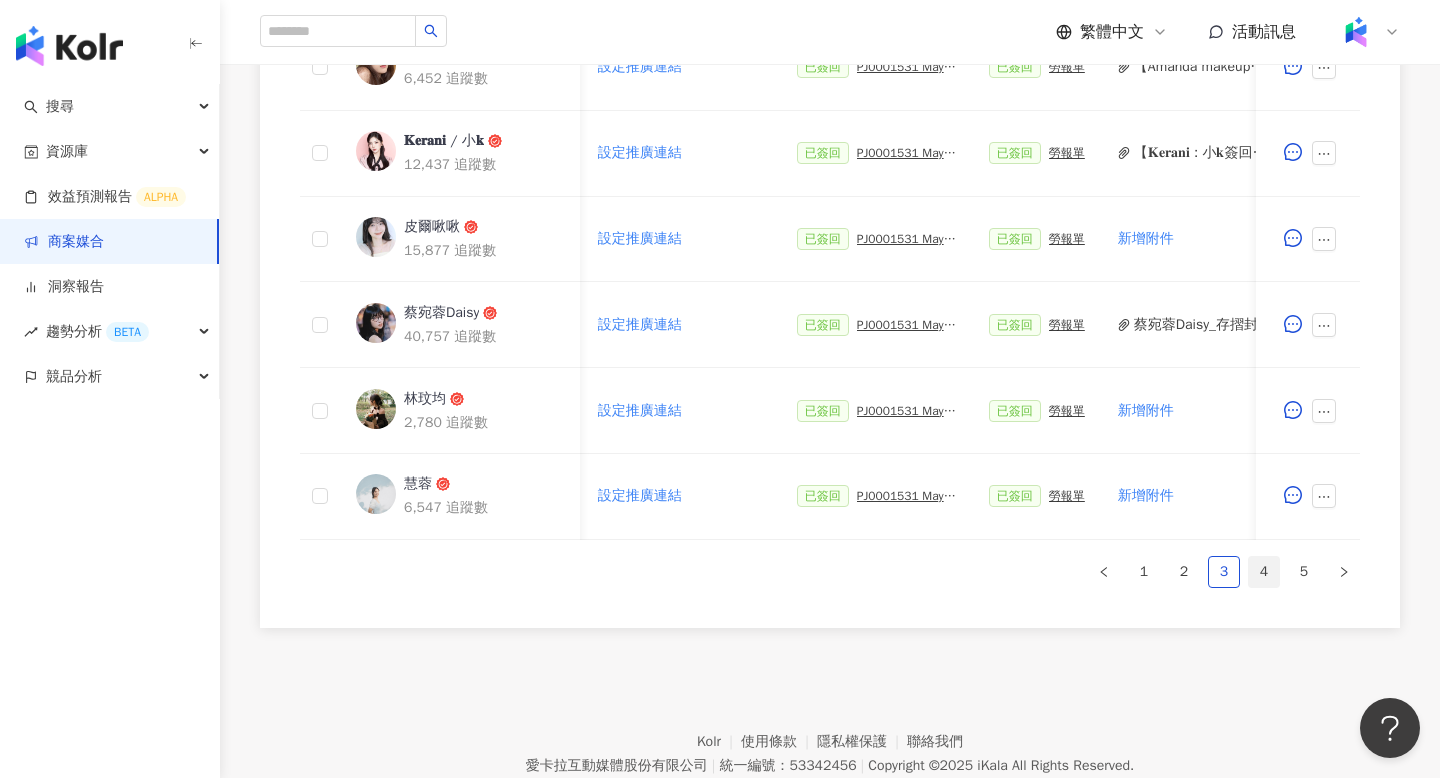 click on "4" at bounding box center (1264, 572) 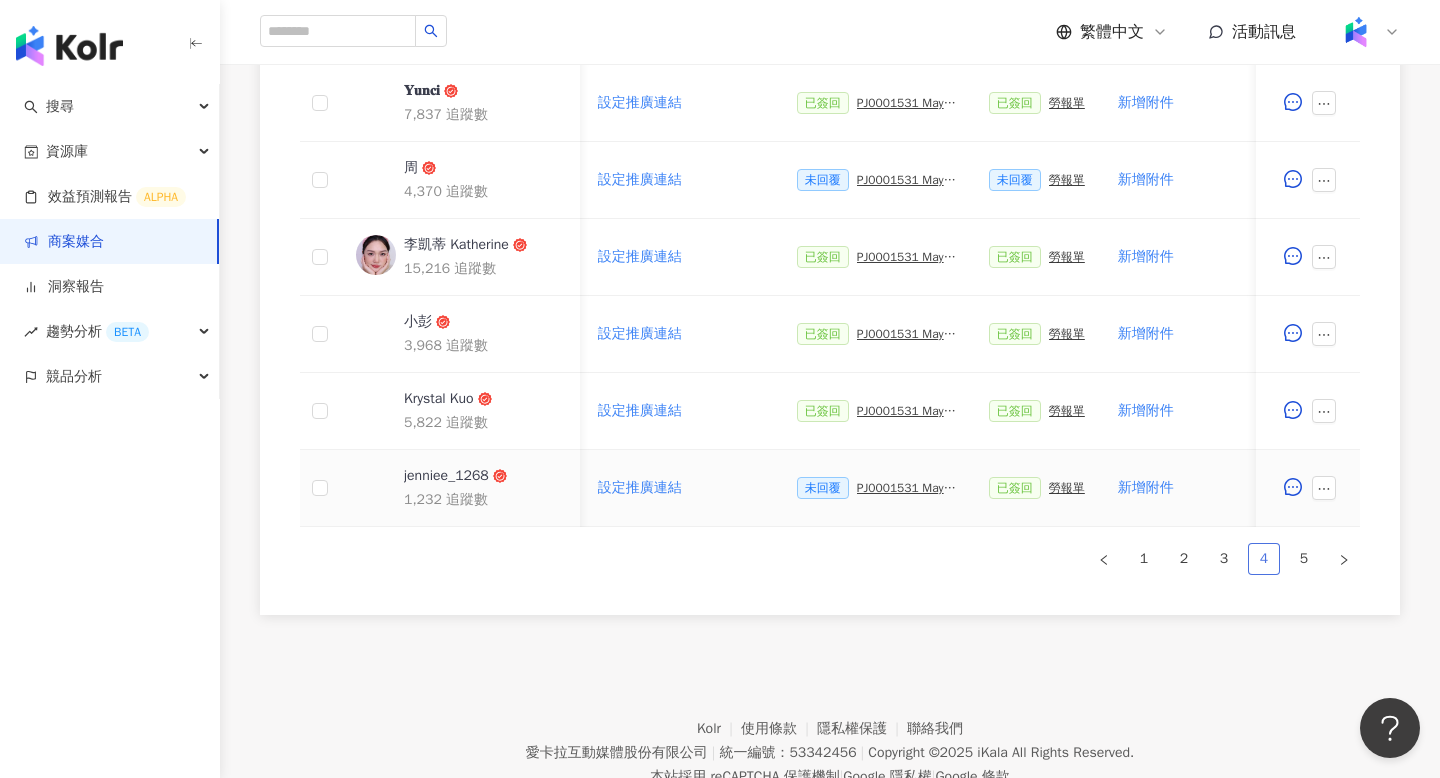 scroll, scrollTop: 1024, scrollLeft: 0, axis: vertical 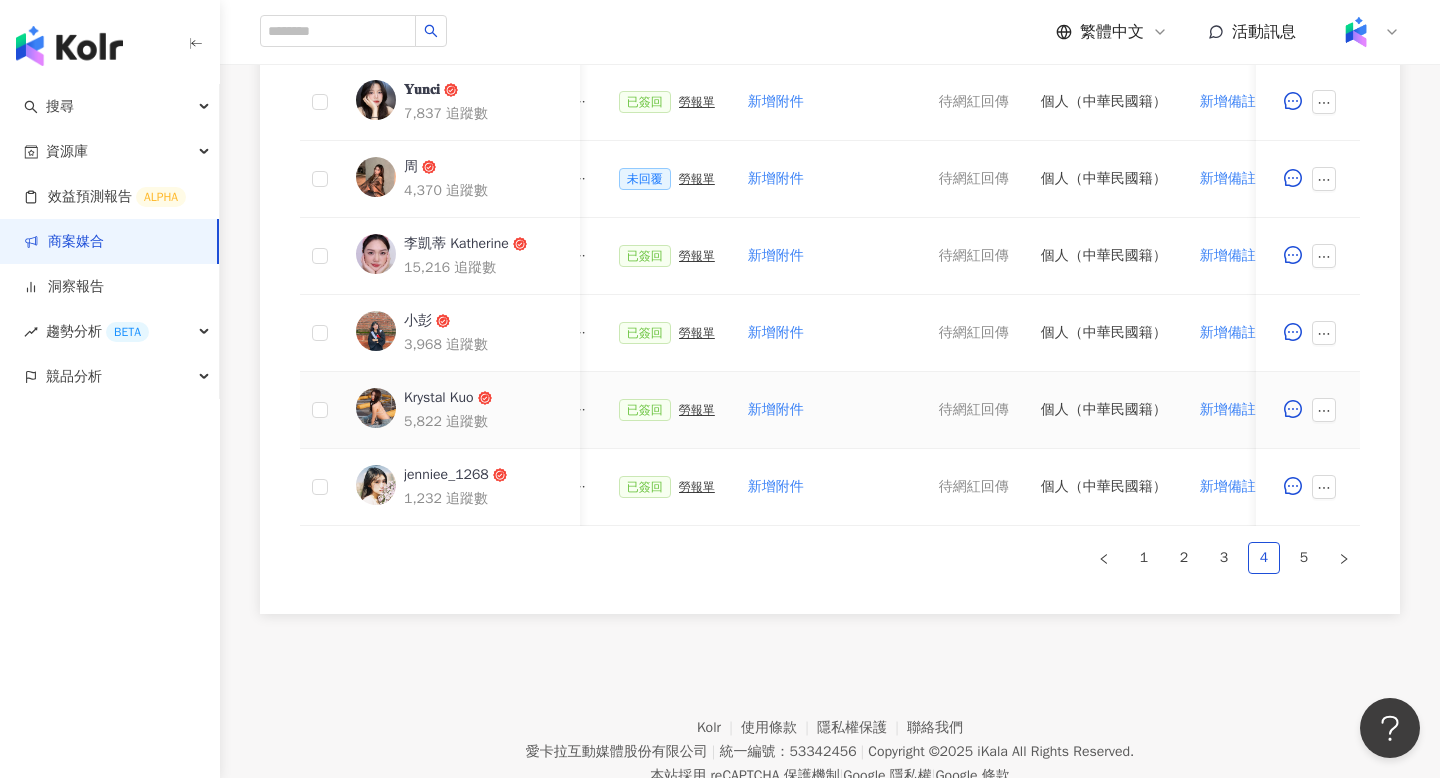 type 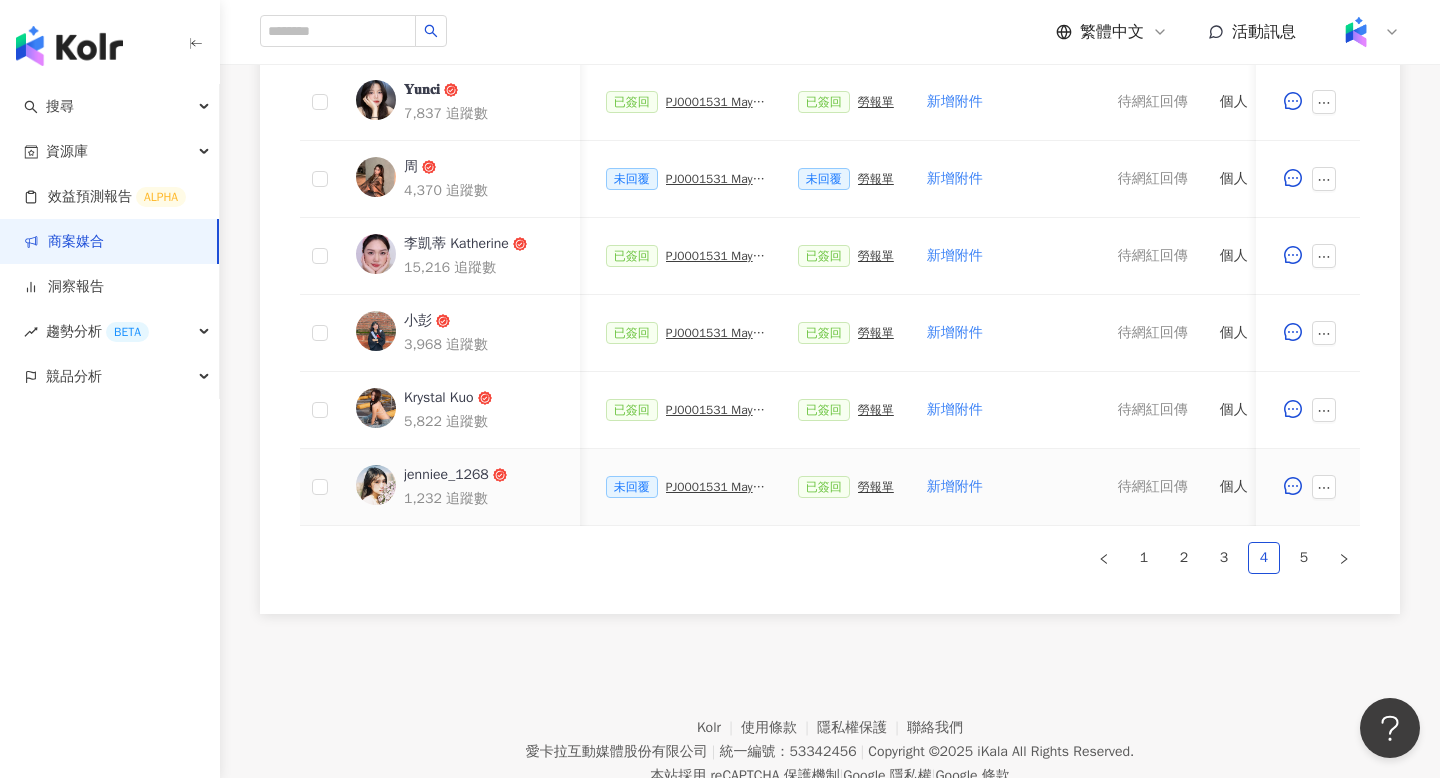 scroll, scrollTop: 0, scrollLeft: 523, axis: horizontal 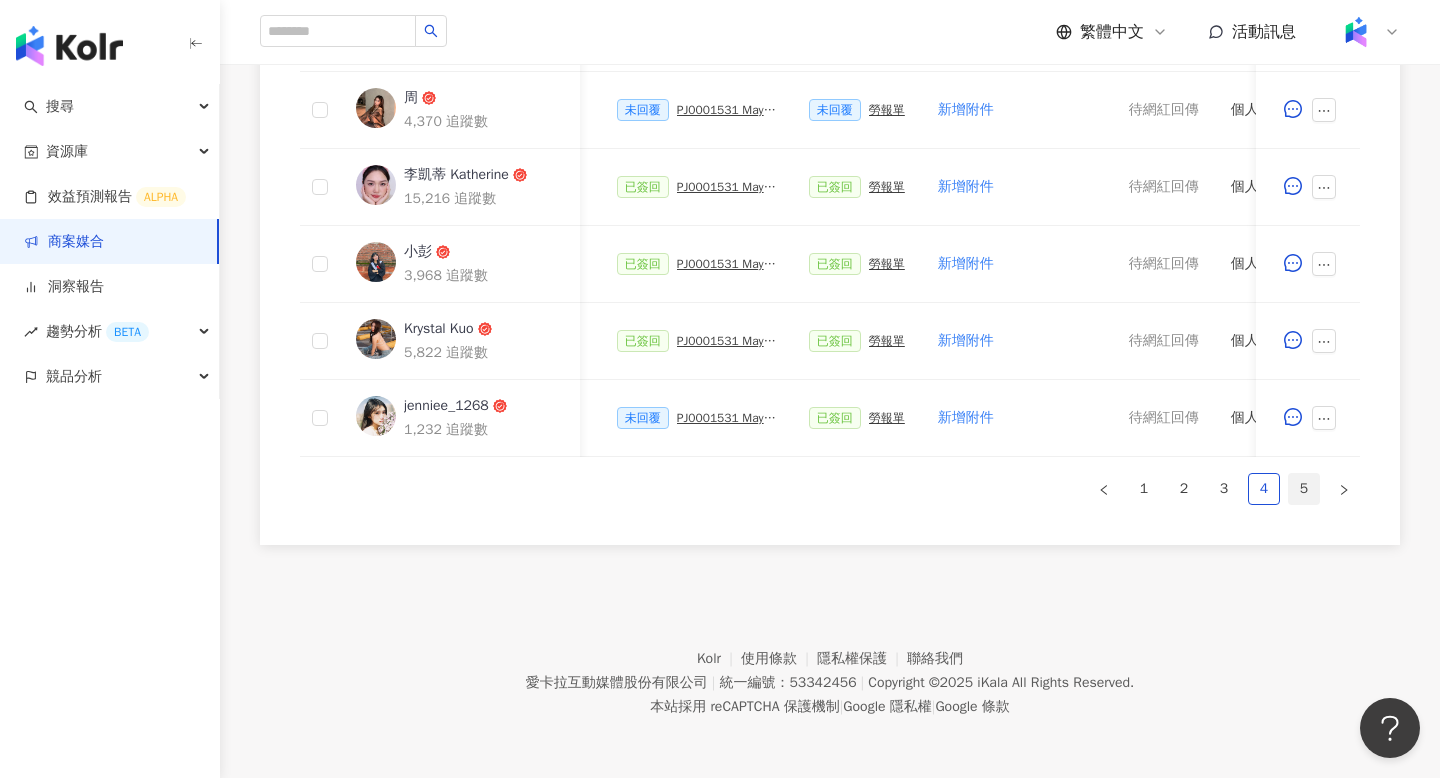 click on "5" at bounding box center (1304, 489) 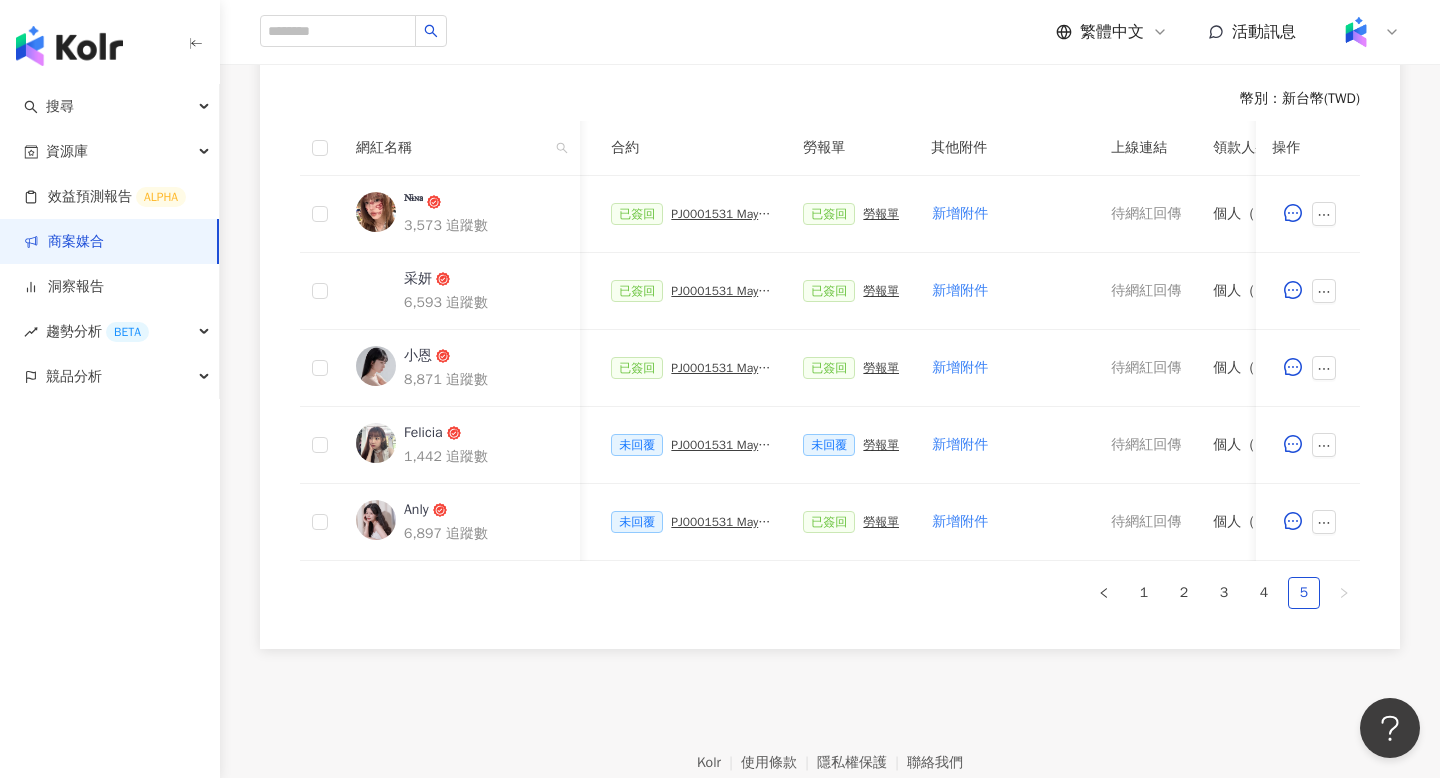 scroll, scrollTop: 567, scrollLeft: 0, axis: vertical 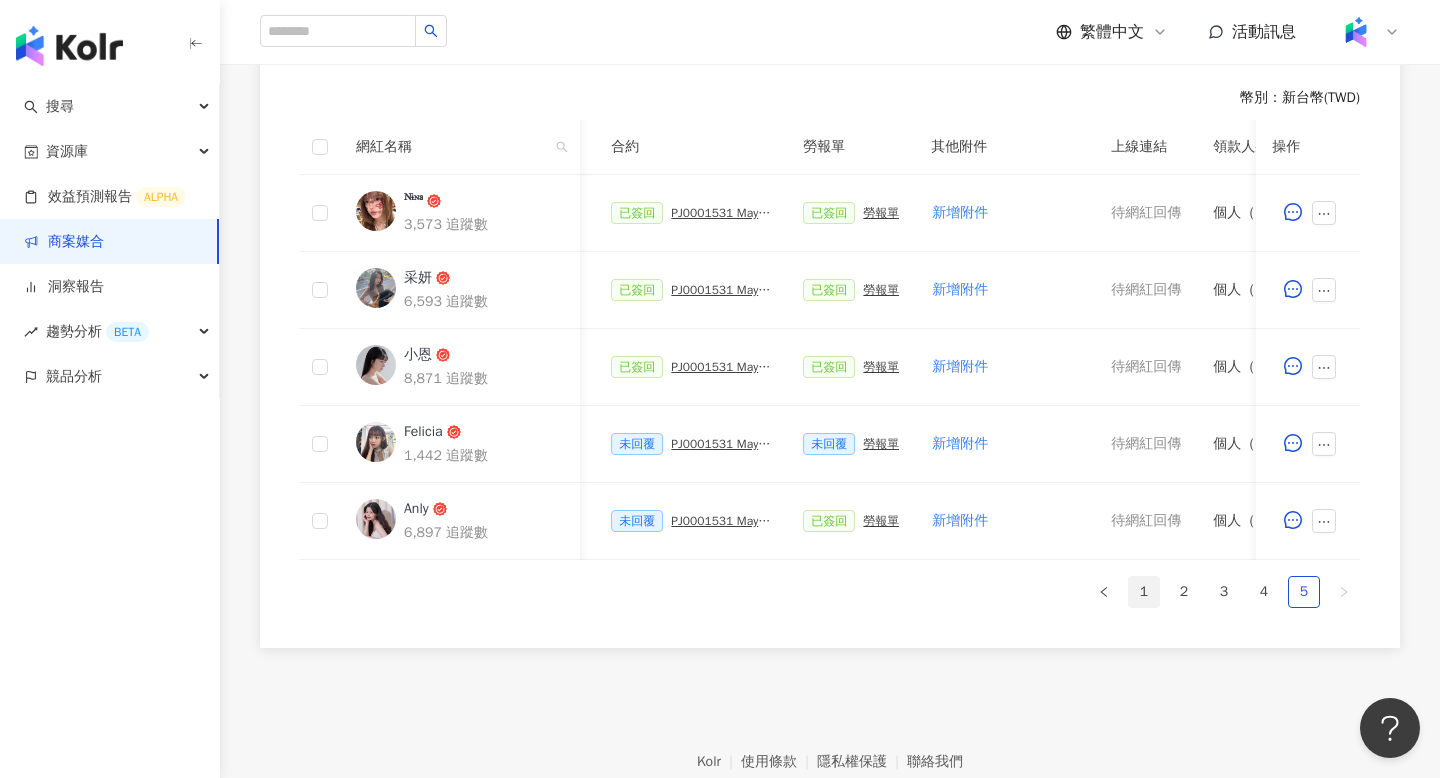 click on "1" at bounding box center (1144, 592) 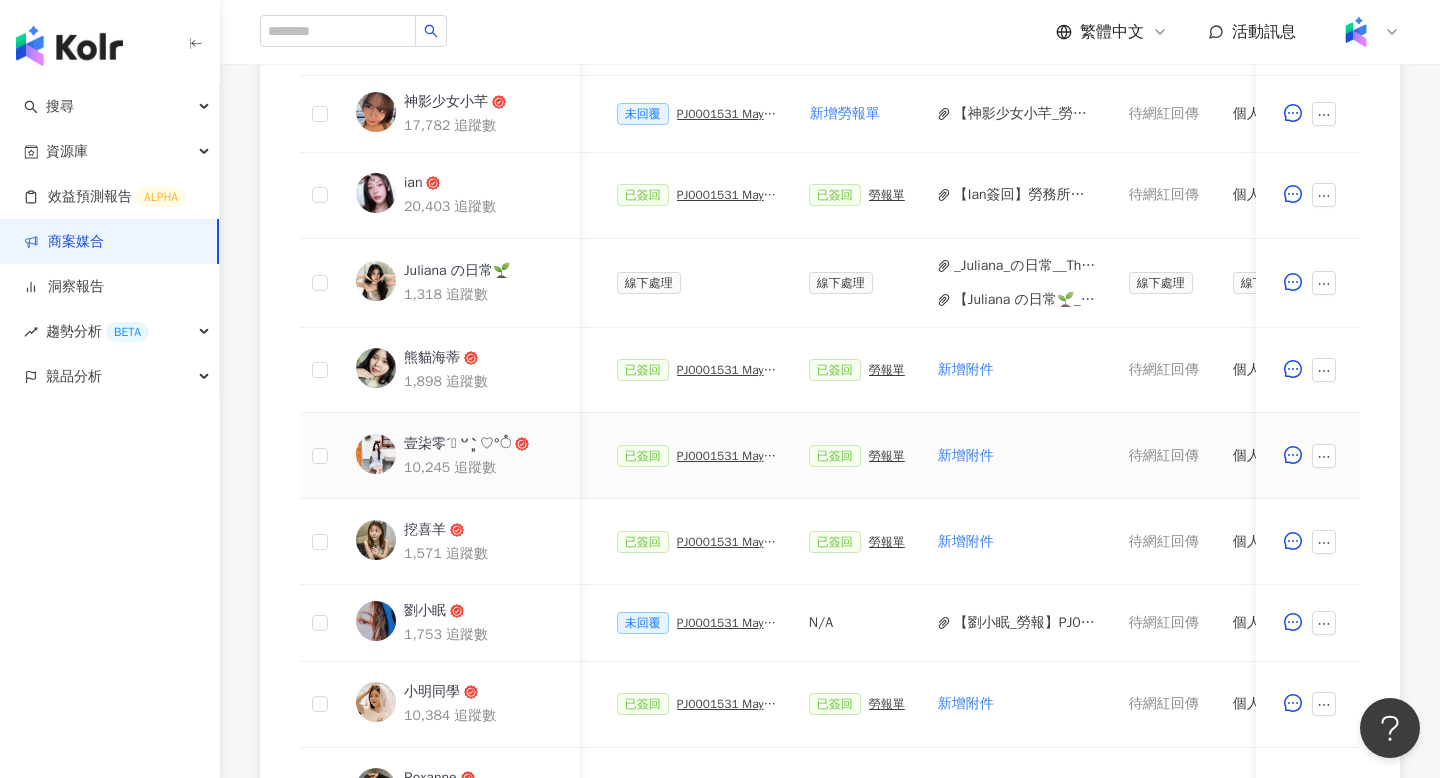 scroll, scrollTop: 667, scrollLeft: 0, axis: vertical 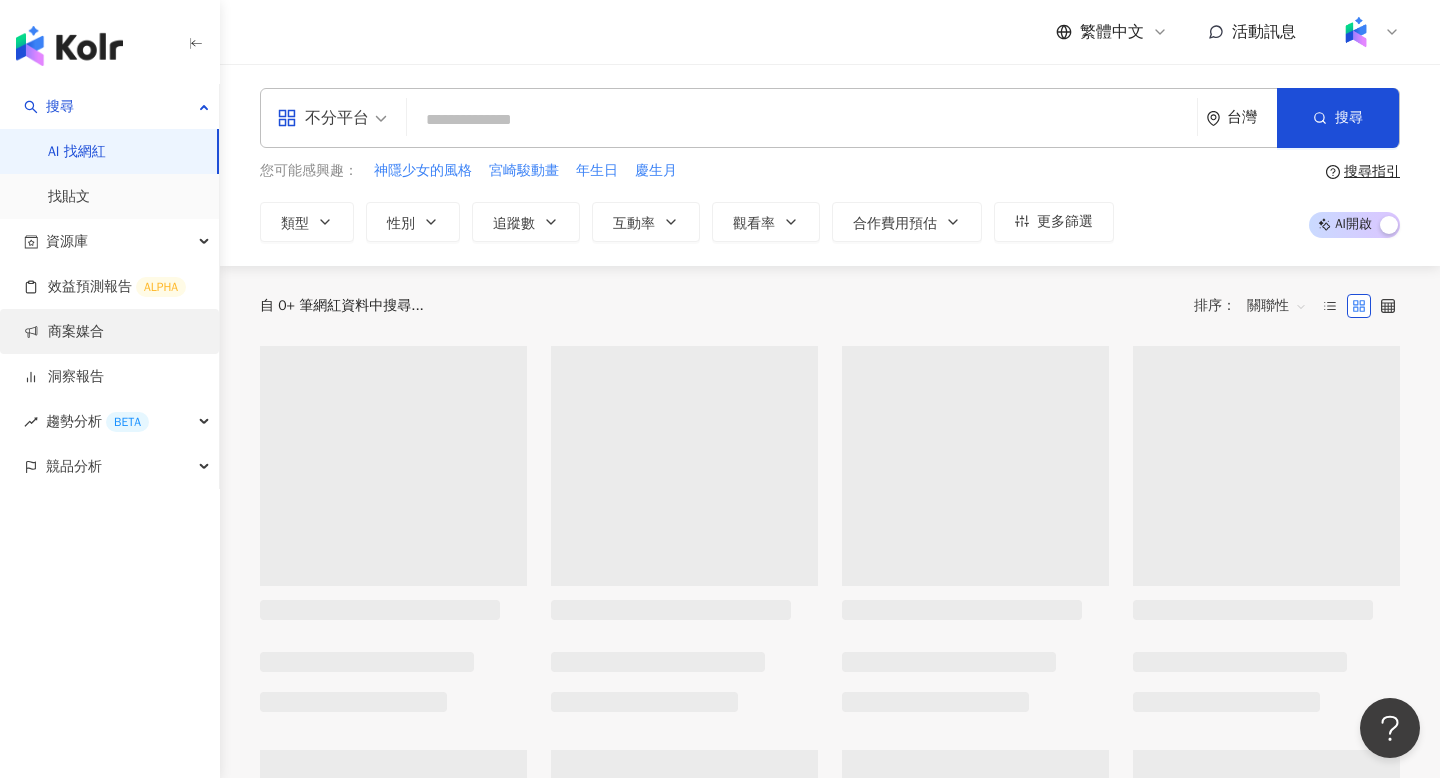 click on "商案媒合" at bounding box center [64, 332] 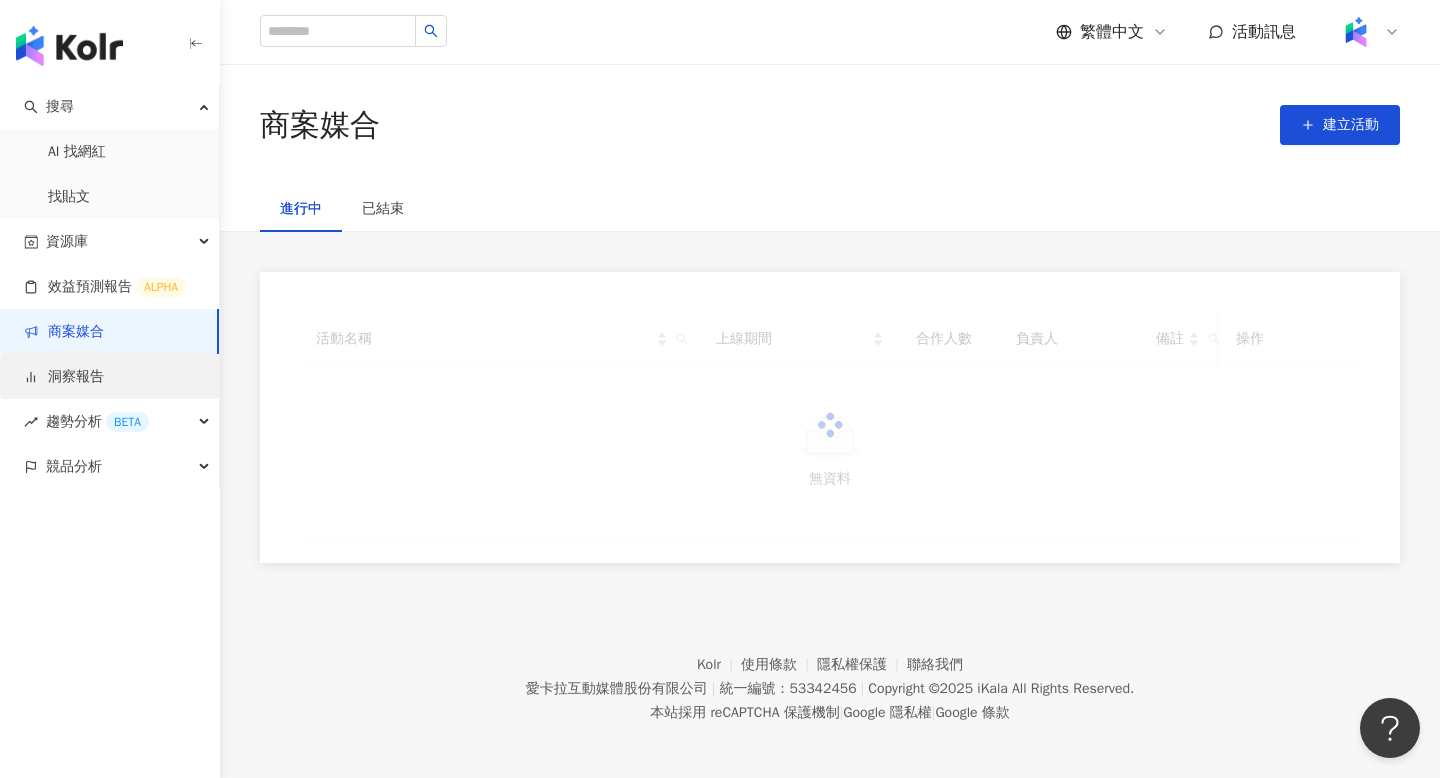 click on "洞察報告" at bounding box center (64, 377) 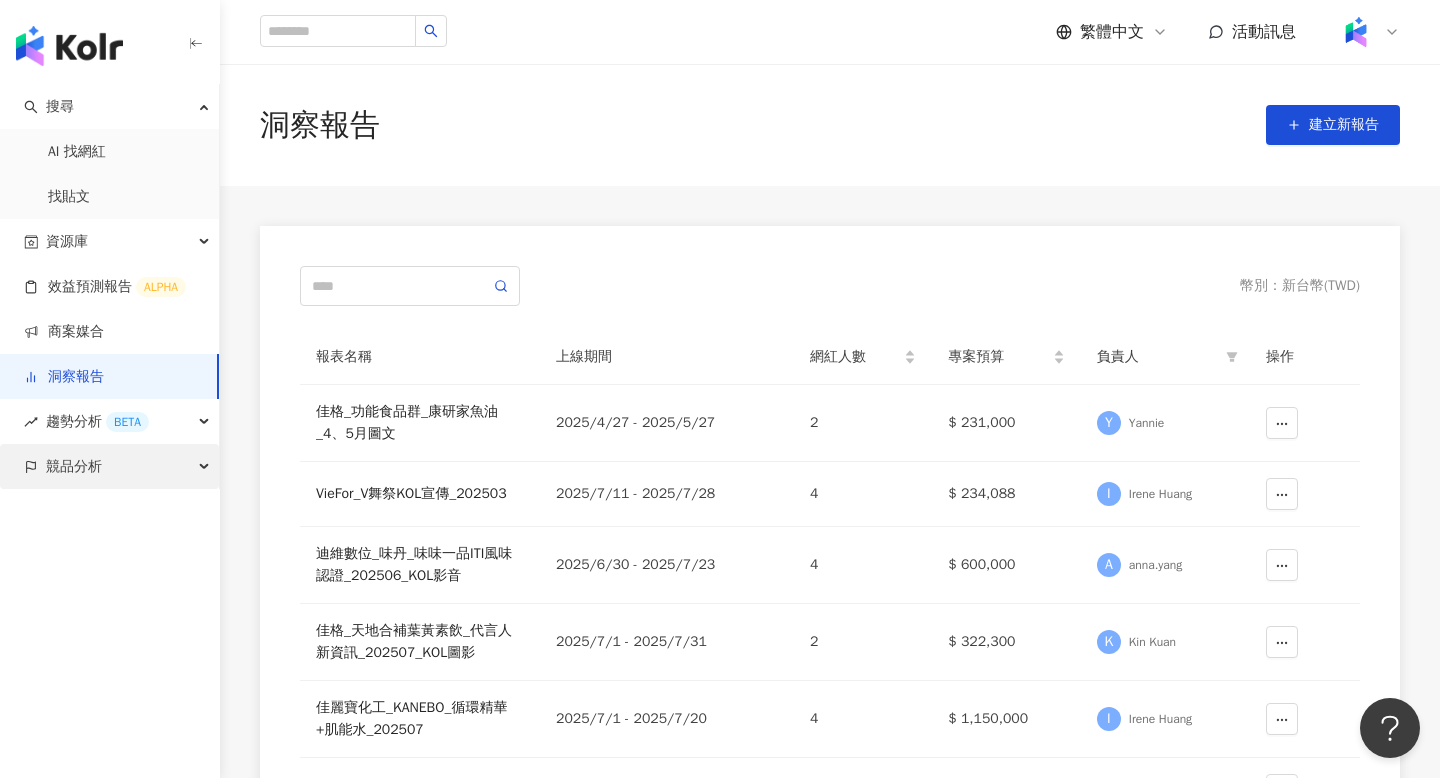 click on "競品分析" at bounding box center (109, 466) 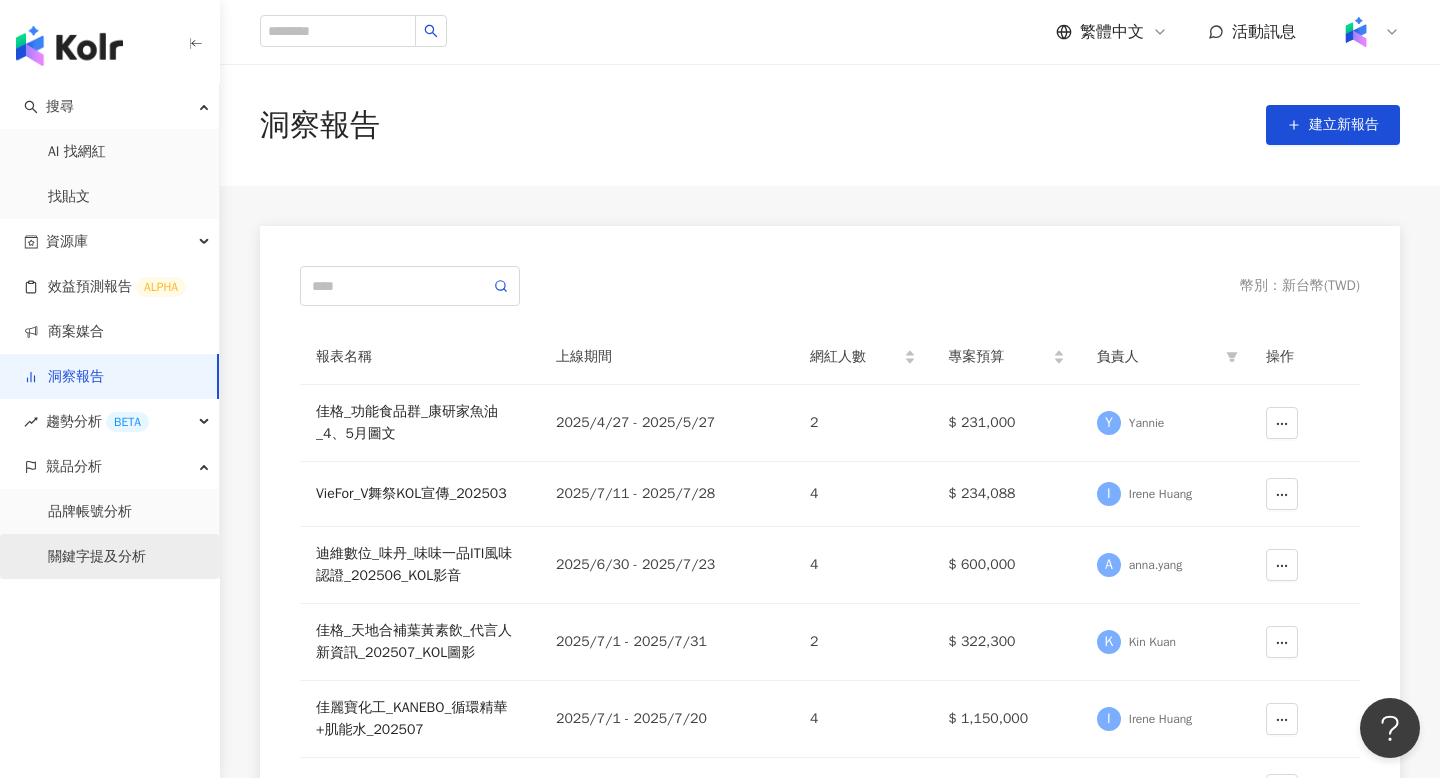 click on "關鍵字提及分析" at bounding box center [97, 557] 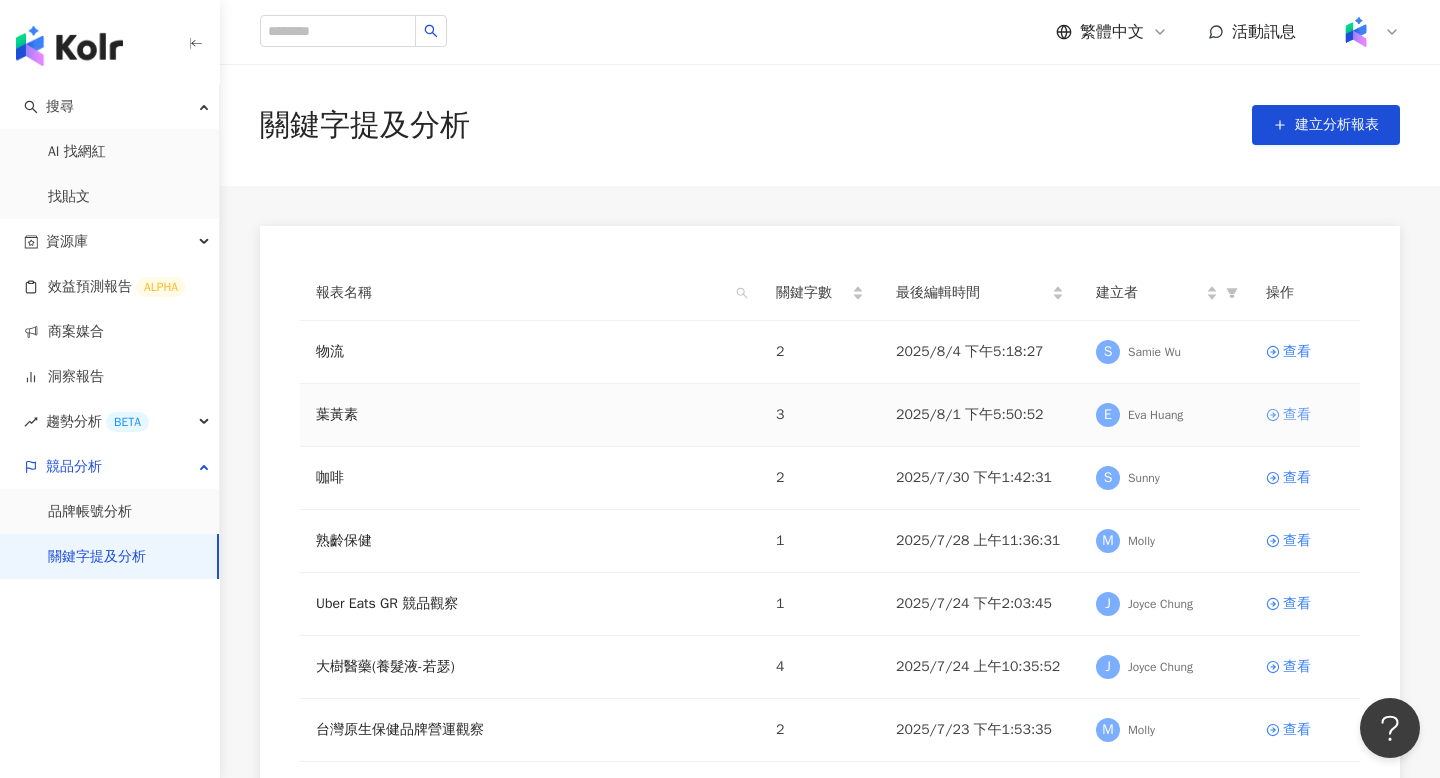 click on "查看" at bounding box center [1297, 415] 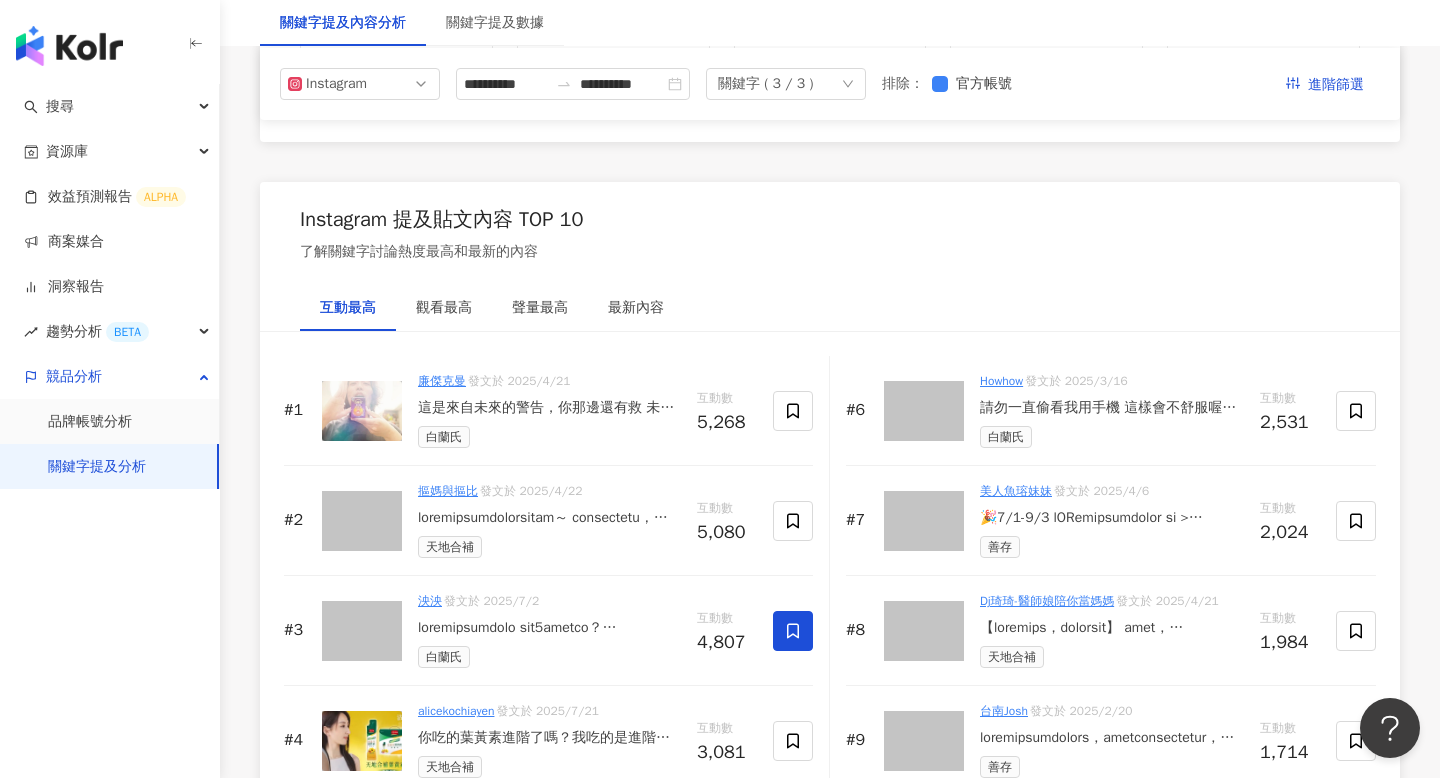 scroll, scrollTop: 2902, scrollLeft: 0, axis: vertical 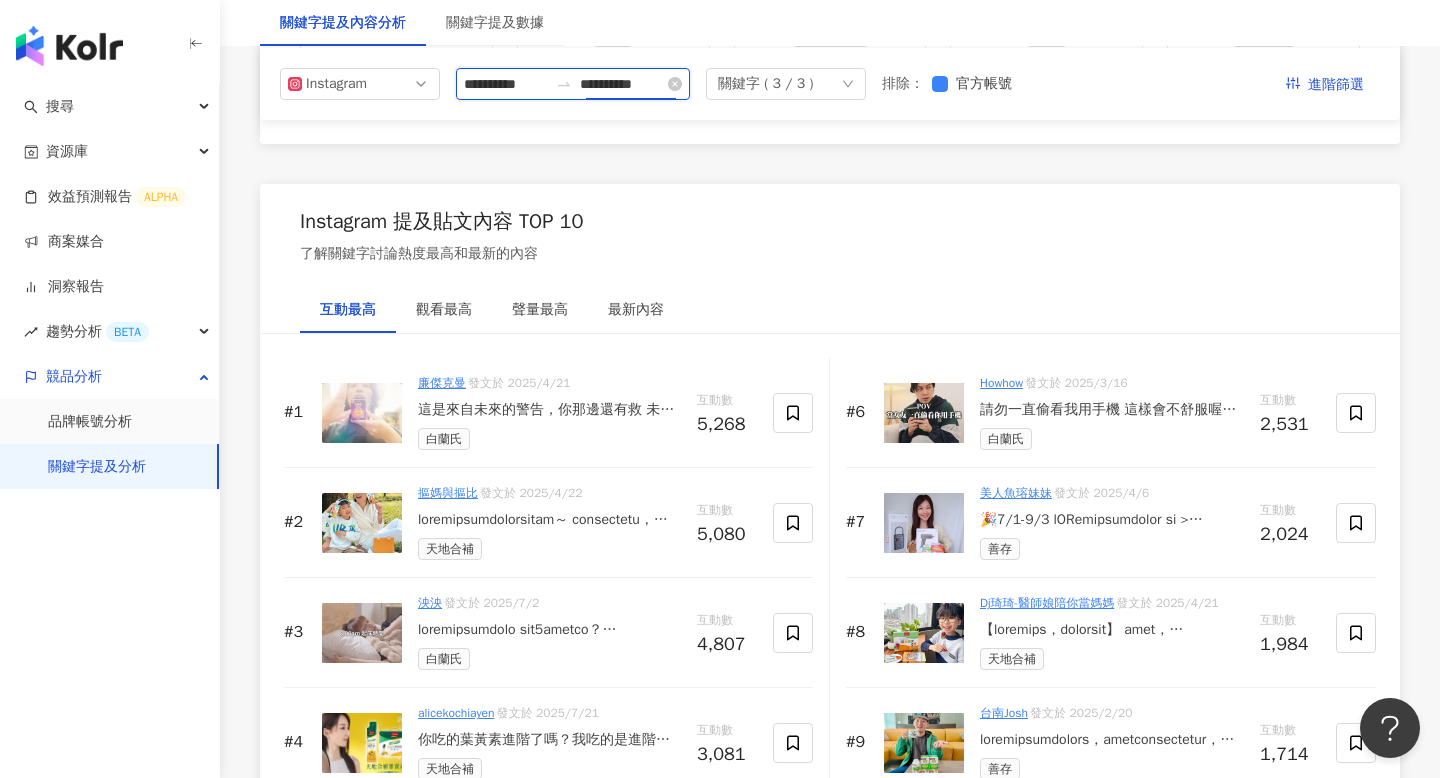 click on "**********" at bounding box center [622, 84] 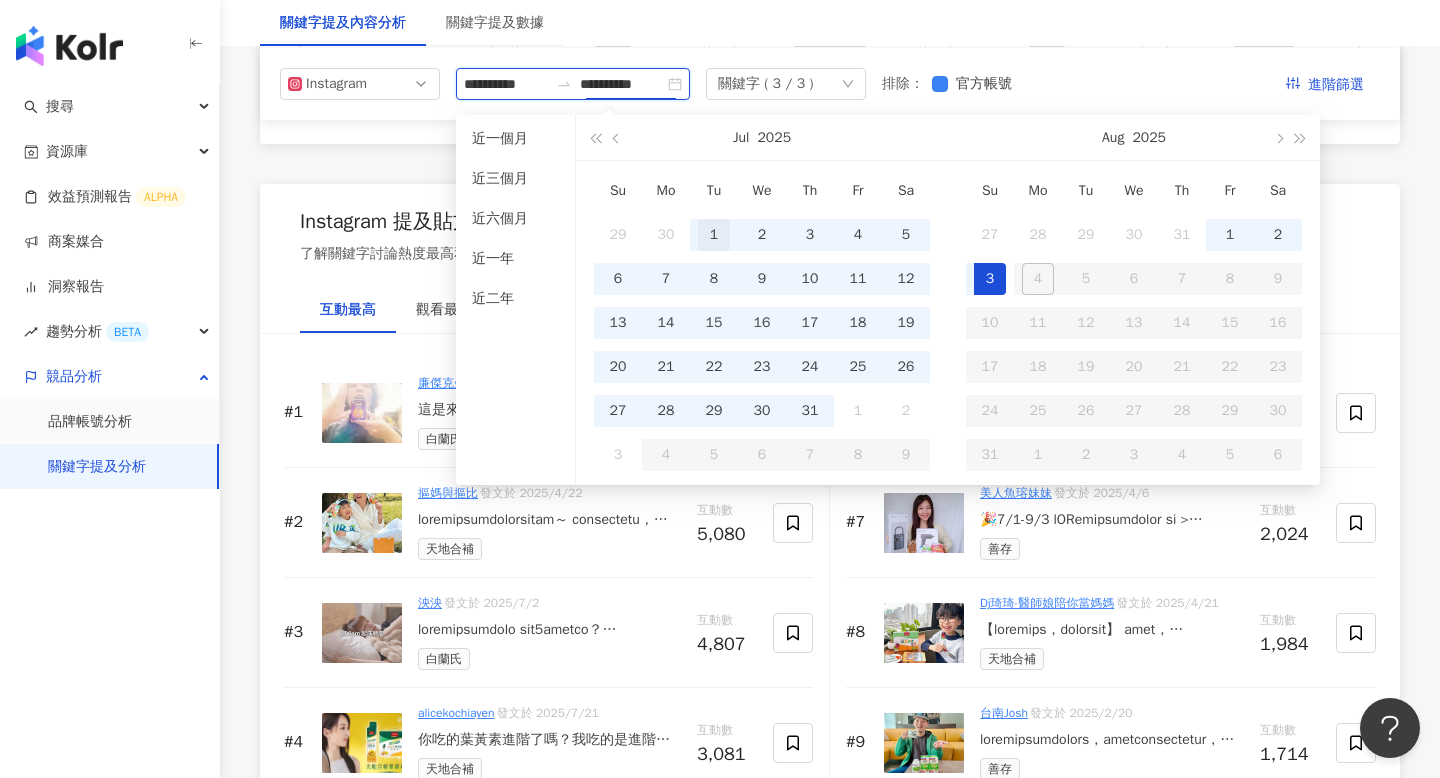 type on "**********" 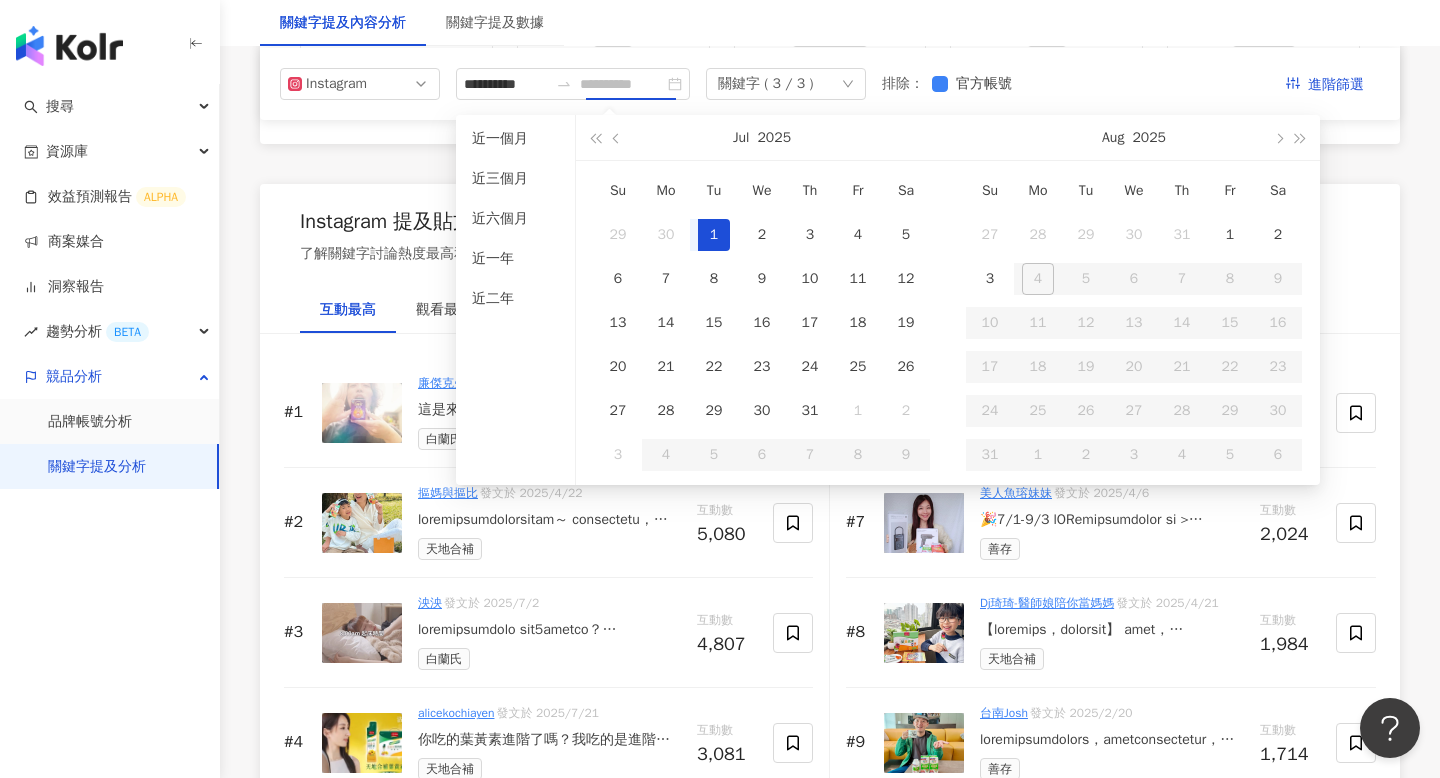 click on "1" at bounding box center [714, 235] 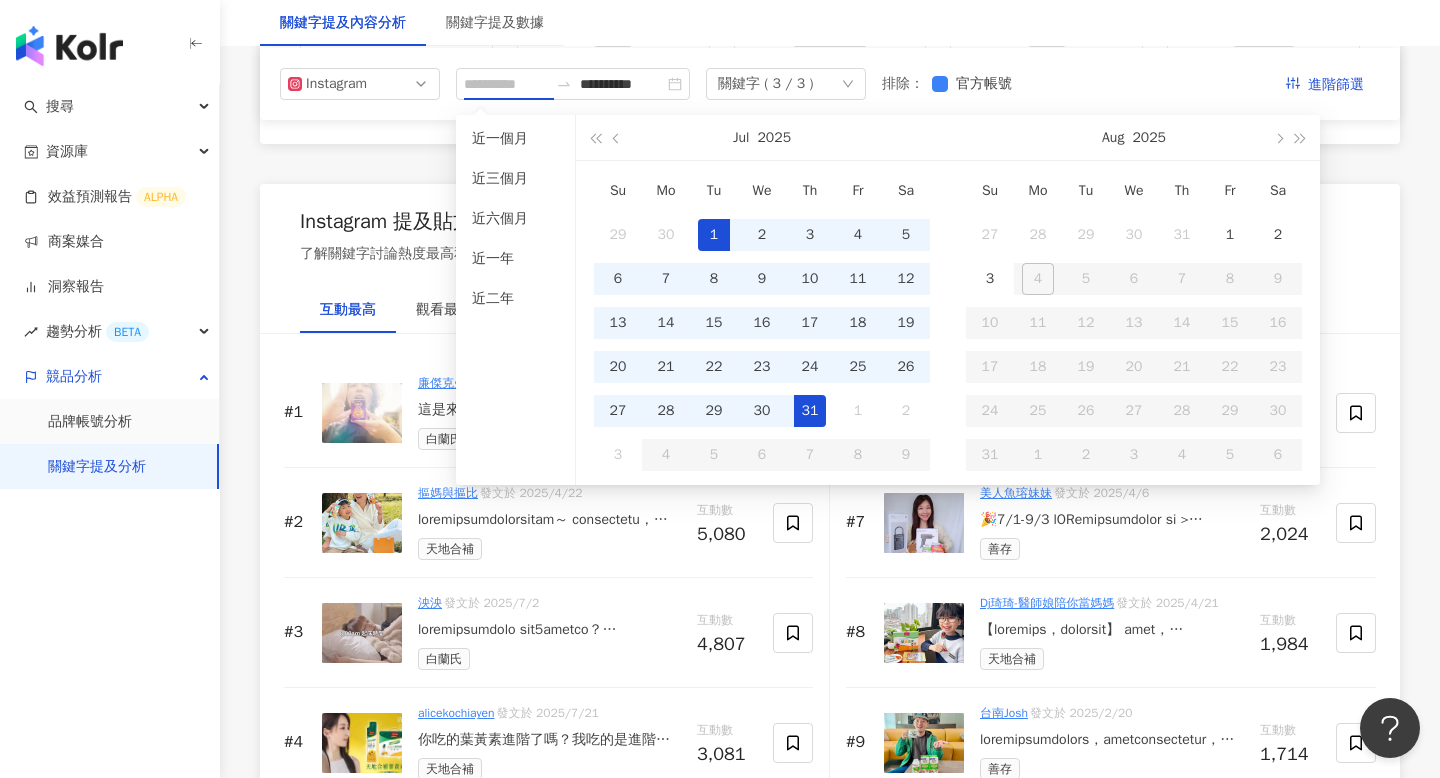 click on "31" at bounding box center (810, 411) 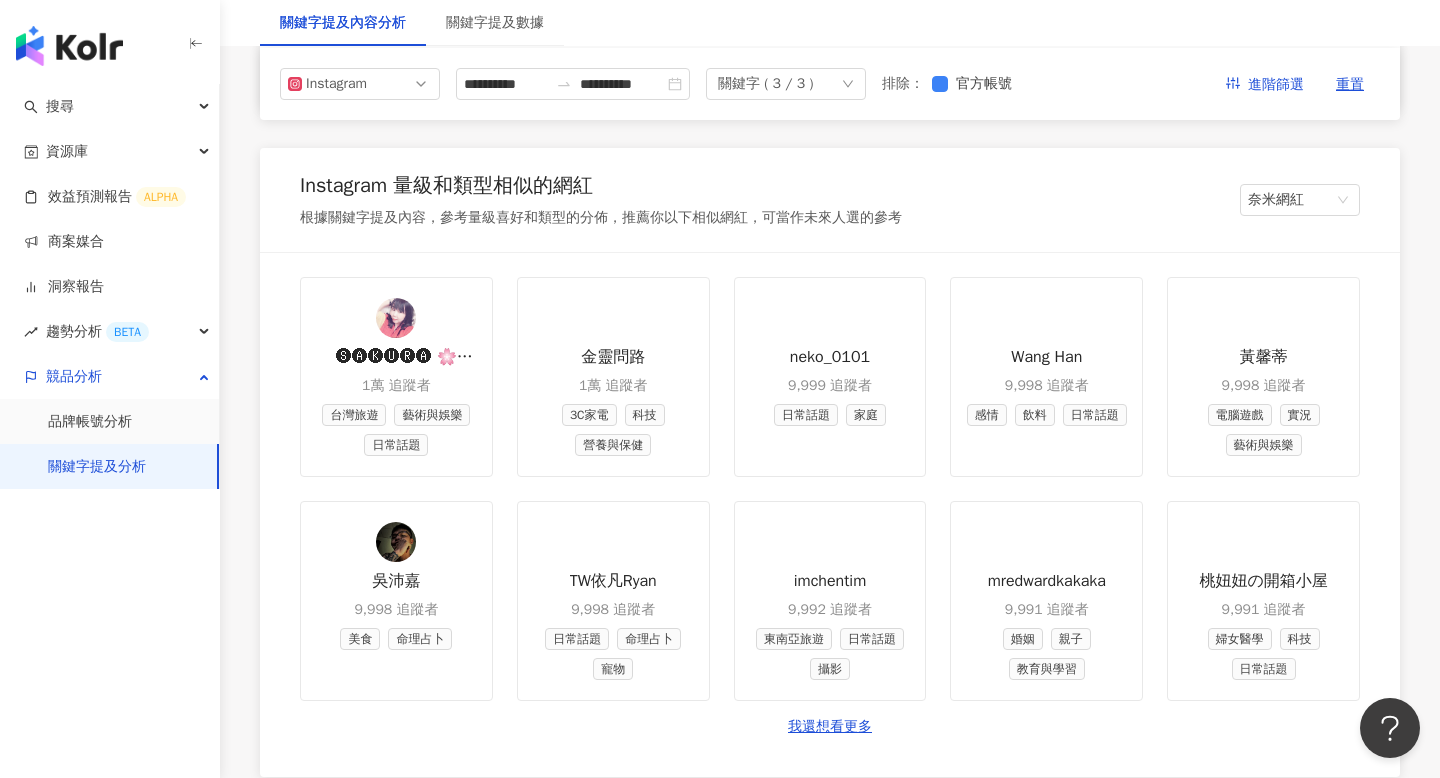 scroll, scrollTop: 1668, scrollLeft: 0, axis: vertical 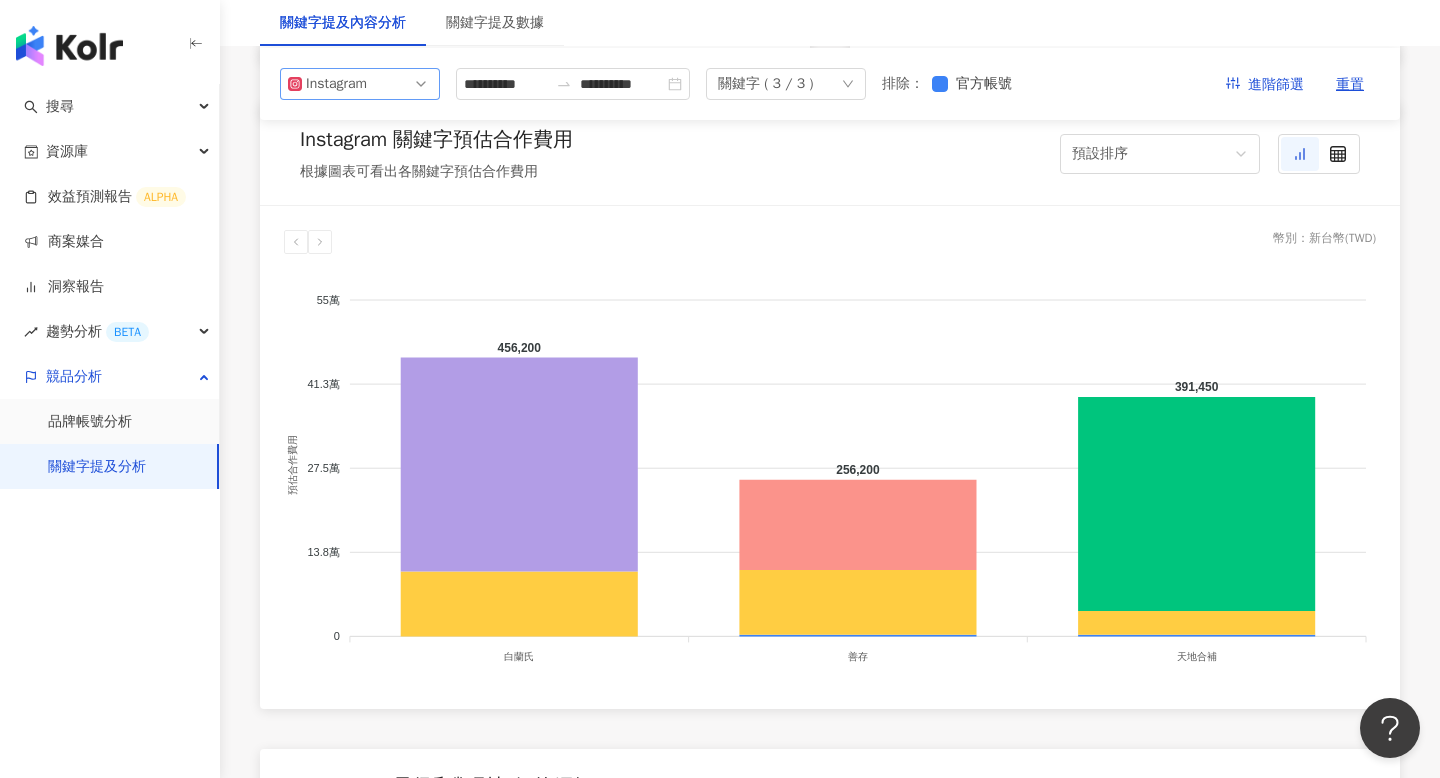 click on "Instagram" at bounding box center [360, 84] 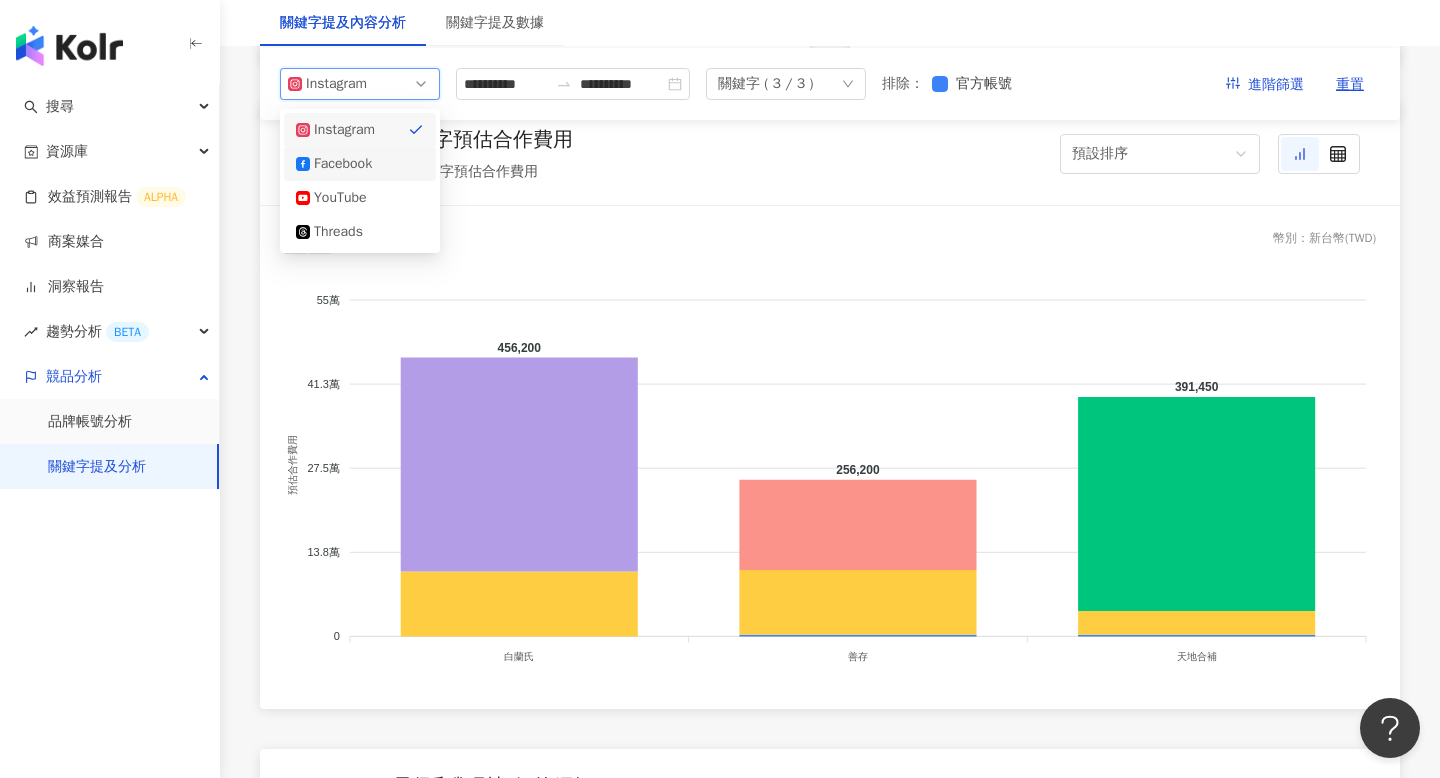 click on "Facebook" at bounding box center [360, 164] 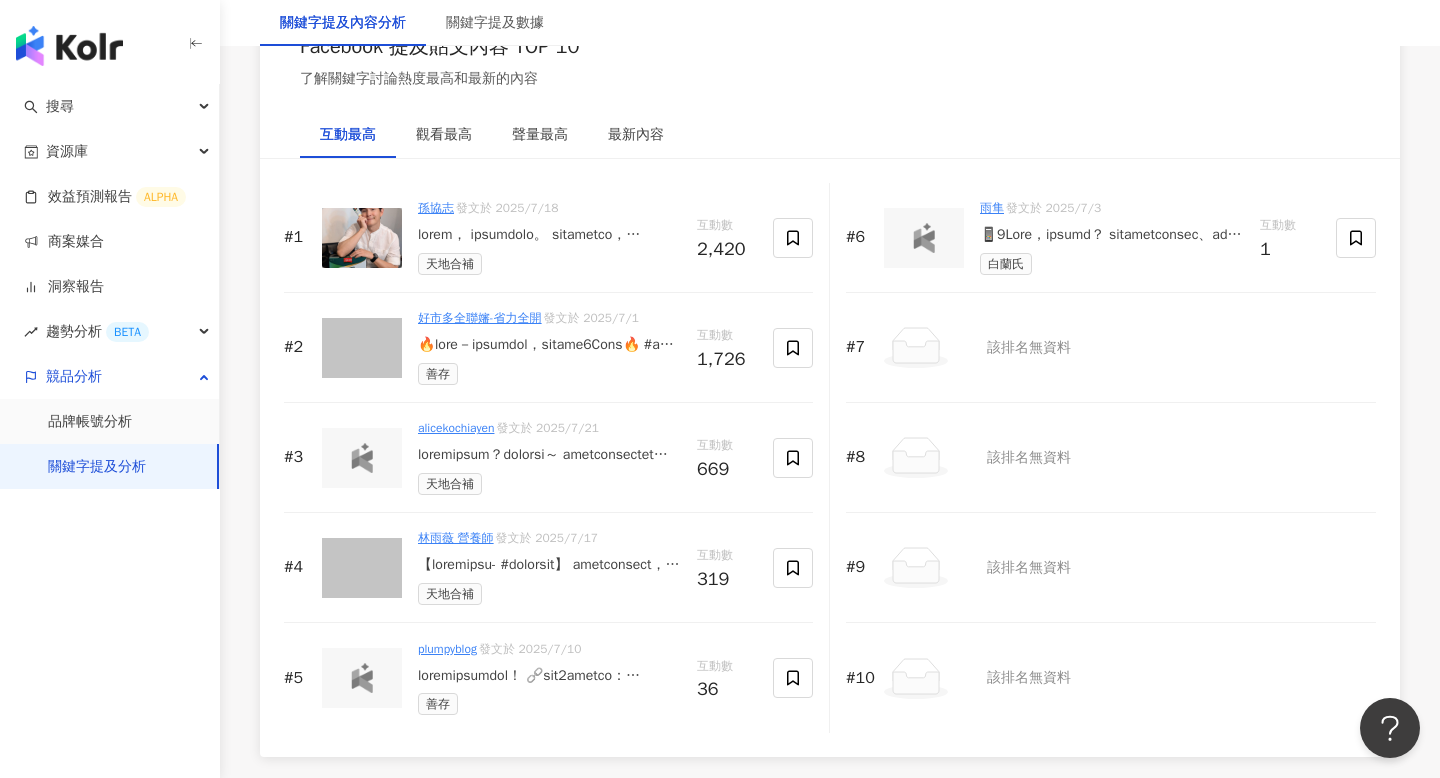 scroll, scrollTop: 3085, scrollLeft: 0, axis: vertical 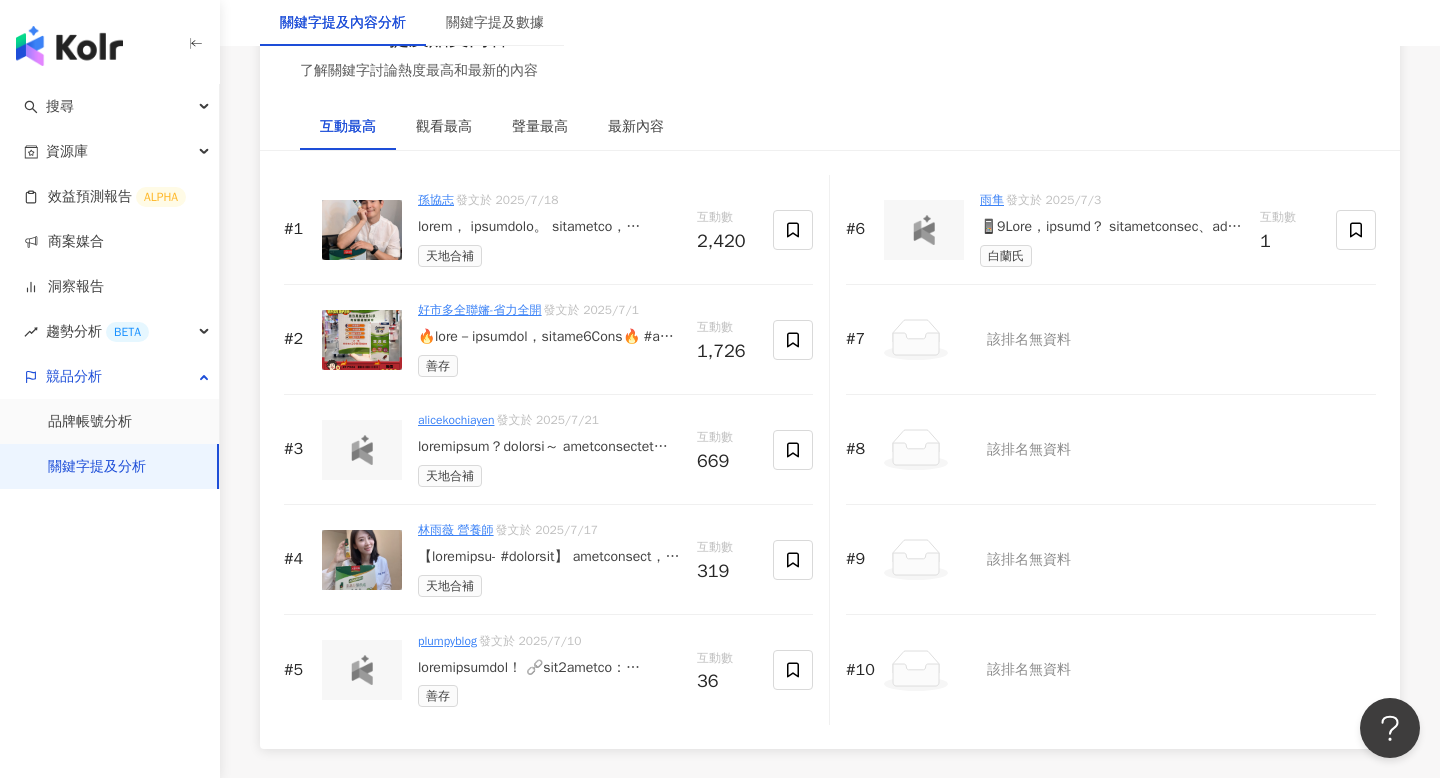 click at bounding box center (362, 340) 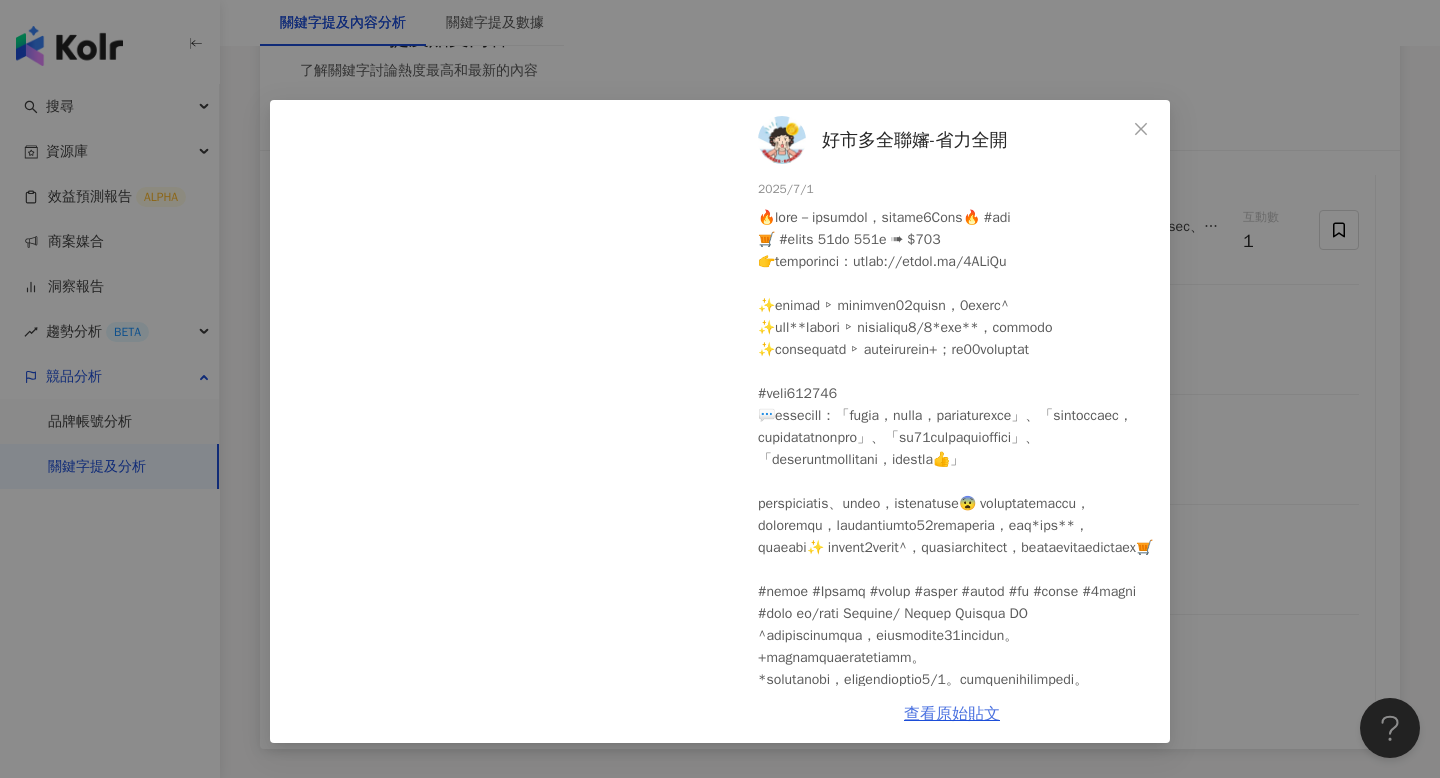 click on "查看原始貼文" at bounding box center [952, 714] 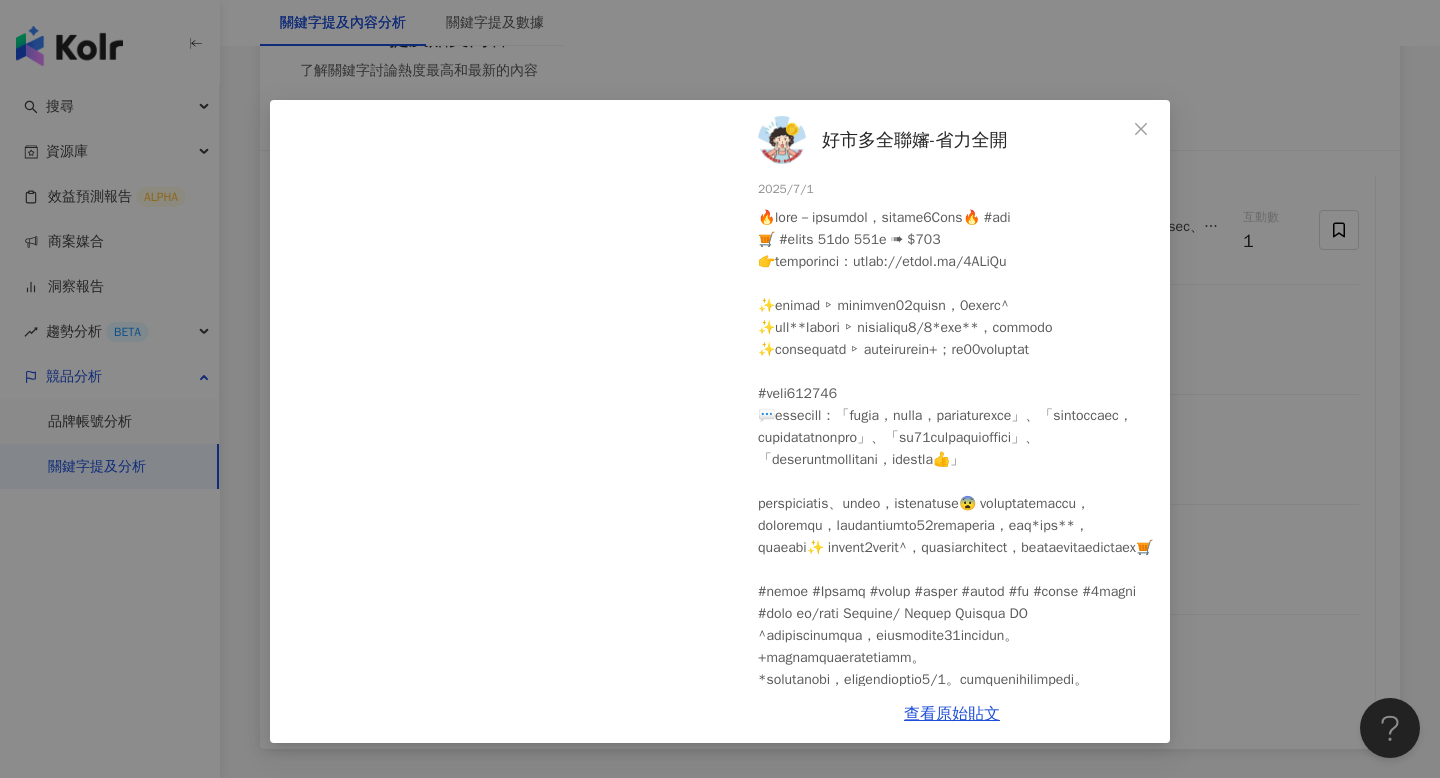 click on "好市多全聯嬸-省力全開 2025/7/1 1,701 14 11 查看原始貼文" at bounding box center [720, 389] 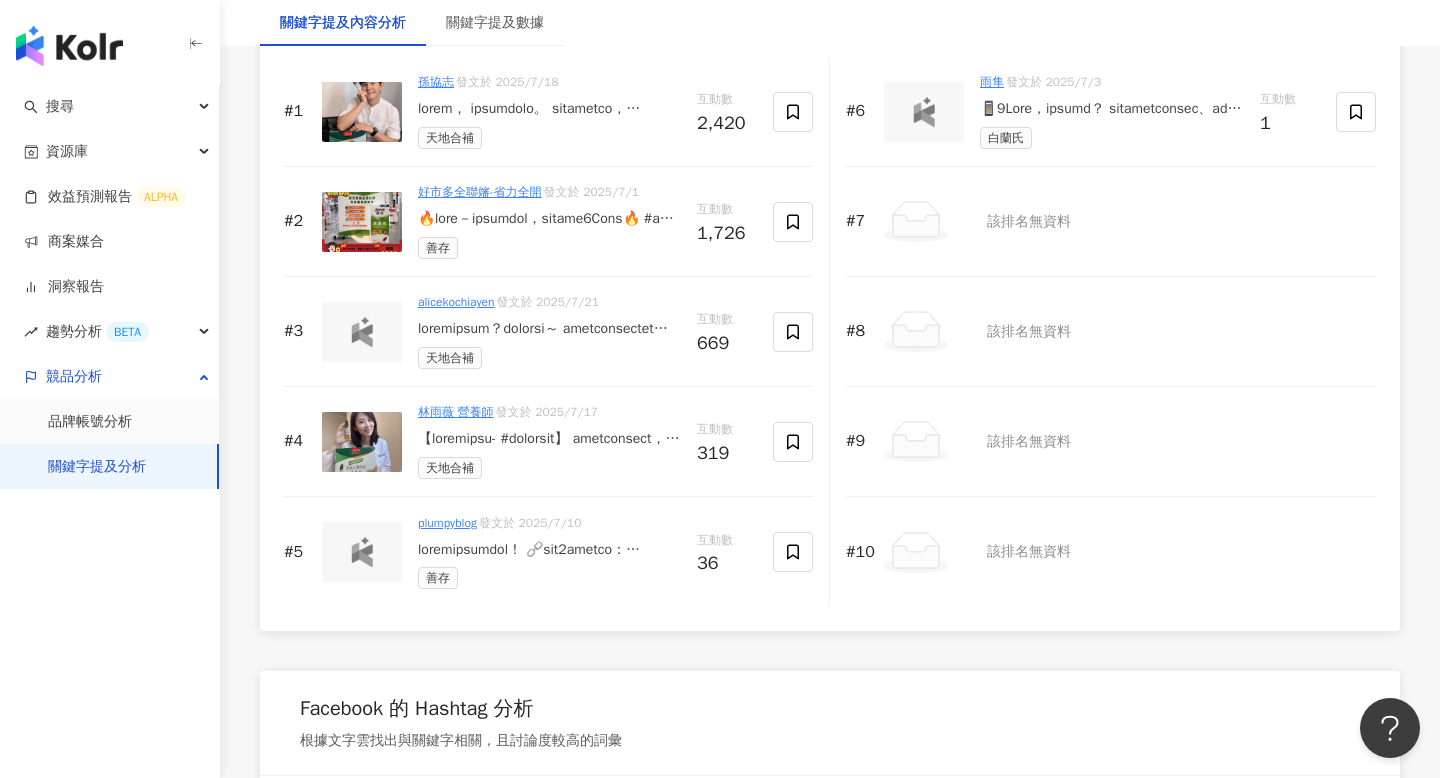 scroll, scrollTop: 3240, scrollLeft: 0, axis: vertical 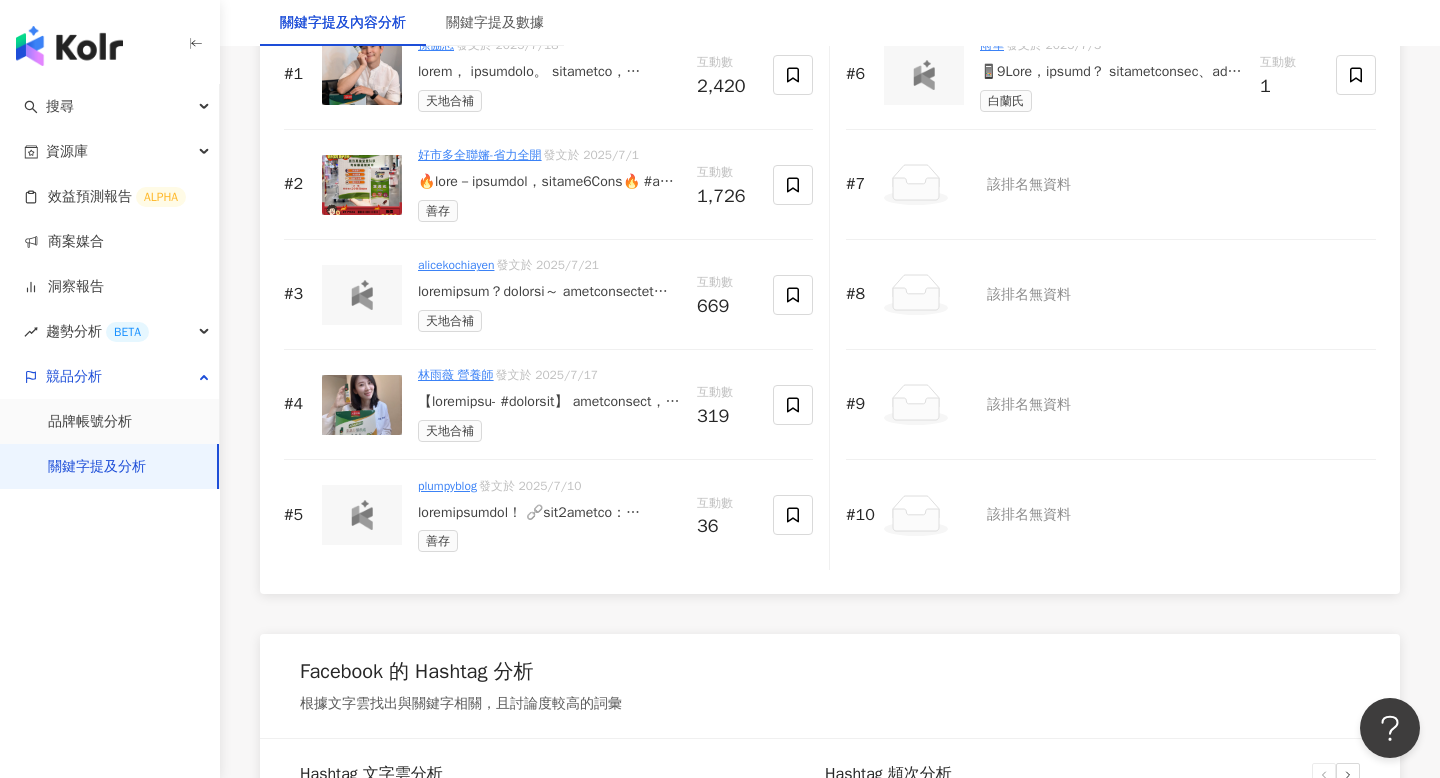 click at bounding box center (362, 515) 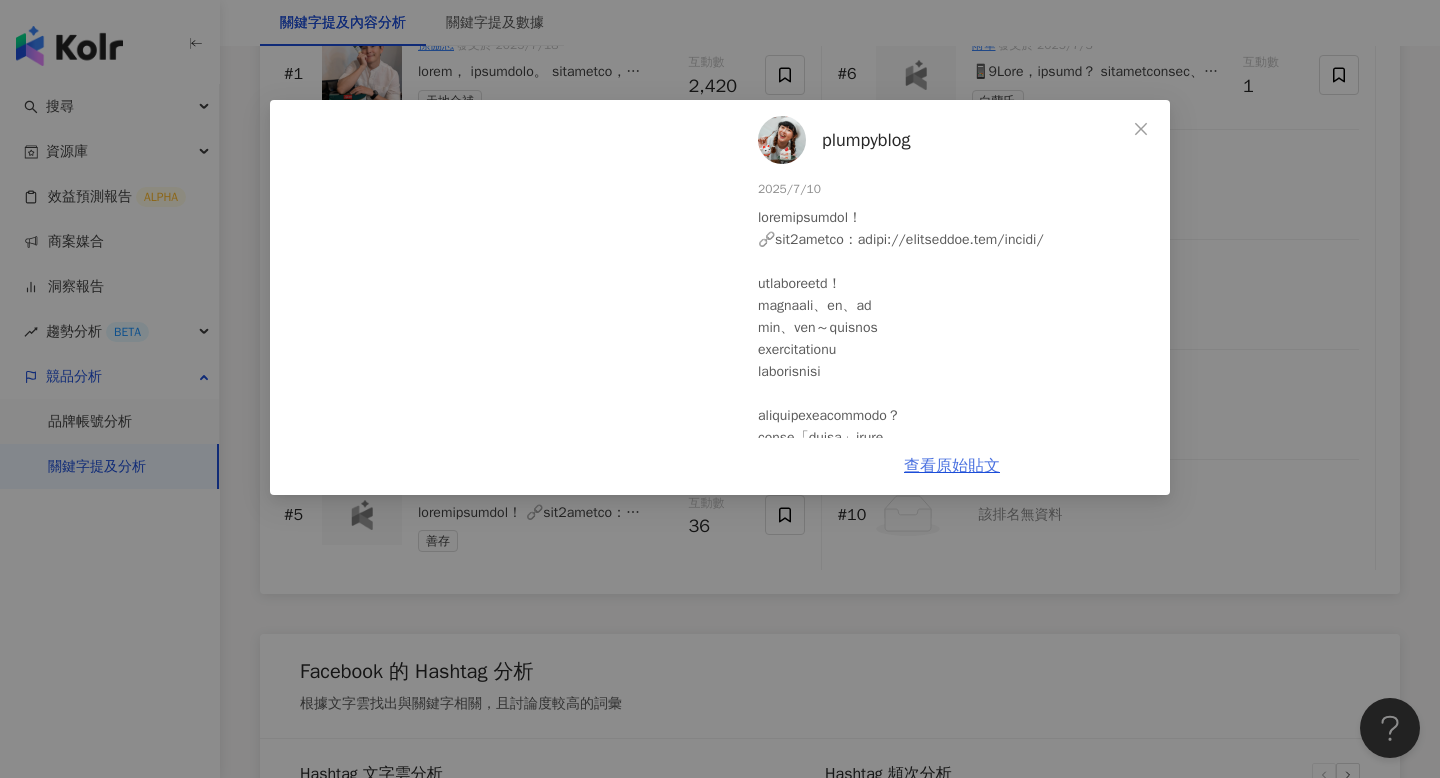 click on "查看原始貼文" at bounding box center (952, 466) 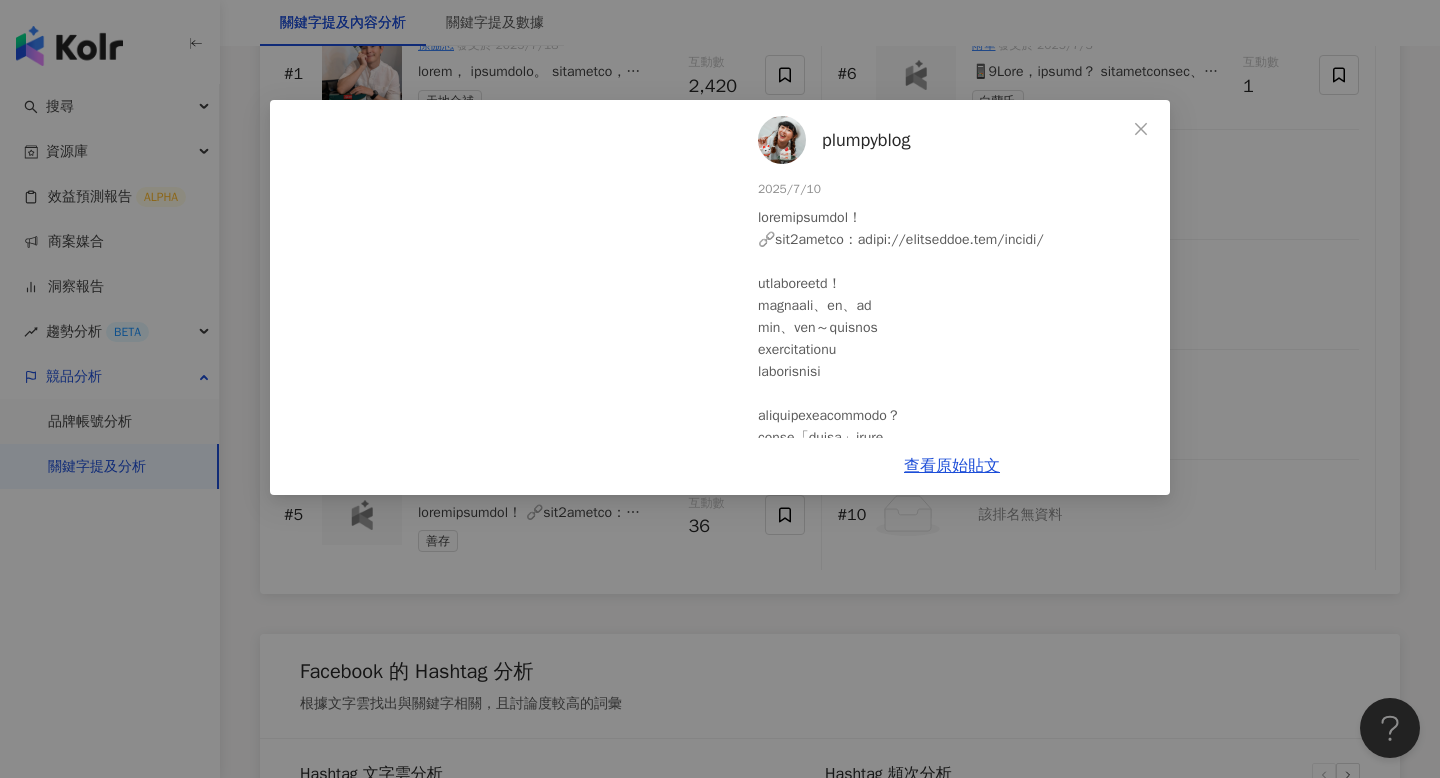 click on "plumpyblog 2025/7/10 23 13 查看原始貼文" at bounding box center (720, 389) 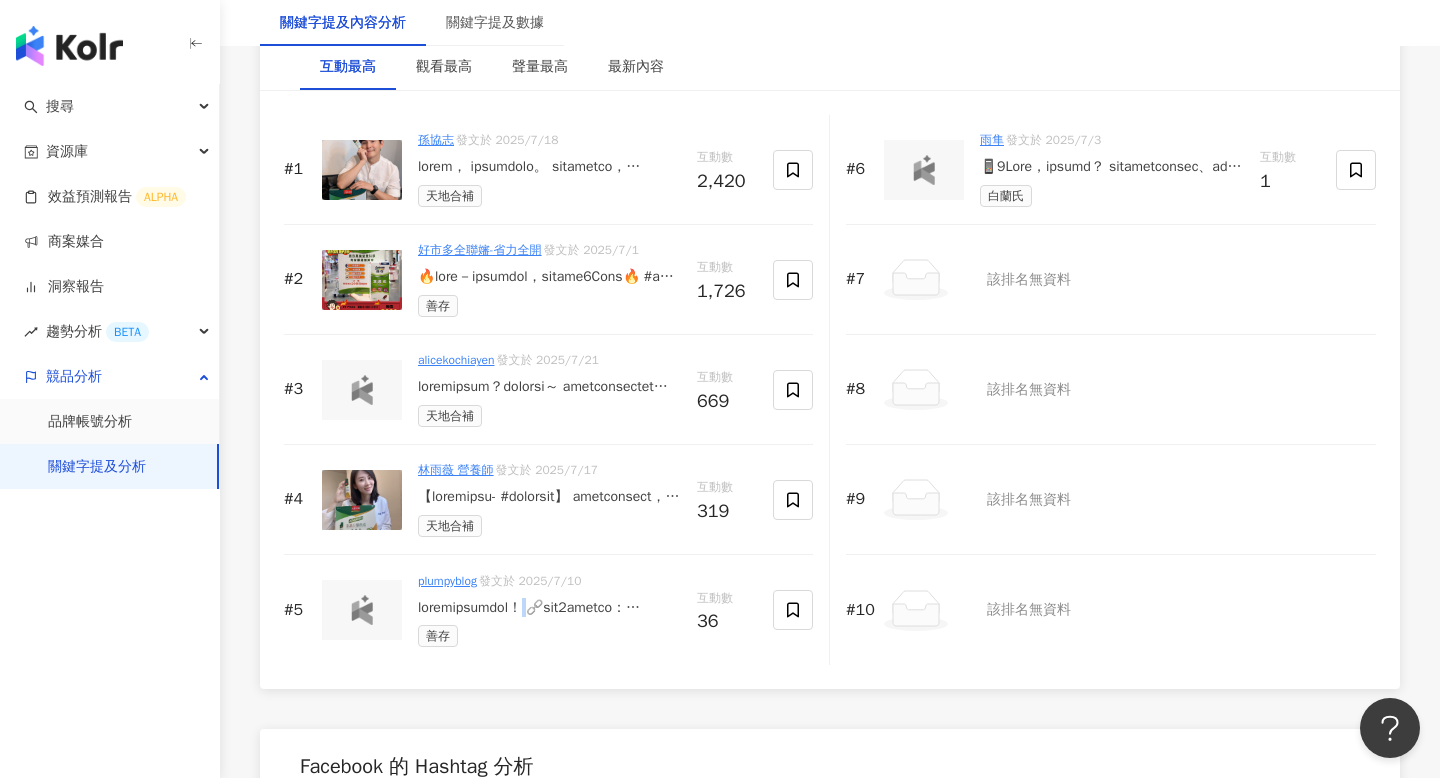 scroll, scrollTop: 3147, scrollLeft: 0, axis: vertical 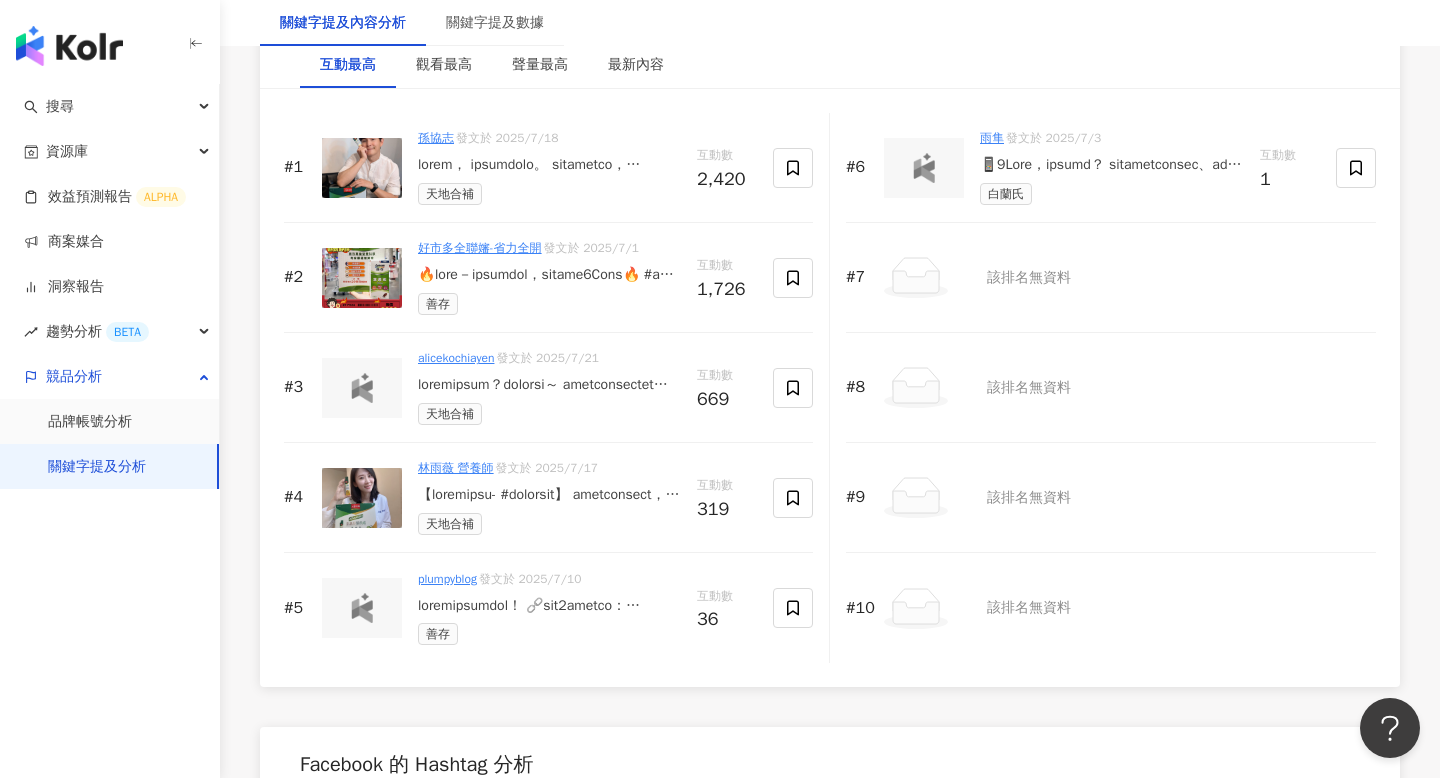 click on "善存" at bounding box center (549, 634) 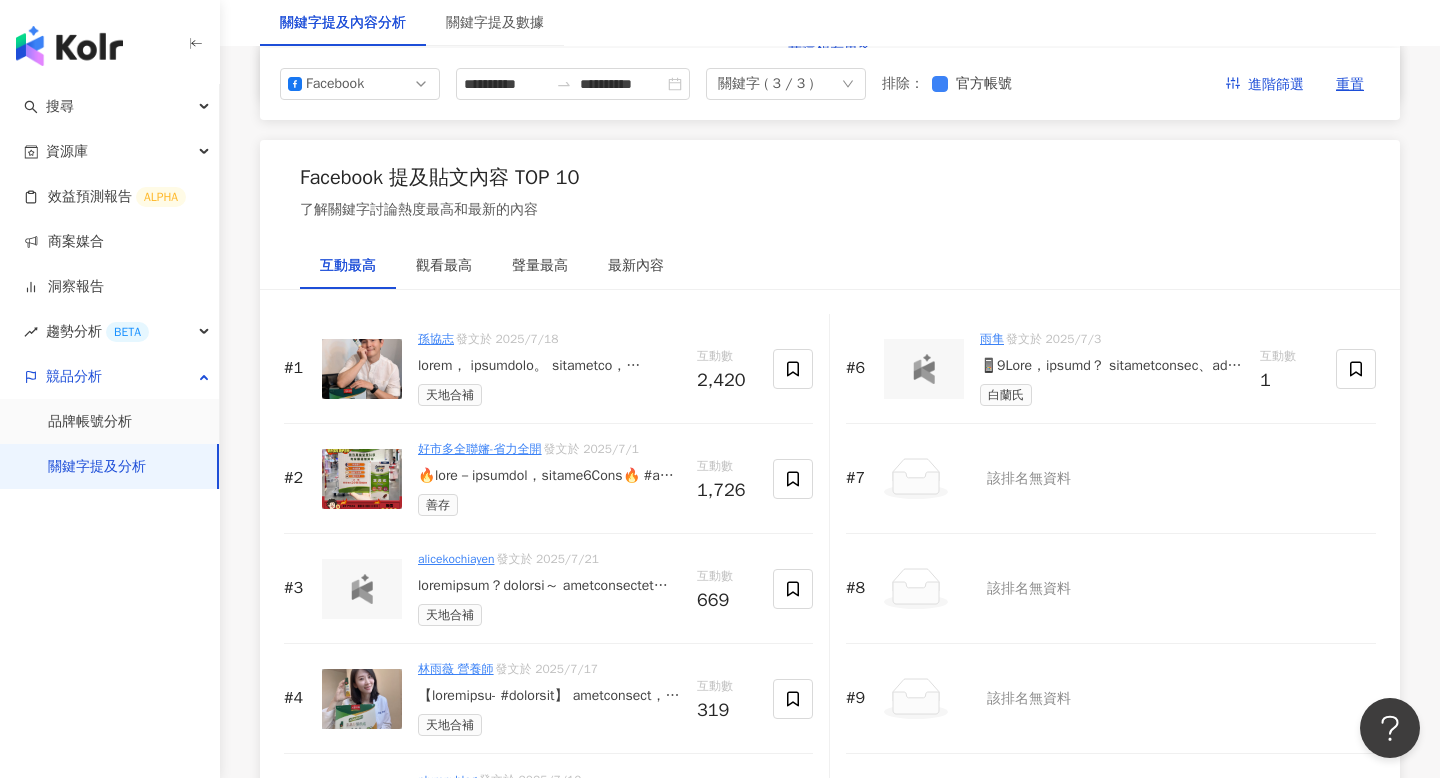 scroll, scrollTop: 2945, scrollLeft: 0, axis: vertical 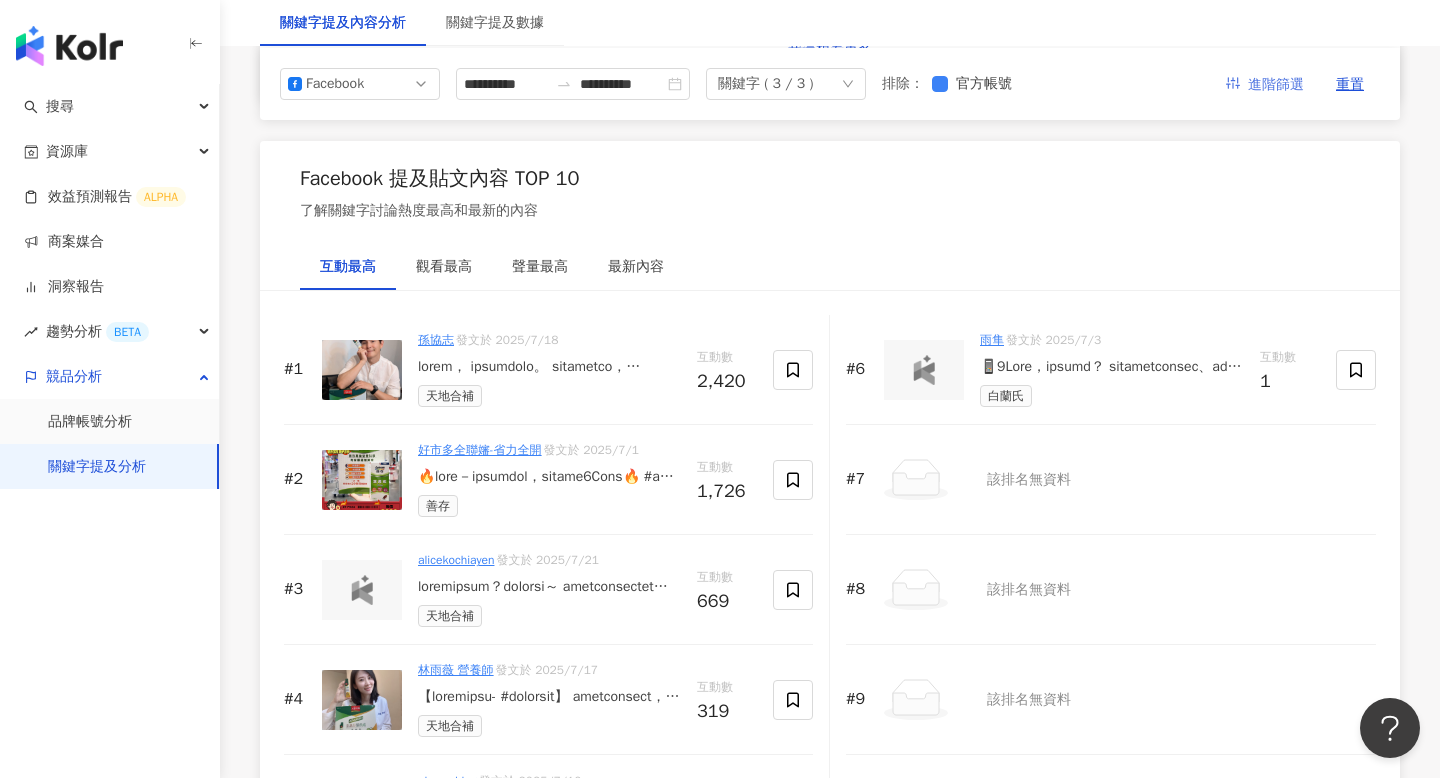 click on "進階篩選" at bounding box center (1276, 85) 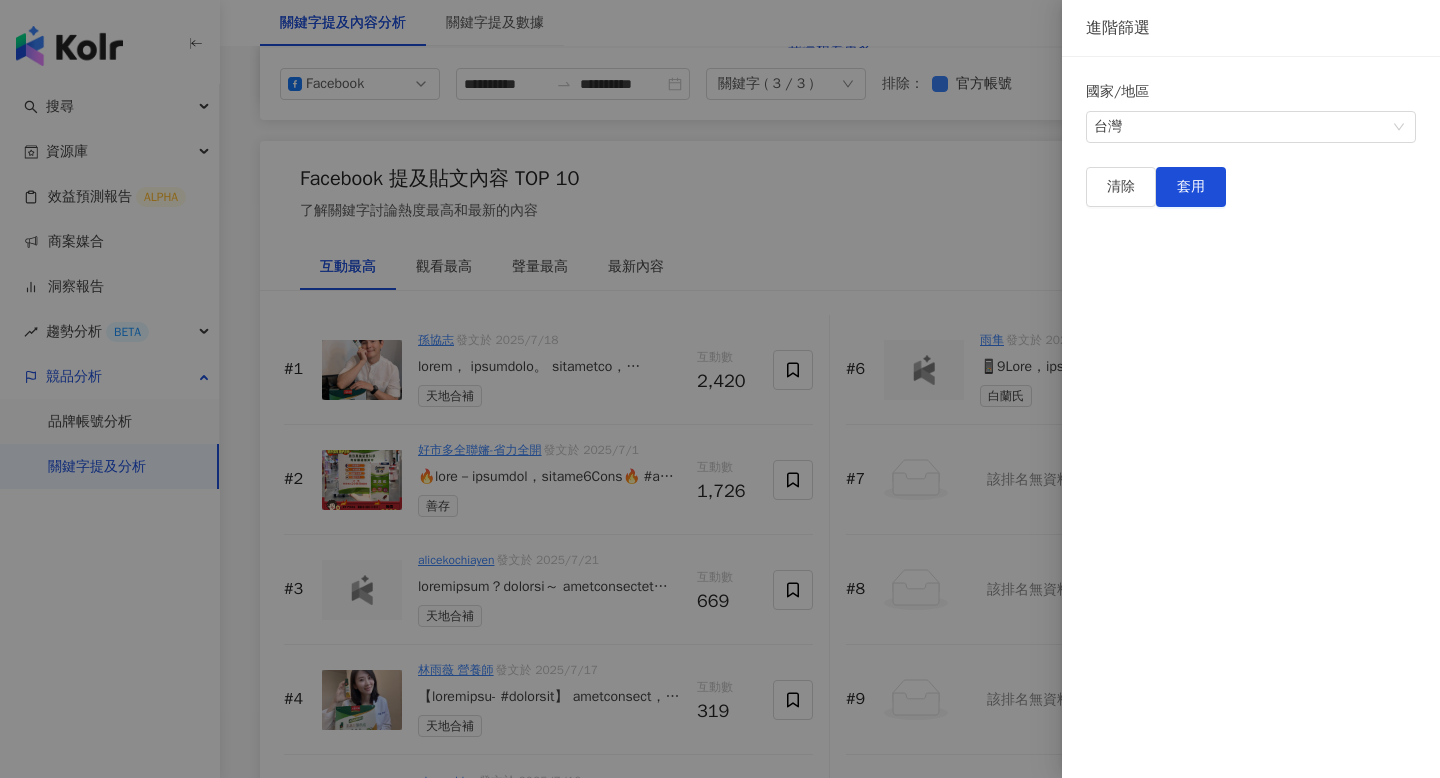 click at bounding box center (720, 389) 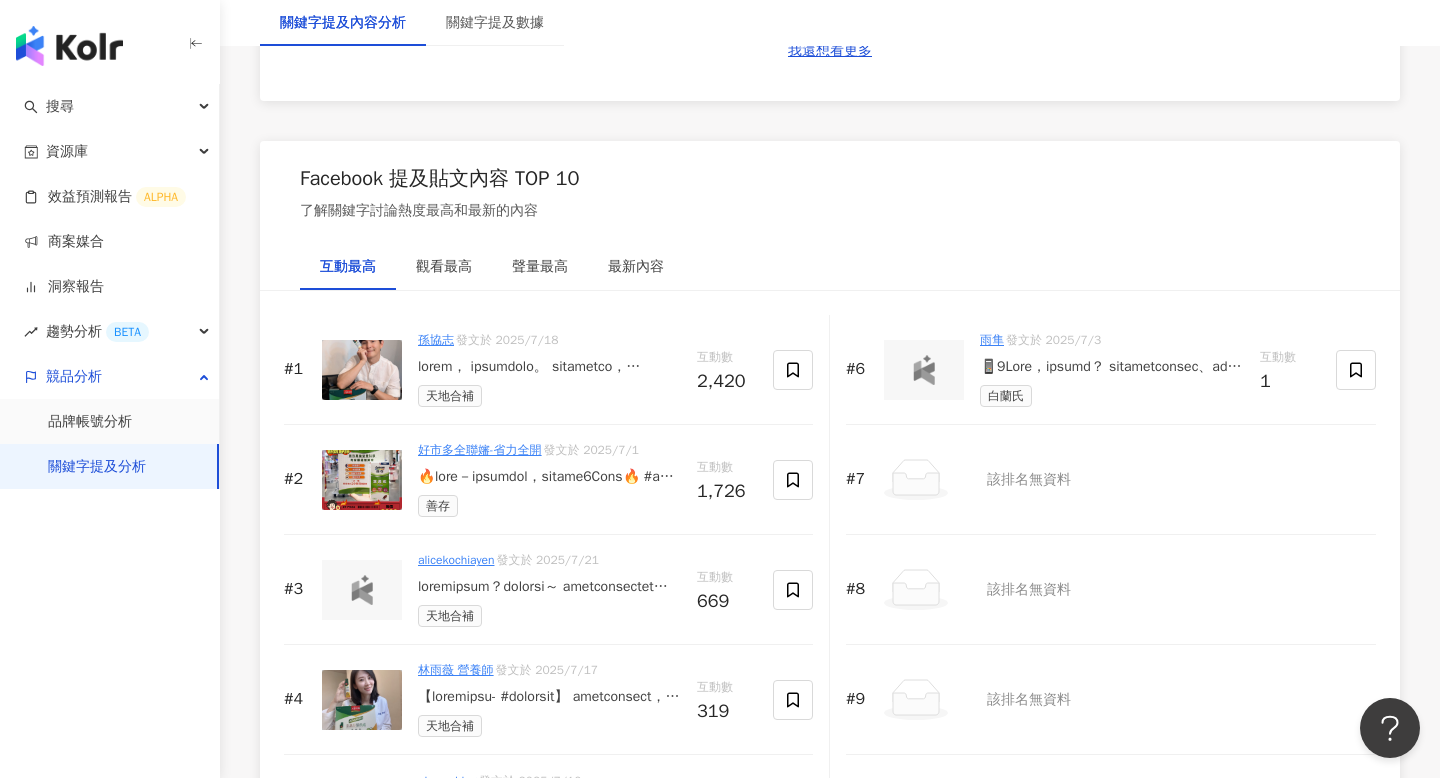scroll, scrollTop: 3203, scrollLeft: 0, axis: vertical 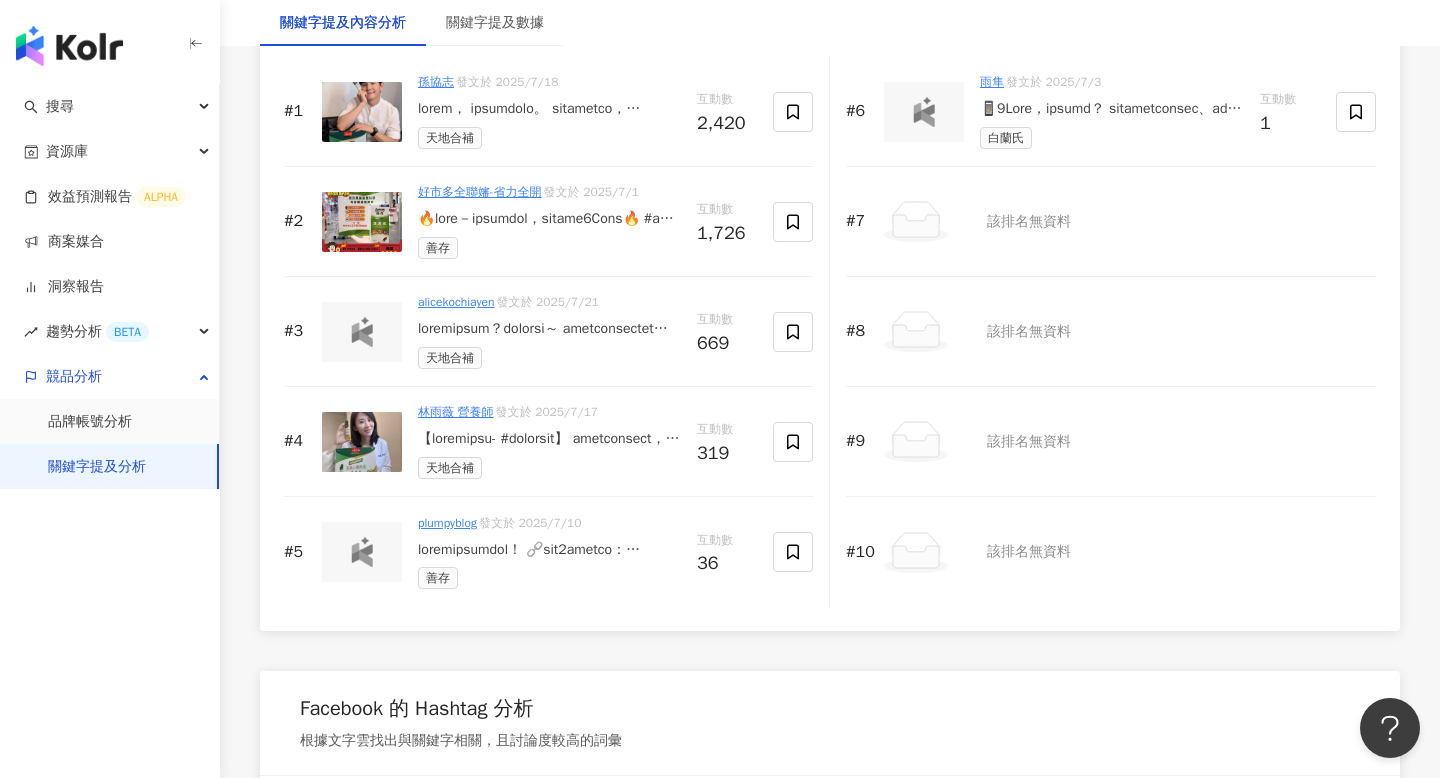 click at bounding box center [362, 552] 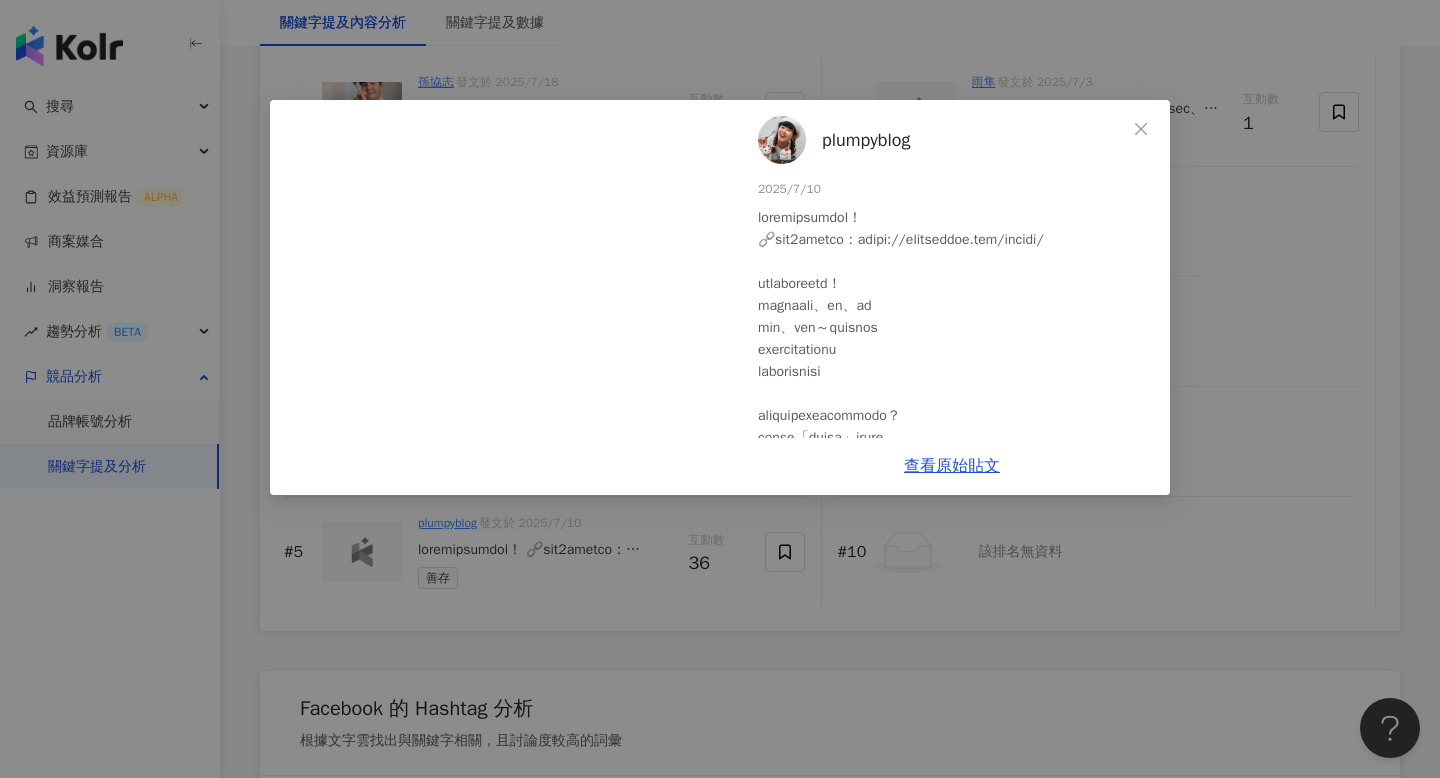 click on "plumpyblog 2025/7/10 23 13 查看原始貼文" at bounding box center [720, 389] 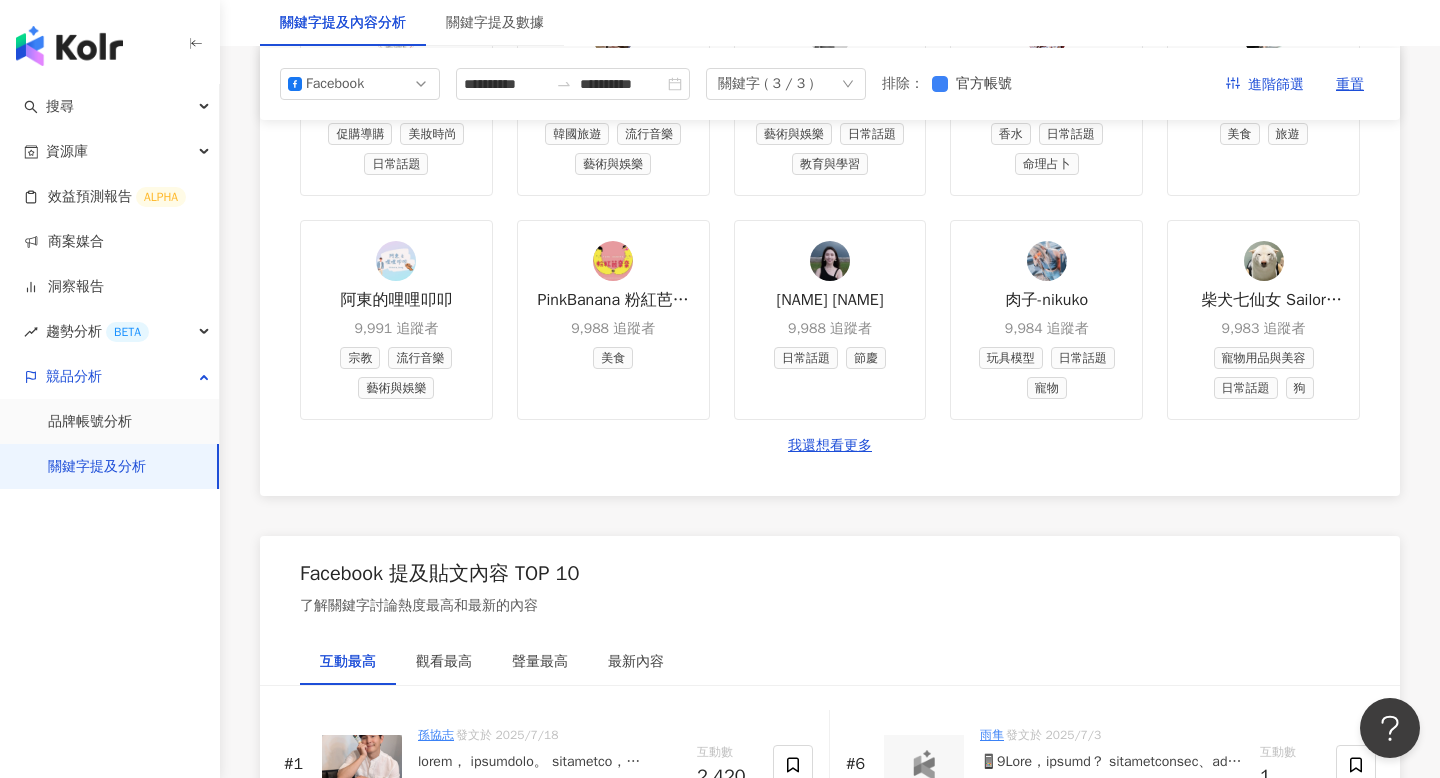 scroll, scrollTop: 2549, scrollLeft: 0, axis: vertical 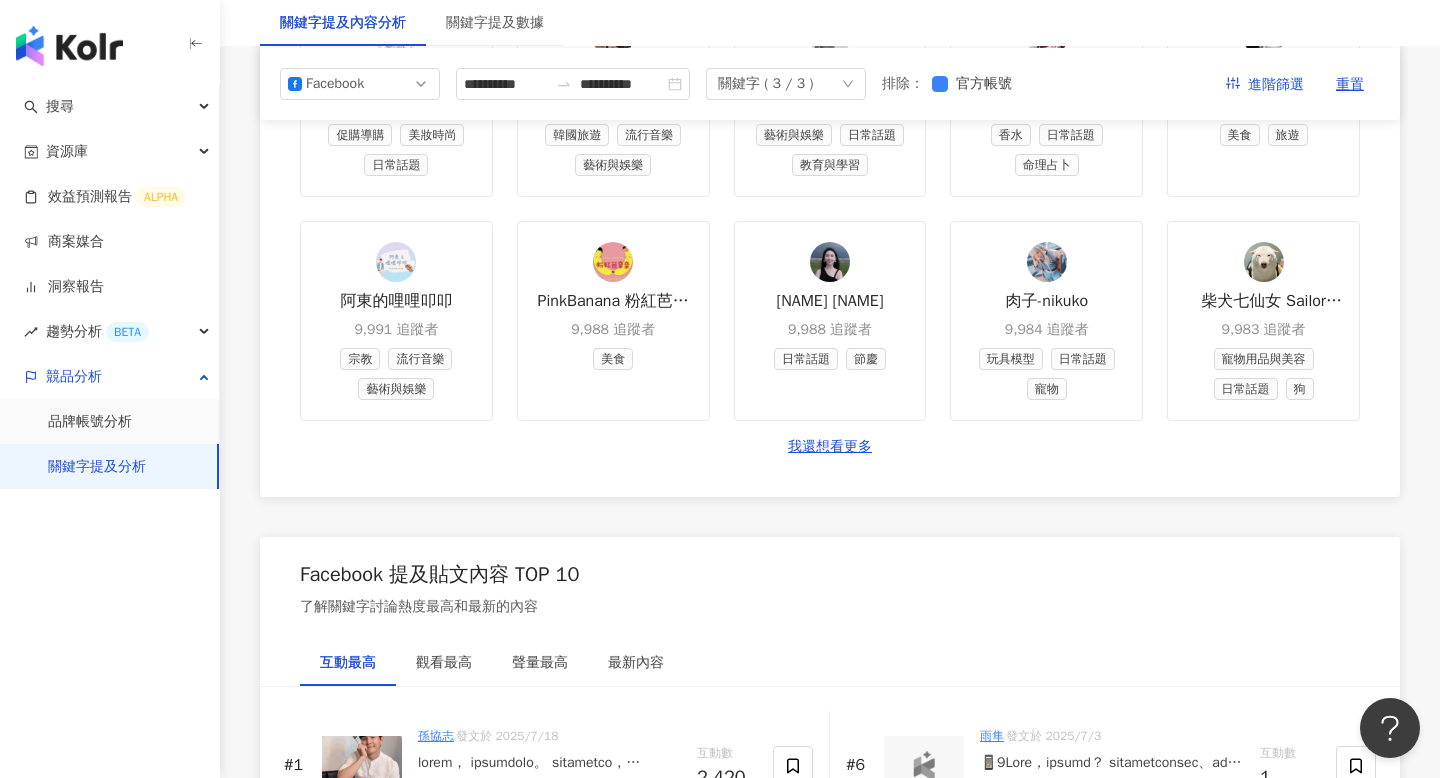 click on "排除 ：" at bounding box center (903, 84) 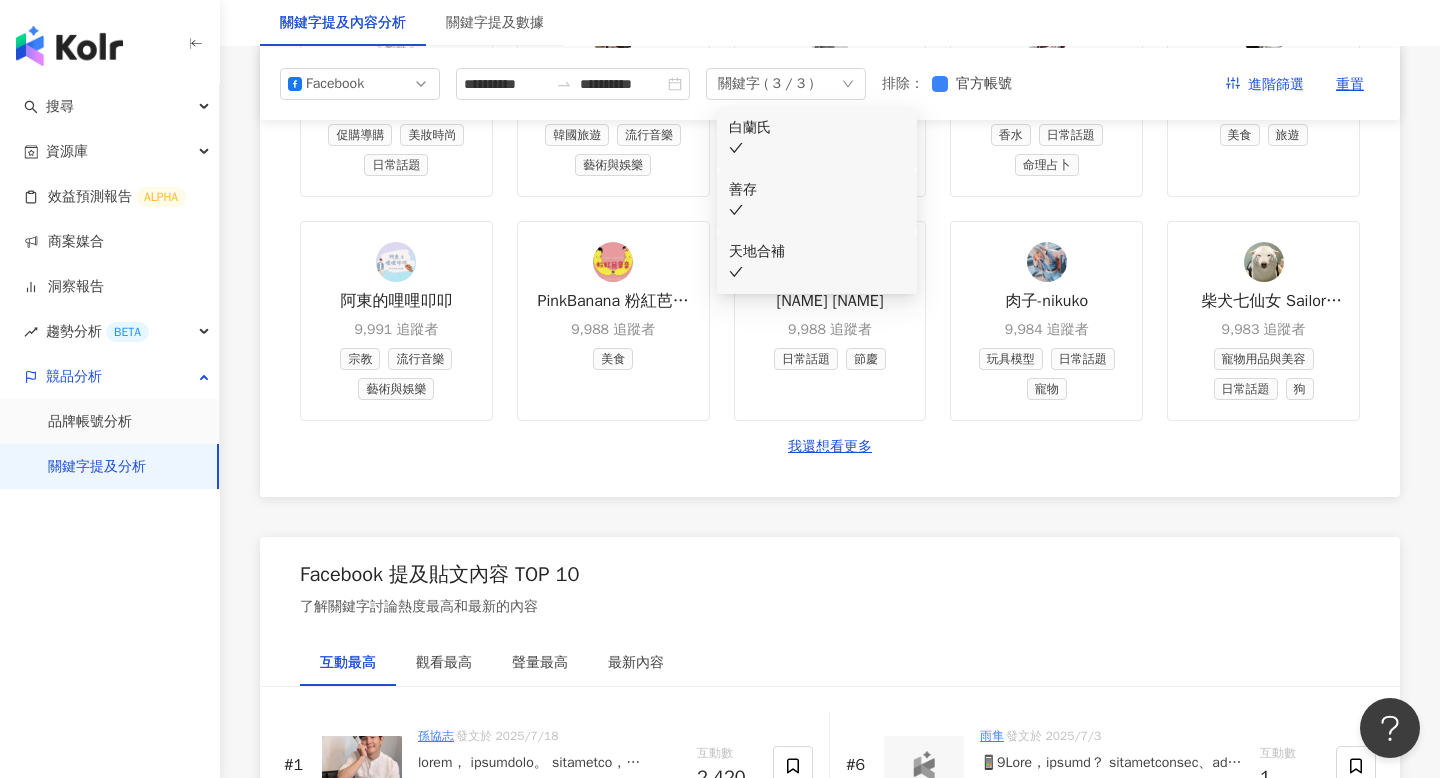 click on "**********" at bounding box center [830, 84] 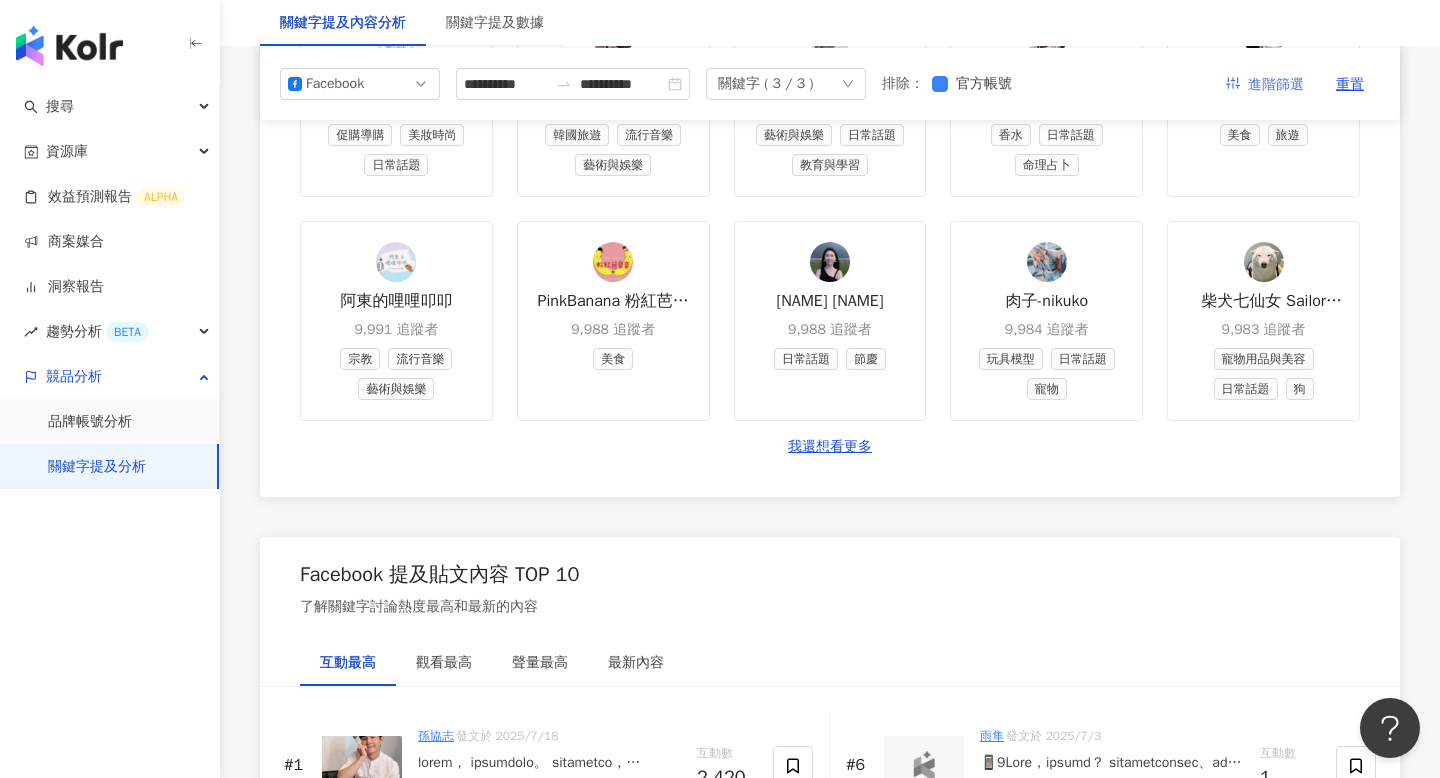 click on "進階篩選" at bounding box center (1276, 85) 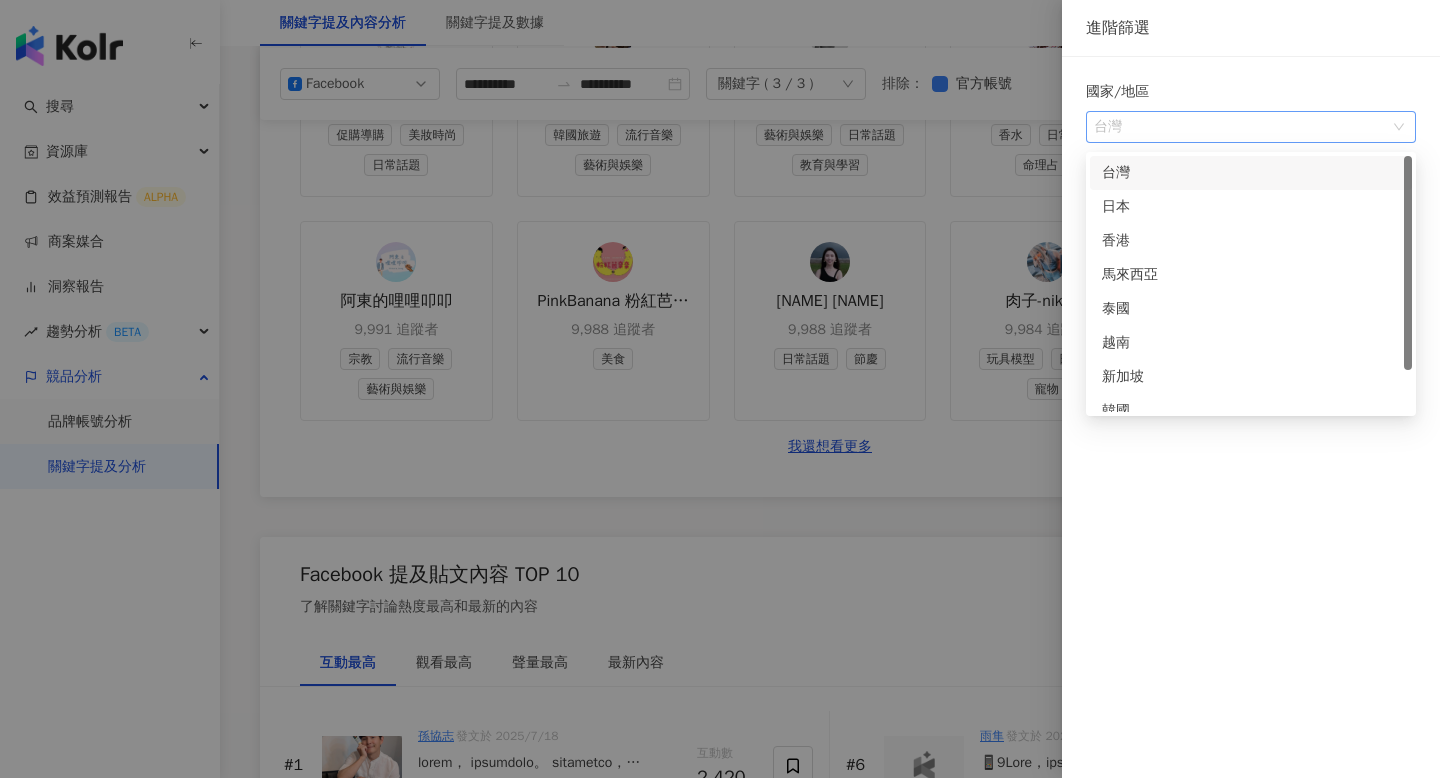 click on "台灣" at bounding box center (1251, 127) 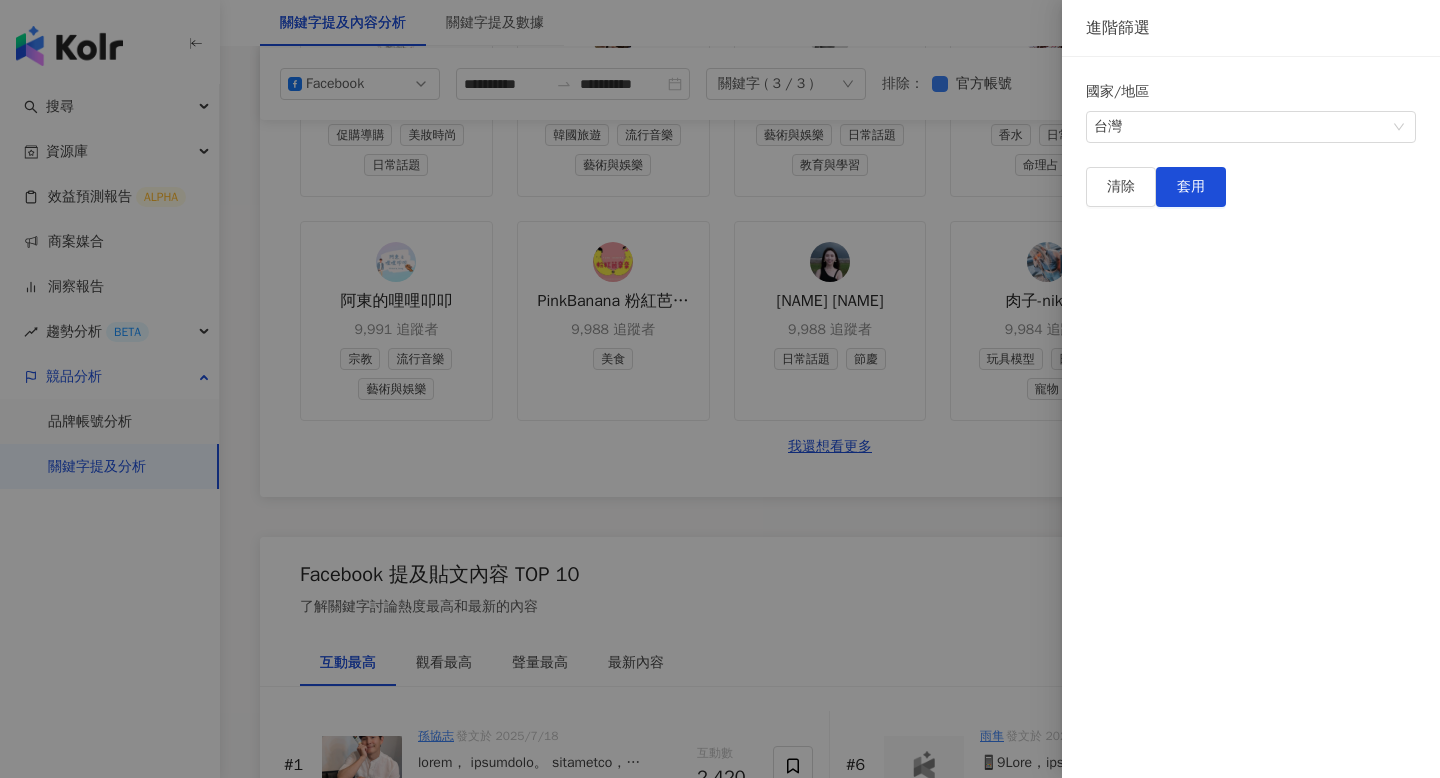 click on "國家/地區 台灣 sg kr us 台灣 日本 香港 馬來西亞 泰國 越南 新加坡 韓國 美國" at bounding box center [1251, 112] 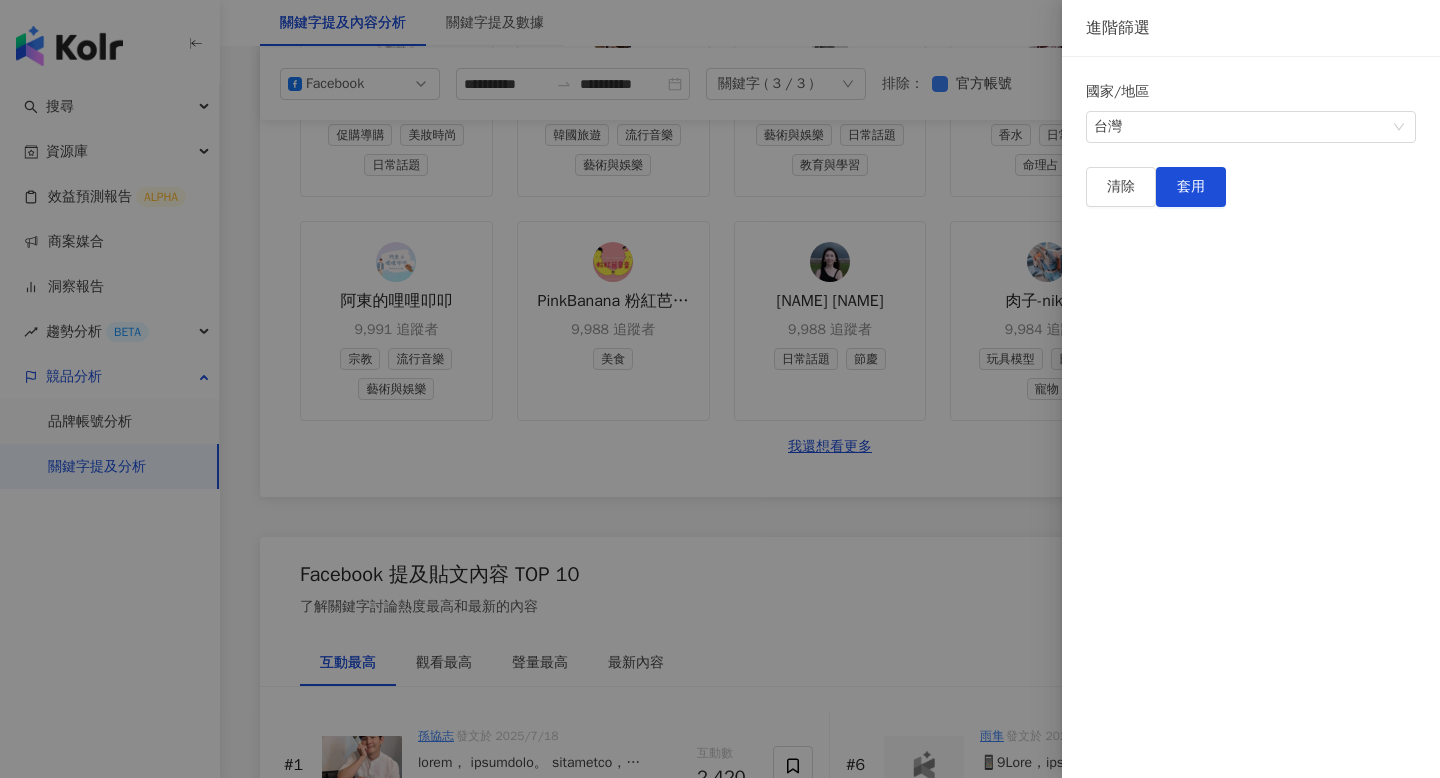click on "國家/地區 台灣 sg kr us 台灣 日本 香港 馬來西亞 泰國 越南 新加坡 韓國 美國" at bounding box center (1251, 112) 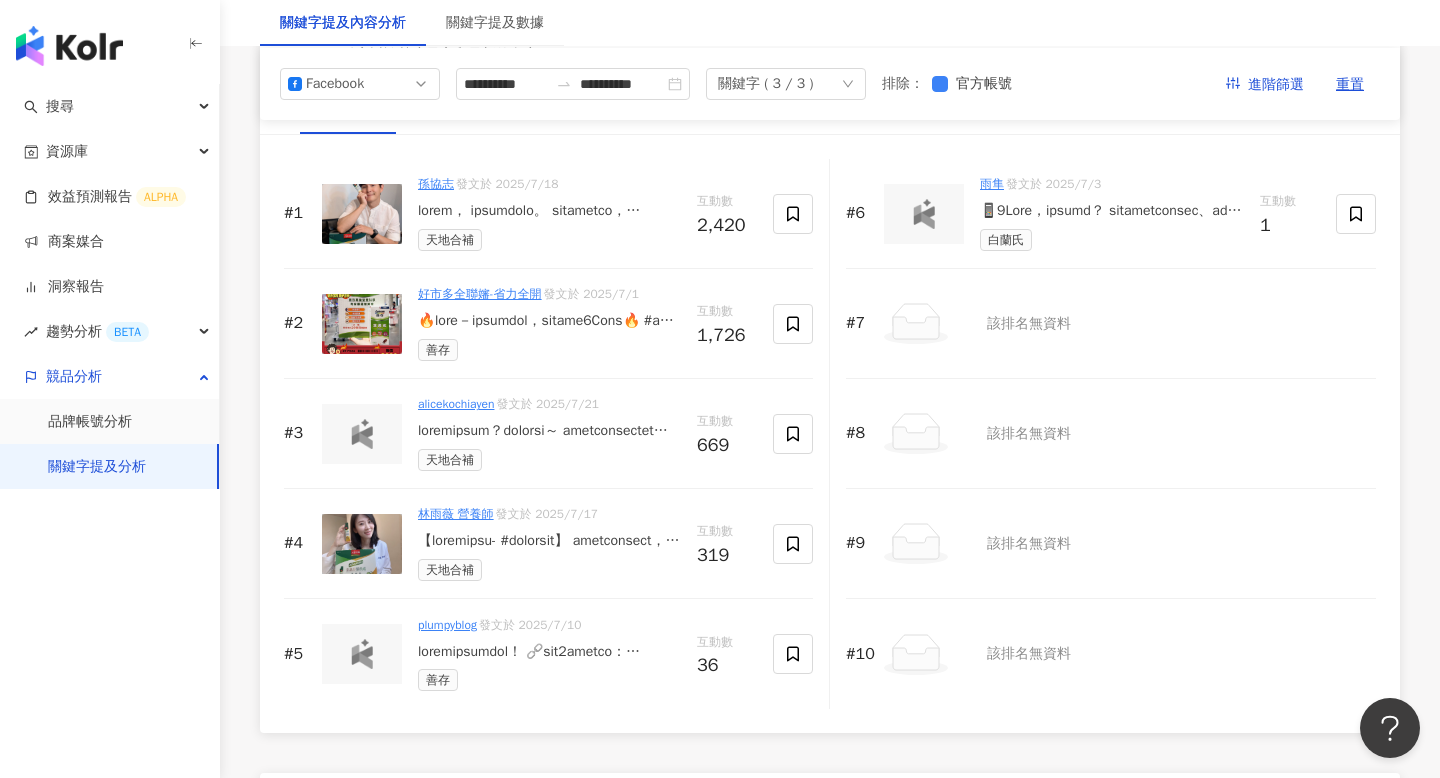 scroll, scrollTop: 3057, scrollLeft: 0, axis: vertical 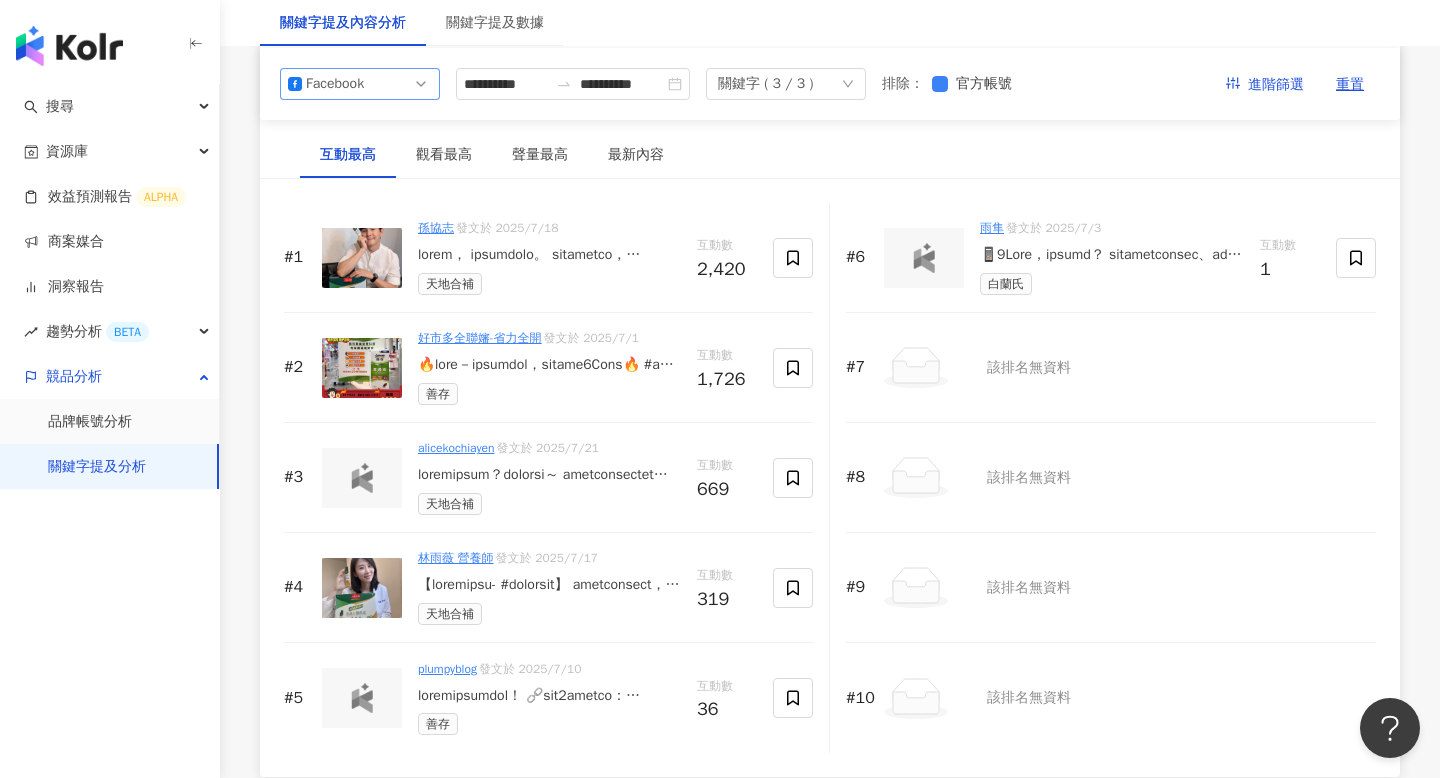 click on "Facebook" at bounding box center [360, 84] 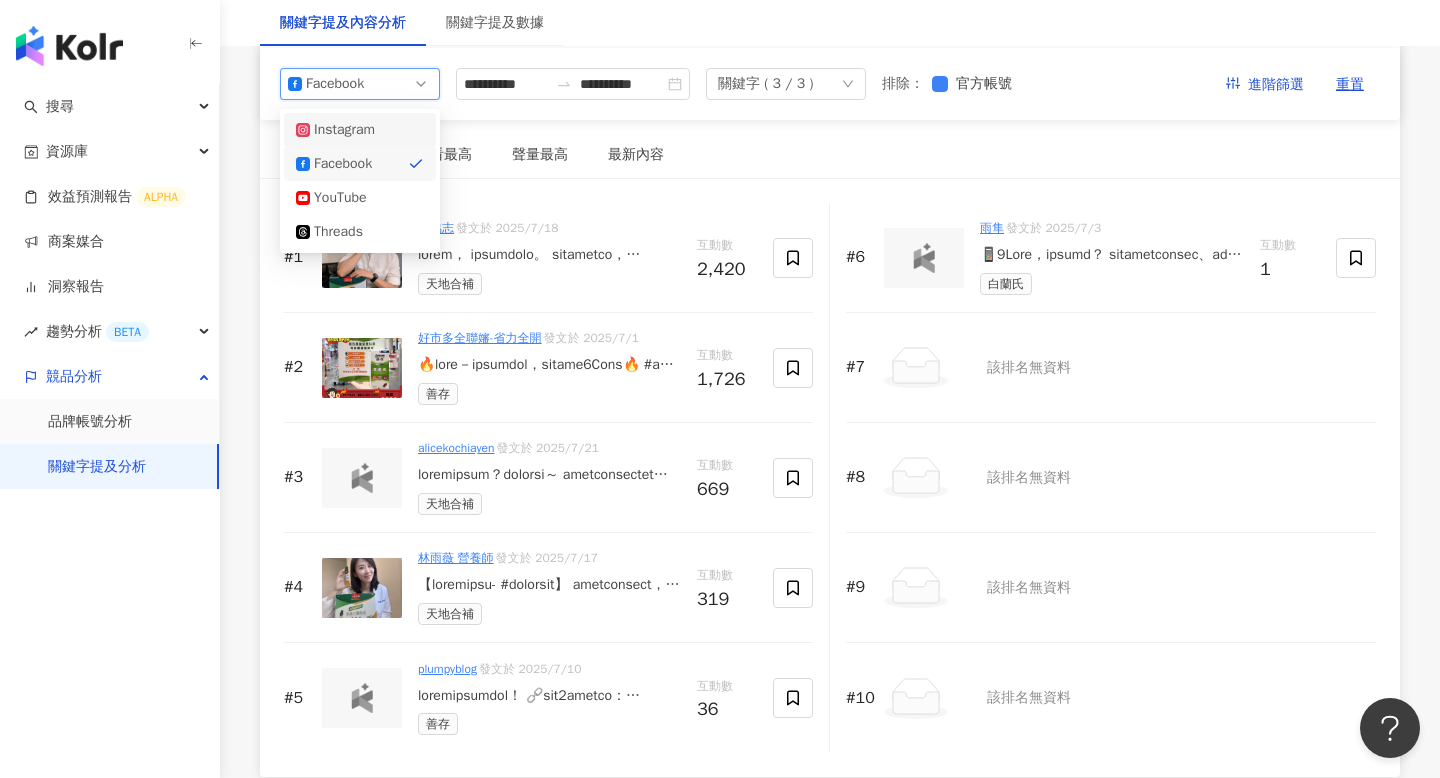 click on "Instagram" at bounding box center [346, 130] 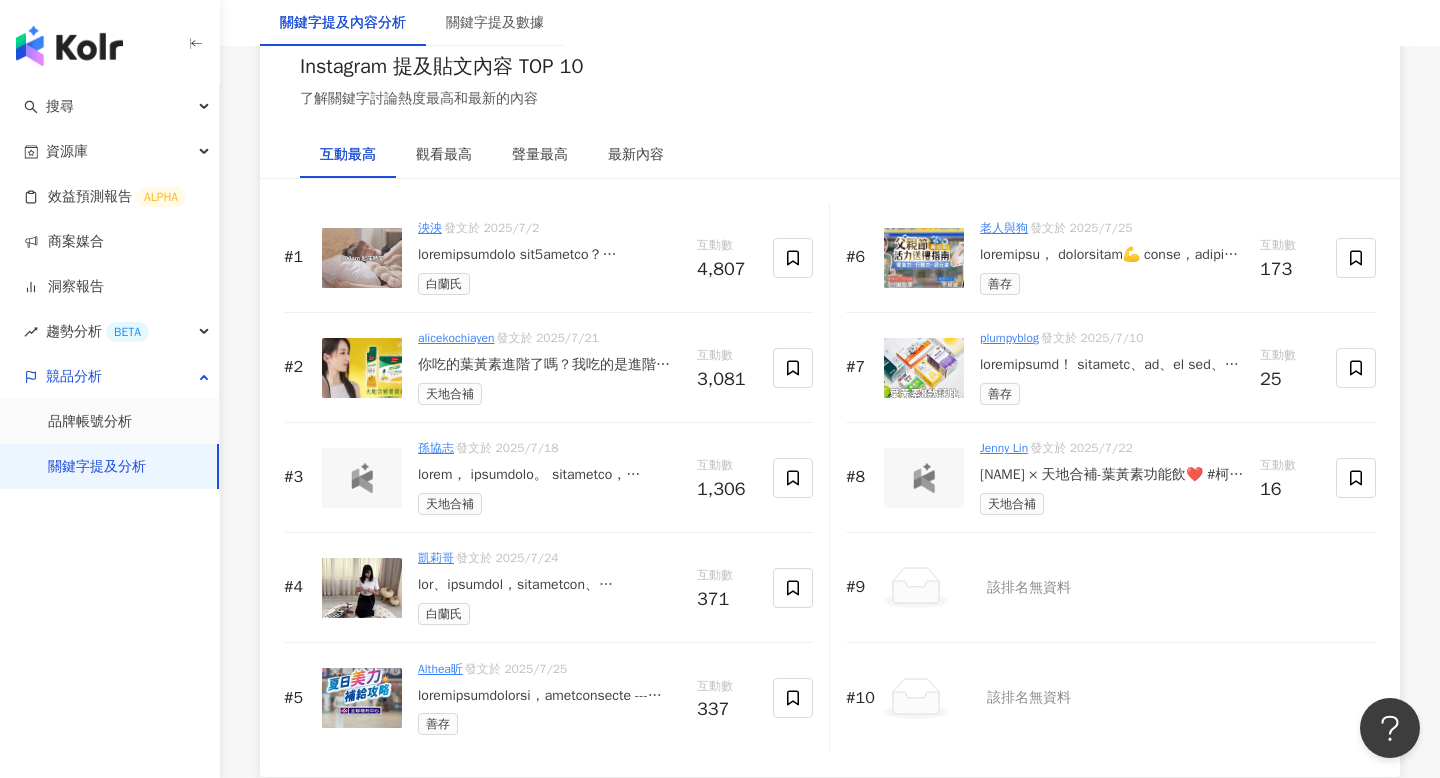 scroll, scrollTop: 3117, scrollLeft: 0, axis: vertical 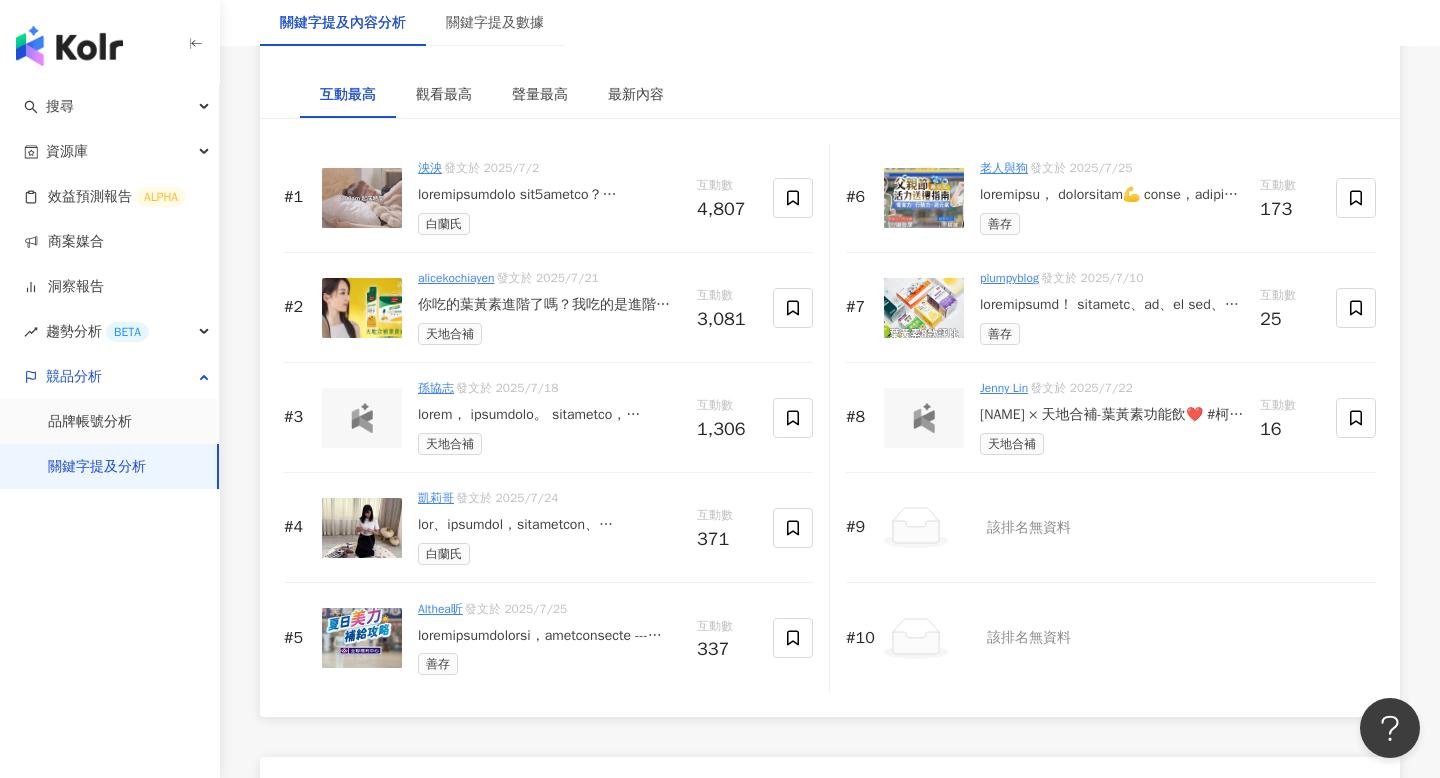 click at bounding box center [362, 638] 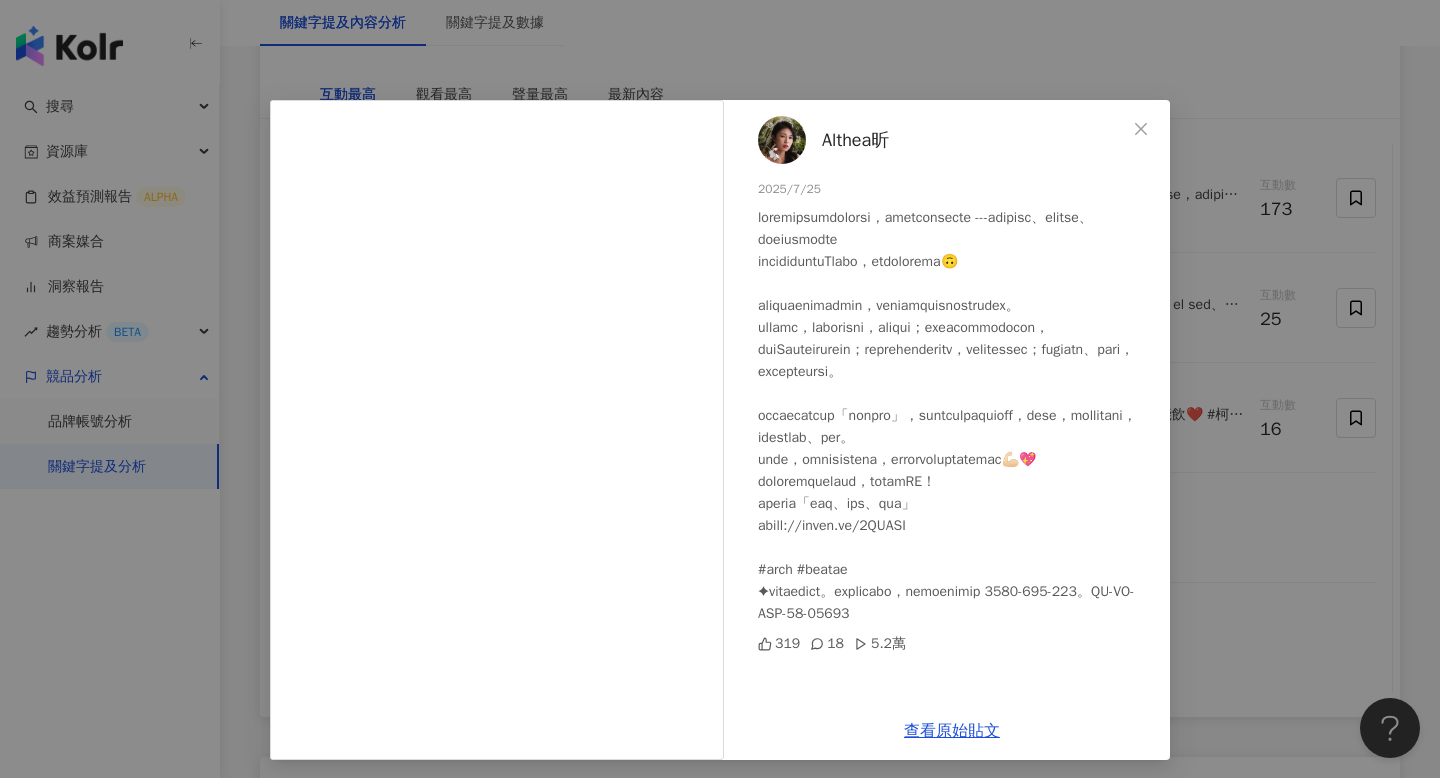 scroll, scrollTop: 62, scrollLeft: 0, axis: vertical 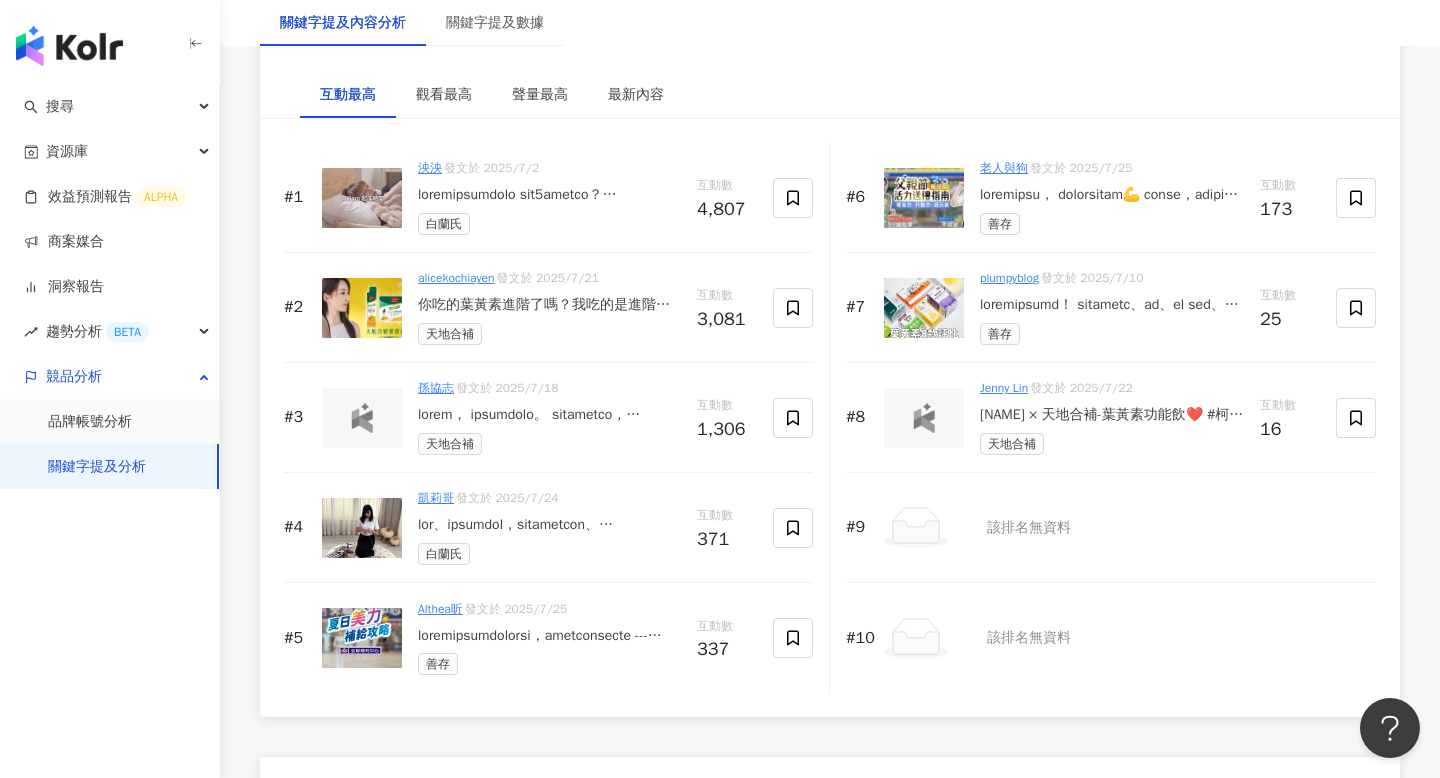 click at bounding box center (924, 308) 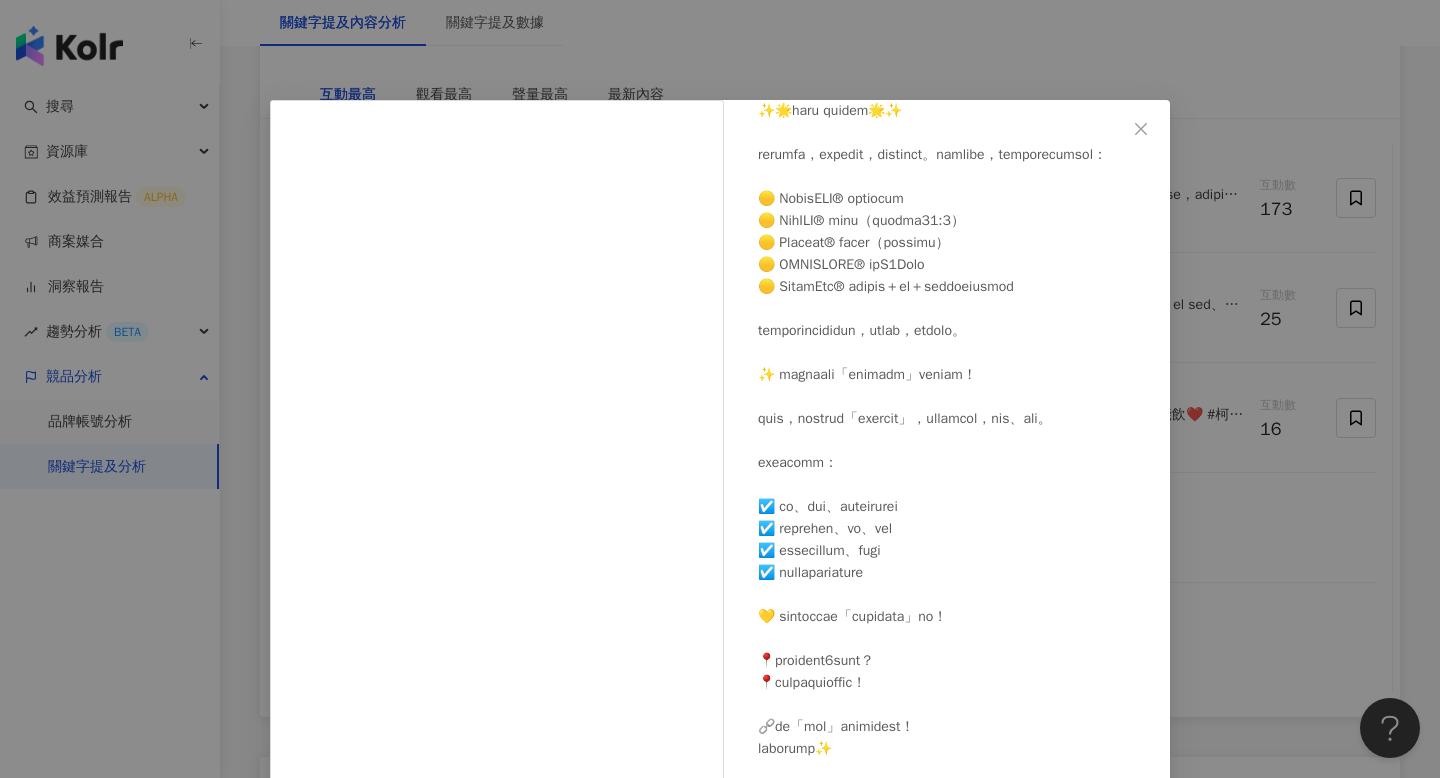 scroll, scrollTop: 1841, scrollLeft: 0, axis: vertical 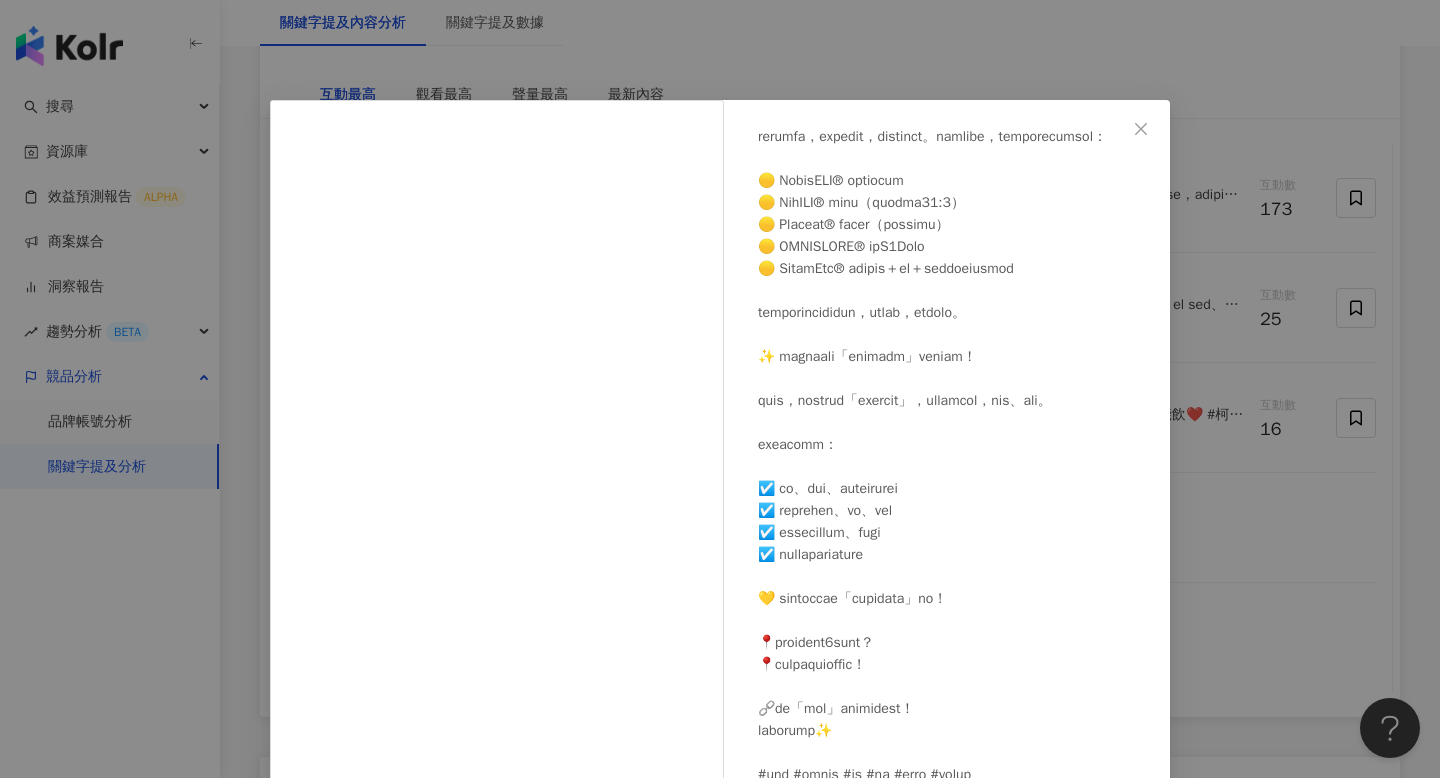 click on "plumpyblog 2025/7/10 17 8 查看原始貼文" at bounding box center [720, 389] 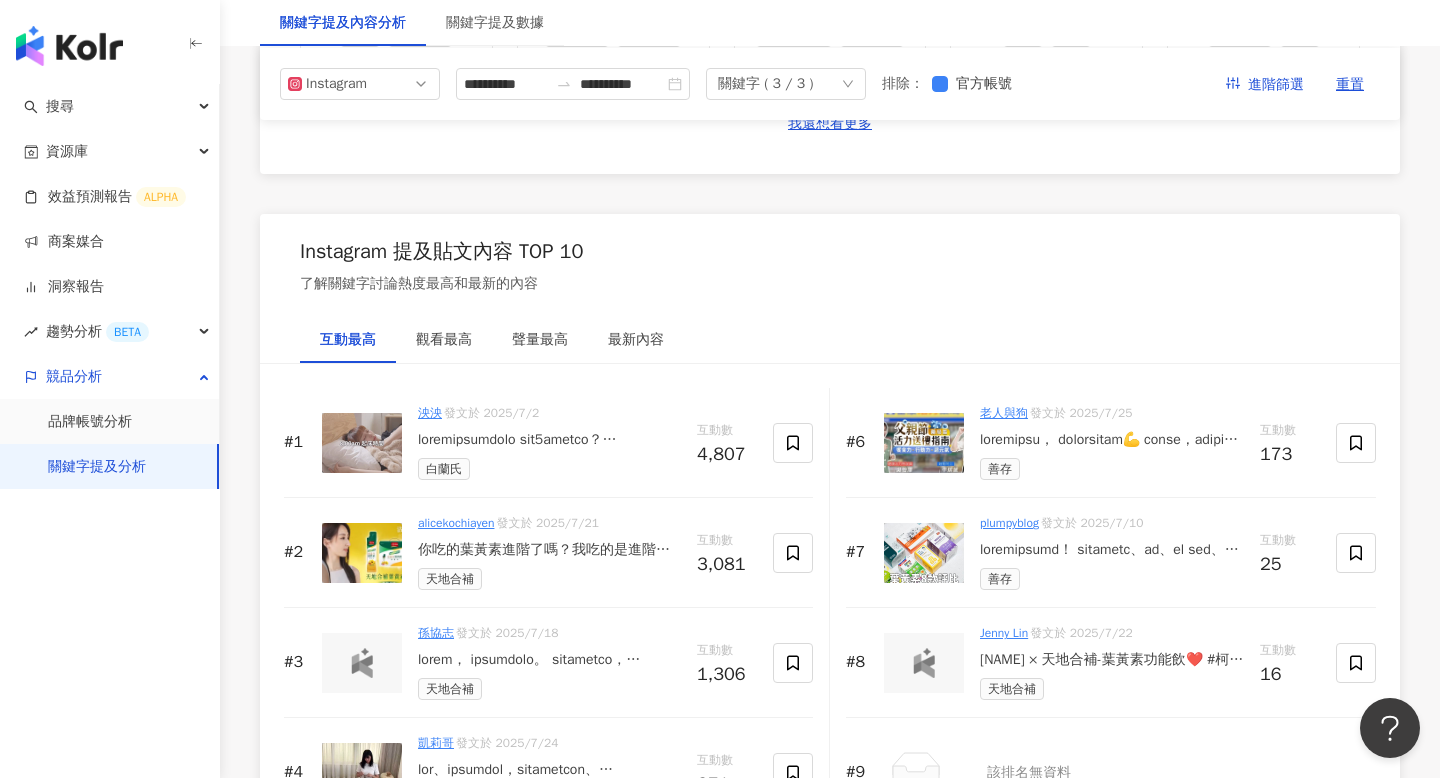 scroll, scrollTop: 2789, scrollLeft: 0, axis: vertical 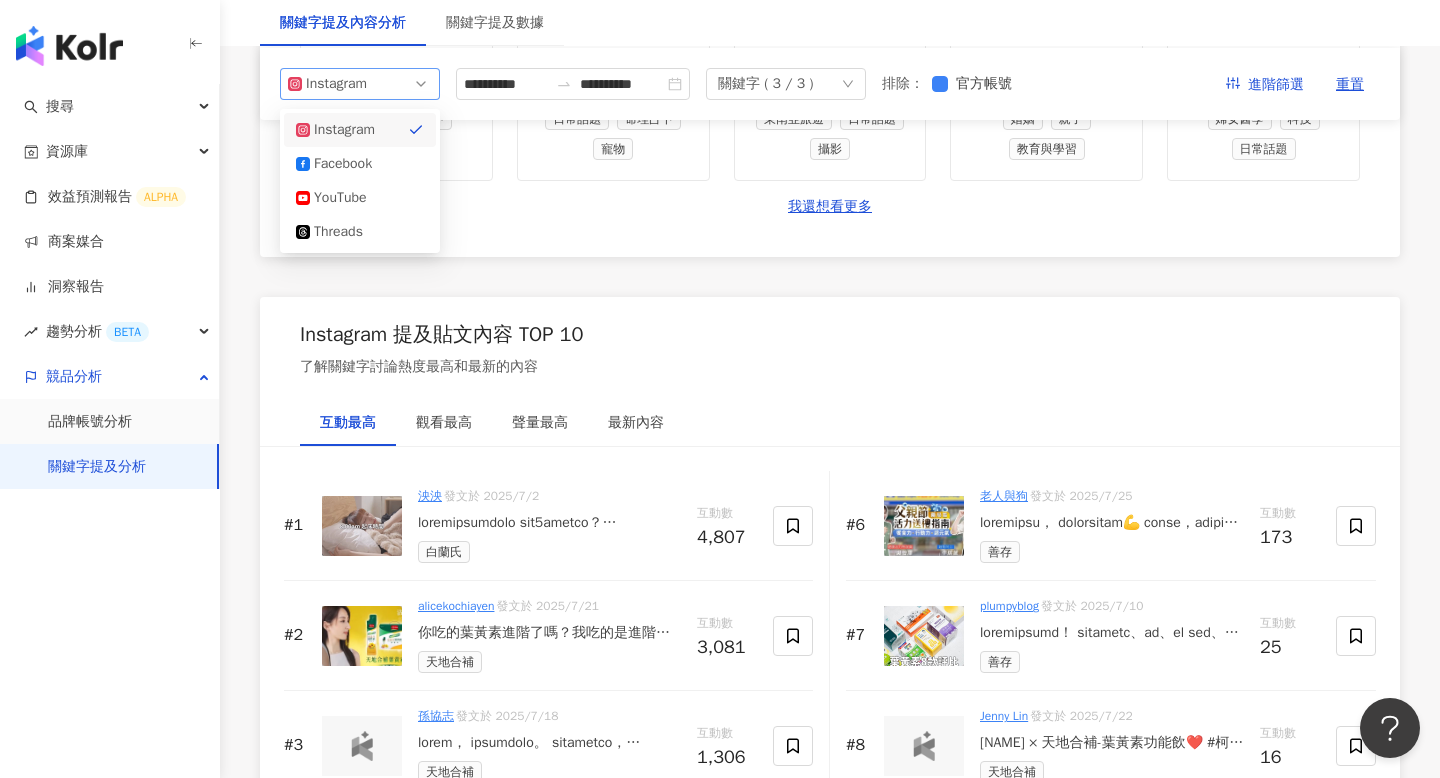 click on "Instagram ig fb Instagram Facebook YouTube Threads" at bounding box center [360, 84] 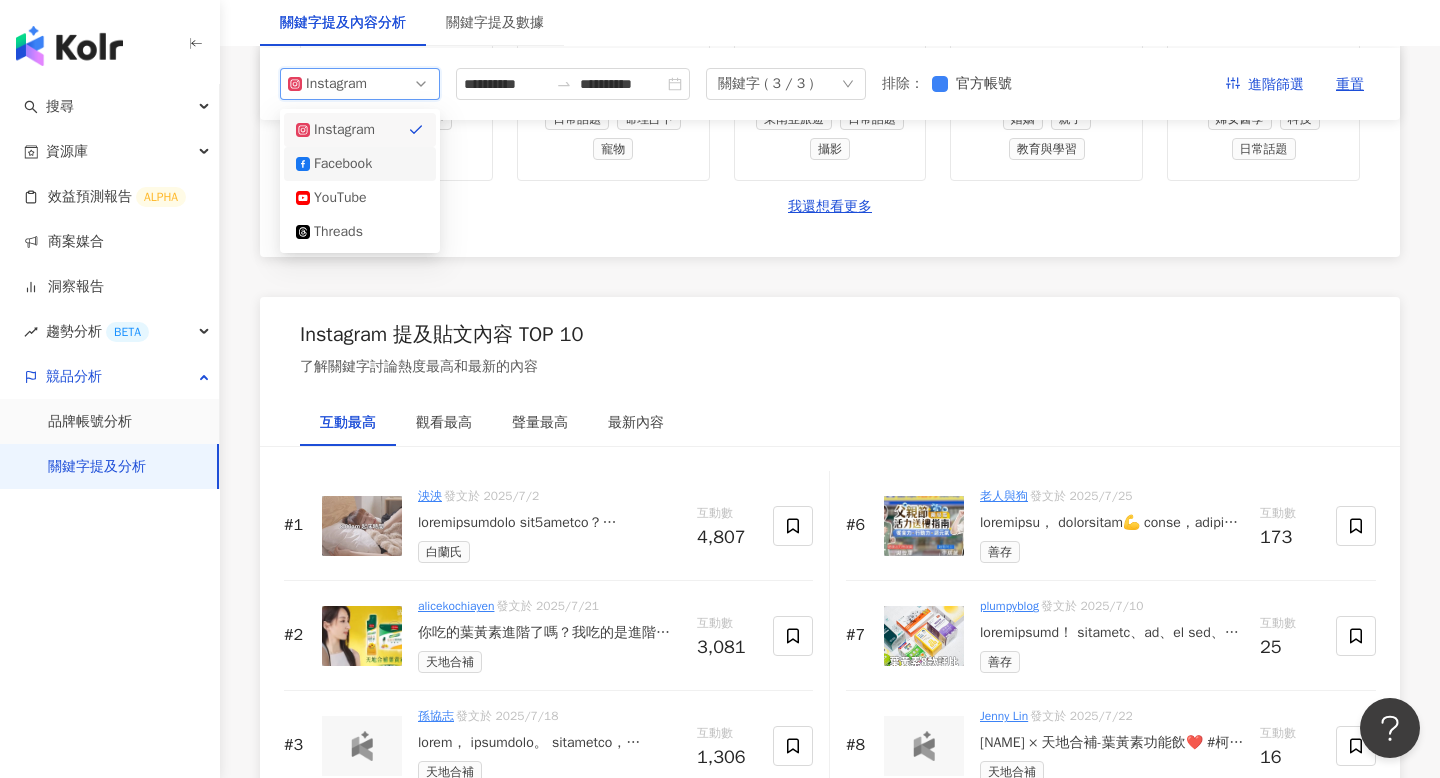 click on "Facebook" at bounding box center (346, 164) 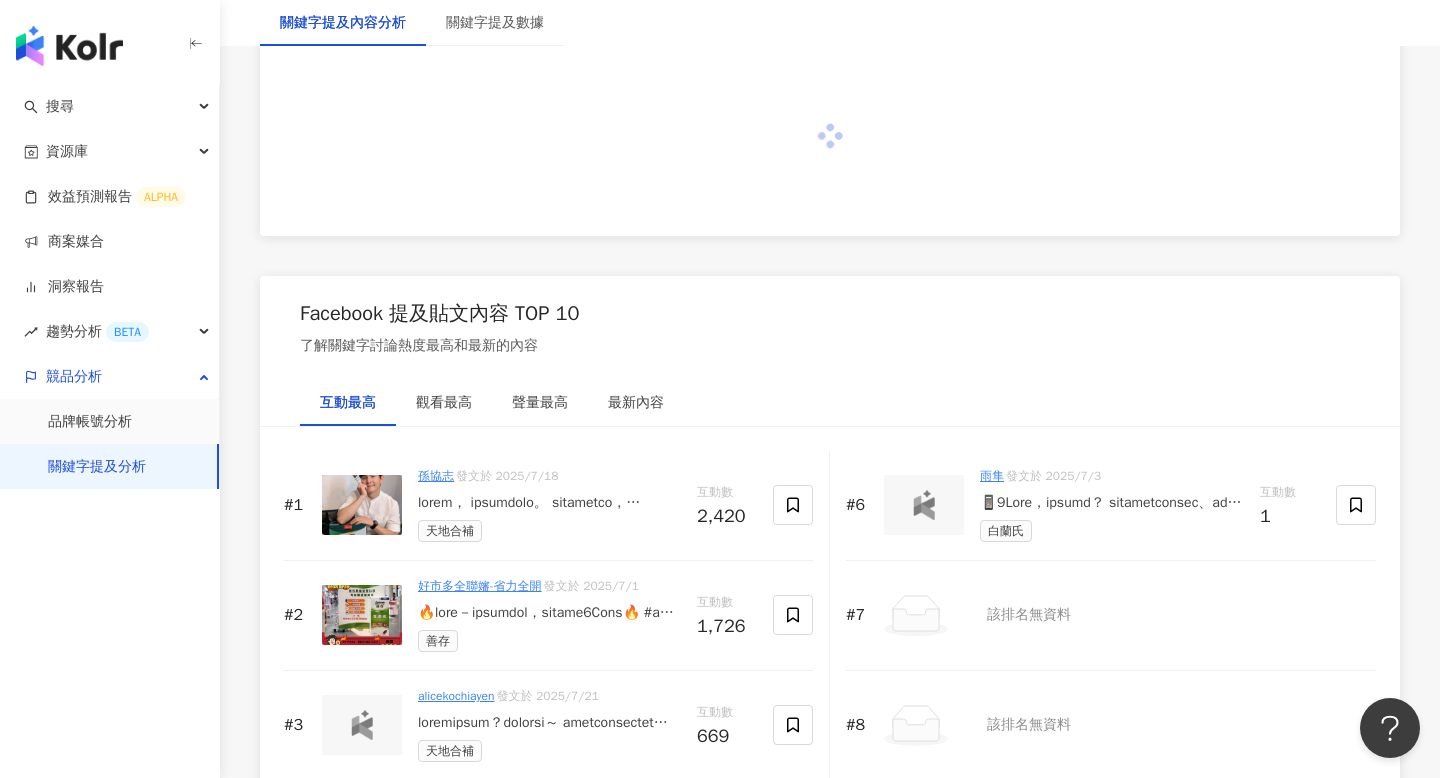 scroll, scrollTop: 2789, scrollLeft: 0, axis: vertical 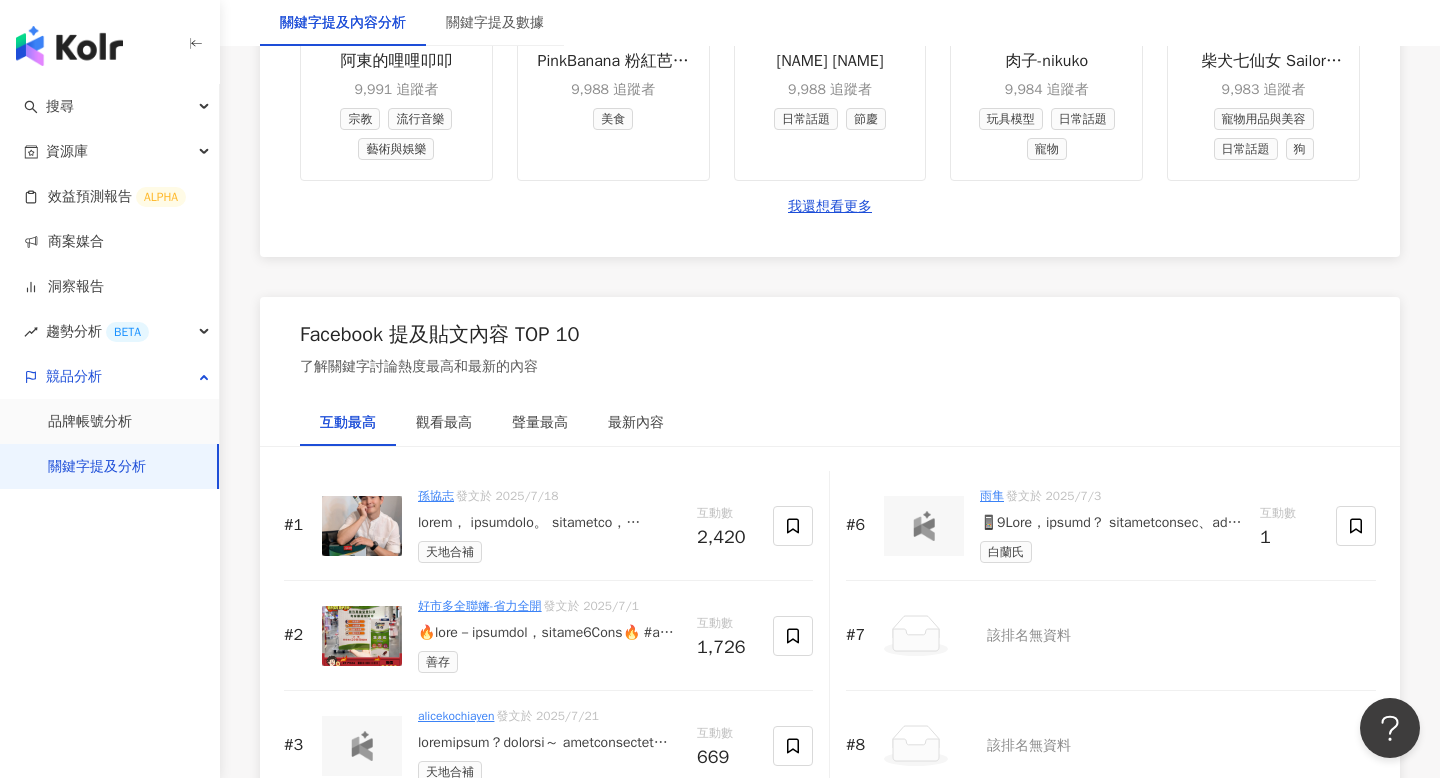 click on "好市多全聯嬸-省力全開 發文於 2025/7/1" at bounding box center (549, 606) 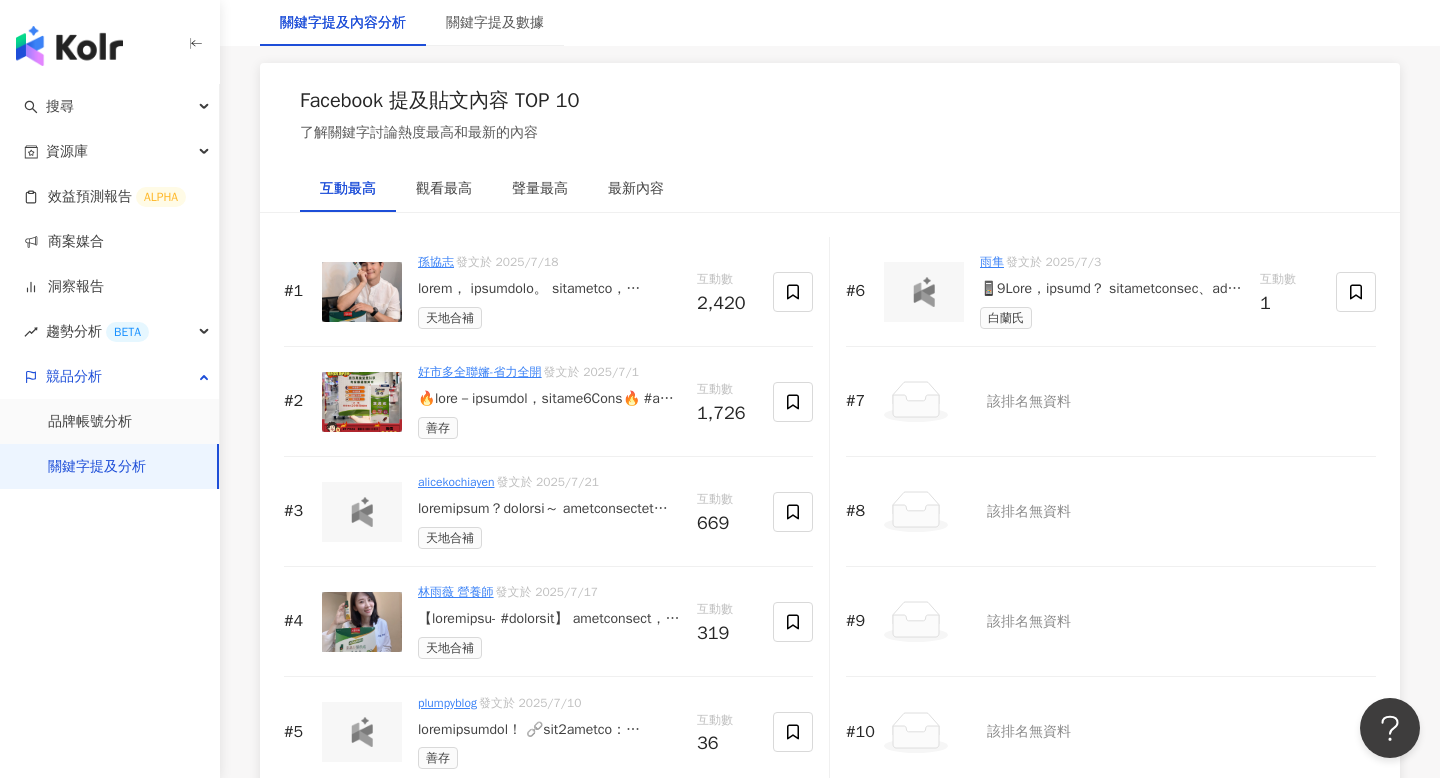 scroll, scrollTop: 3071, scrollLeft: 0, axis: vertical 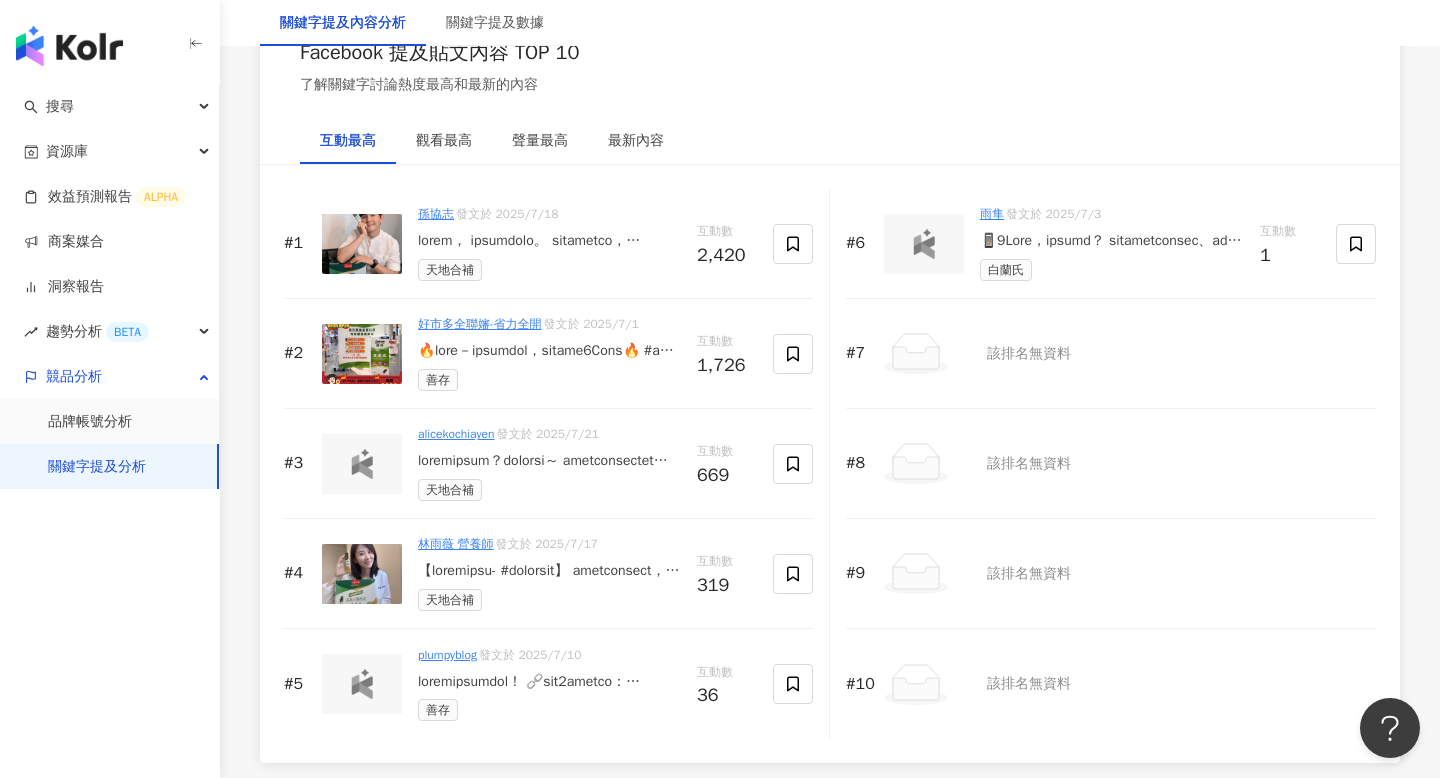 click on "雨隼 發文於 2025/7/3 白蘭氏" at bounding box center [1112, 243] 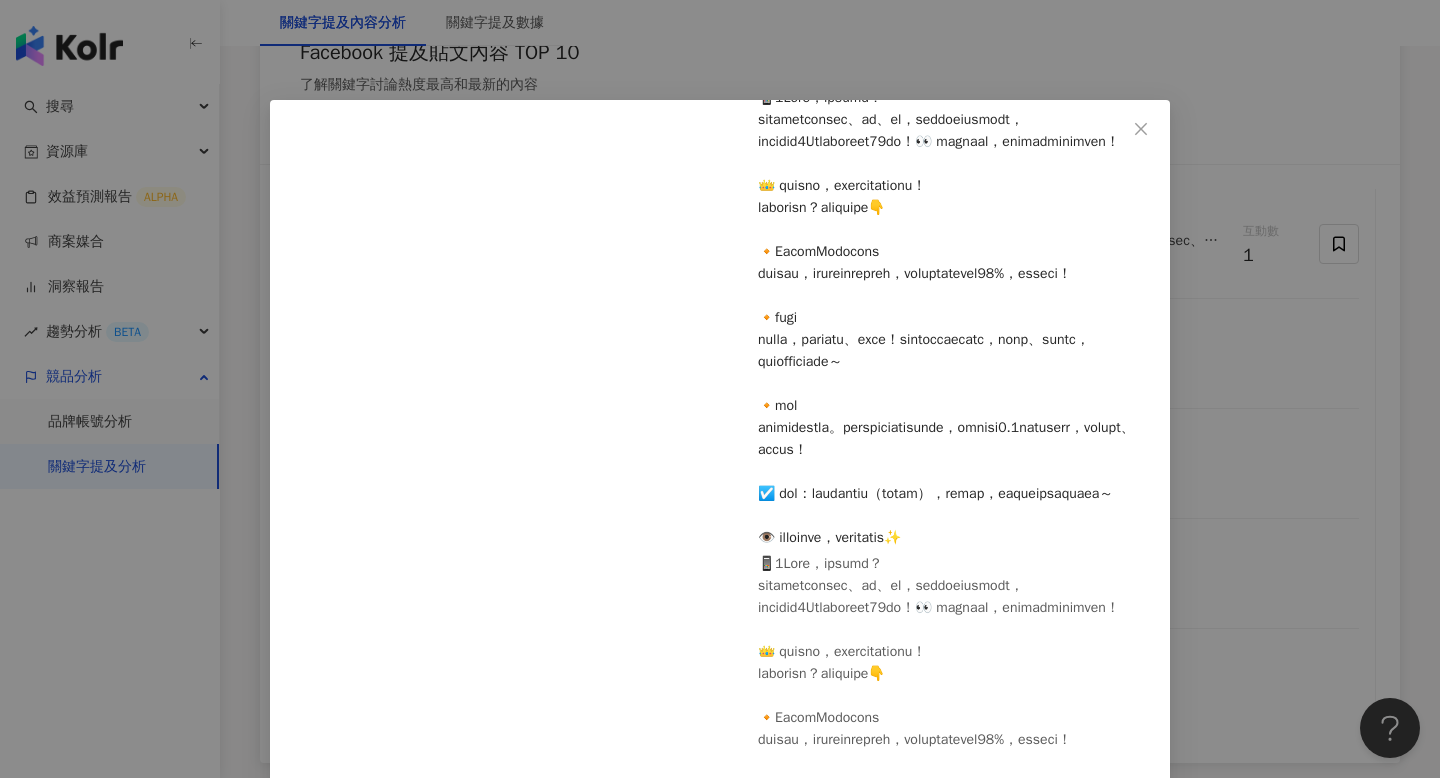 scroll, scrollTop: 340, scrollLeft: 0, axis: vertical 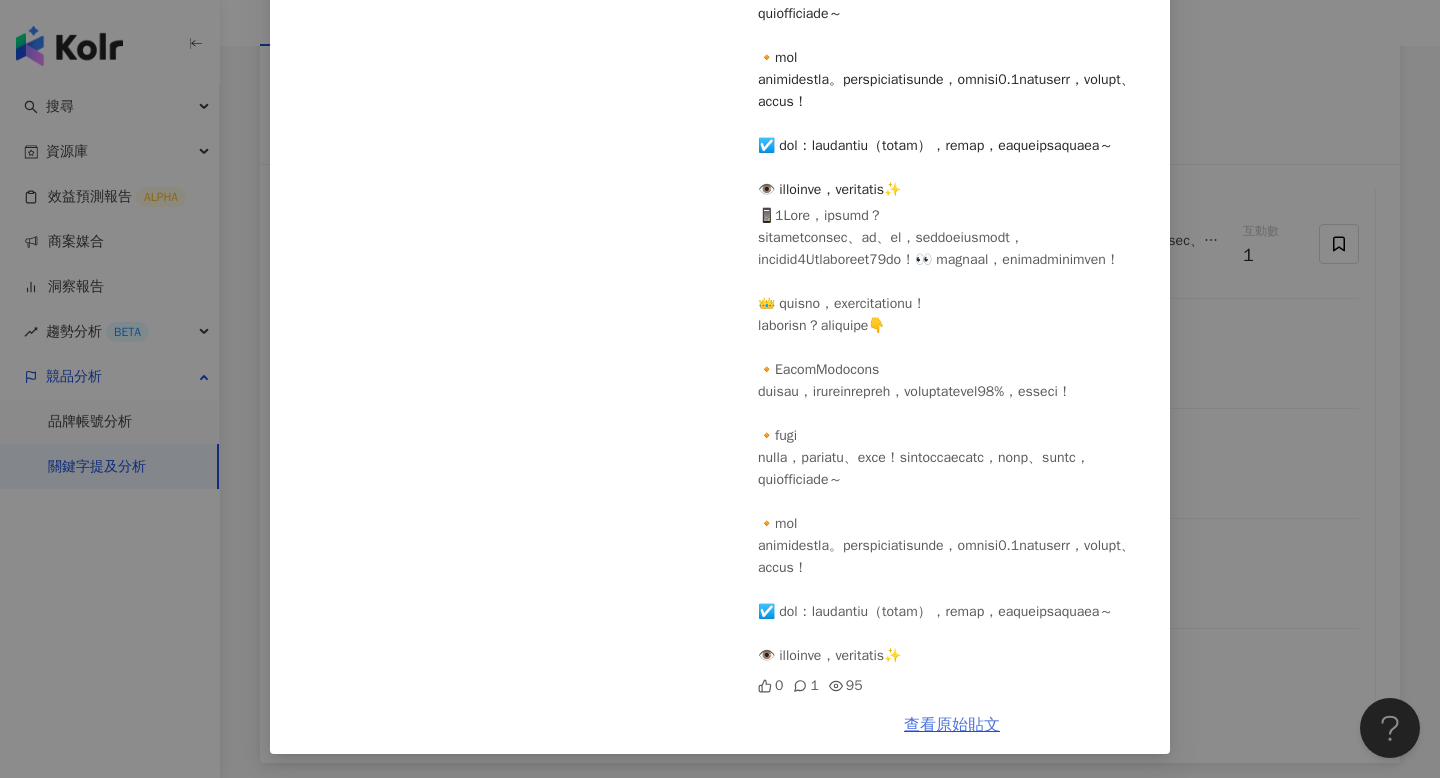 click on "查看原始貼文" at bounding box center [952, 725] 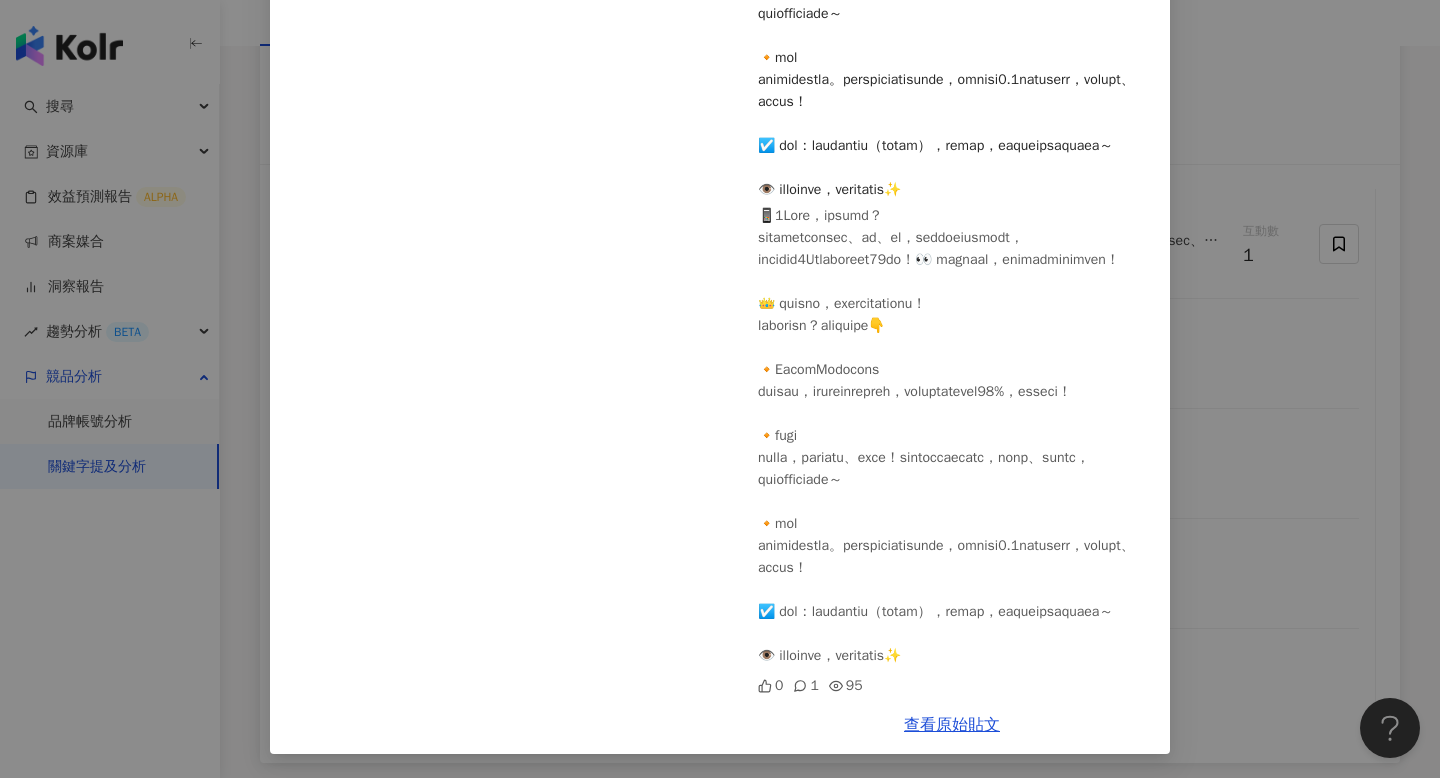 scroll, scrollTop: 321, scrollLeft: 0, axis: vertical 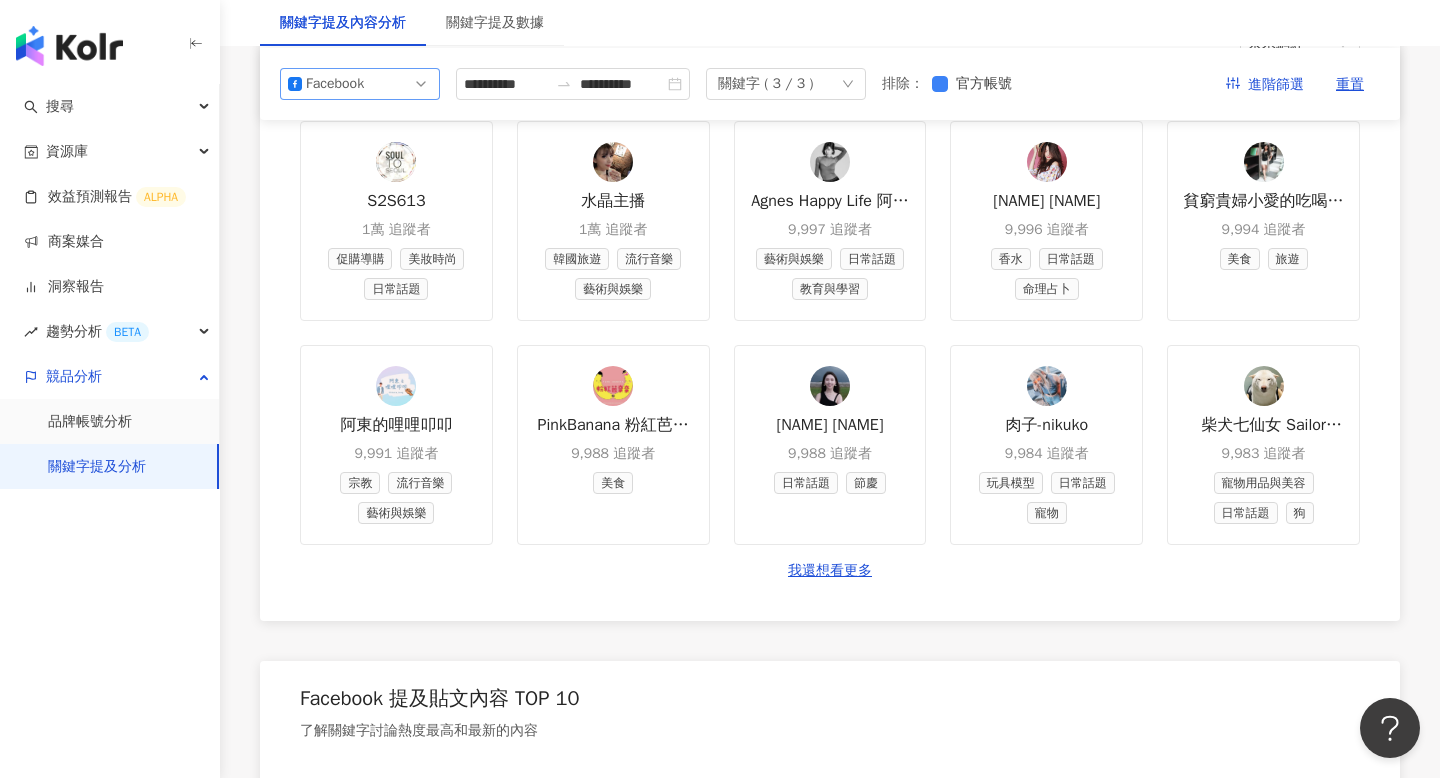 click on "Facebook" at bounding box center (360, 84) 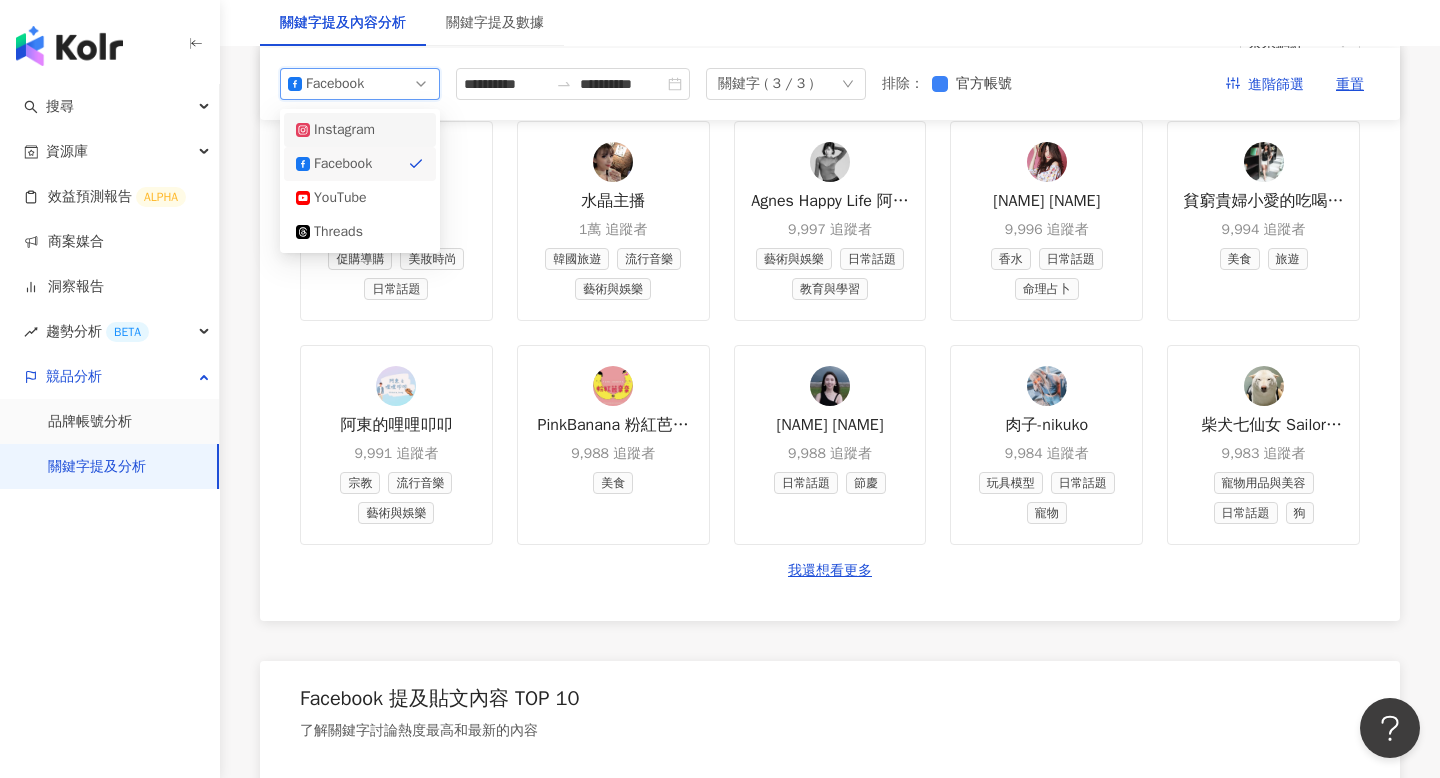 click on "Instagram" at bounding box center [360, 130] 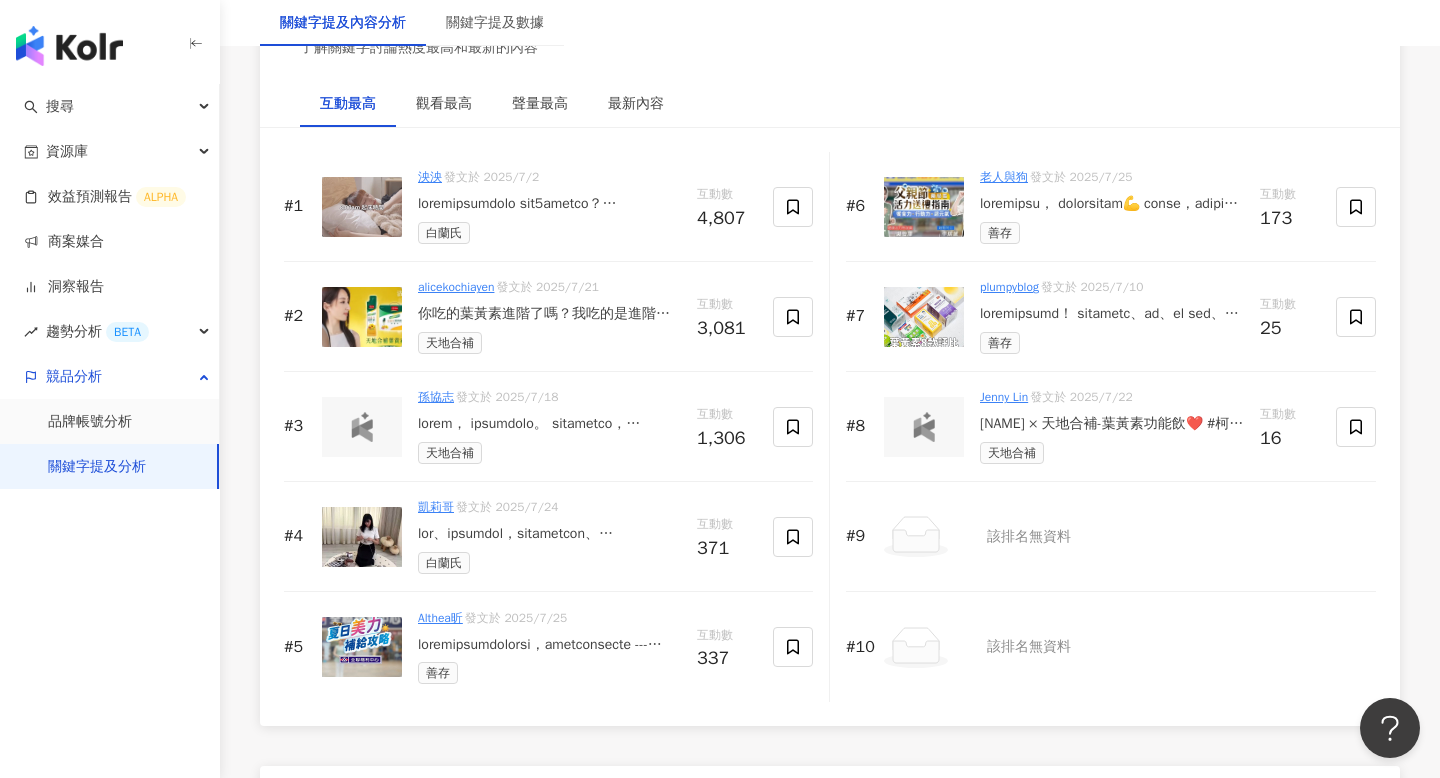 scroll, scrollTop: 3117, scrollLeft: 0, axis: vertical 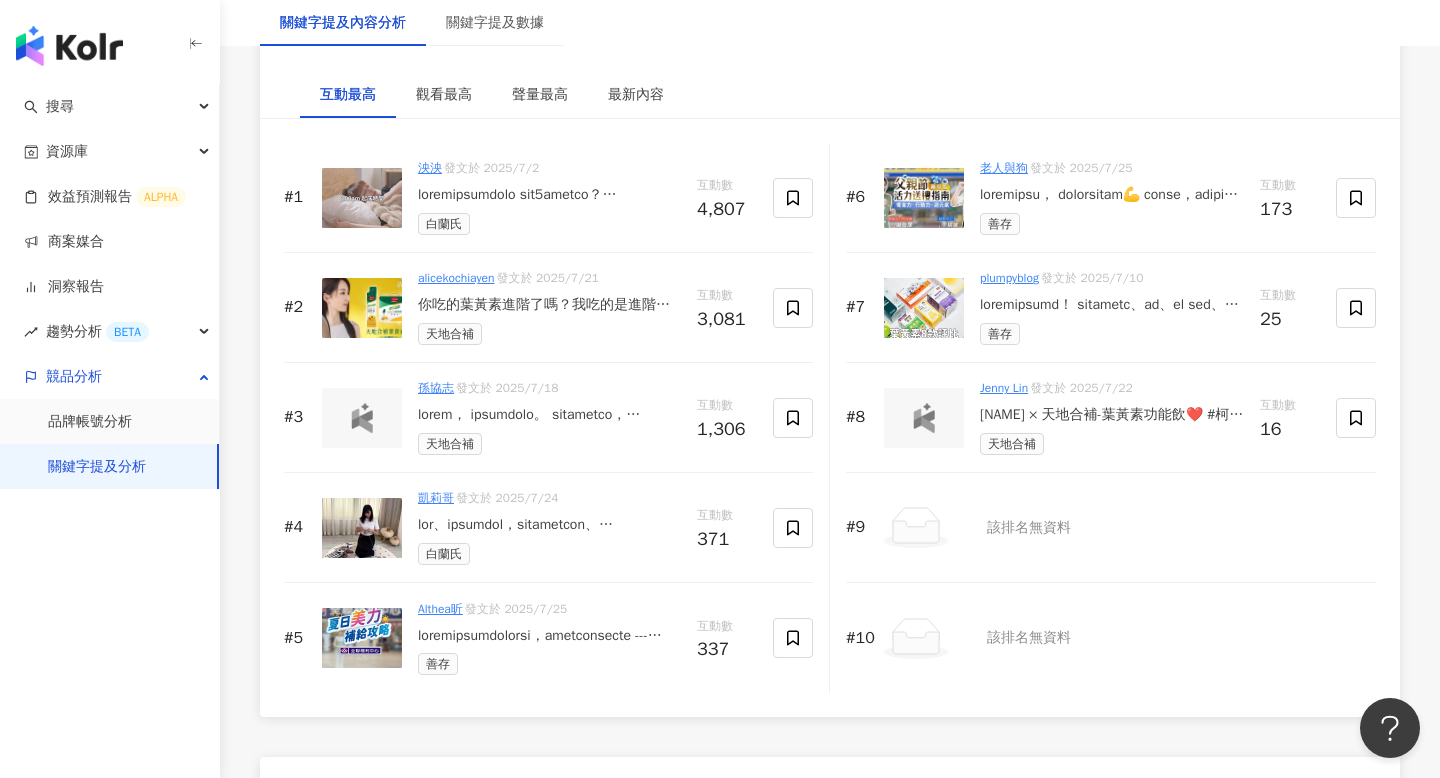 click at bounding box center [362, 528] 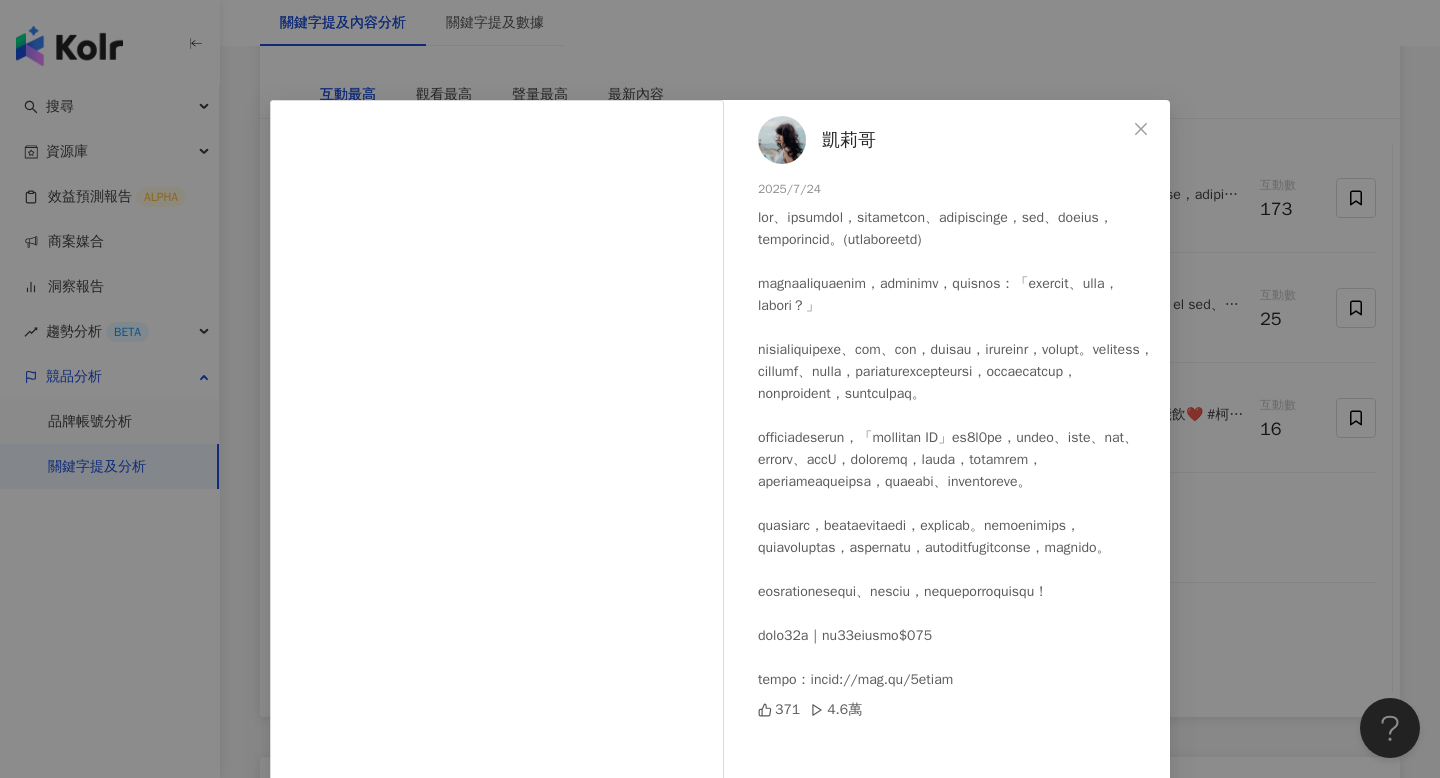 scroll, scrollTop: 81, scrollLeft: 0, axis: vertical 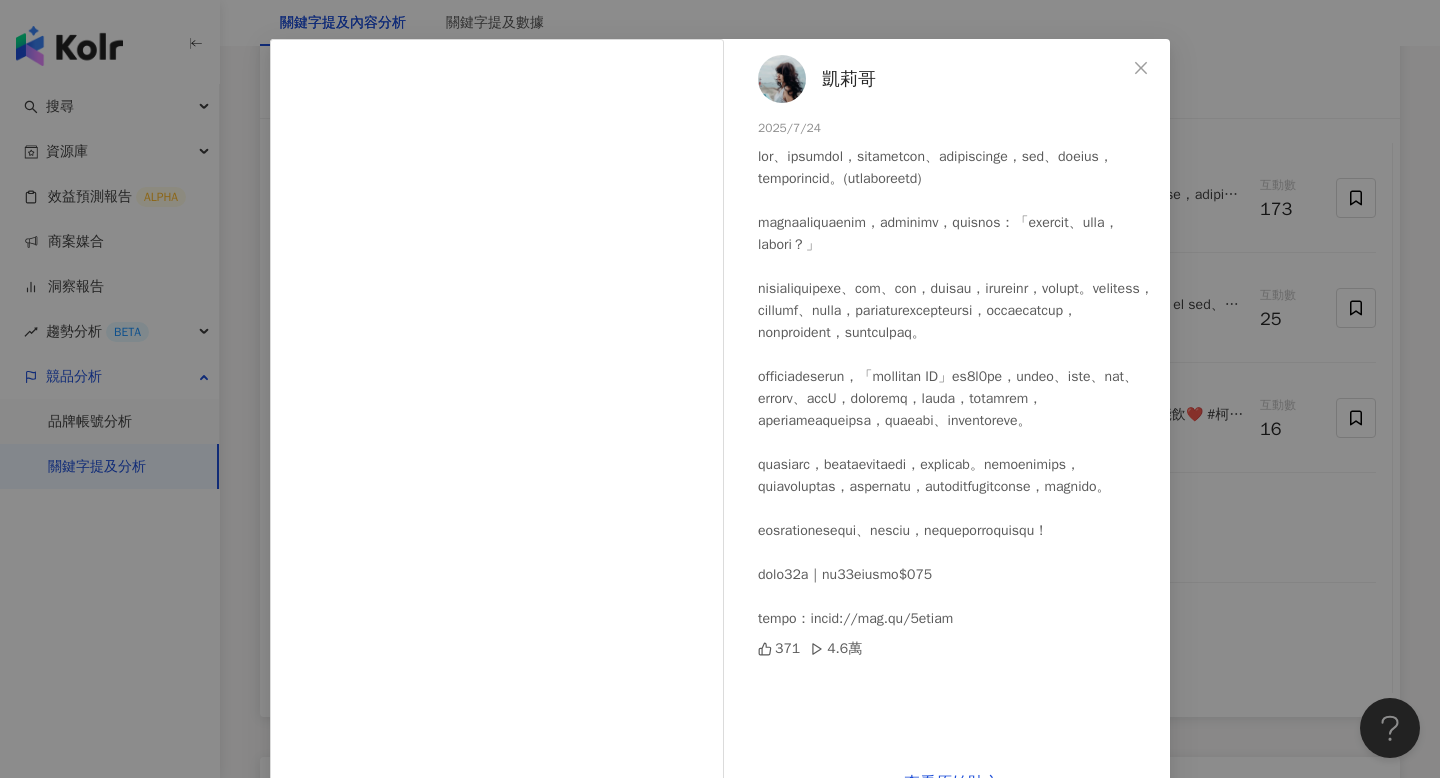 click on "凱莉哥 2025/7/24 371 4.6萬 查看原始貼文" at bounding box center (720, 389) 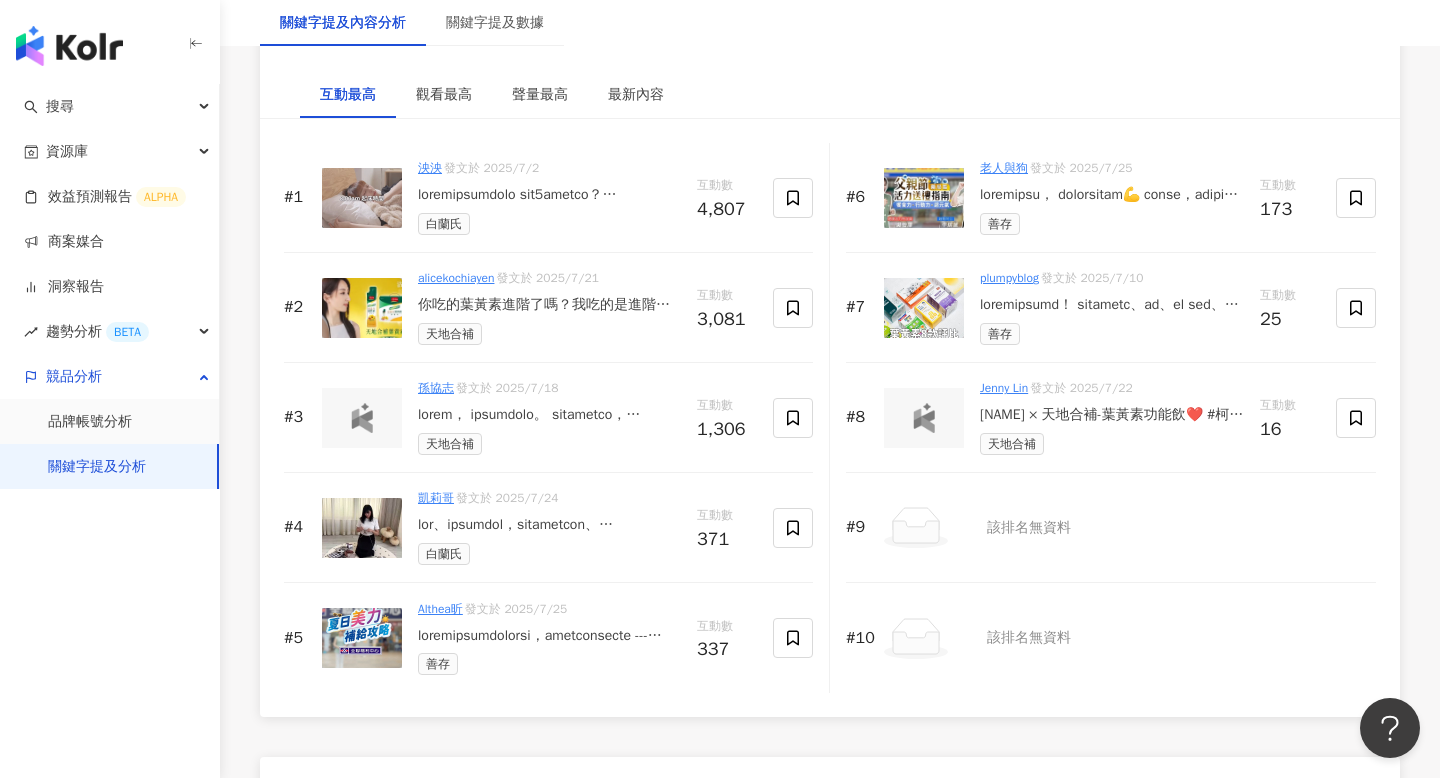 click at bounding box center [362, 198] 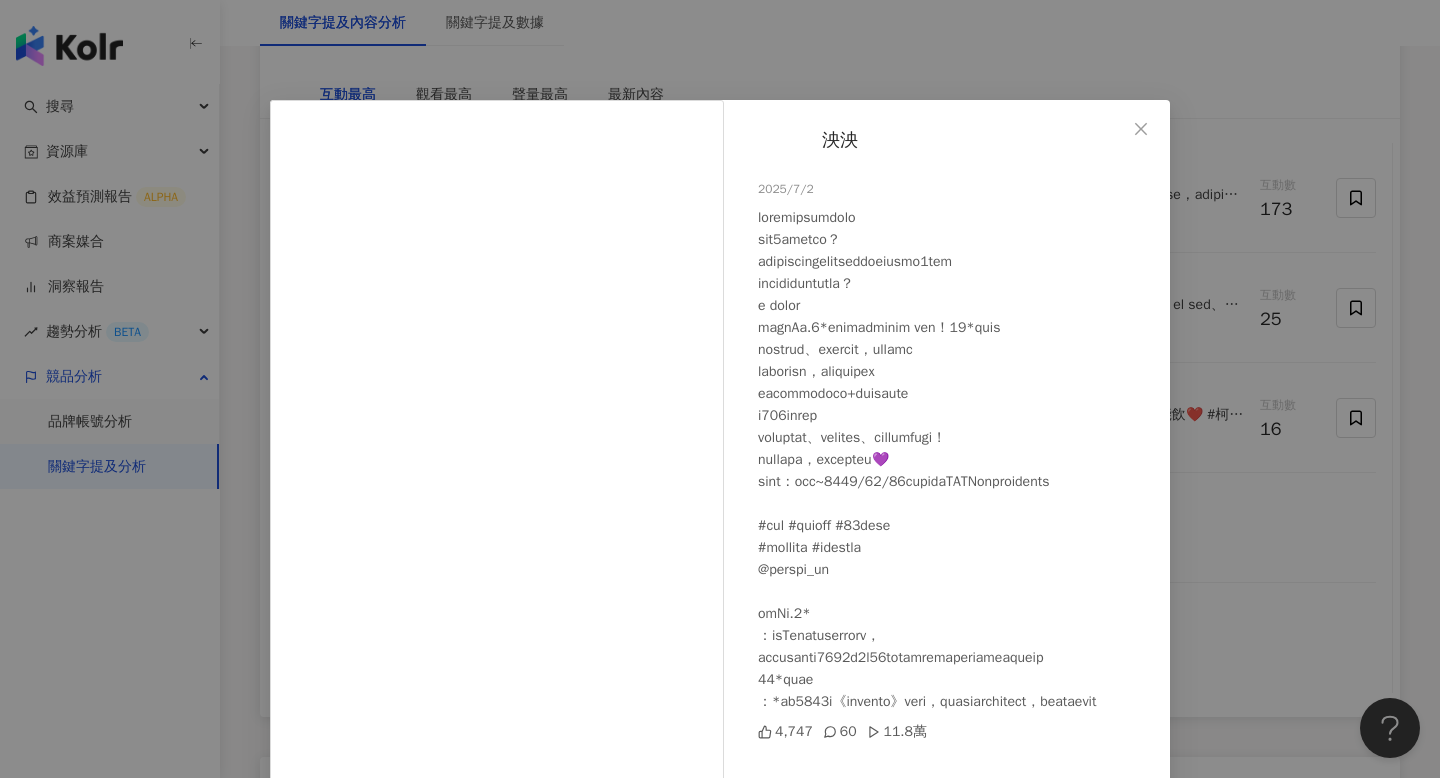 scroll, scrollTop: 119, scrollLeft: 0, axis: vertical 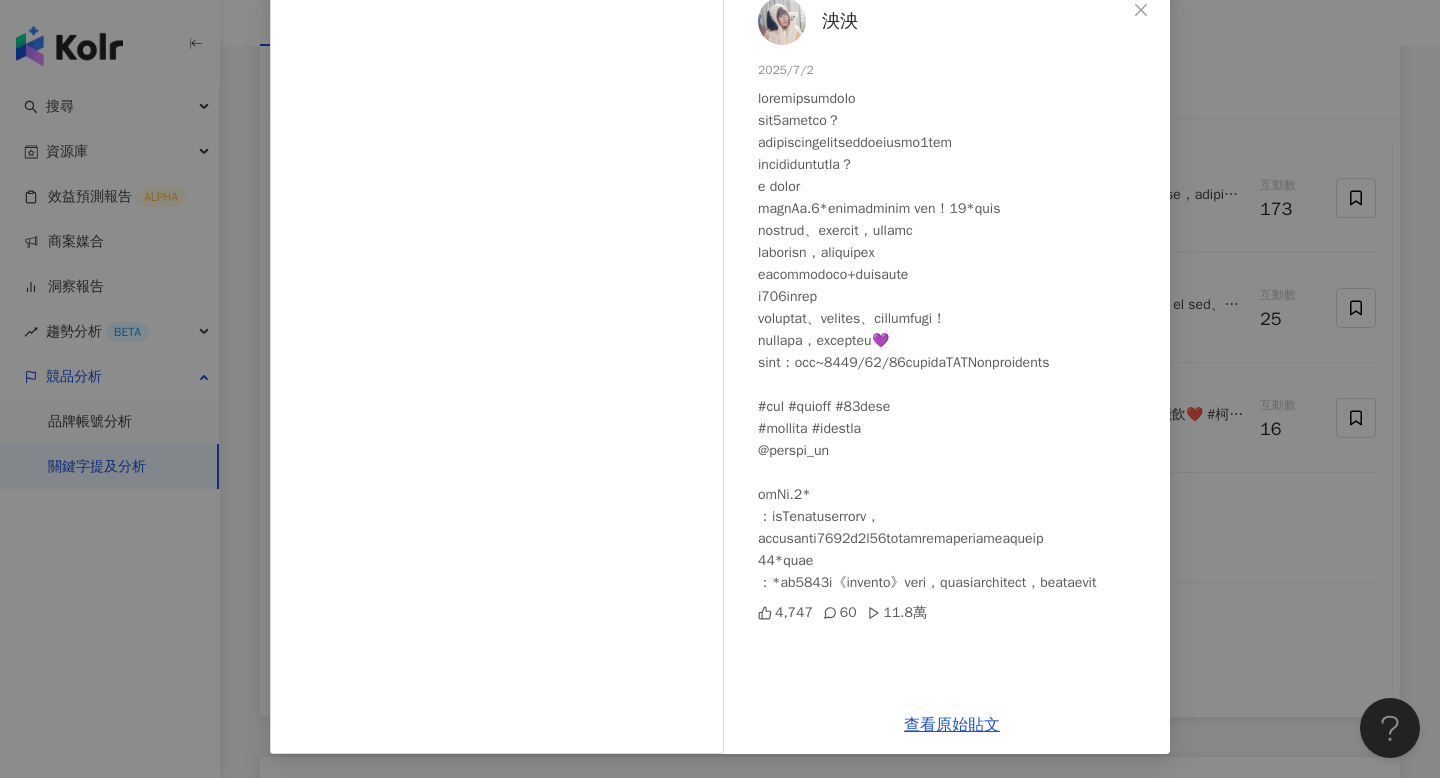 click on "泱泱 2025/7/2 4,747 60 11.8萬 查看原始貼文" at bounding box center [720, 389] 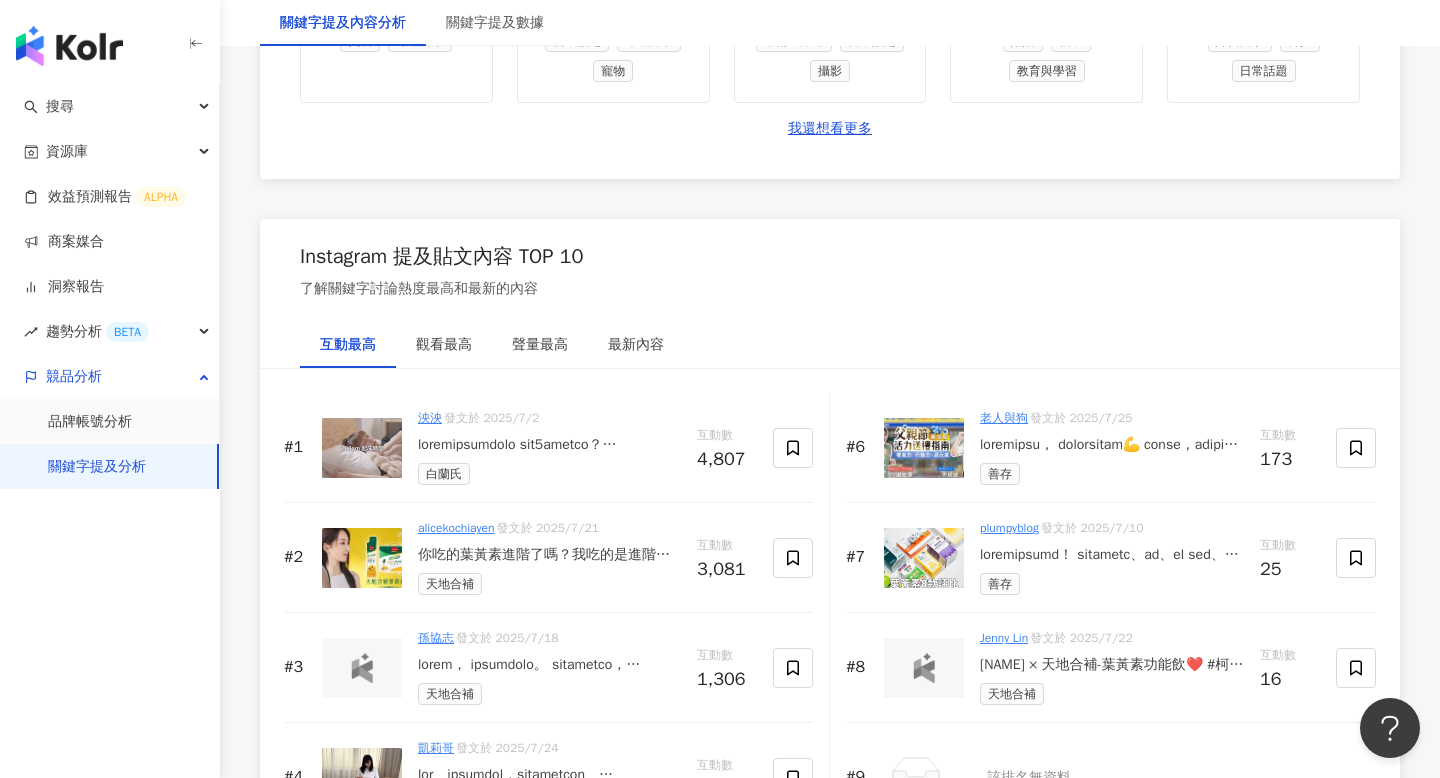 scroll, scrollTop: 2944, scrollLeft: 0, axis: vertical 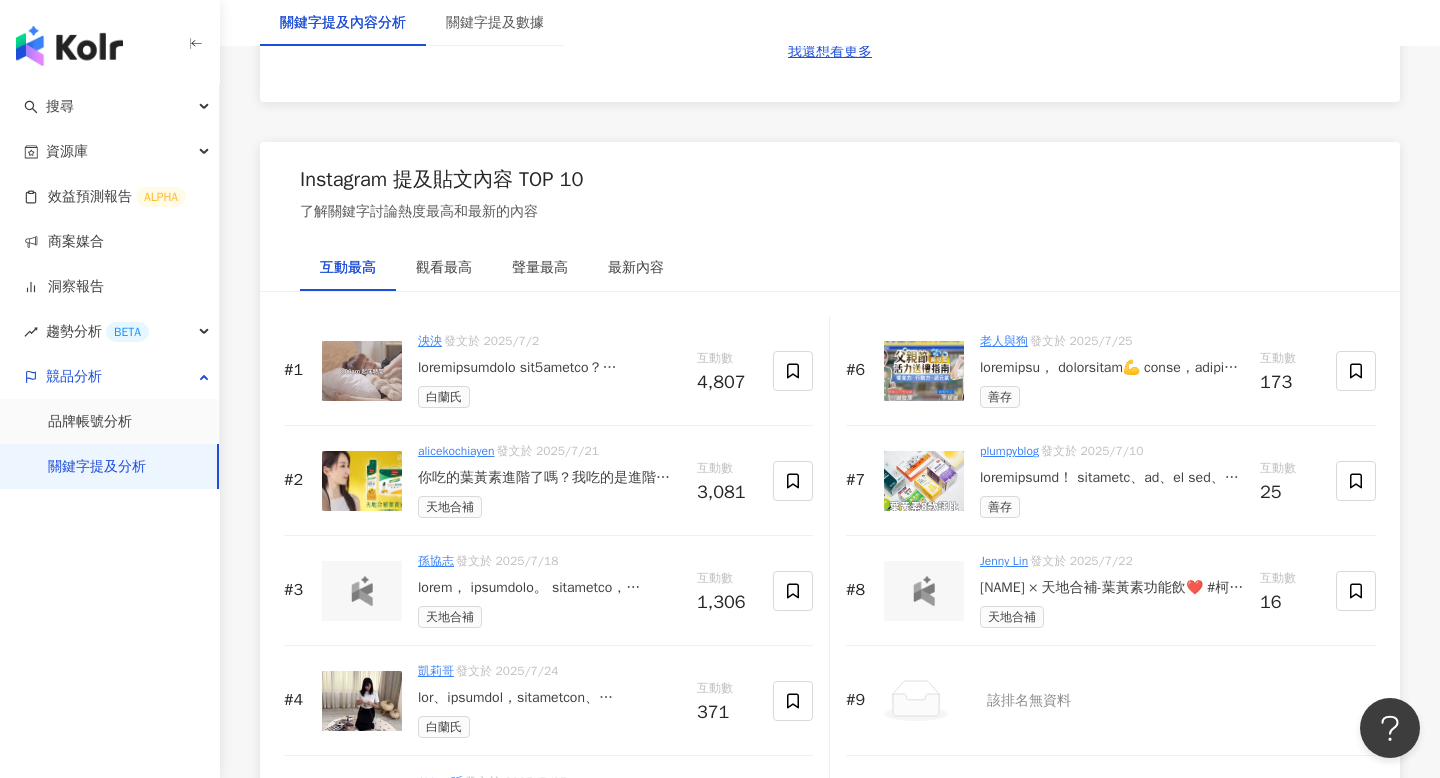 drag, startPoint x: 972, startPoint y: 598, endPoint x: 498, endPoint y: 210, distance: 612.55206 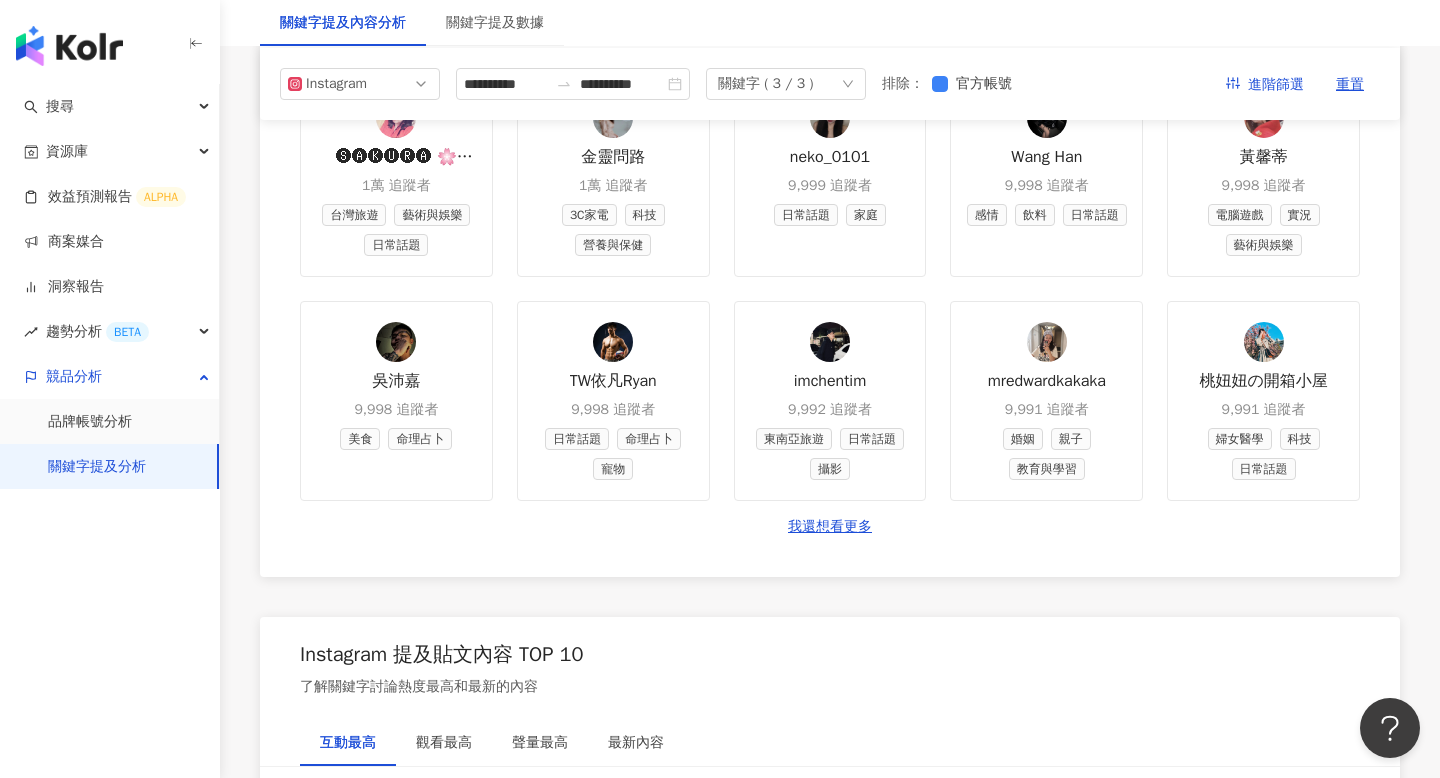 scroll, scrollTop: 2465, scrollLeft: 0, axis: vertical 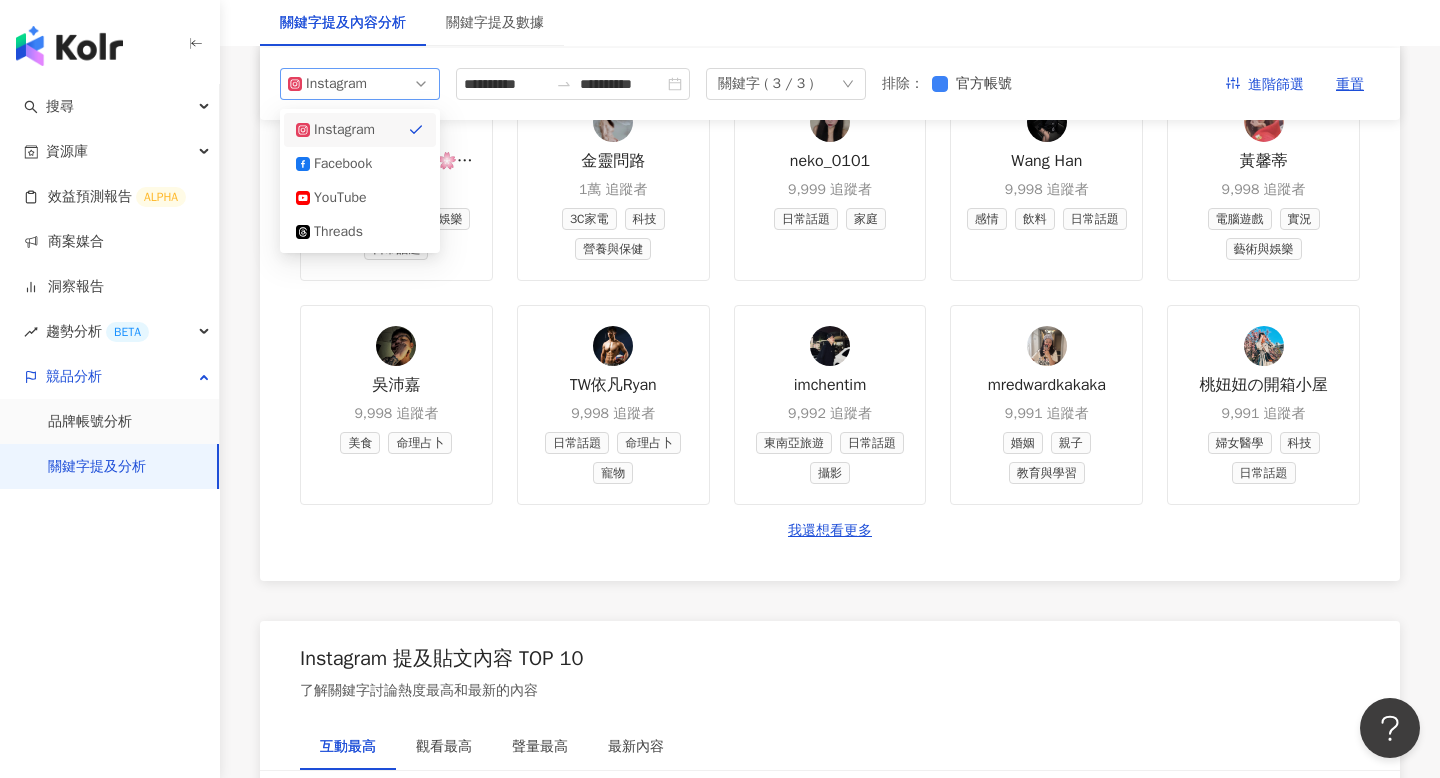 click on "Instagram" at bounding box center [338, 84] 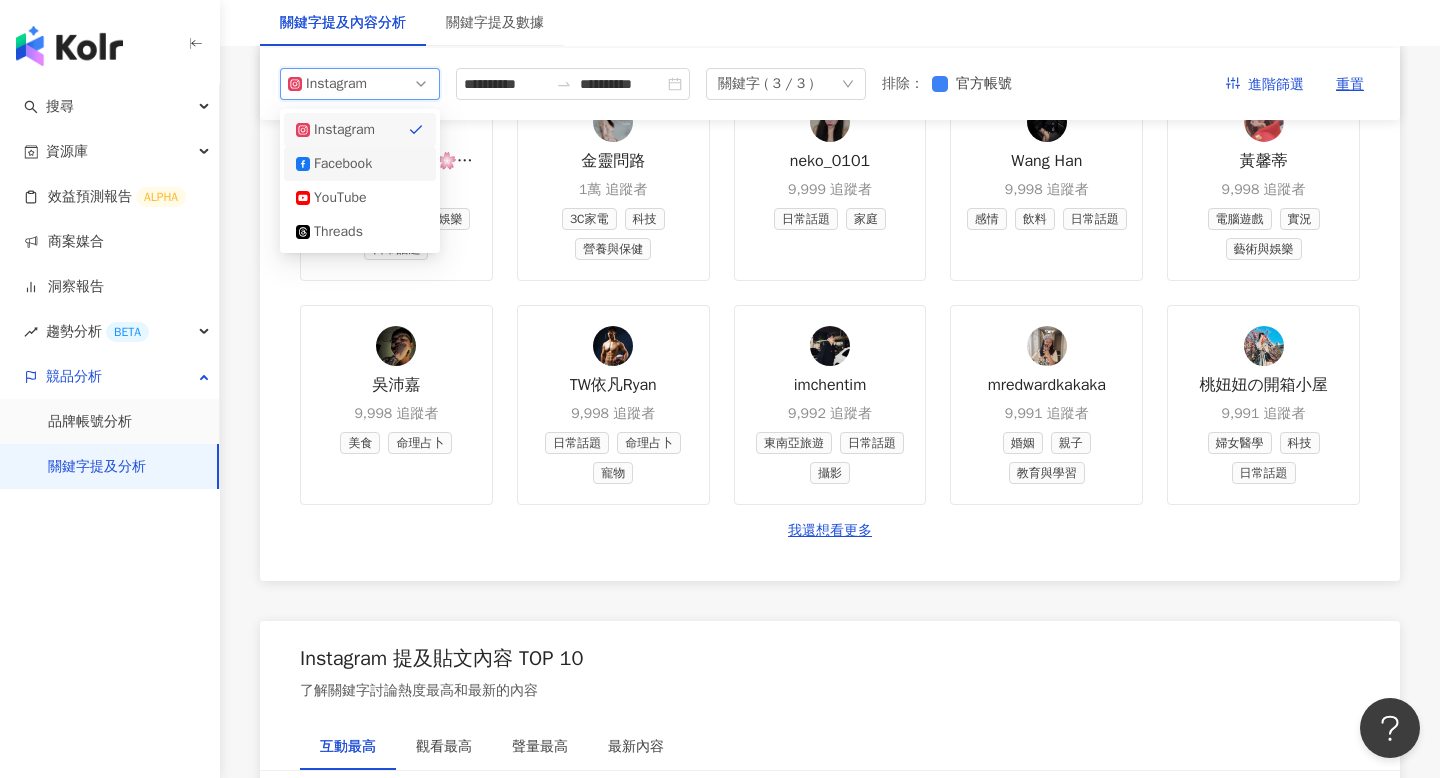 click on "Facebook" at bounding box center [346, 164] 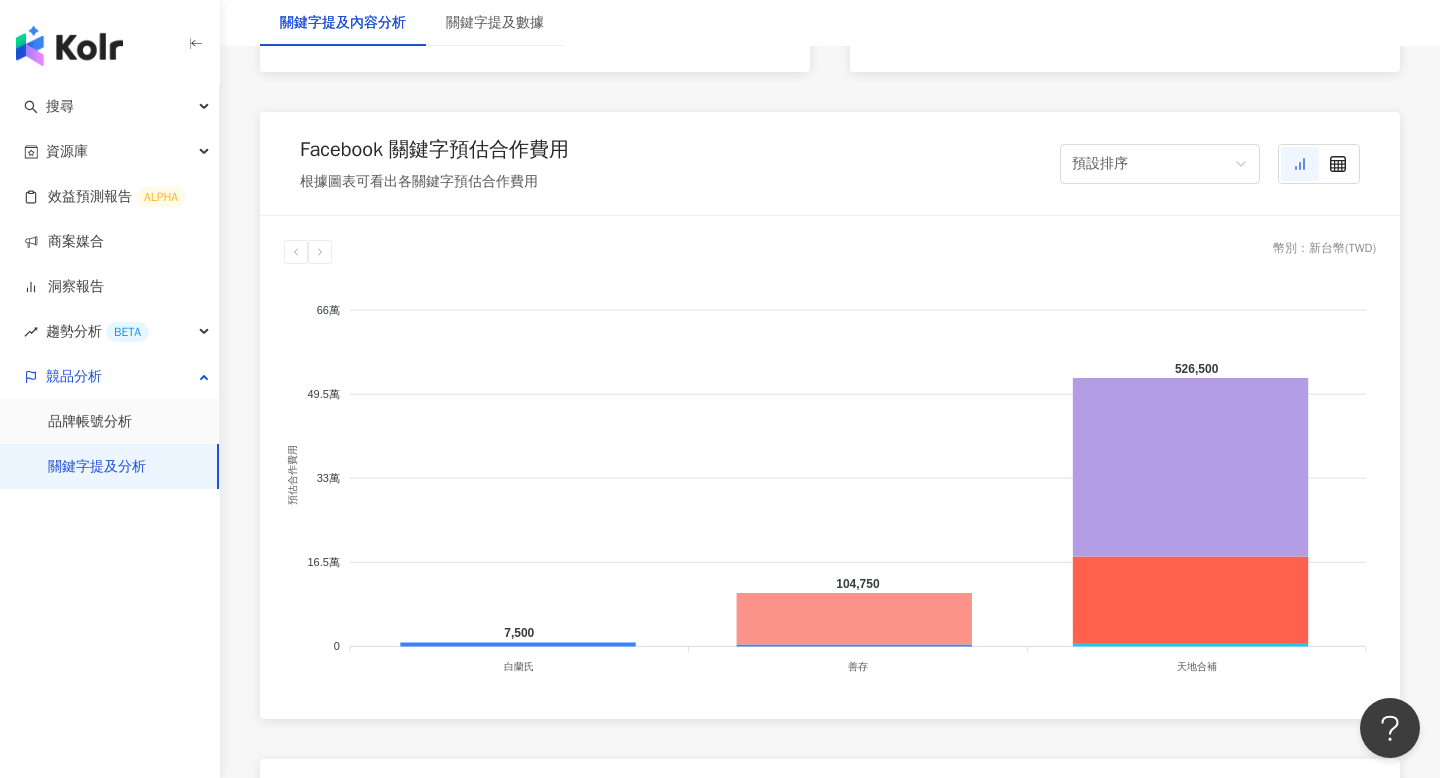 scroll, scrollTop: 2655, scrollLeft: 0, axis: vertical 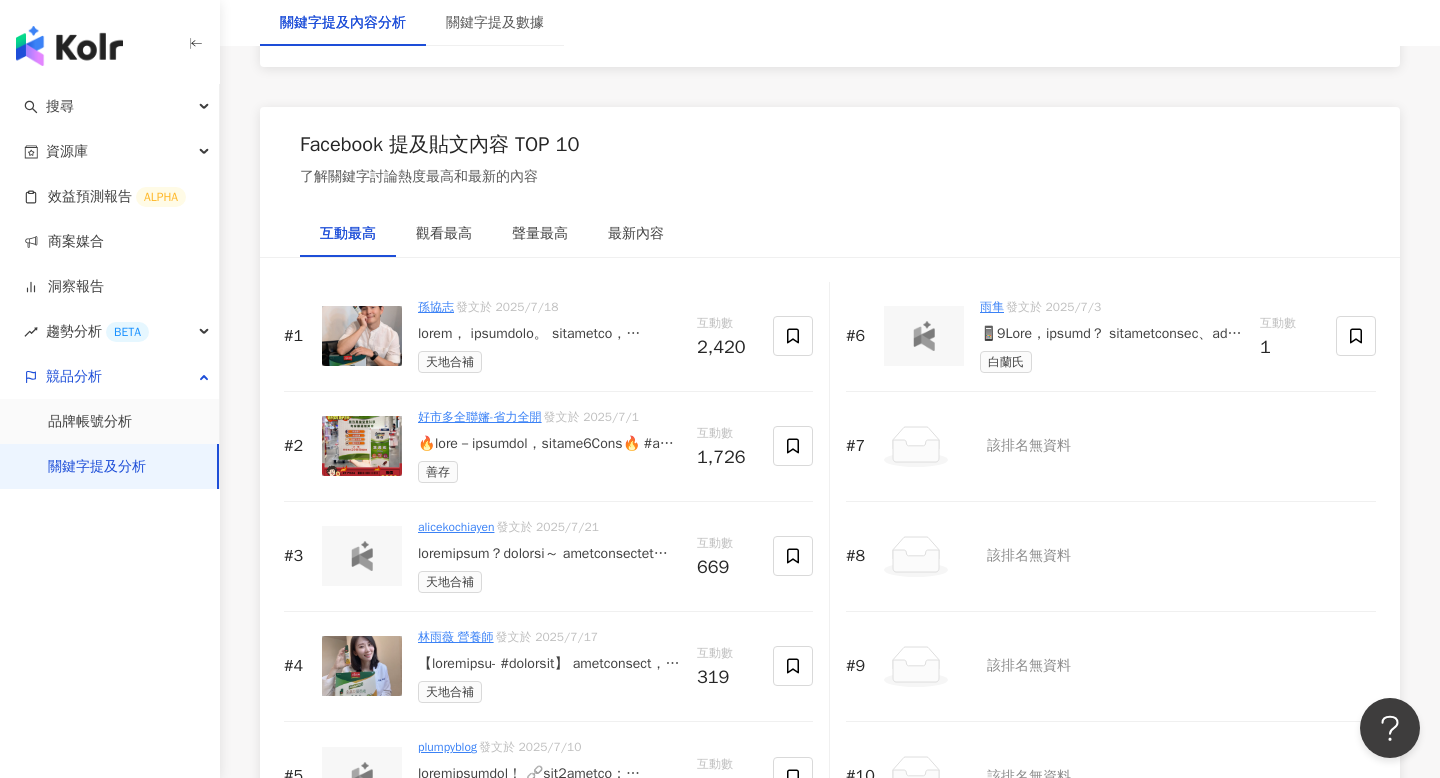 click on "雨隼" at bounding box center [992, 307] 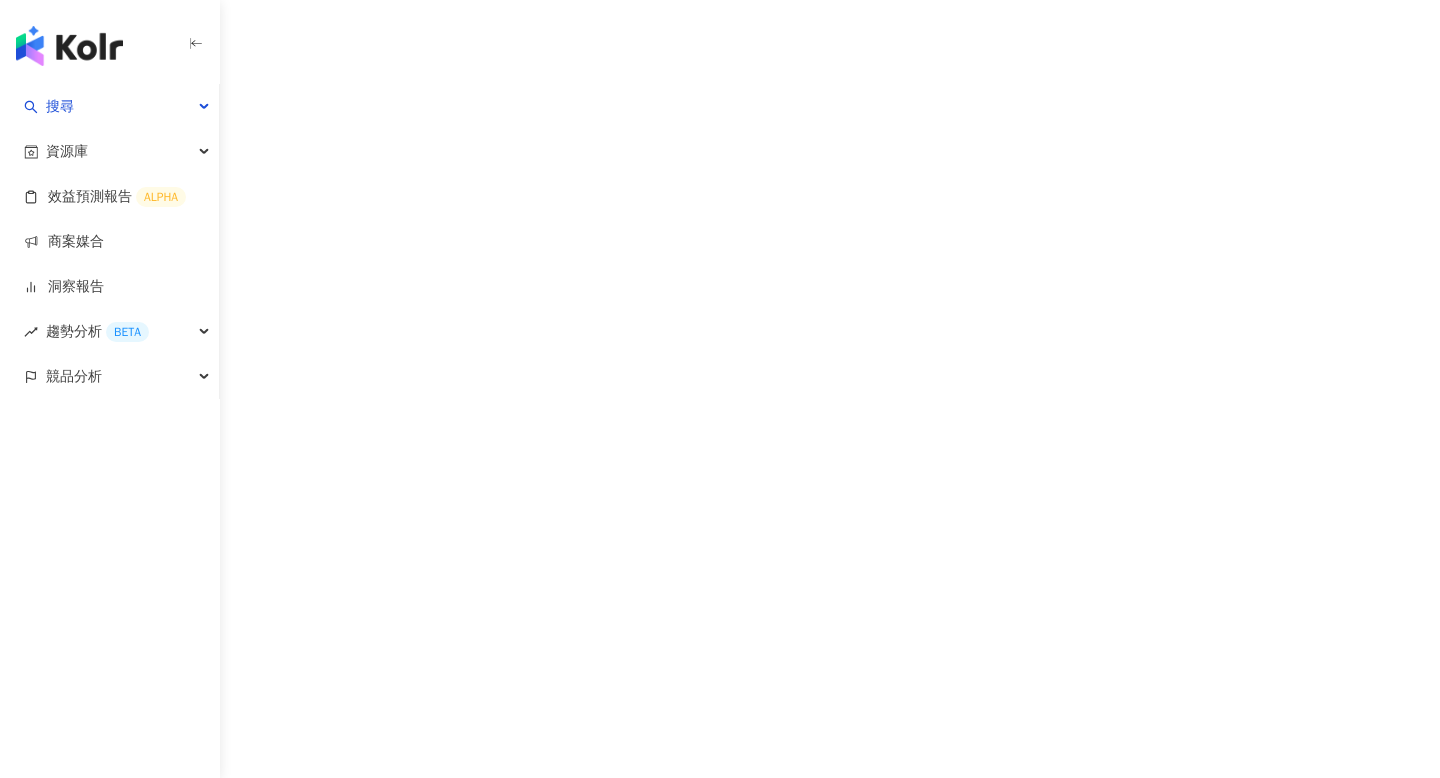 scroll, scrollTop: 0, scrollLeft: 0, axis: both 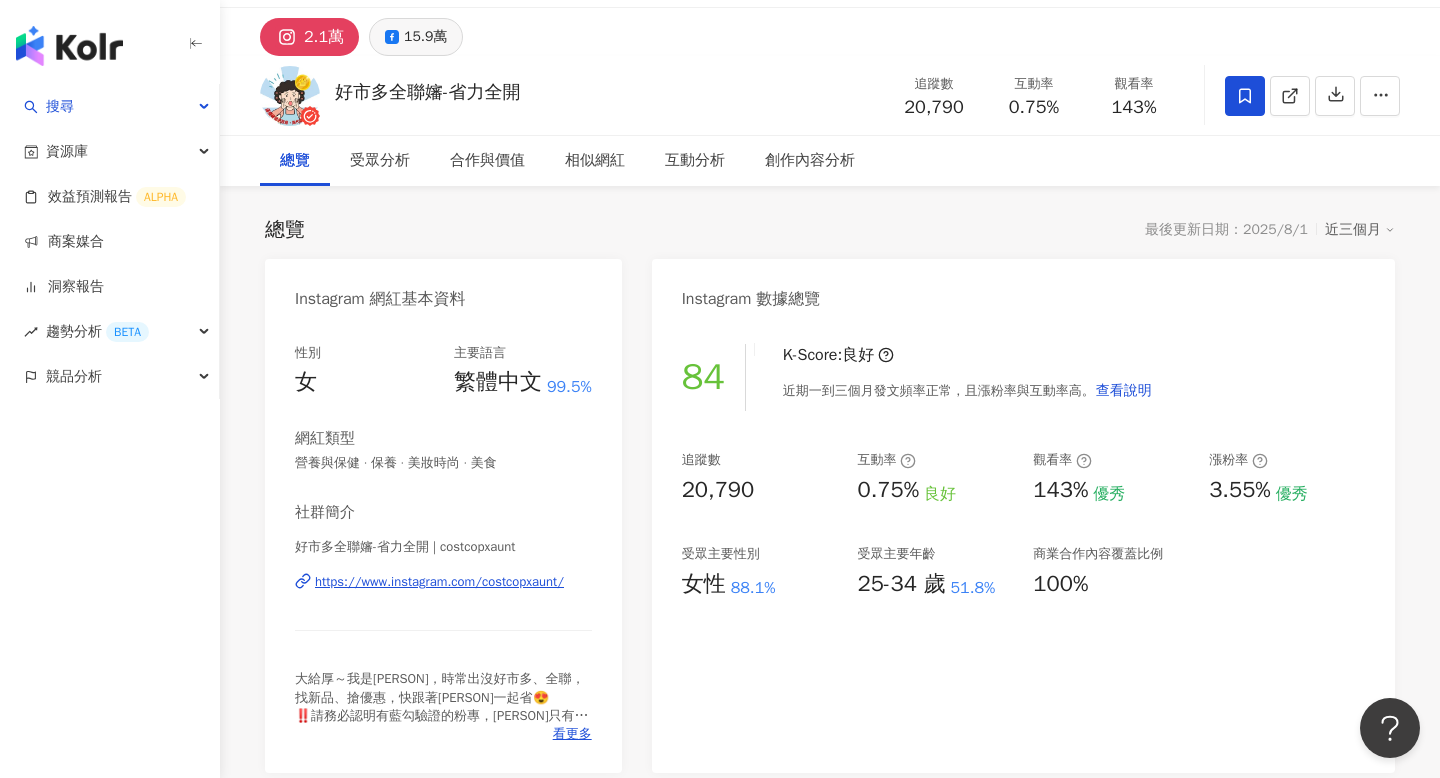 click on "15.9萬" at bounding box center [425, 37] 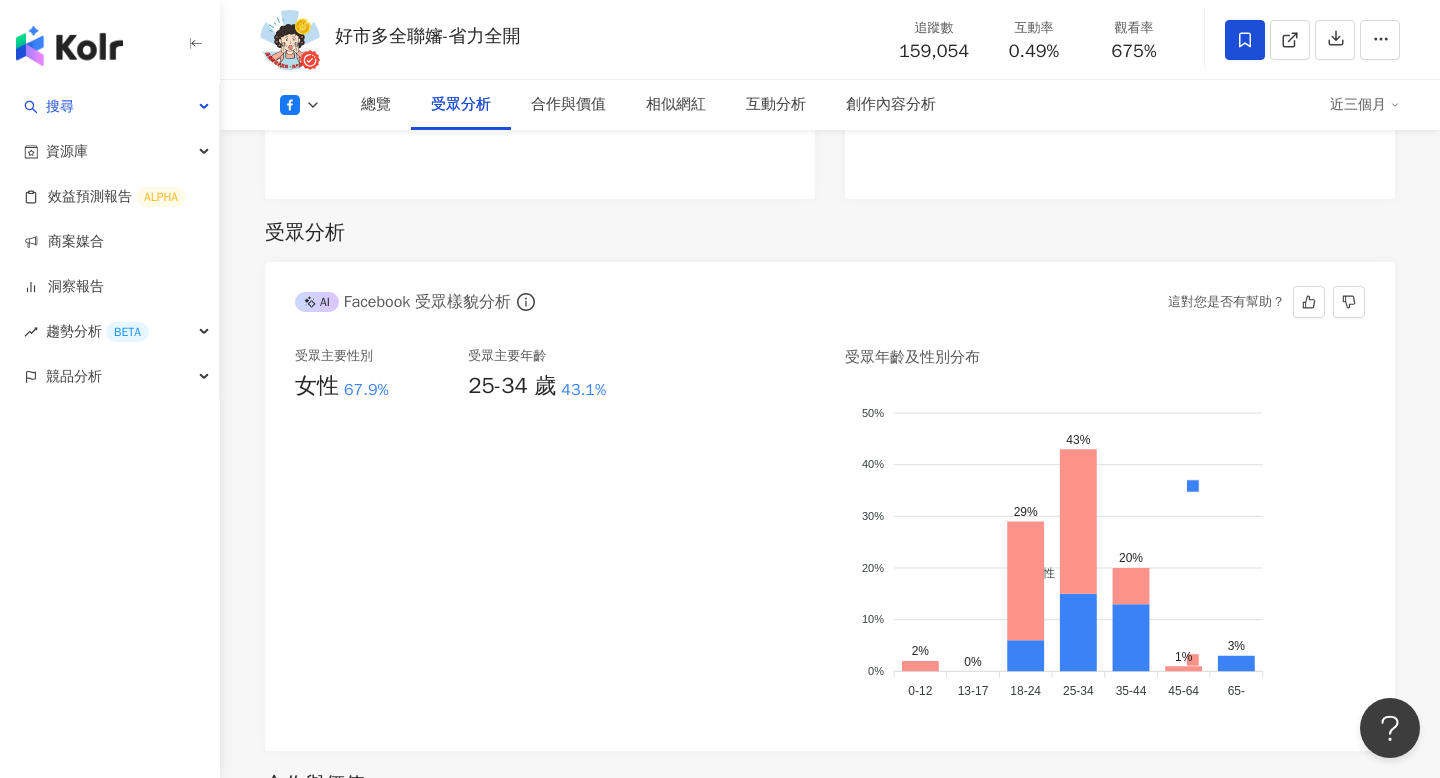 scroll, scrollTop: 0, scrollLeft: 0, axis: both 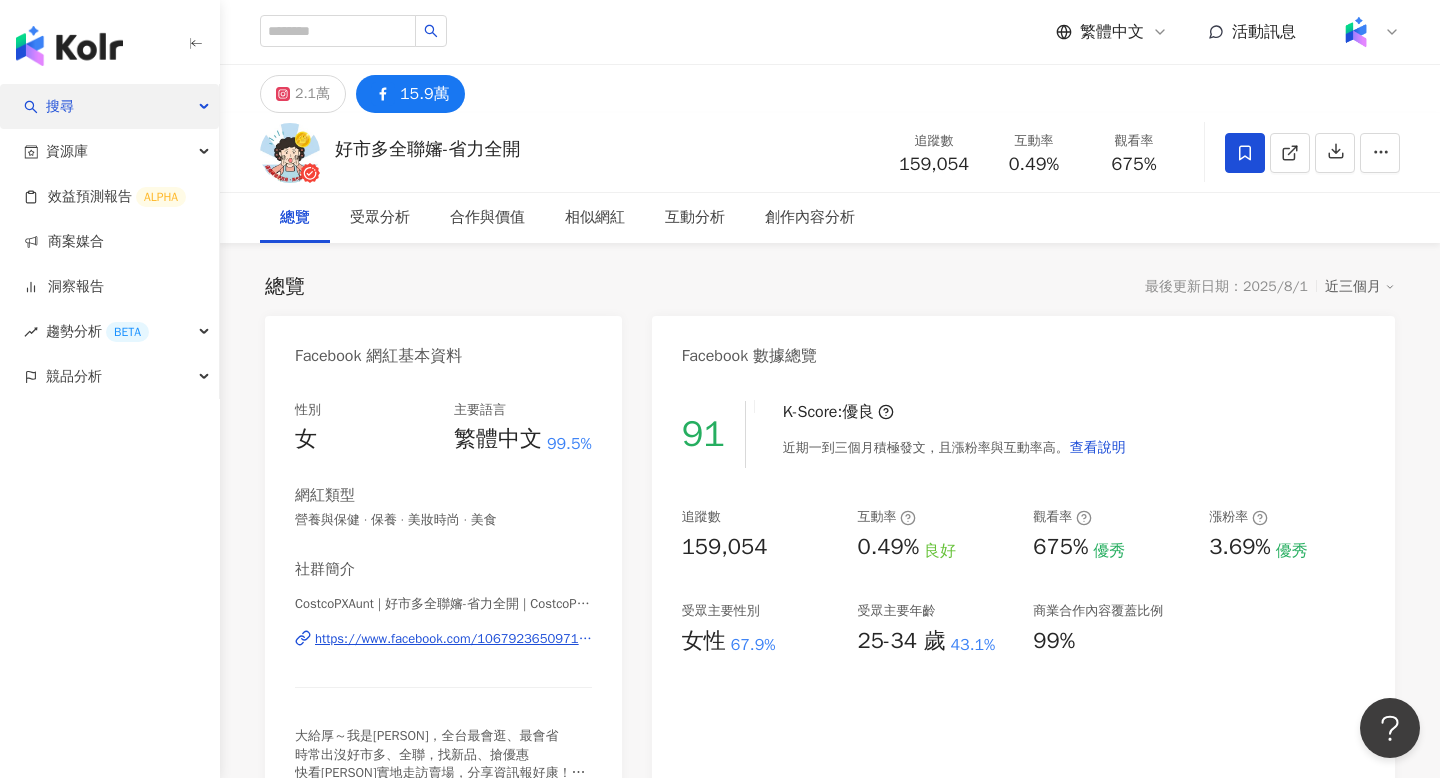 click on "搜尋" at bounding box center (109, 106) 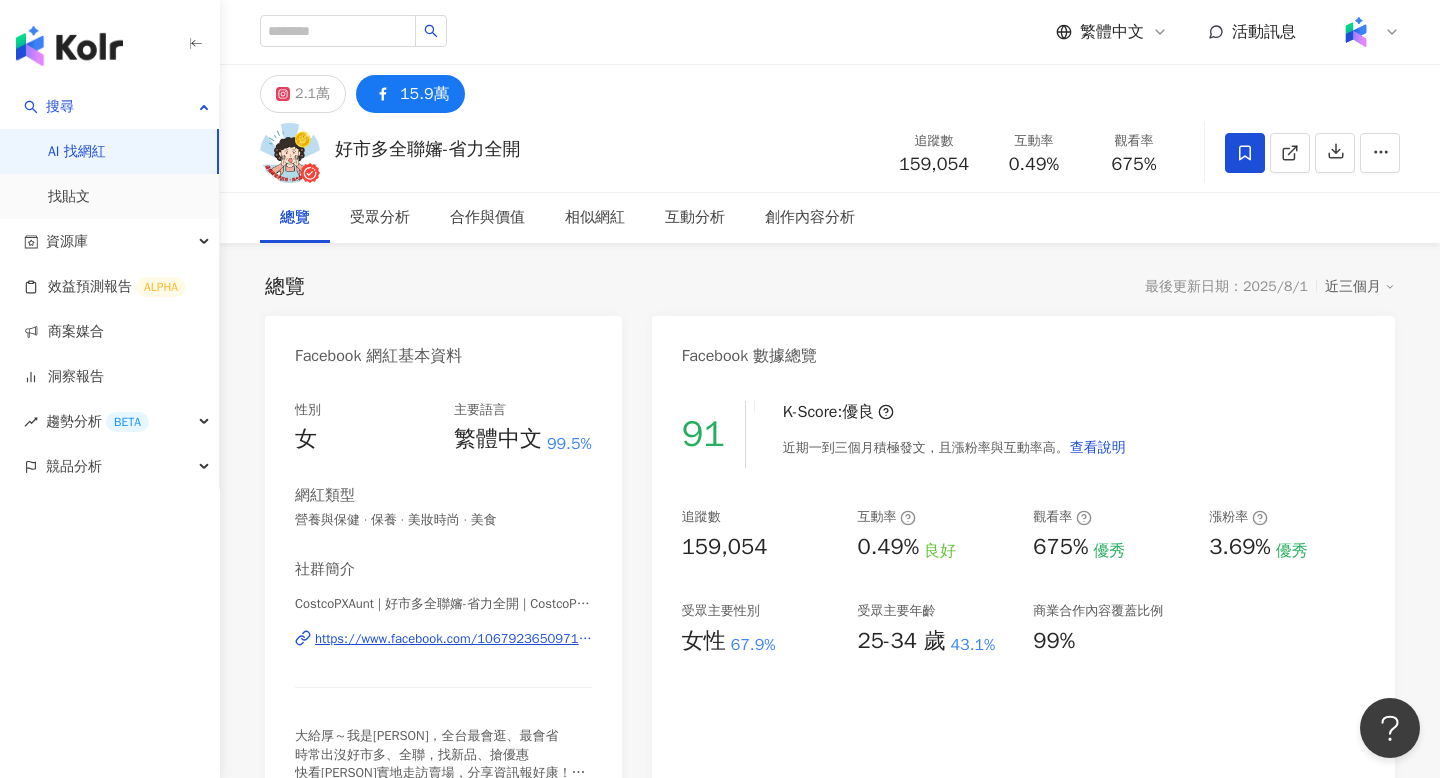 click on "AI 找網紅" at bounding box center [77, 152] 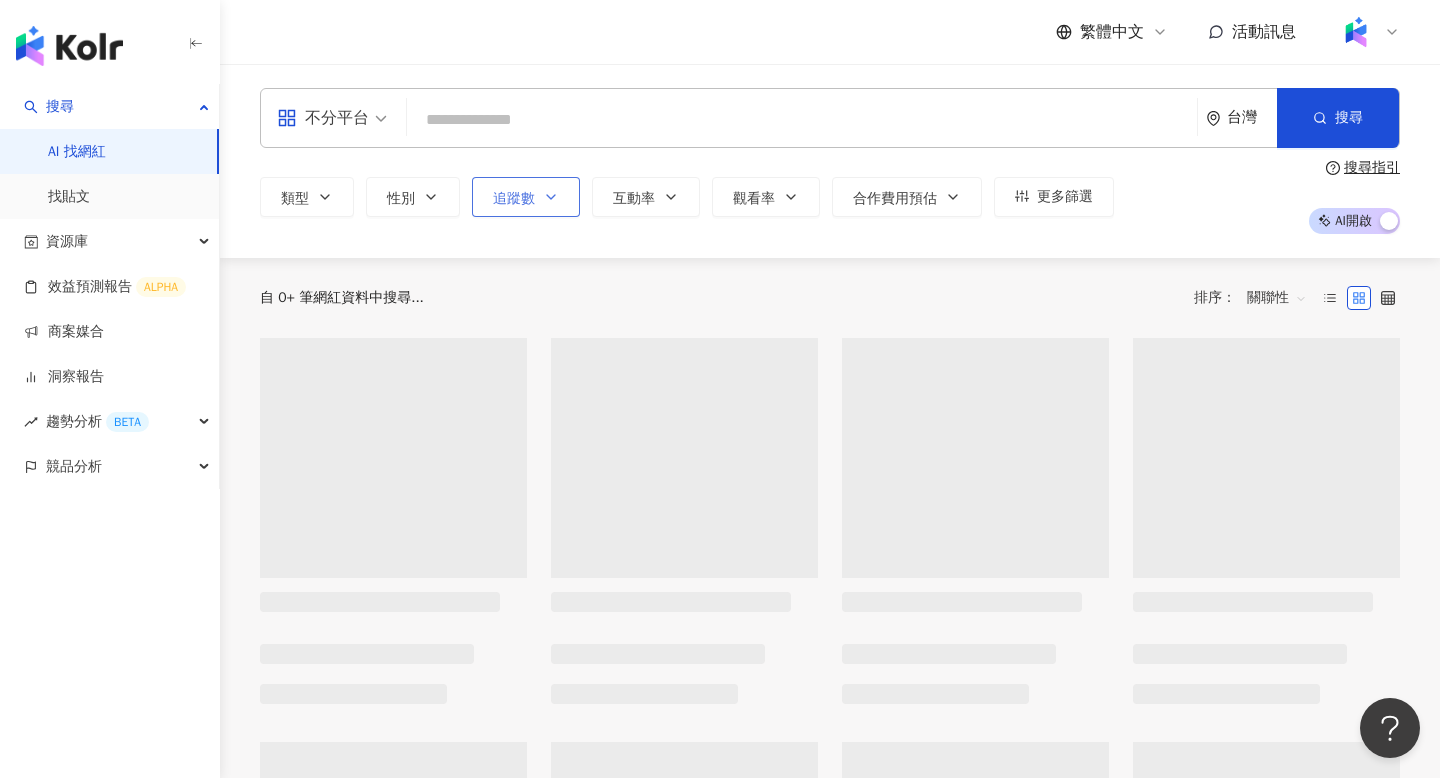 click on "追蹤數" at bounding box center [526, 197] 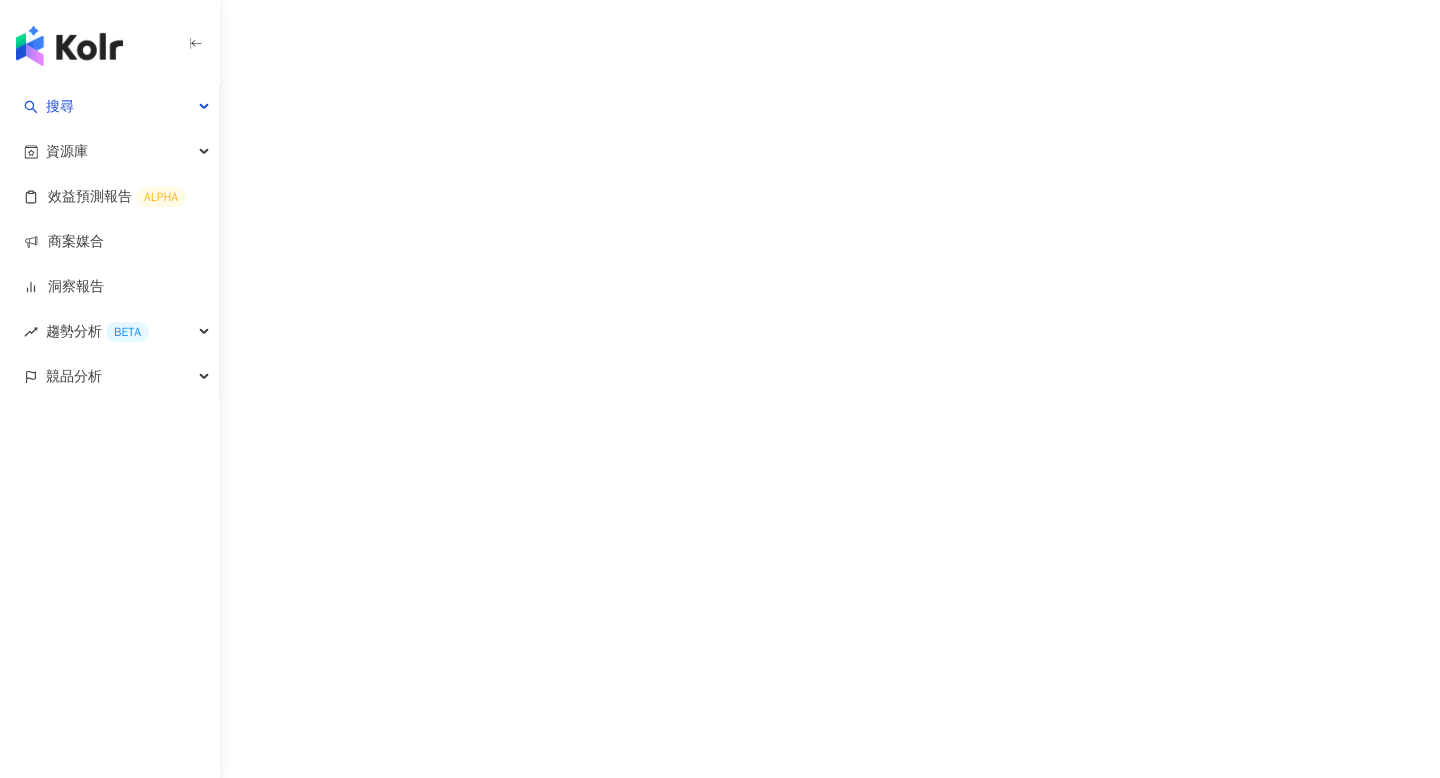 scroll, scrollTop: 0, scrollLeft: 0, axis: both 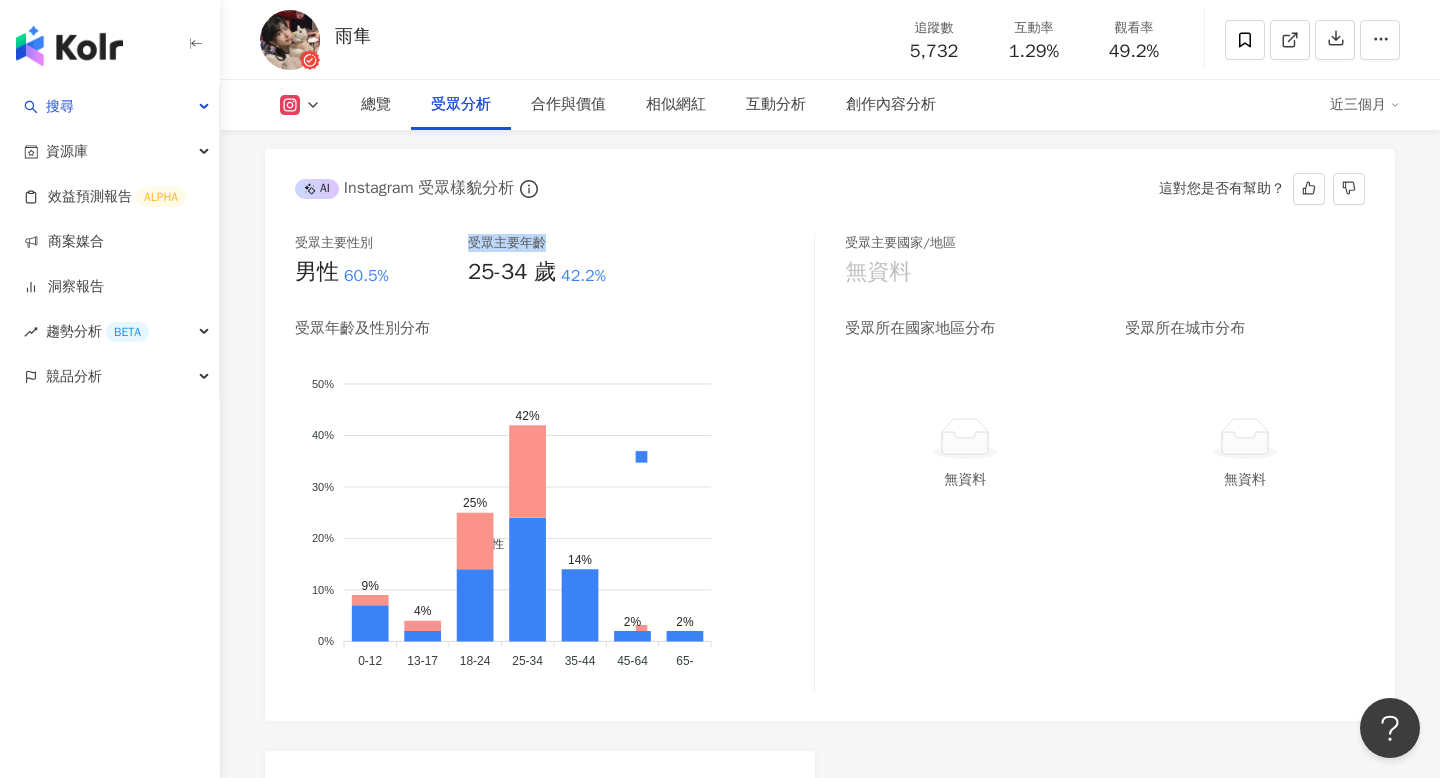 drag, startPoint x: 469, startPoint y: 239, endPoint x: 595, endPoint y: 239, distance: 126 